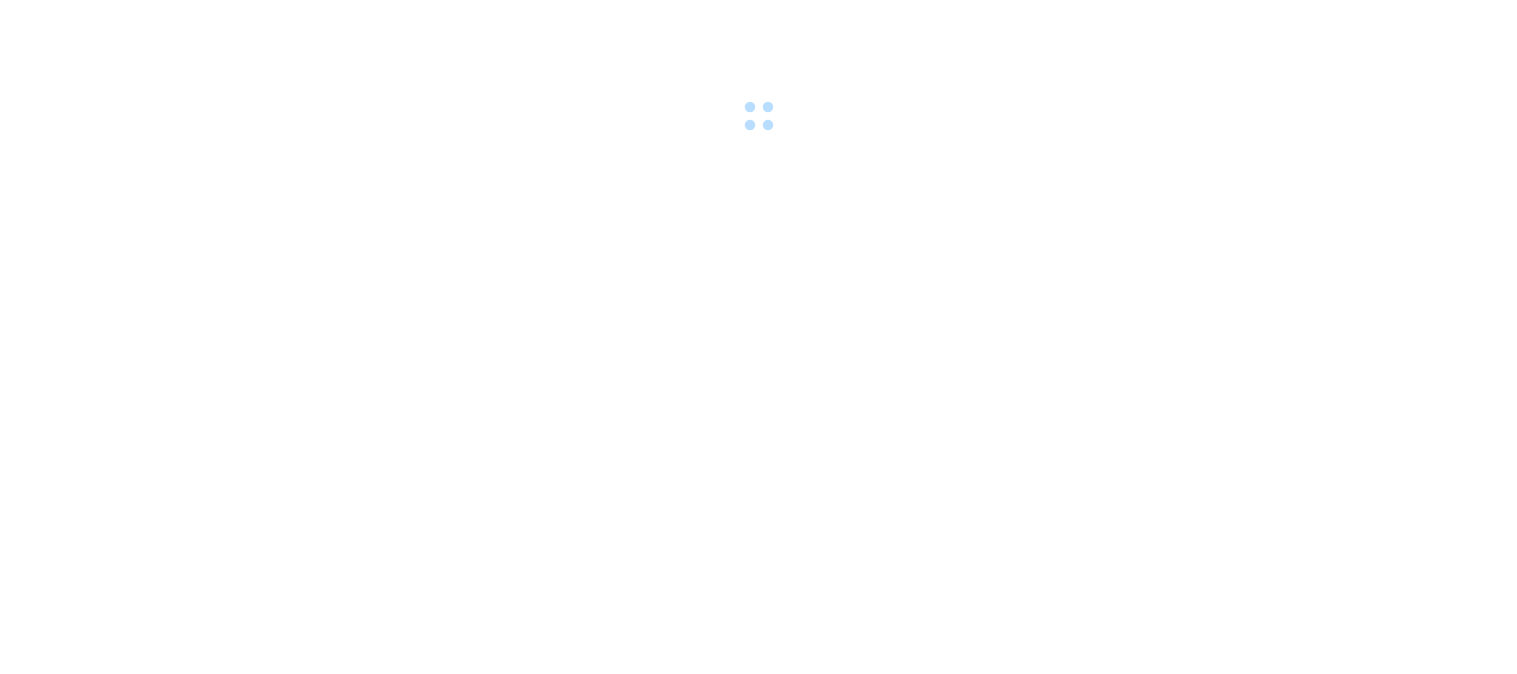 scroll, scrollTop: 0, scrollLeft: 0, axis: both 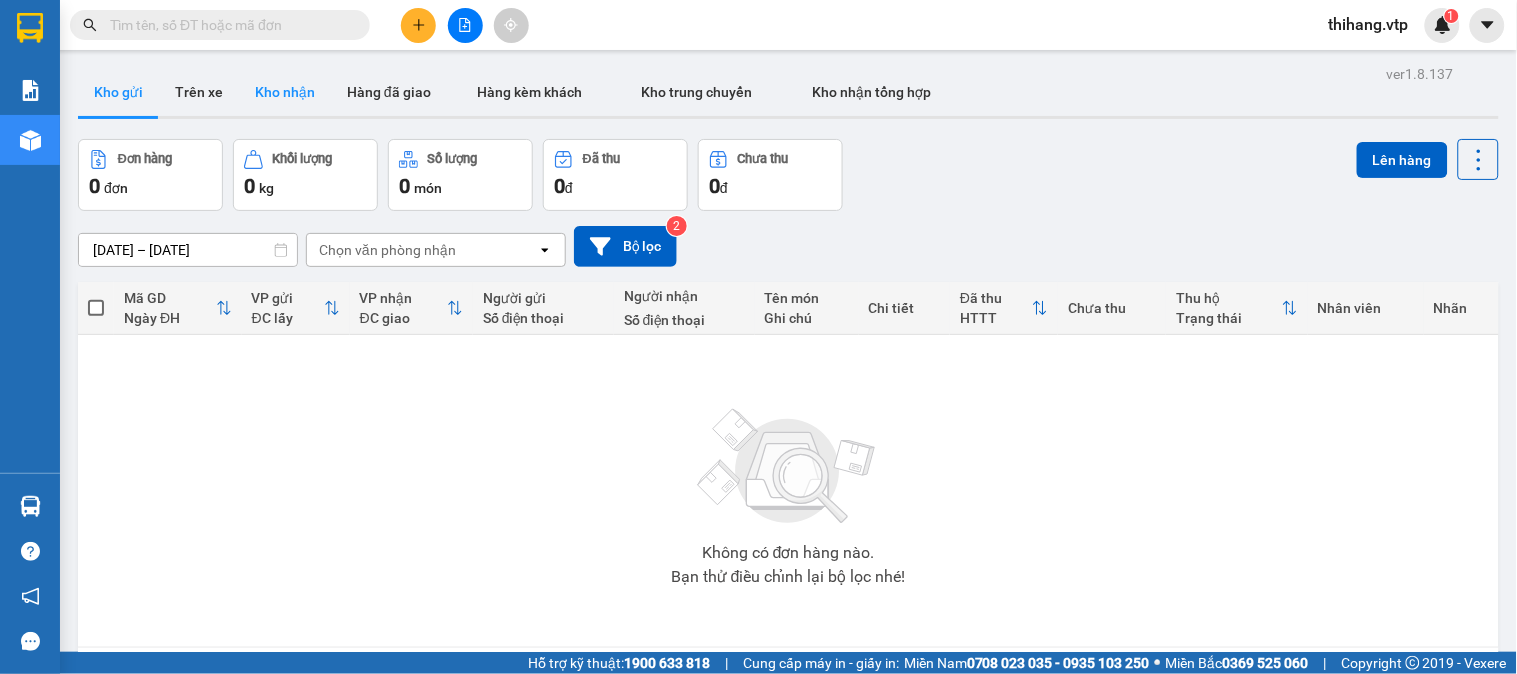 click on "Kho nhận" at bounding box center [285, 92] 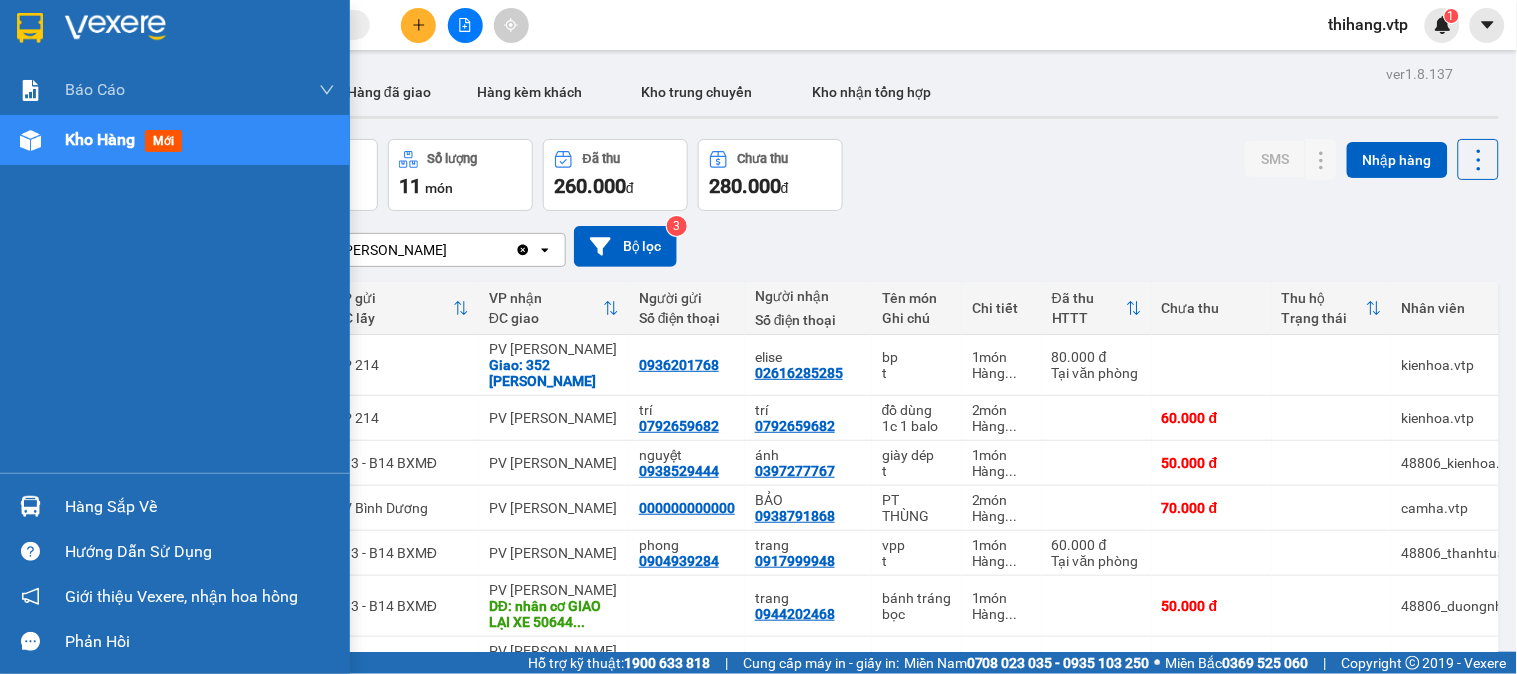 click on "Hàng sắp về" at bounding box center [200, 507] 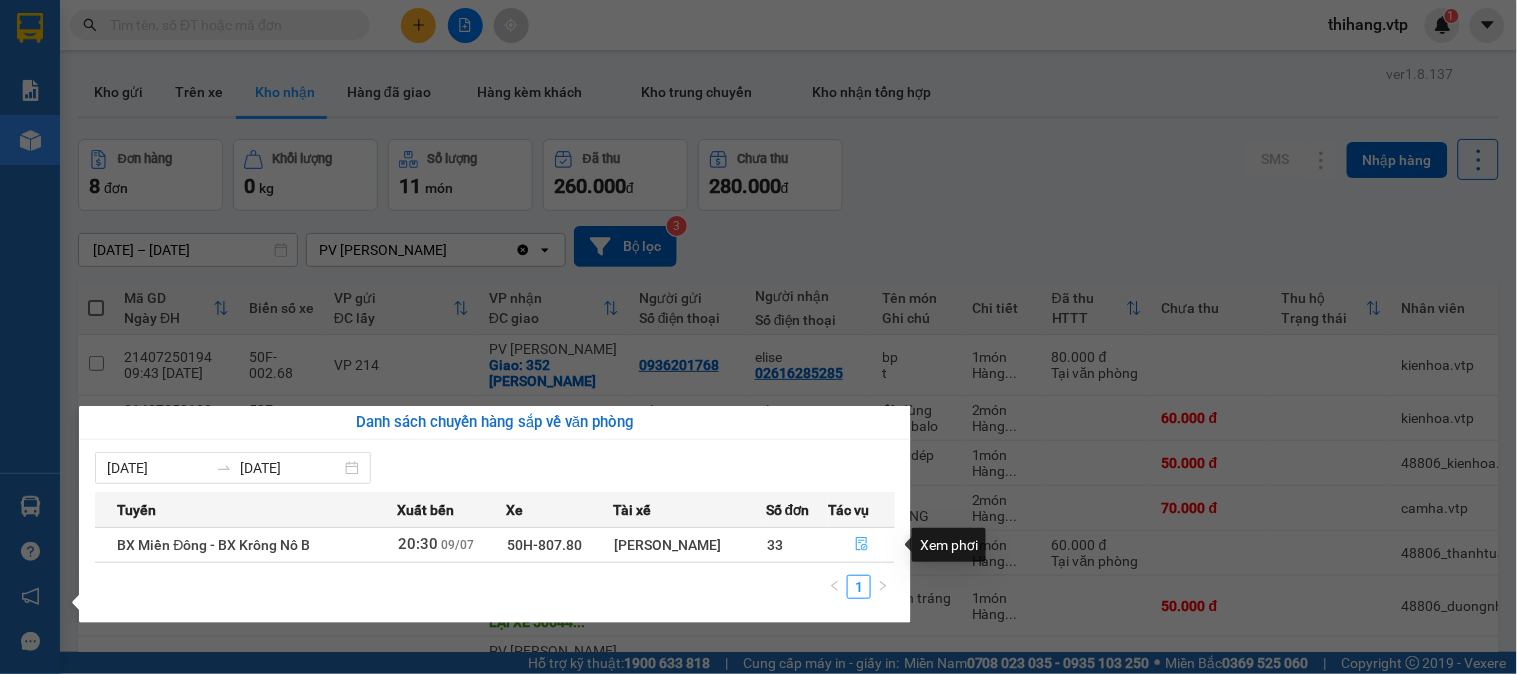 click at bounding box center (862, 545) 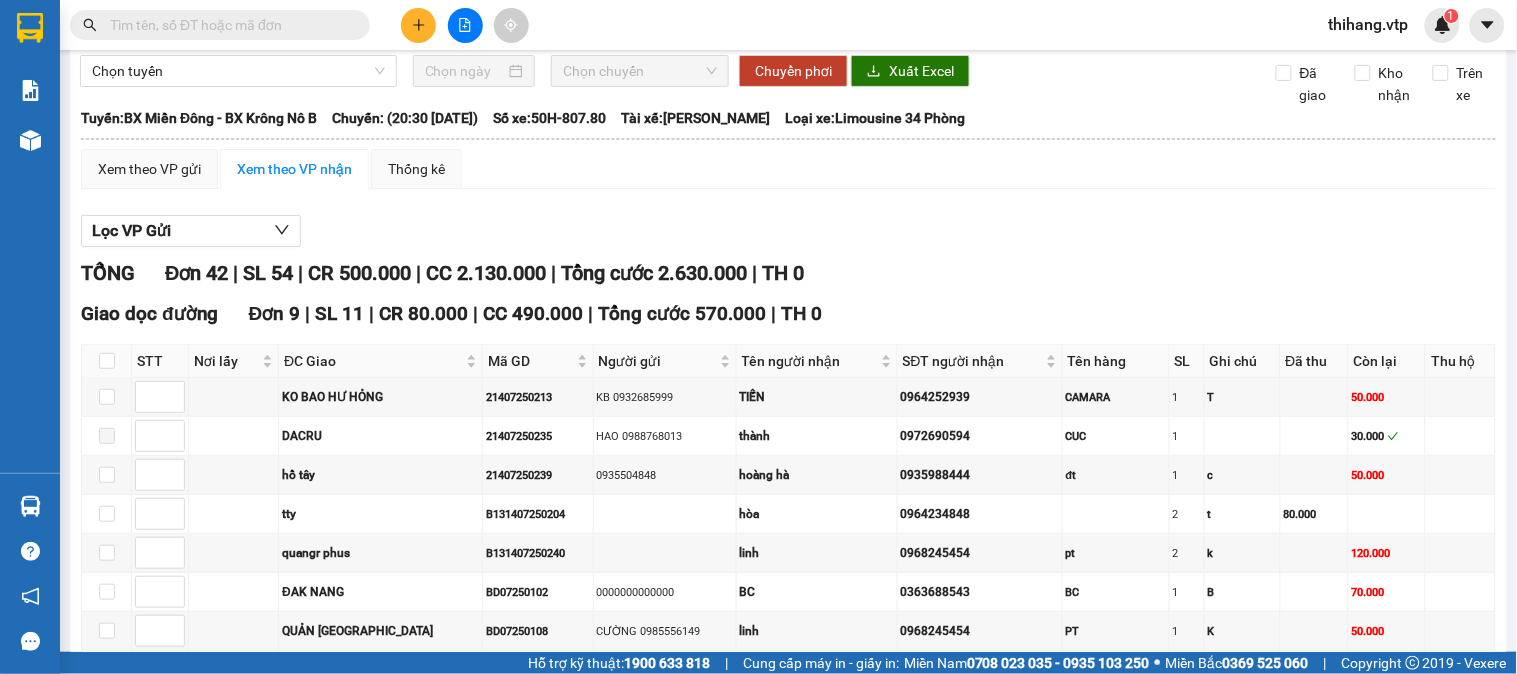 scroll, scrollTop: 111, scrollLeft: 0, axis: vertical 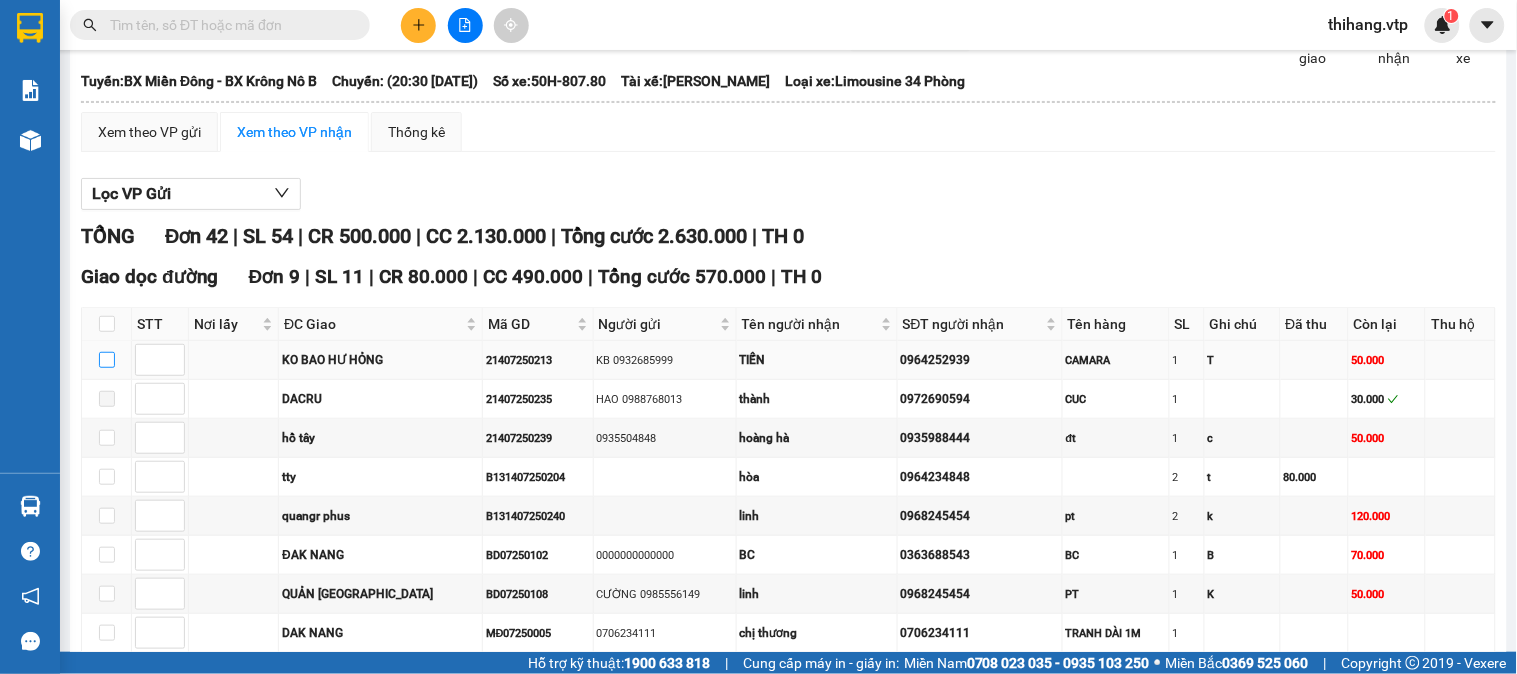 click at bounding box center (107, 360) 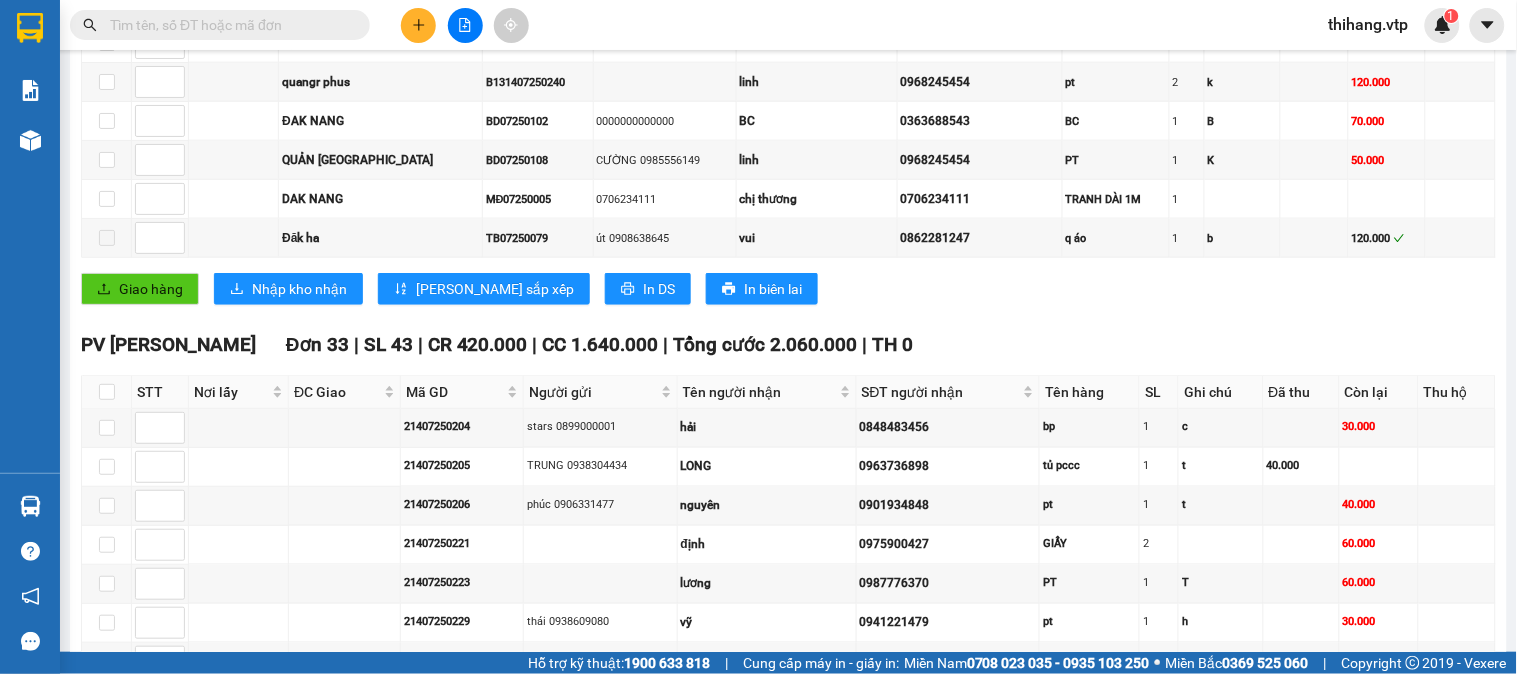 scroll, scrollTop: 555, scrollLeft: 0, axis: vertical 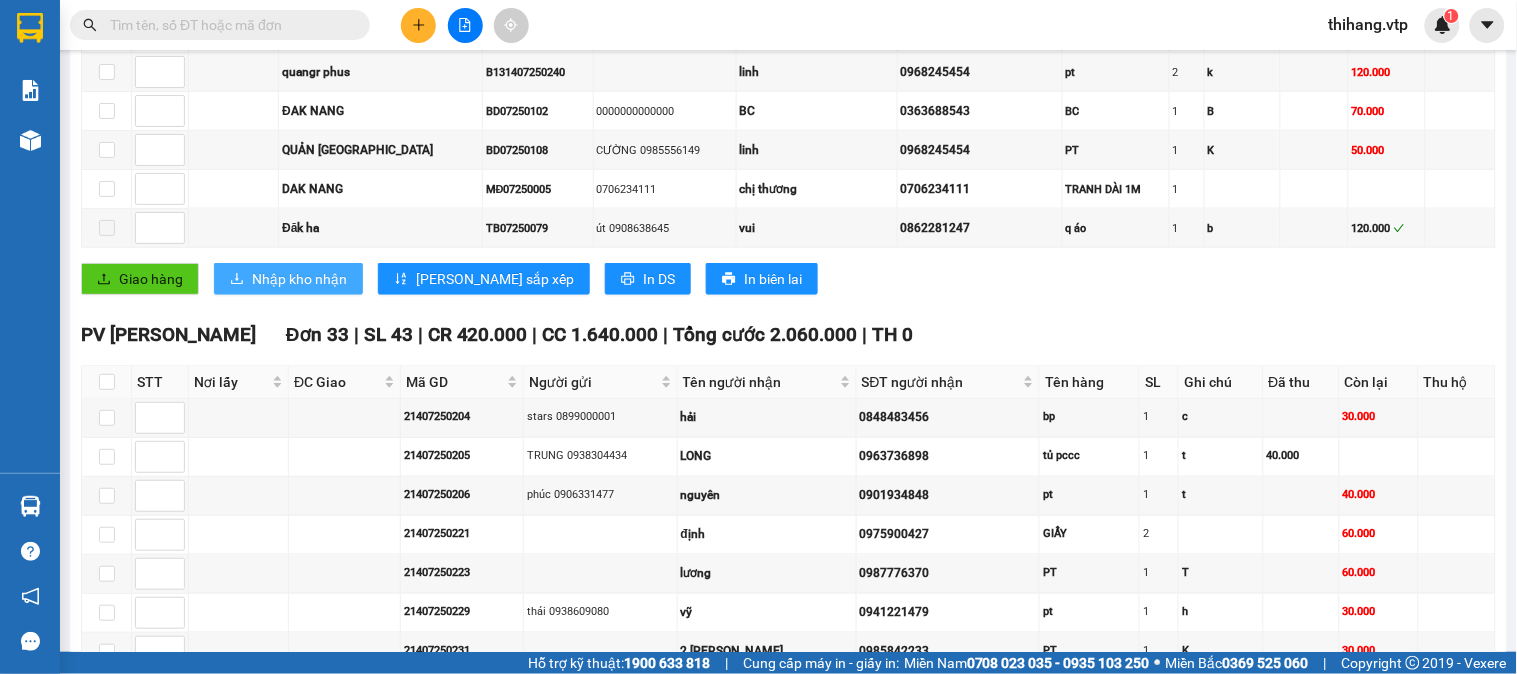 click on "Nhập kho nhận" at bounding box center [299, 279] 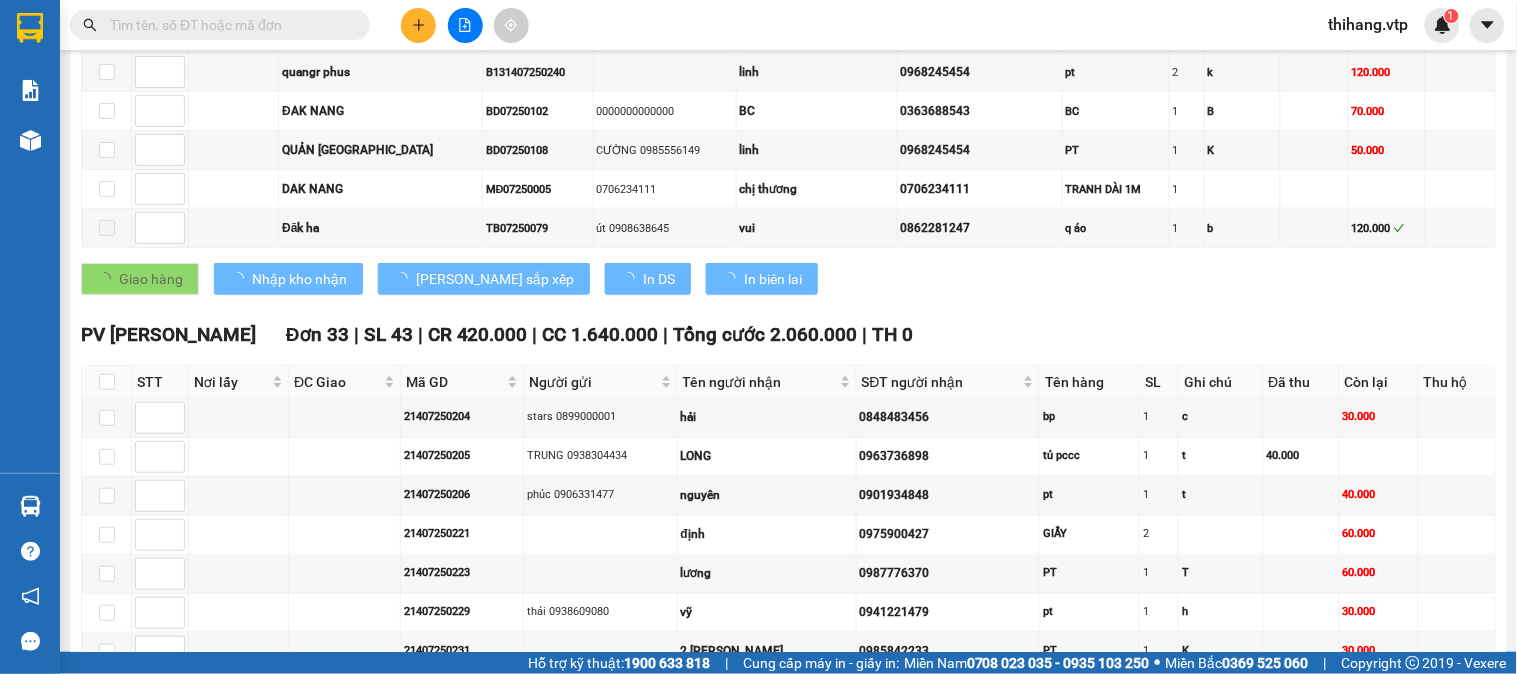 checkbox on "false" 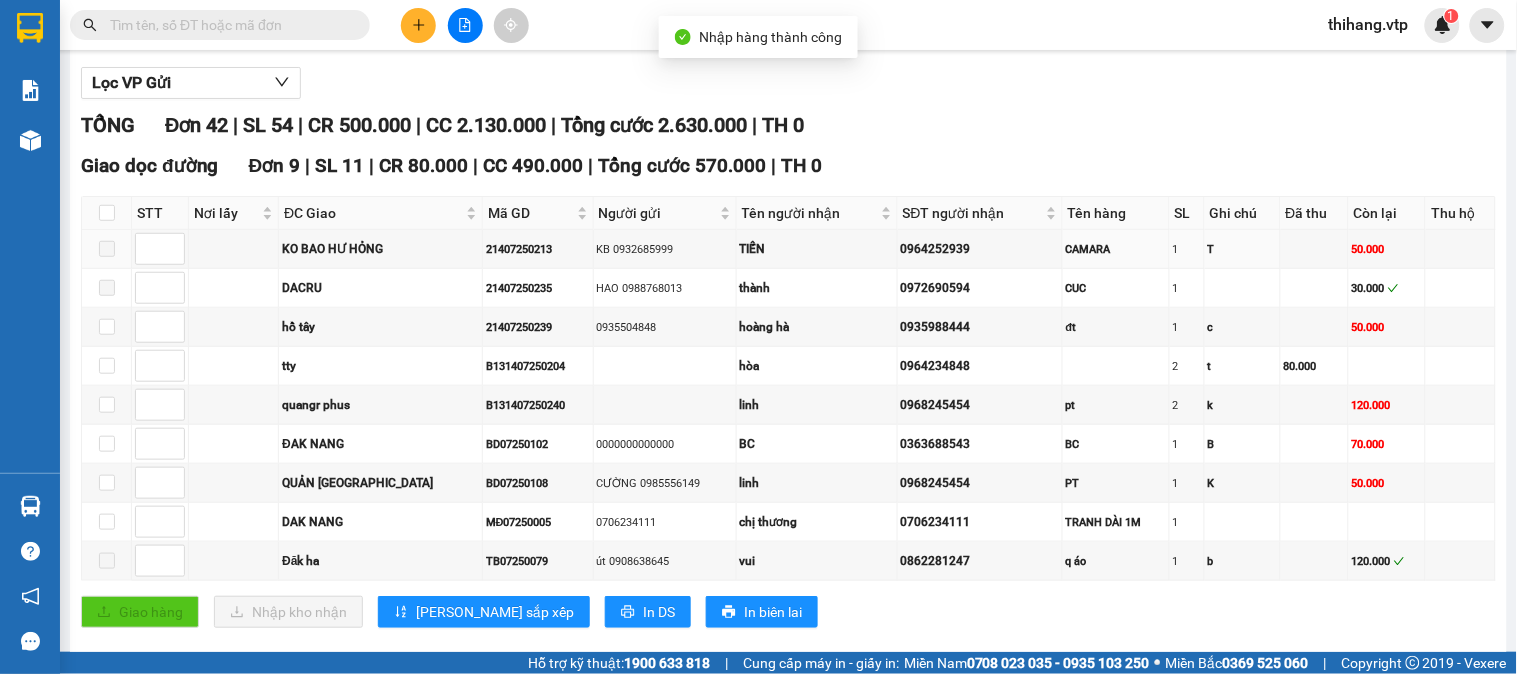 scroll, scrollTop: 333, scrollLeft: 0, axis: vertical 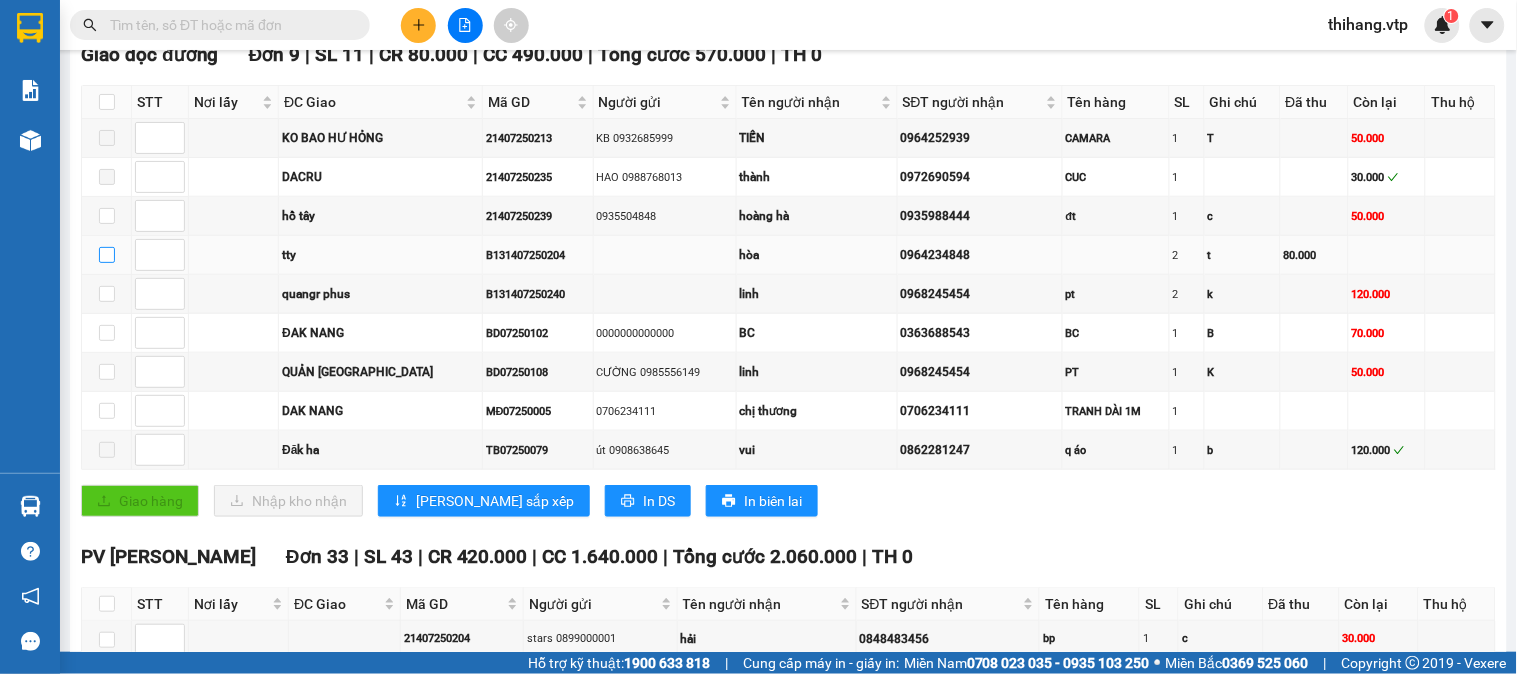 click at bounding box center [107, 255] 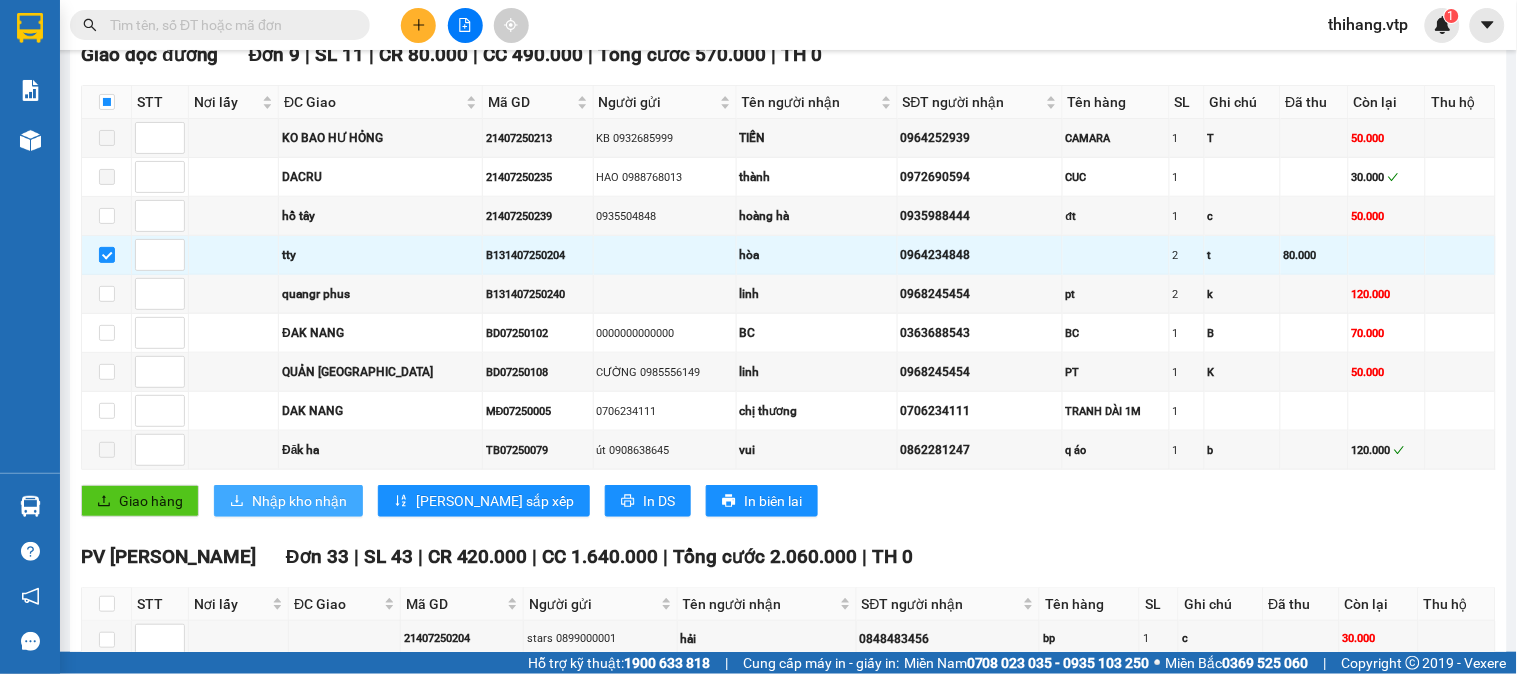 click on "Nhập kho nhận" at bounding box center (299, 501) 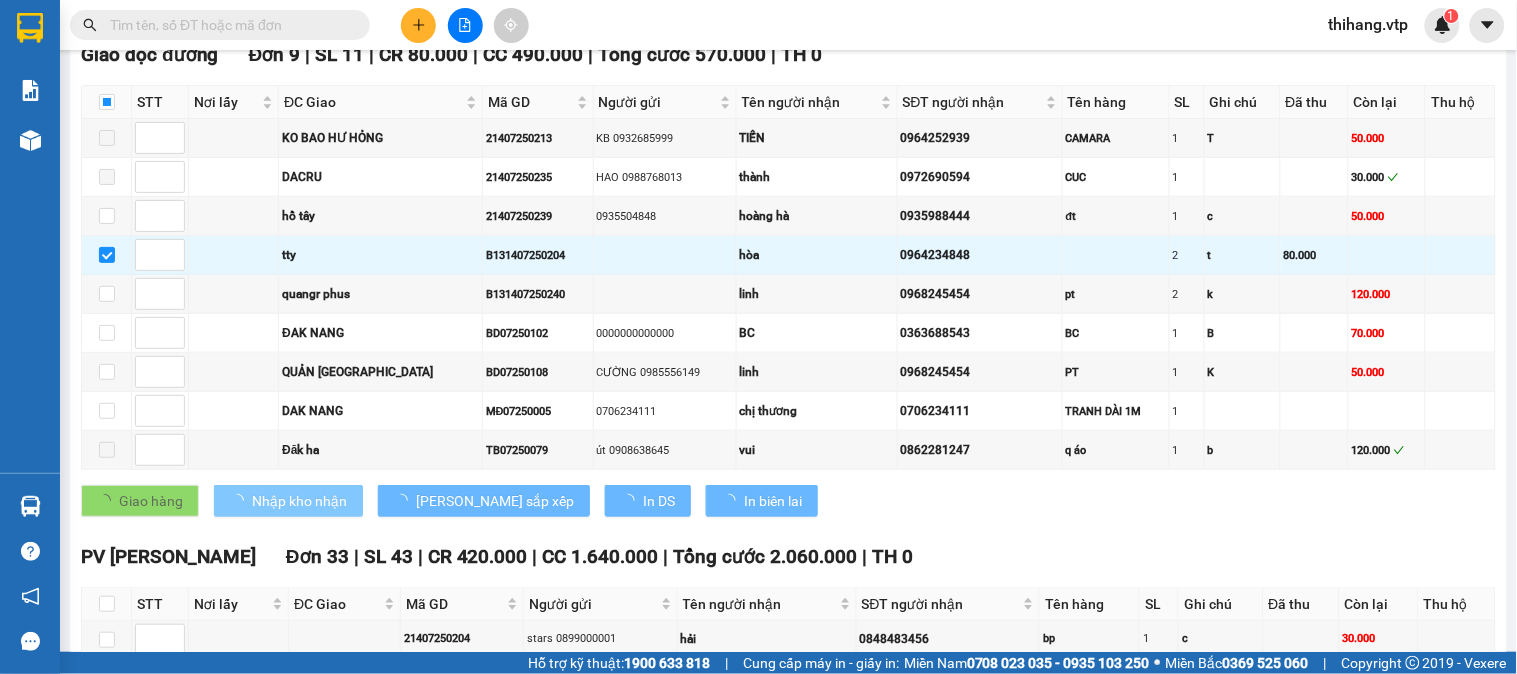 checkbox on "false" 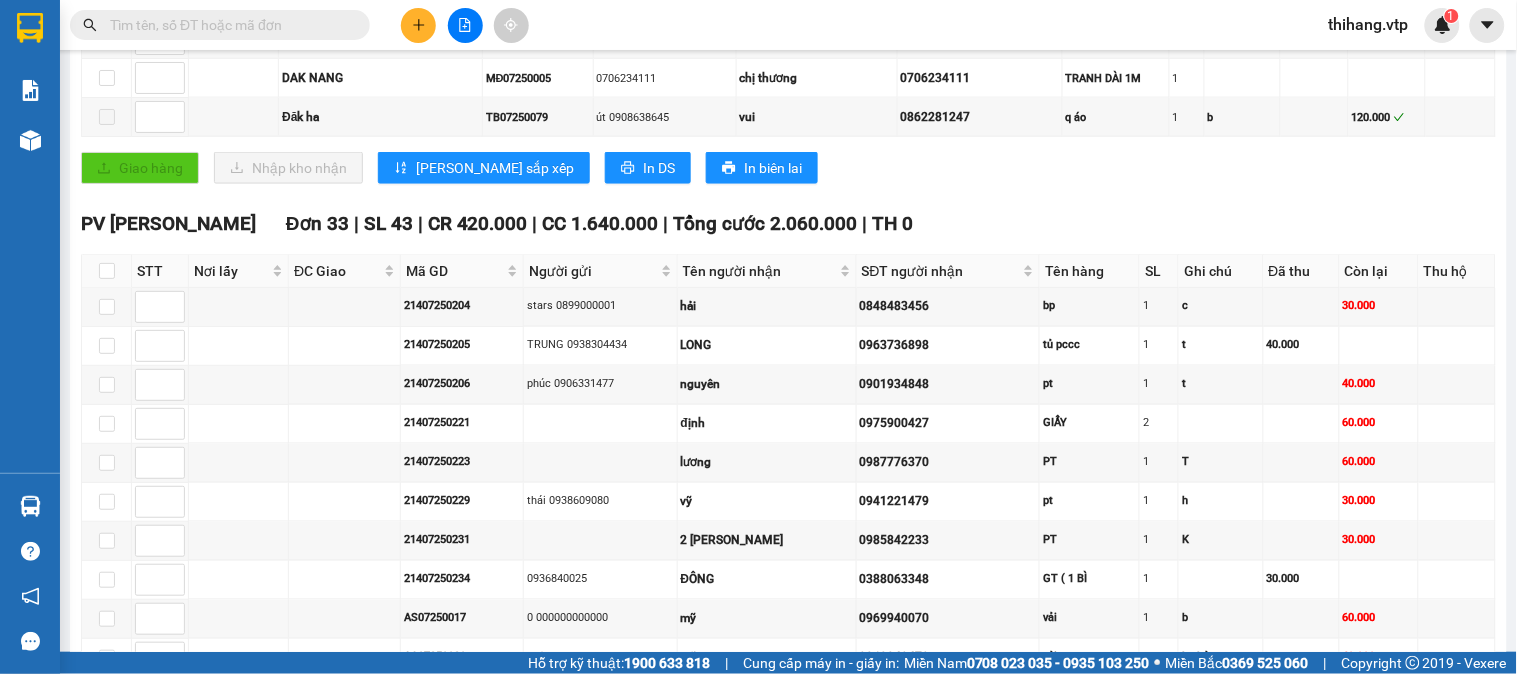 scroll, scrollTop: 777, scrollLeft: 0, axis: vertical 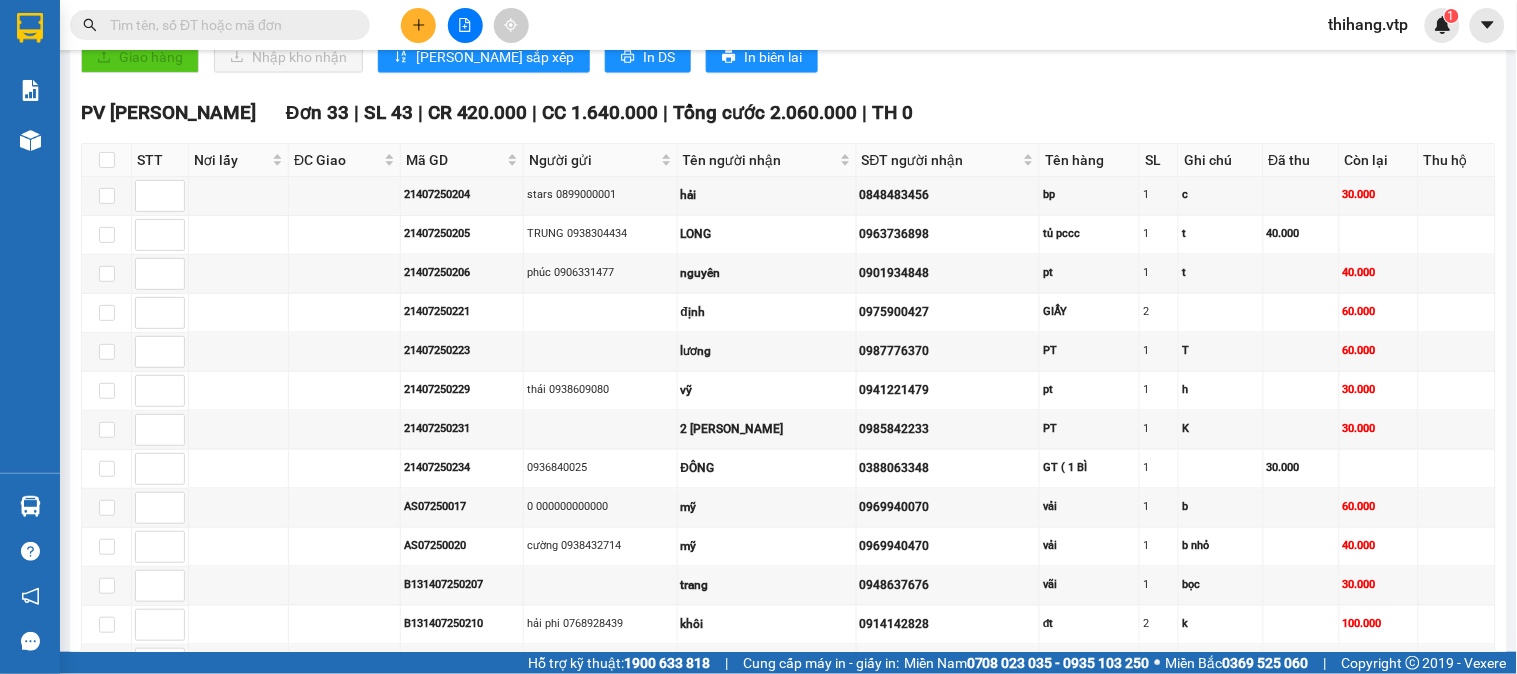 click at bounding box center [107, 160] 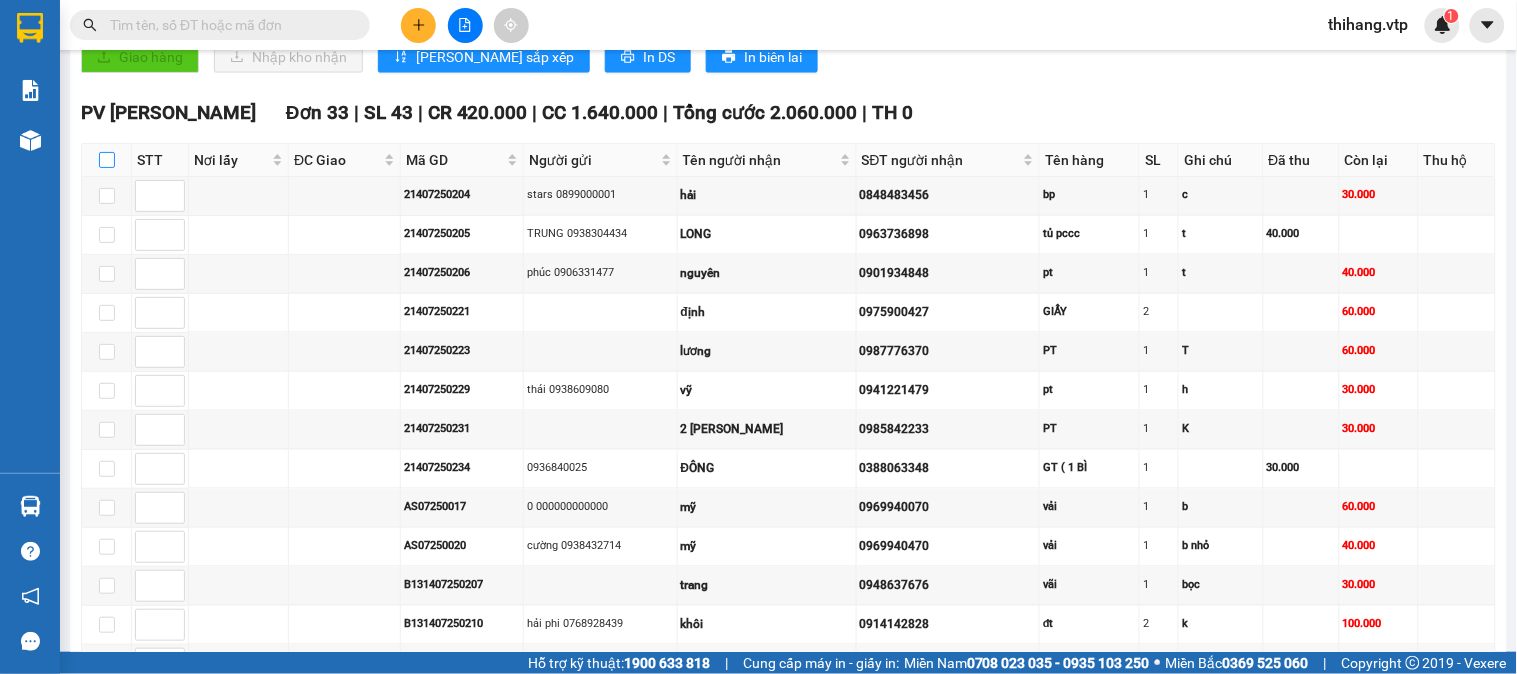 click at bounding box center [107, 160] 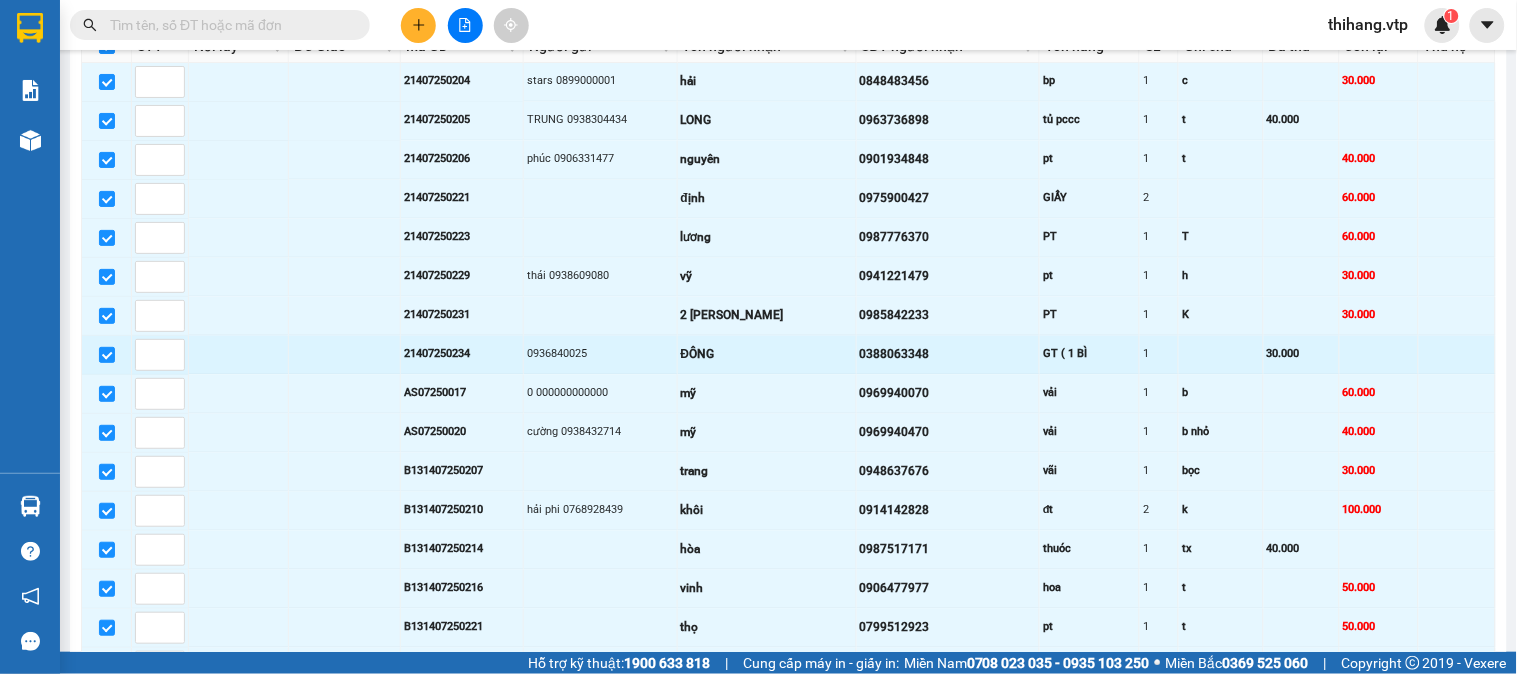 scroll, scrollTop: 1000, scrollLeft: 0, axis: vertical 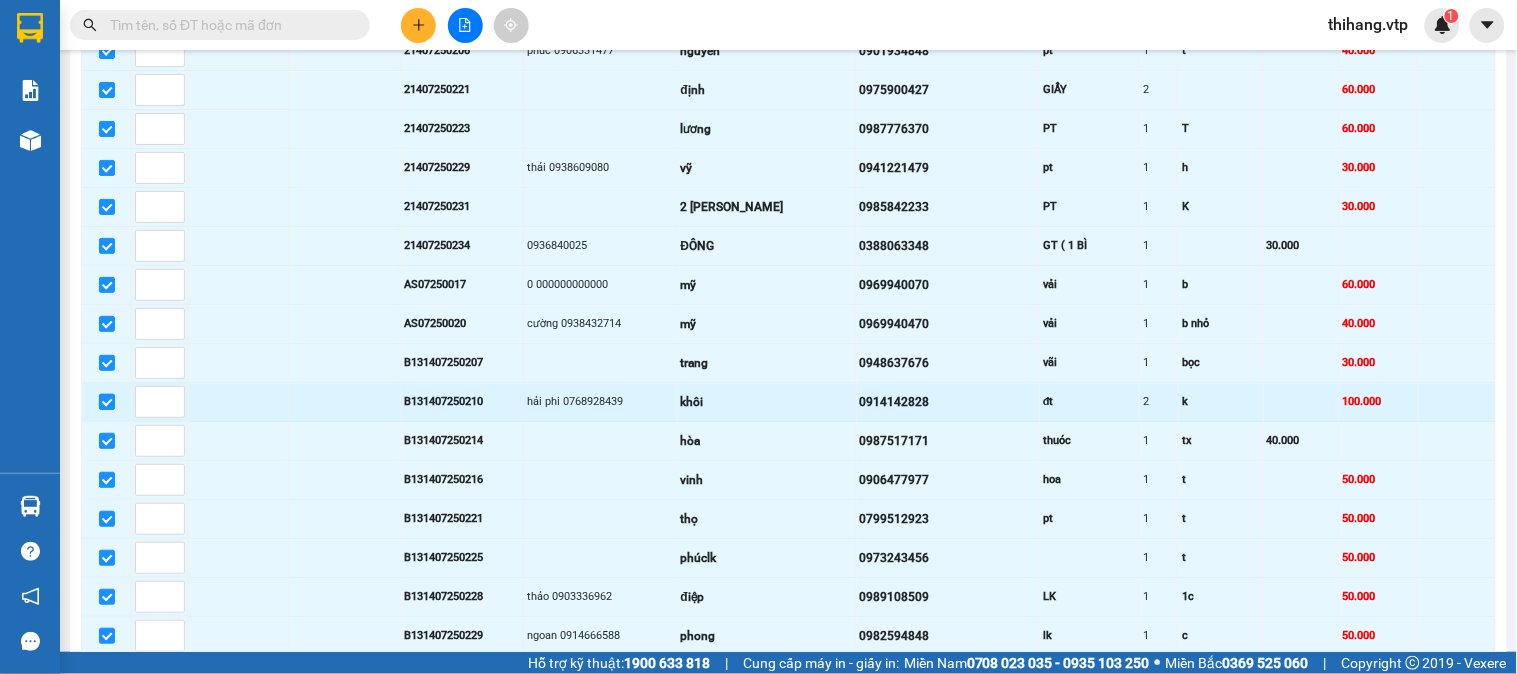 click at bounding box center (107, 402) 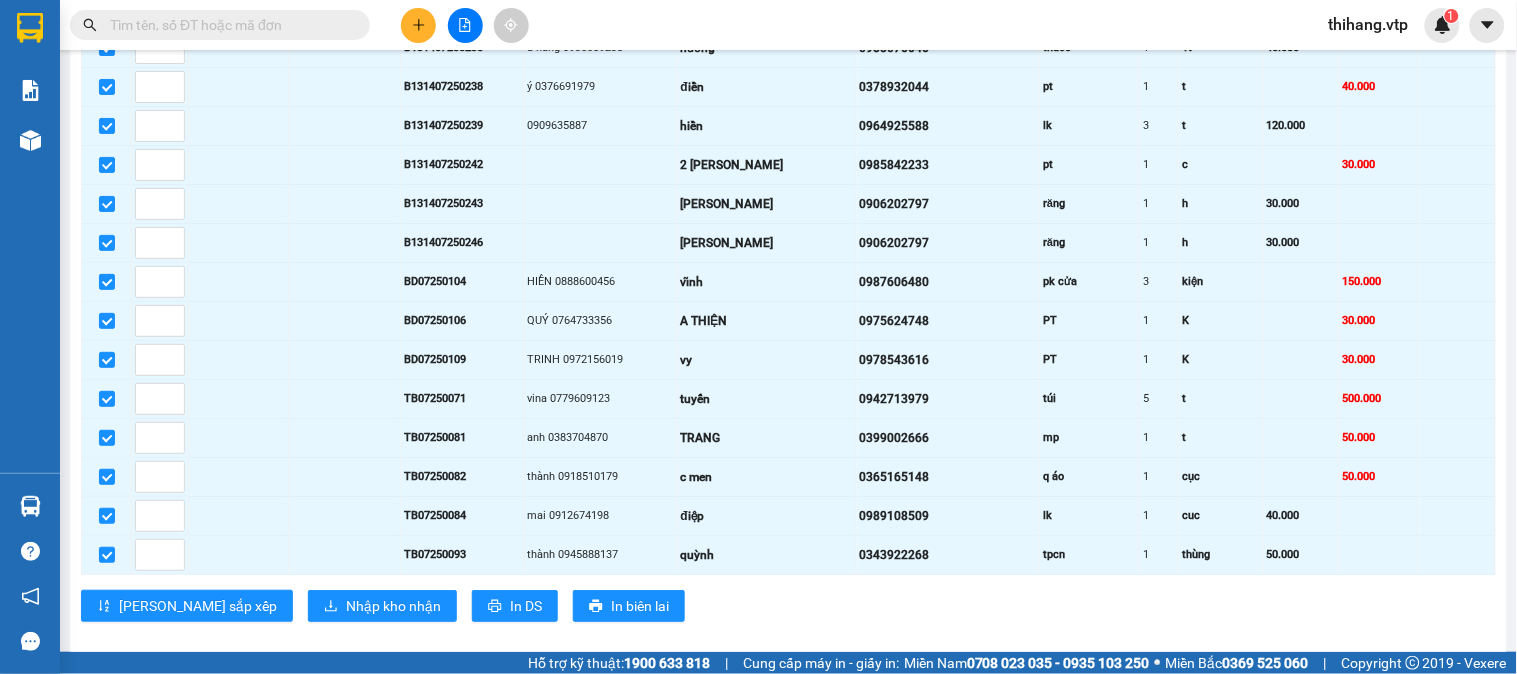 scroll, scrollTop: 1727, scrollLeft: 0, axis: vertical 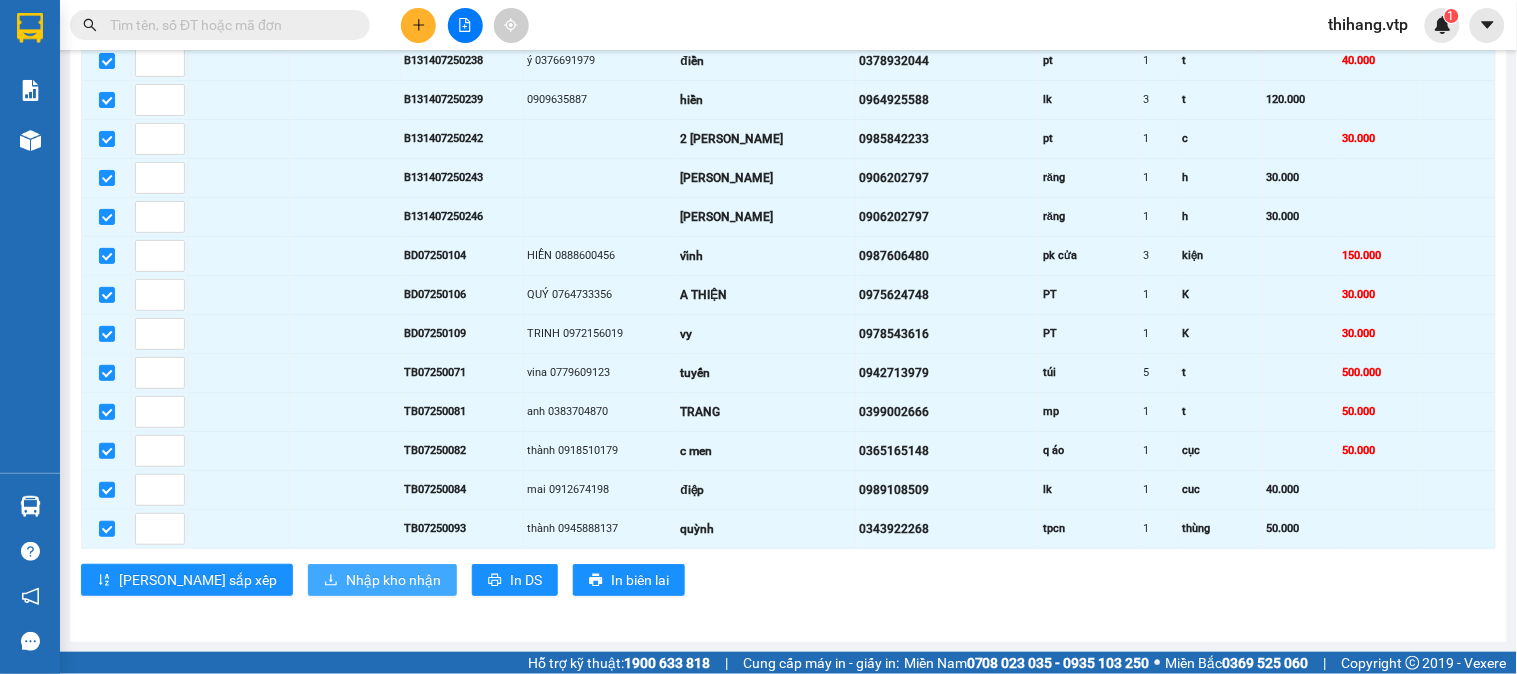 click on "Nhập kho nhận" at bounding box center (393, 580) 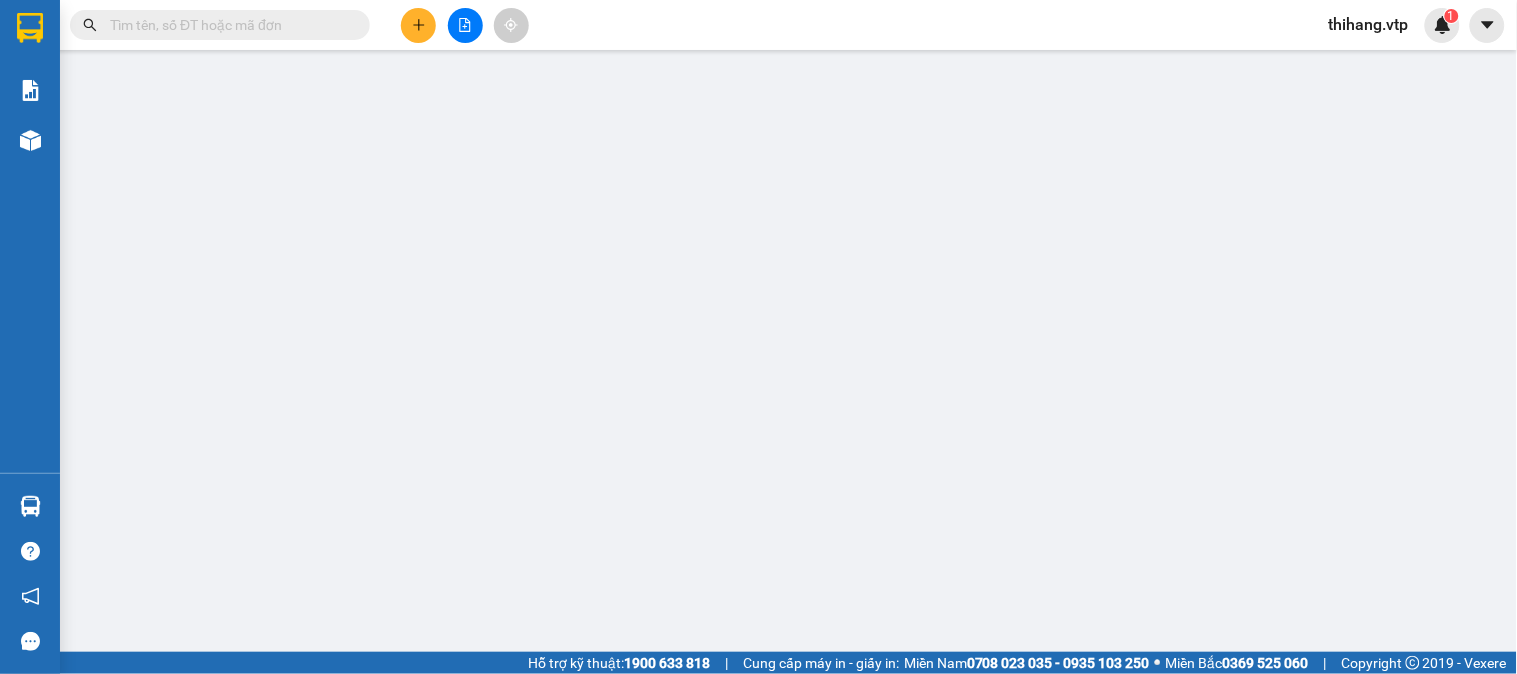 scroll, scrollTop: 0, scrollLeft: 0, axis: both 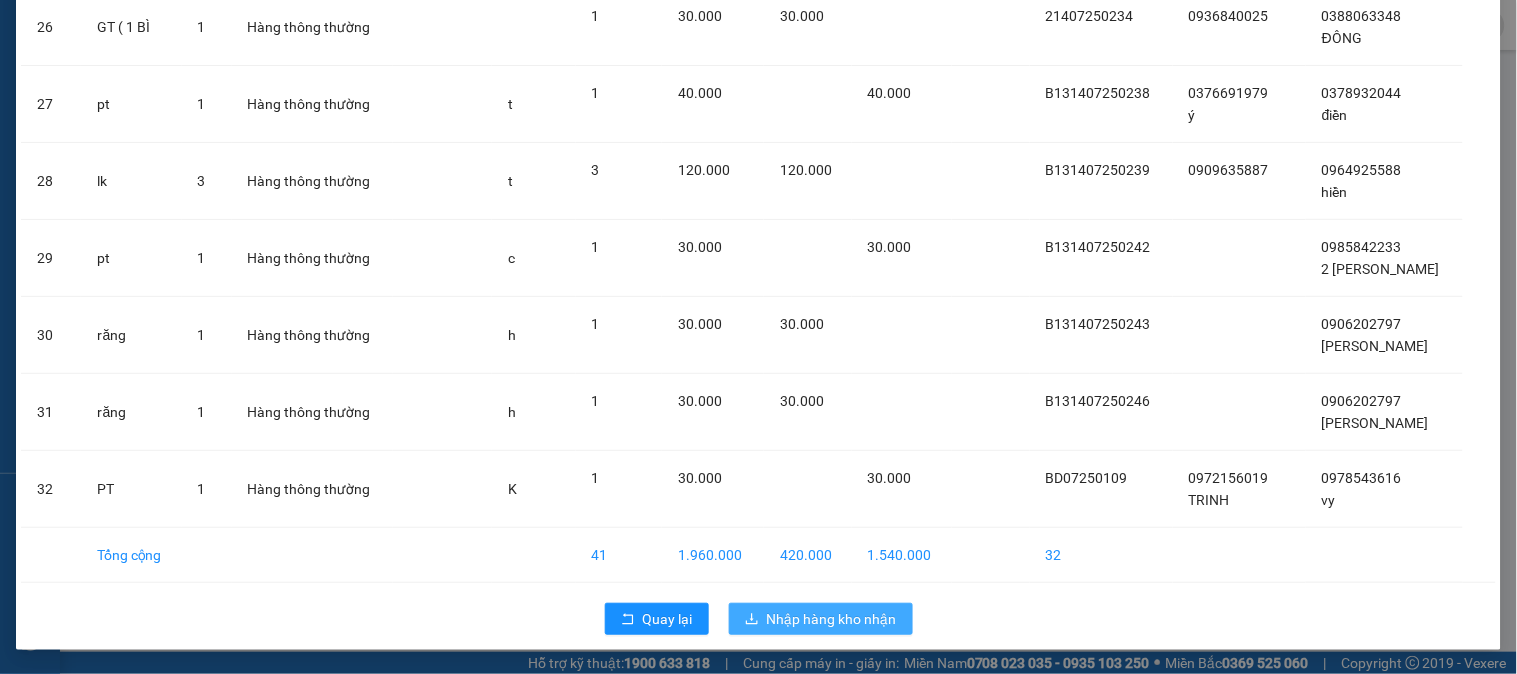 click on "Nhập hàng kho nhận" at bounding box center (832, 619) 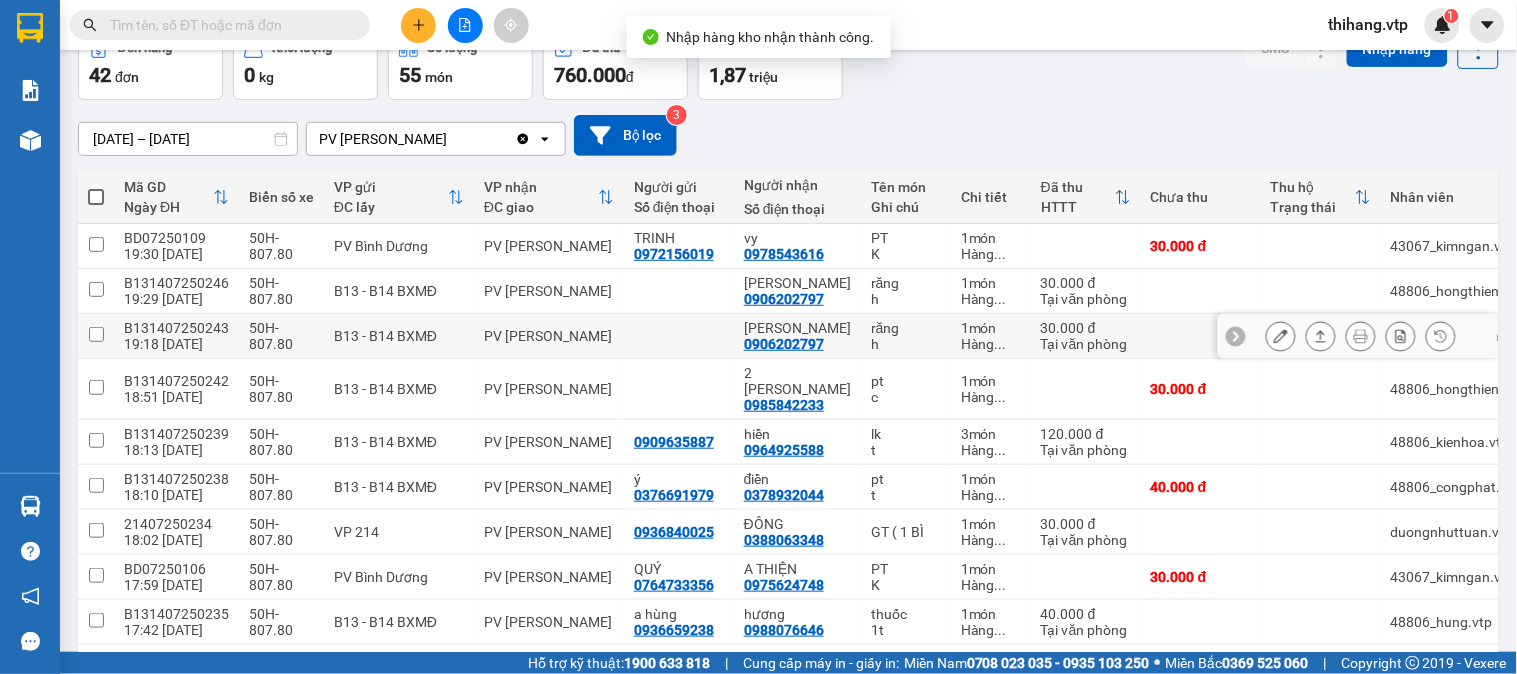 scroll, scrollTop: 0, scrollLeft: 0, axis: both 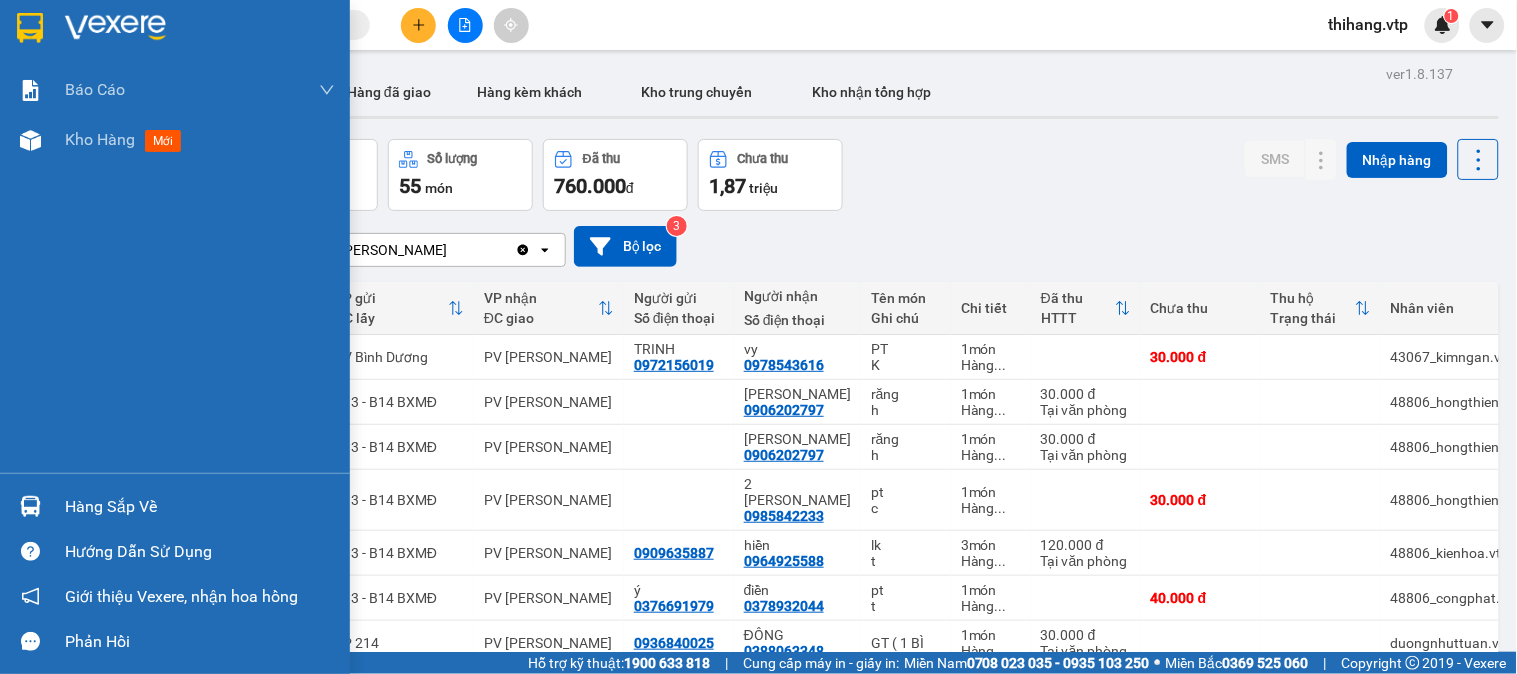 click on "Hàng sắp về" at bounding box center (200, 507) 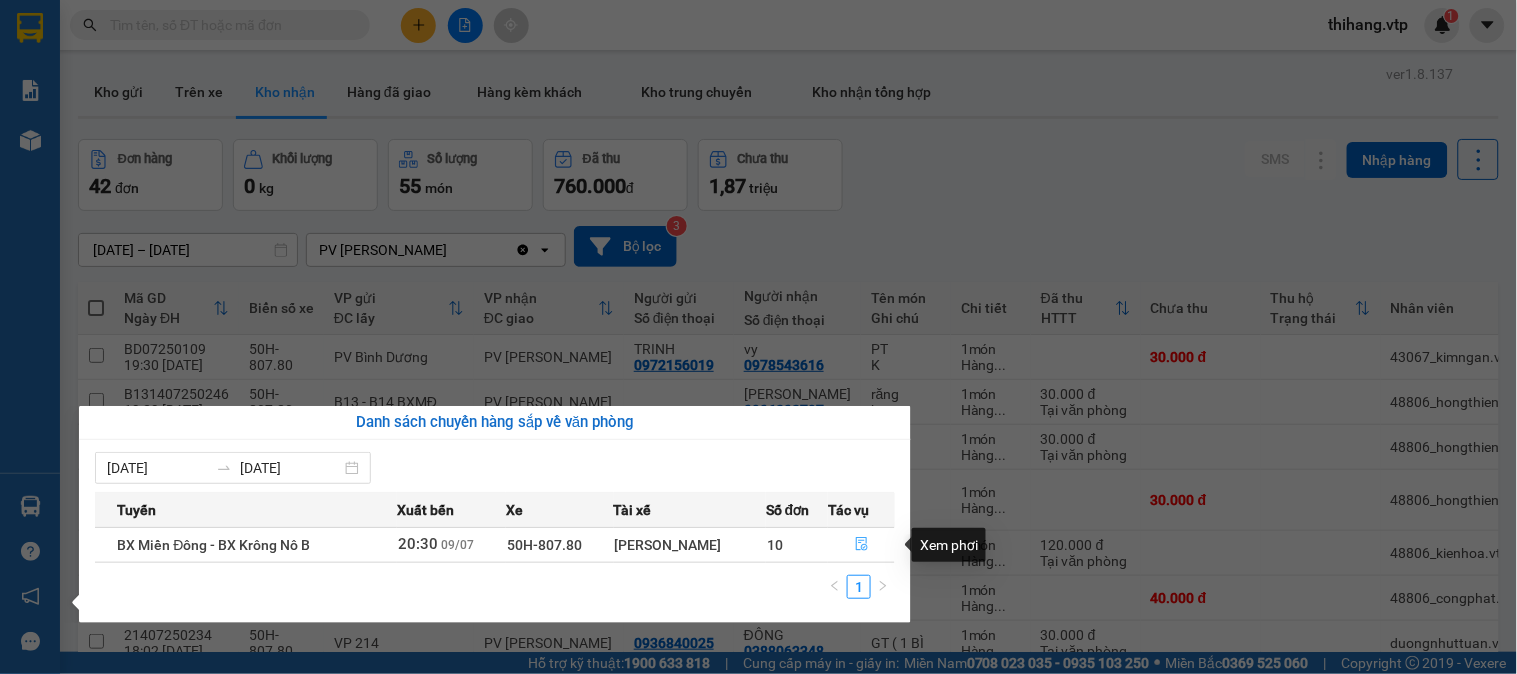 click 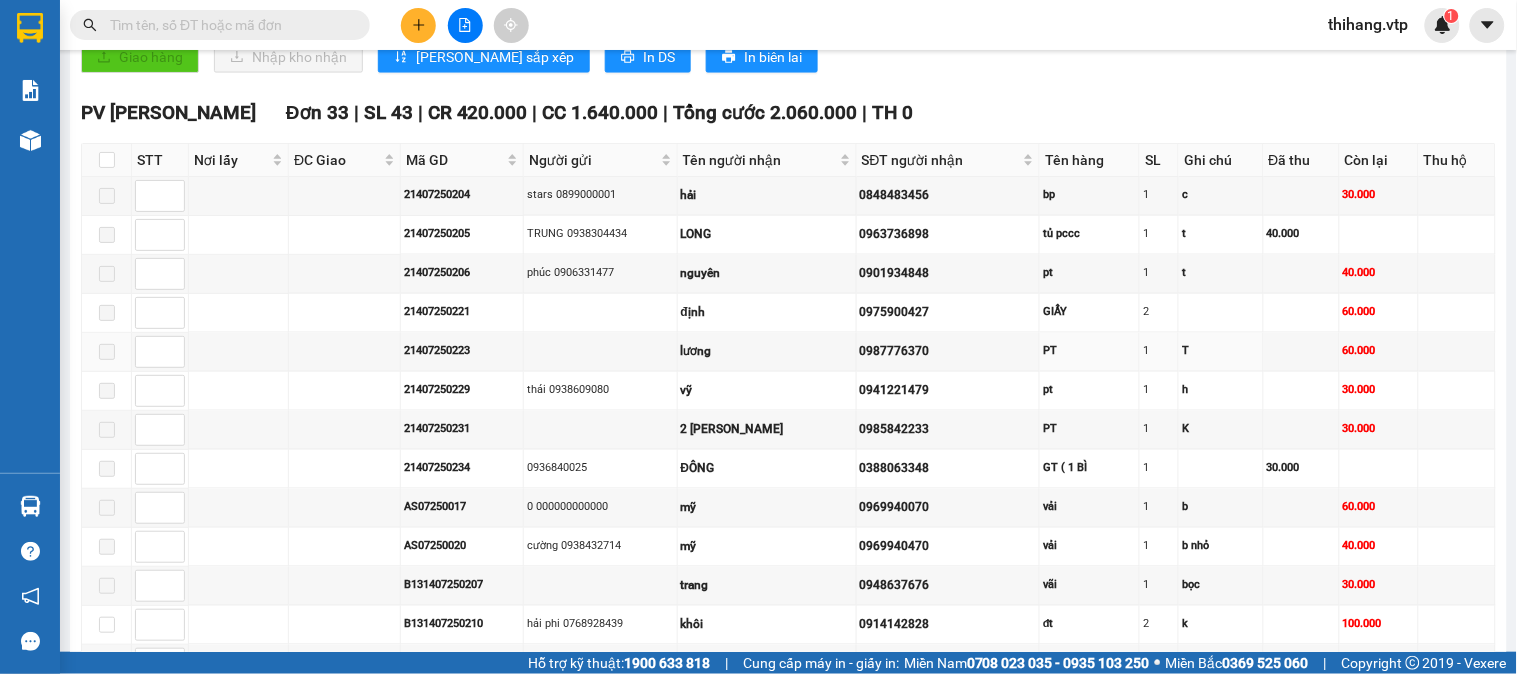 scroll, scrollTop: 888, scrollLeft: 0, axis: vertical 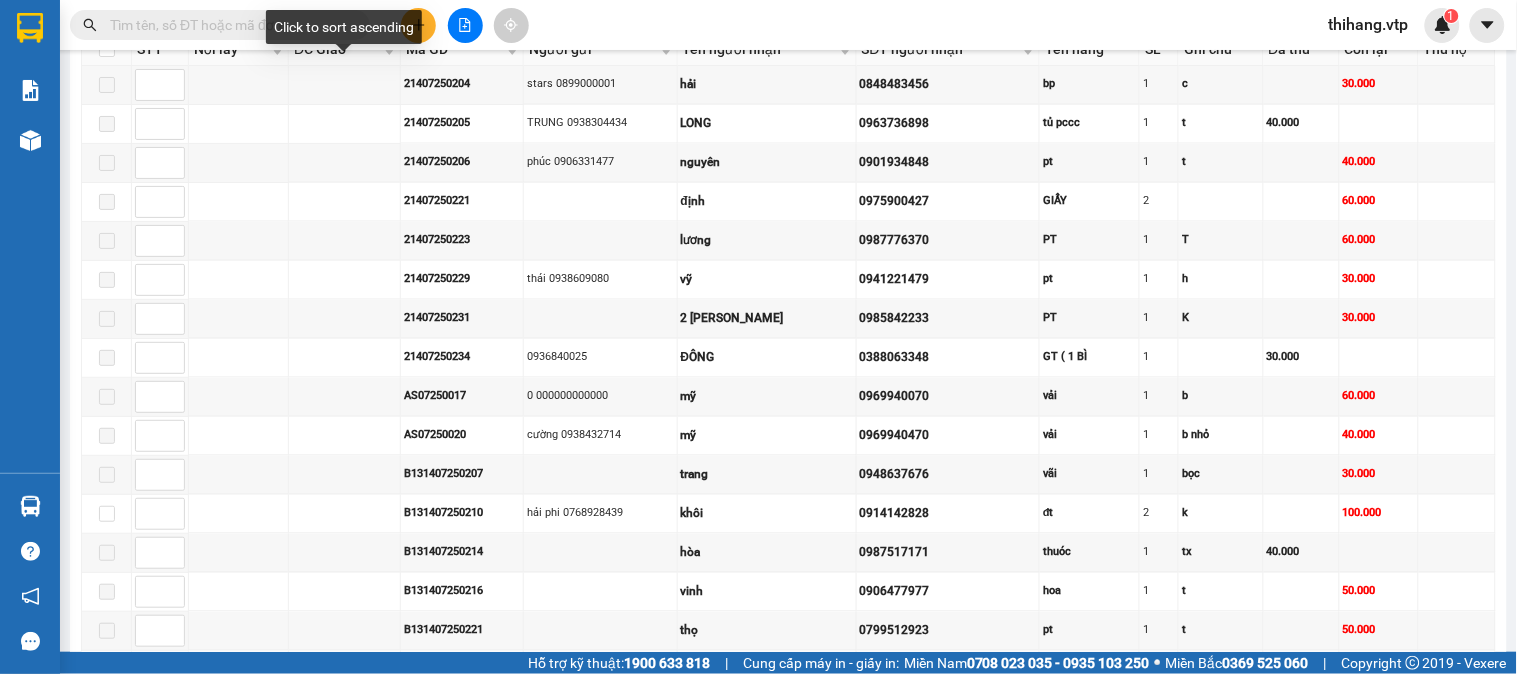 click on "Click to sort ascending" at bounding box center (344, 27) 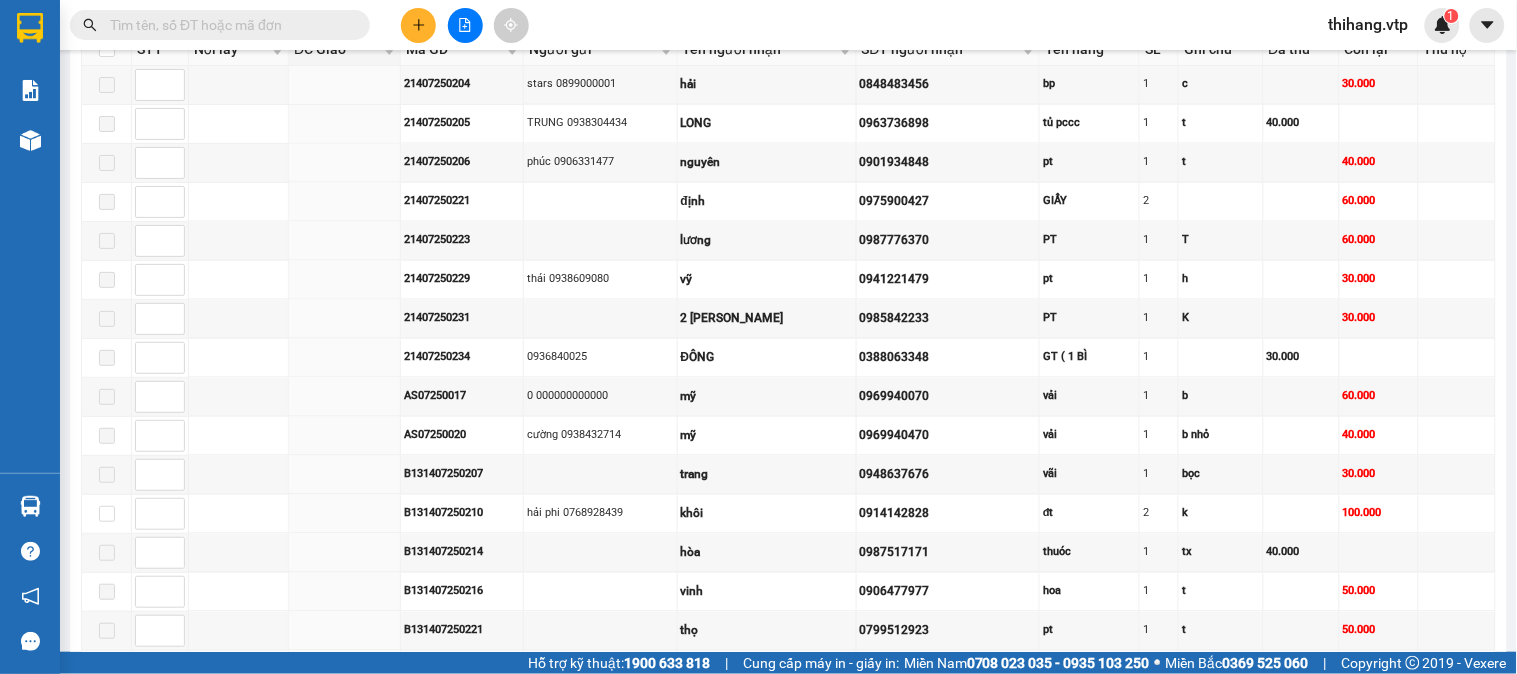 click at bounding box center [228, 25] 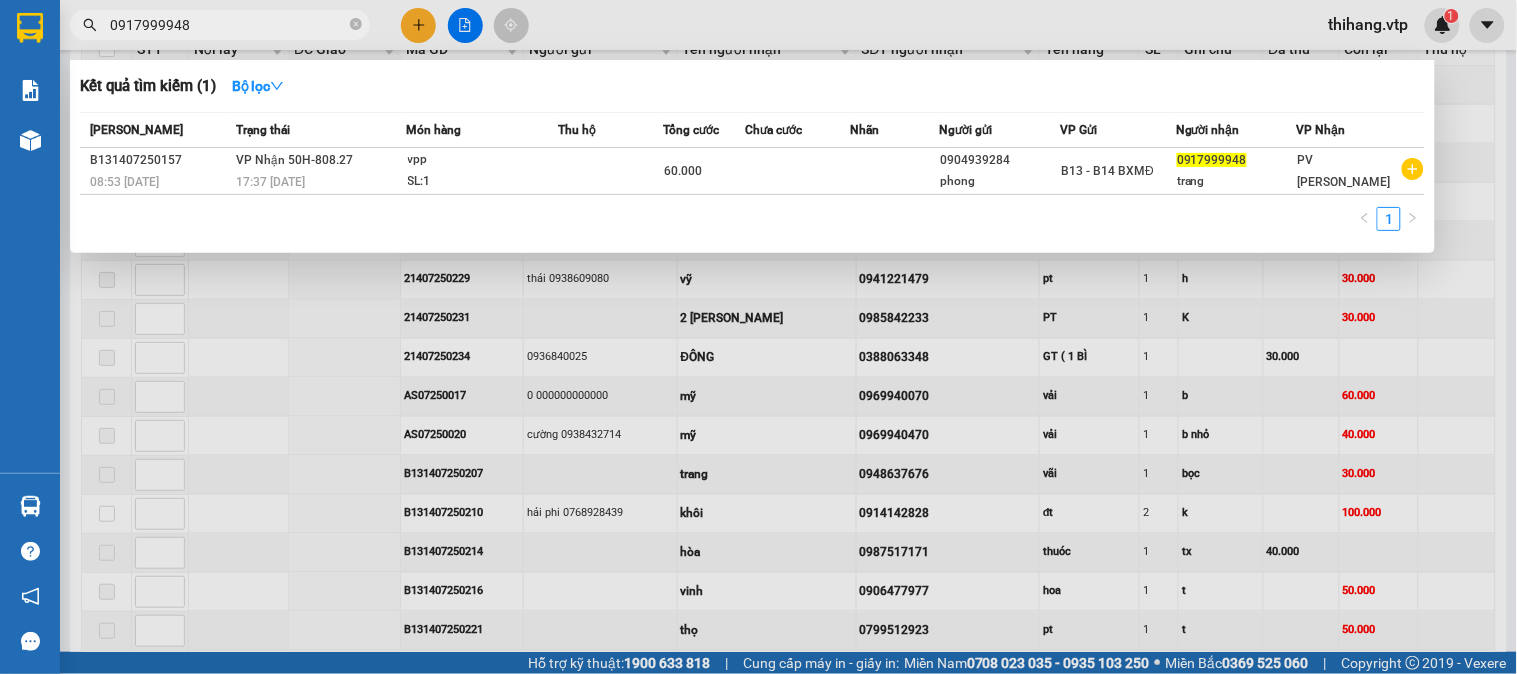 type on "0917999948" 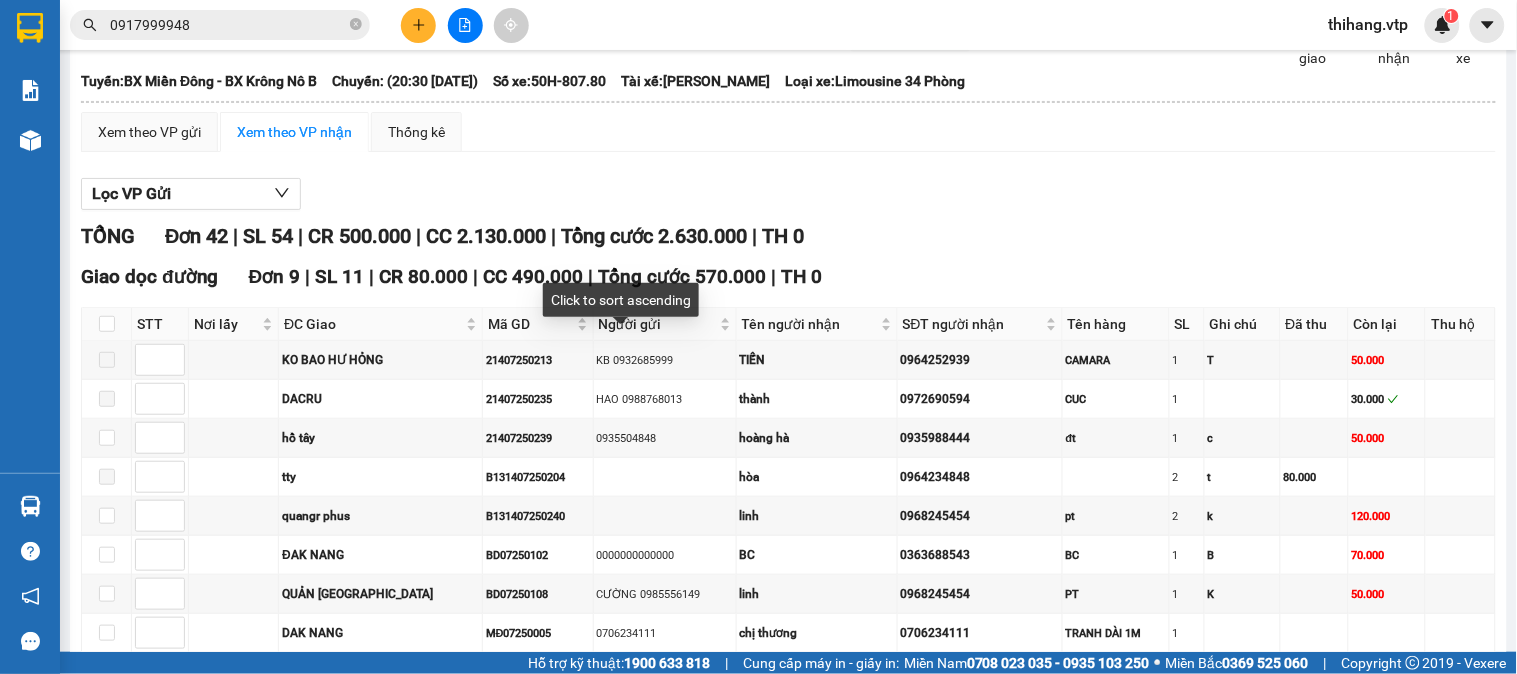 scroll, scrollTop: 0, scrollLeft: 0, axis: both 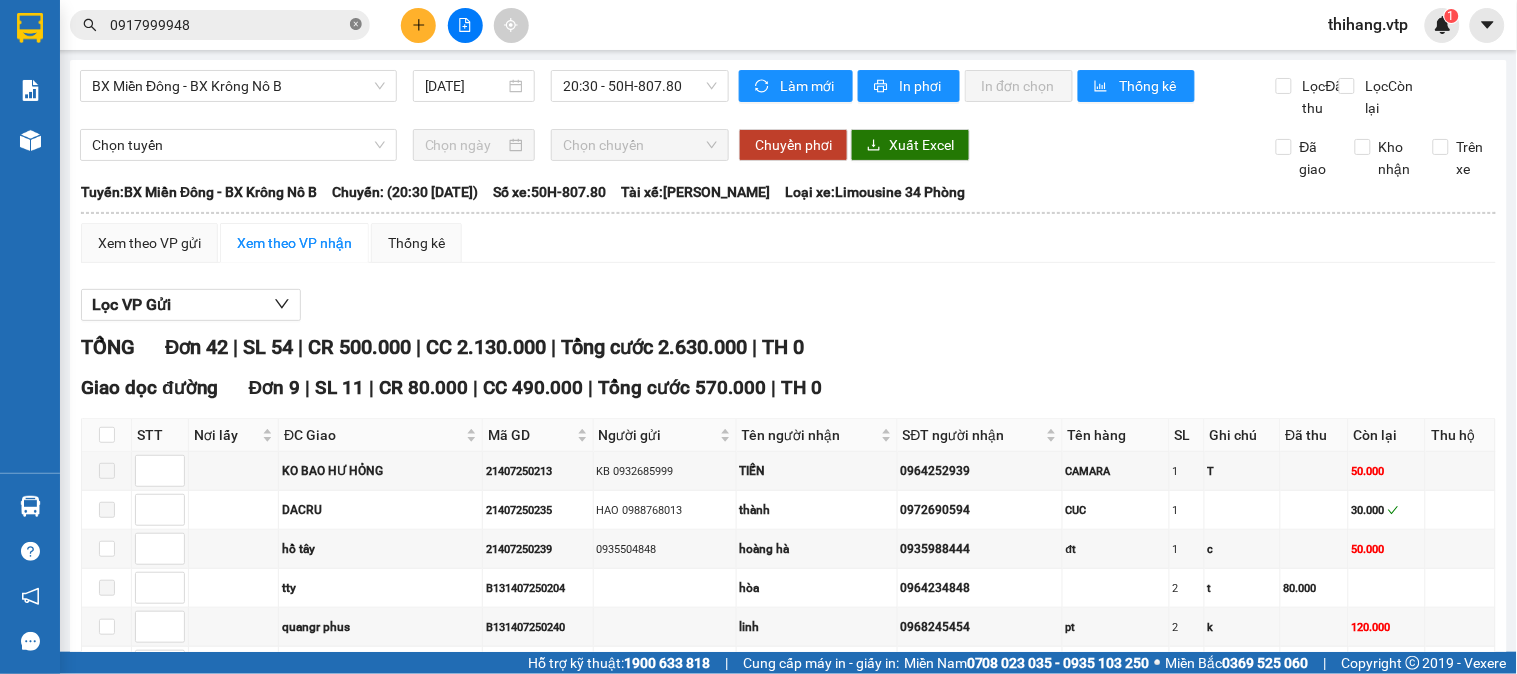 click at bounding box center [356, 25] 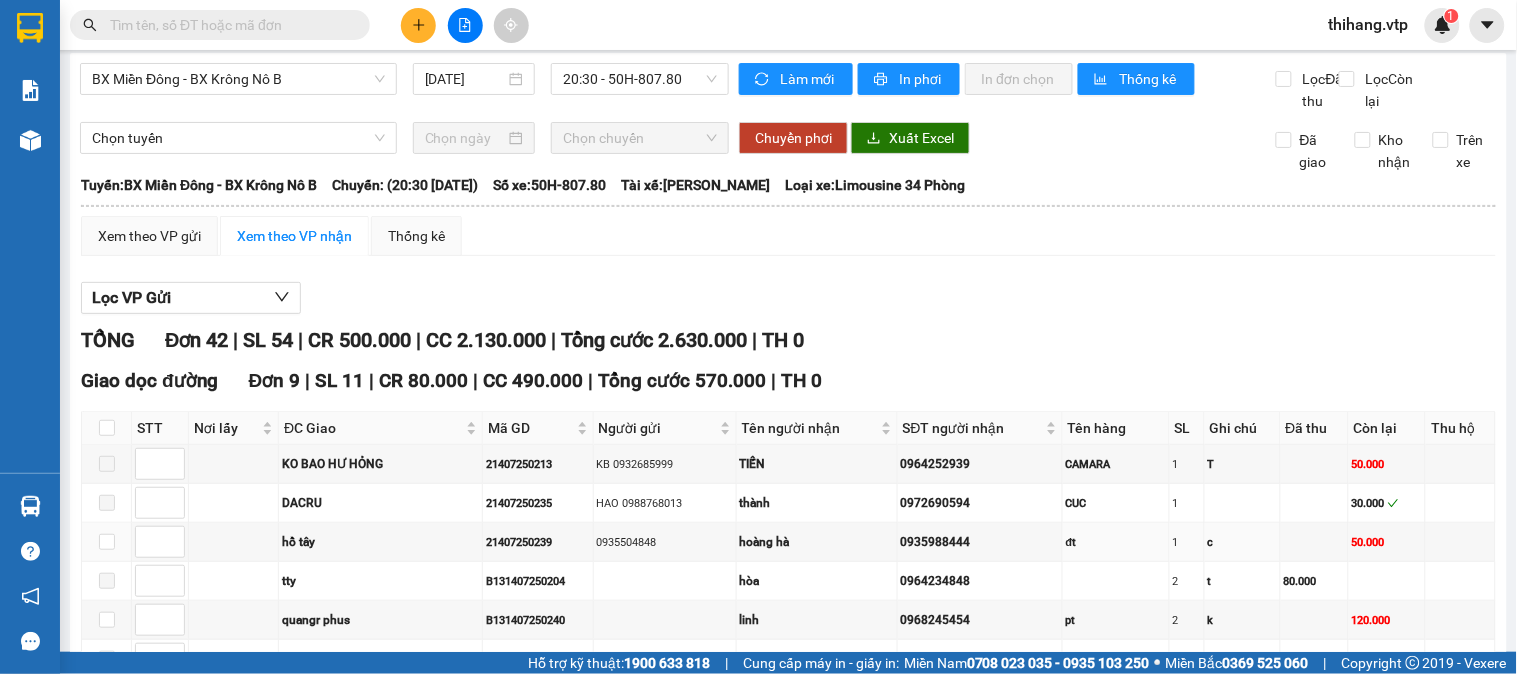 scroll, scrollTop: 0, scrollLeft: 0, axis: both 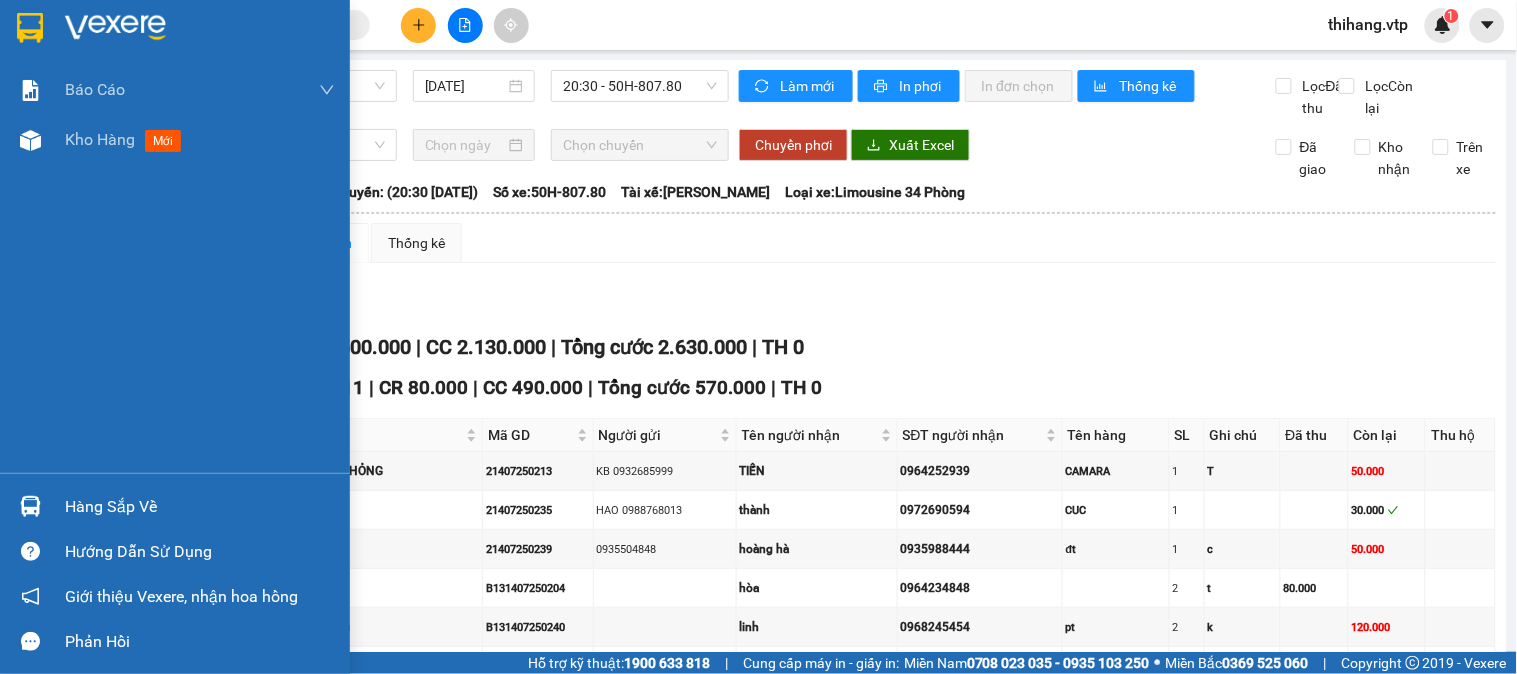 click at bounding box center (115, 28) 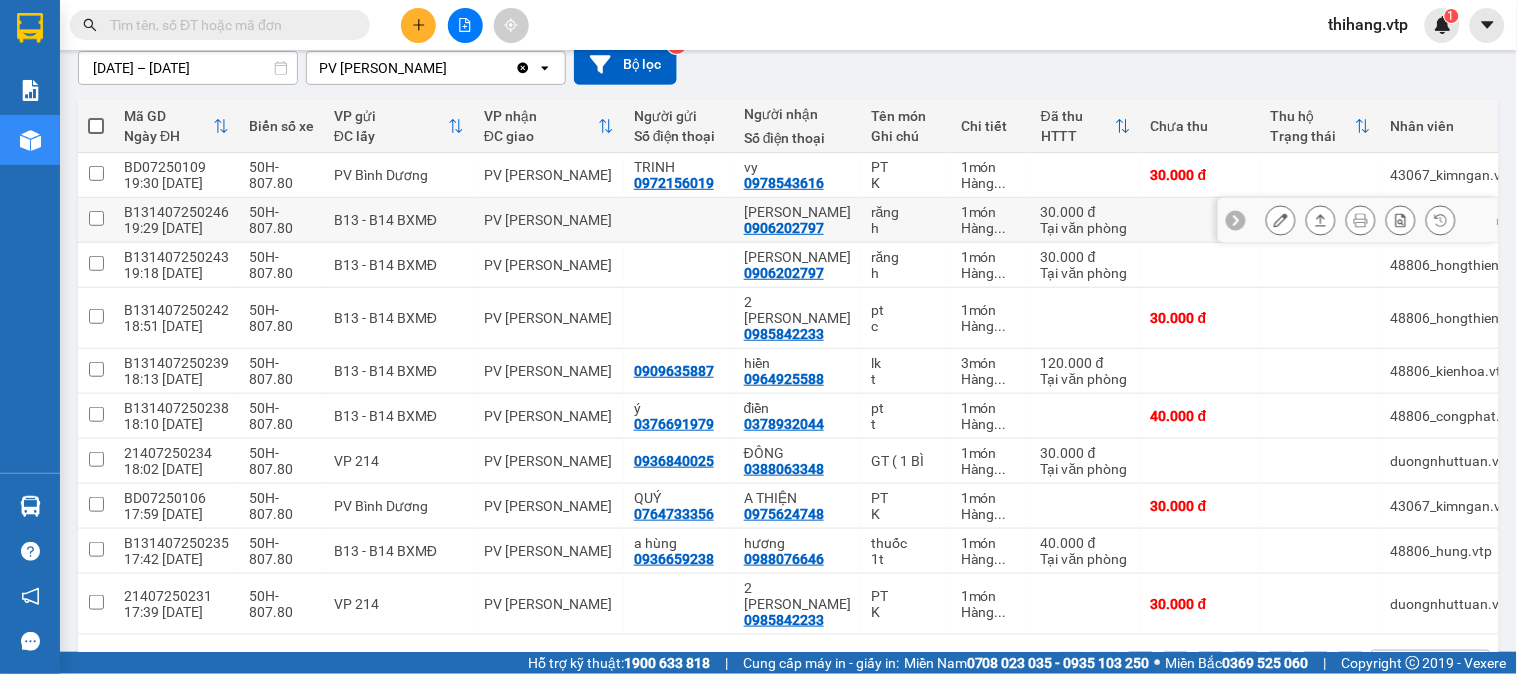 scroll, scrollTop: 222, scrollLeft: 0, axis: vertical 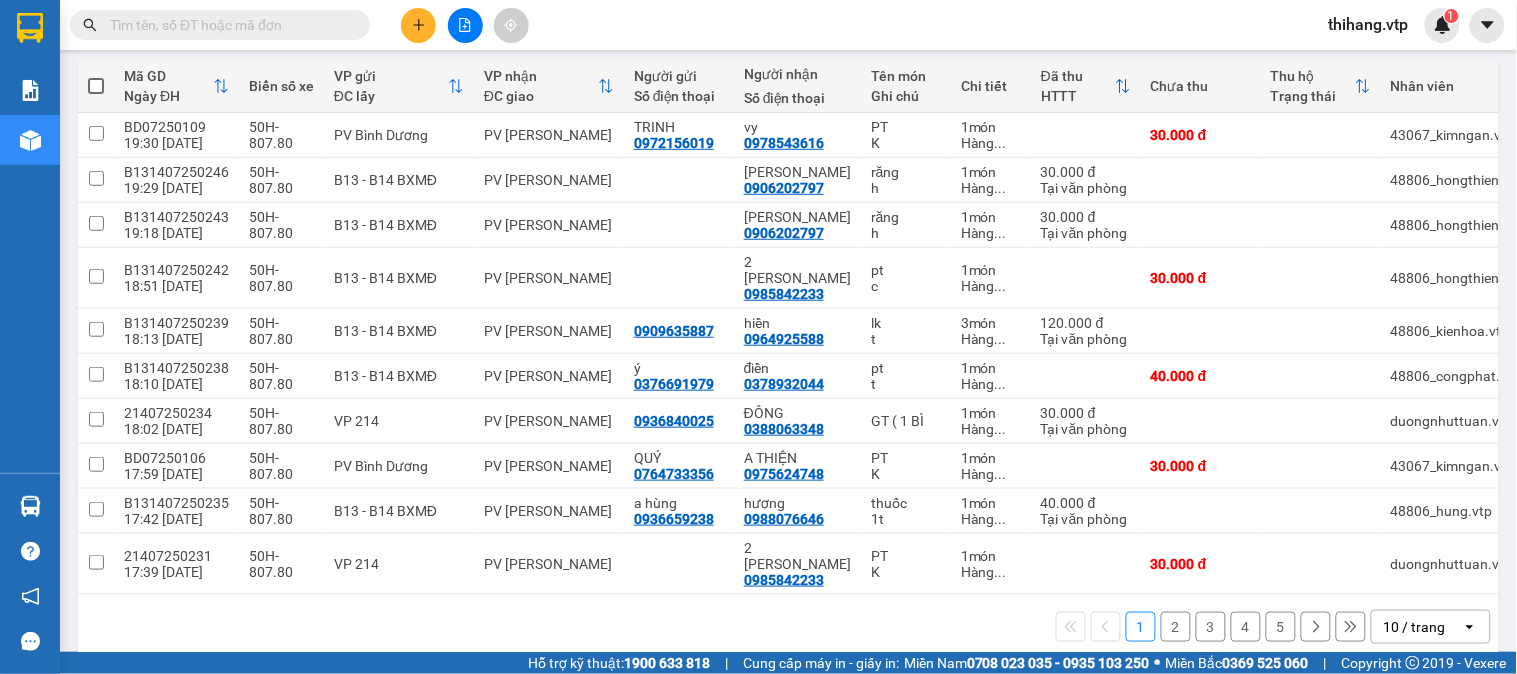 click on "open" 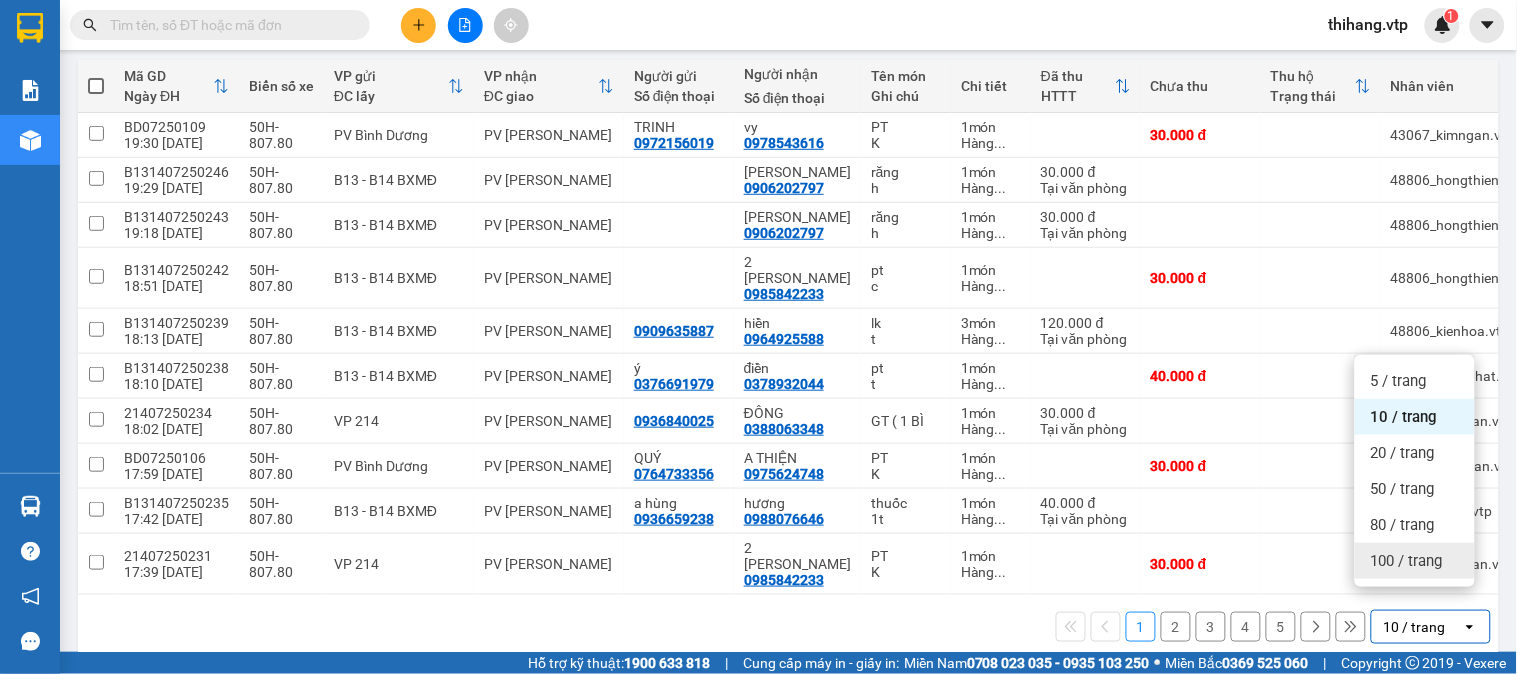 click on "100 / trang" at bounding box center [1415, 561] 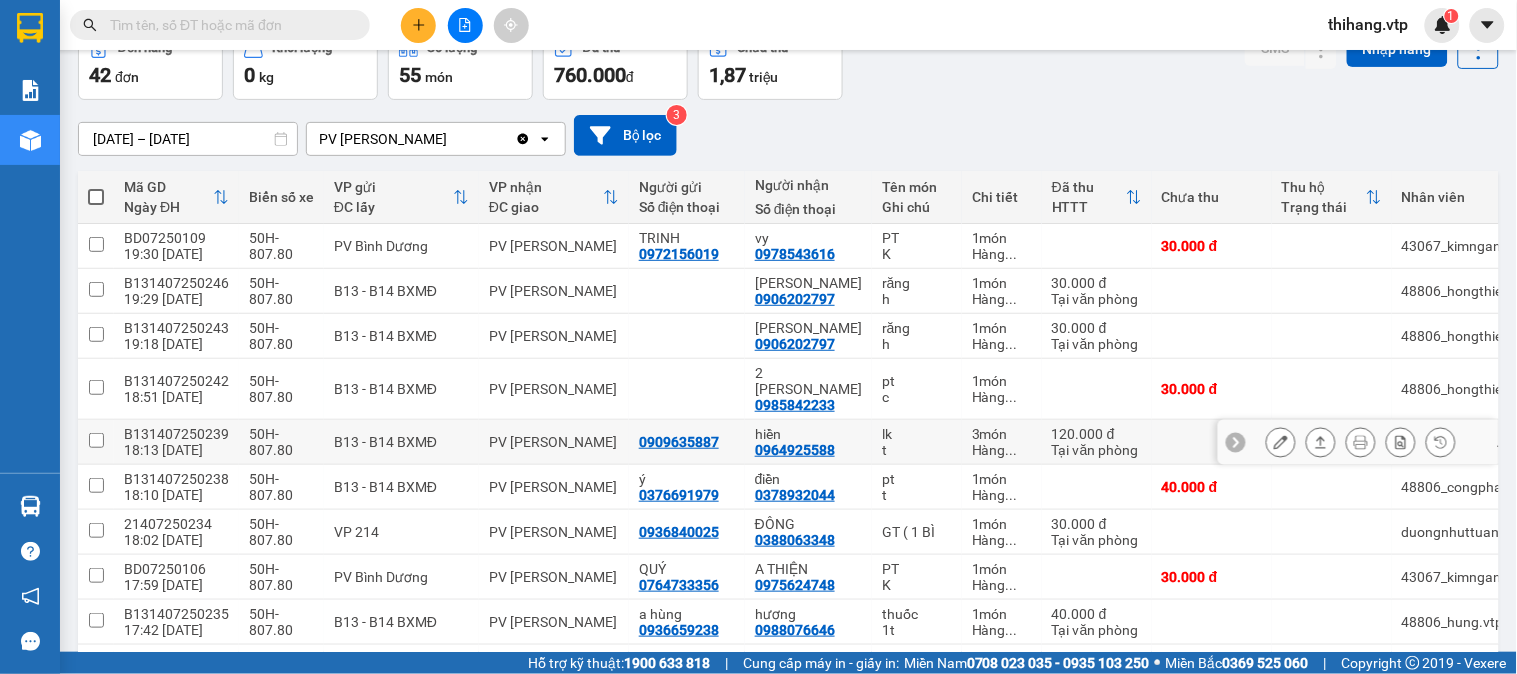 scroll, scrollTop: 0, scrollLeft: 0, axis: both 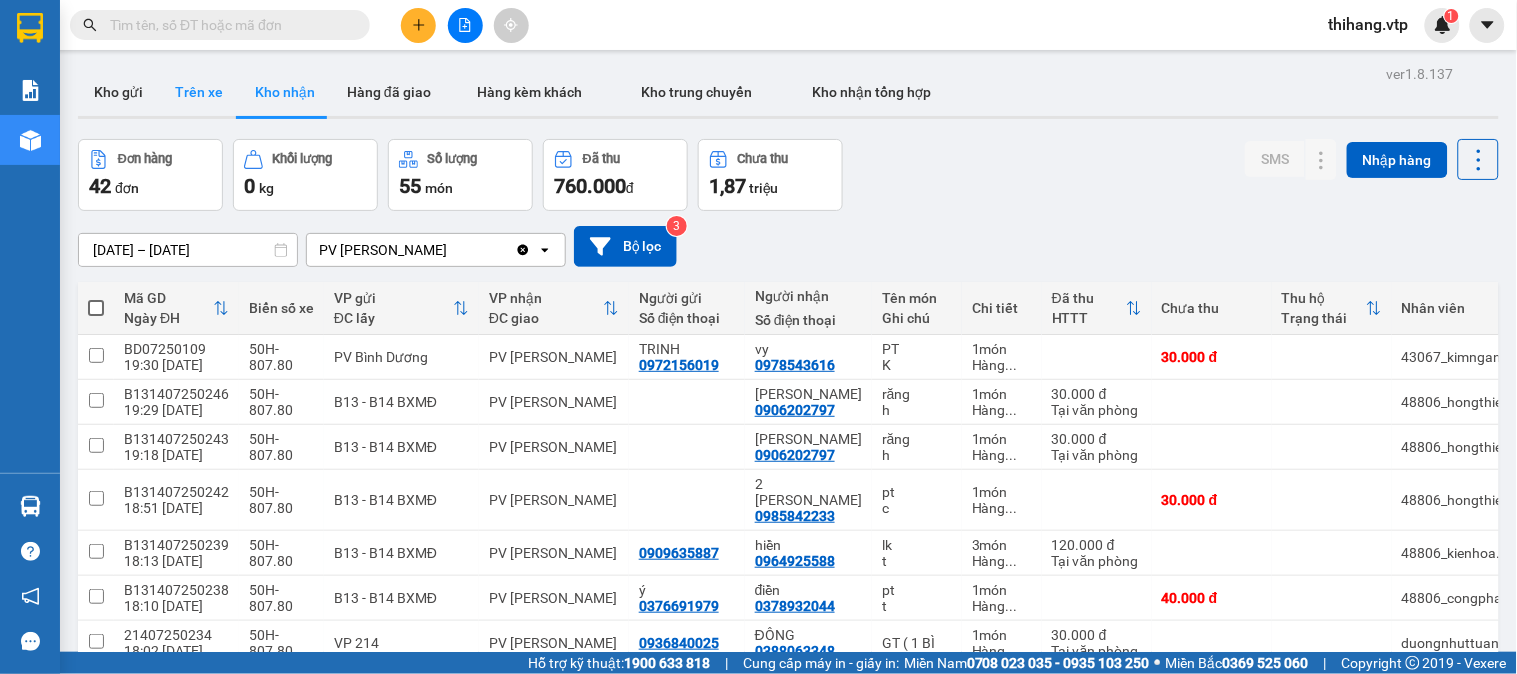 click on "Trên xe" at bounding box center (199, 92) 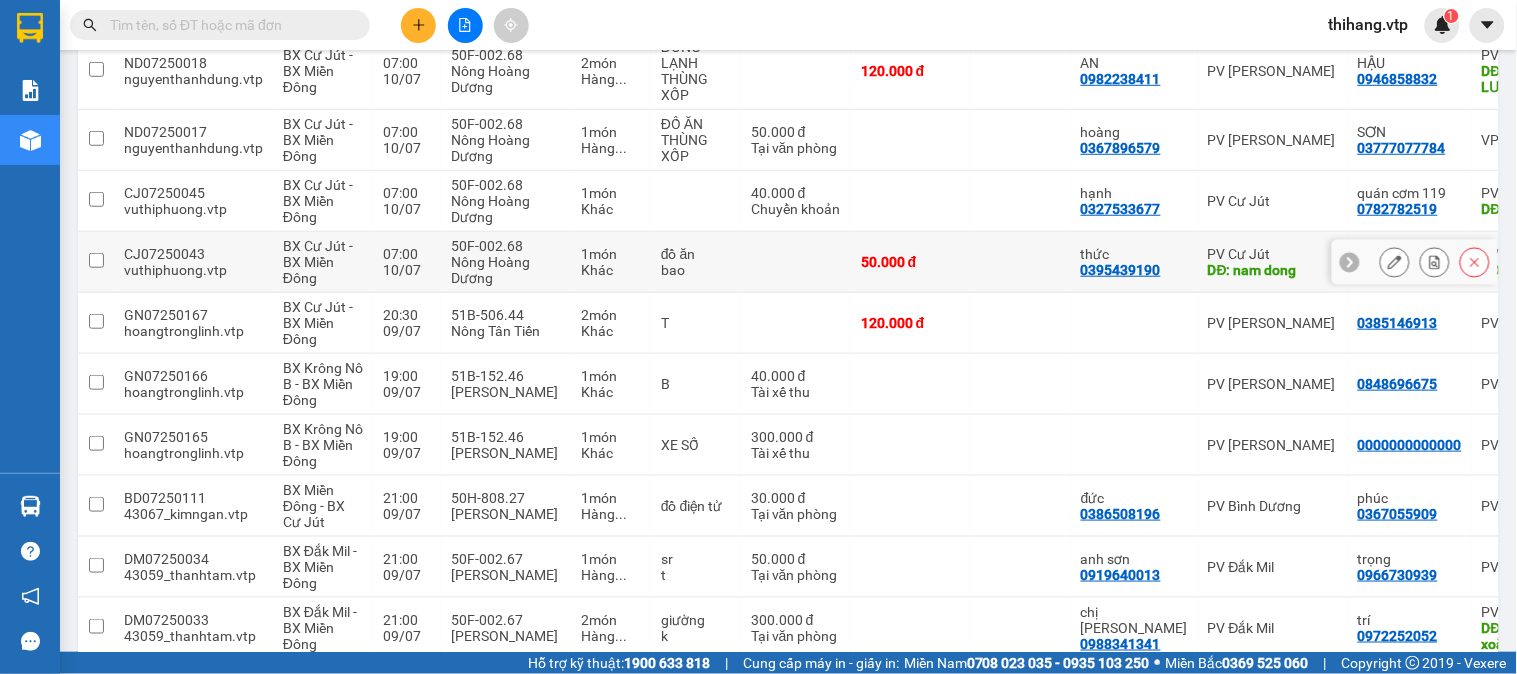 scroll, scrollTop: 400, scrollLeft: 0, axis: vertical 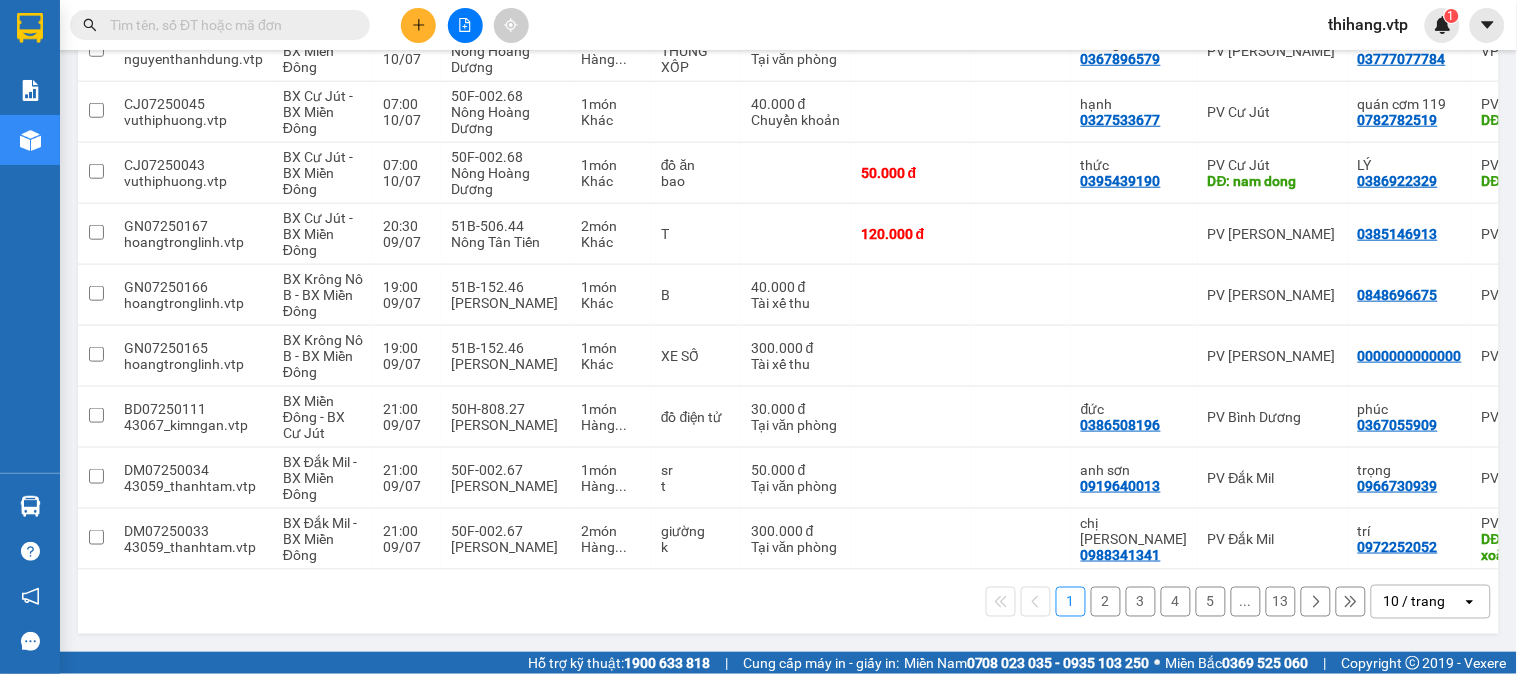 click on "10 / trang" at bounding box center [1415, 602] 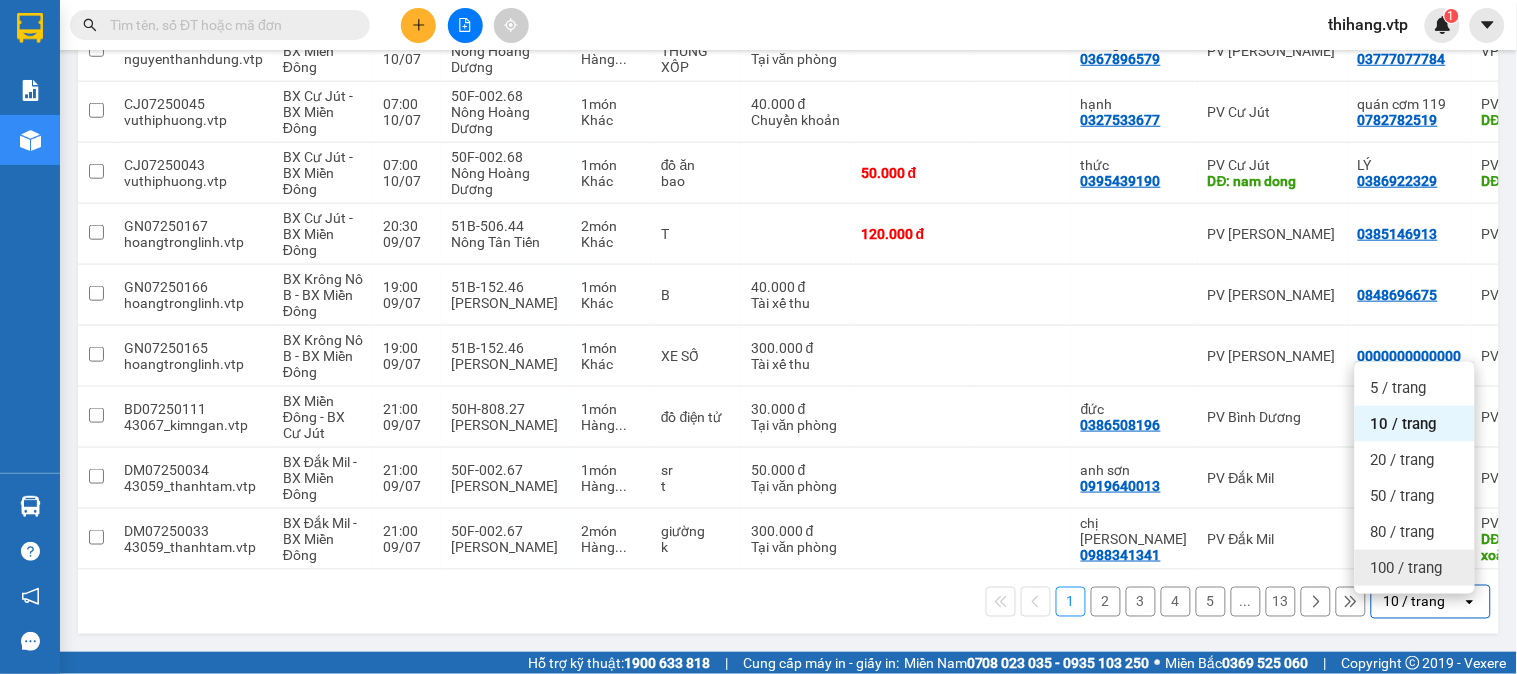 click on "100 / trang" at bounding box center [1407, 568] 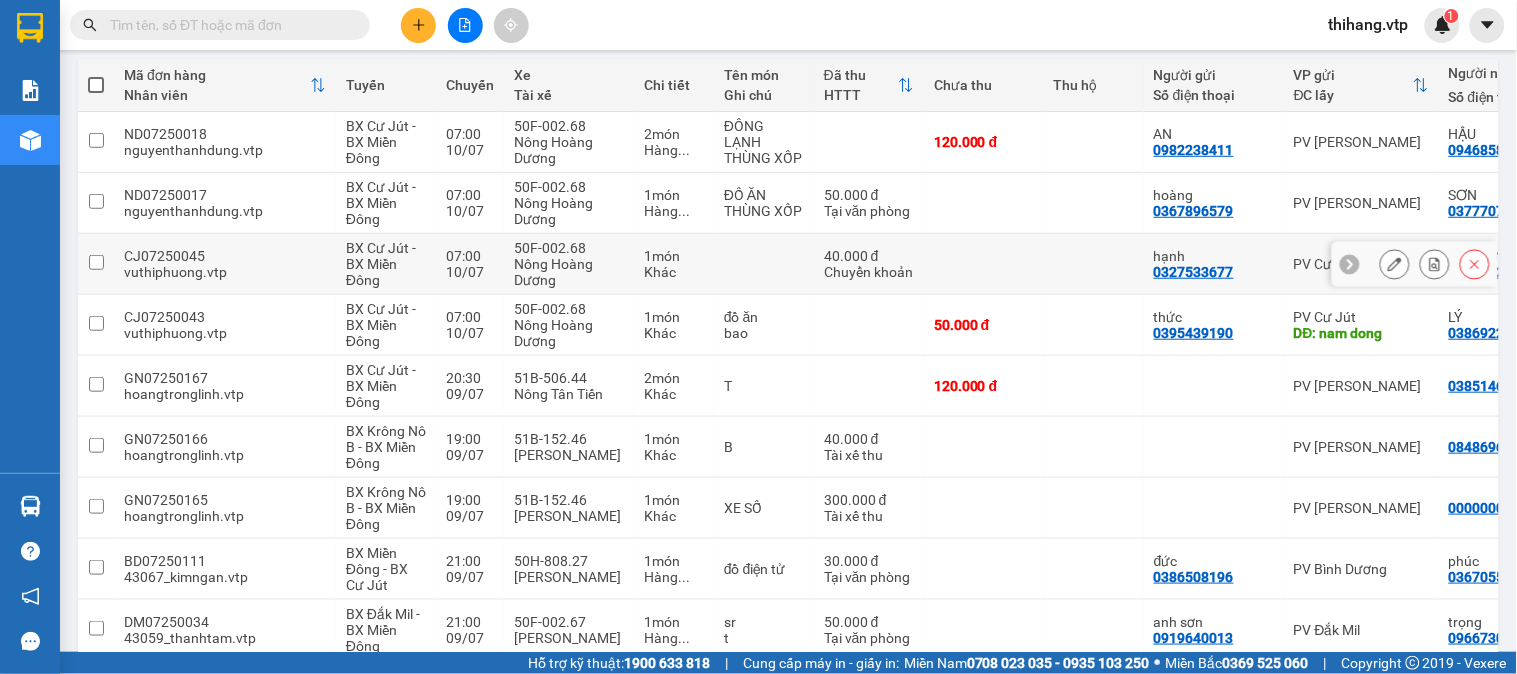 scroll, scrollTop: 0, scrollLeft: 0, axis: both 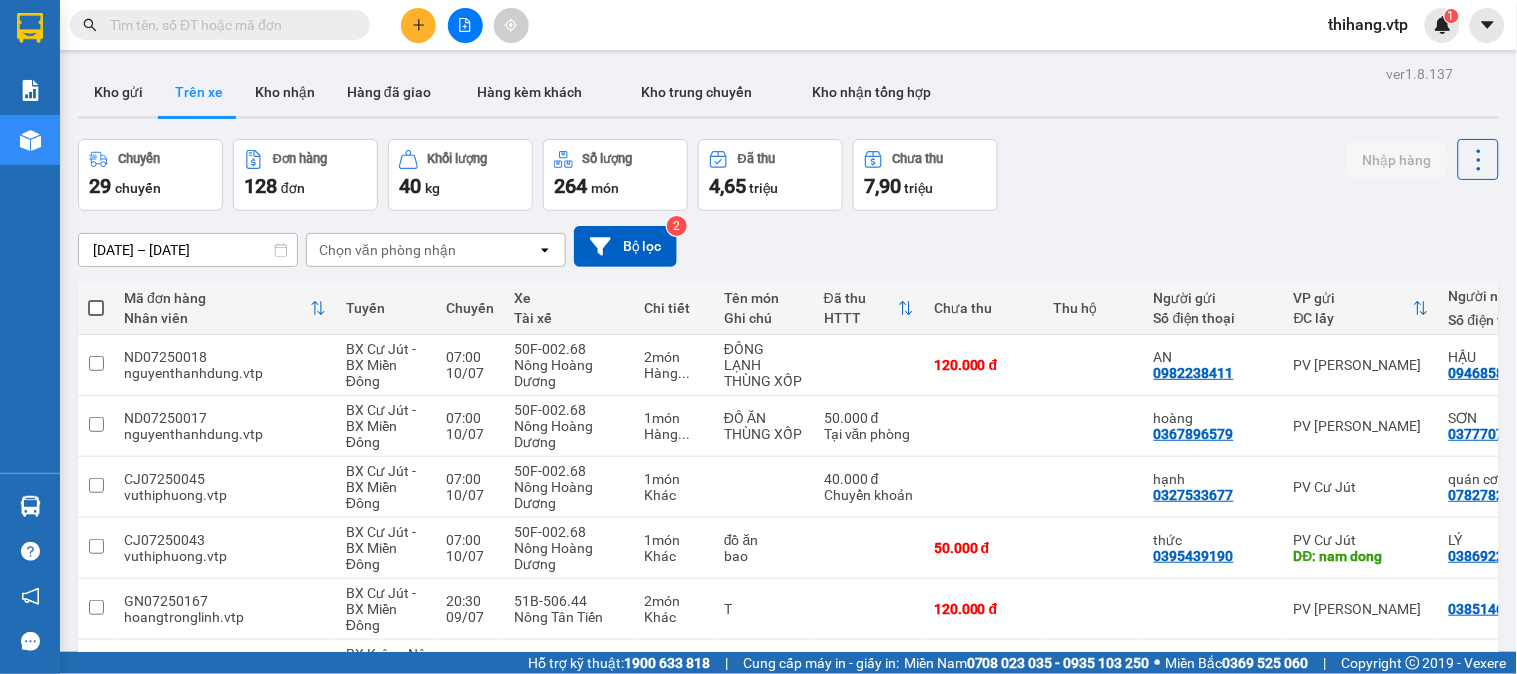 click on "Kho gửi Trên xe Kho nhận Hàng đã giao Hàng kèm khách Kho trung chuyển Kho nhận tổng hợp" at bounding box center (788, 94) 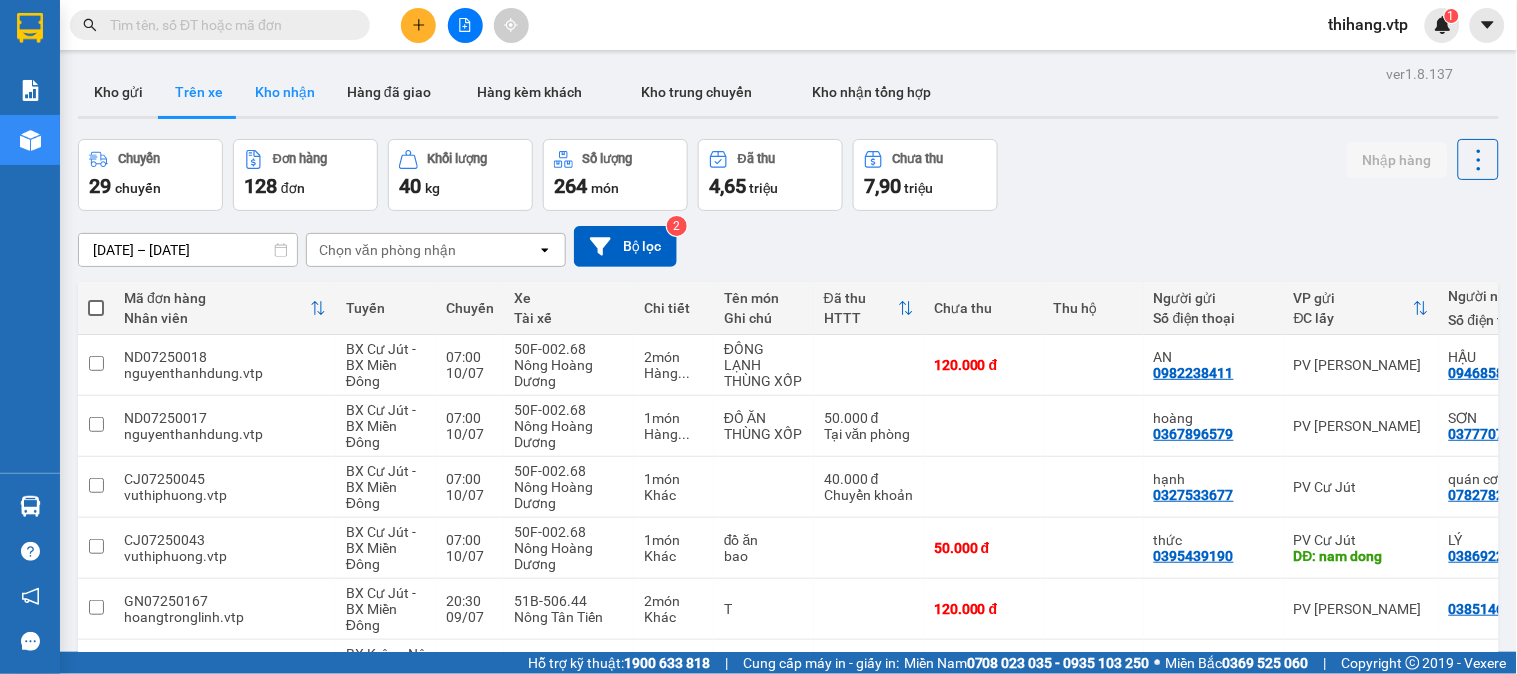 click on "Kho nhận" at bounding box center [285, 92] 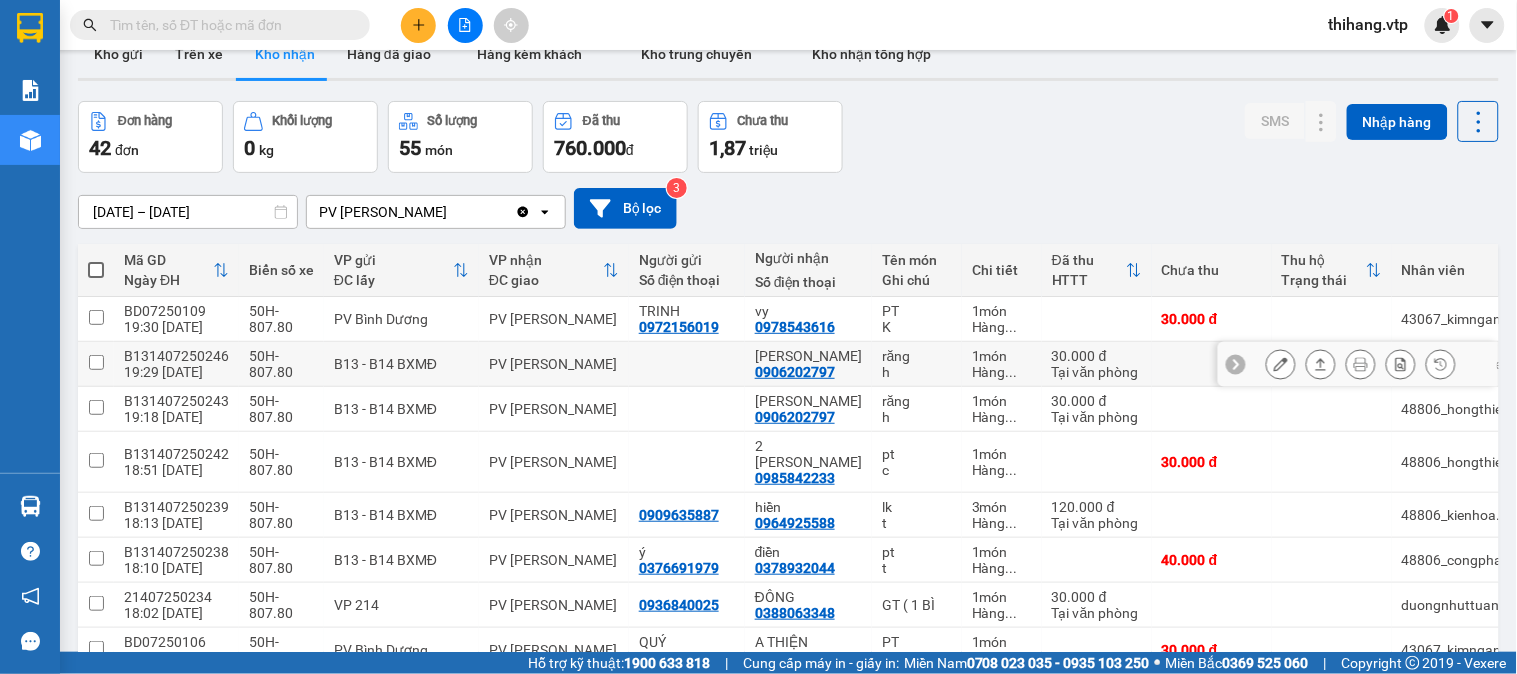 scroll, scrollTop: 0, scrollLeft: 0, axis: both 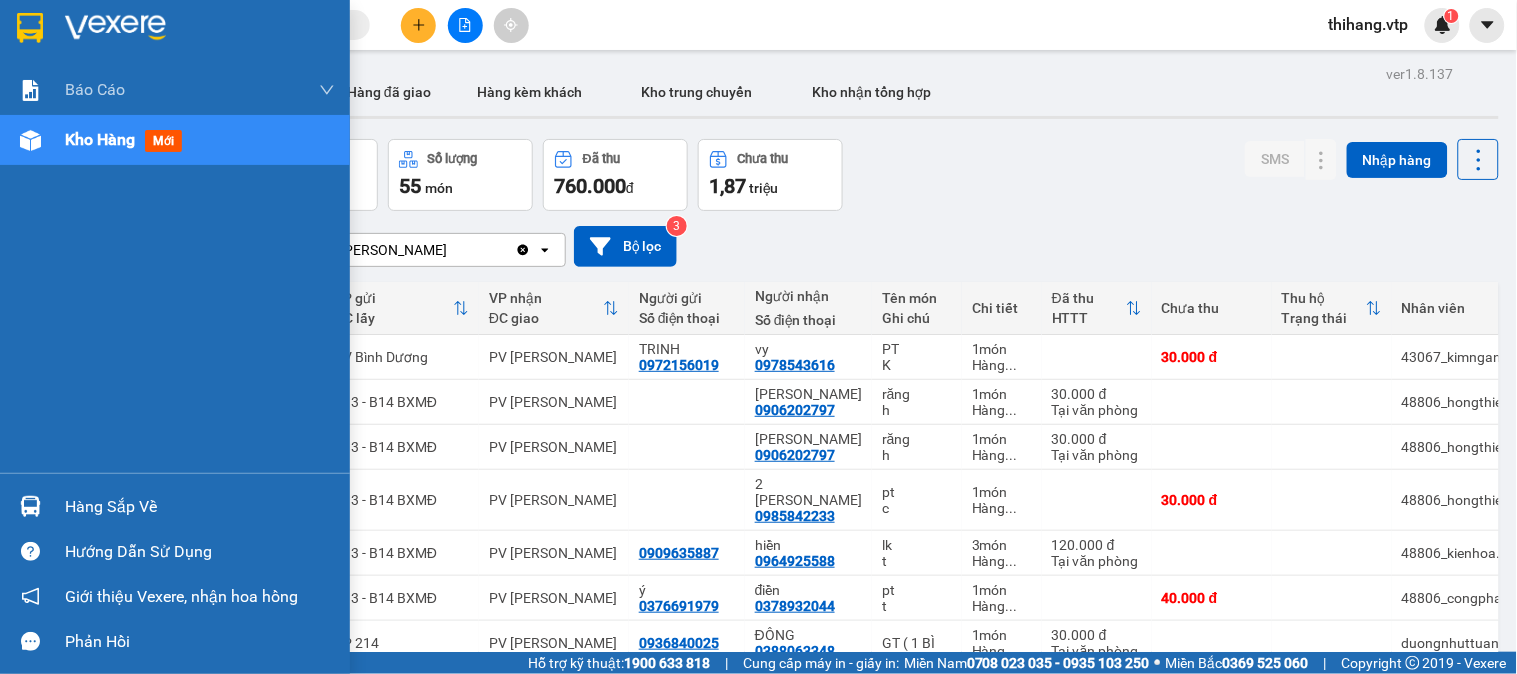 click on "Hàng sắp về" at bounding box center (175, 506) 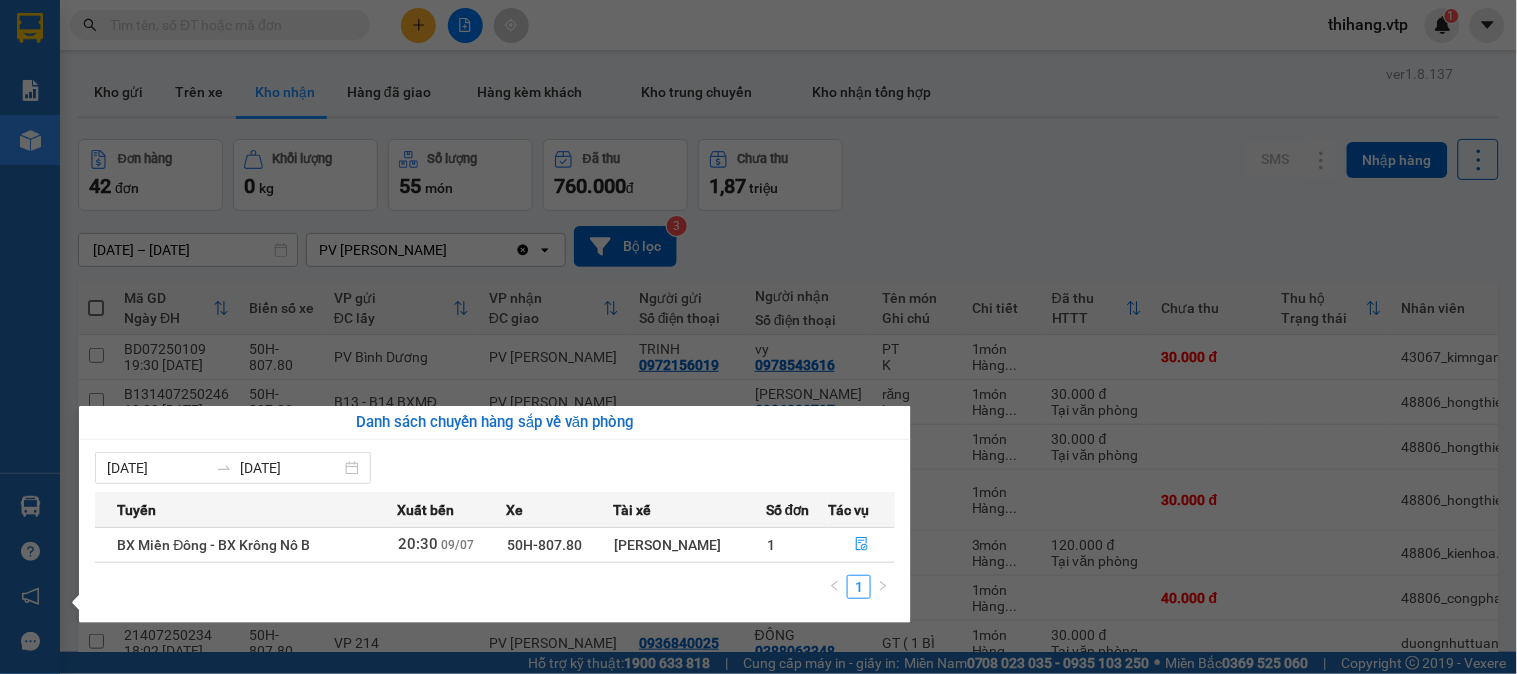 click on "Kết quả tìm kiếm ( 1 )  Bộ lọc  Mã ĐH Trạng thái Món hàng Thu hộ Tổng cước Chưa cước Nhãn Người gửi VP Gửi Người nhận VP Nhận B131407250157 08:53 - 08/07 VP Nhận   50H-808.27 17:37 - 08/07 vpp SL:  1 60.000 0904939284 phong B13 - B14 BXMĐ 0917999948 trang PV Gia Nghĩa 1 thihang.vtp 1     Báo cáo BC giao hàng (nhà xe) BC hàng tồn (all) Báo cáo dòng tiền (nhân viên) - mới Doanh số tạo đơn theo VP gửi (văn phòng) DỌC ĐƯỜNG - BC hàng giao dọc đường HÀNG KÈM KHÁCH - Báo cáo hàng kèm khách     Kho hàng mới Hàng sắp về Hướng dẫn sử dụng Giới thiệu Vexere, nhận hoa hồng Phản hồi Phần mềm hỗ trợ bạn tốt chứ? ver  1.8.137 Kho gửi Trên xe Kho nhận Hàng đã giao Hàng kèm khách Kho trung chuyển Kho nhận tổng hợp Đơn hàng 42 đơn Khối lượng 0 kg Số lượng 55 món Đã thu 760.000  đ Chưa thu 1,87   triệu SMS Nhập hàng 08/07/2025 – 10/07/2025 open 3" at bounding box center (758, 337) 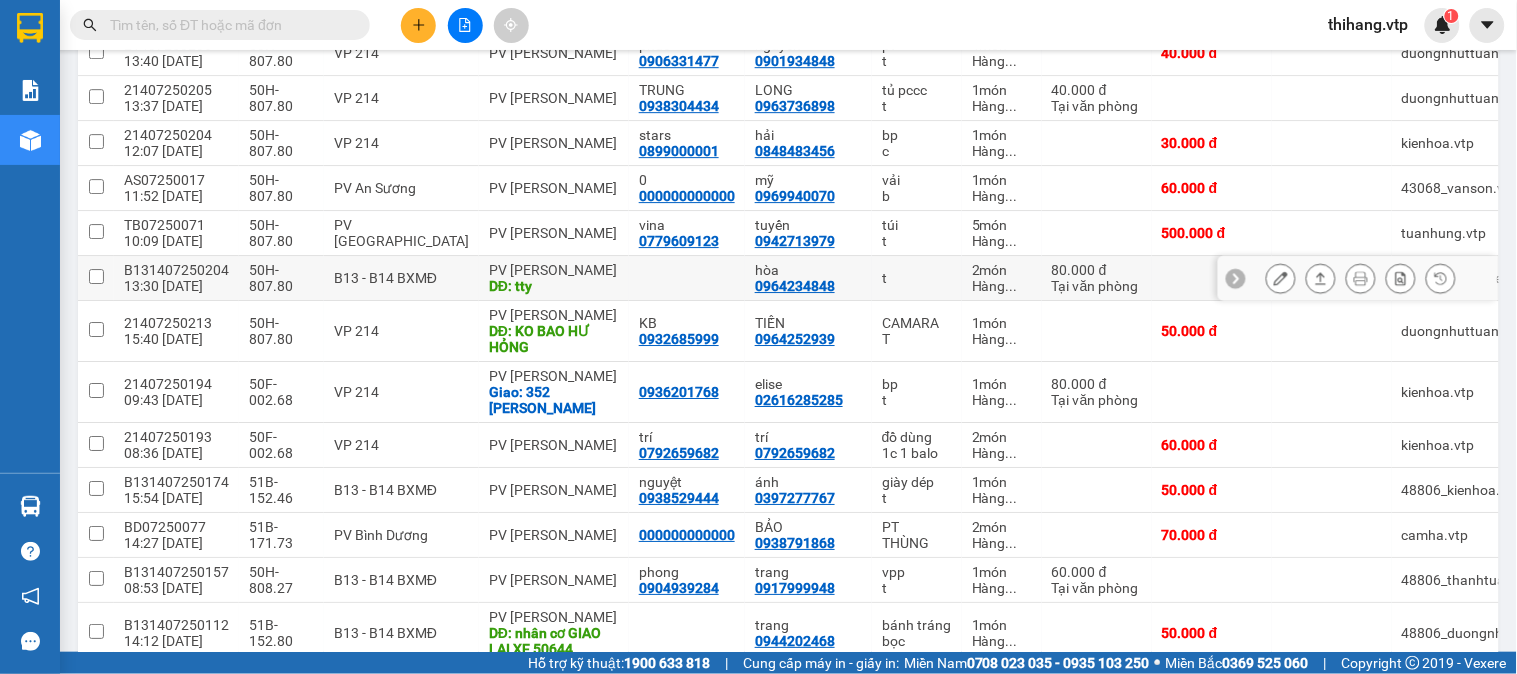 scroll, scrollTop: 1555, scrollLeft: 0, axis: vertical 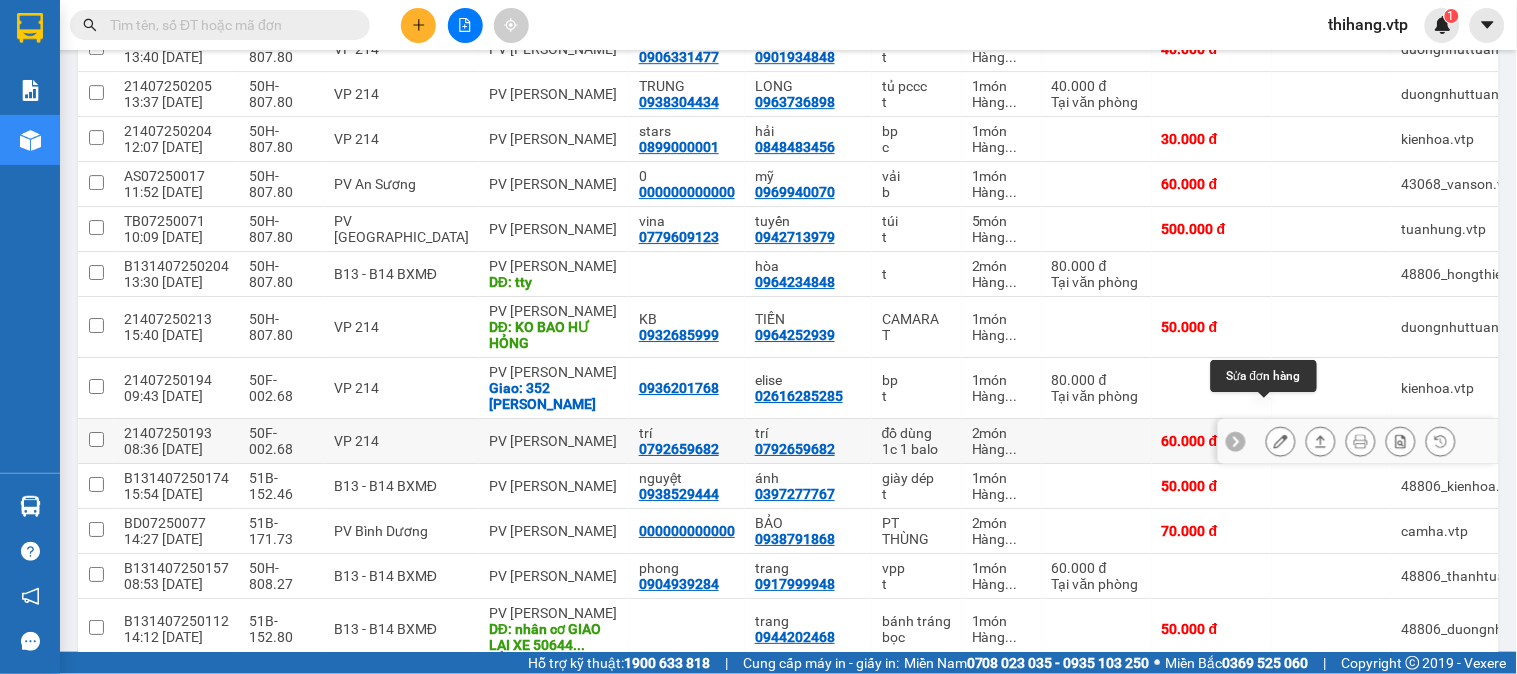 click 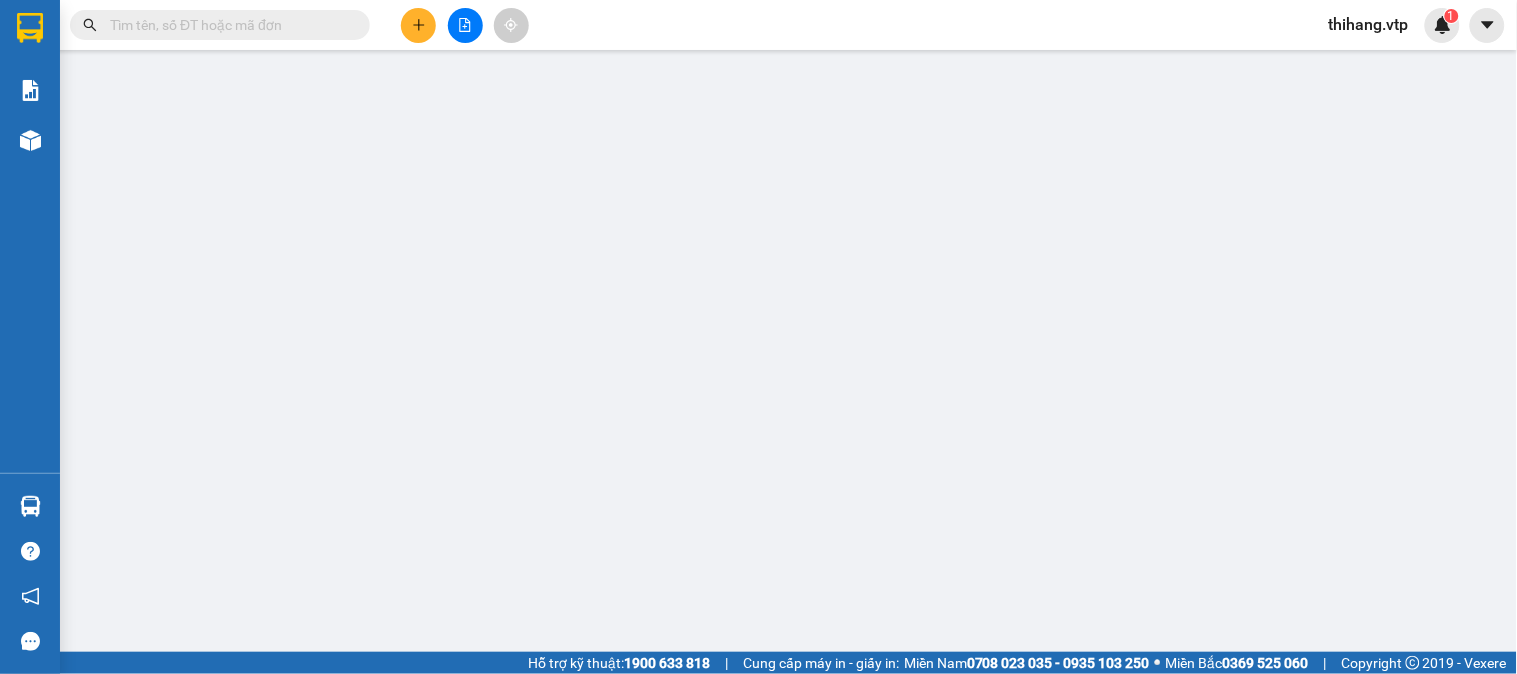 scroll, scrollTop: 0, scrollLeft: 0, axis: both 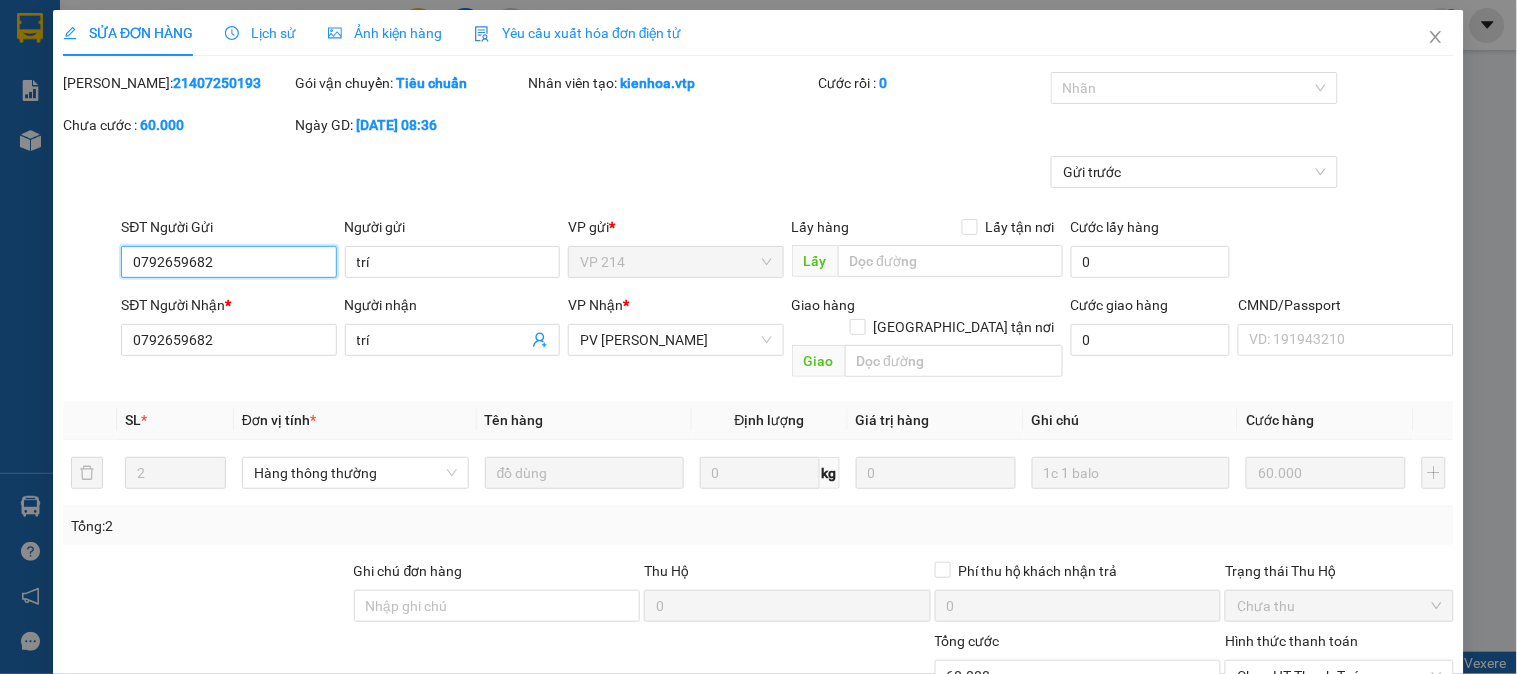 type on "0792659682" 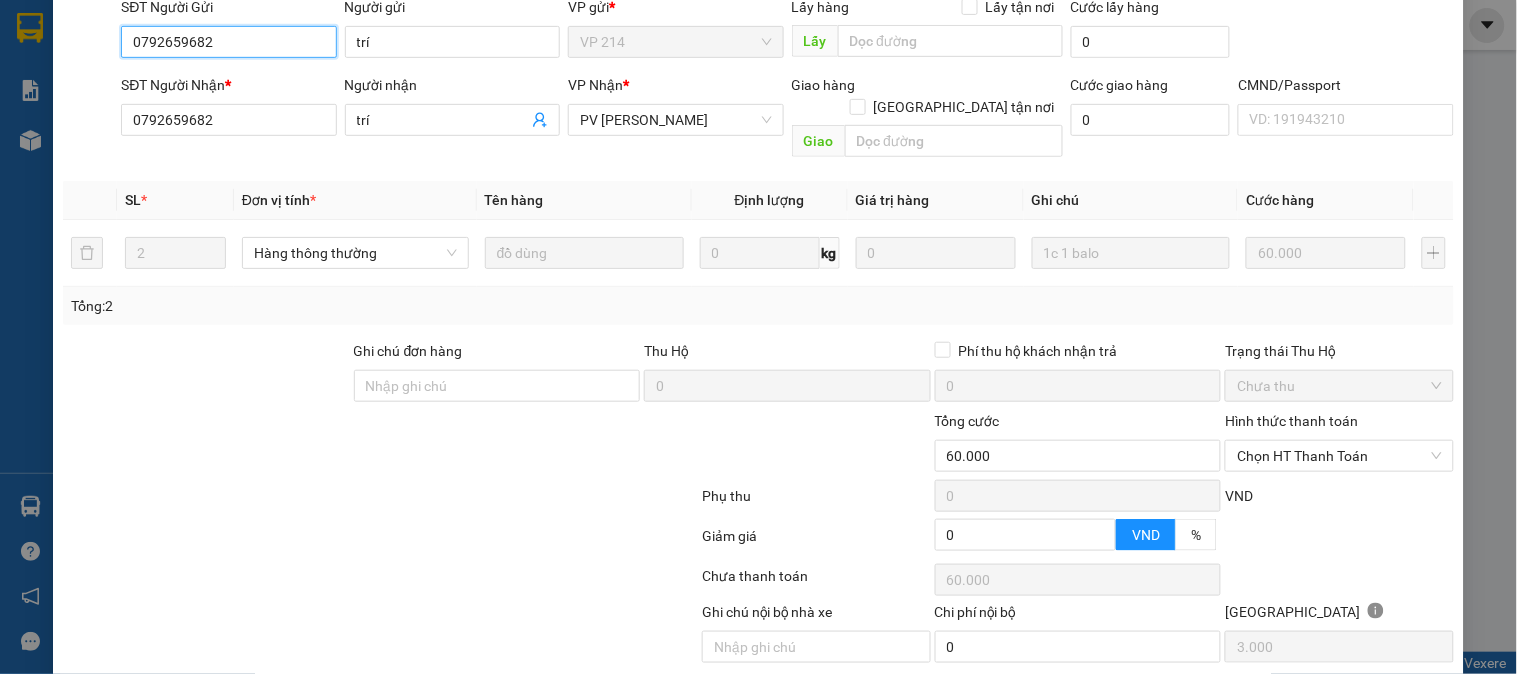 scroll, scrollTop: 222, scrollLeft: 0, axis: vertical 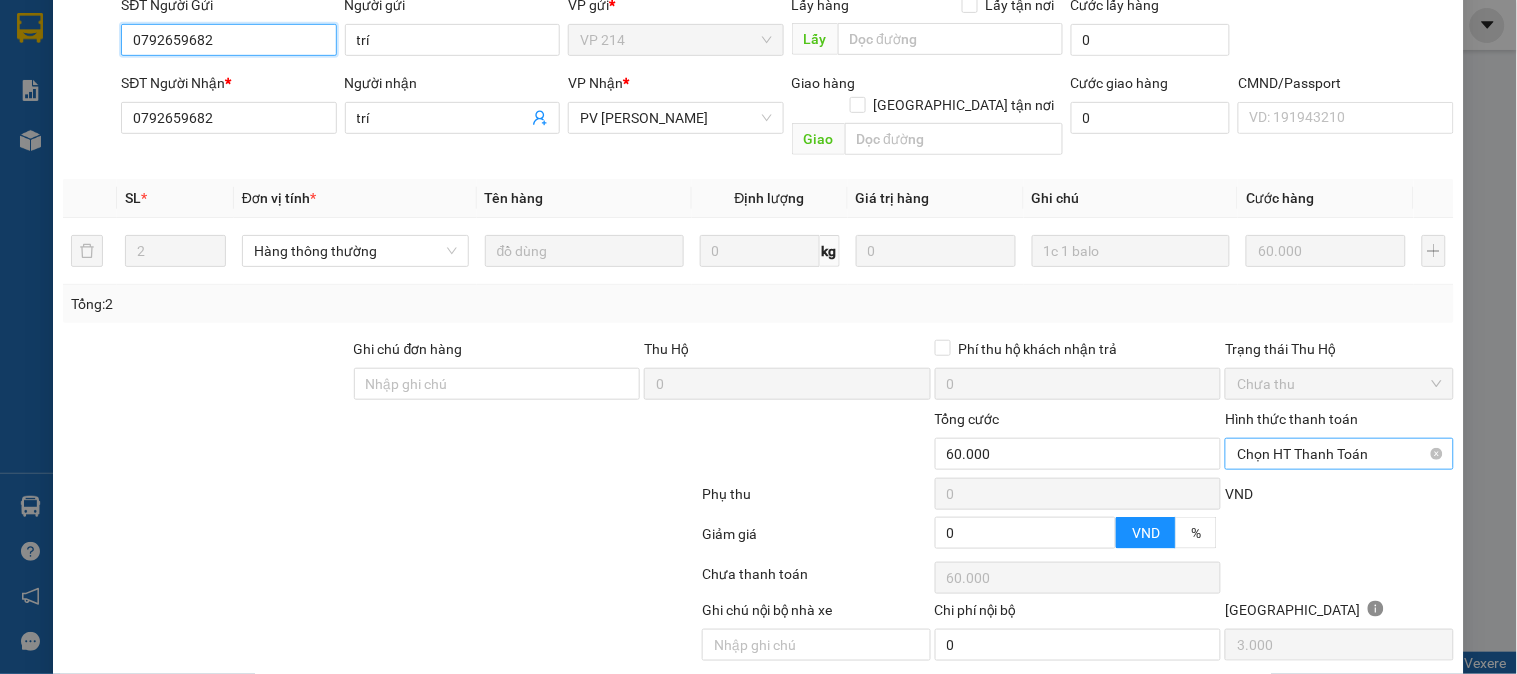 click on "Chọn HT Thanh Toán" at bounding box center [1339, 454] 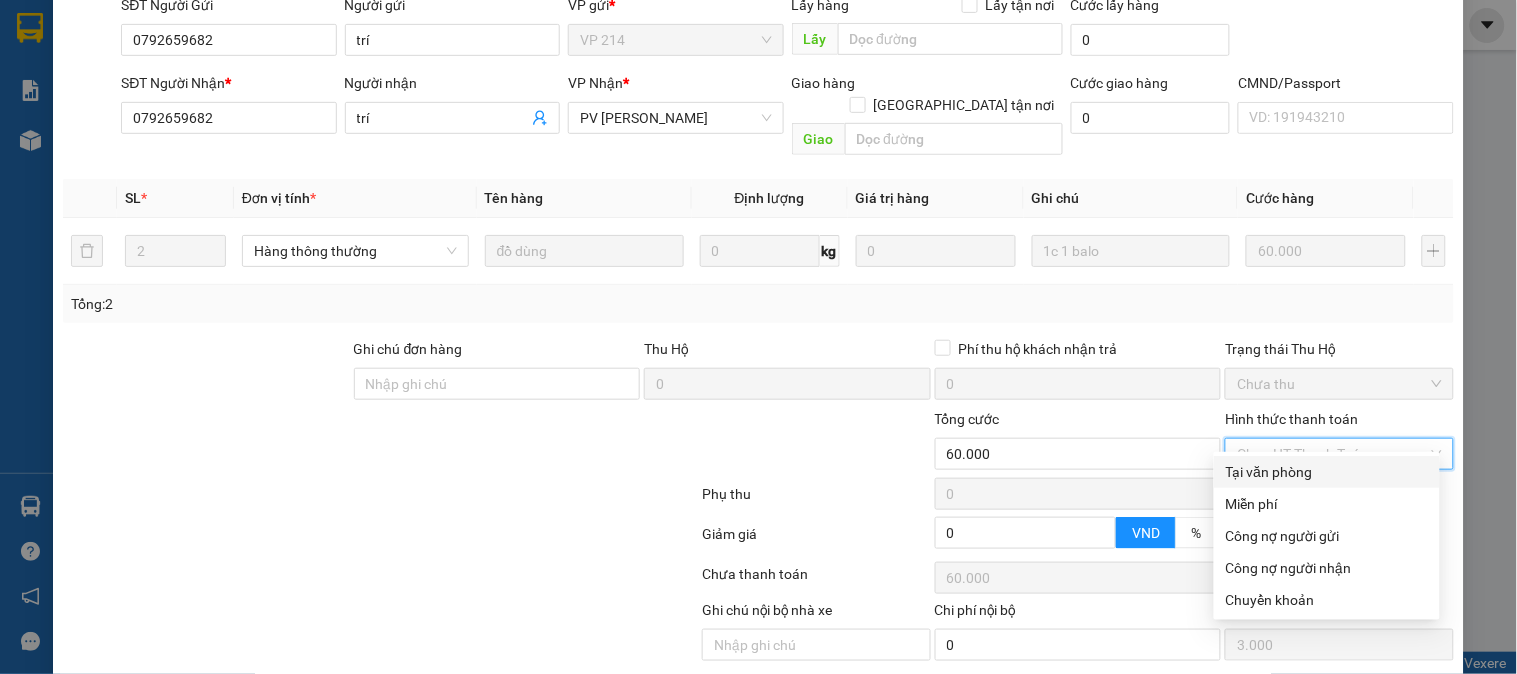 click on "Tại văn phòng" at bounding box center (1327, 472) 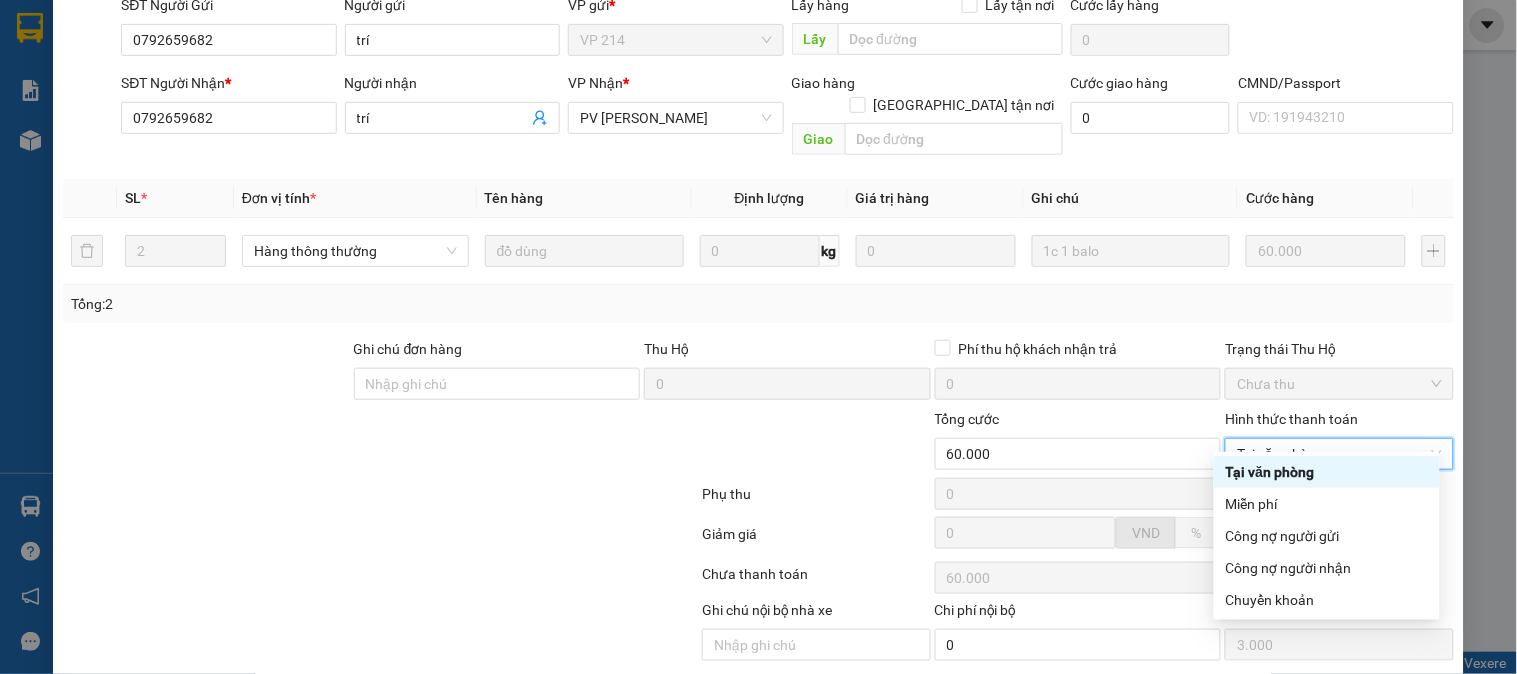 type on "0" 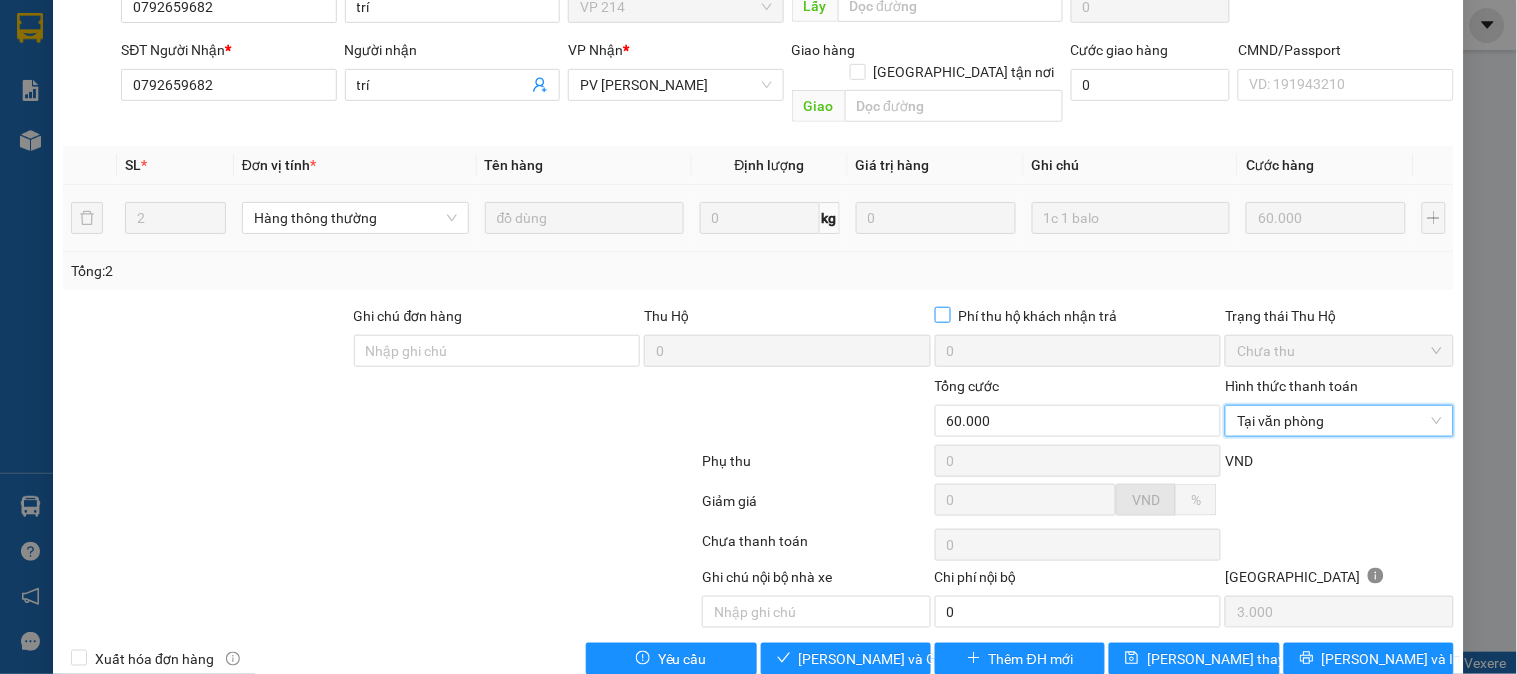 scroll, scrollTop: 273, scrollLeft: 0, axis: vertical 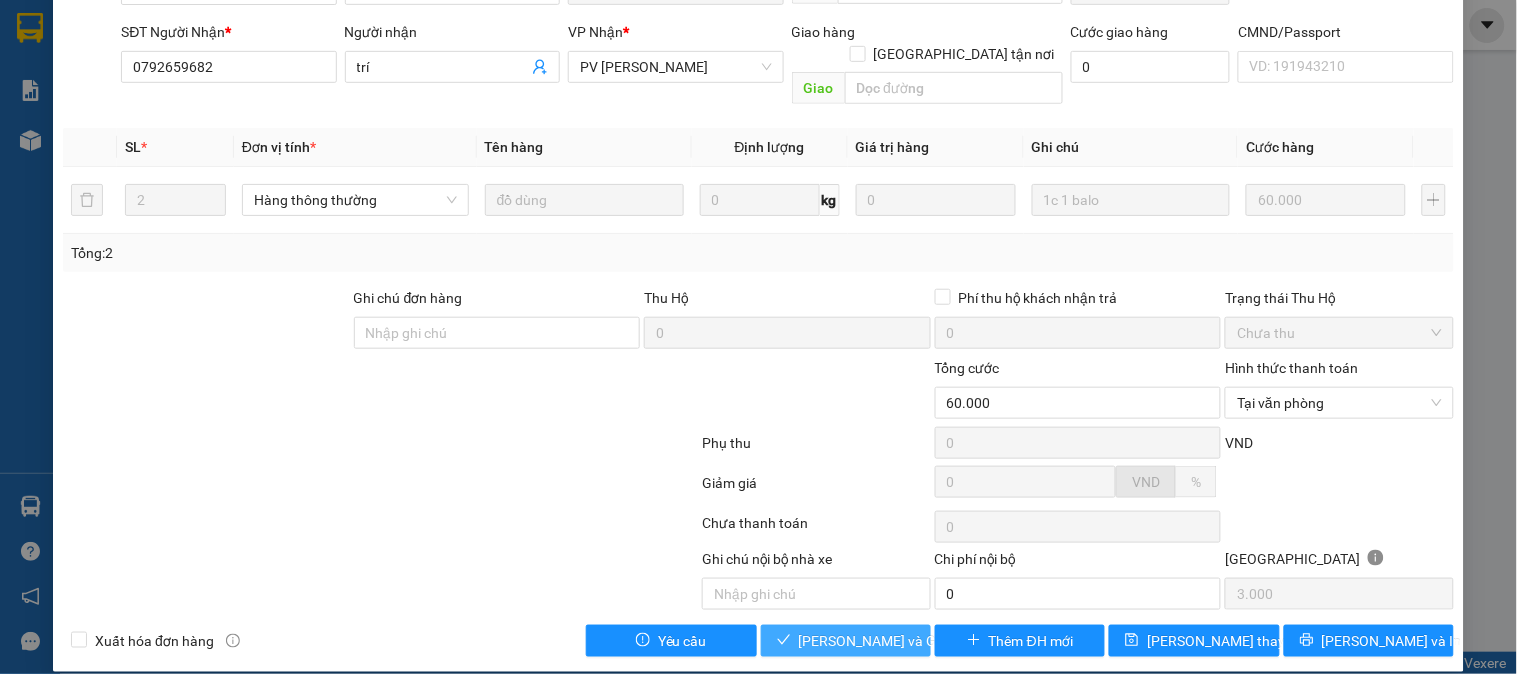click on "[PERSON_NAME] và [PERSON_NAME] hàng" at bounding box center (895, 641) 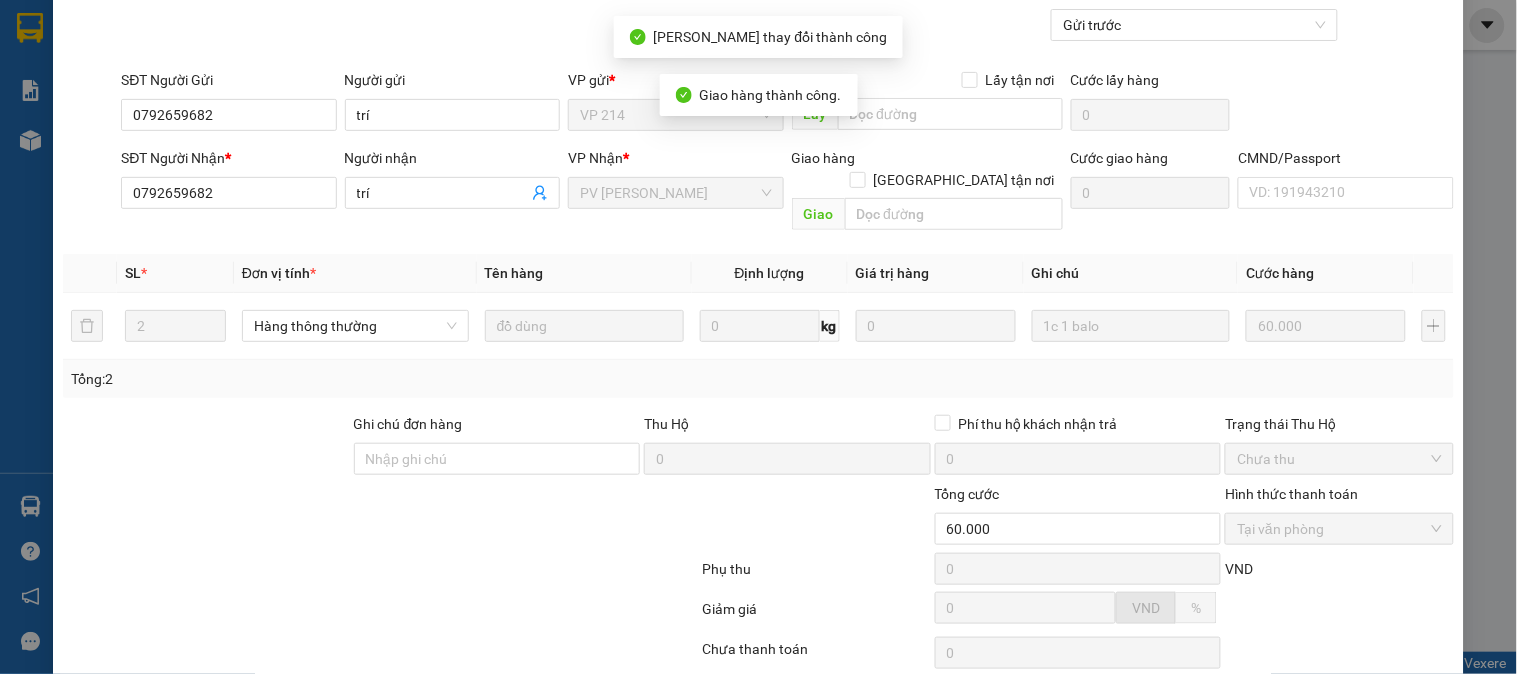 scroll, scrollTop: 0, scrollLeft: 0, axis: both 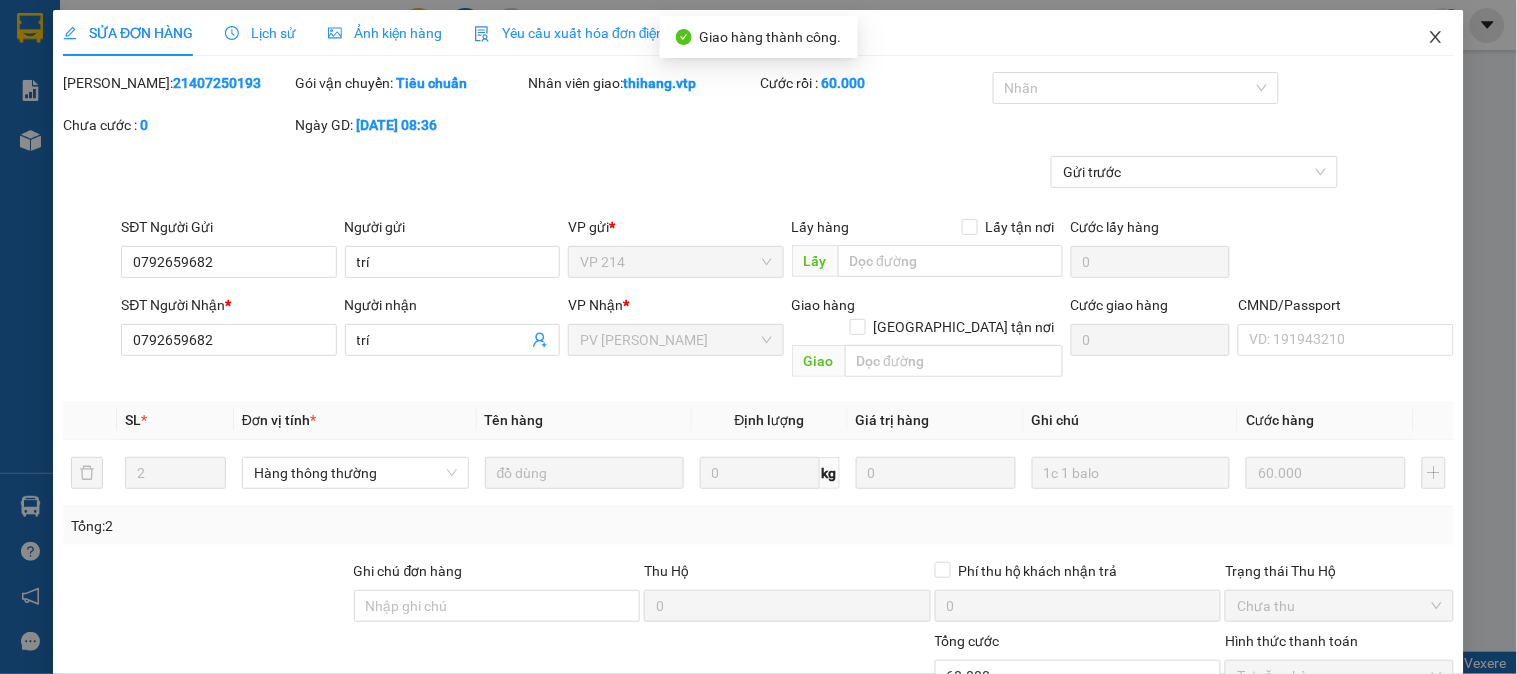 click at bounding box center (1436, 38) 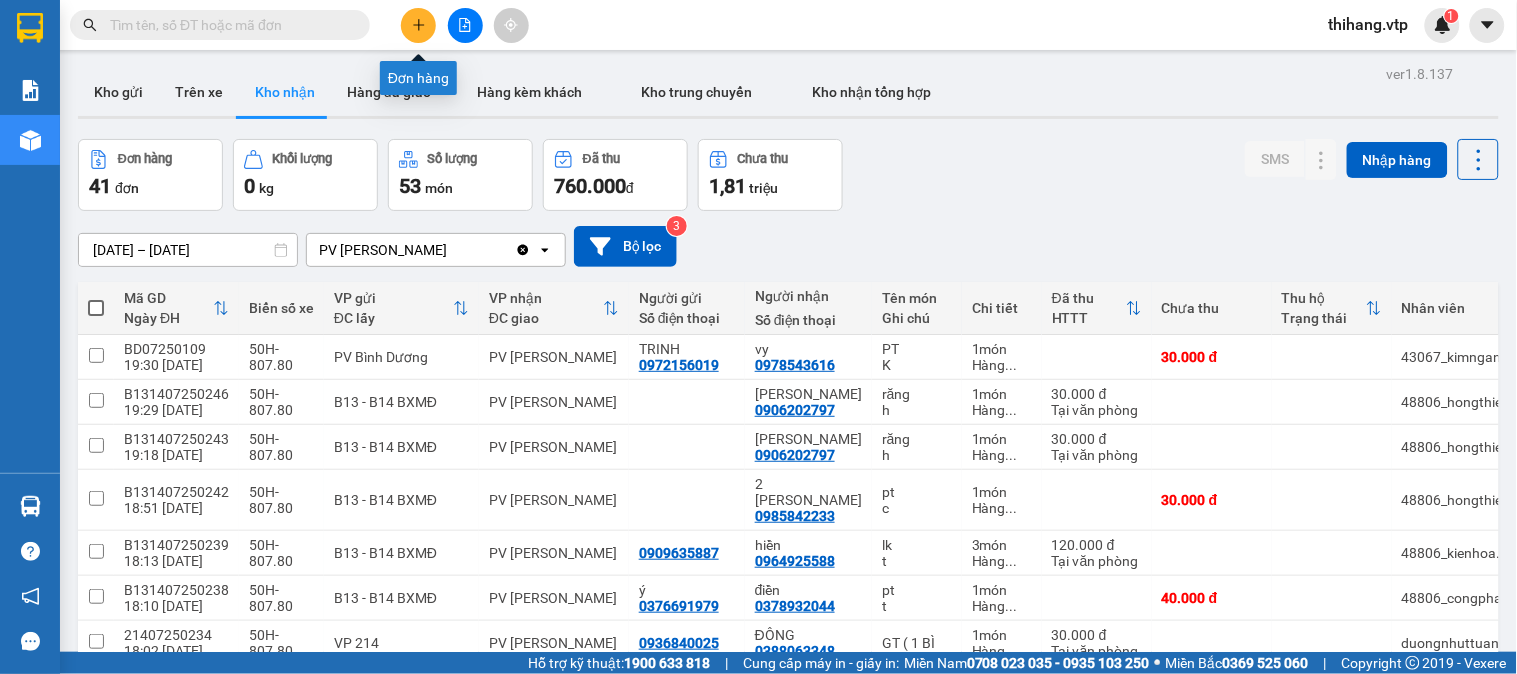 click 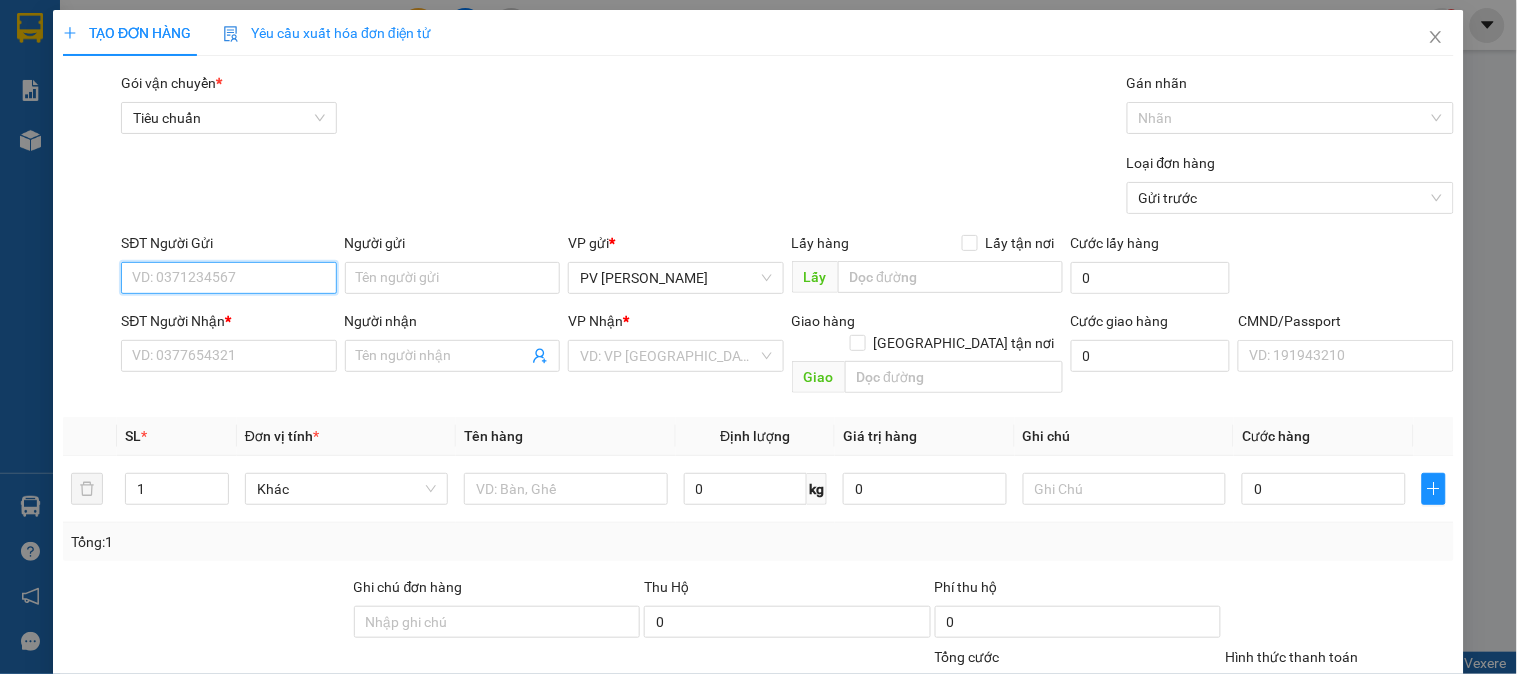 click on "SĐT Người Gửi" at bounding box center (228, 278) 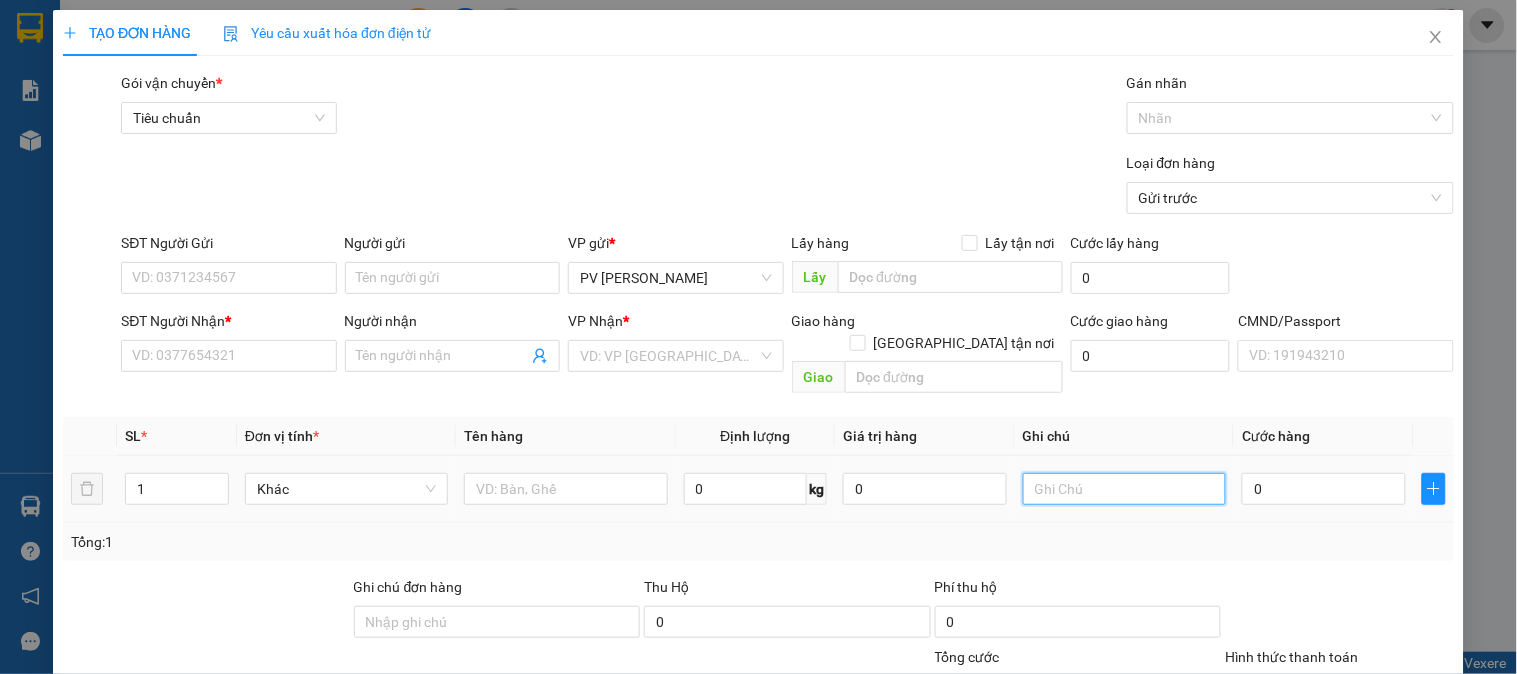 click at bounding box center [1124, 489] 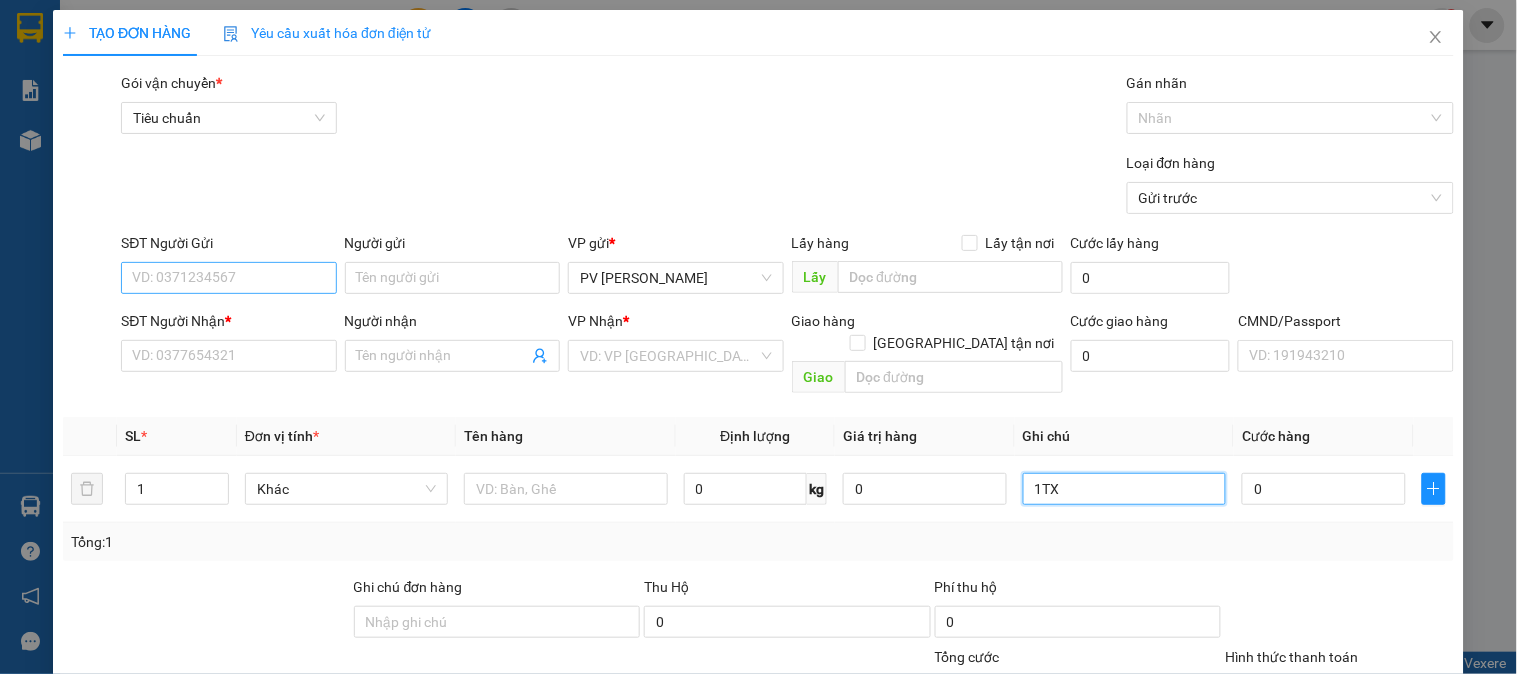 type on "1TX" 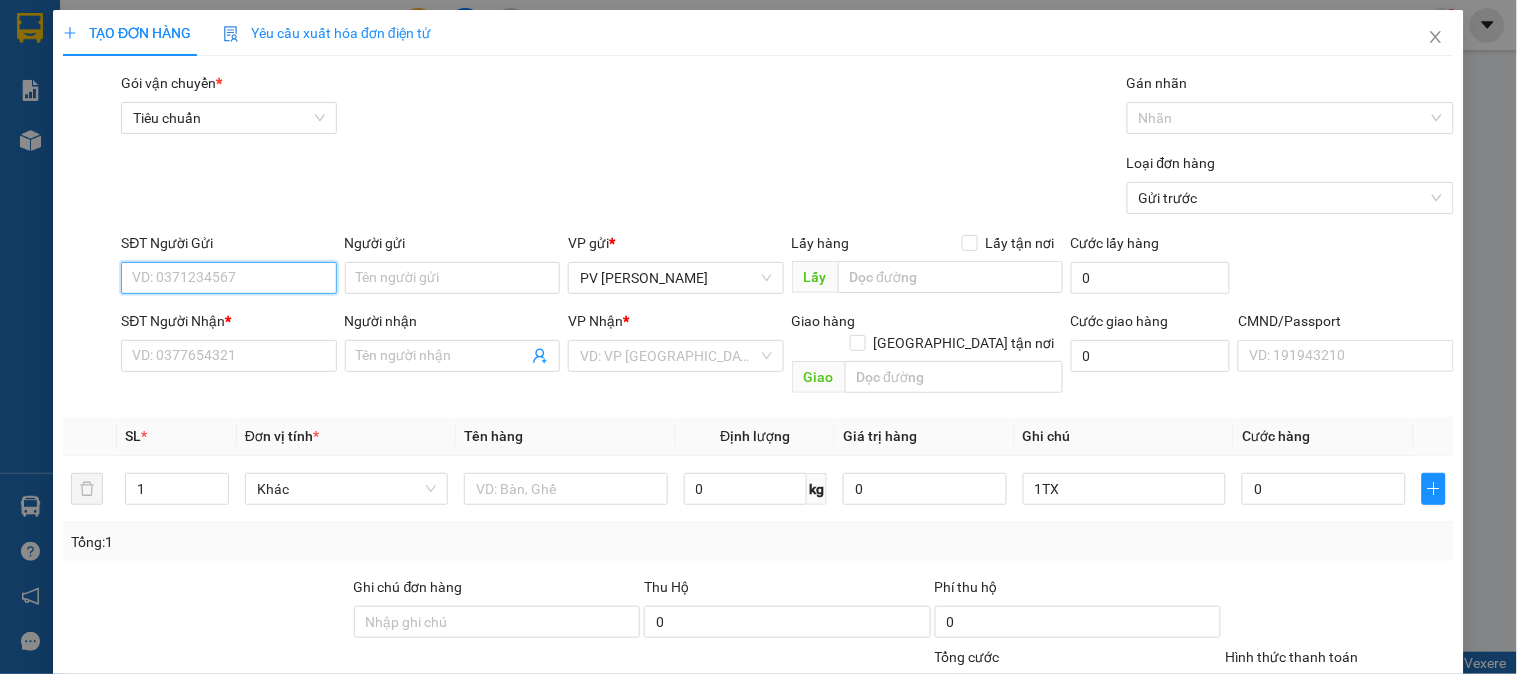 click on "SĐT Người Gửi" at bounding box center [228, 278] 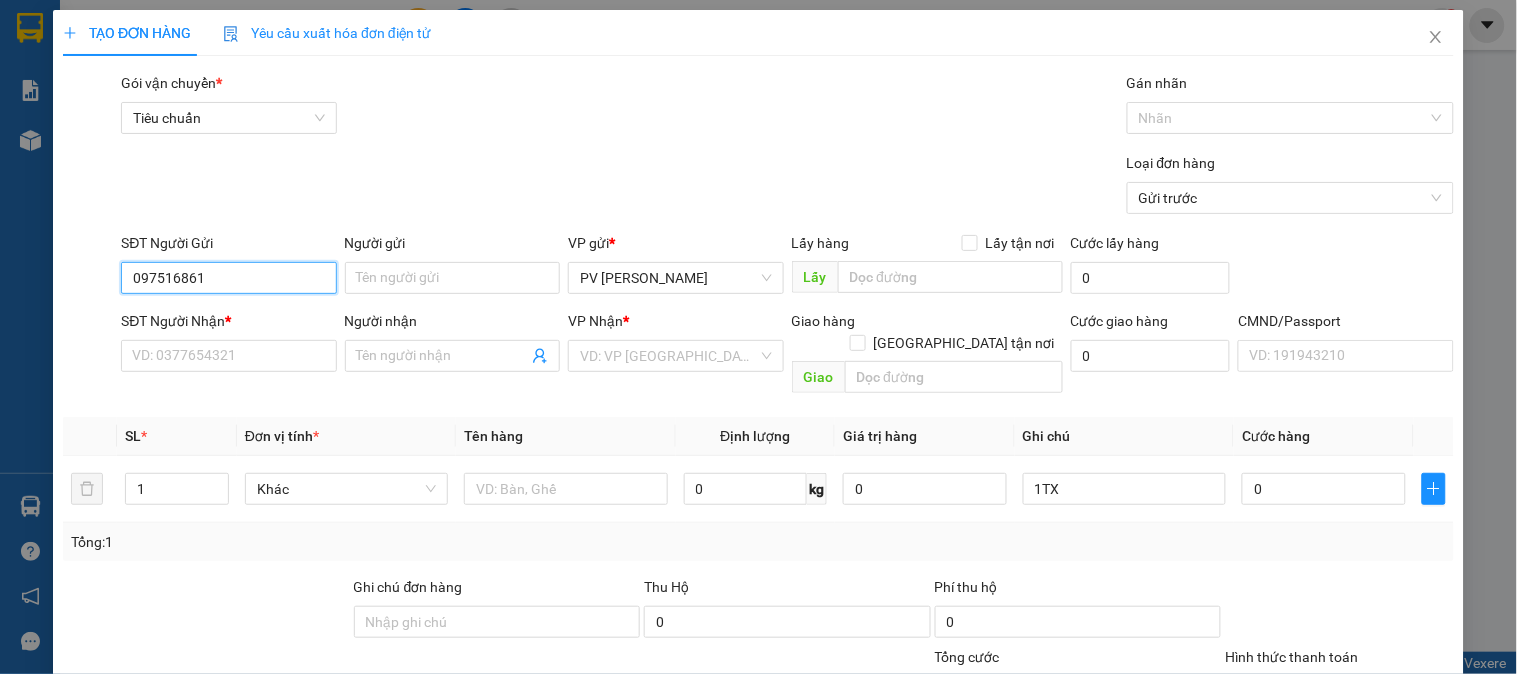 type on "0975168619" 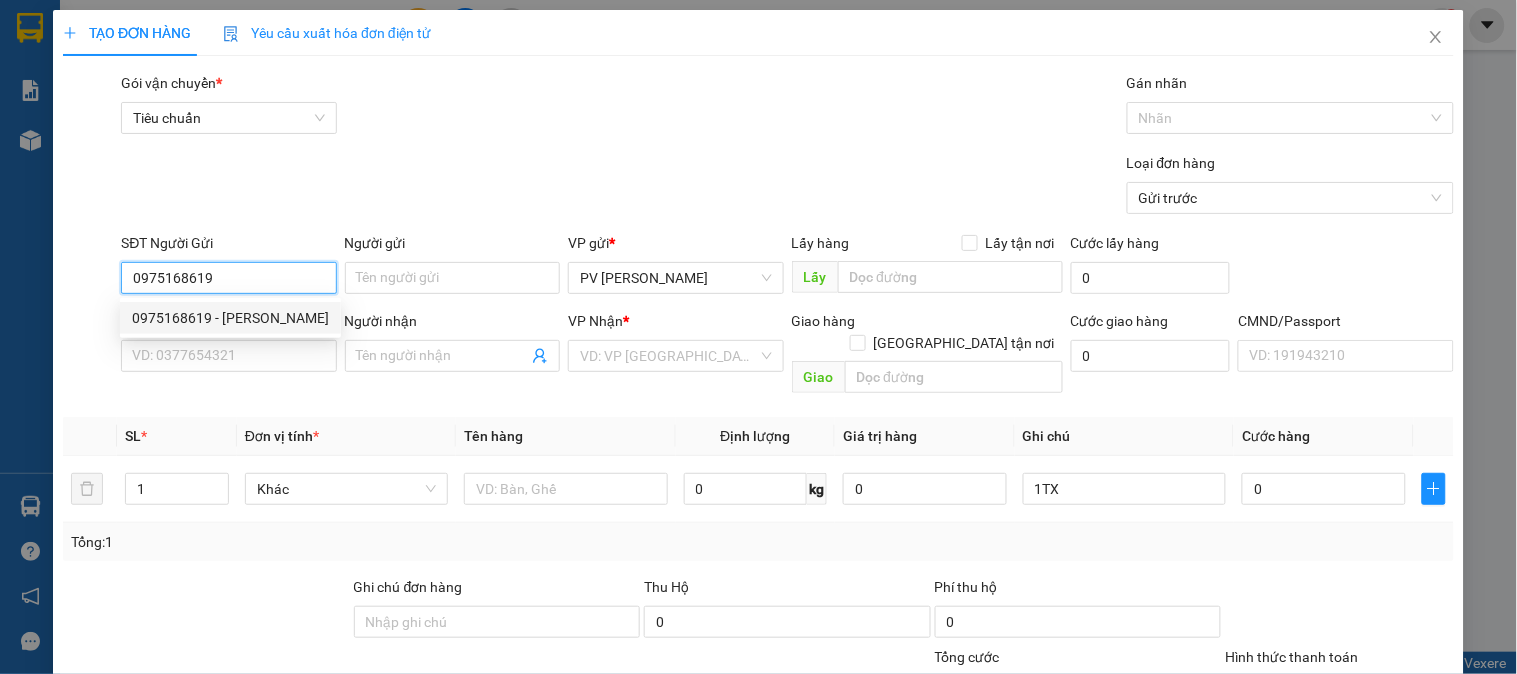 click on "0975168619 - CƯỜNG" at bounding box center [230, 318] 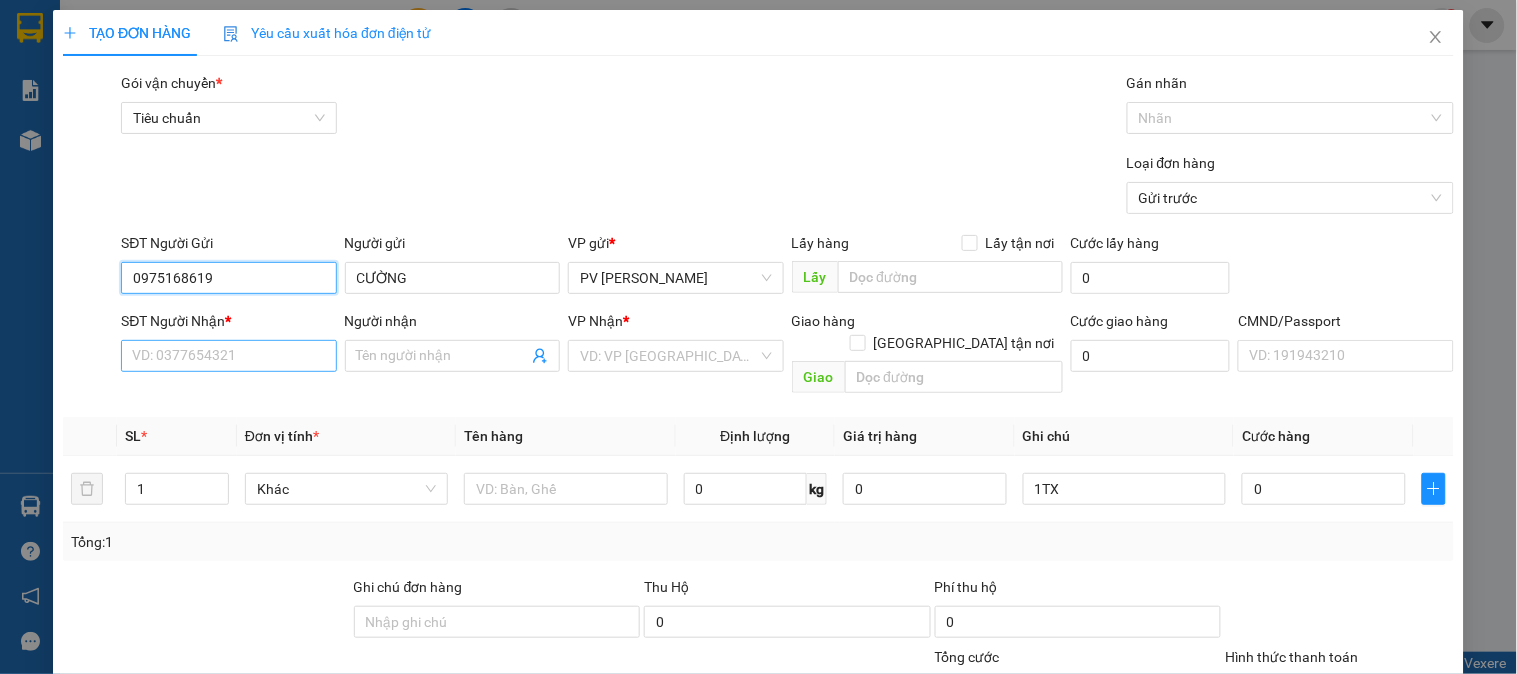 type on "0975168619" 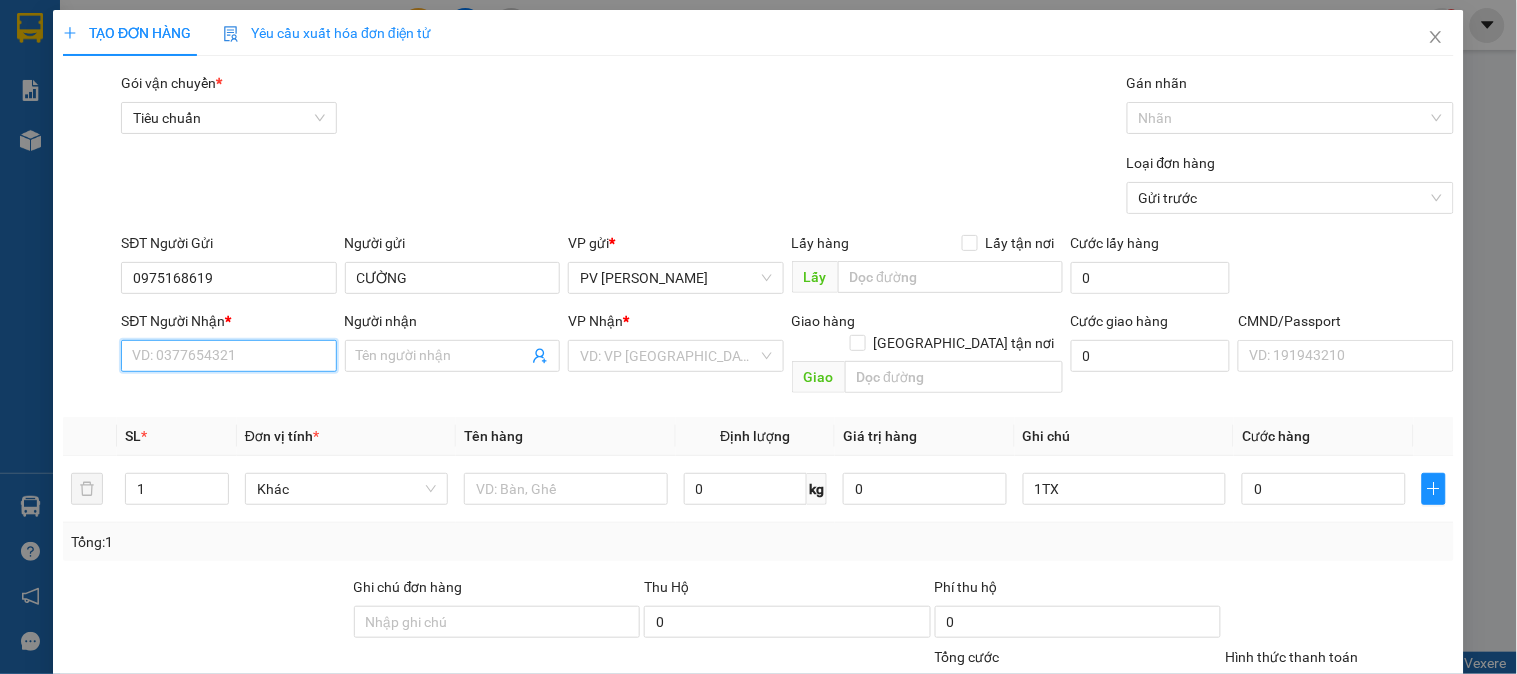 click on "SĐT Người Nhận  *" at bounding box center [228, 356] 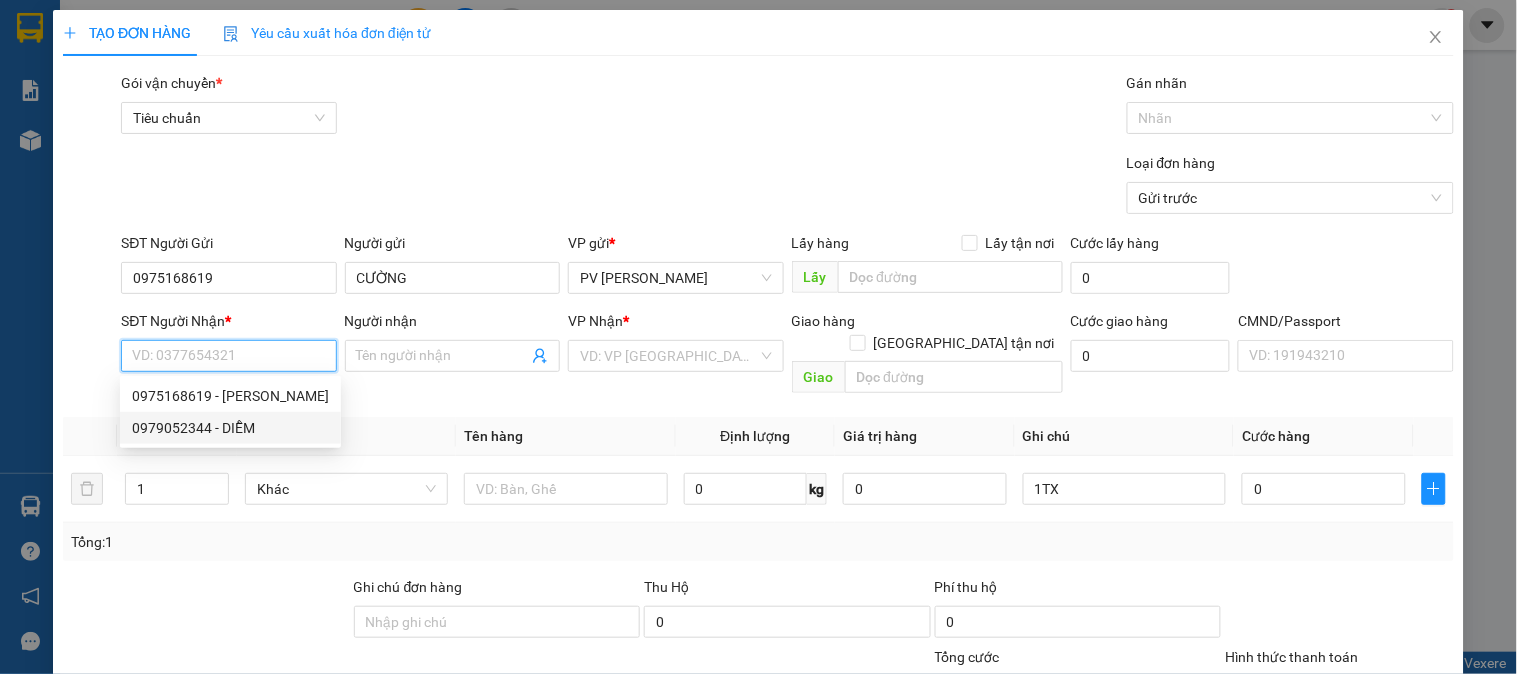 click on "0979052344 - DIỄM" at bounding box center (230, 428) 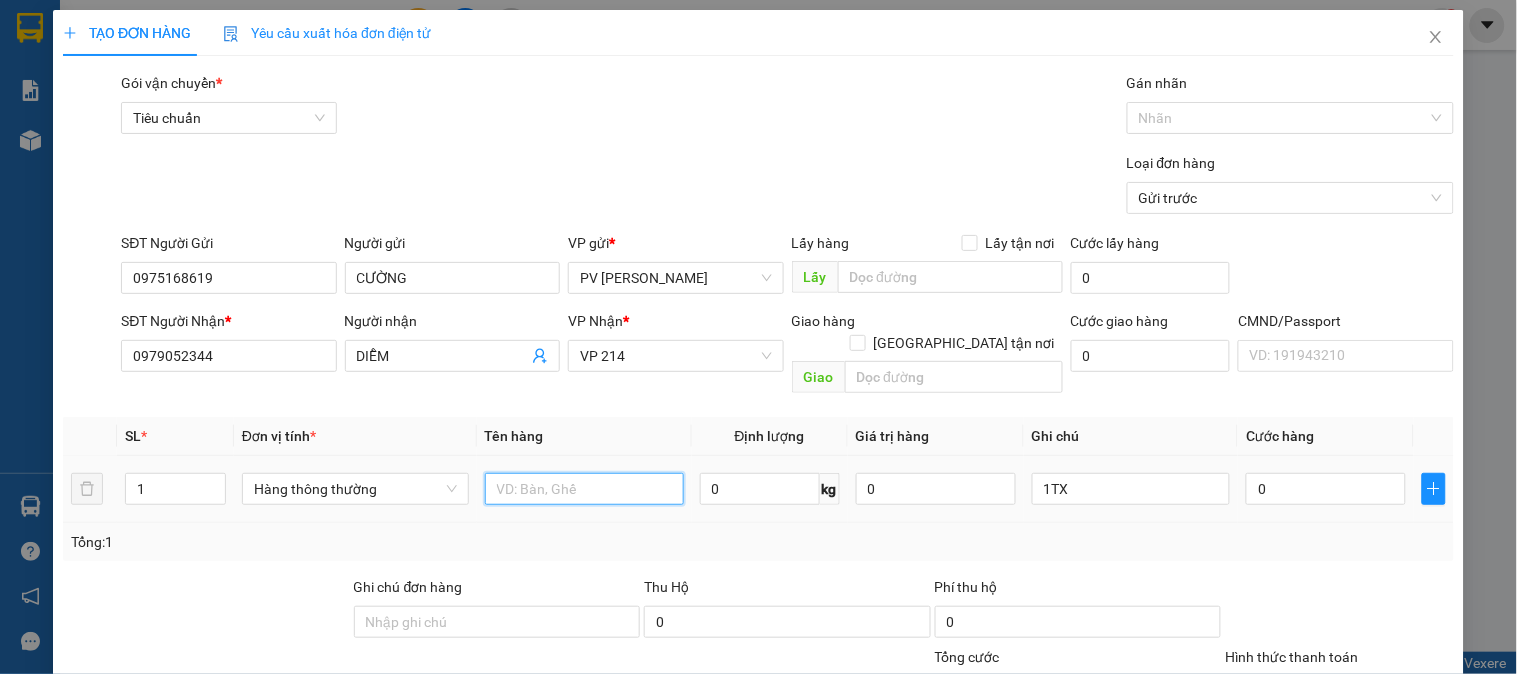 click at bounding box center (584, 489) 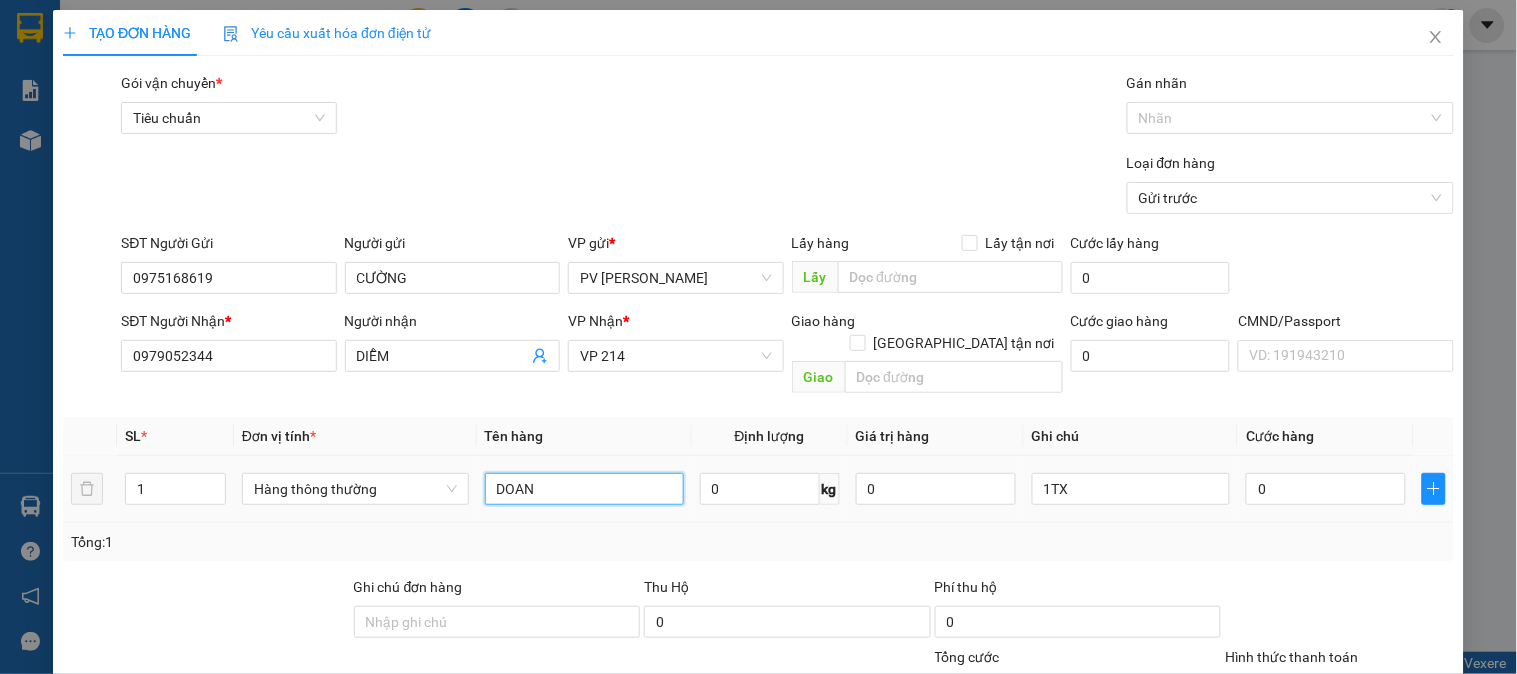 type on "DOAN" 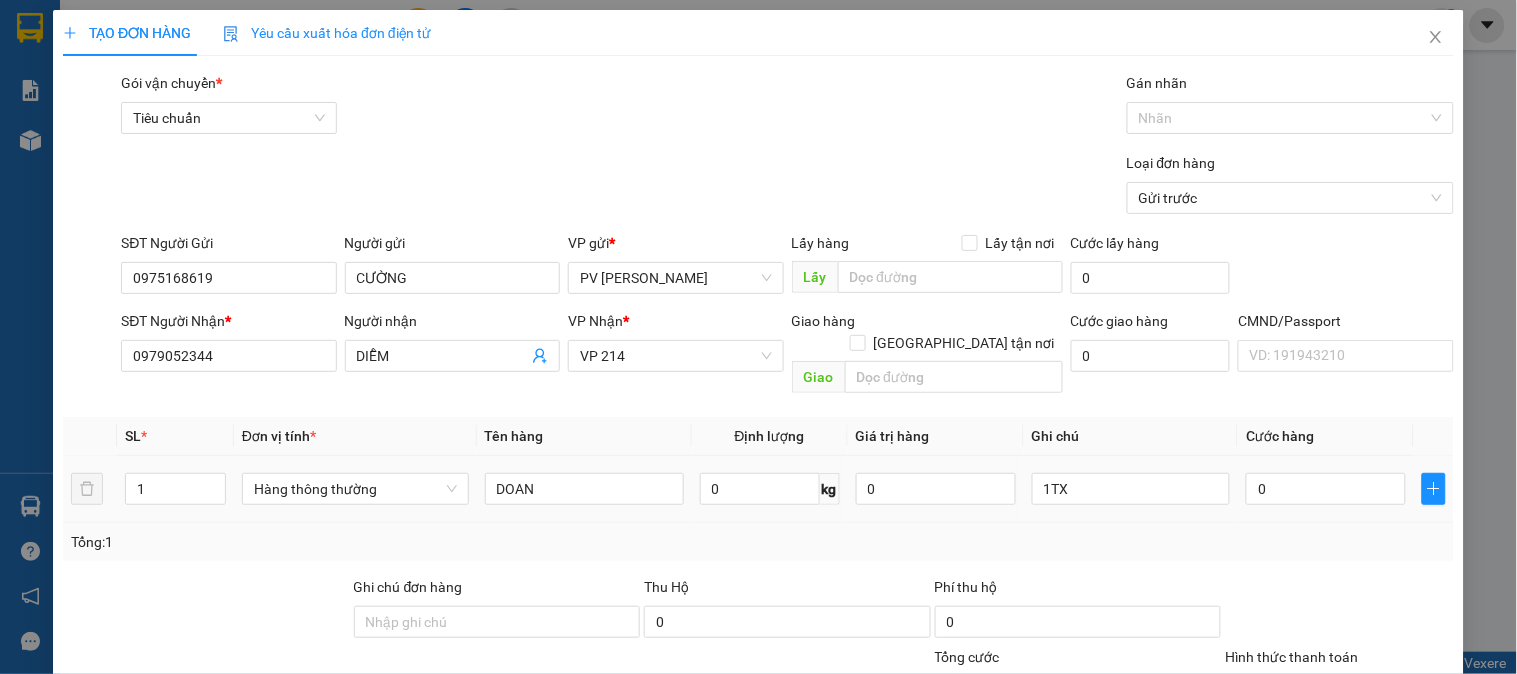 drag, startPoint x: 1287, startPoint y: 487, endPoint x: 1285, endPoint y: 477, distance: 10.198039 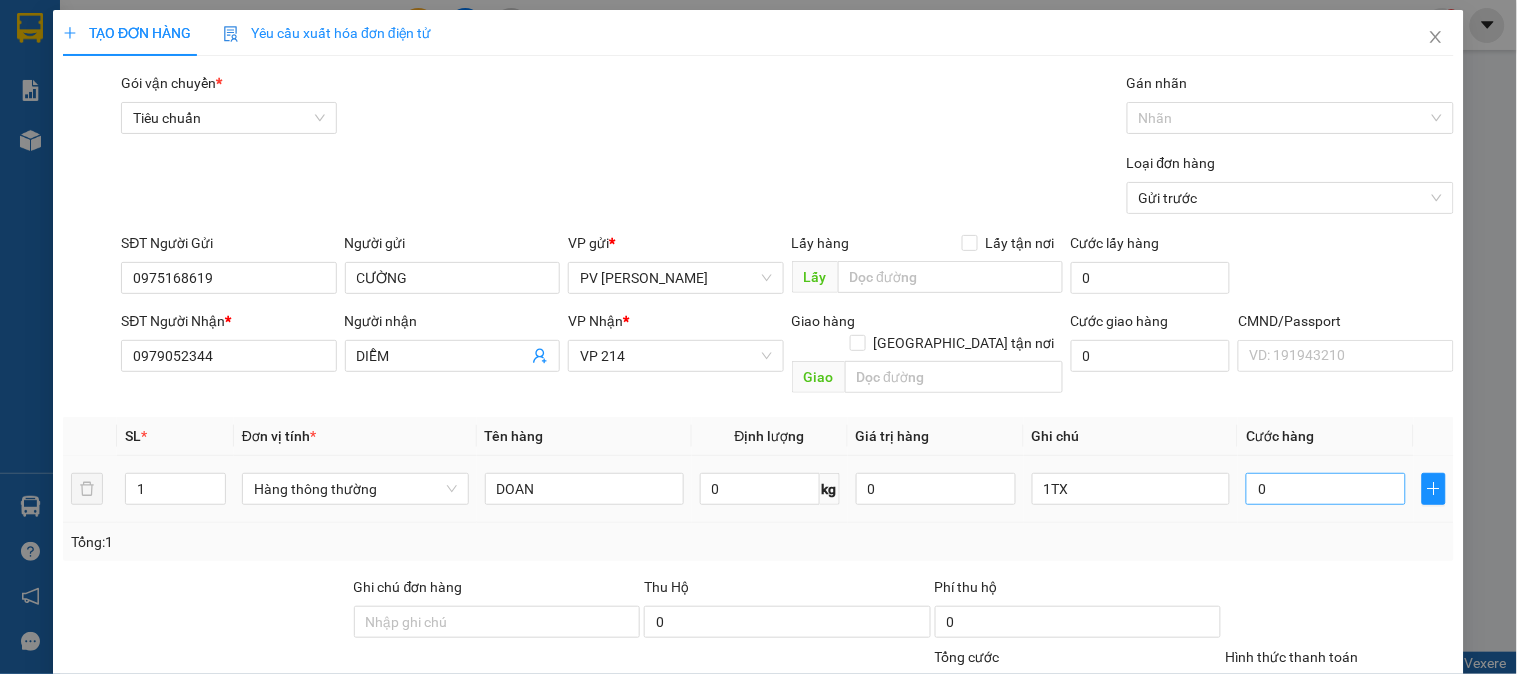 click on "0" at bounding box center [1326, 489] 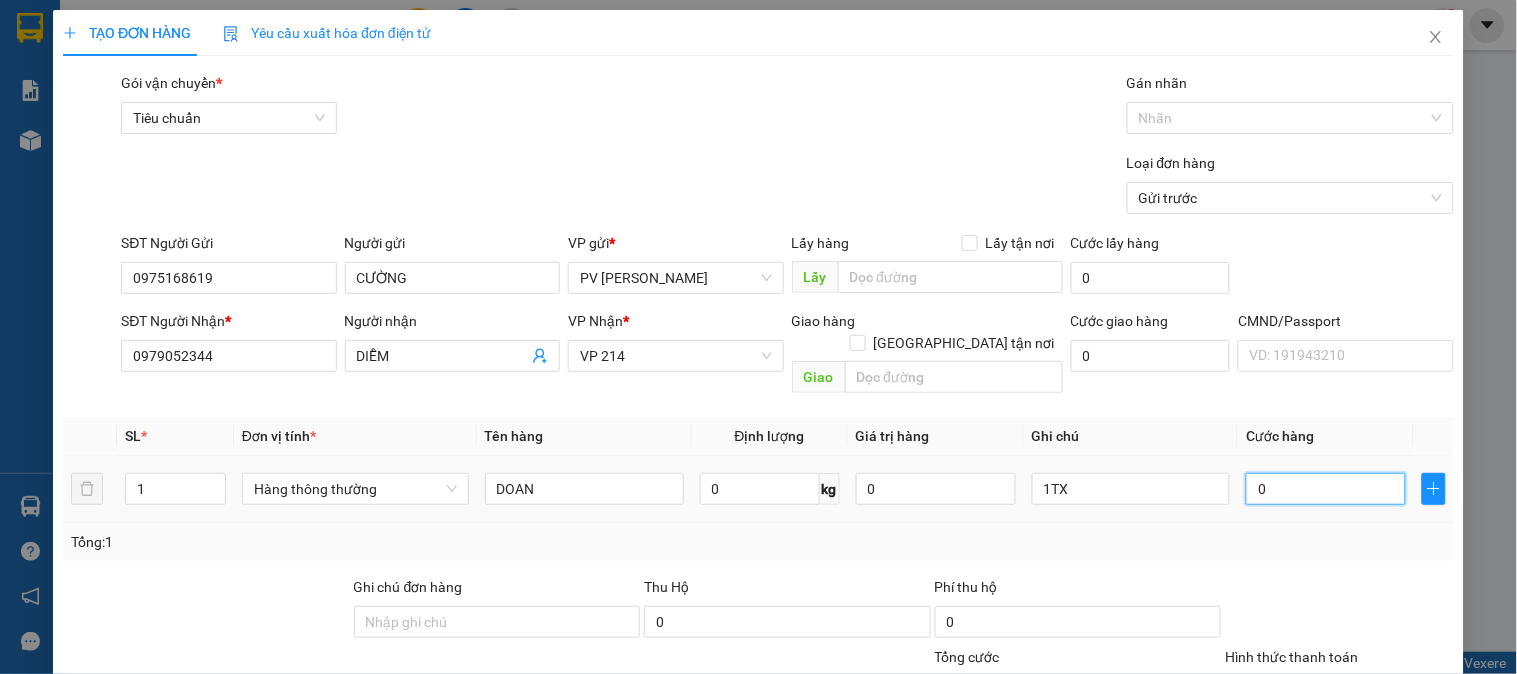 click on "0" at bounding box center (1326, 489) 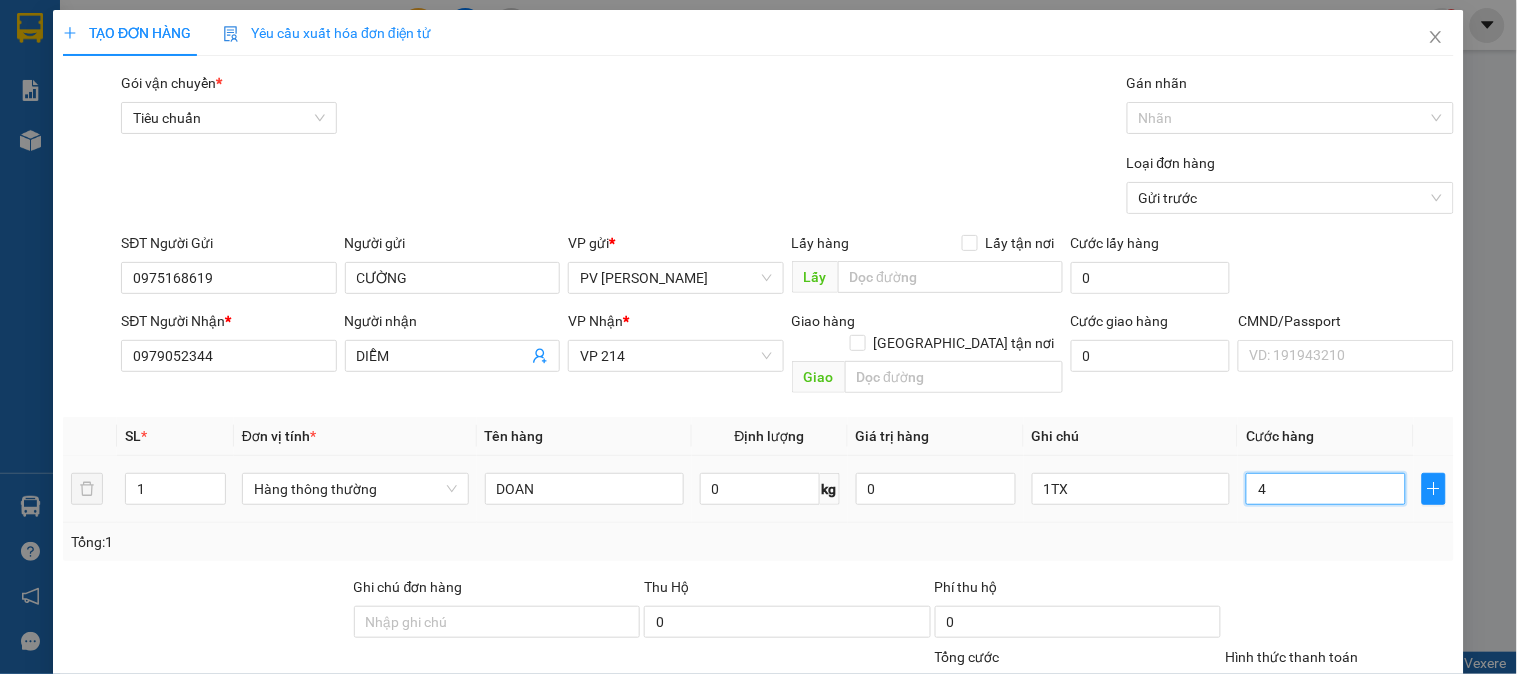 type on "40" 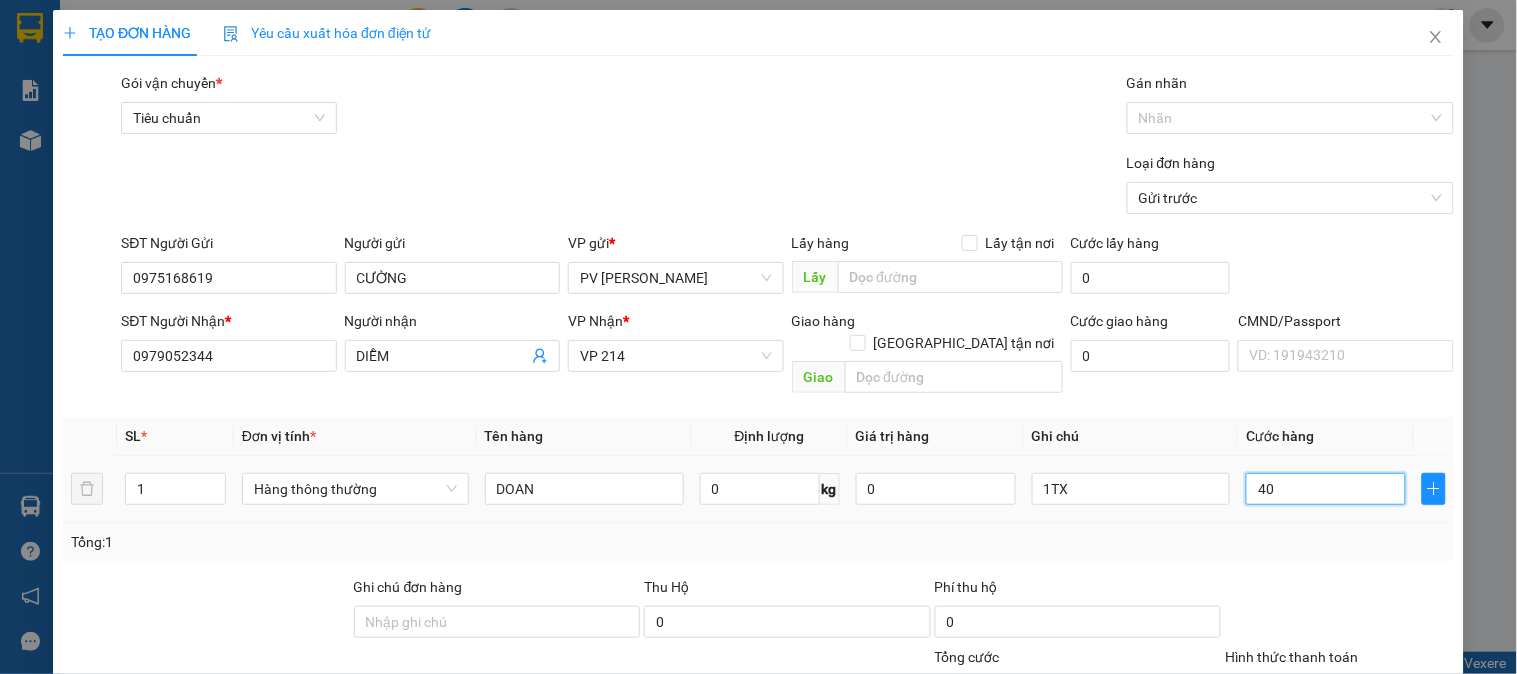 type on "400" 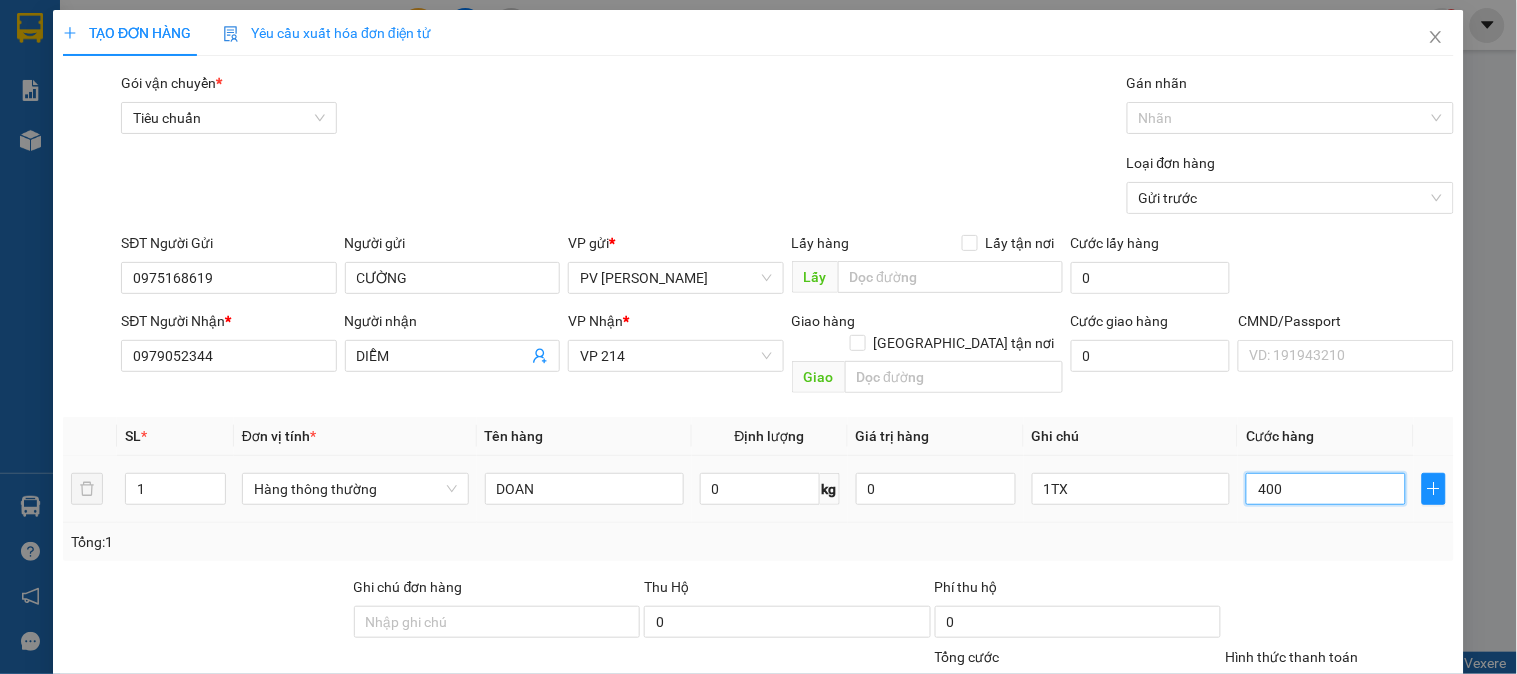 type on "4.000" 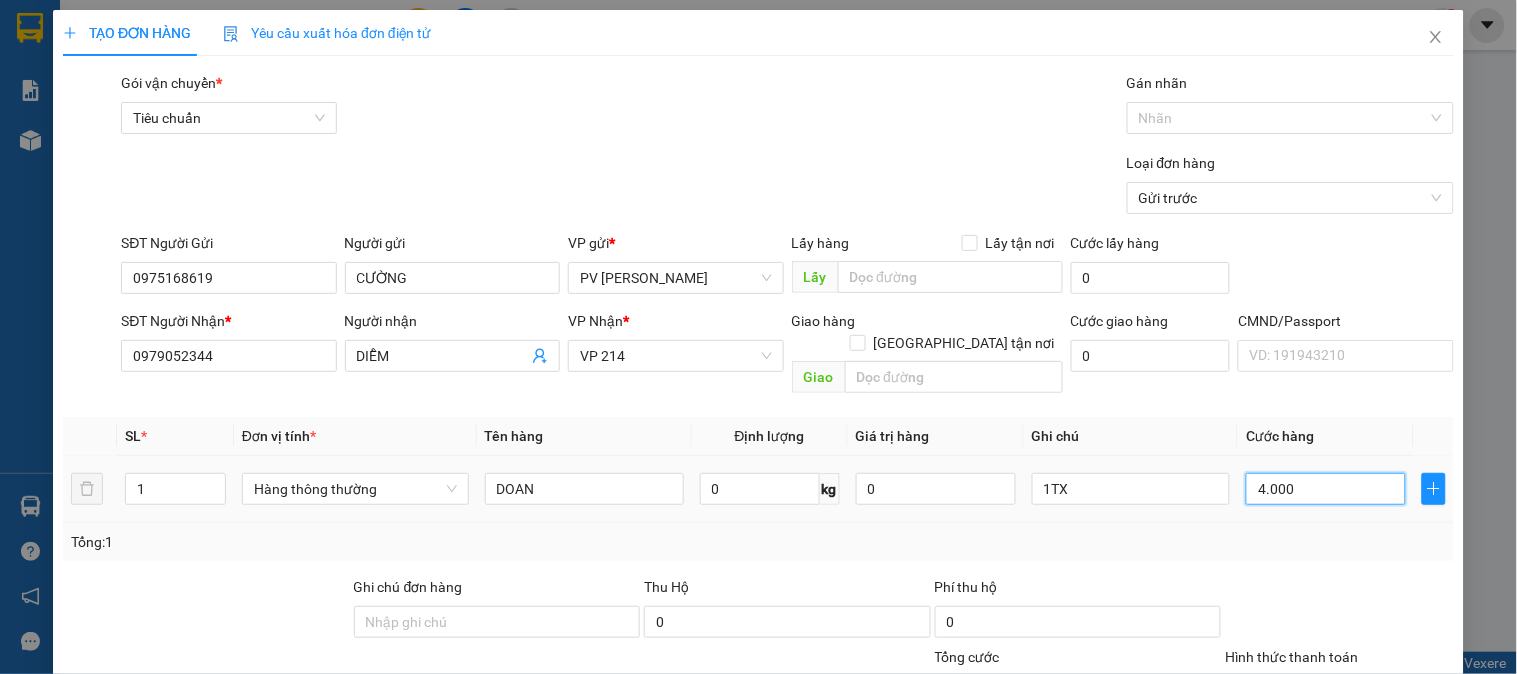 type on "40.000" 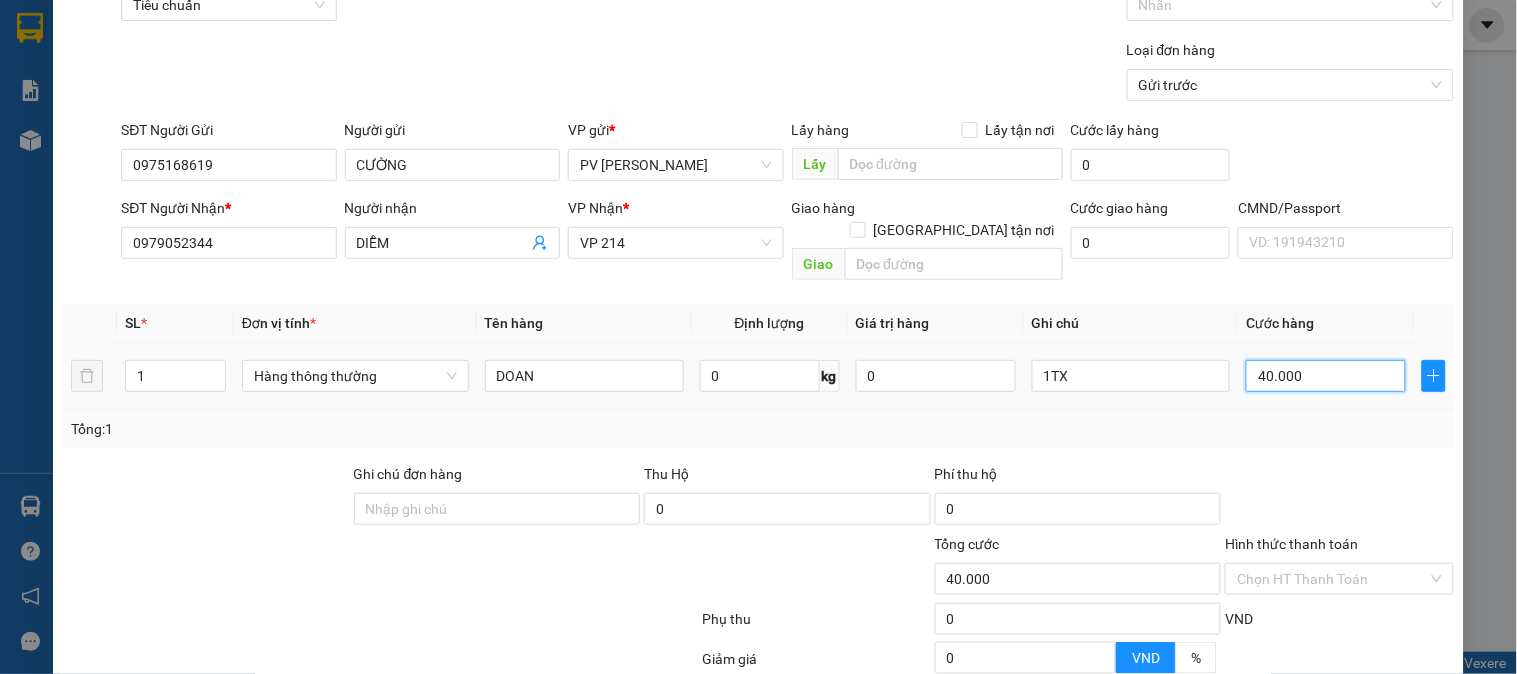 scroll, scrollTop: 222, scrollLeft: 0, axis: vertical 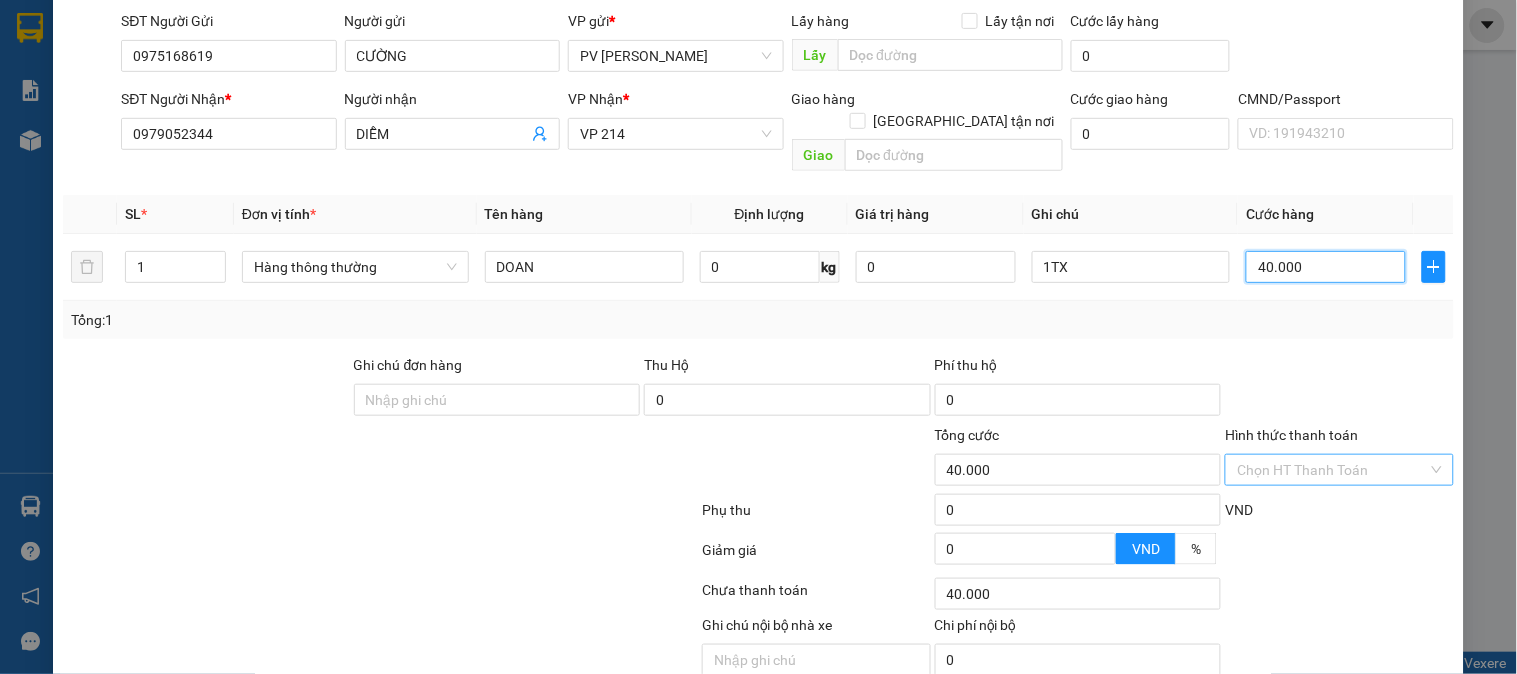 type on "40.000" 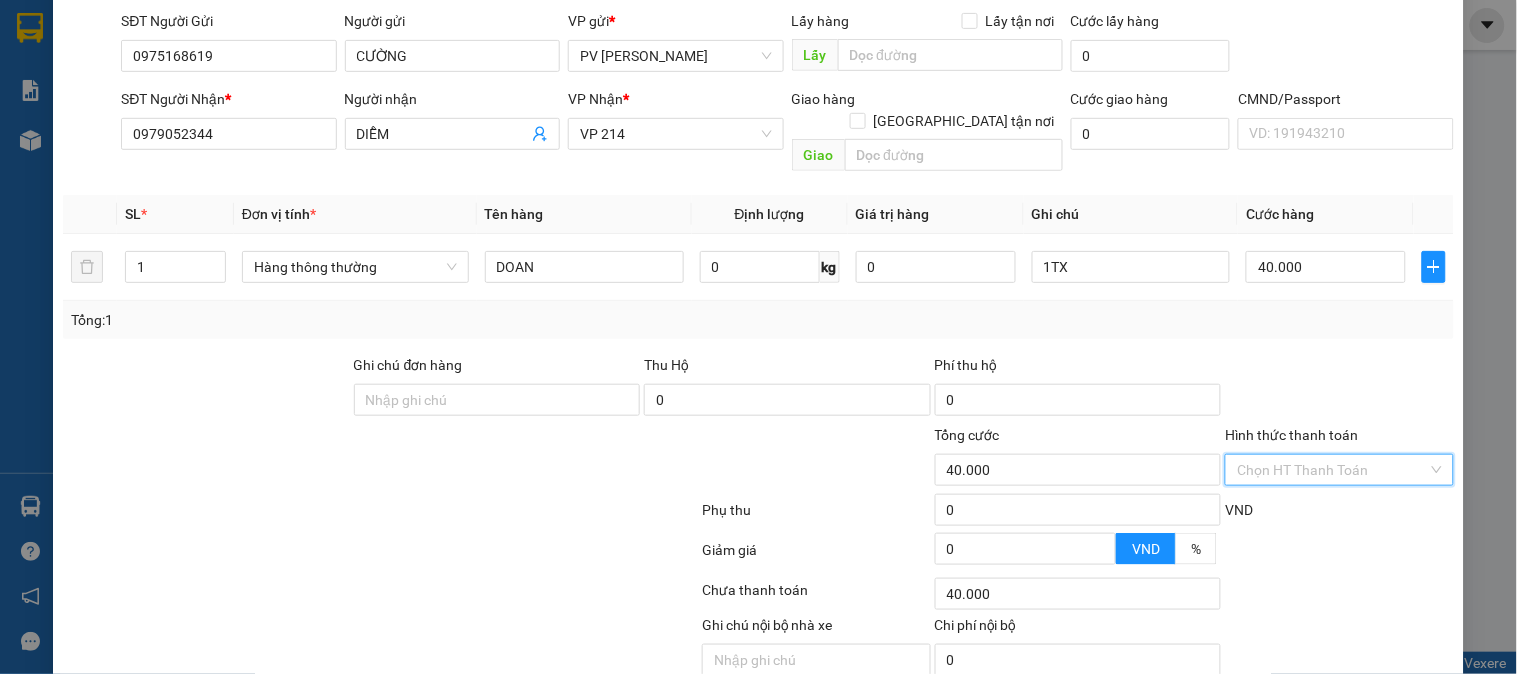 click on "Hình thức thanh toán" at bounding box center (1332, 470) 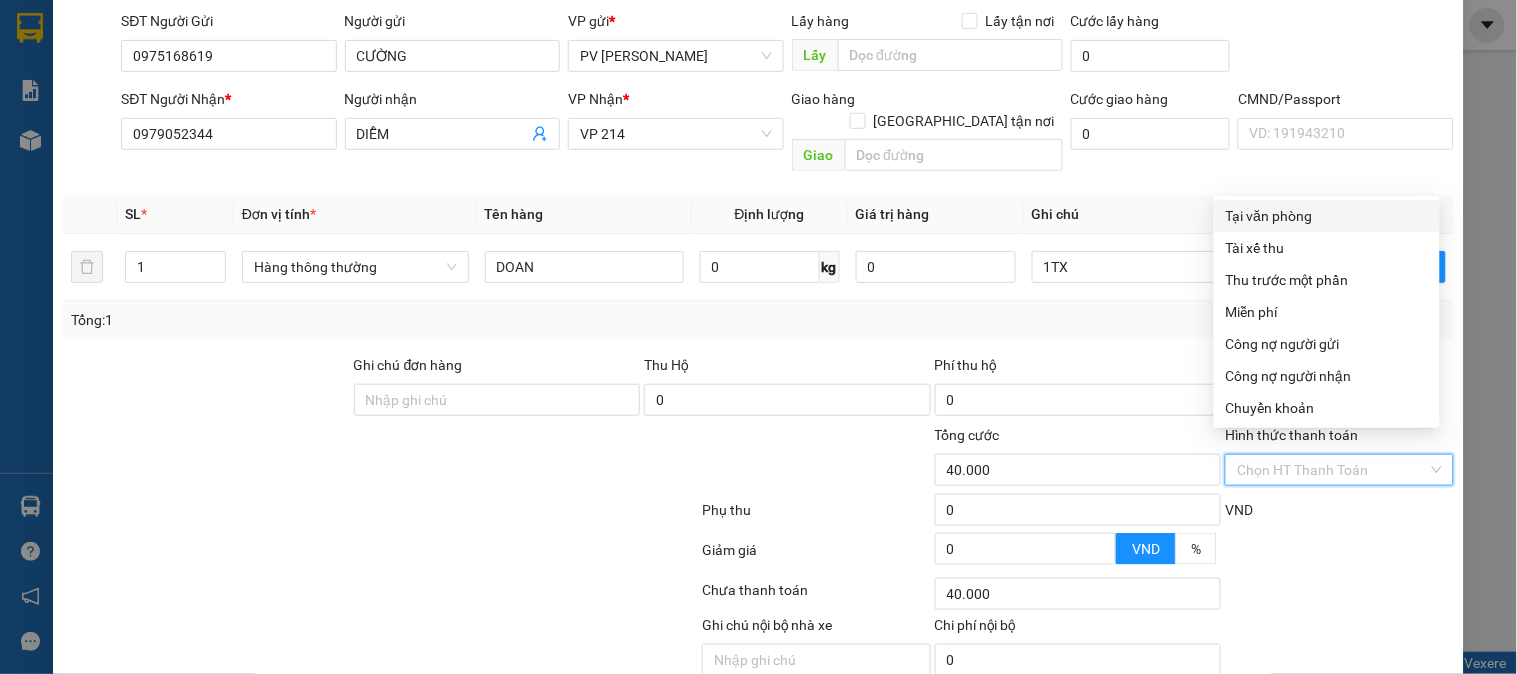 click on "Tại văn phòng" at bounding box center (1327, 216) 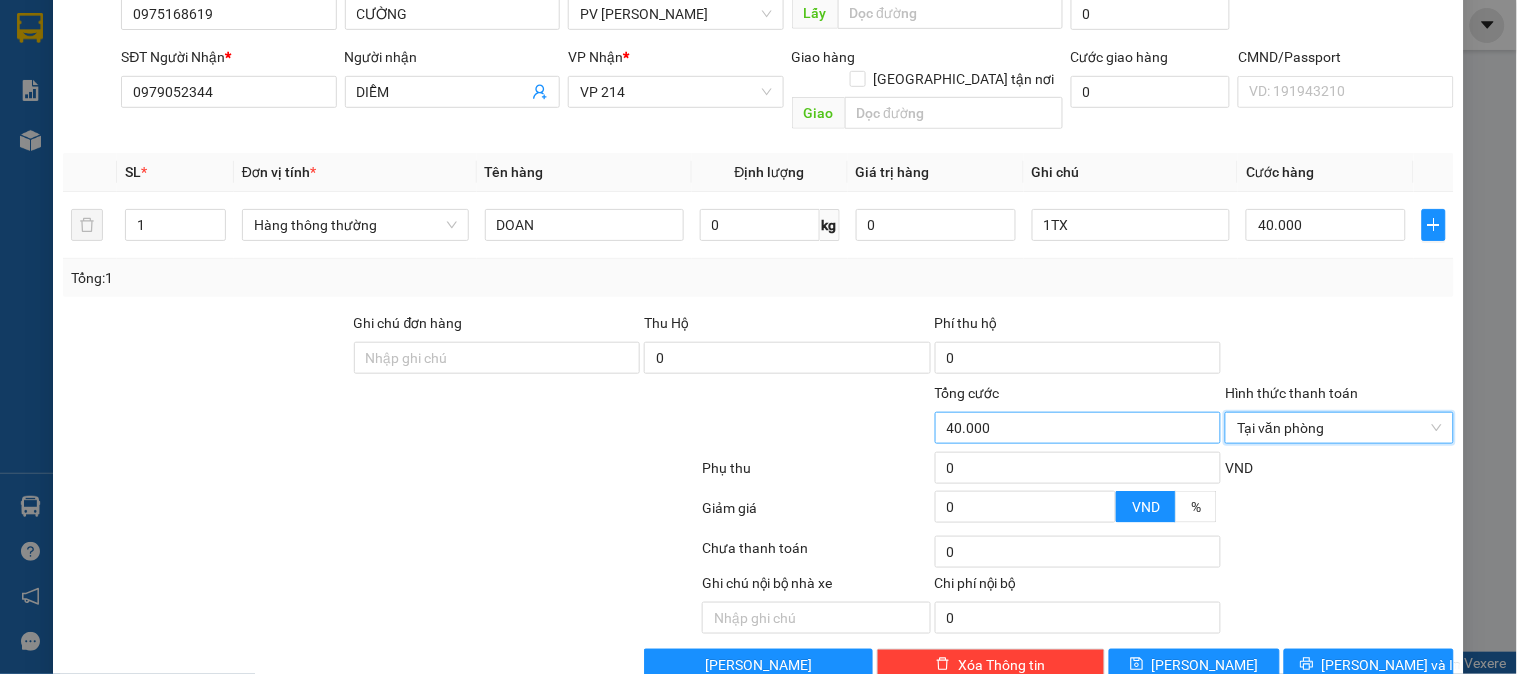 scroll, scrollTop: 287, scrollLeft: 0, axis: vertical 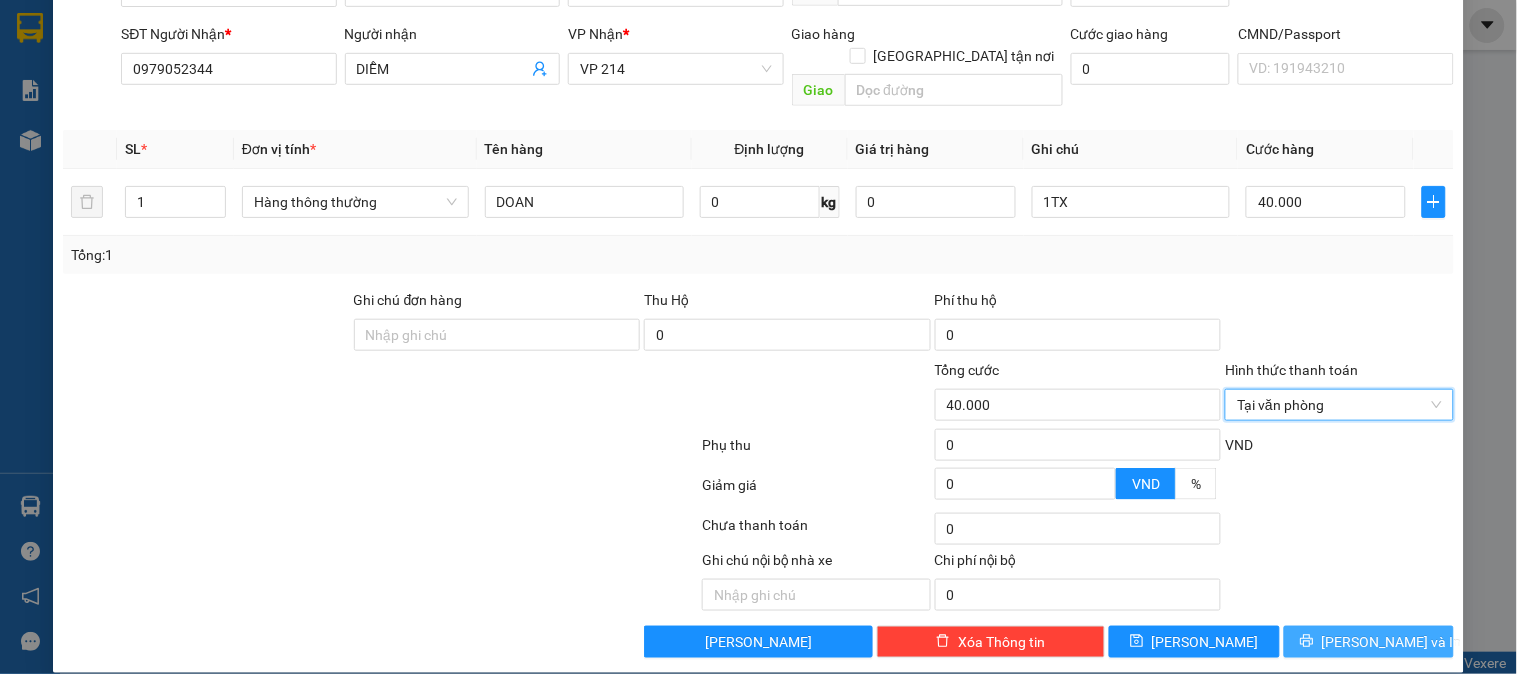 click on "[PERSON_NAME] và In" at bounding box center (1392, 642) 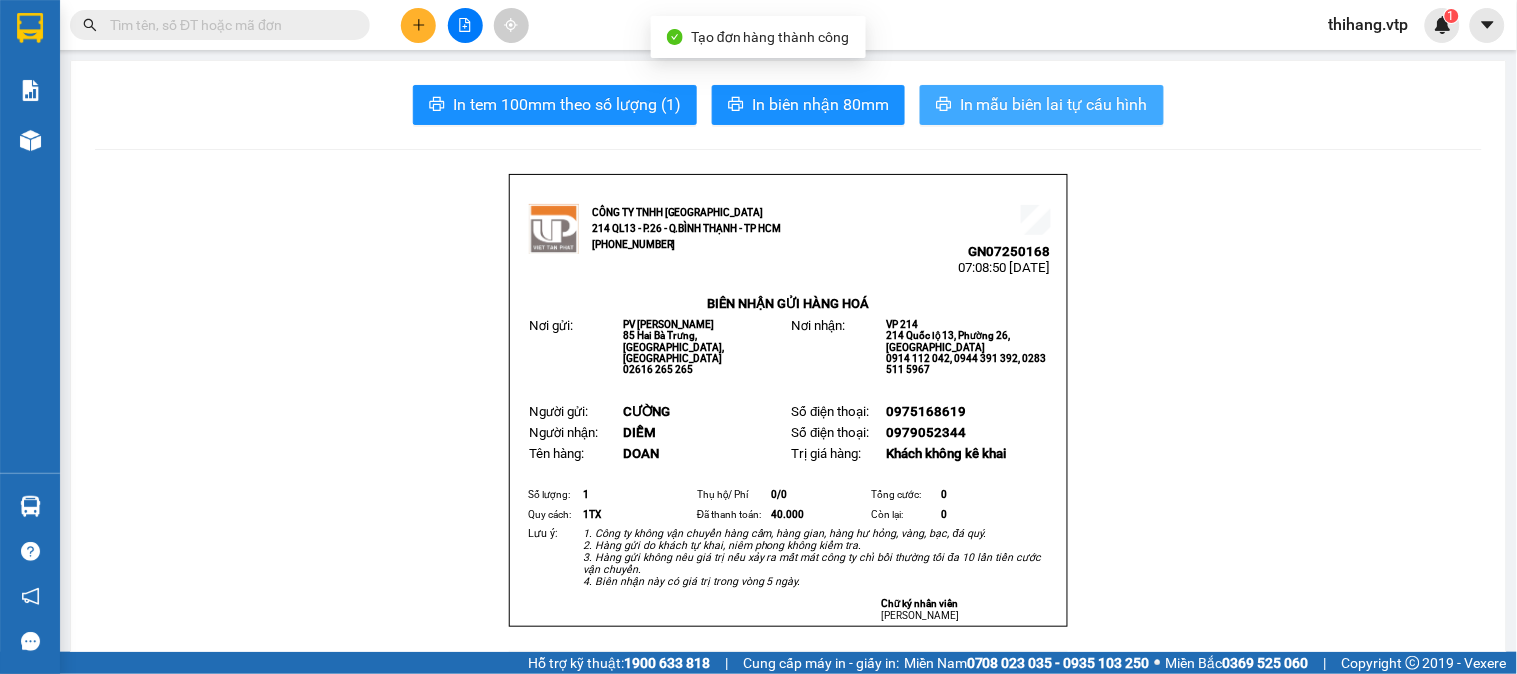 click on "In mẫu biên lai tự cấu hình" at bounding box center [1042, 105] 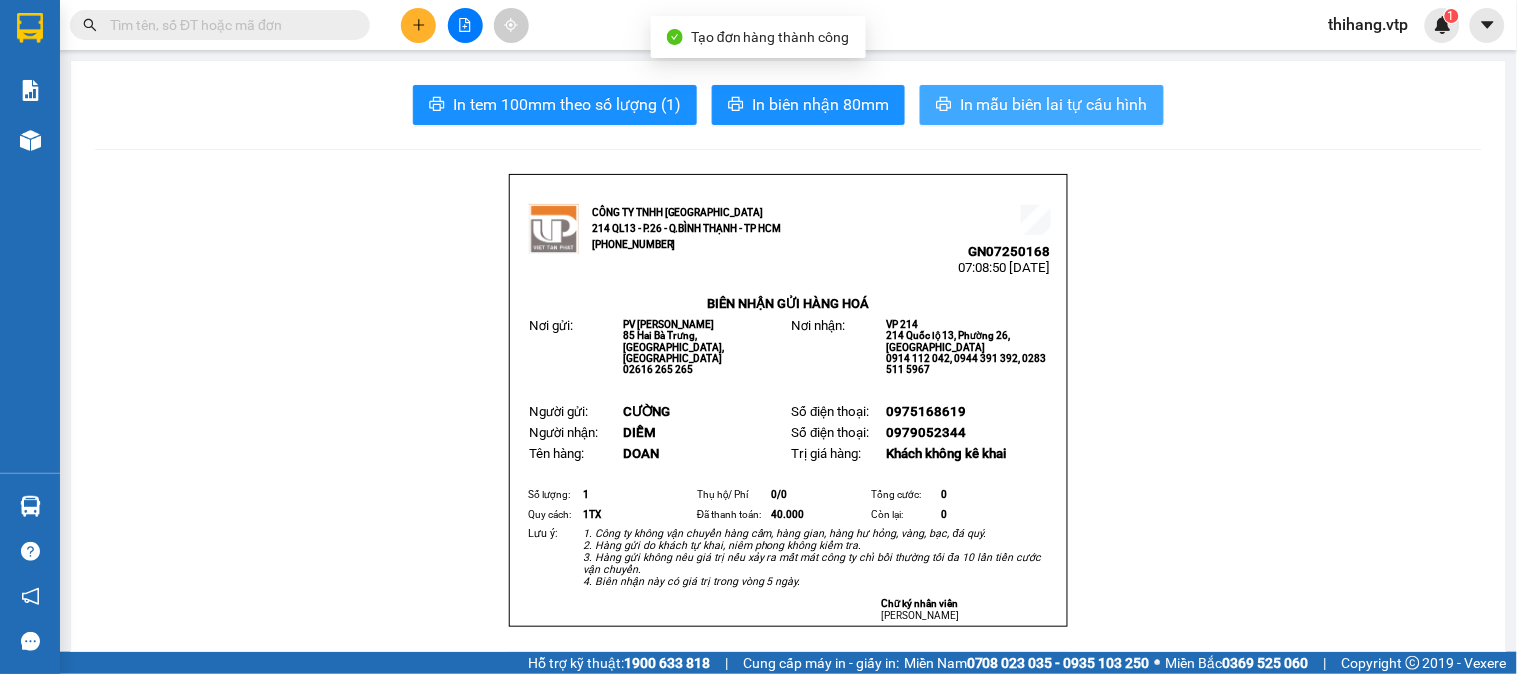 scroll, scrollTop: 0, scrollLeft: 0, axis: both 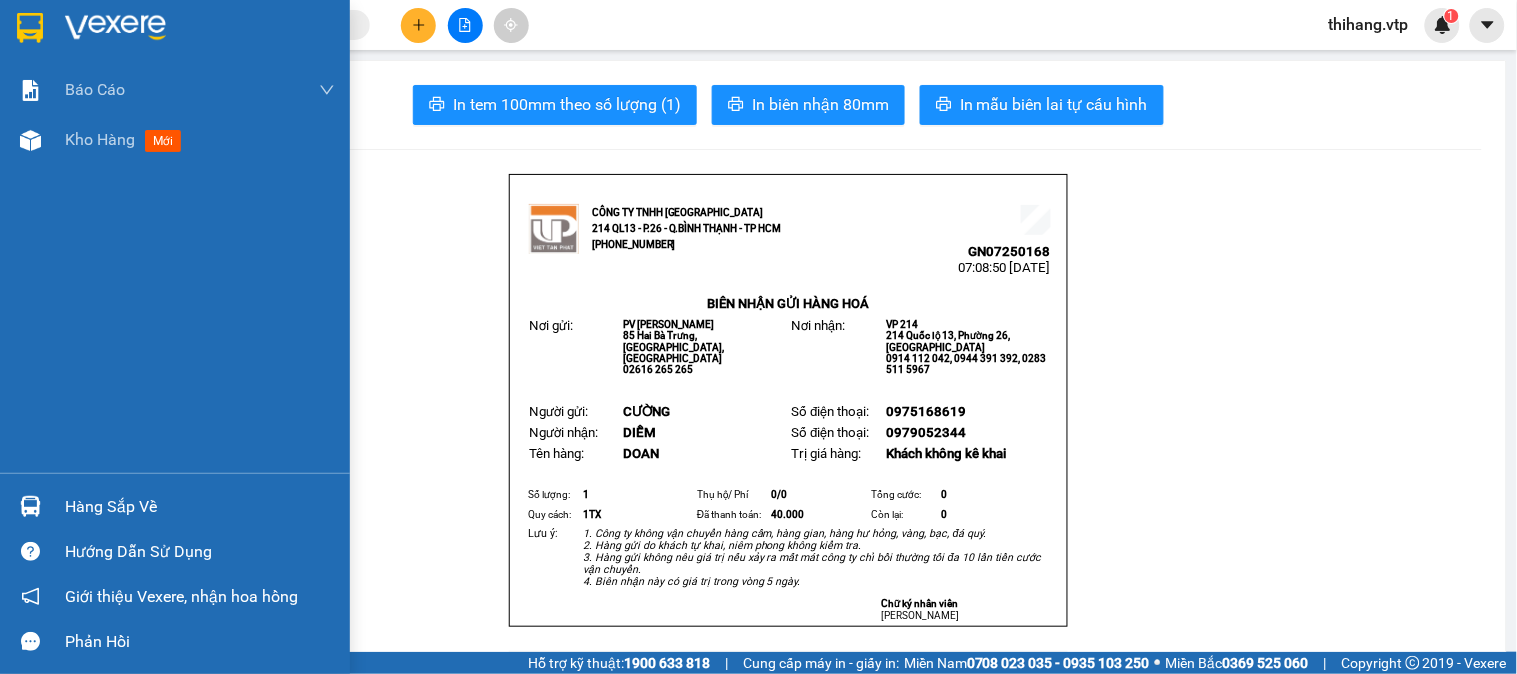 click at bounding box center (115, 28) 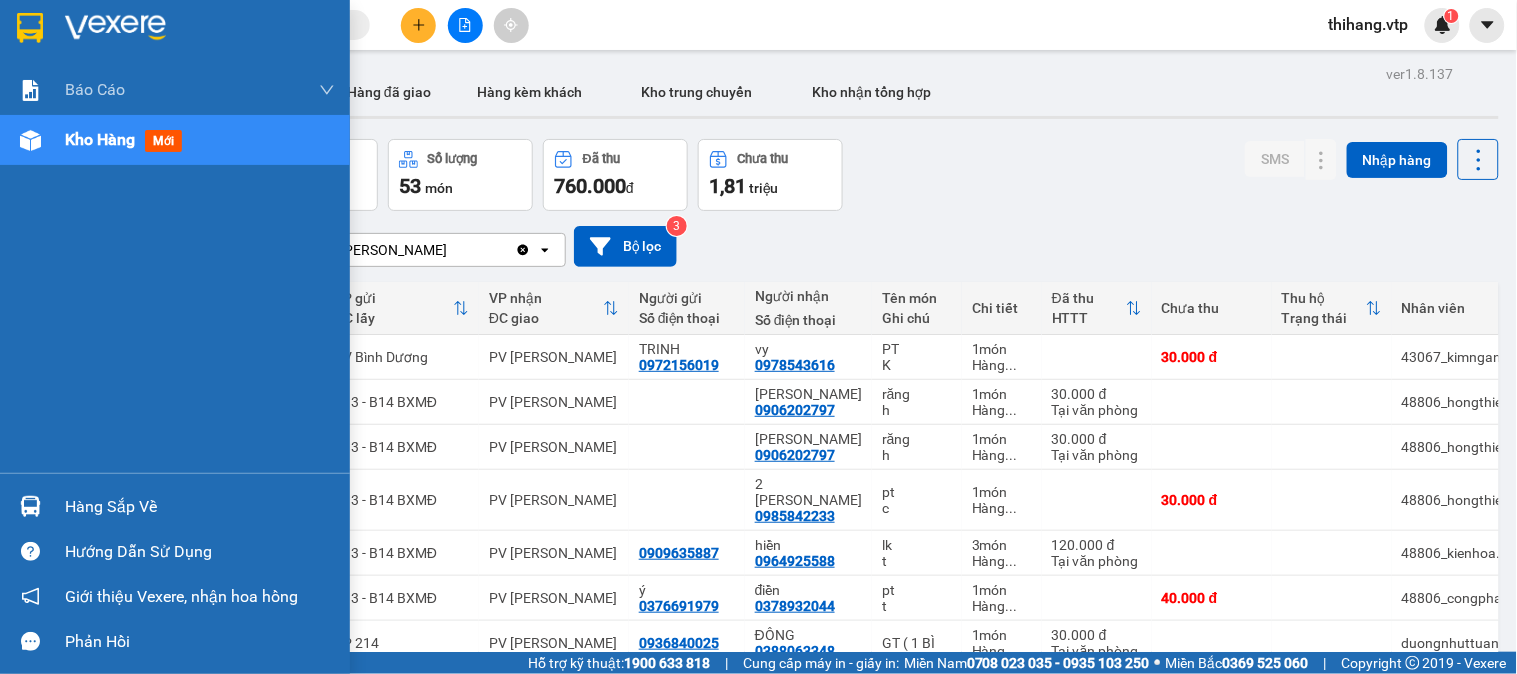 click on "Hàng sắp về" at bounding box center (200, 507) 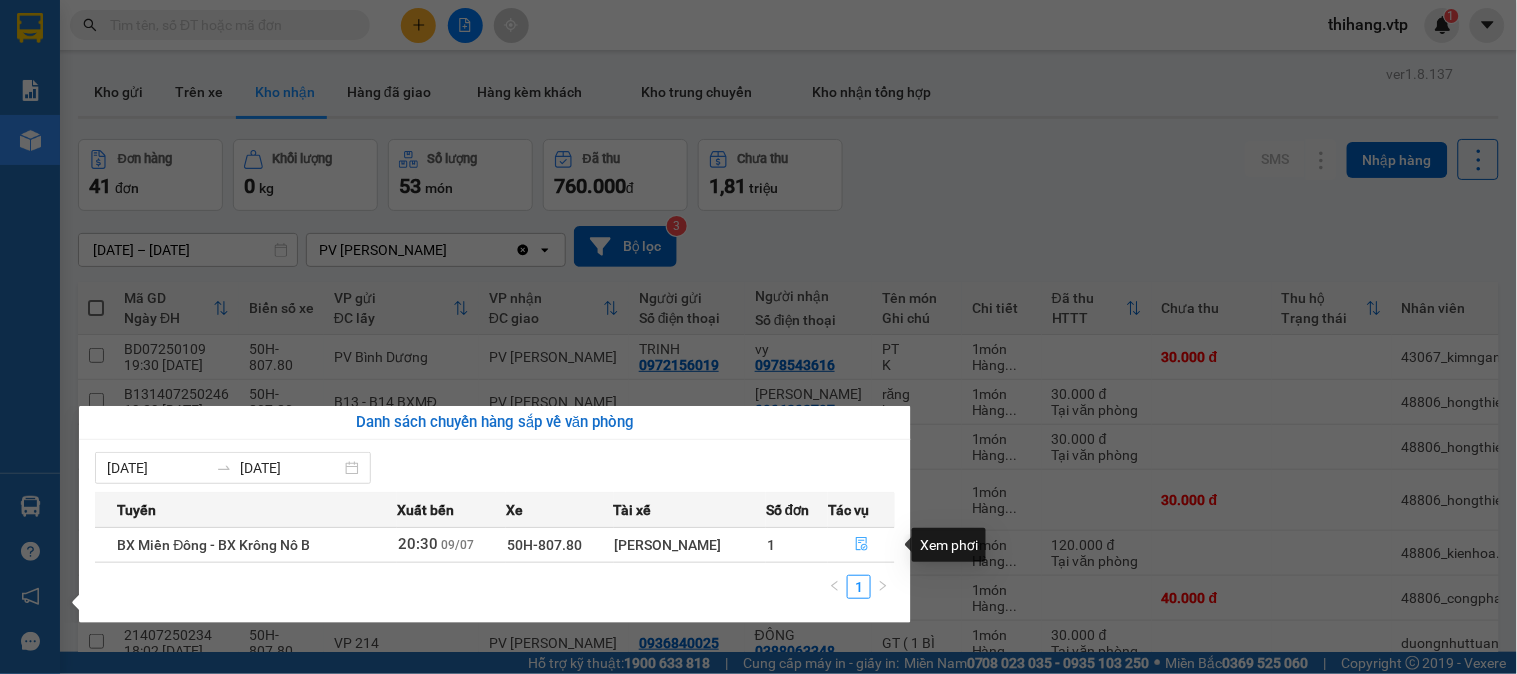 click 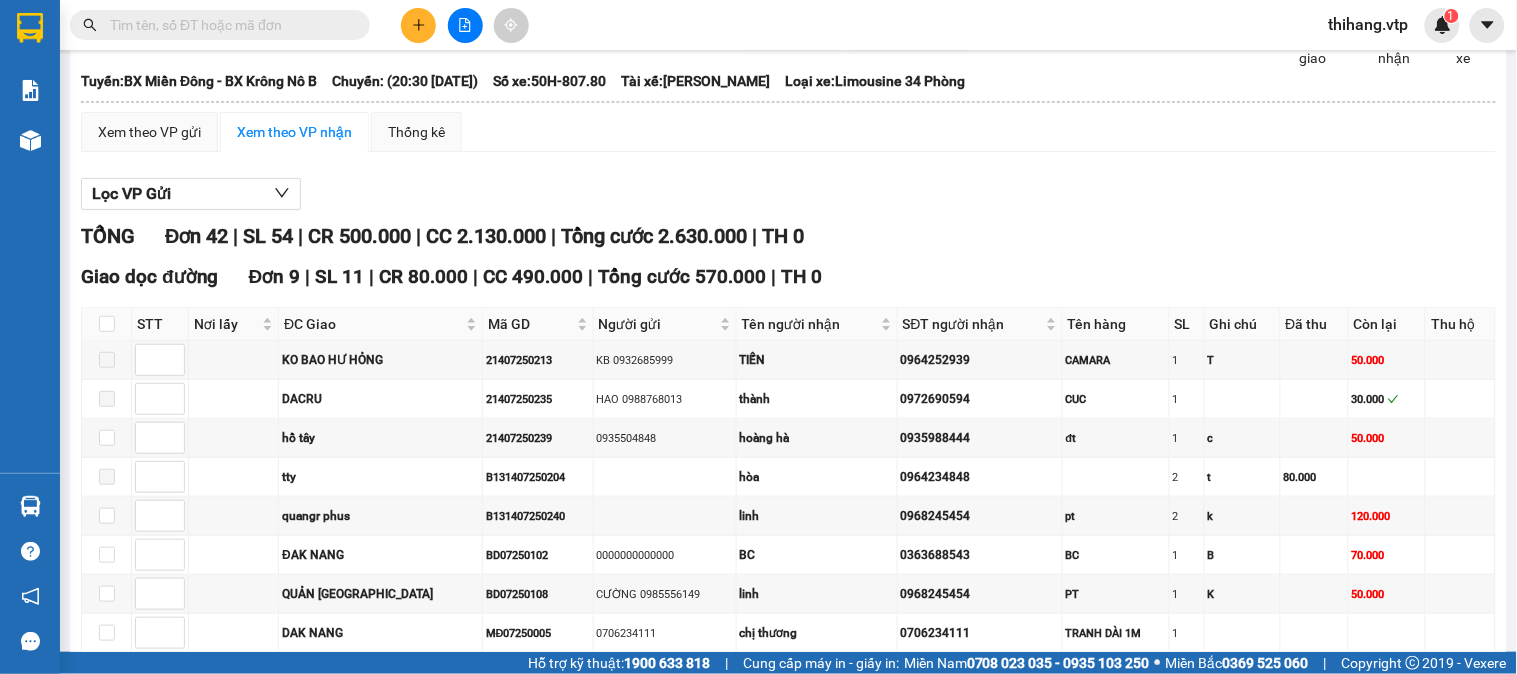 scroll, scrollTop: 0, scrollLeft: 0, axis: both 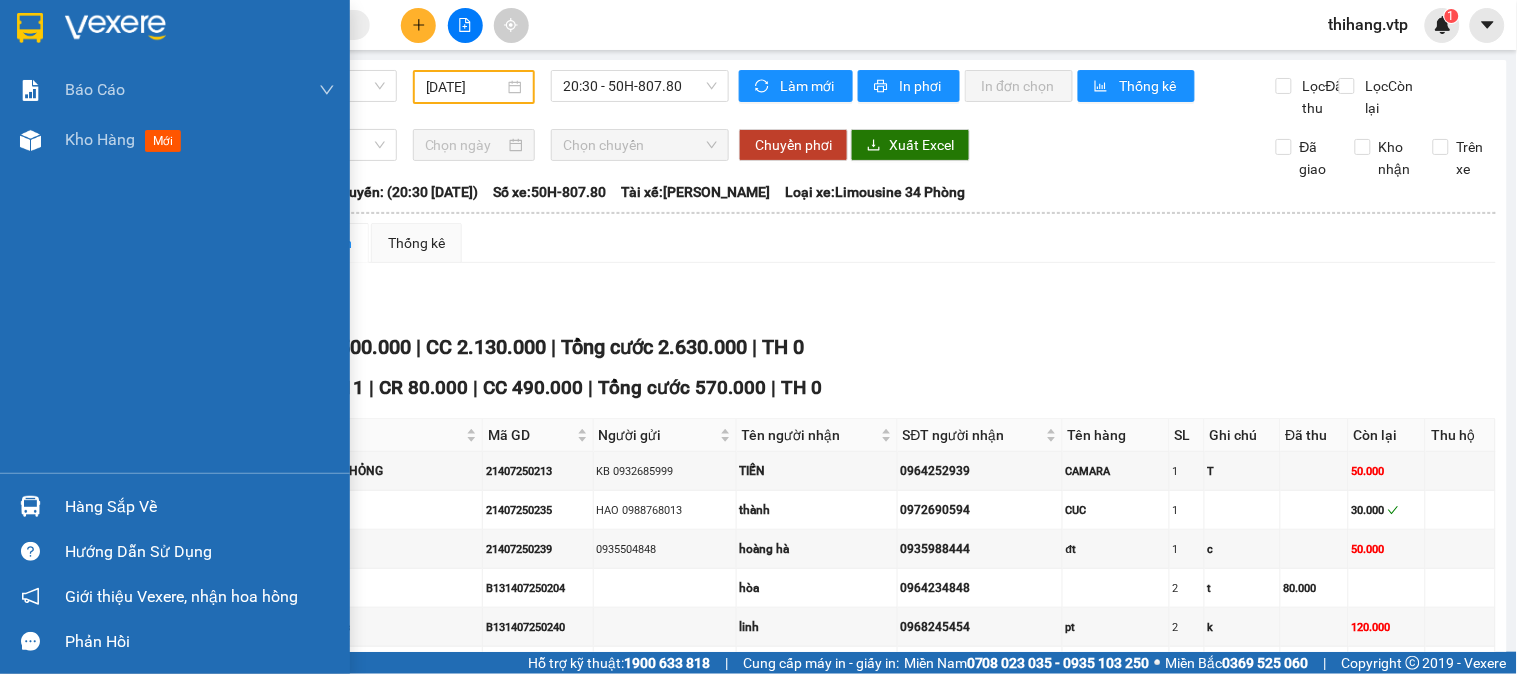 click at bounding box center [175, 32] 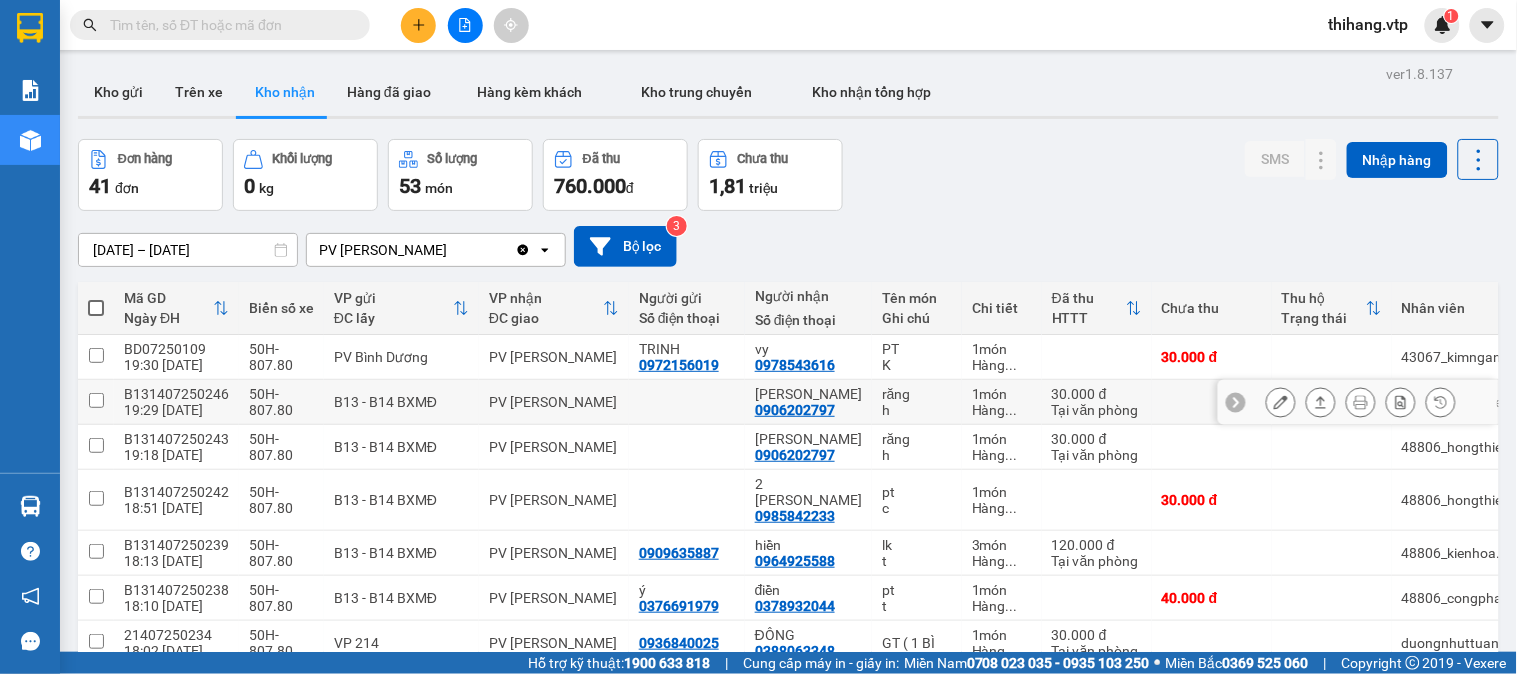 click 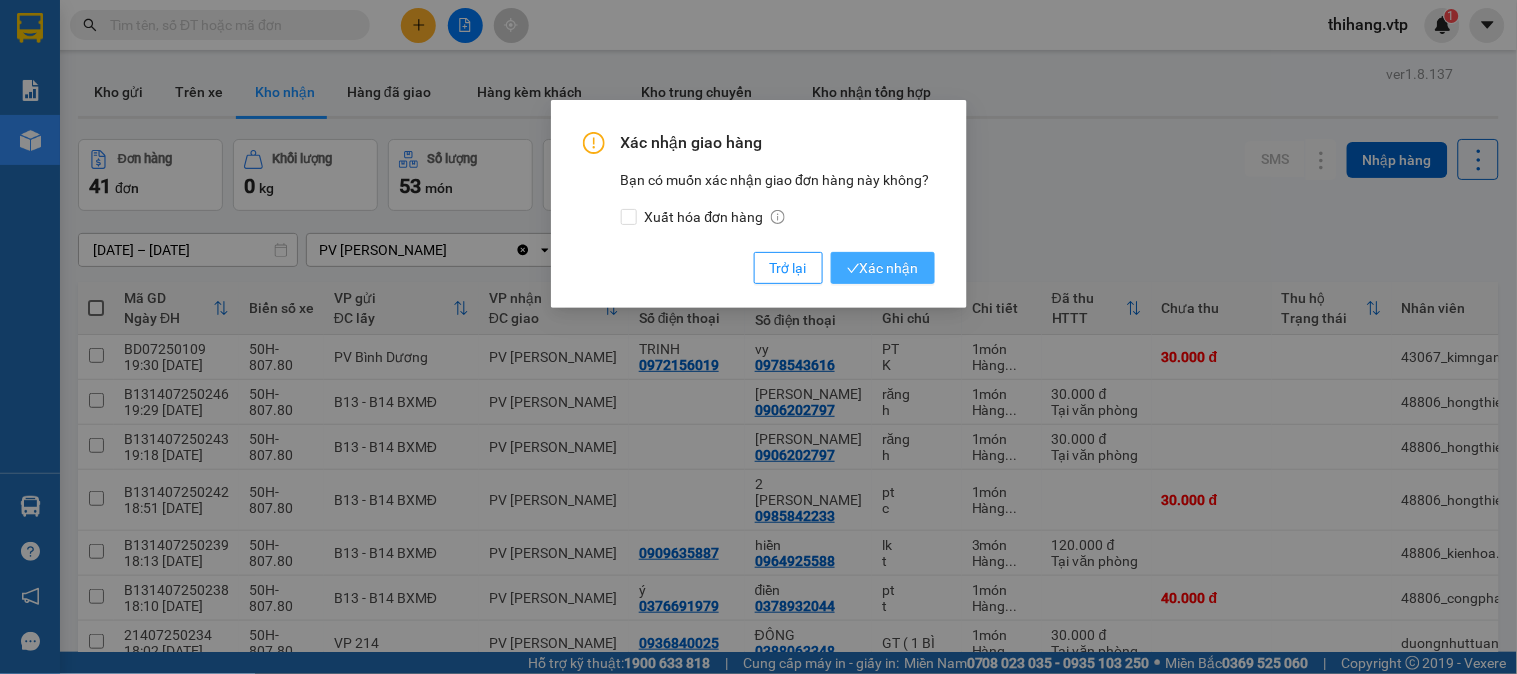 click on "Xác nhận" at bounding box center [883, 268] 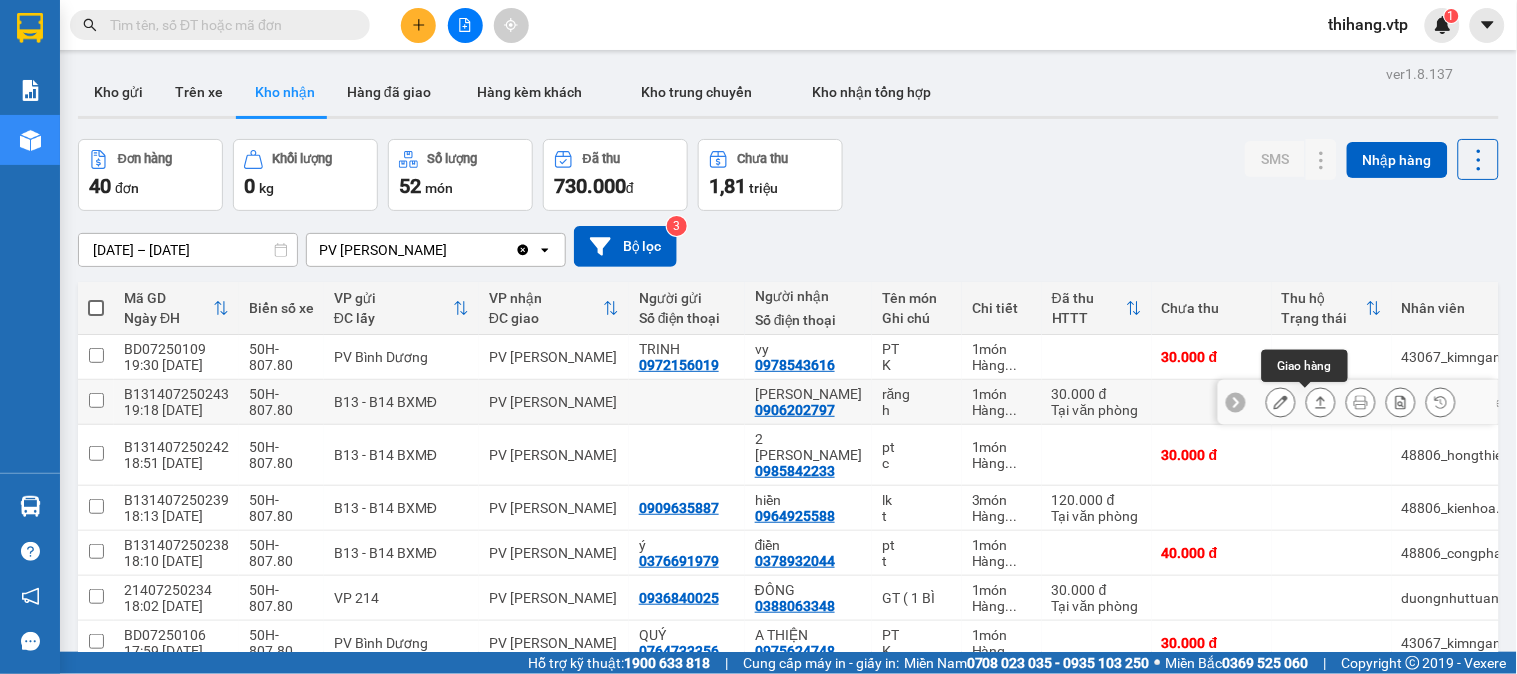 click 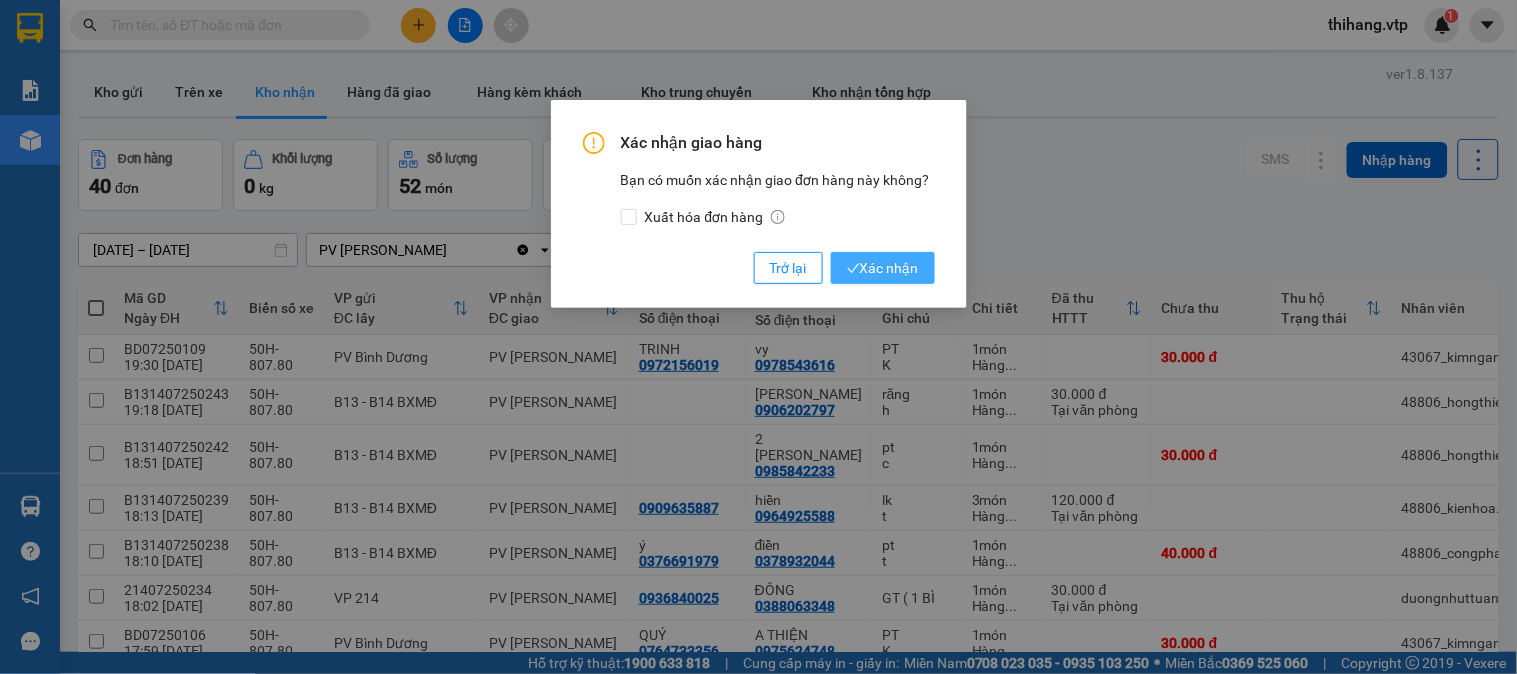 click on "Xác nhận" at bounding box center (883, 268) 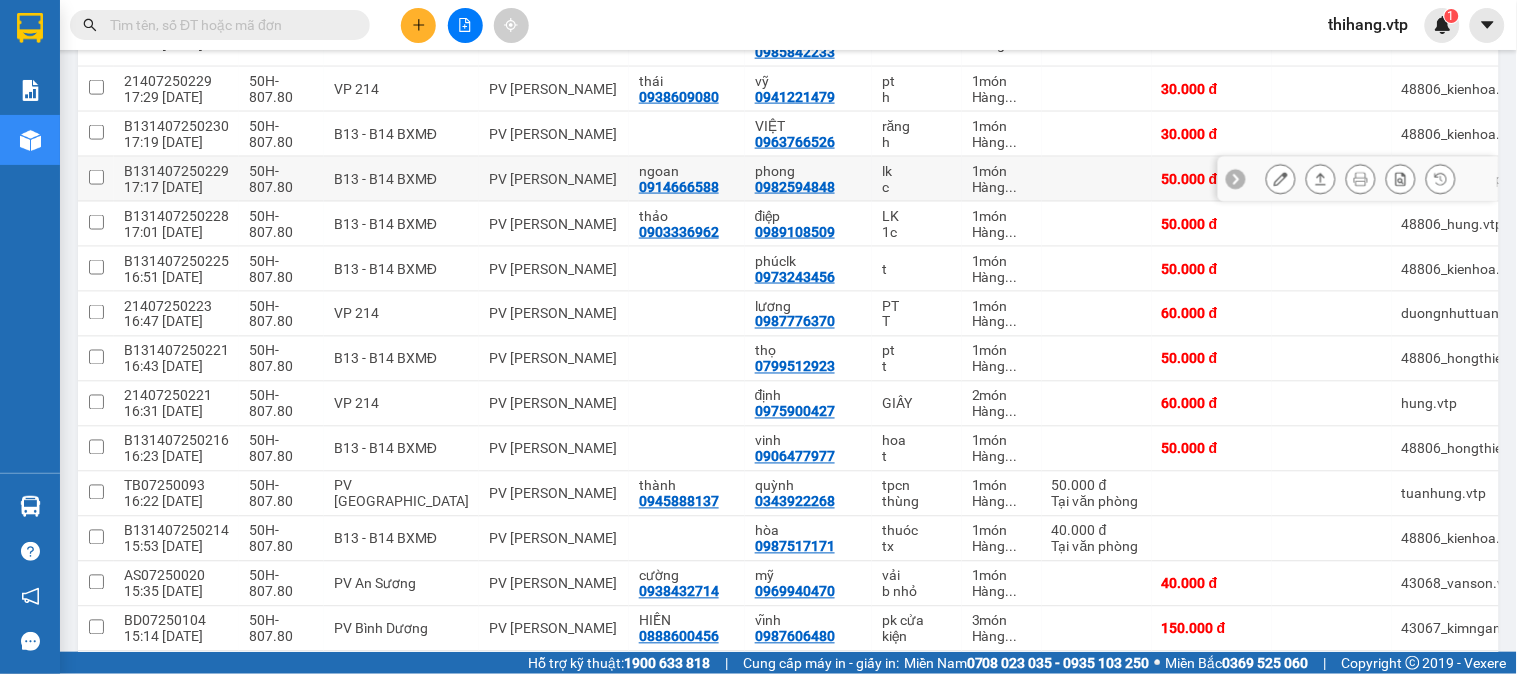 scroll, scrollTop: 666, scrollLeft: 0, axis: vertical 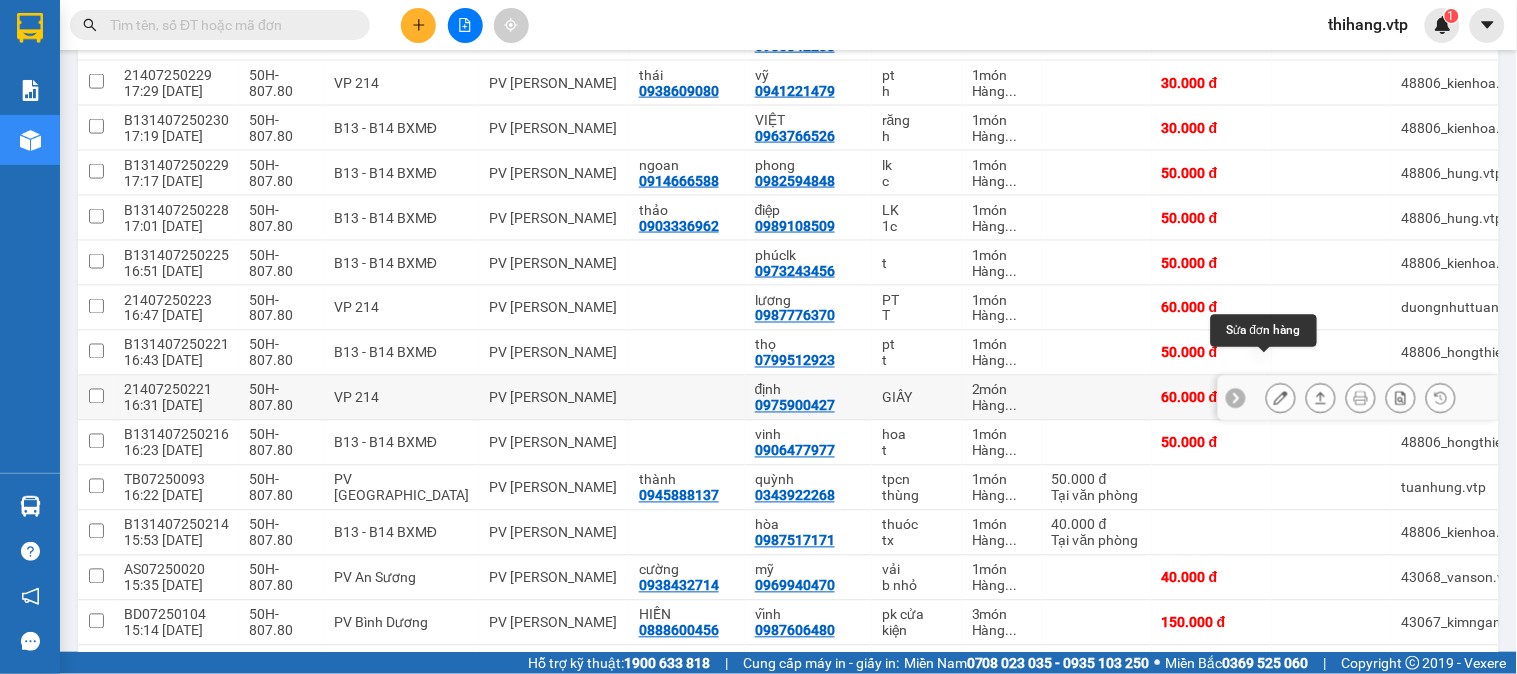 click 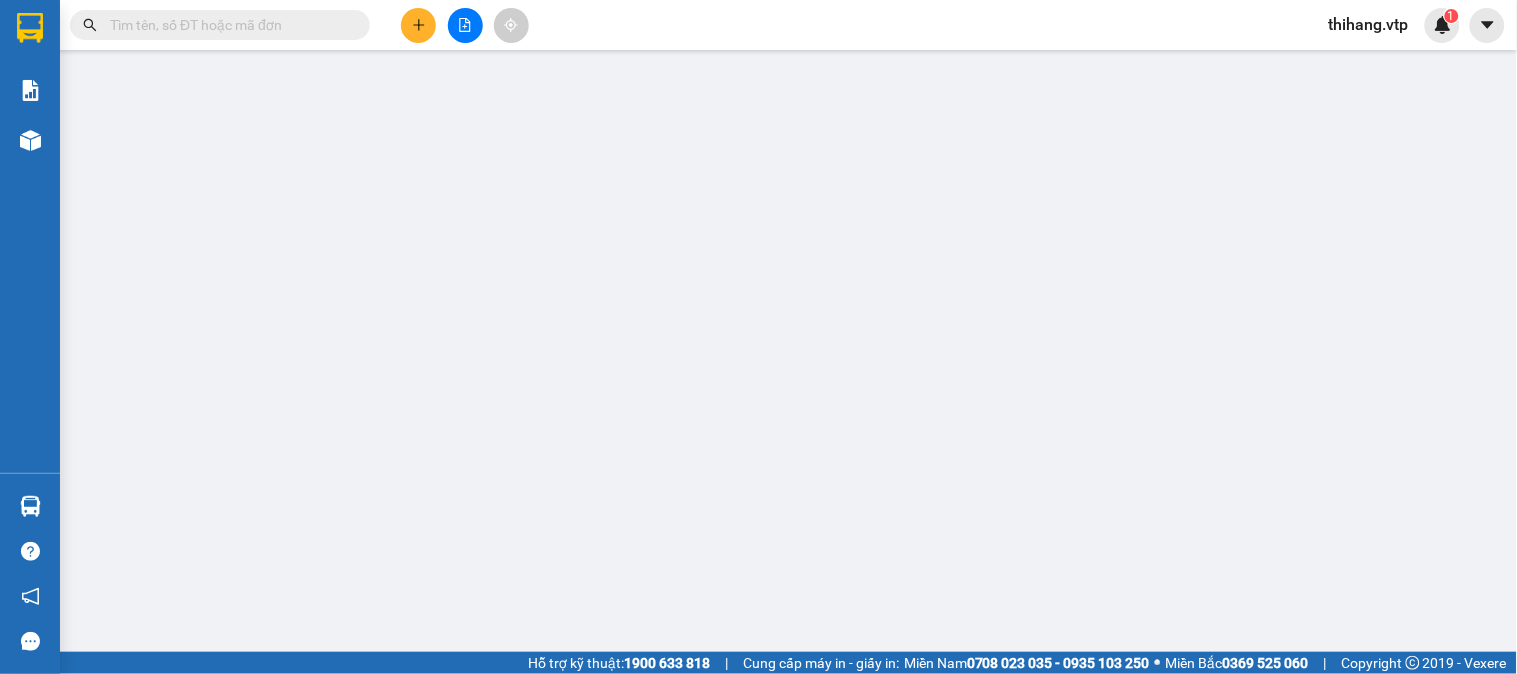 scroll, scrollTop: 0, scrollLeft: 0, axis: both 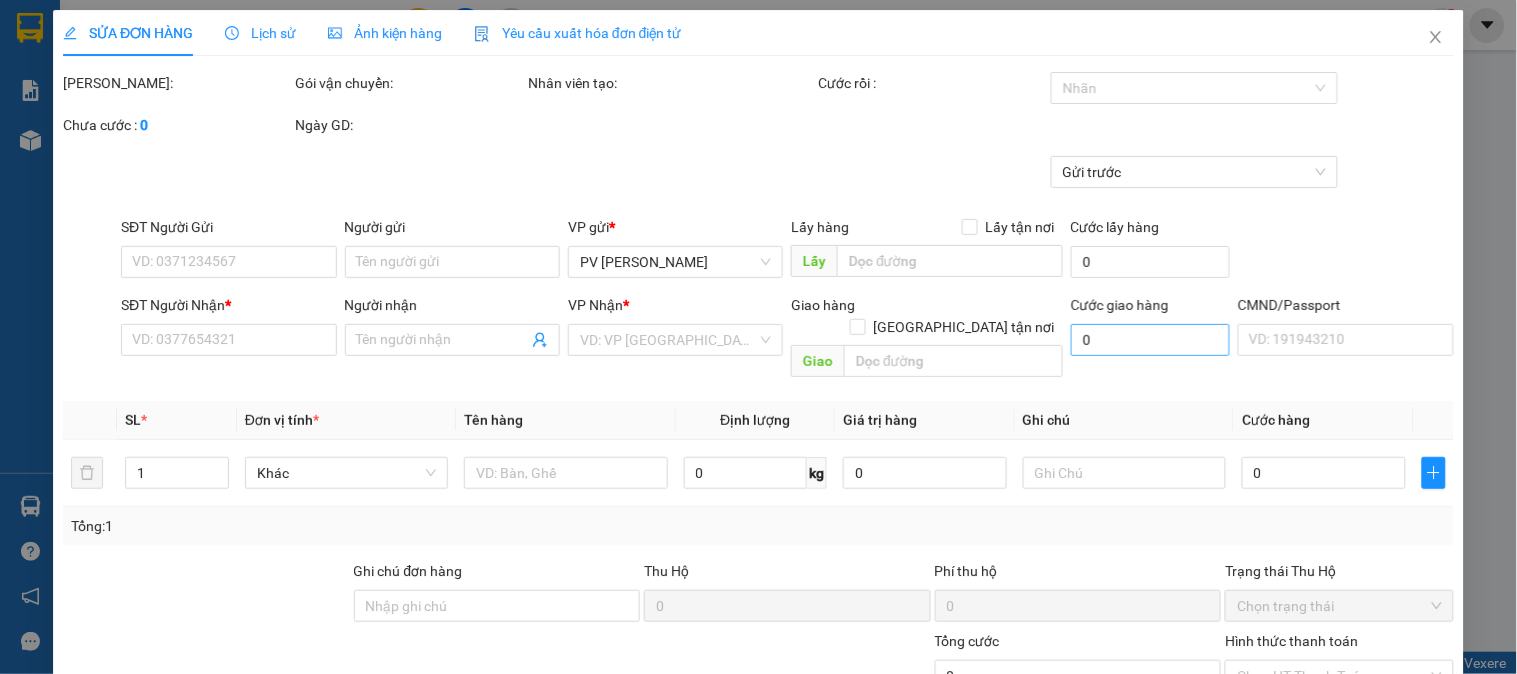 type on "0975900427" 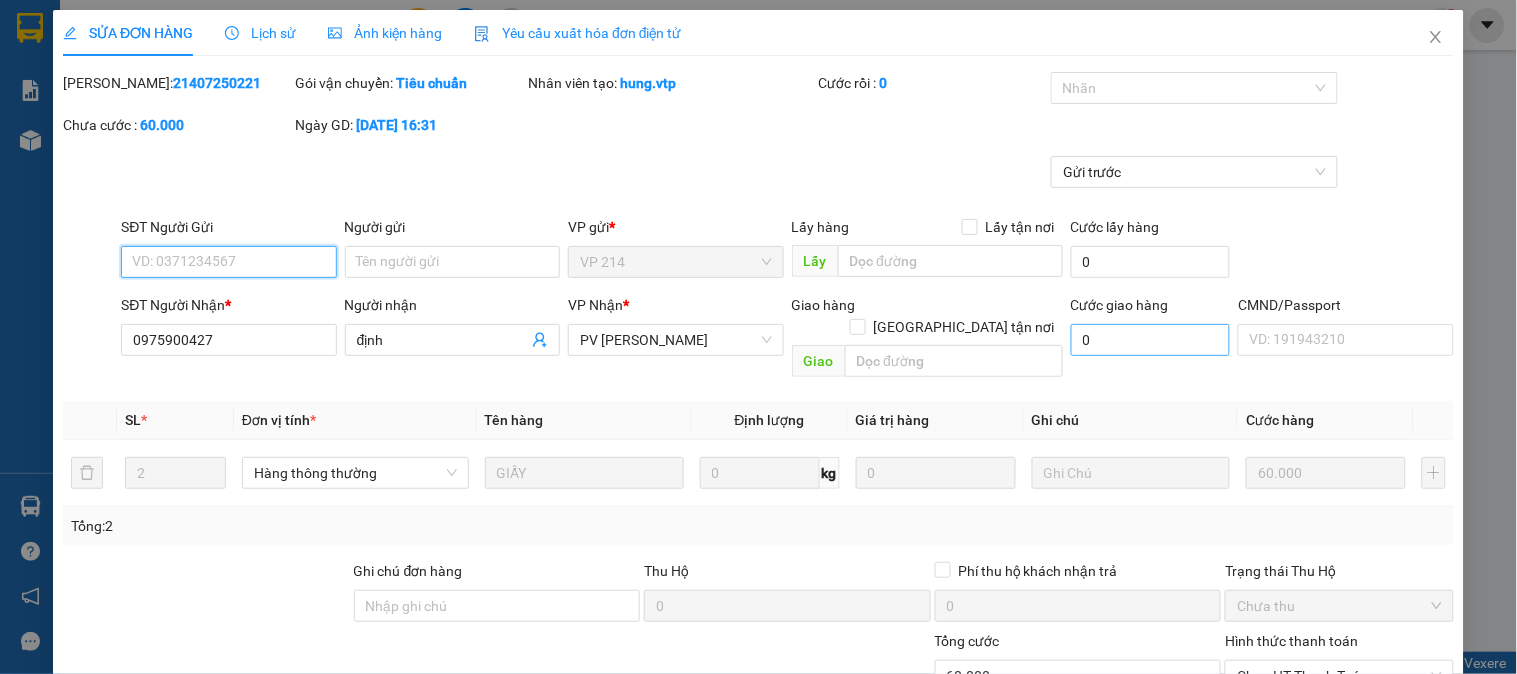 type on "3.000" 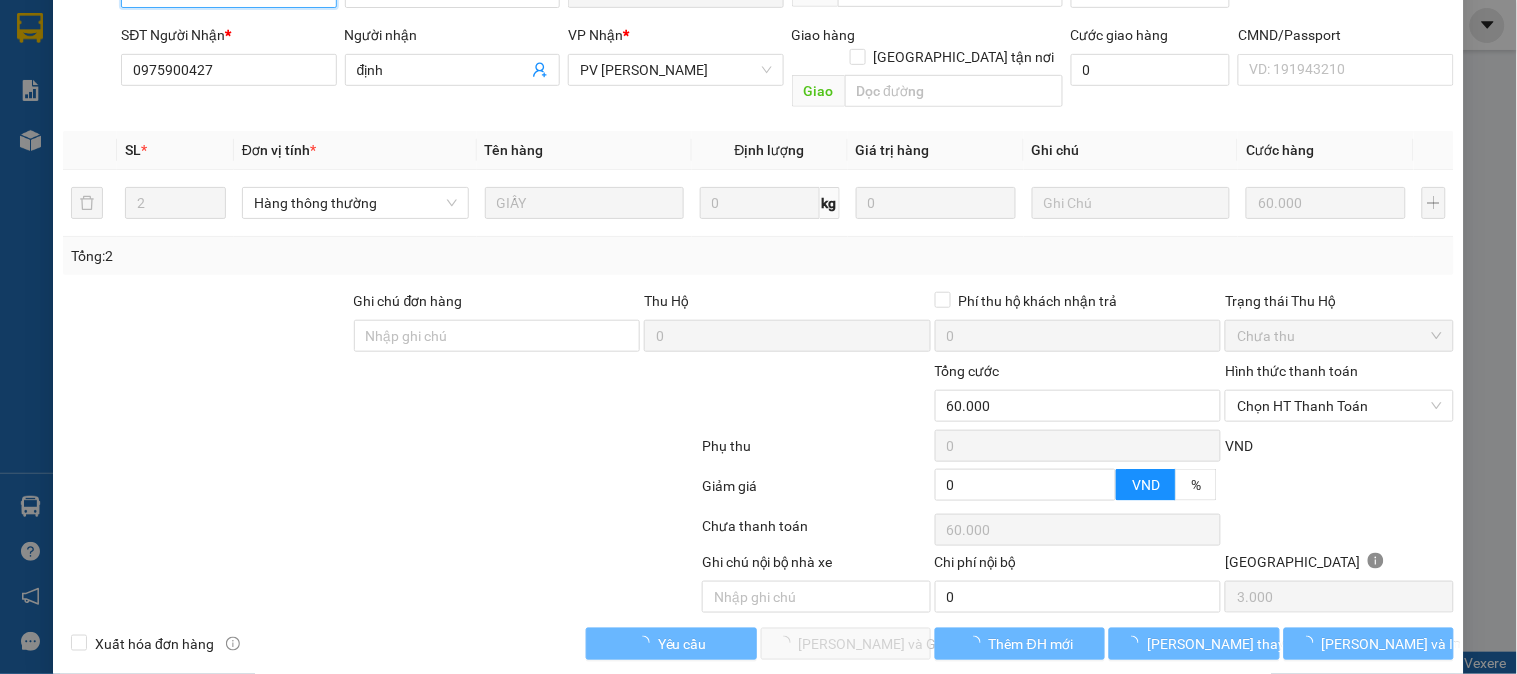 scroll, scrollTop: 273, scrollLeft: 0, axis: vertical 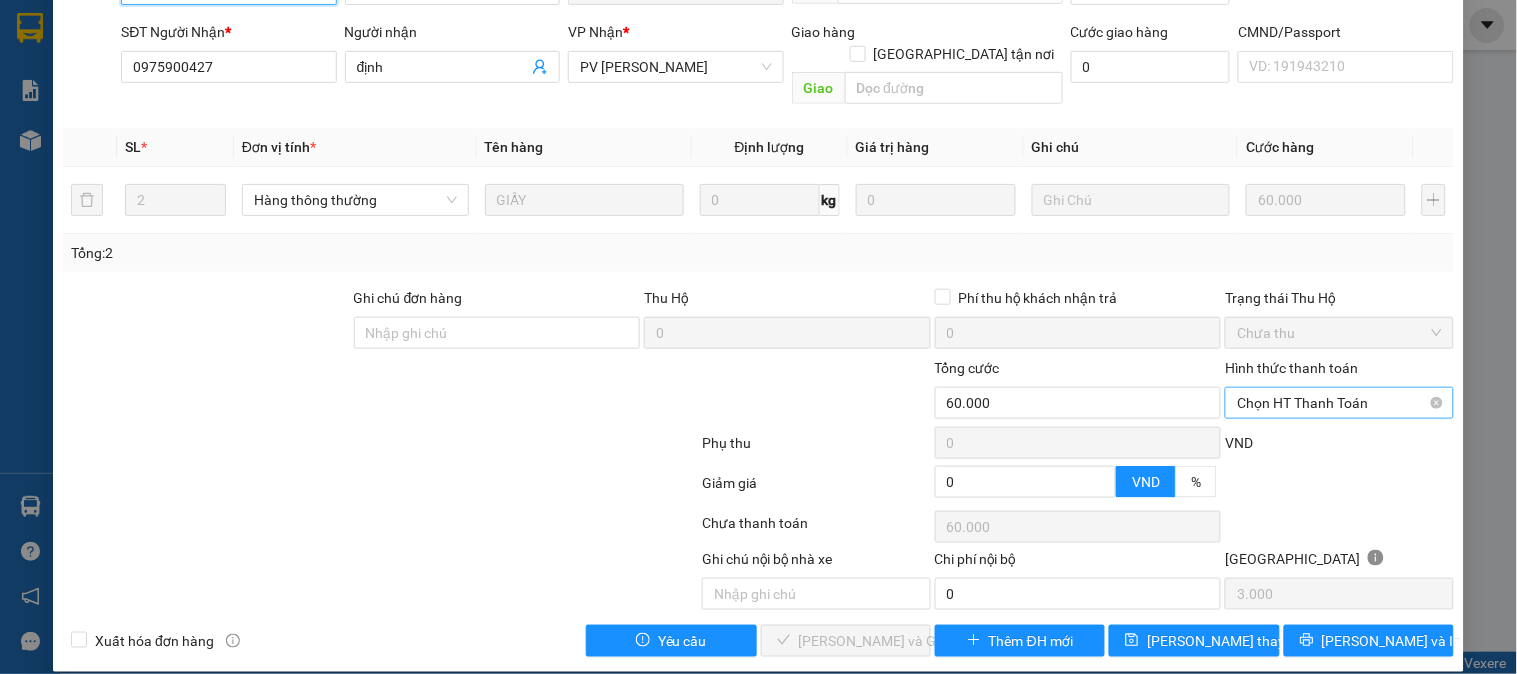 click on "Chọn HT Thanh Toán" at bounding box center (1339, 403) 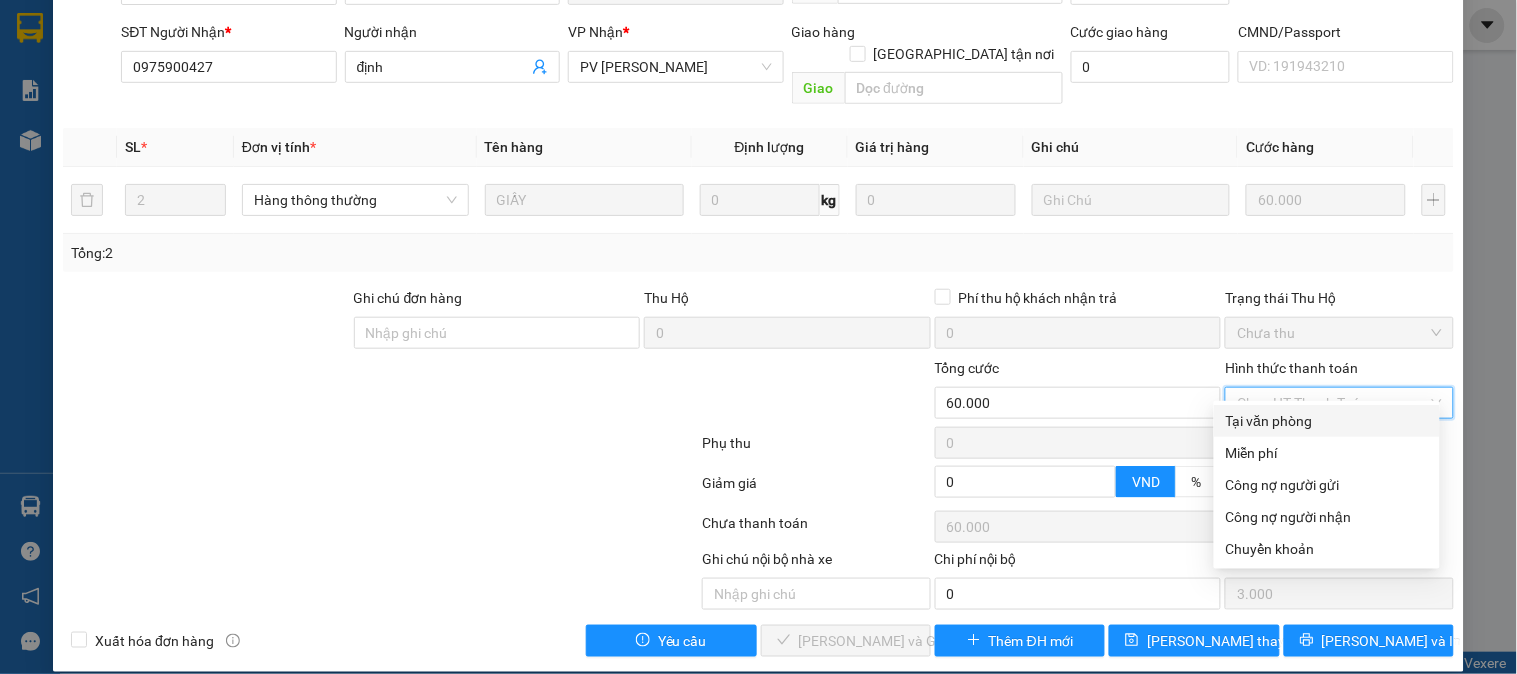 click on "Tại văn phòng" at bounding box center [1327, 421] 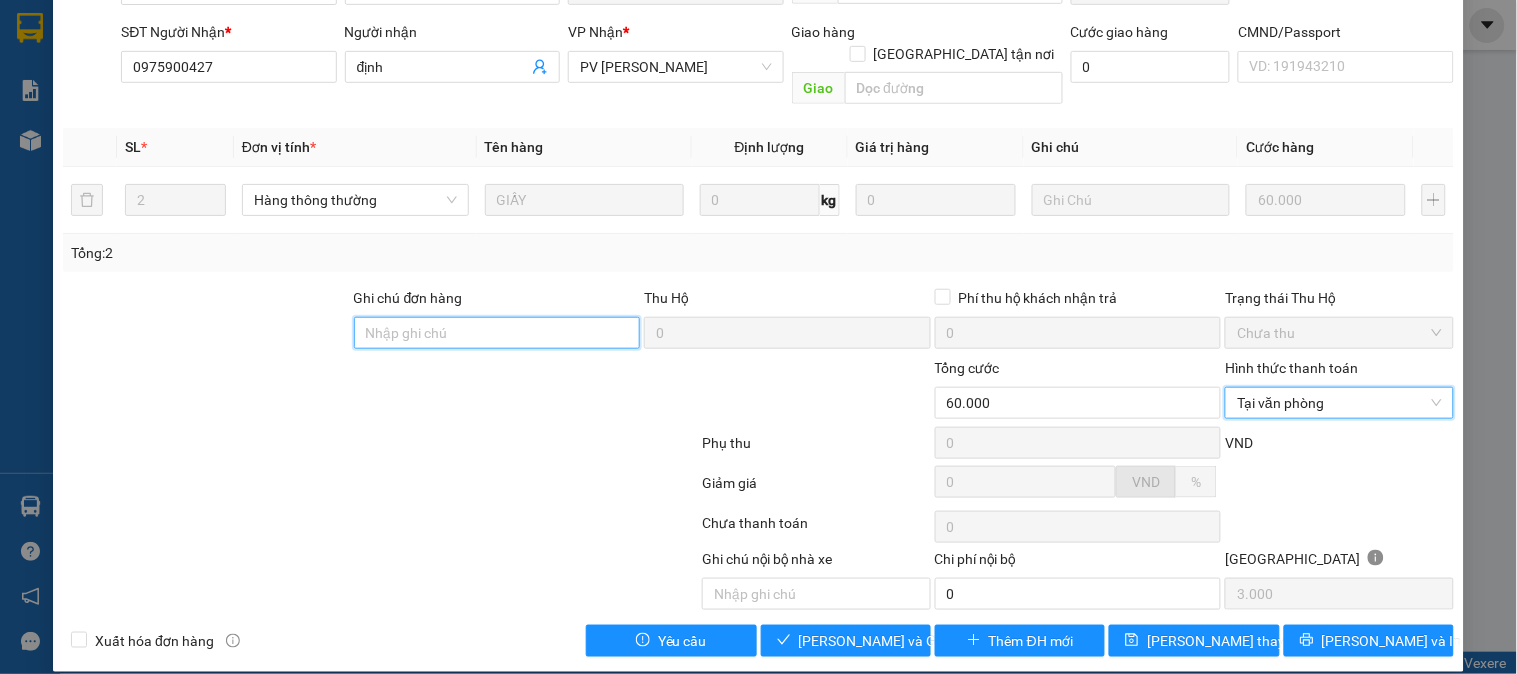 click on "Ghi chú đơn hàng" at bounding box center (497, 333) 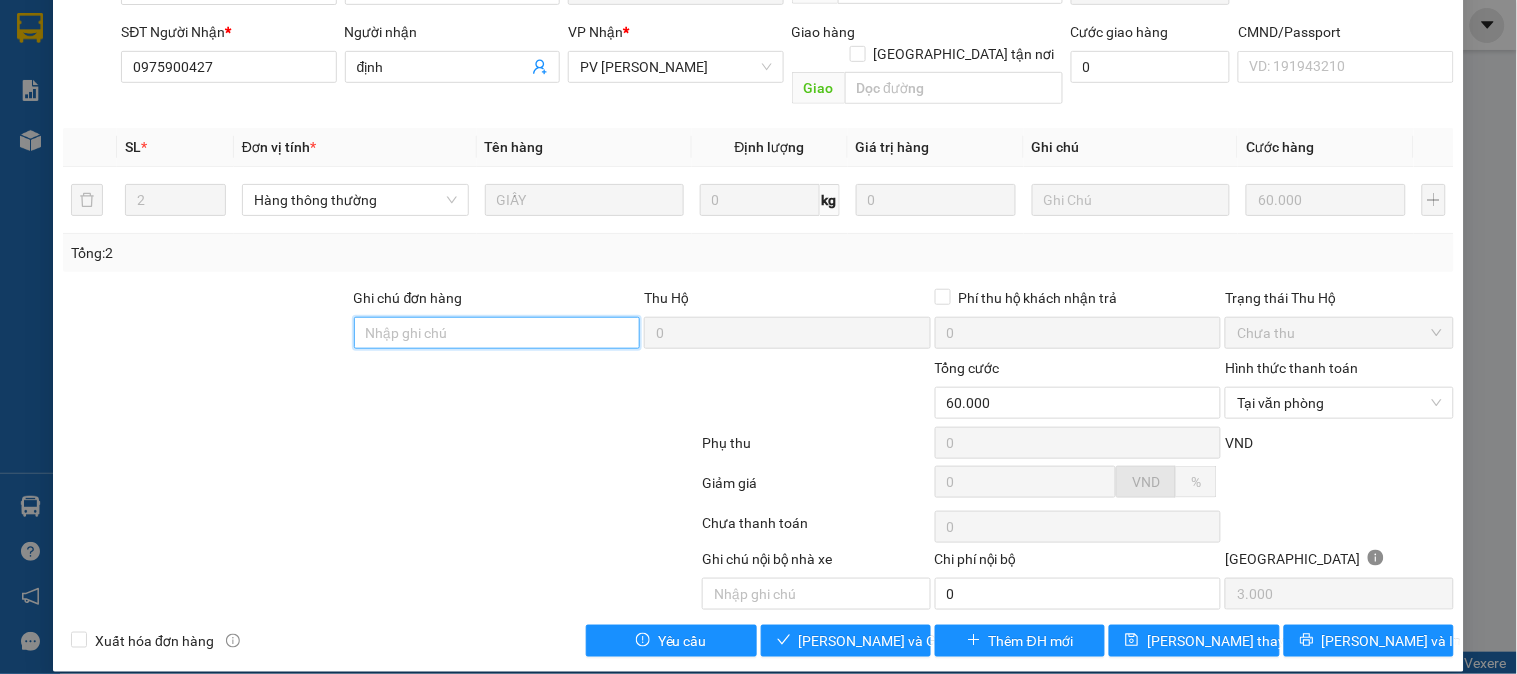 type on "E" 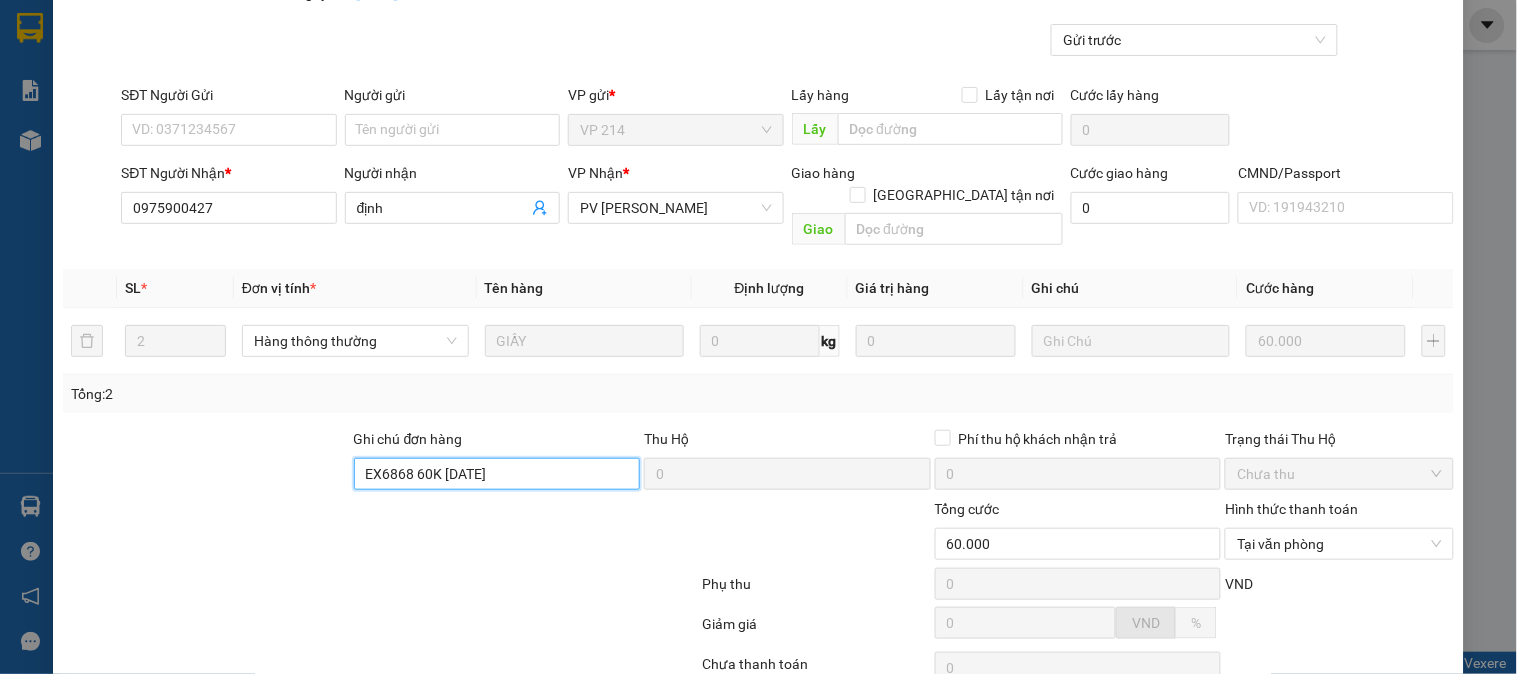 scroll, scrollTop: 0, scrollLeft: 0, axis: both 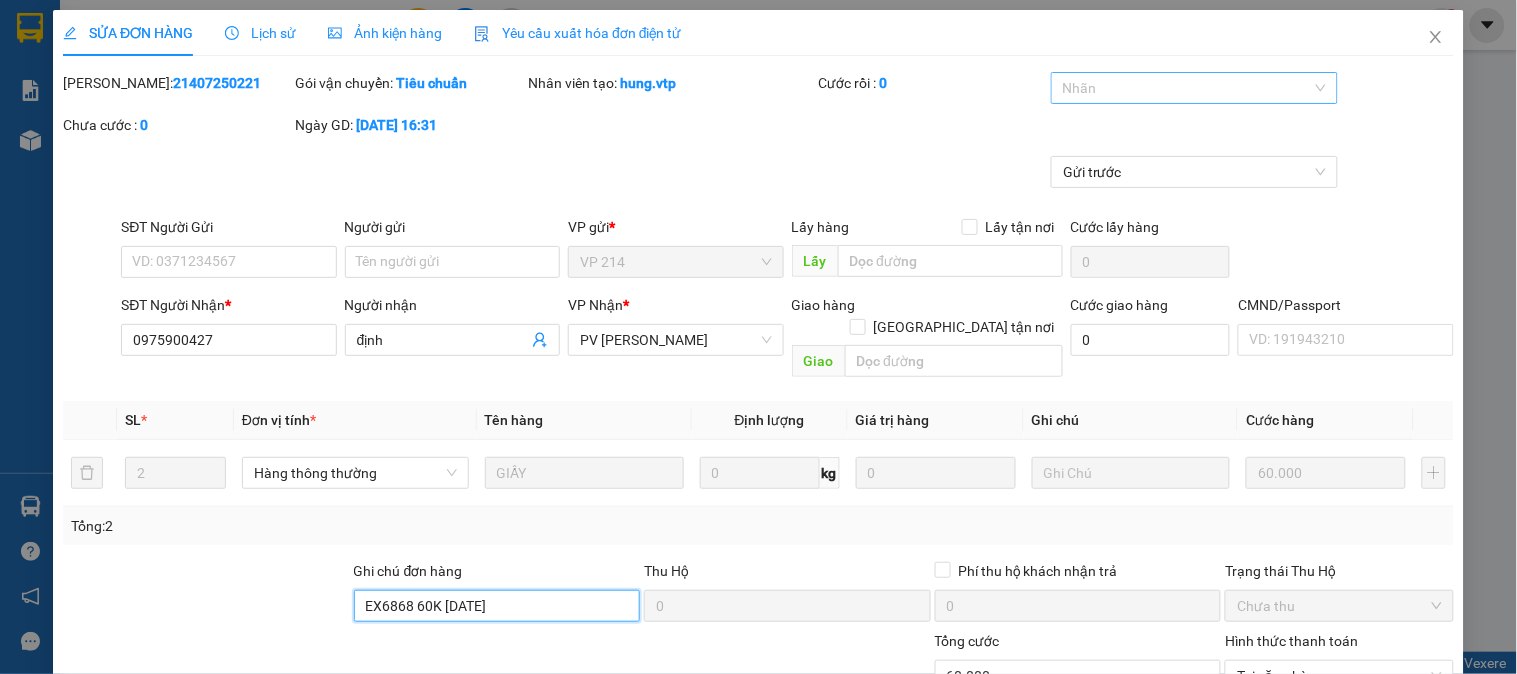 click at bounding box center [1184, 88] 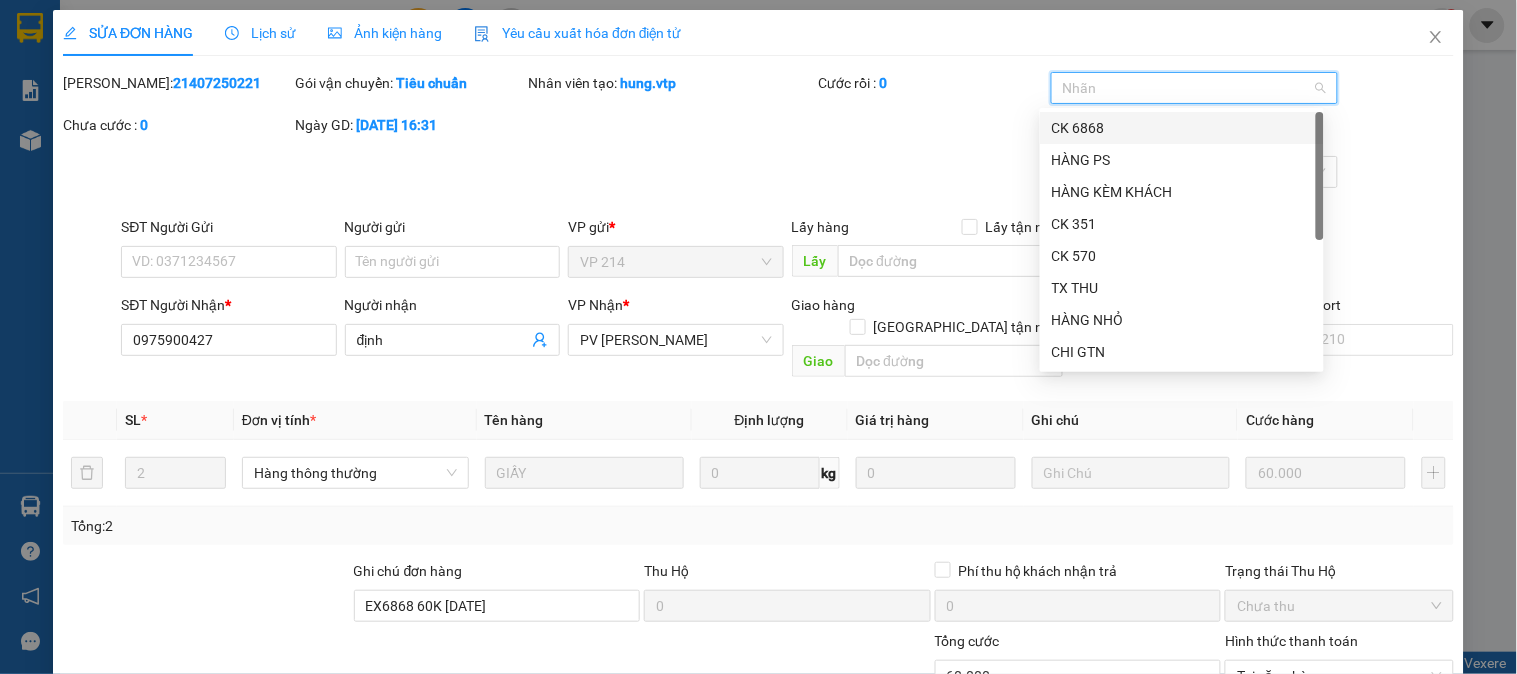 click on "CK 6868" at bounding box center (1182, 128) 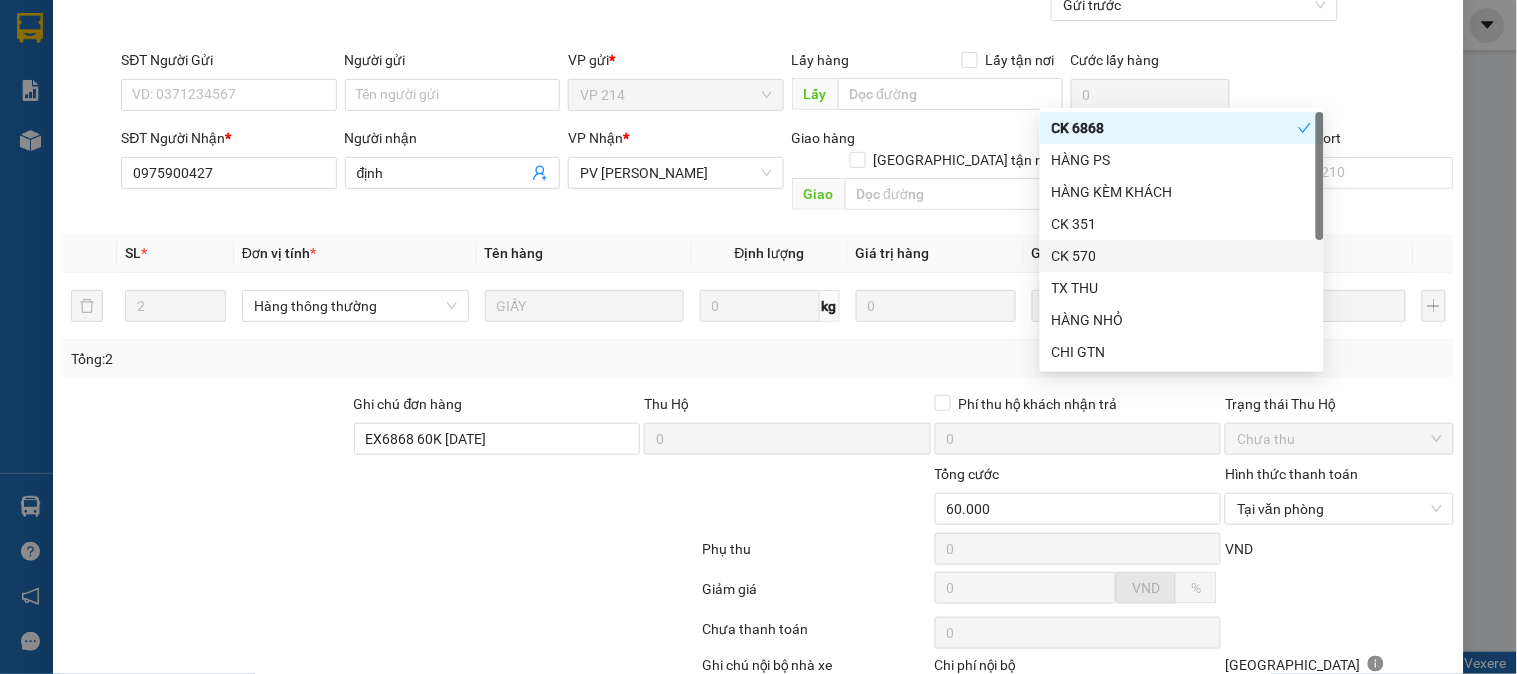 scroll, scrollTop: 273, scrollLeft: 0, axis: vertical 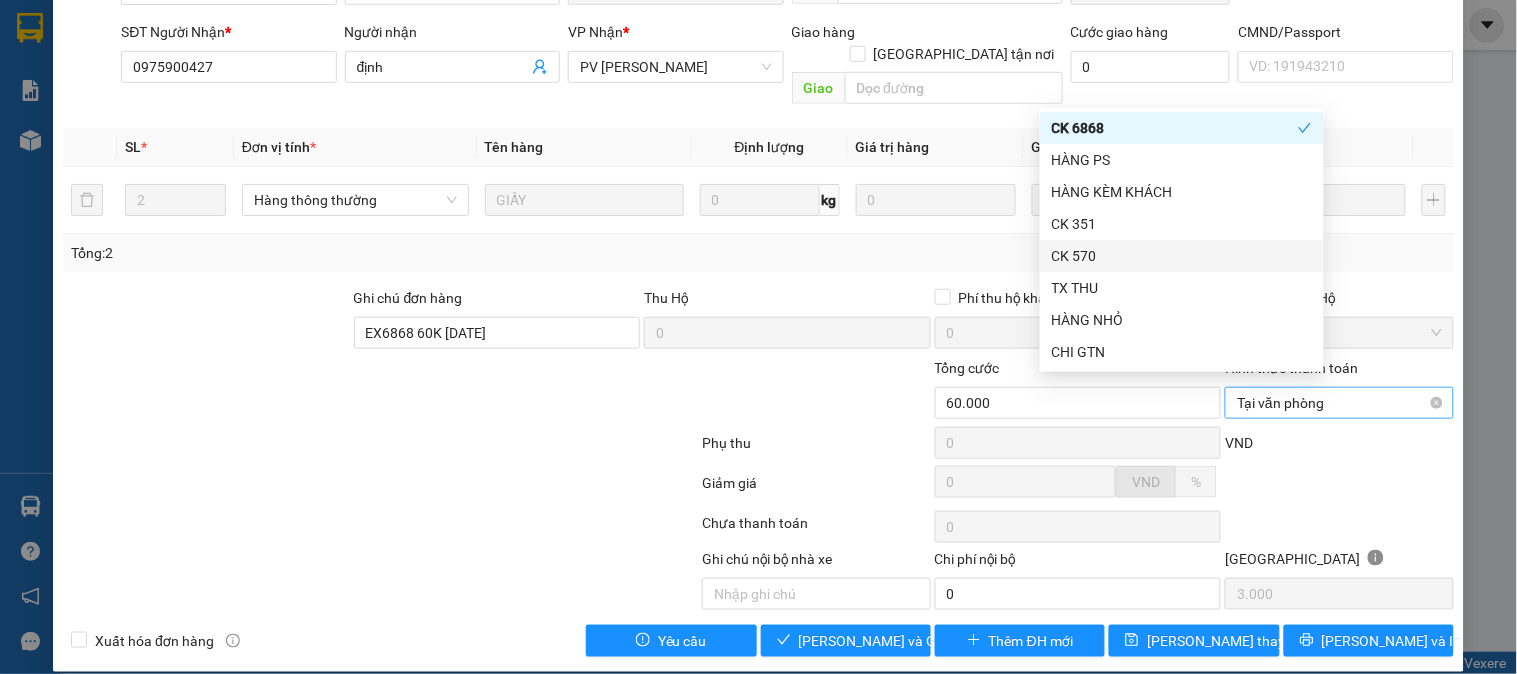 click on "Tại văn phòng" at bounding box center (1339, 403) 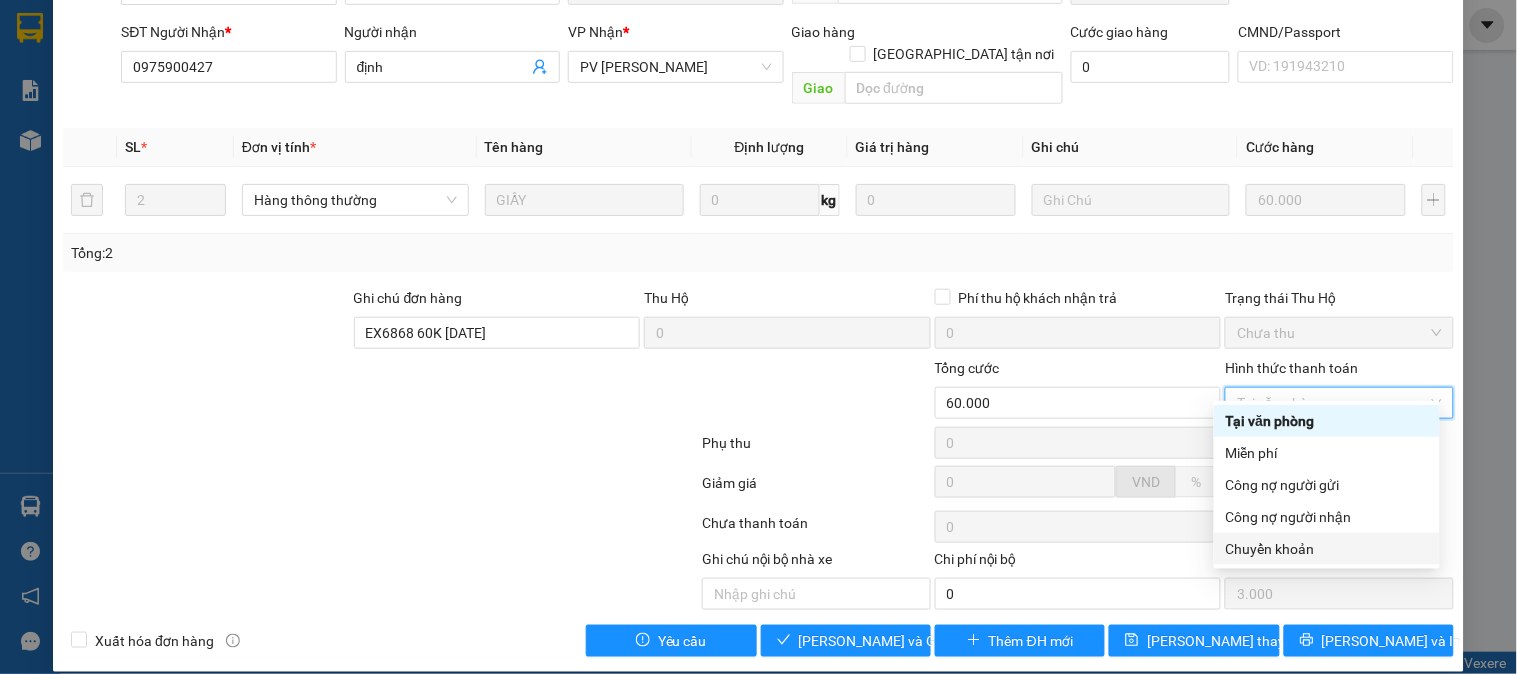 click on "Chuyển khoản" at bounding box center [1327, 549] 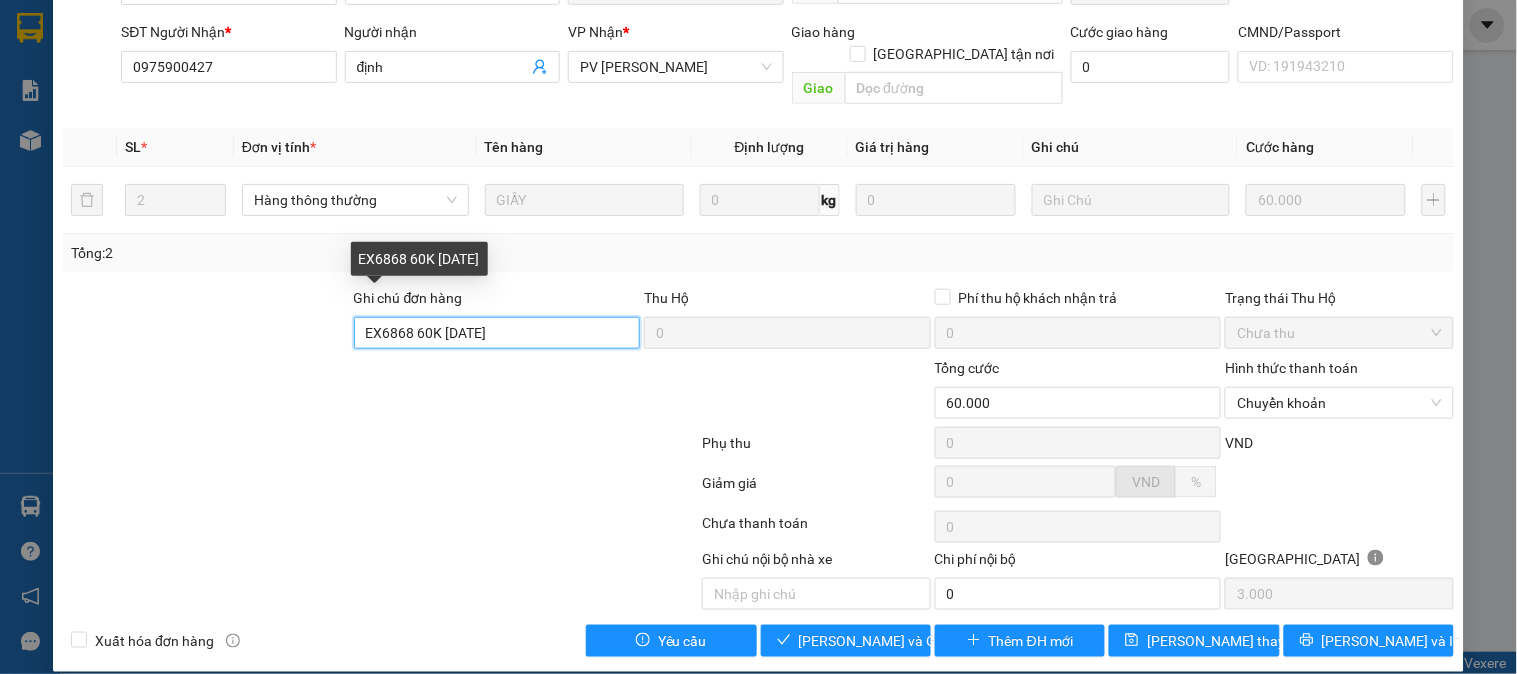 click on "EX6868 60K 10/7/25" at bounding box center (497, 333) 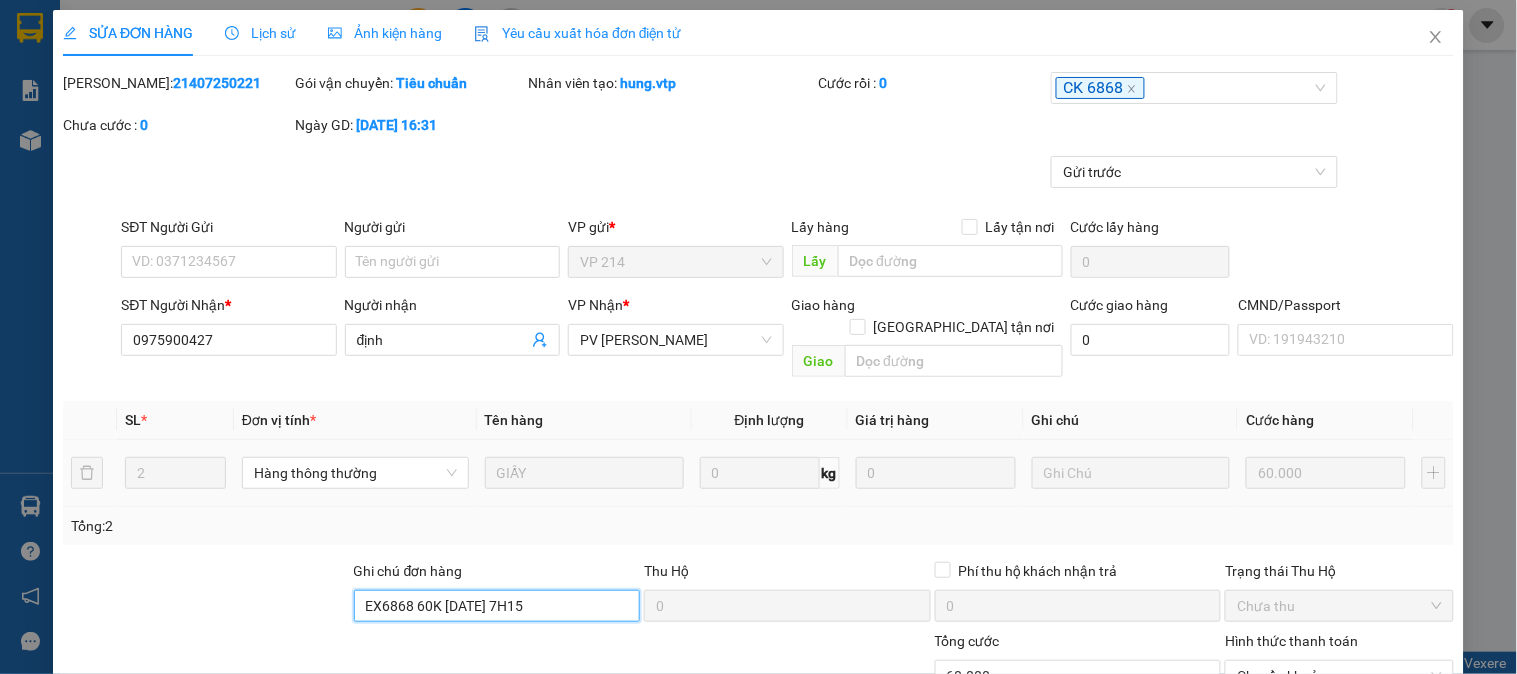 scroll, scrollTop: 273, scrollLeft: 0, axis: vertical 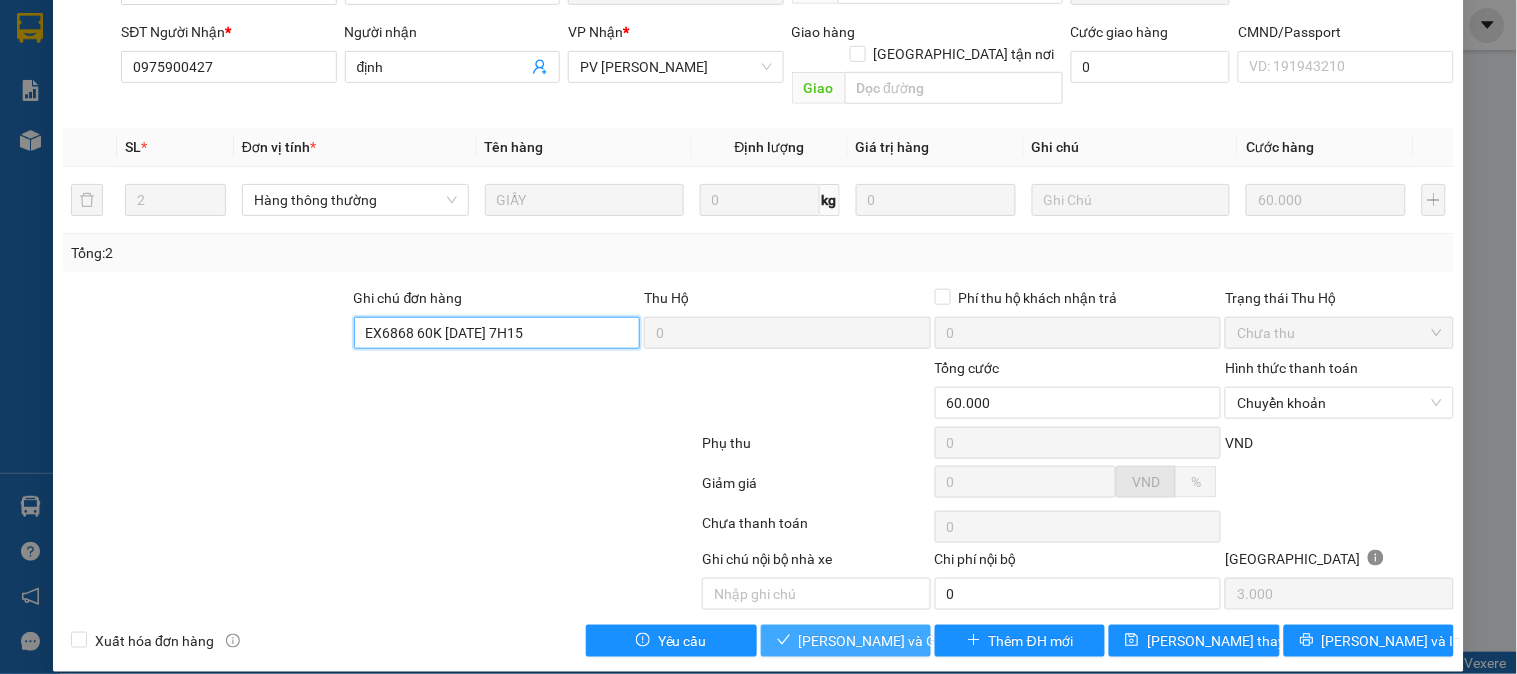 type on "EX6868 60K 10/7/25 7H15" 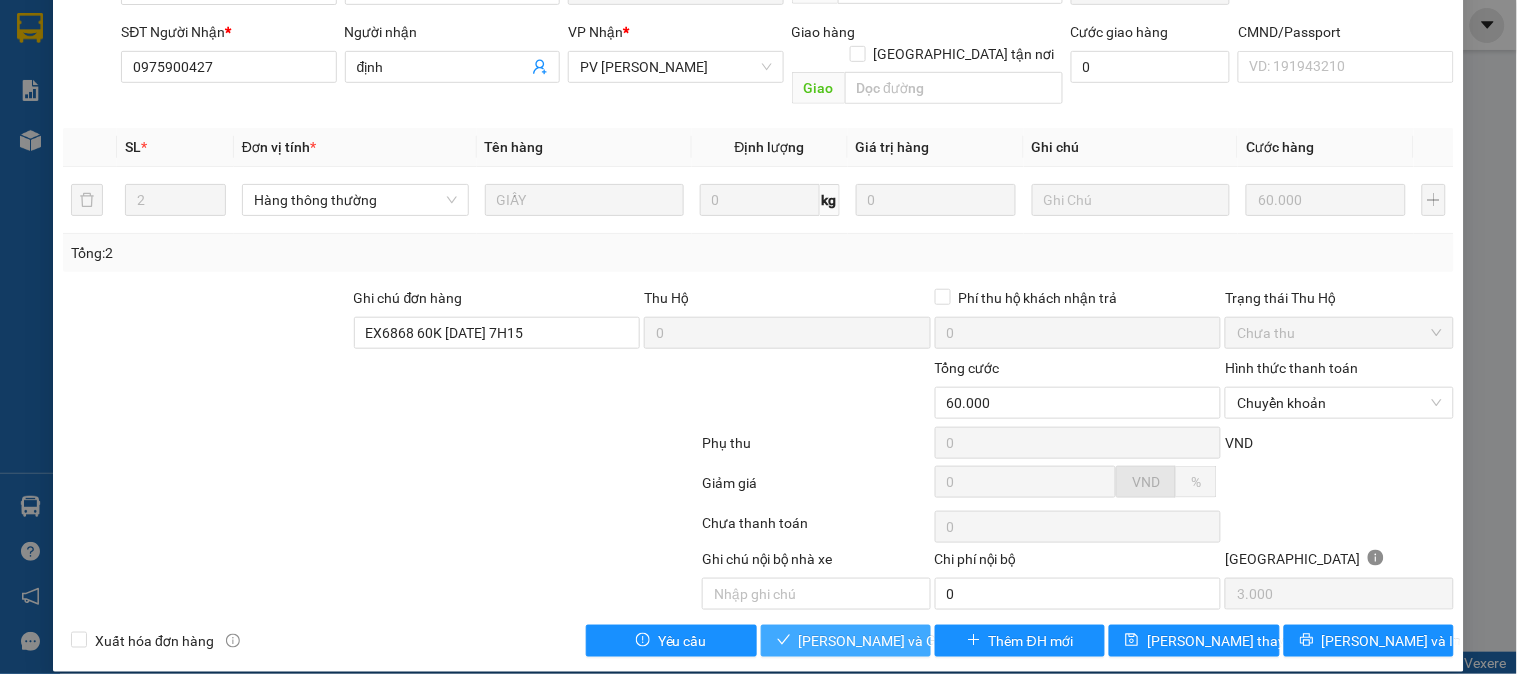 click on "[PERSON_NAME] và [PERSON_NAME] hàng" at bounding box center (895, 641) 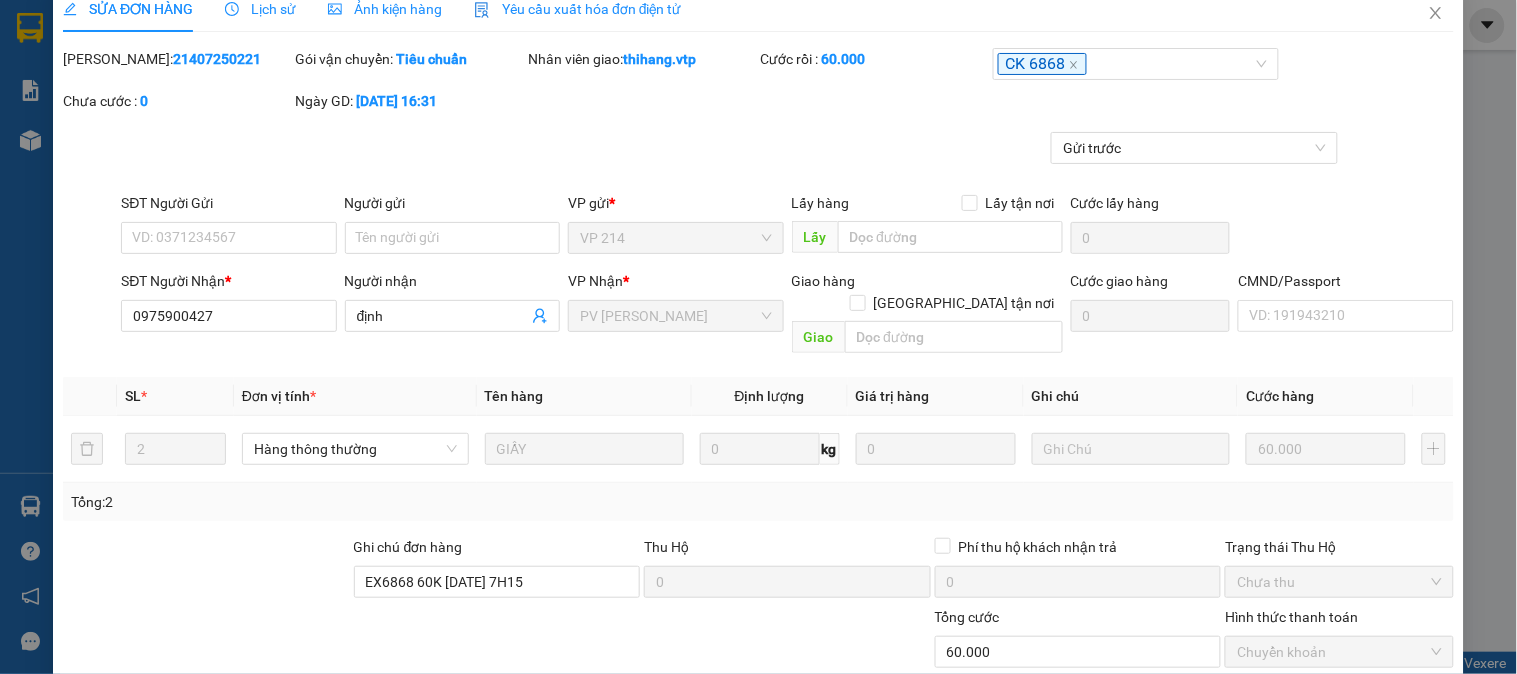 scroll, scrollTop: 0, scrollLeft: 0, axis: both 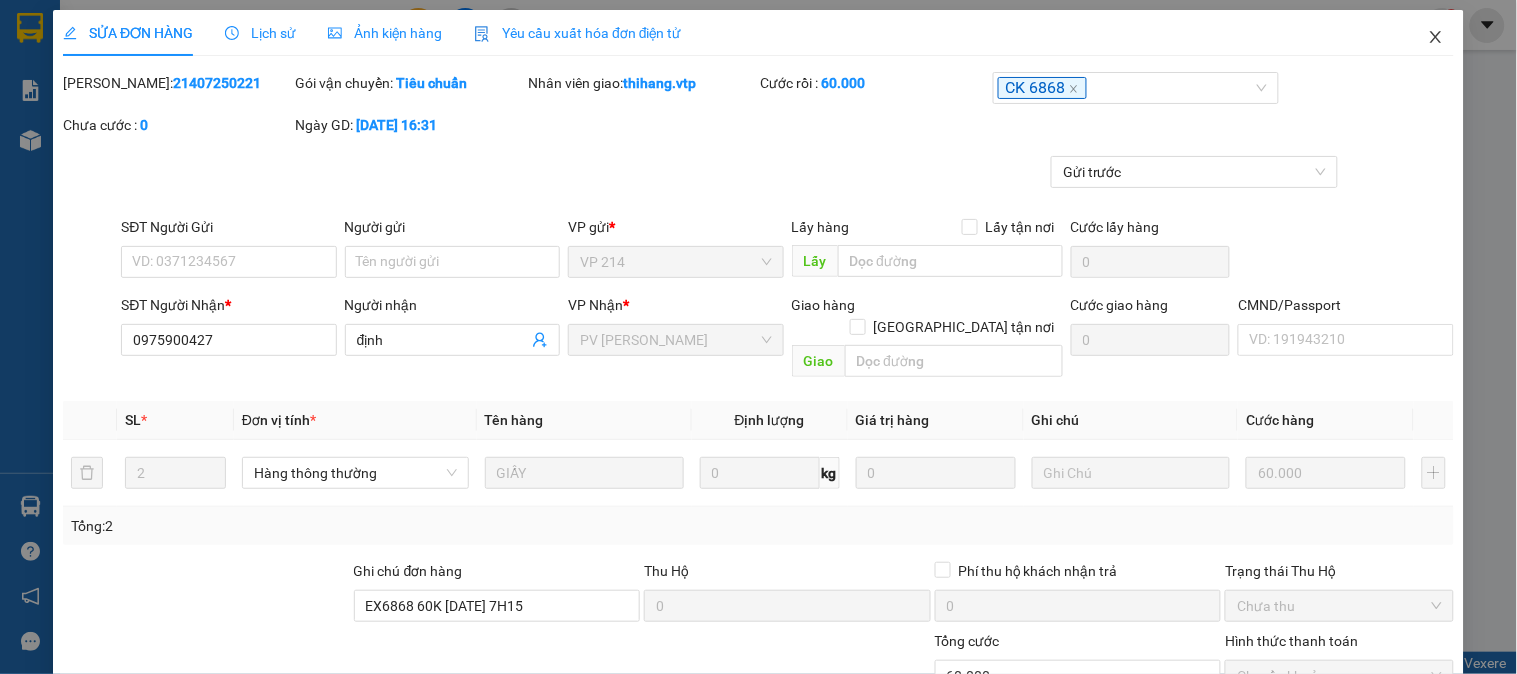click 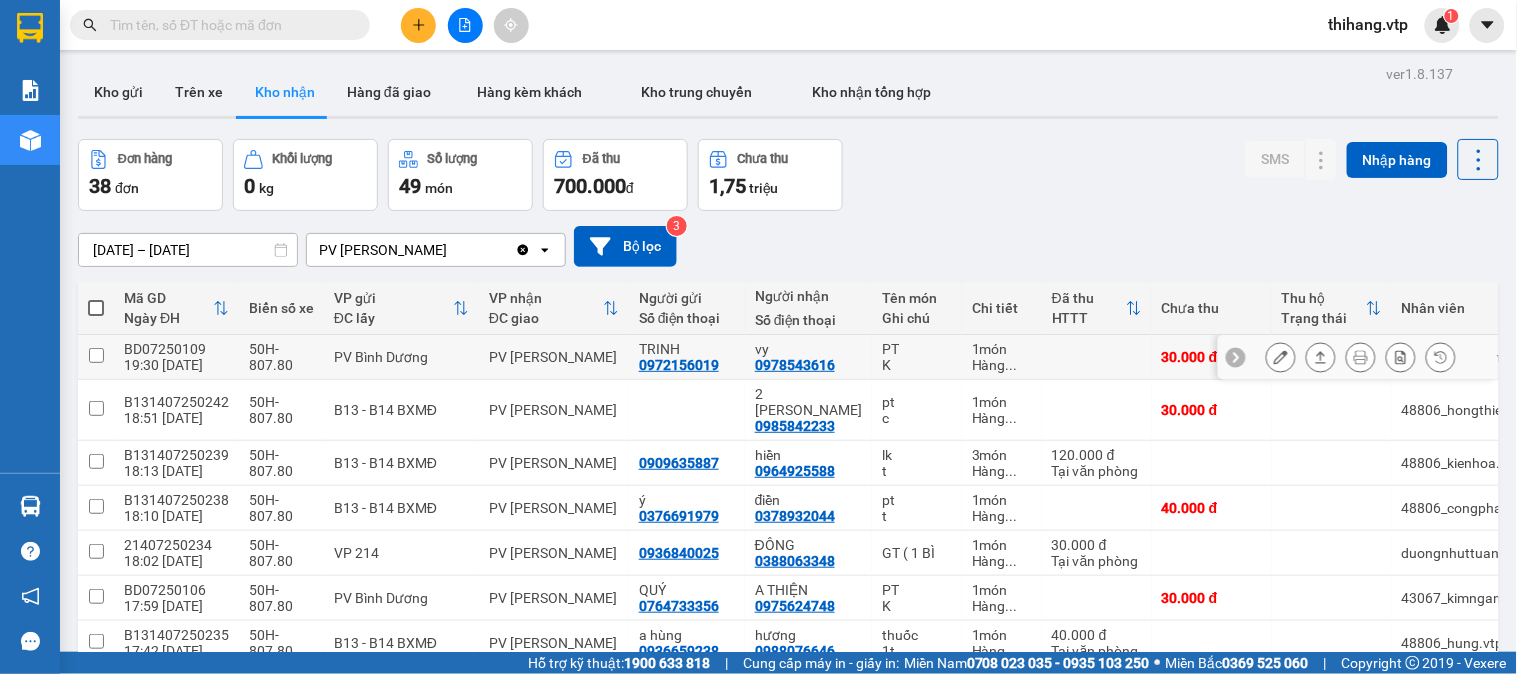 scroll, scrollTop: 111, scrollLeft: 0, axis: vertical 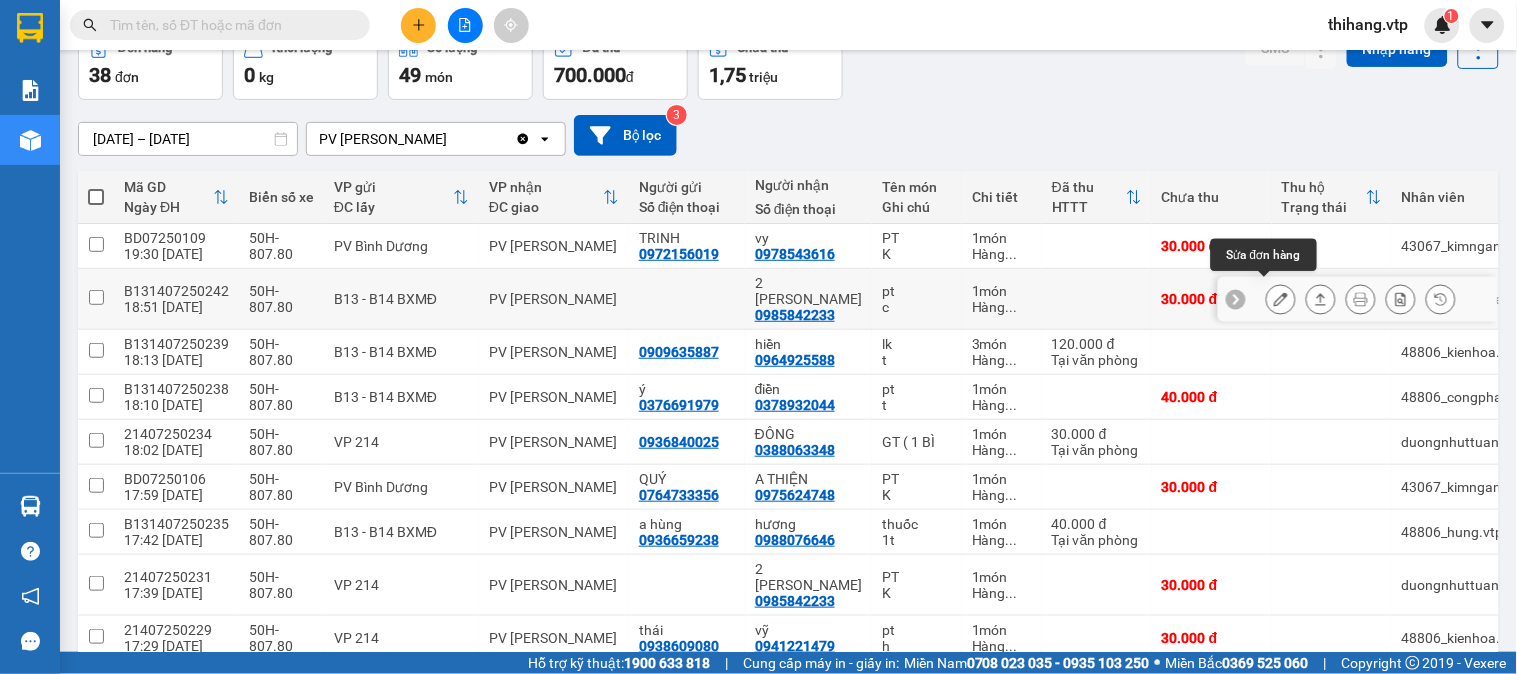 click 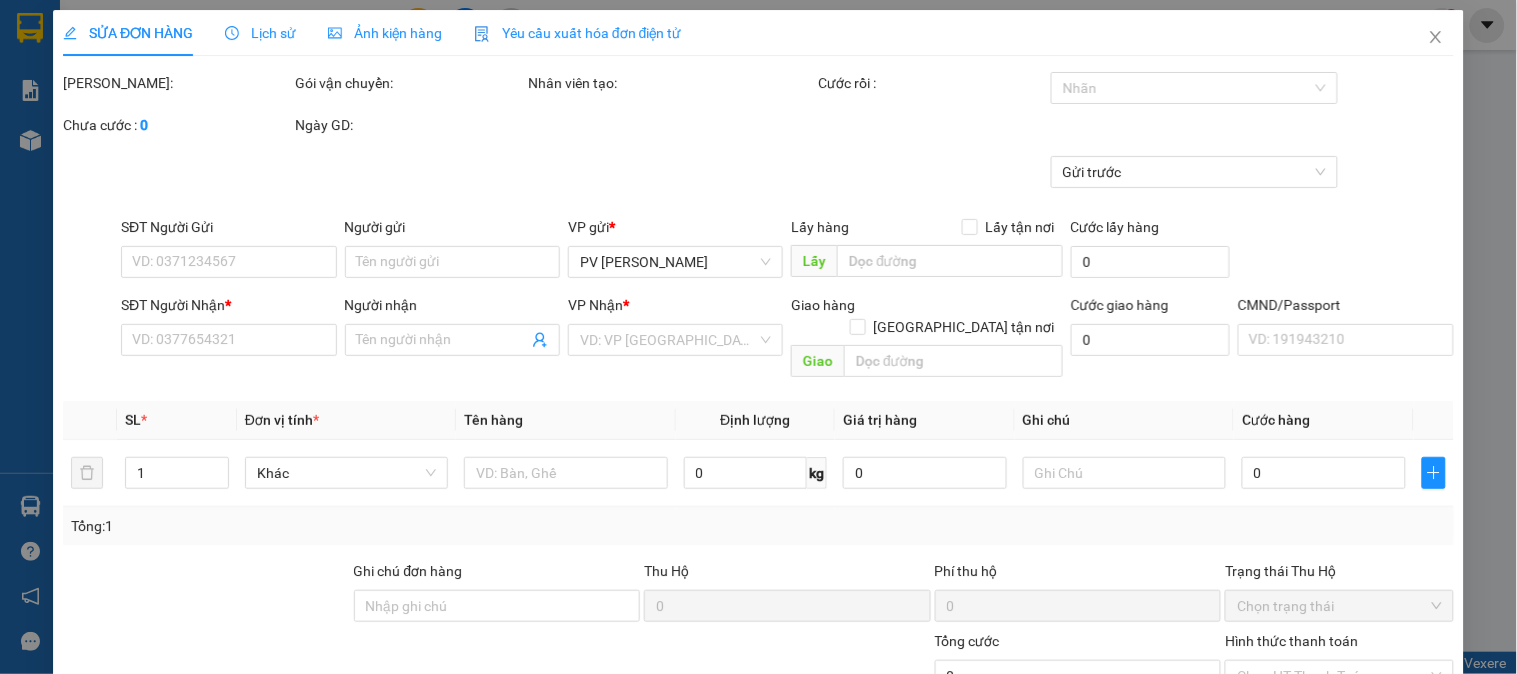 scroll, scrollTop: 0, scrollLeft: 0, axis: both 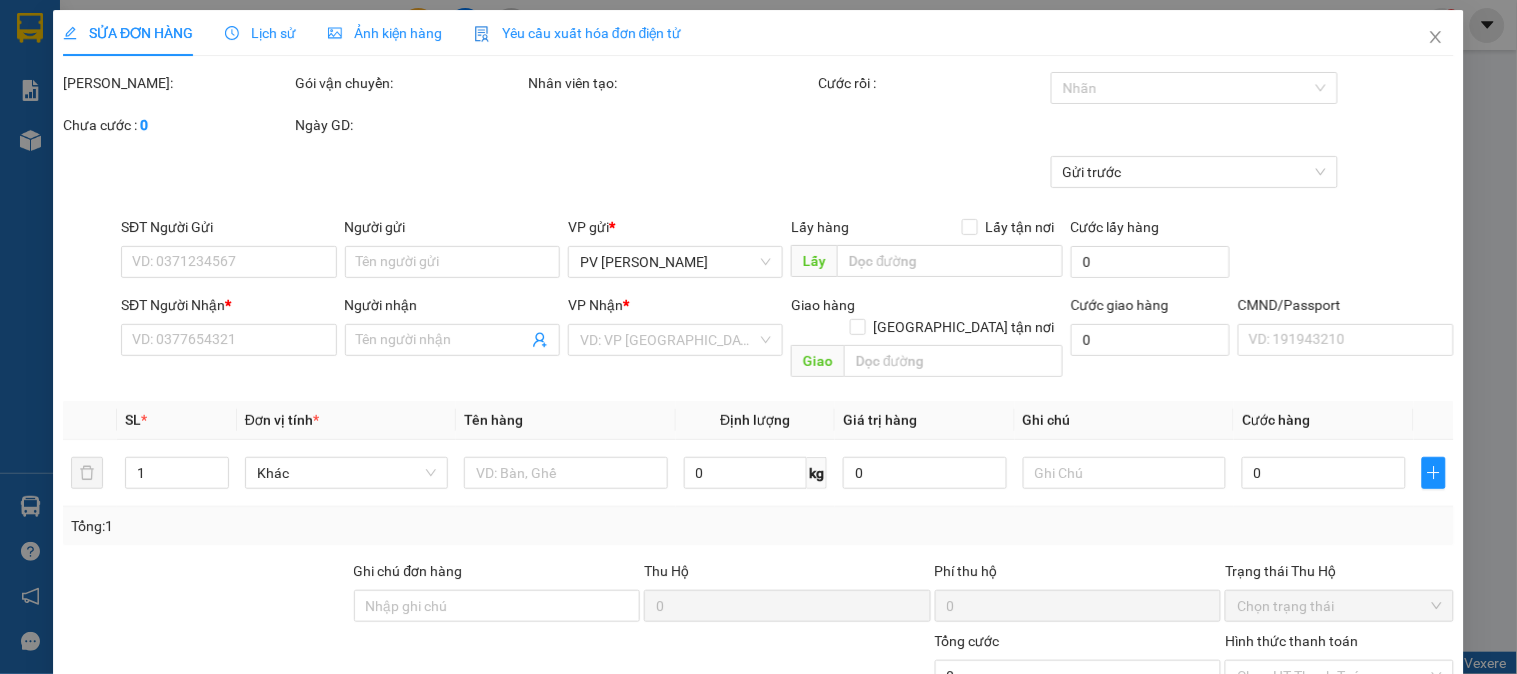 type on "0985842233" 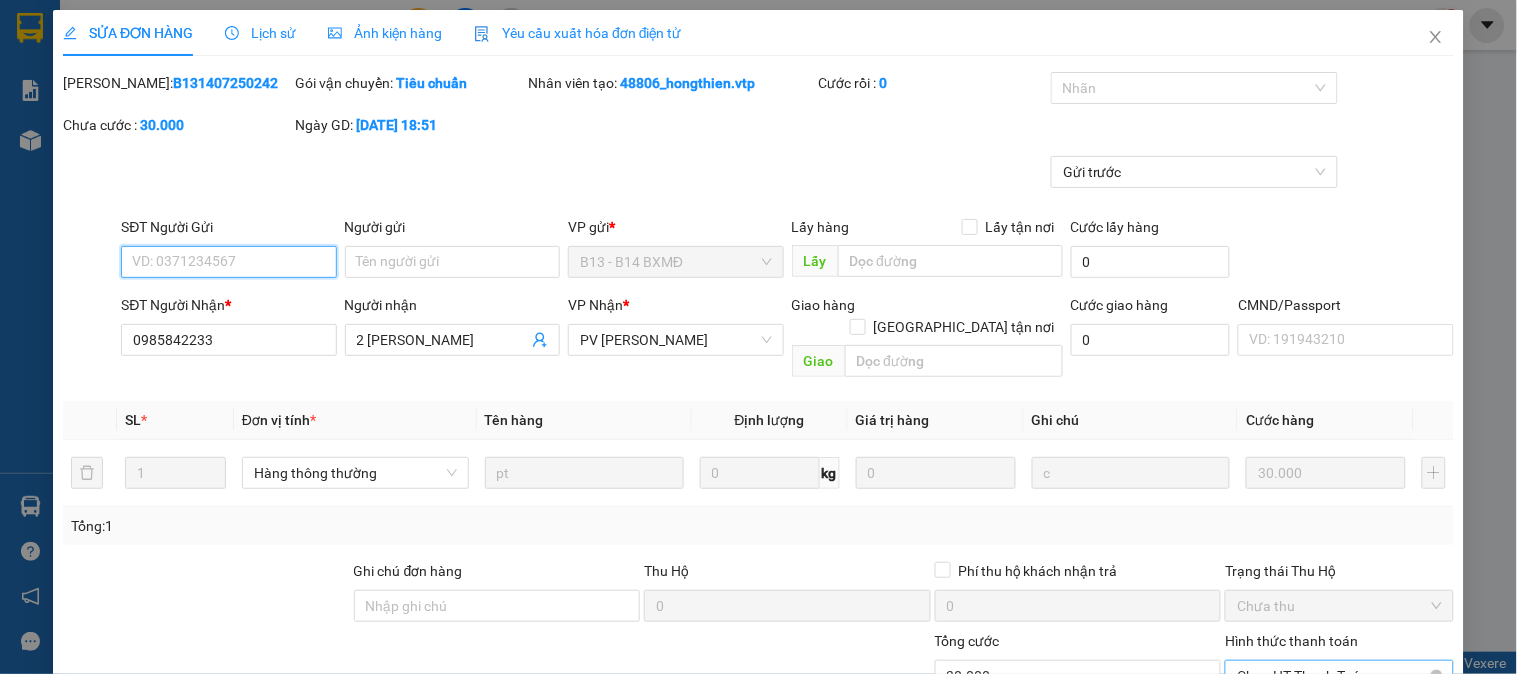 type on "1.500" 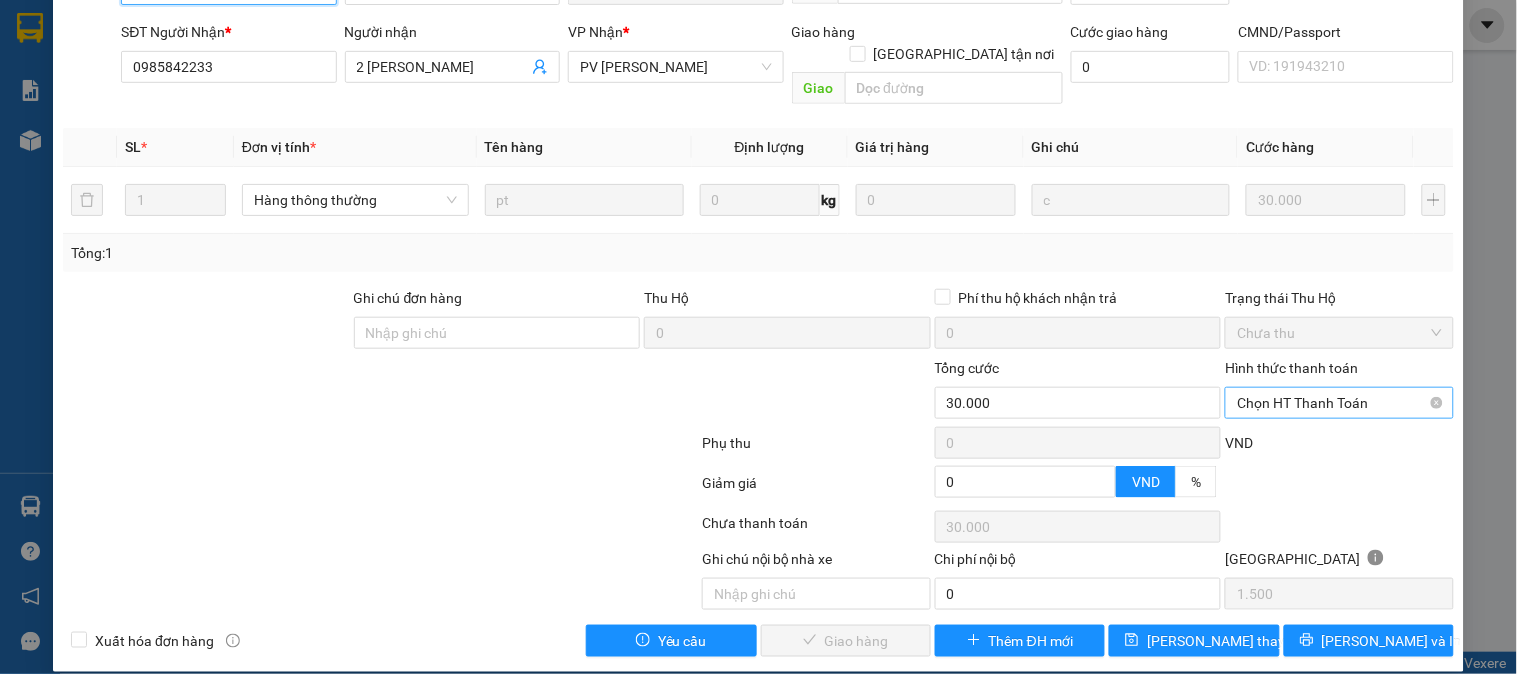 click on "Chọn HT Thanh Toán" at bounding box center (1339, 403) 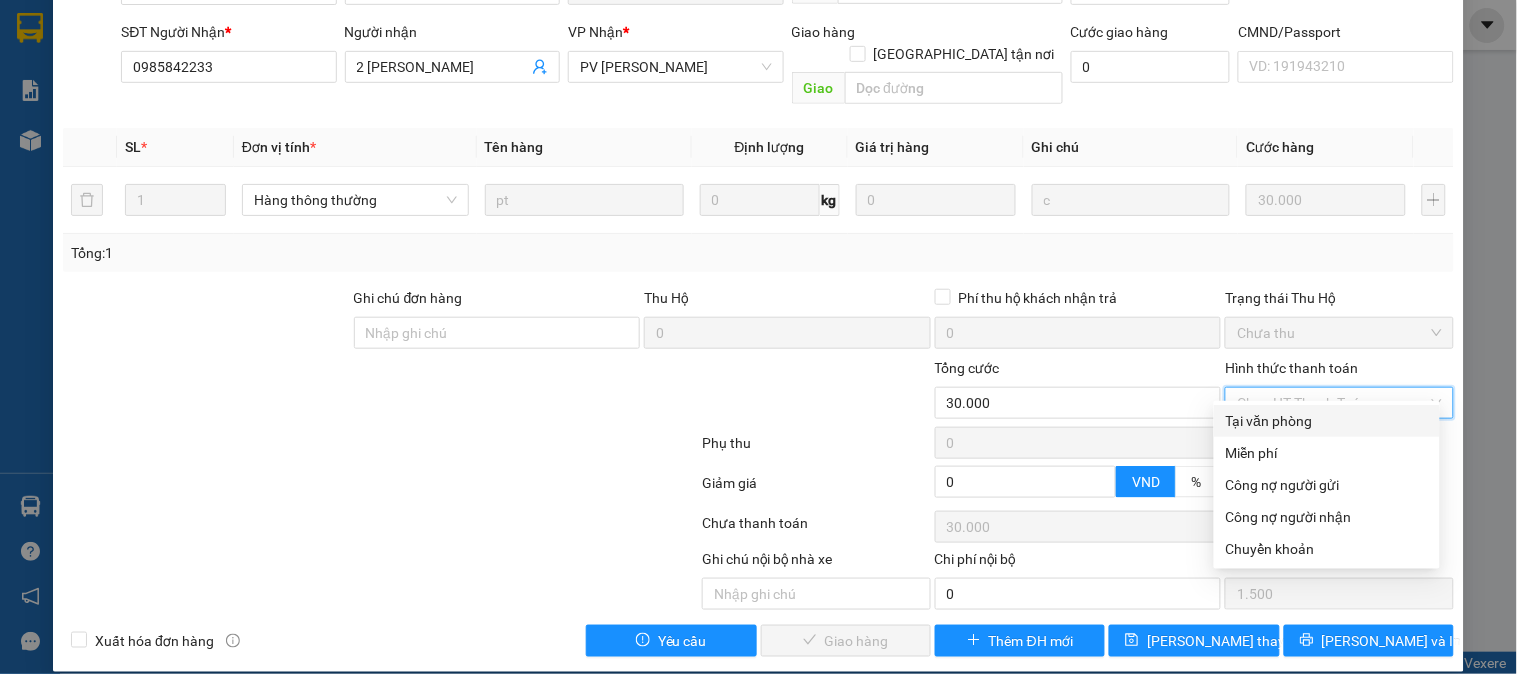 click on "Tại văn phòng" at bounding box center (1327, 421) 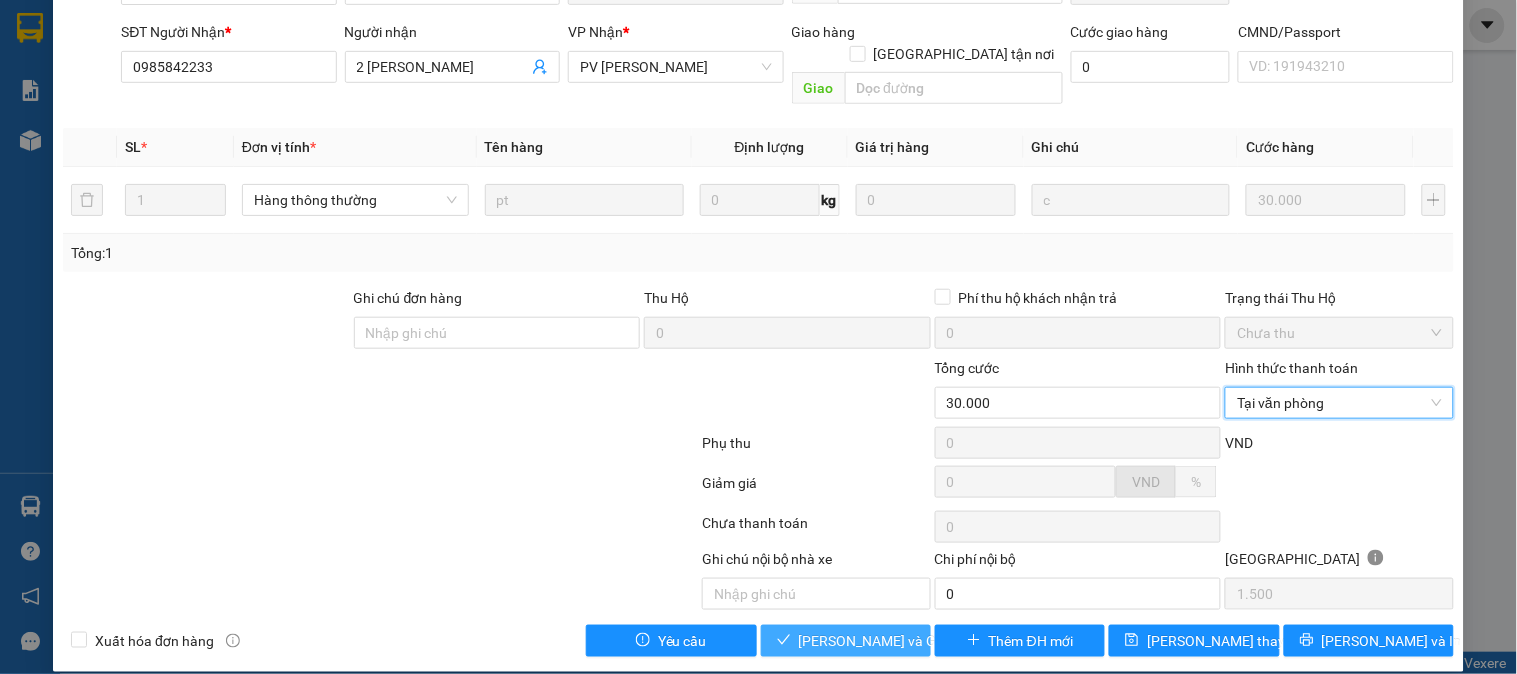click on "[PERSON_NAME] và [PERSON_NAME] hàng" at bounding box center [895, 641] 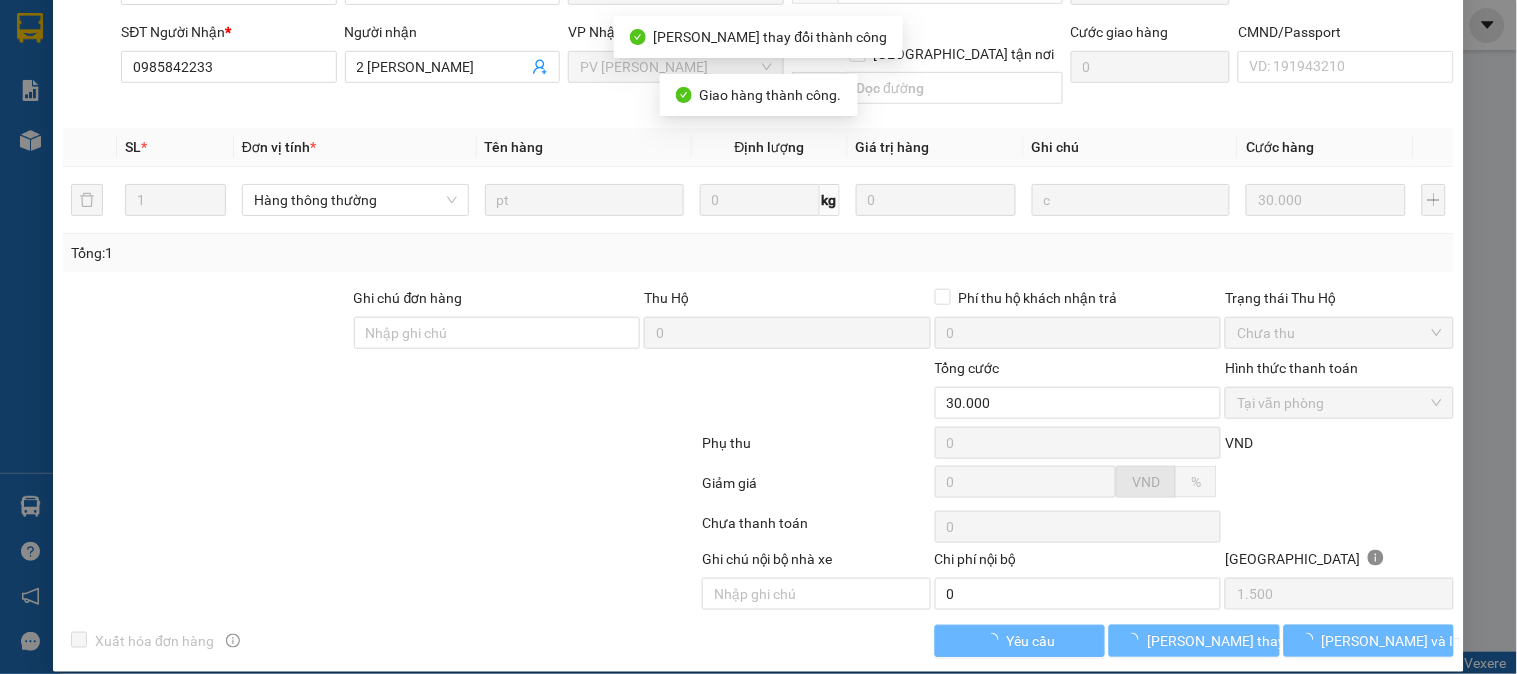 scroll, scrollTop: 0, scrollLeft: 0, axis: both 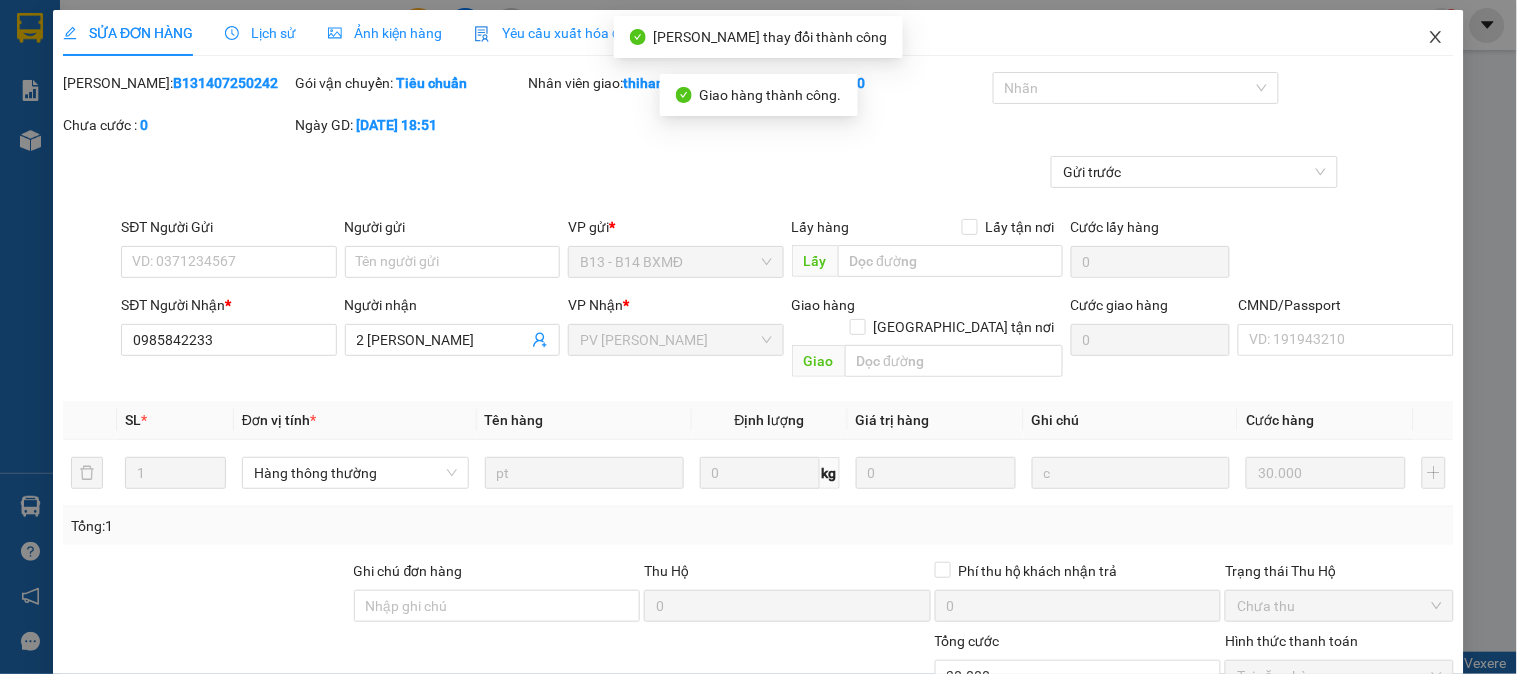 click 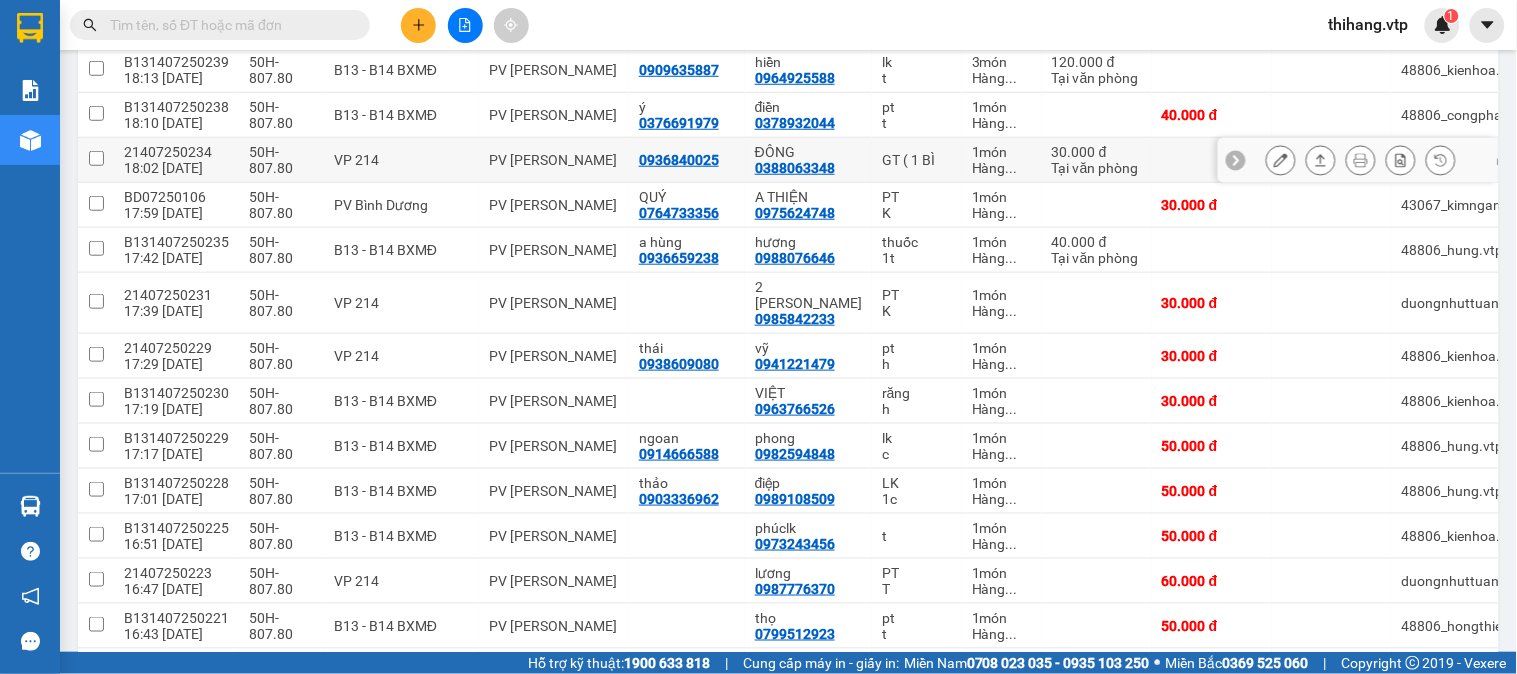 scroll, scrollTop: 333, scrollLeft: 0, axis: vertical 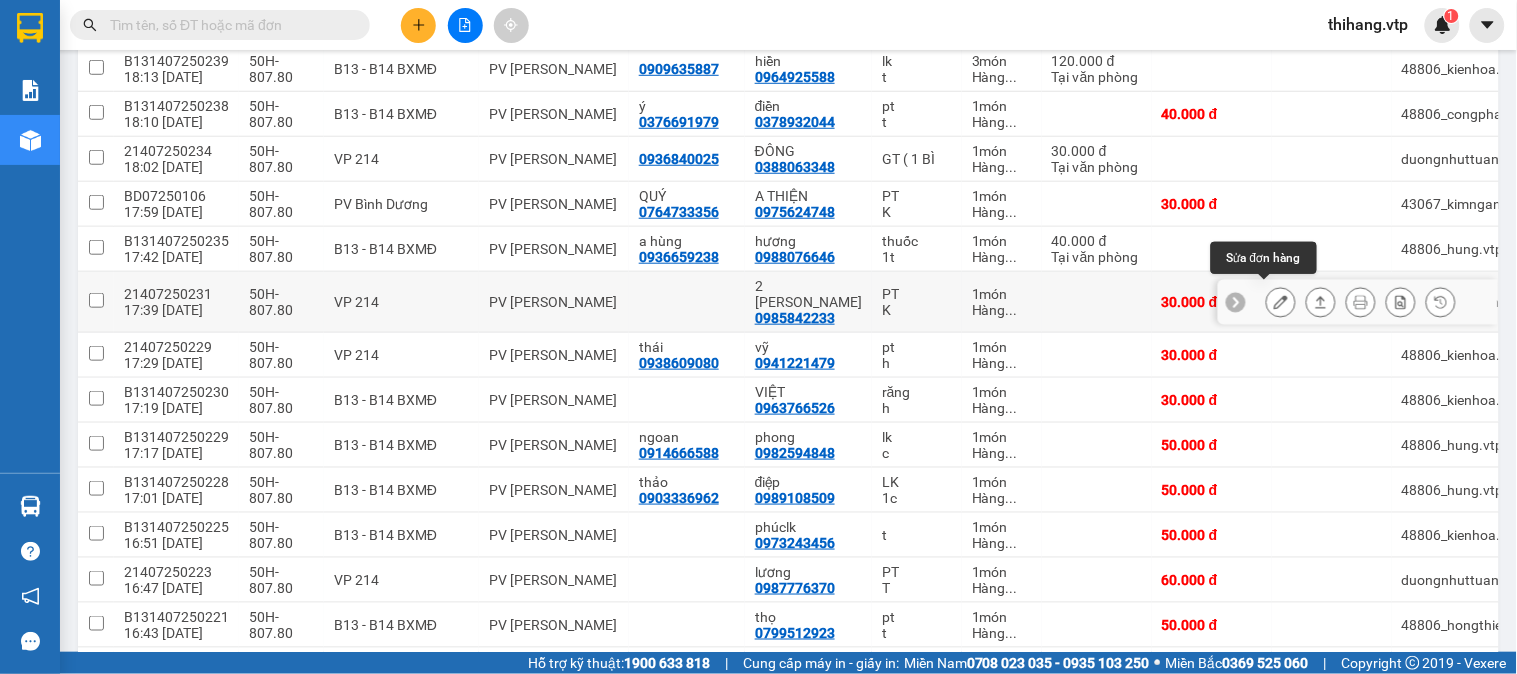 click 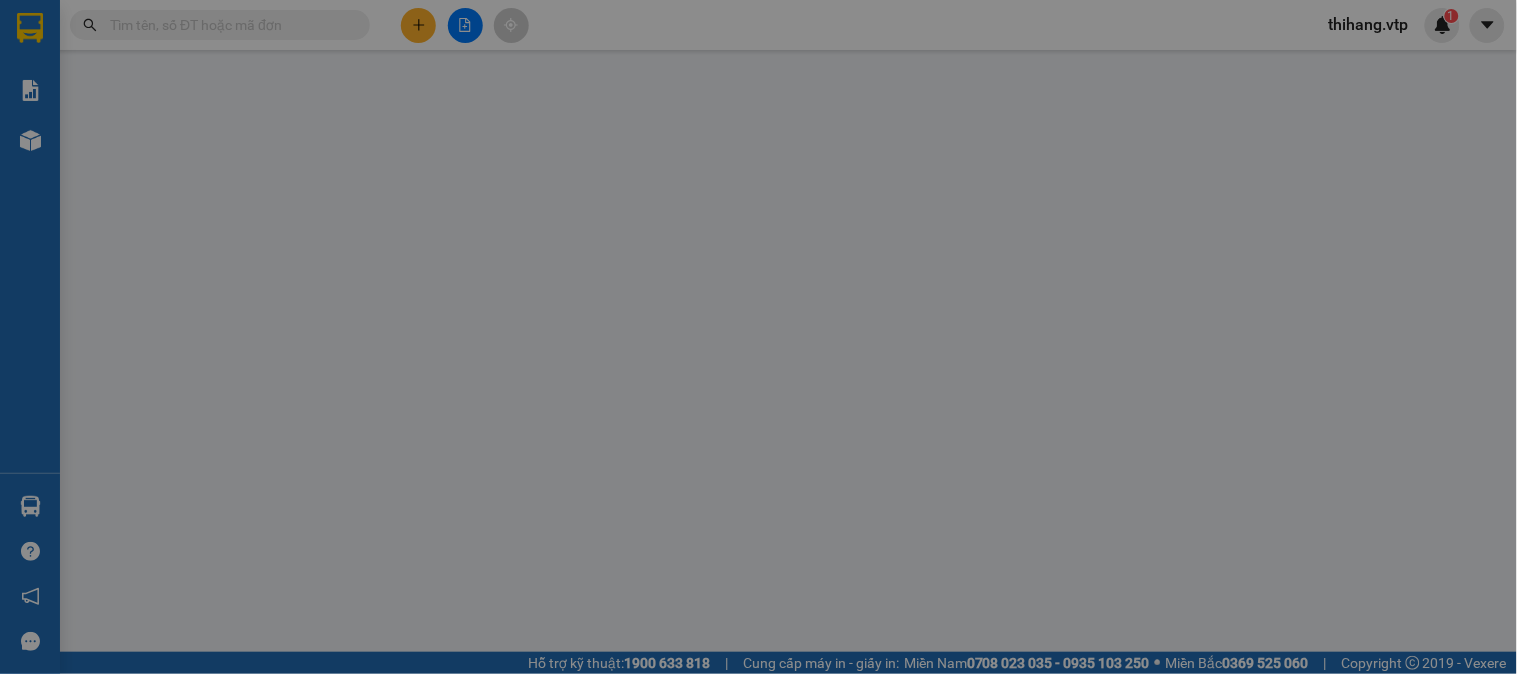 type on "0985842233" 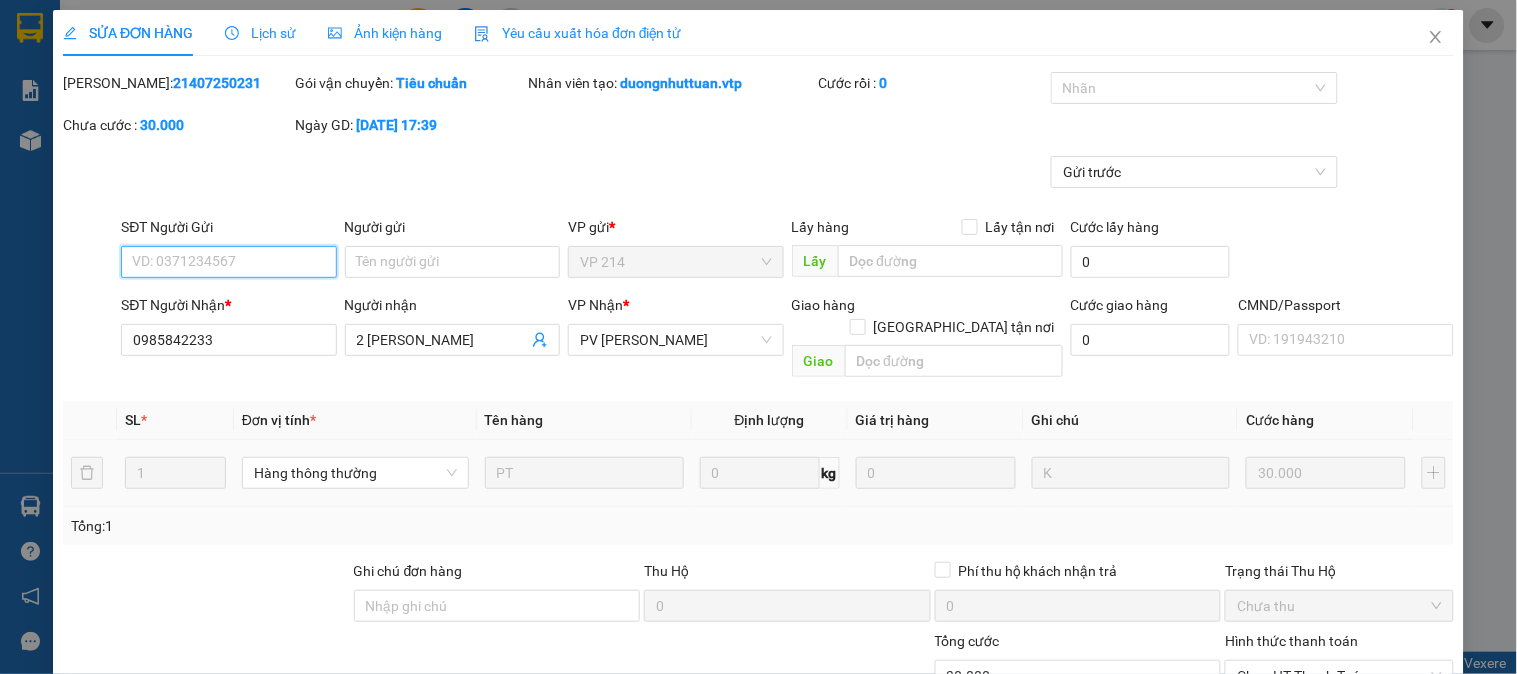 type on "1.500" 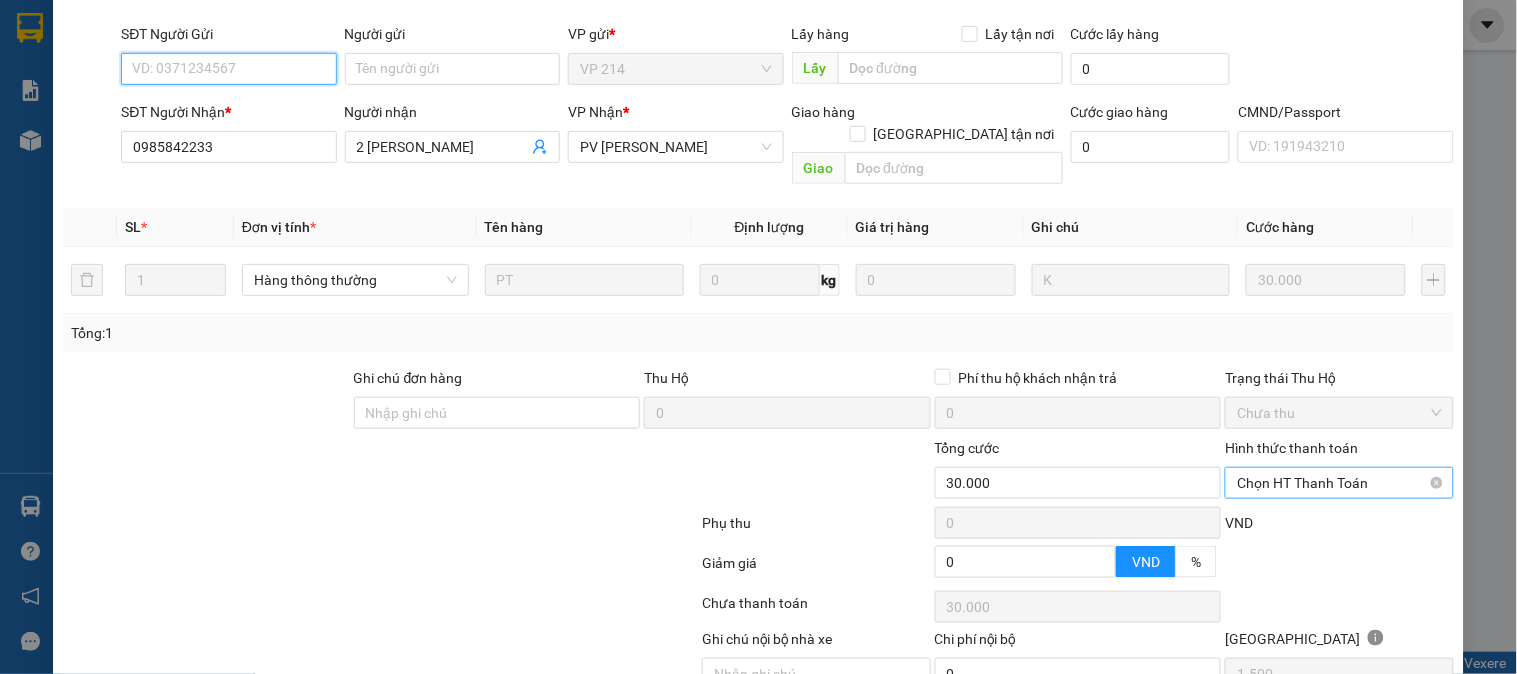scroll, scrollTop: 273, scrollLeft: 0, axis: vertical 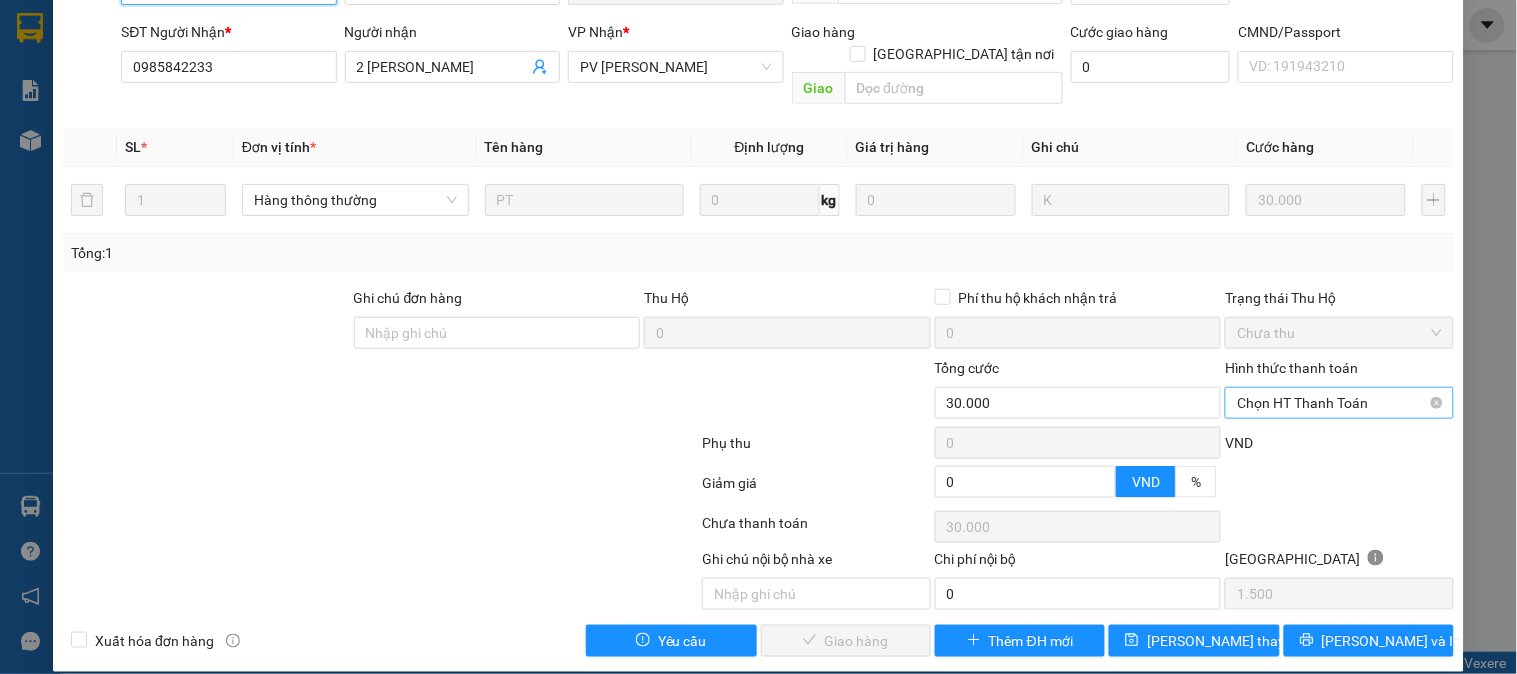 click on "Chọn HT Thanh Toán" at bounding box center [1339, 403] 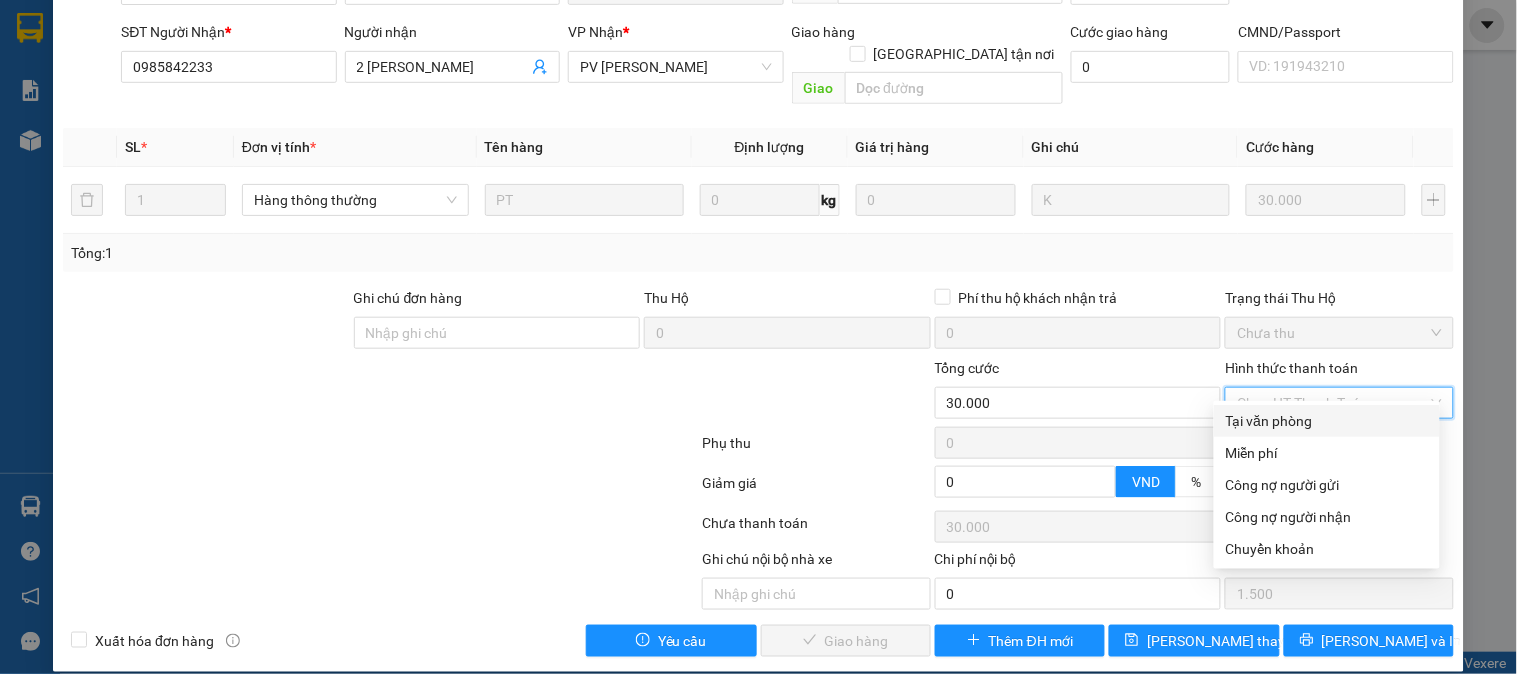 click on "Tại văn phòng" at bounding box center (1327, 421) 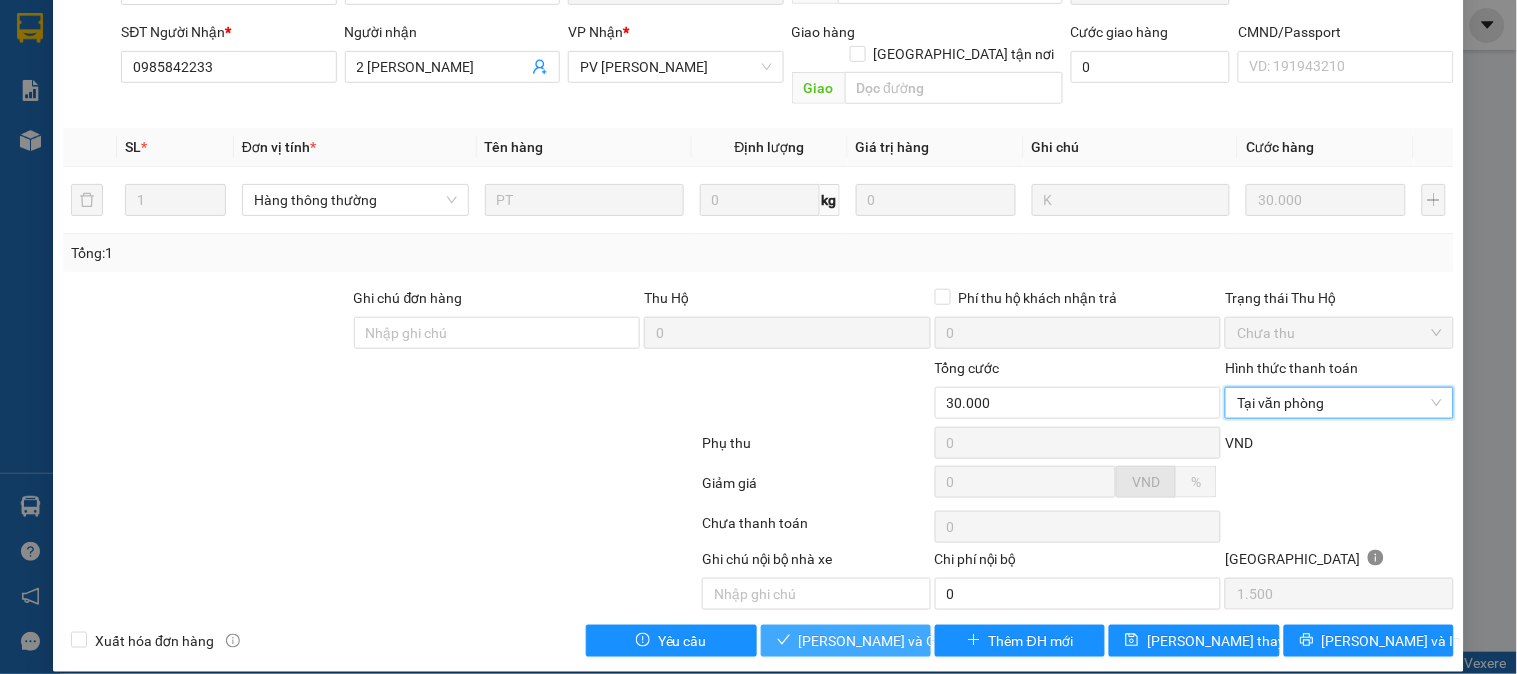 click on "[PERSON_NAME] và [PERSON_NAME] hàng" at bounding box center [895, 641] 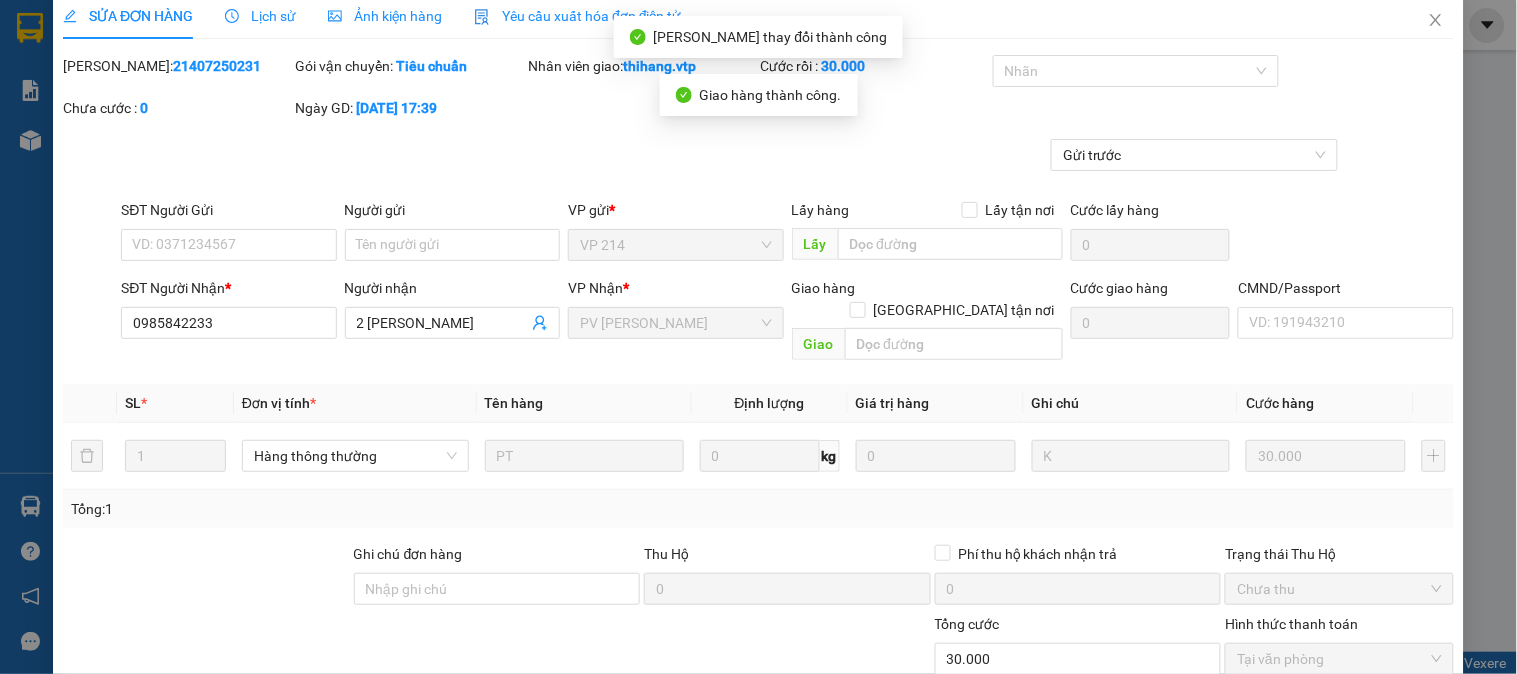 scroll, scrollTop: 0, scrollLeft: 0, axis: both 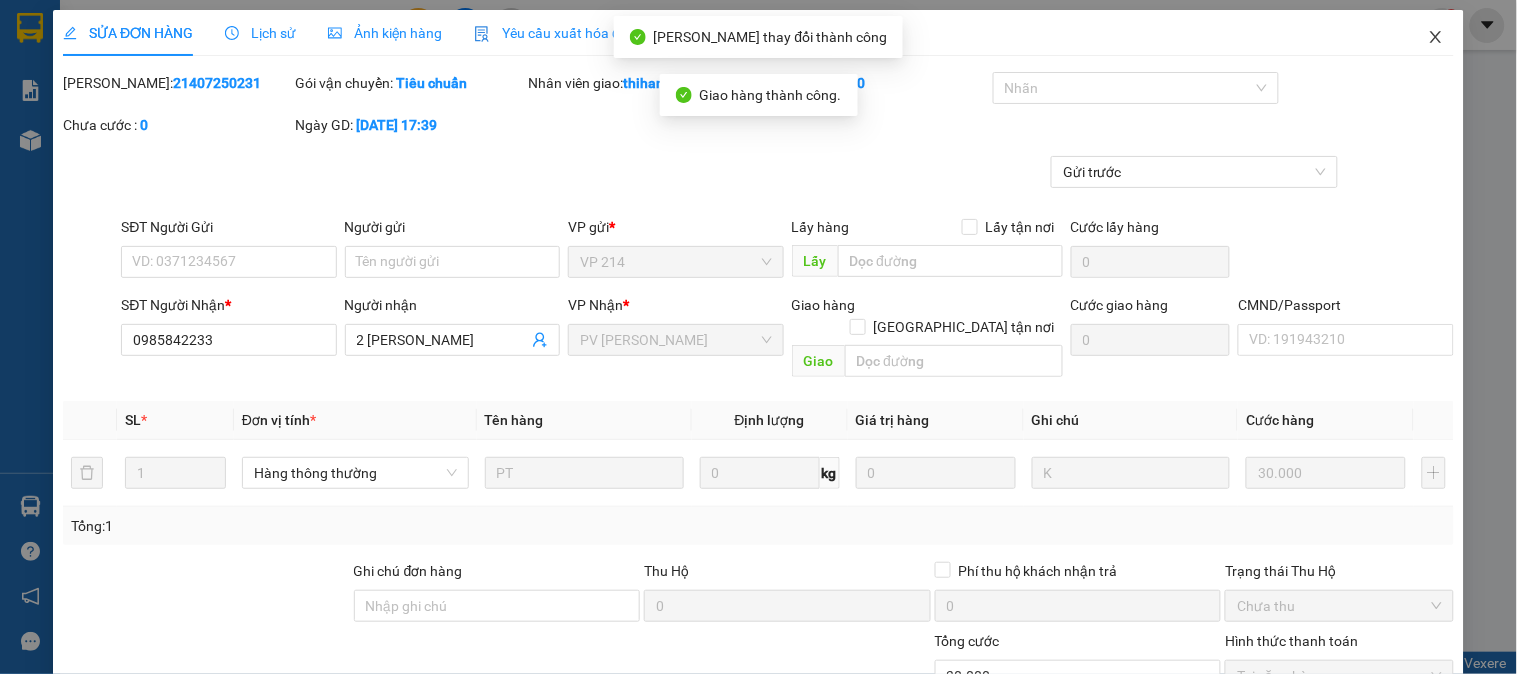 click 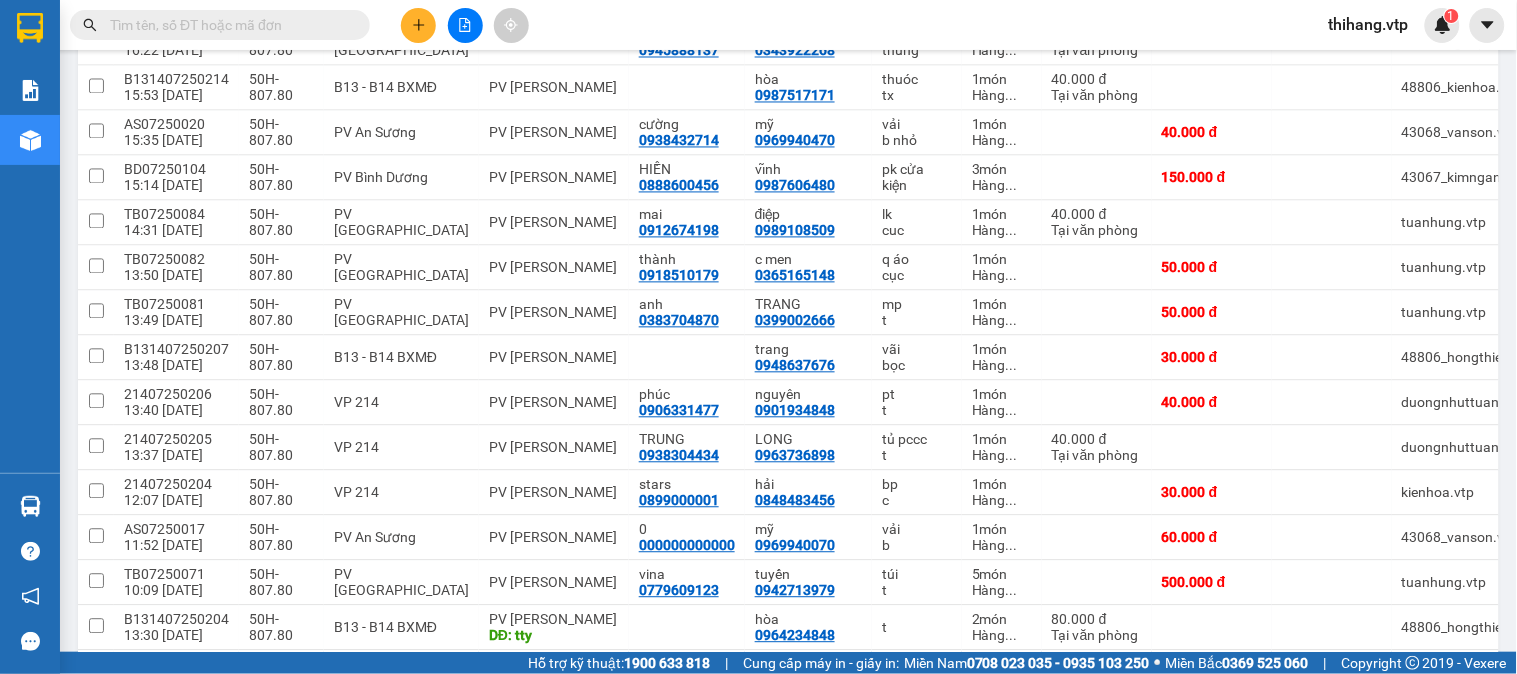 scroll, scrollTop: 1000, scrollLeft: 0, axis: vertical 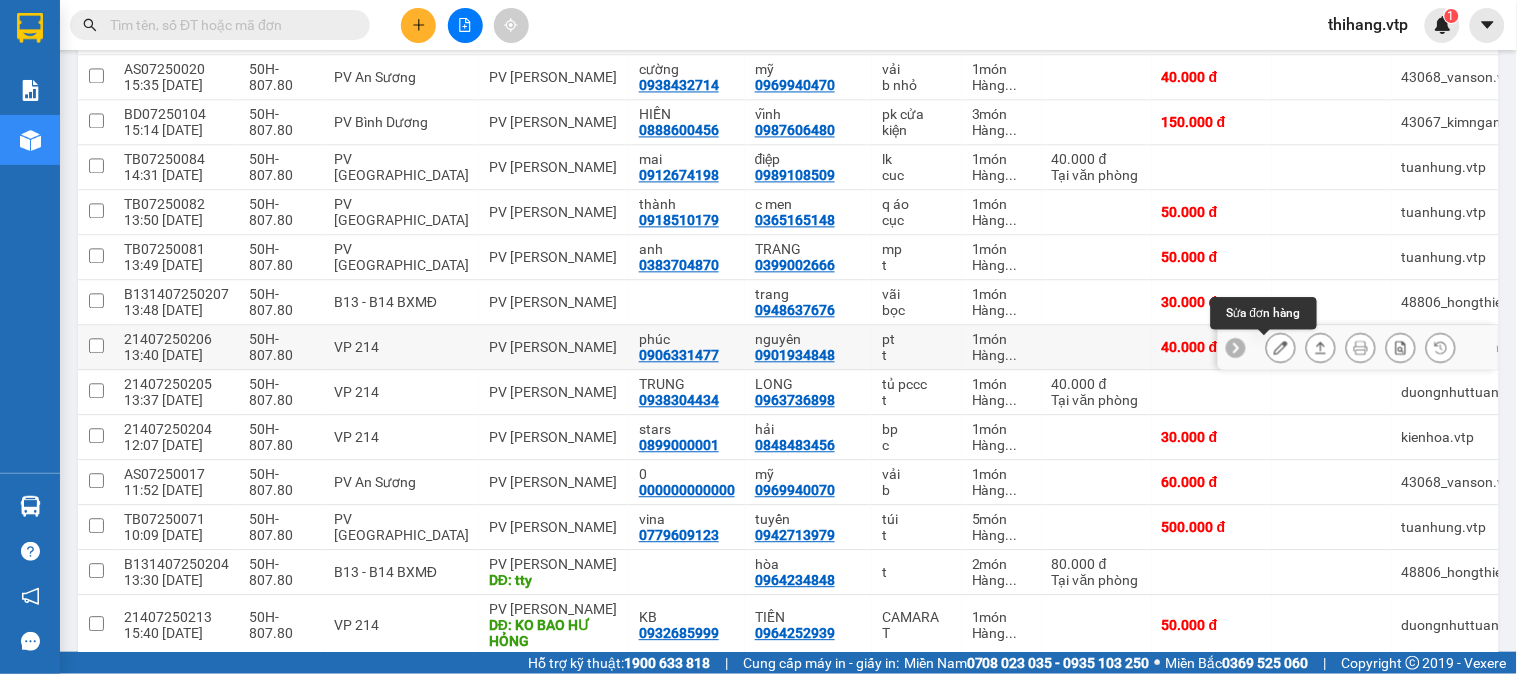 click 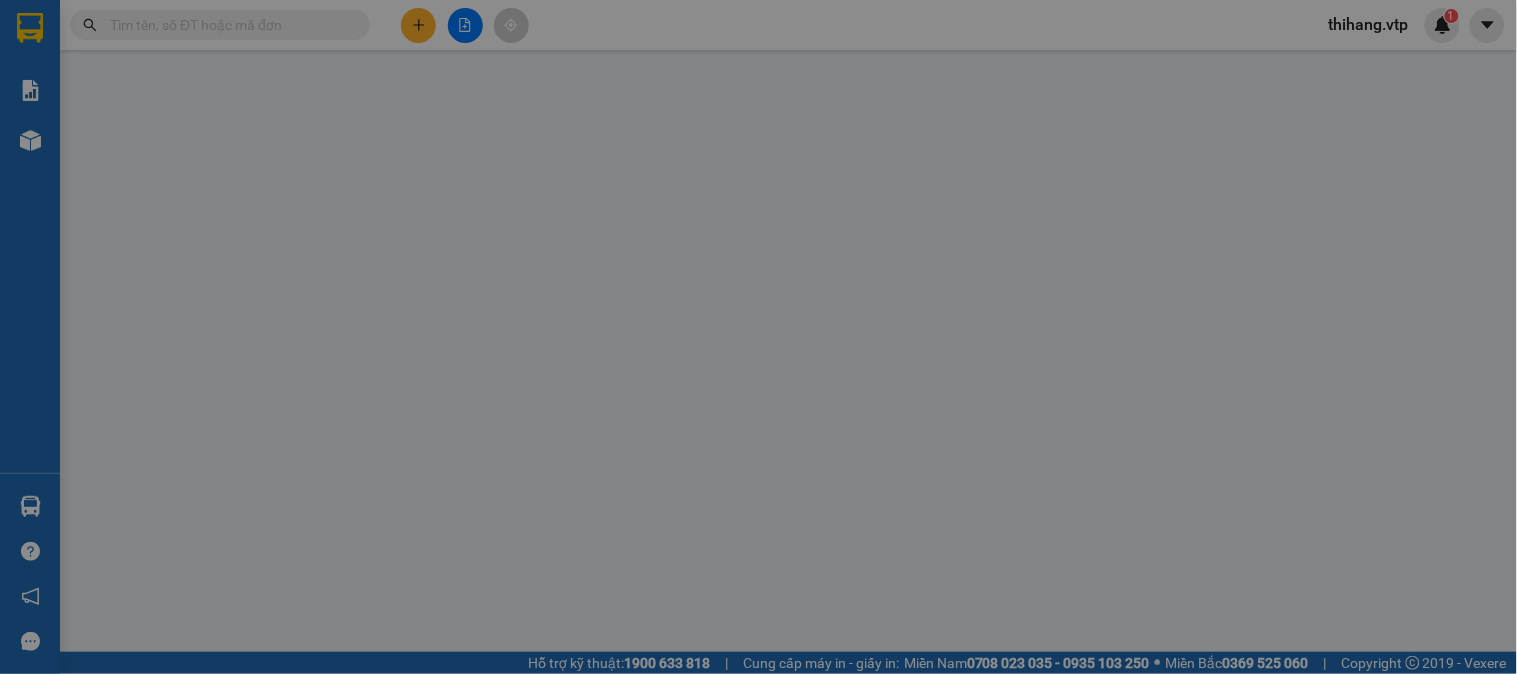 scroll, scrollTop: 0, scrollLeft: 0, axis: both 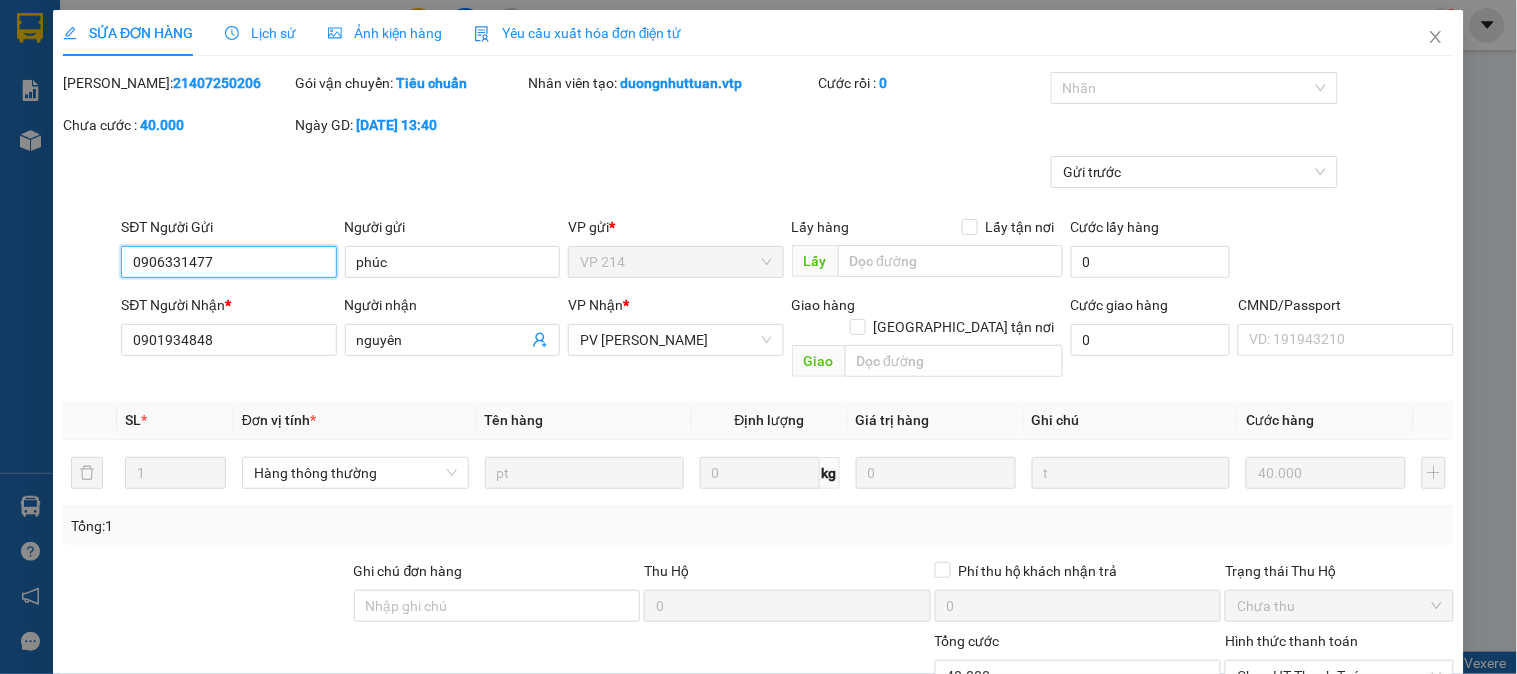 type on "2.000" 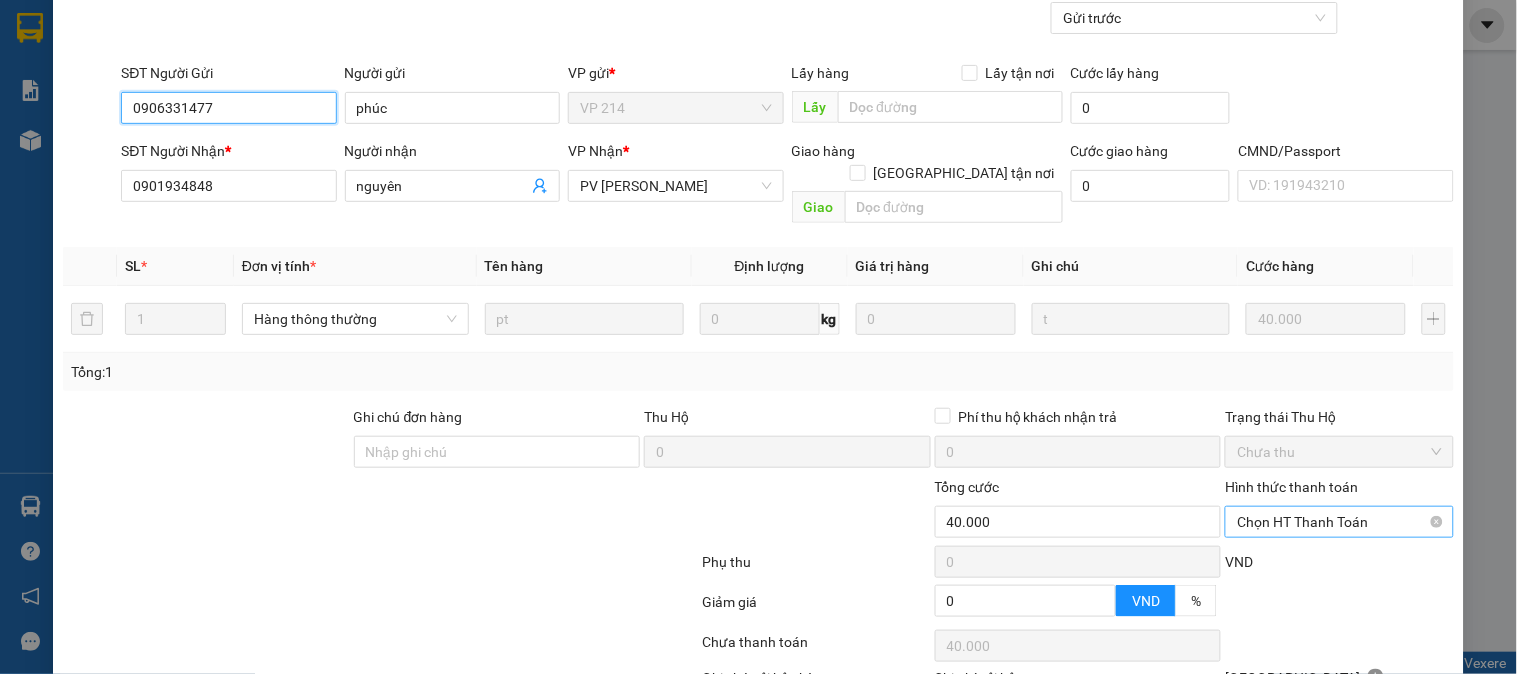 scroll, scrollTop: 273, scrollLeft: 0, axis: vertical 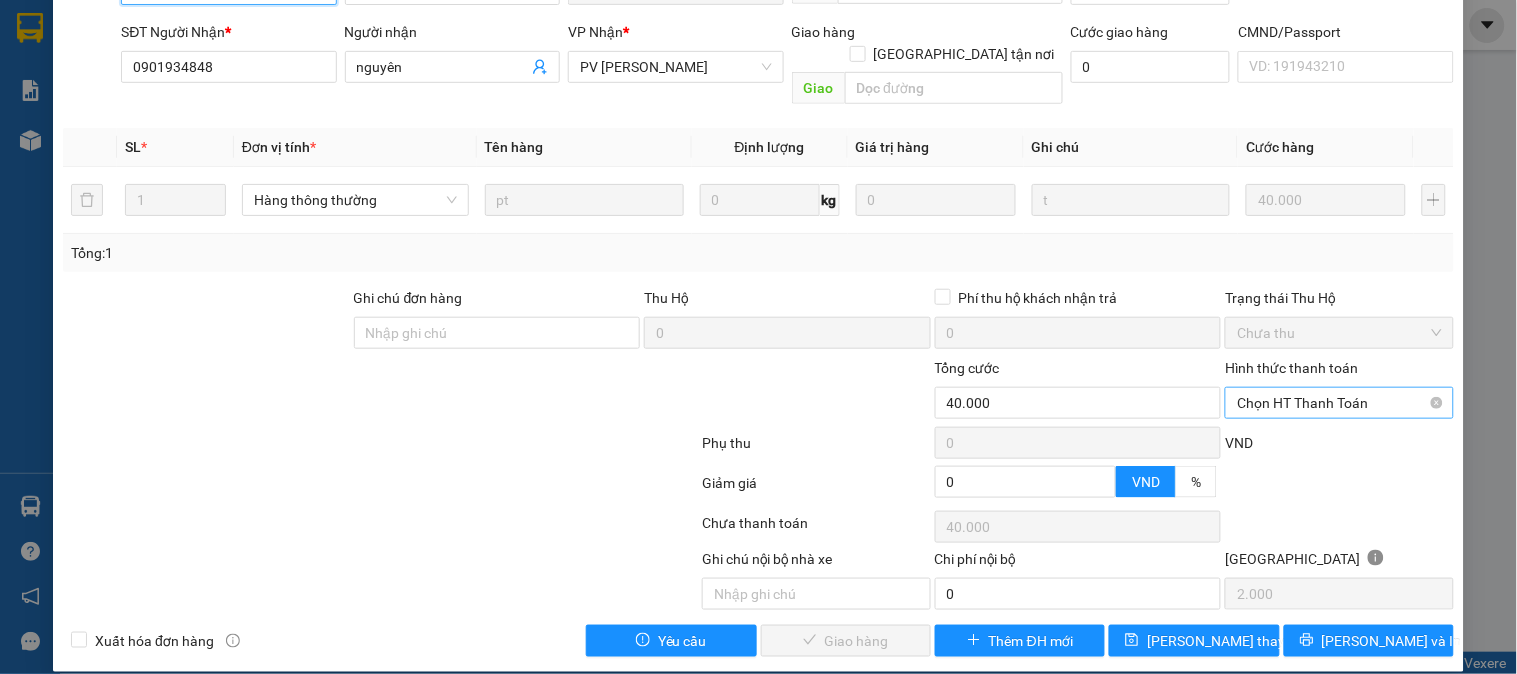 click on "Chọn HT Thanh Toán" at bounding box center (1339, 403) 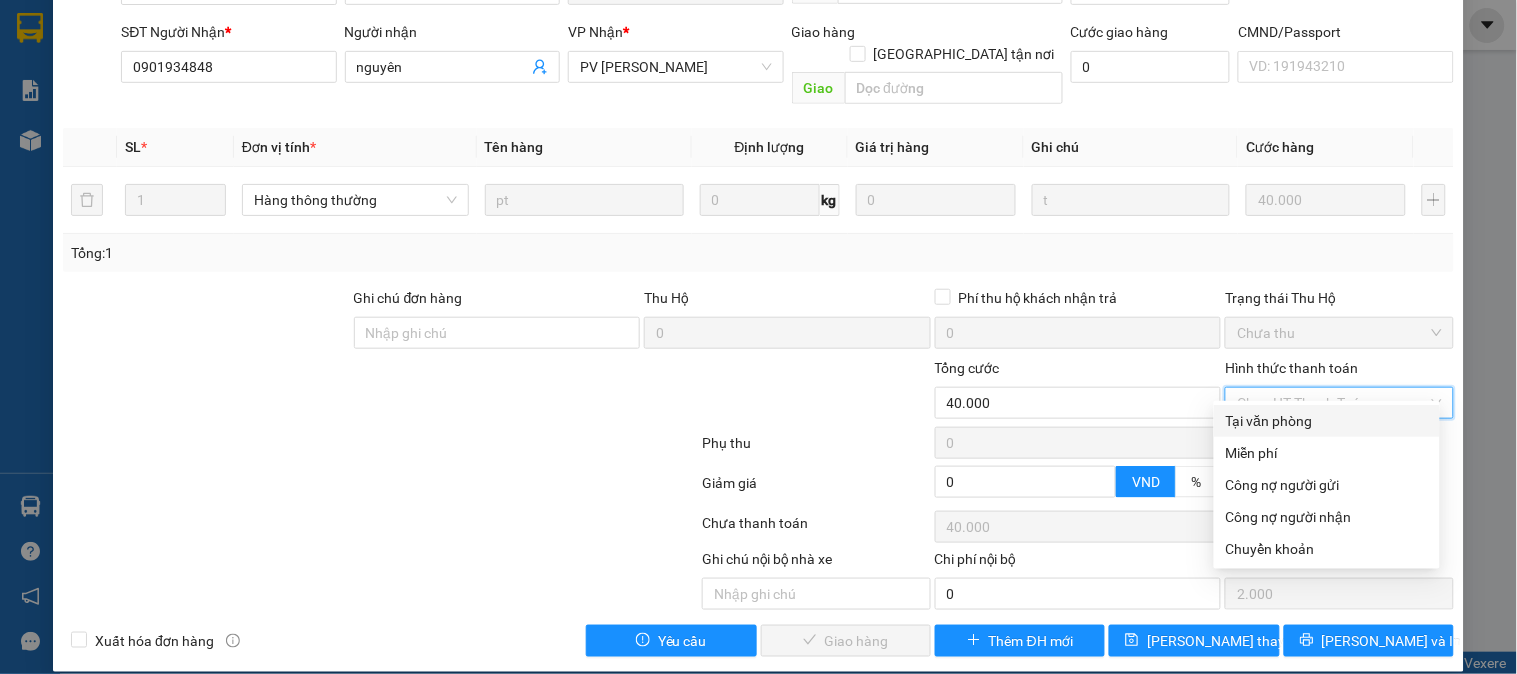click on "Tại văn phòng" at bounding box center (1327, 421) 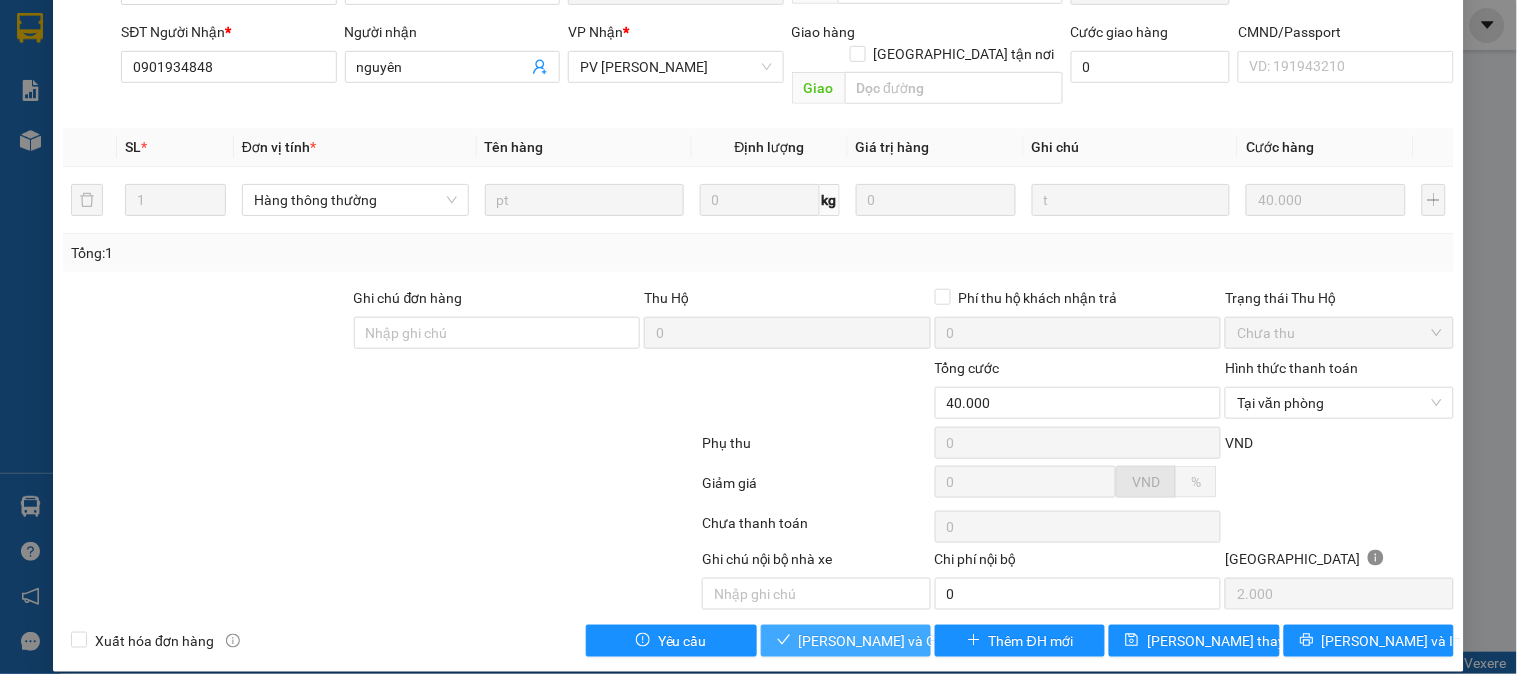 click on "[PERSON_NAME] và [PERSON_NAME] hàng" at bounding box center (895, 641) 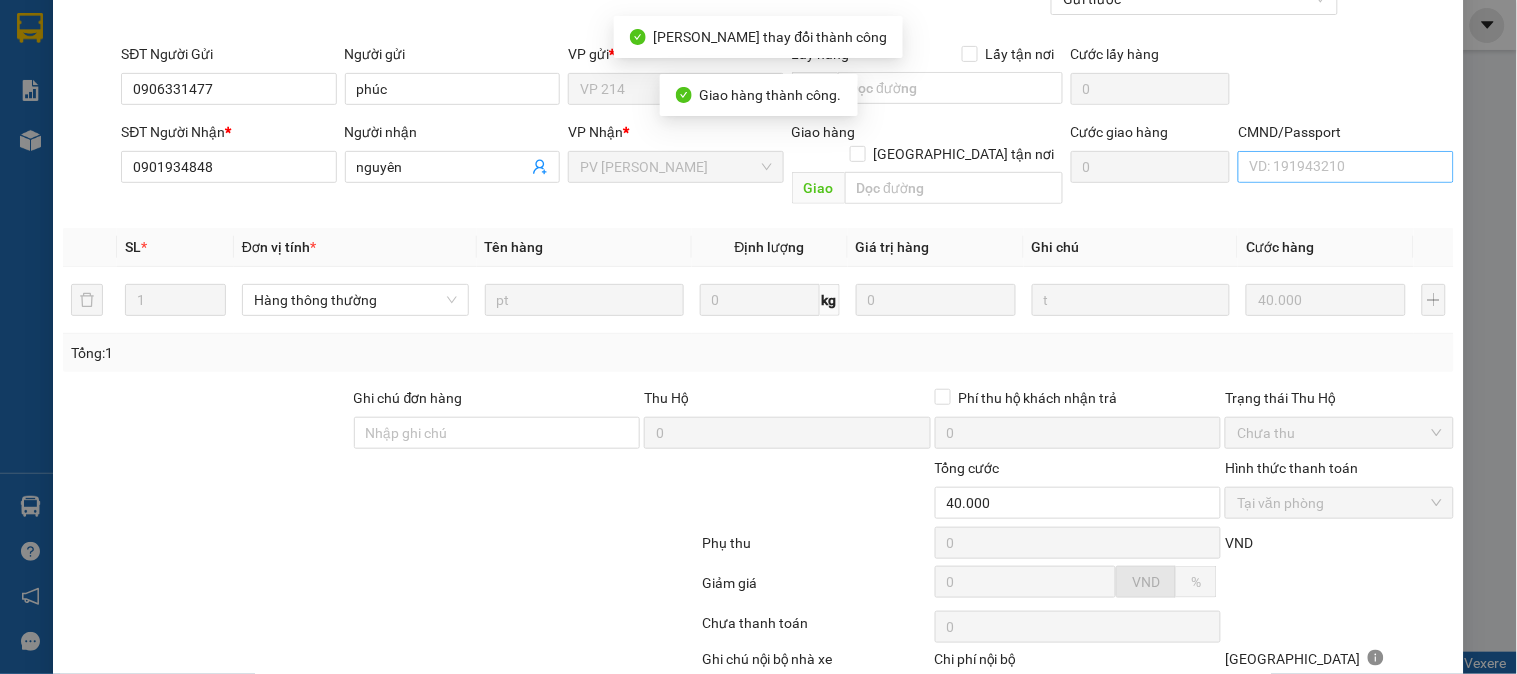 scroll, scrollTop: 0, scrollLeft: 0, axis: both 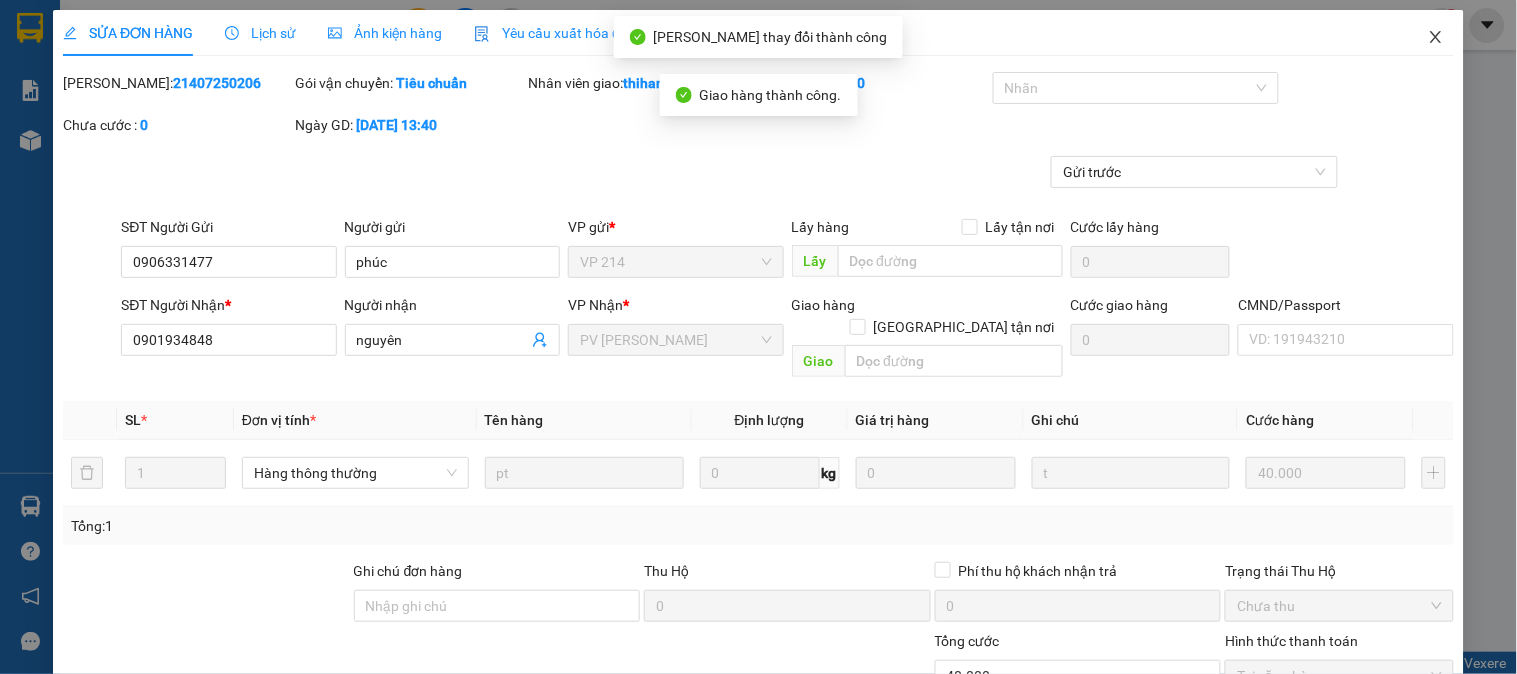 click 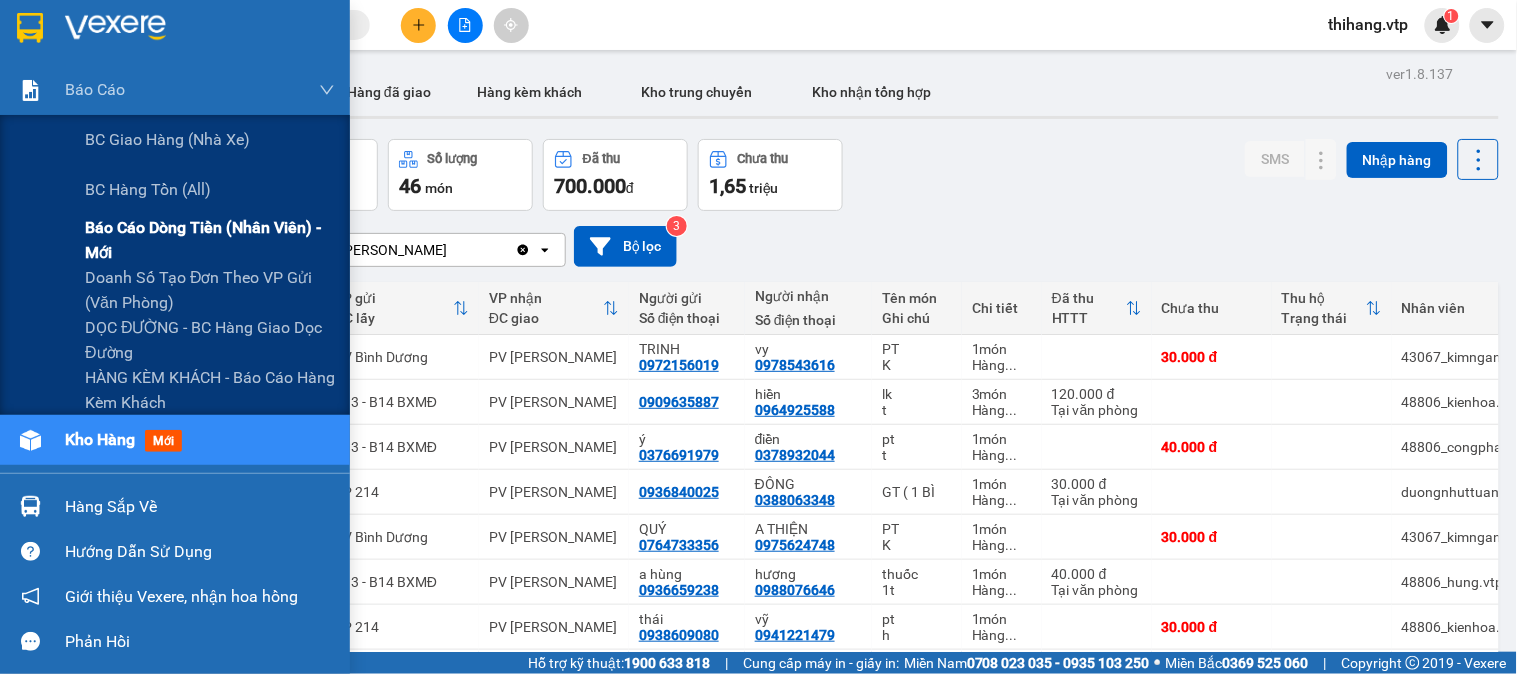 click on "Báo cáo dòng tiền (nhân viên) - mới" at bounding box center [210, 240] 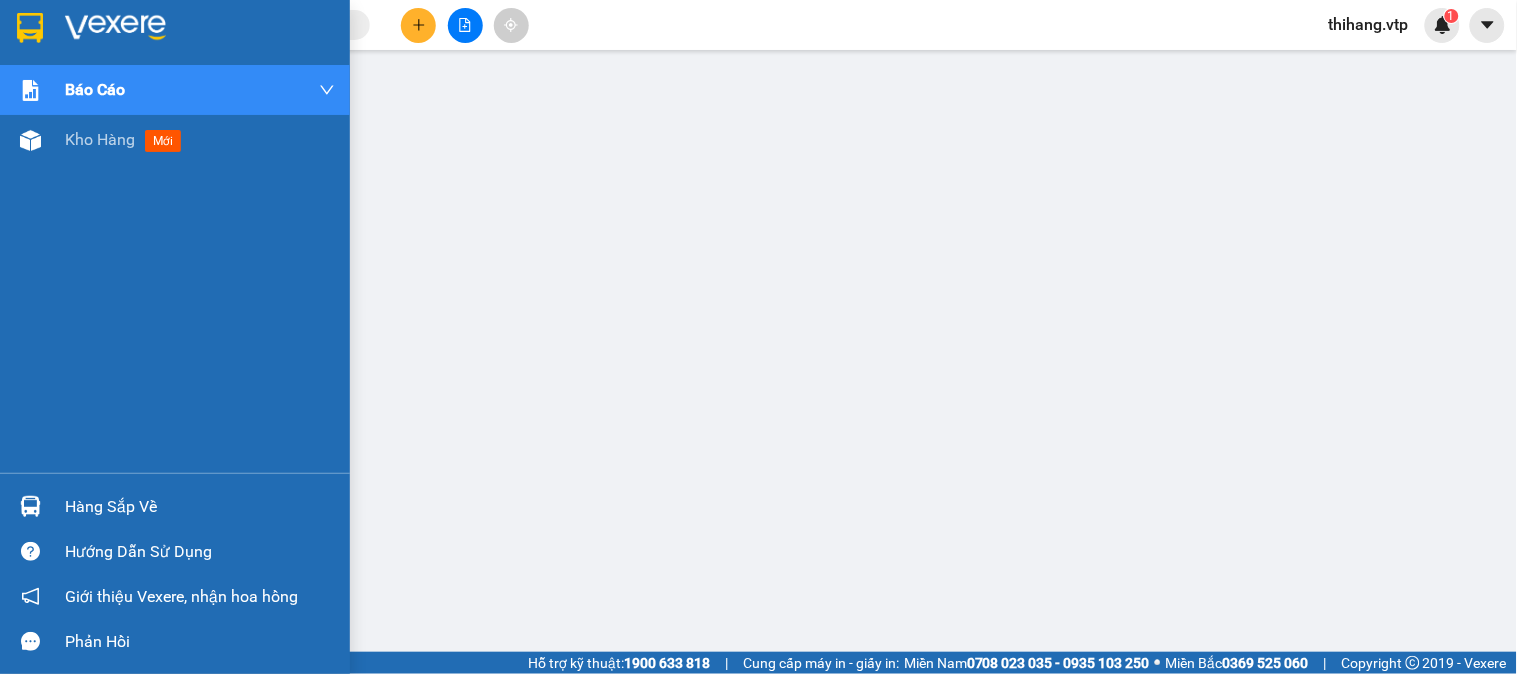 click at bounding box center [115, 28] 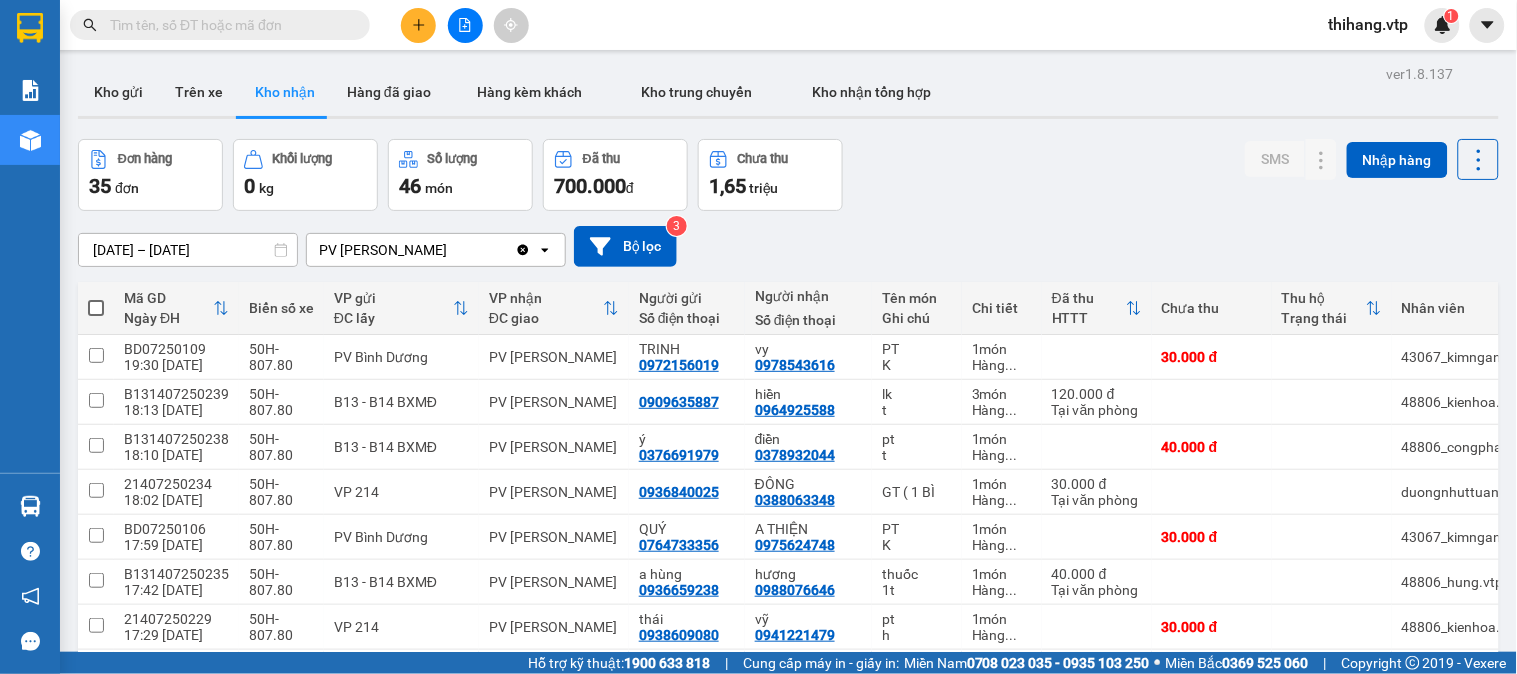 click on "Đơn hàng 35 đơn Khối lượng 0 kg Số lượng 46 món Đã thu 700.000  đ Chưa thu 1,65   triệu SMS Nhập hàng" at bounding box center [788, 175] 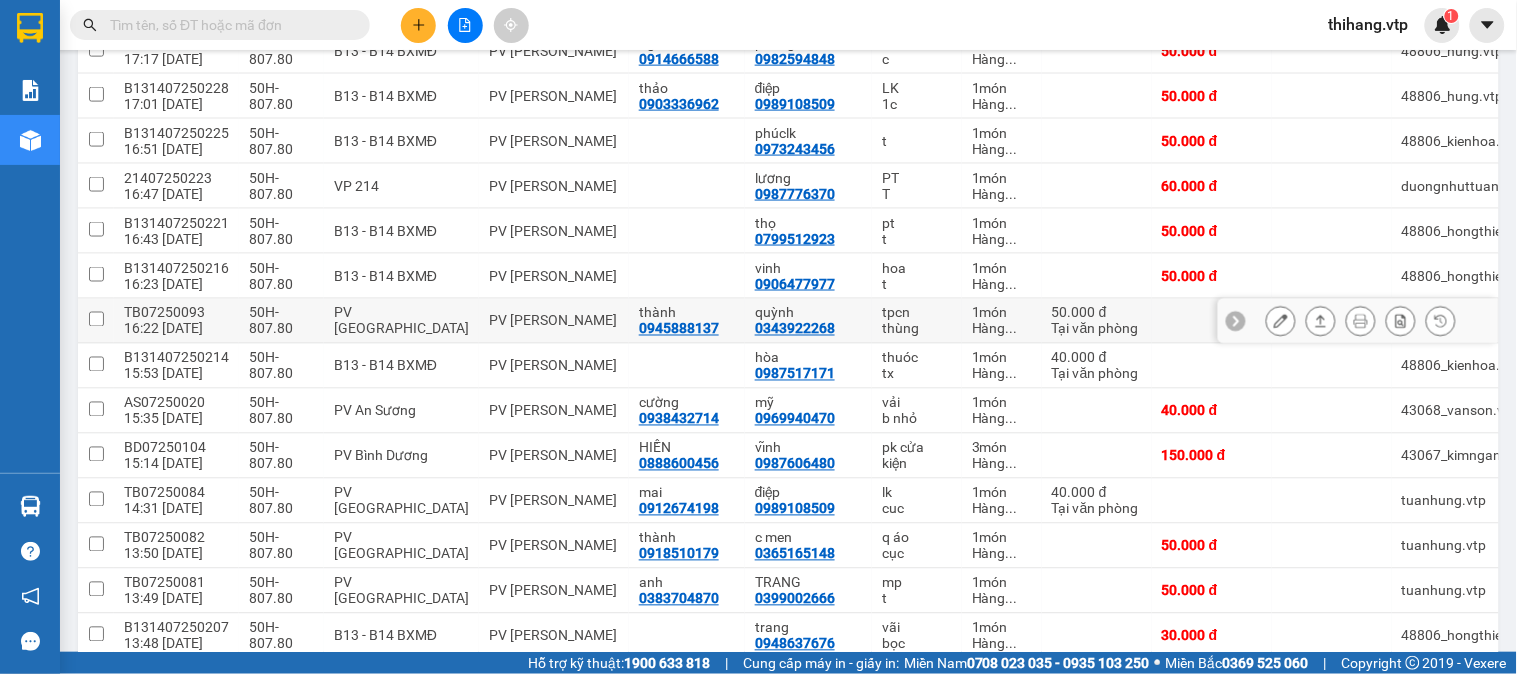 scroll, scrollTop: 777, scrollLeft: 0, axis: vertical 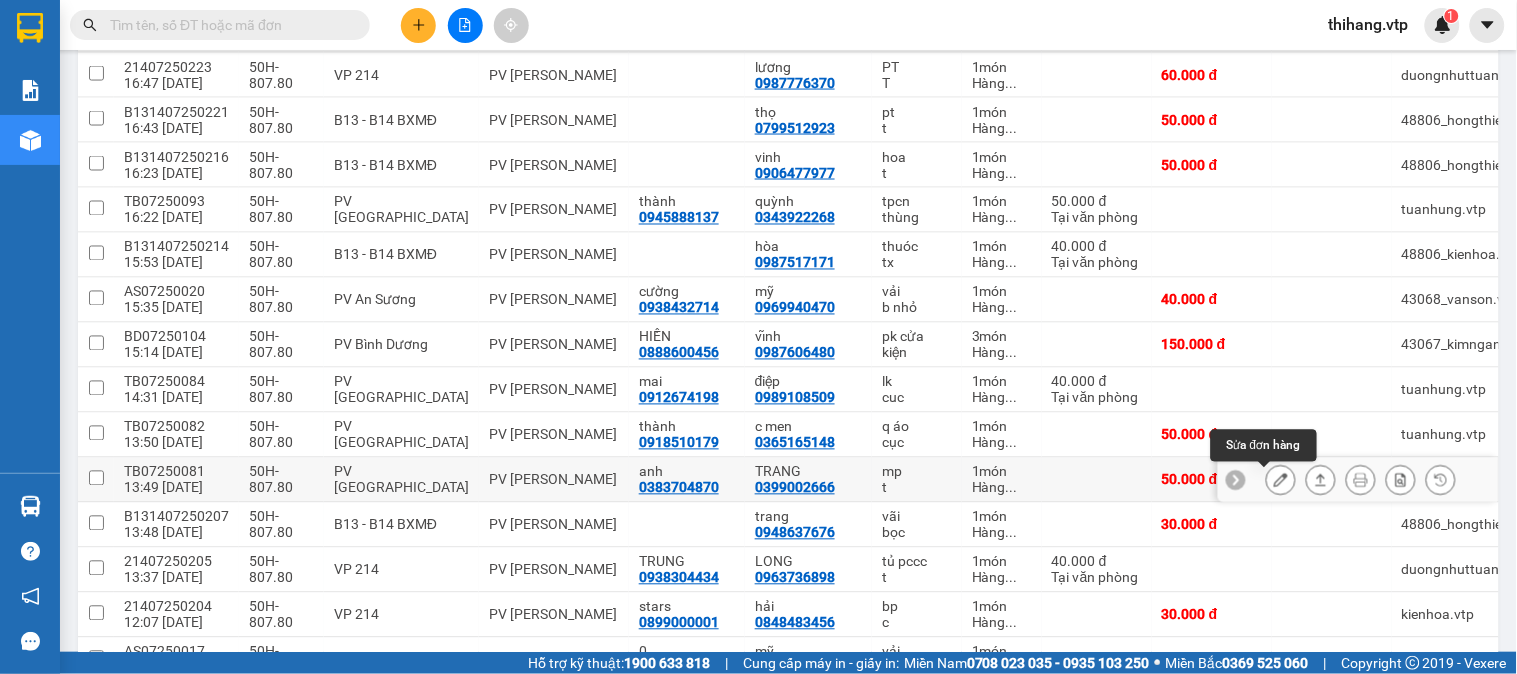 click 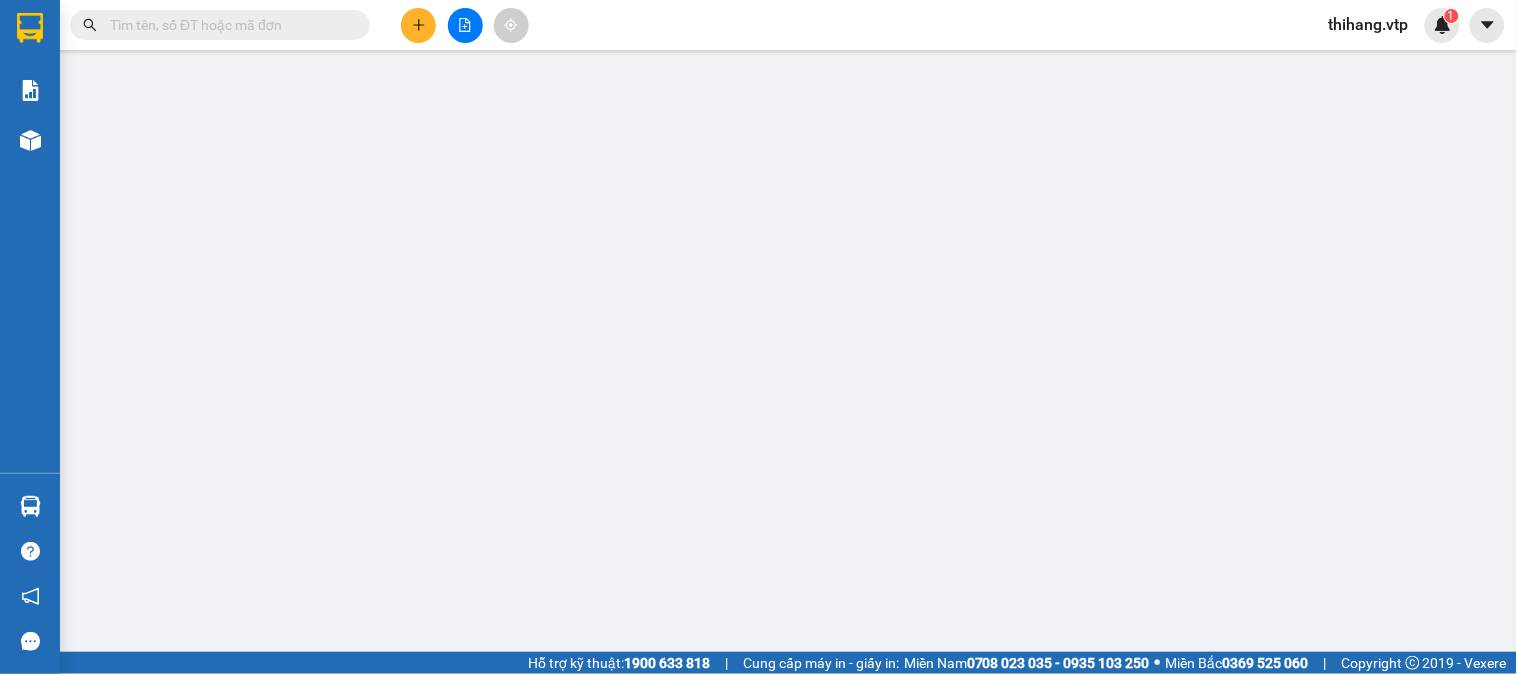 scroll, scrollTop: 0, scrollLeft: 0, axis: both 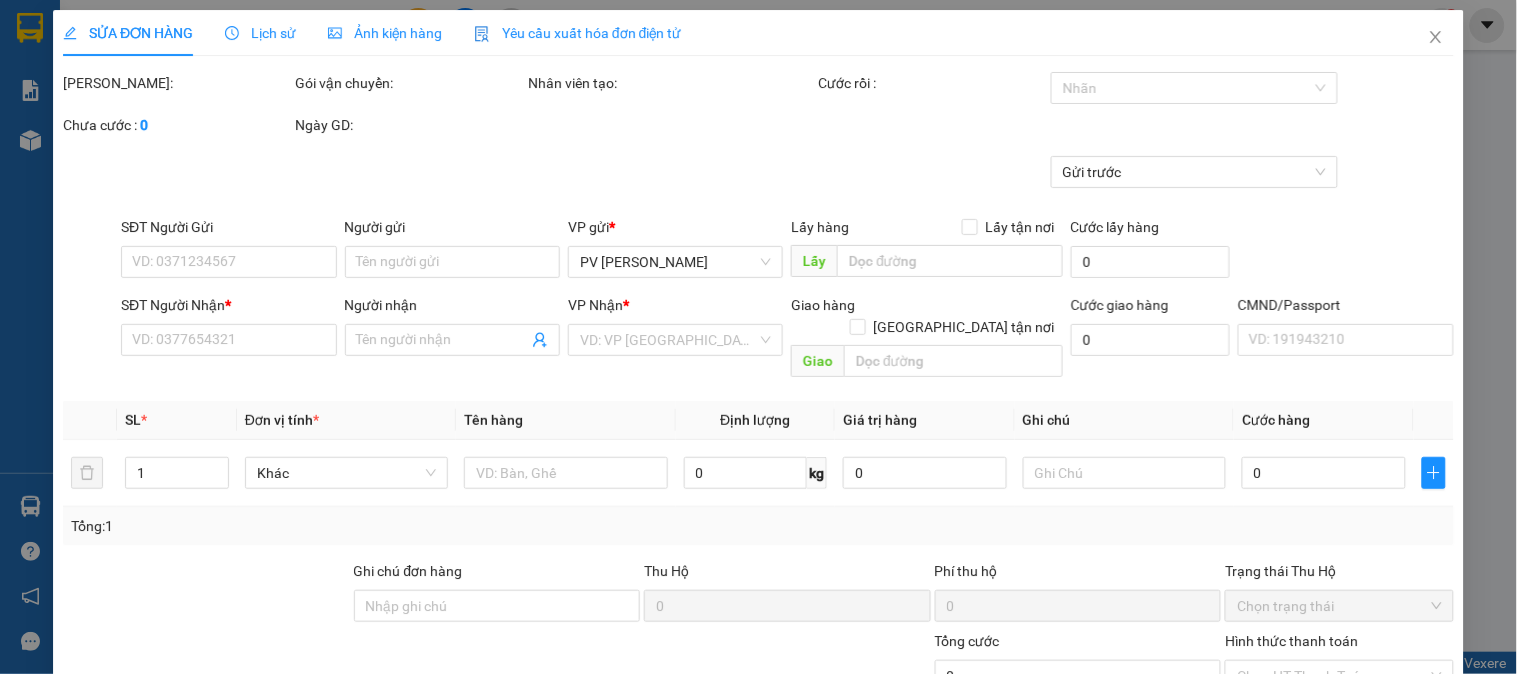 type on "0383704870" 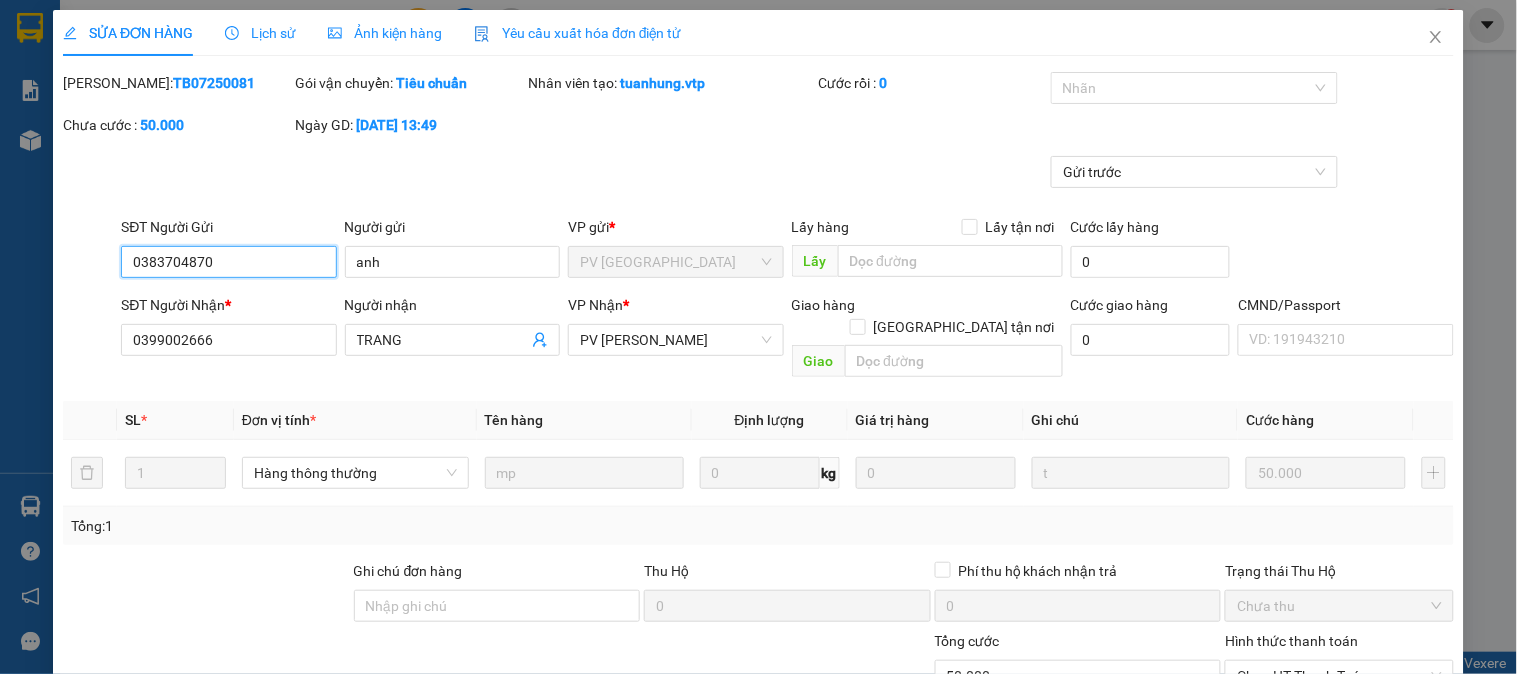 type on "2.500" 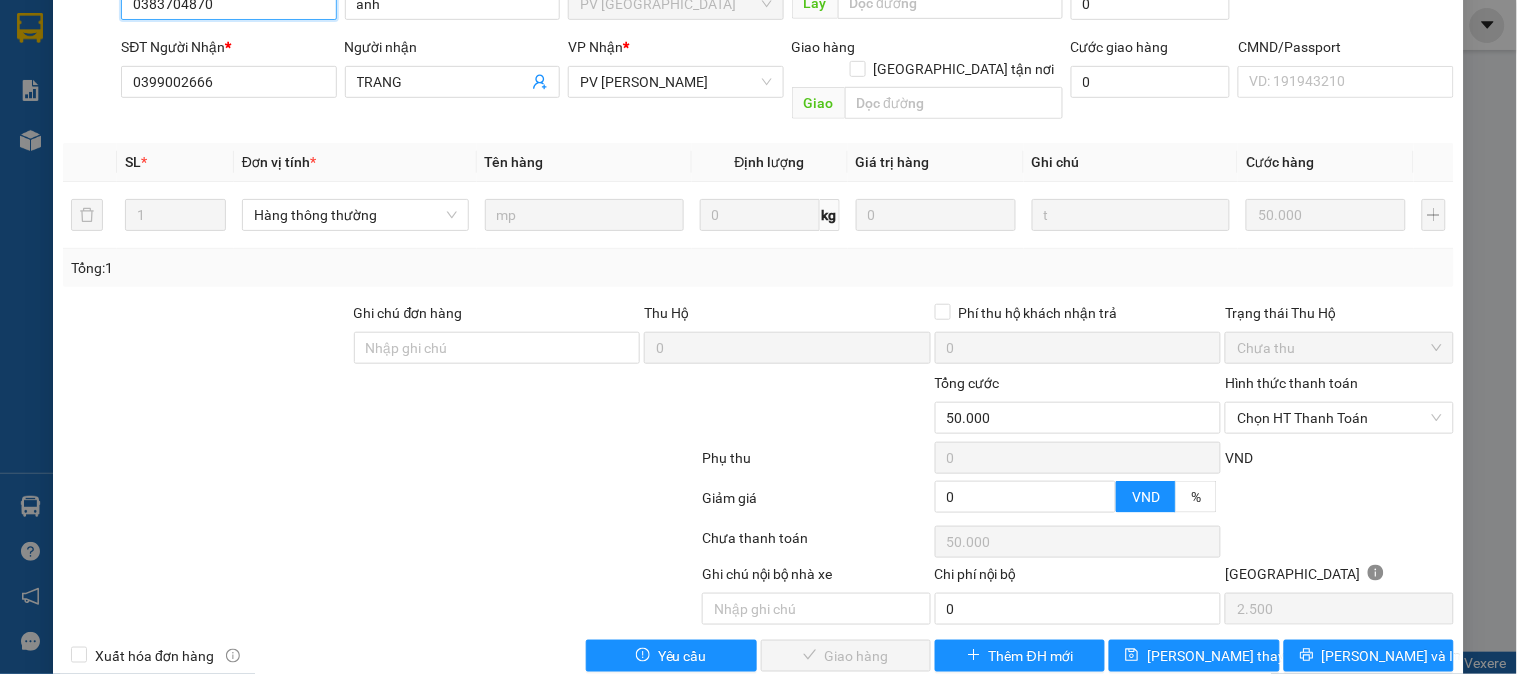 scroll, scrollTop: 273, scrollLeft: 0, axis: vertical 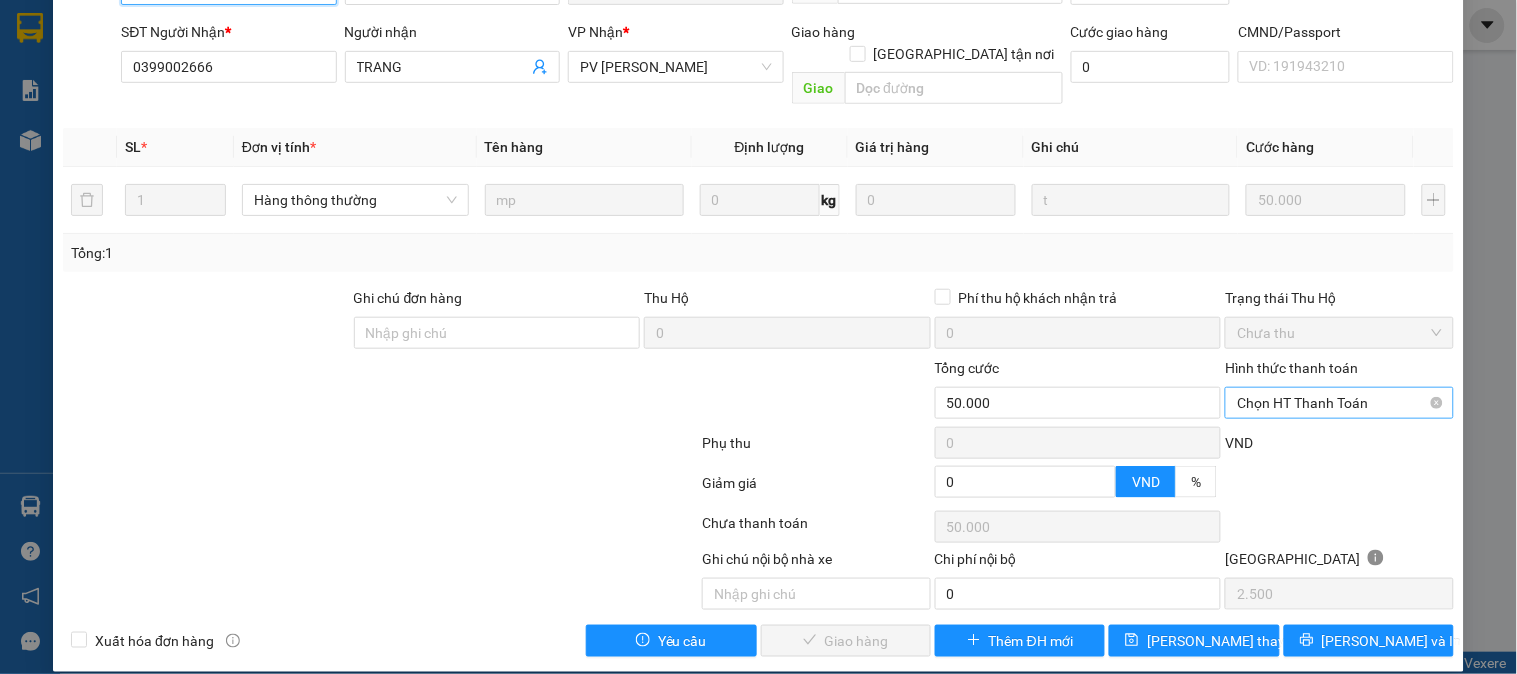 click on "Chọn HT Thanh Toán" at bounding box center [1339, 403] 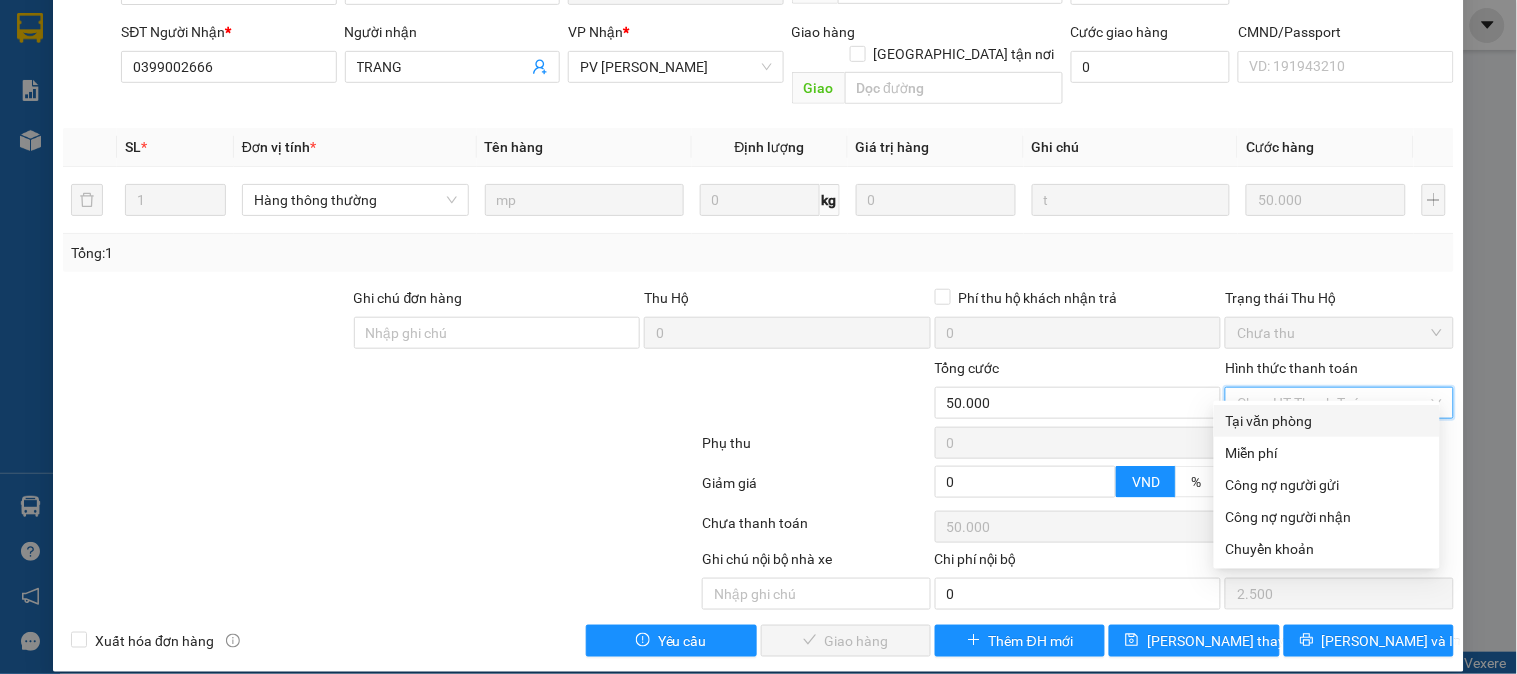click on "Tại văn phòng" at bounding box center [1327, 421] 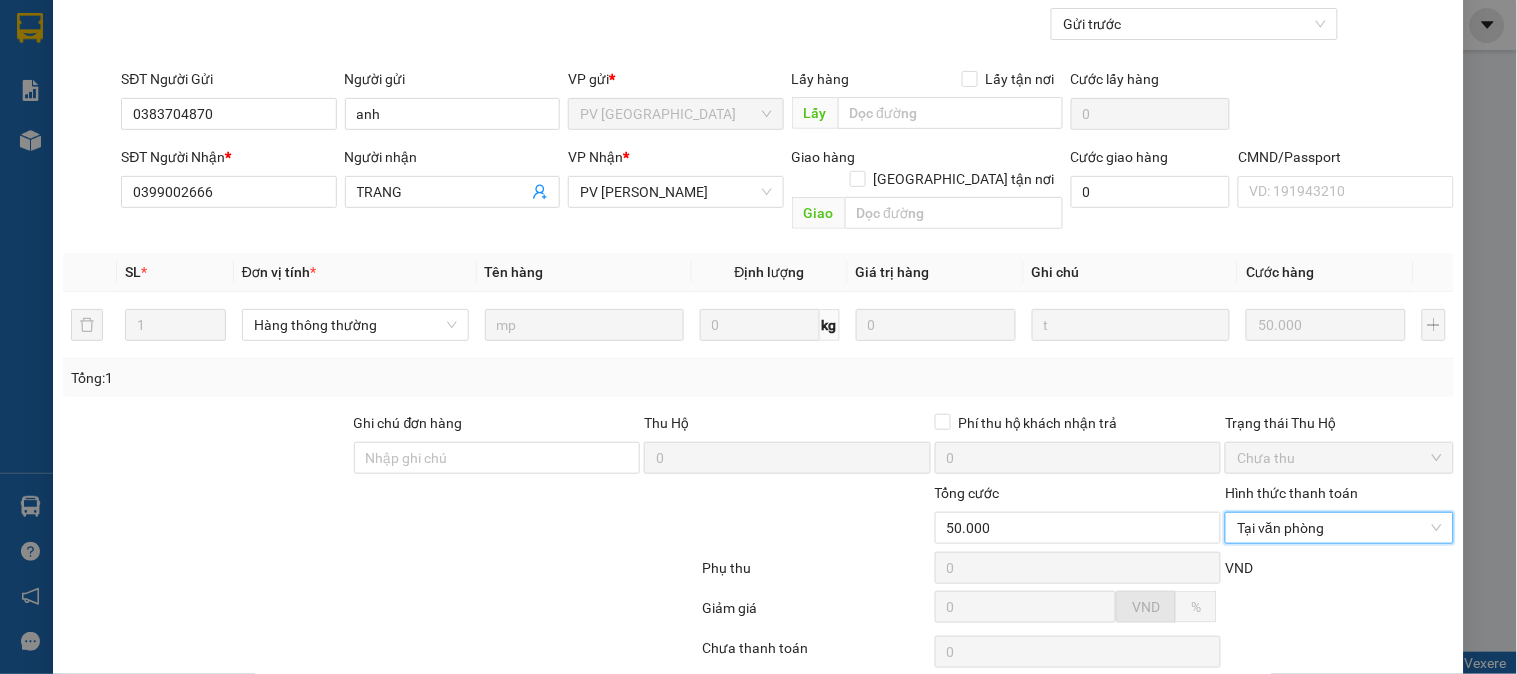 scroll, scrollTop: 273, scrollLeft: 0, axis: vertical 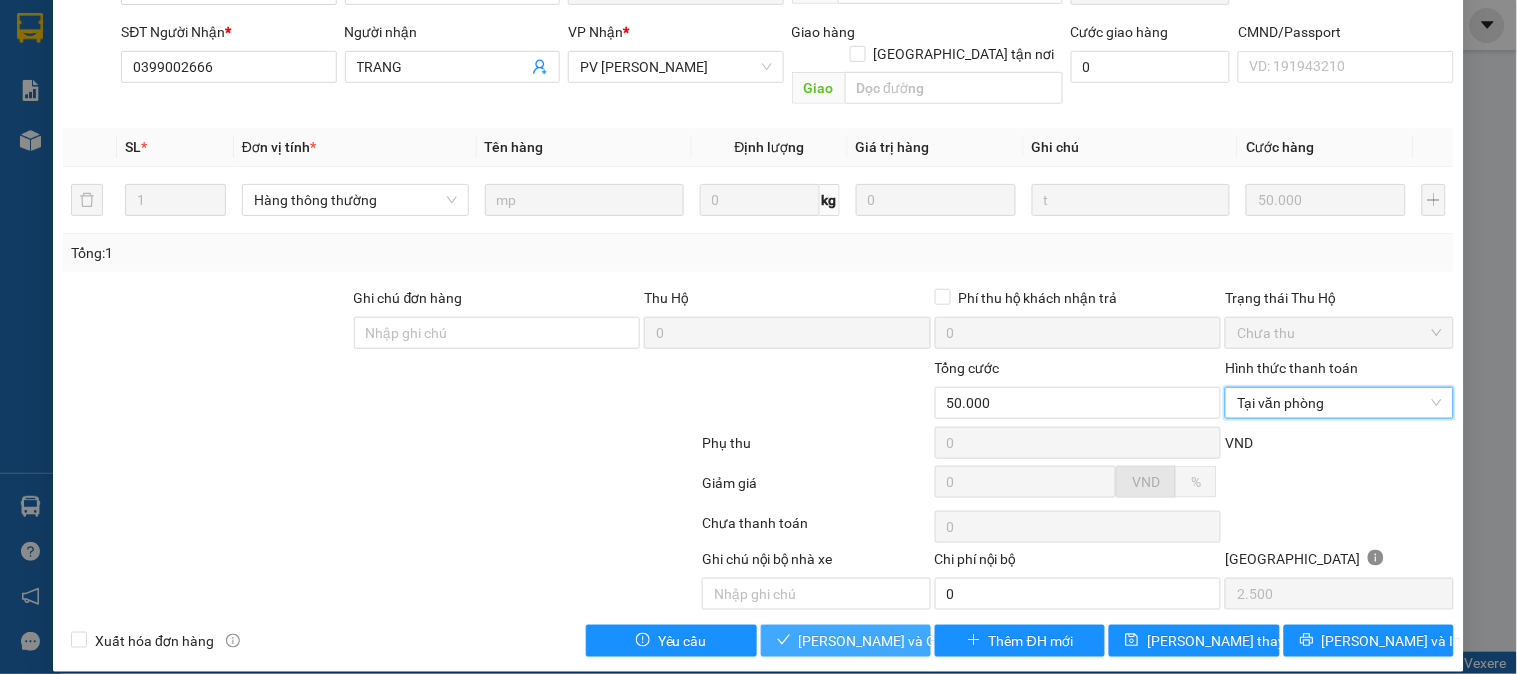 click on "[PERSON_NAME] và [PERSON_NAME] hàng" at bounding box center [895, 641] 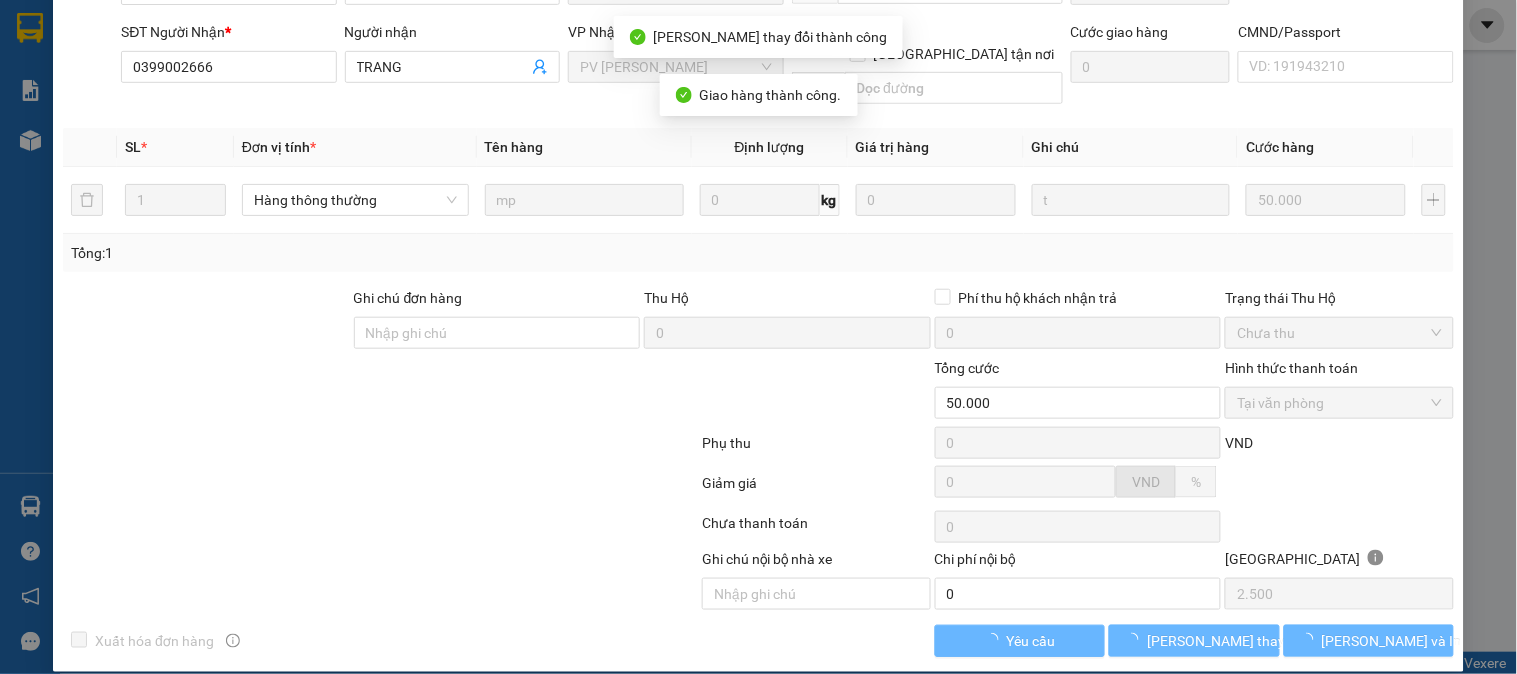 scroll, scrollTop: 0, scrollLeft: 0, axis: both 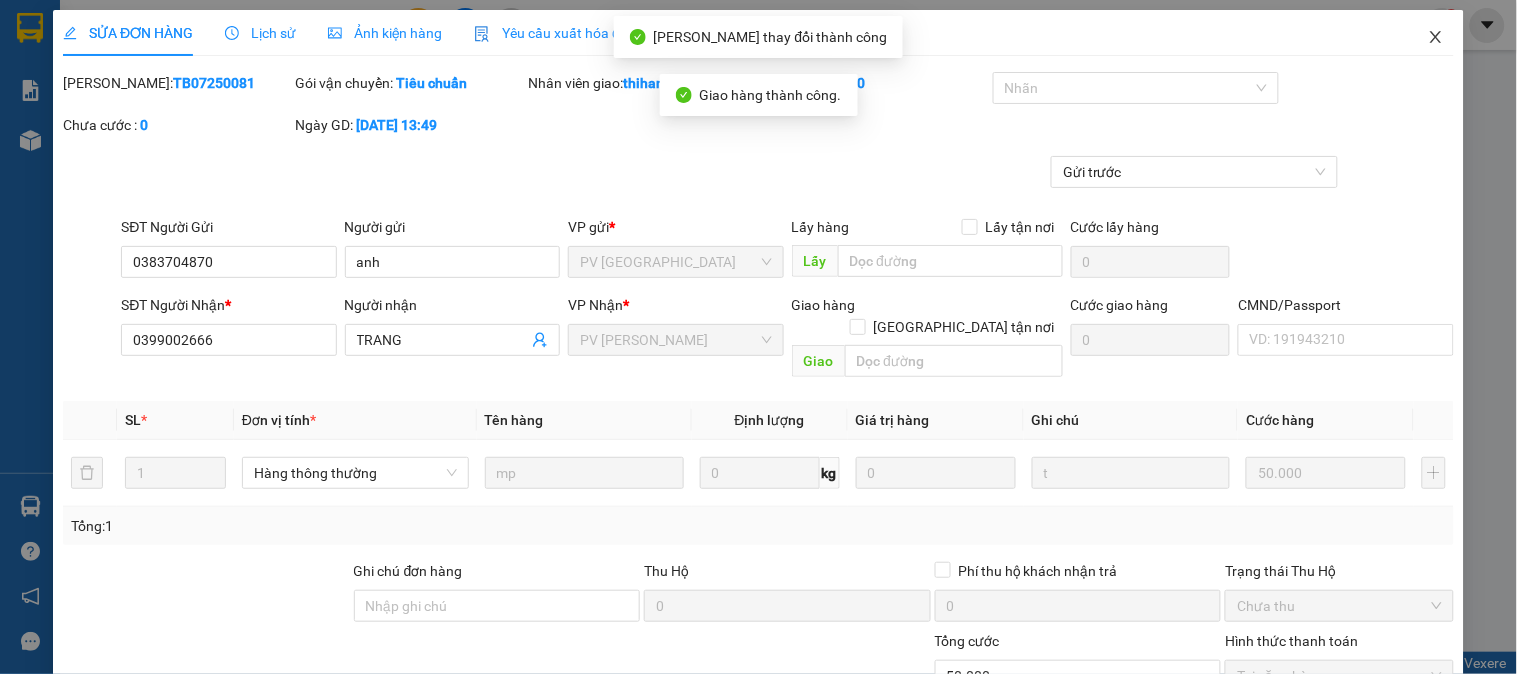 click 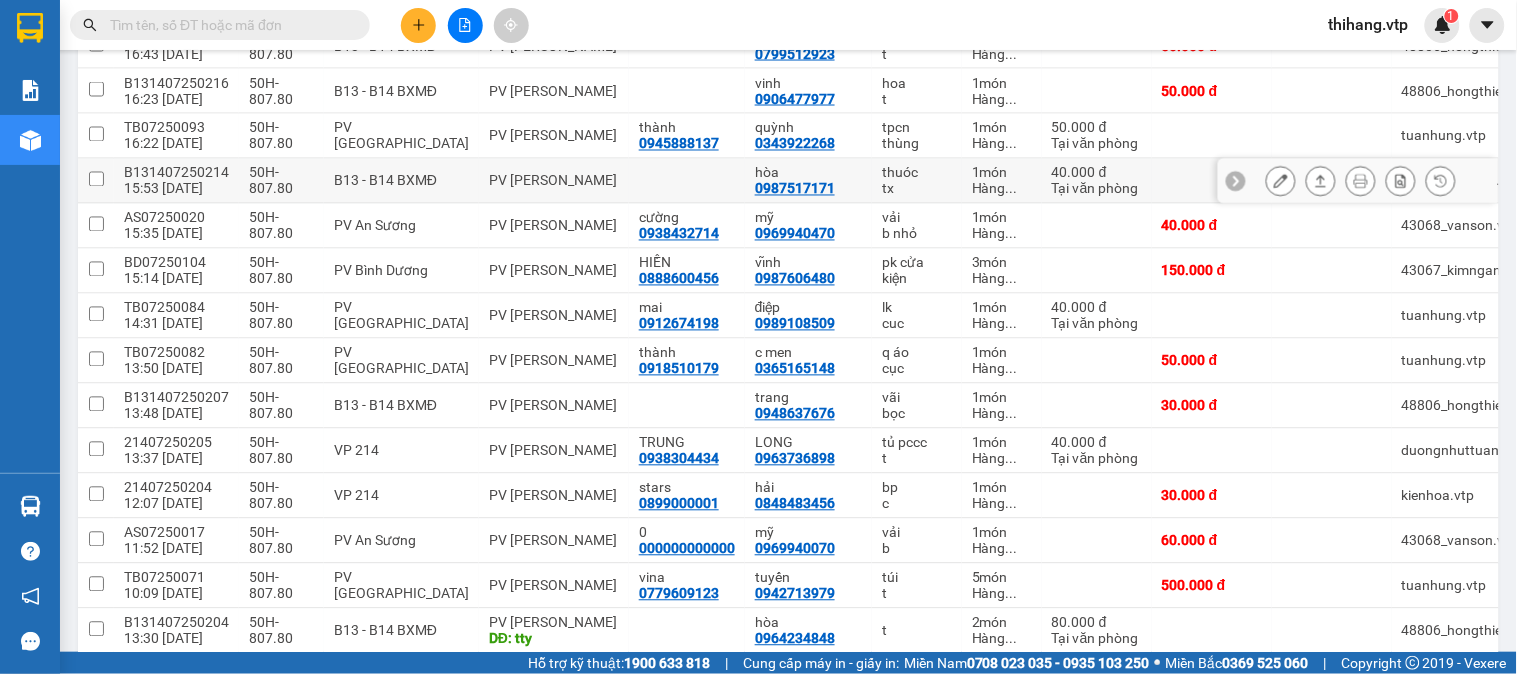 scroll, scrollTop: 888, scrollLeft: 0, axis: vertical 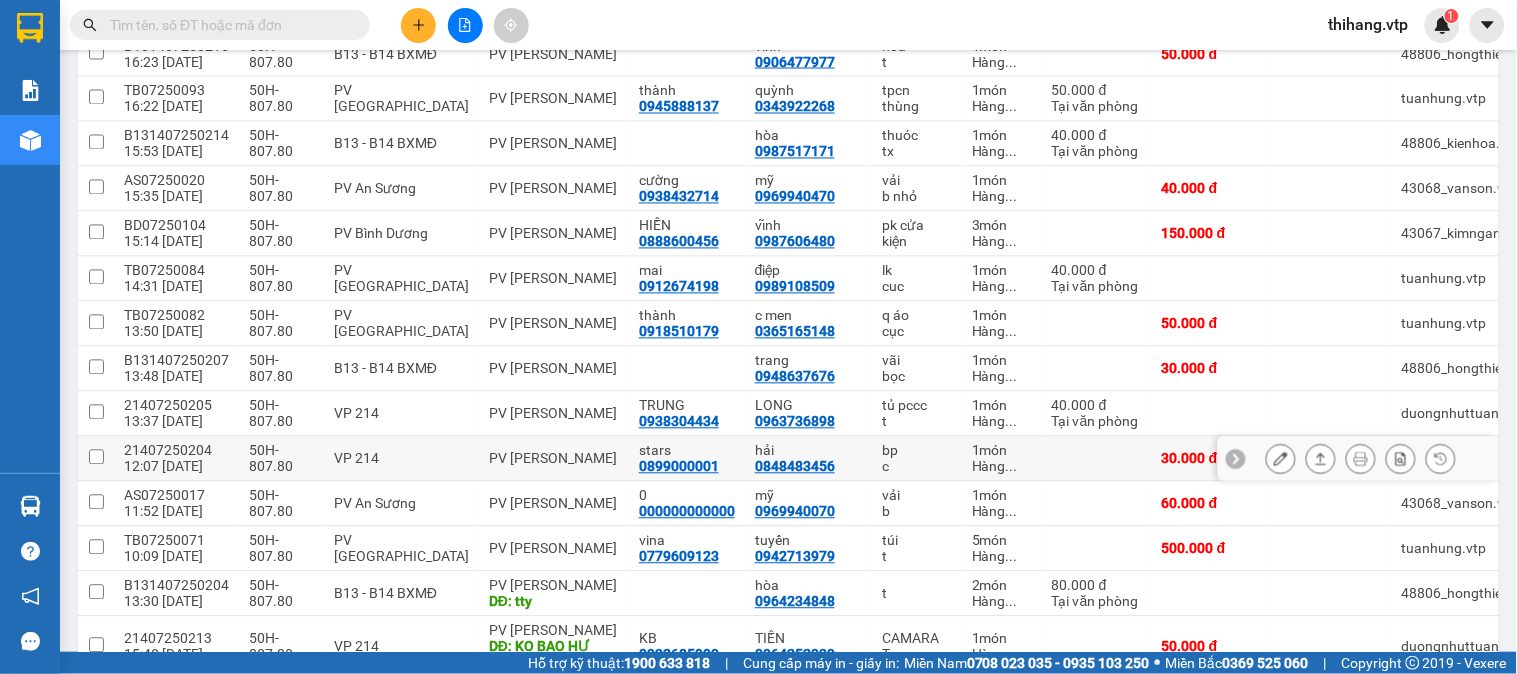 click 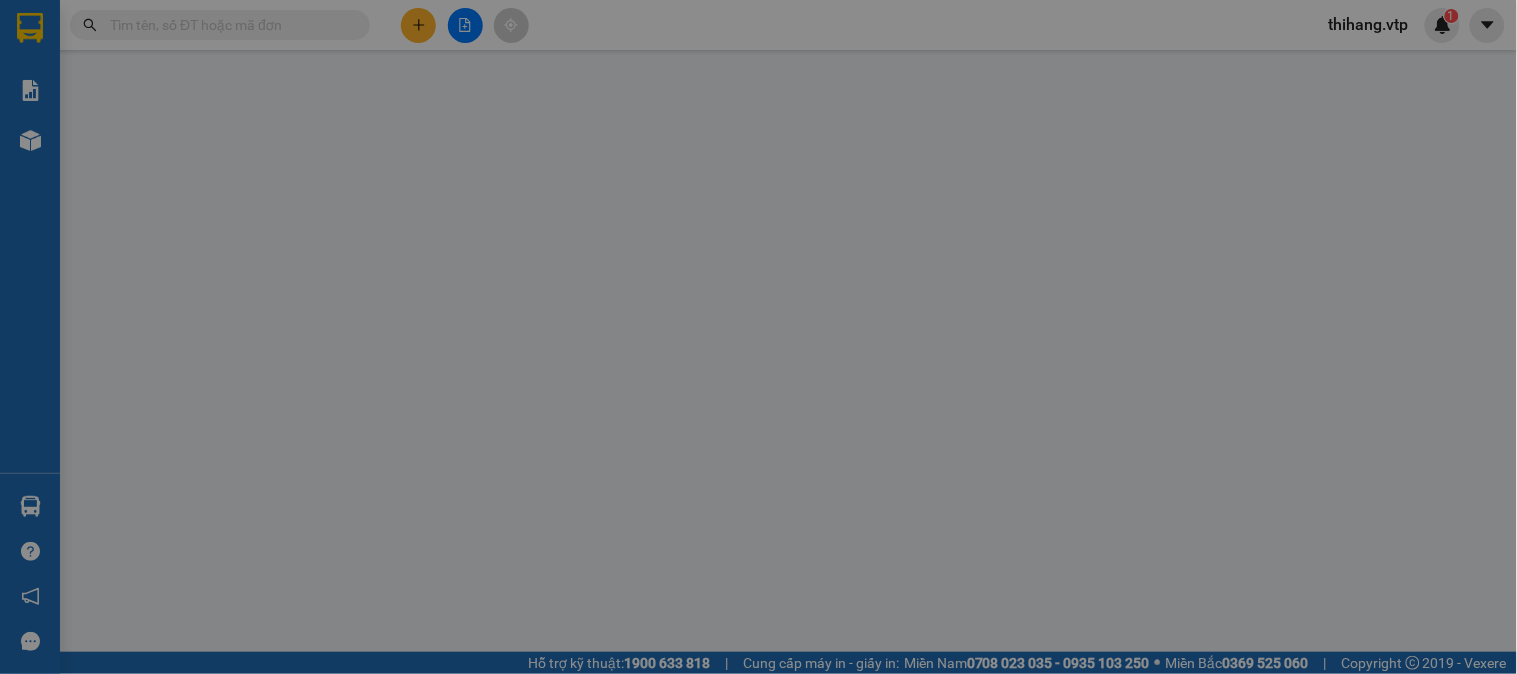 scroll, scrollTop: 0, scrollLeft: 0, axis: both 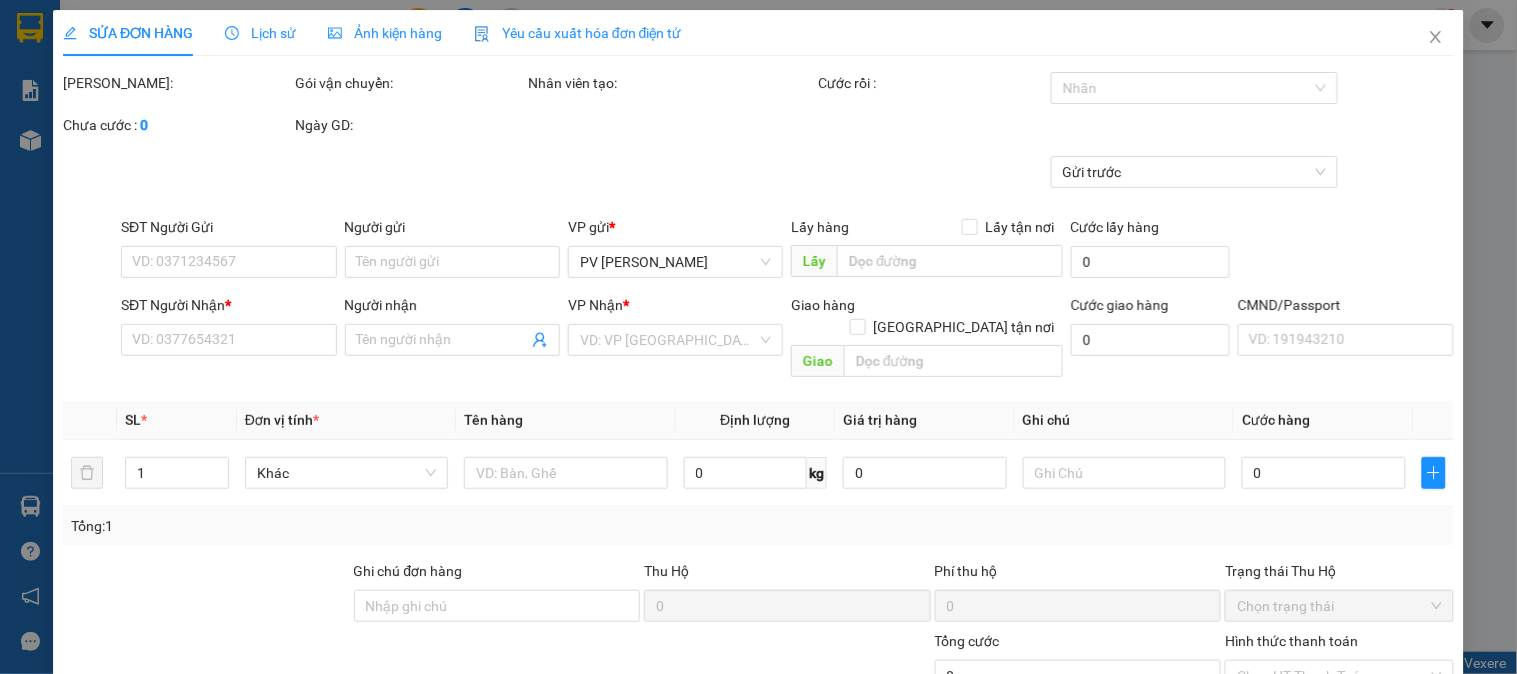 type on "0899000001" 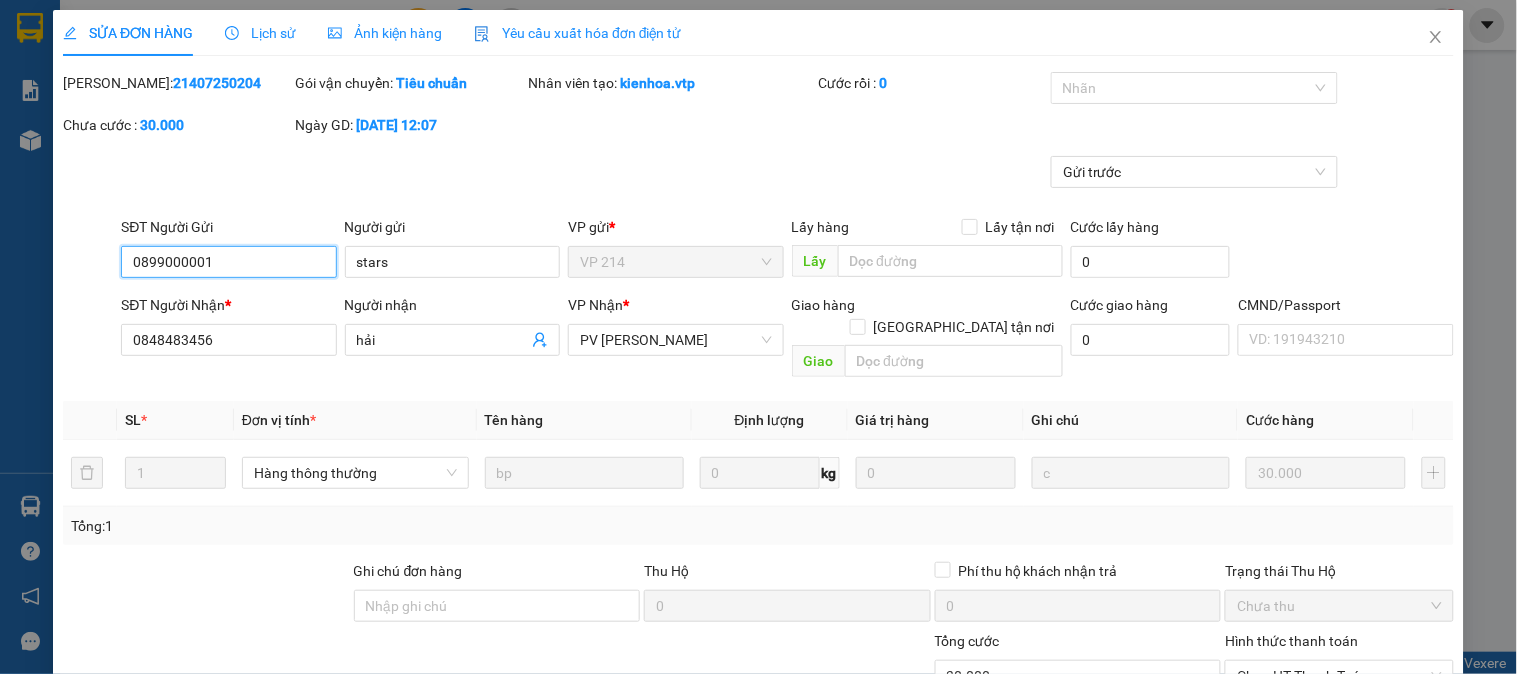 type on "1.500" 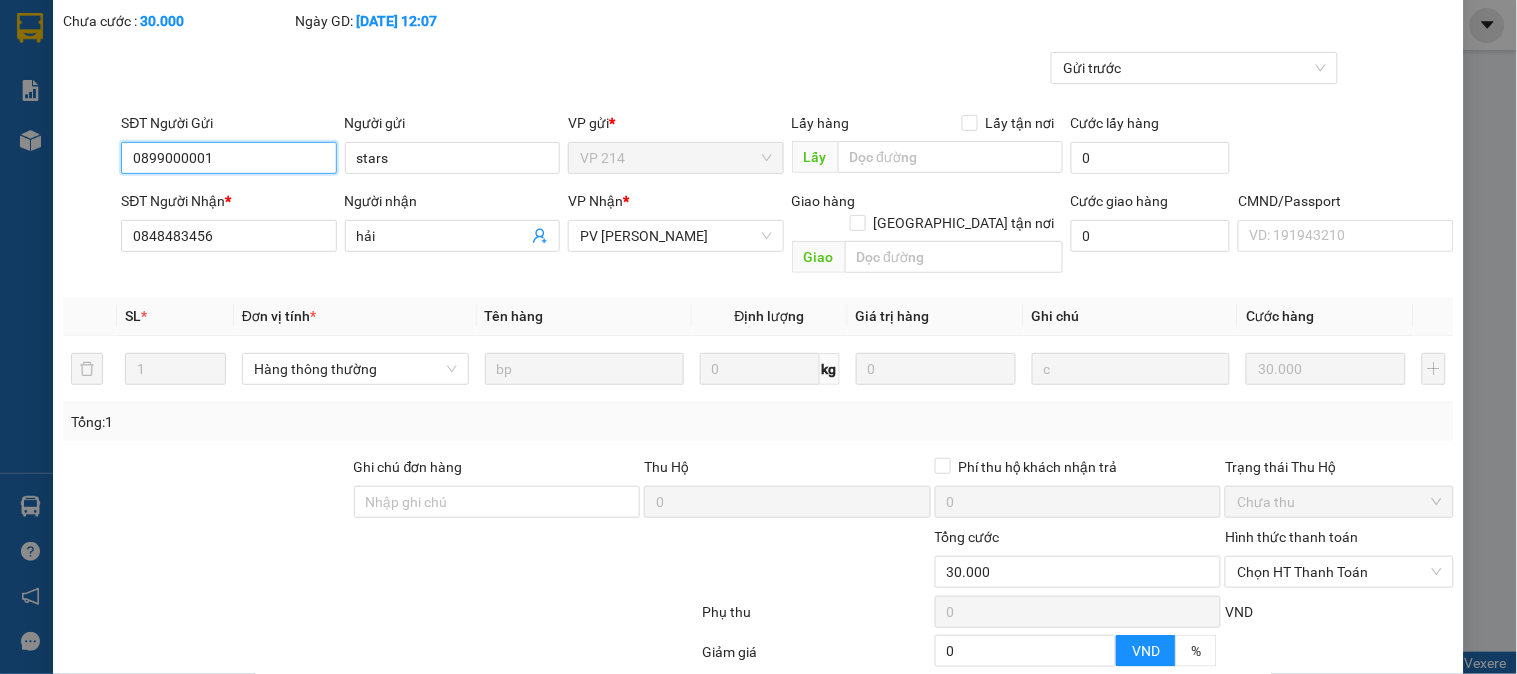 scroll, scrollTop: 273, scrollLeft: 0, axis: vertical 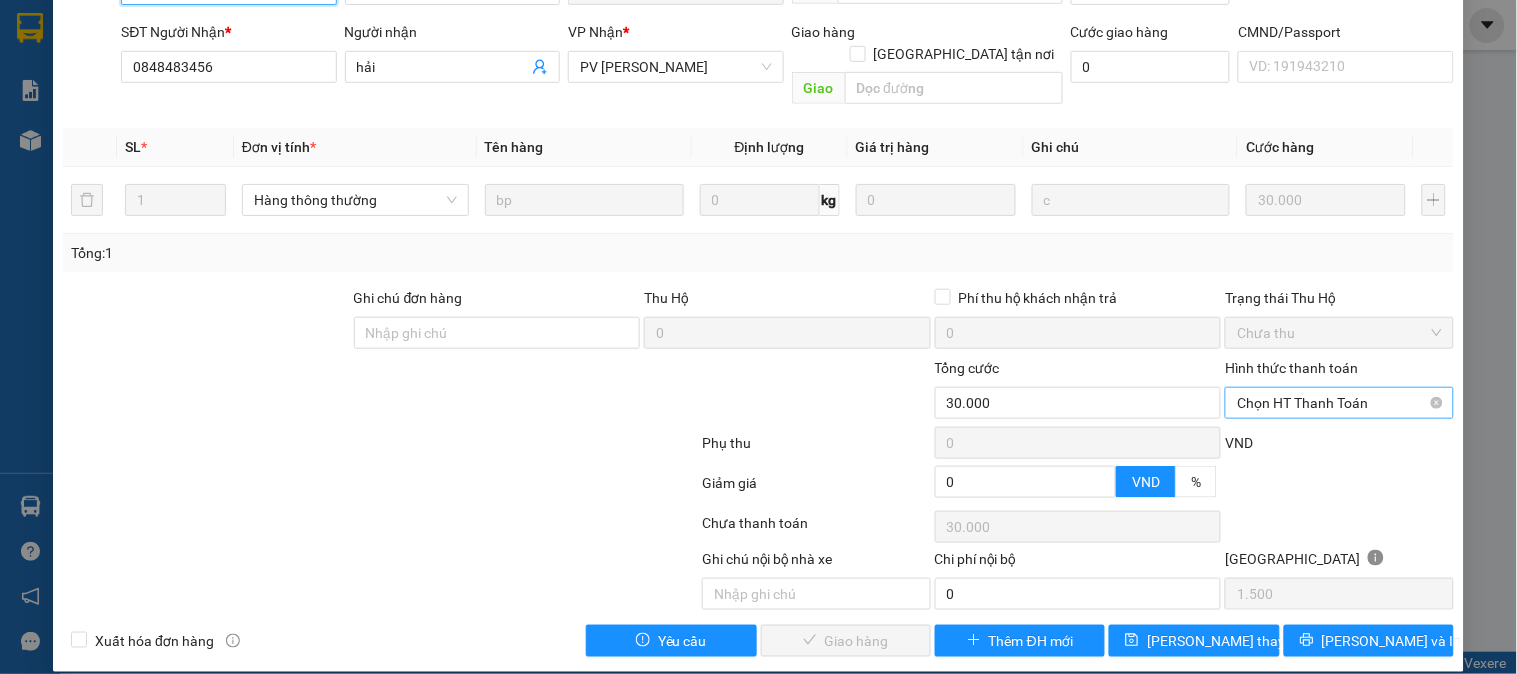 click on "Chọn HT Thanh Toán" at bounding box center [1339, 403] 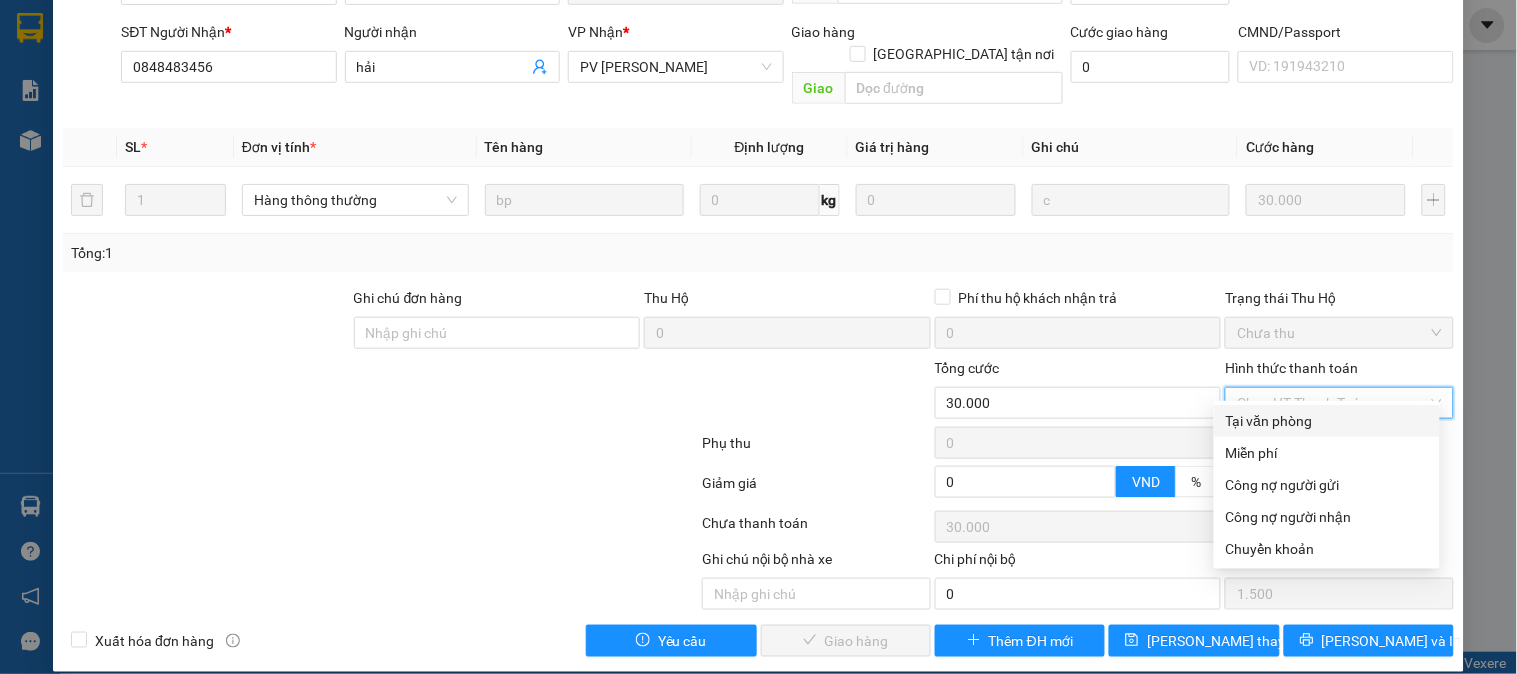 click on "Tại văn phòng" at bounding box center (1327, 421) 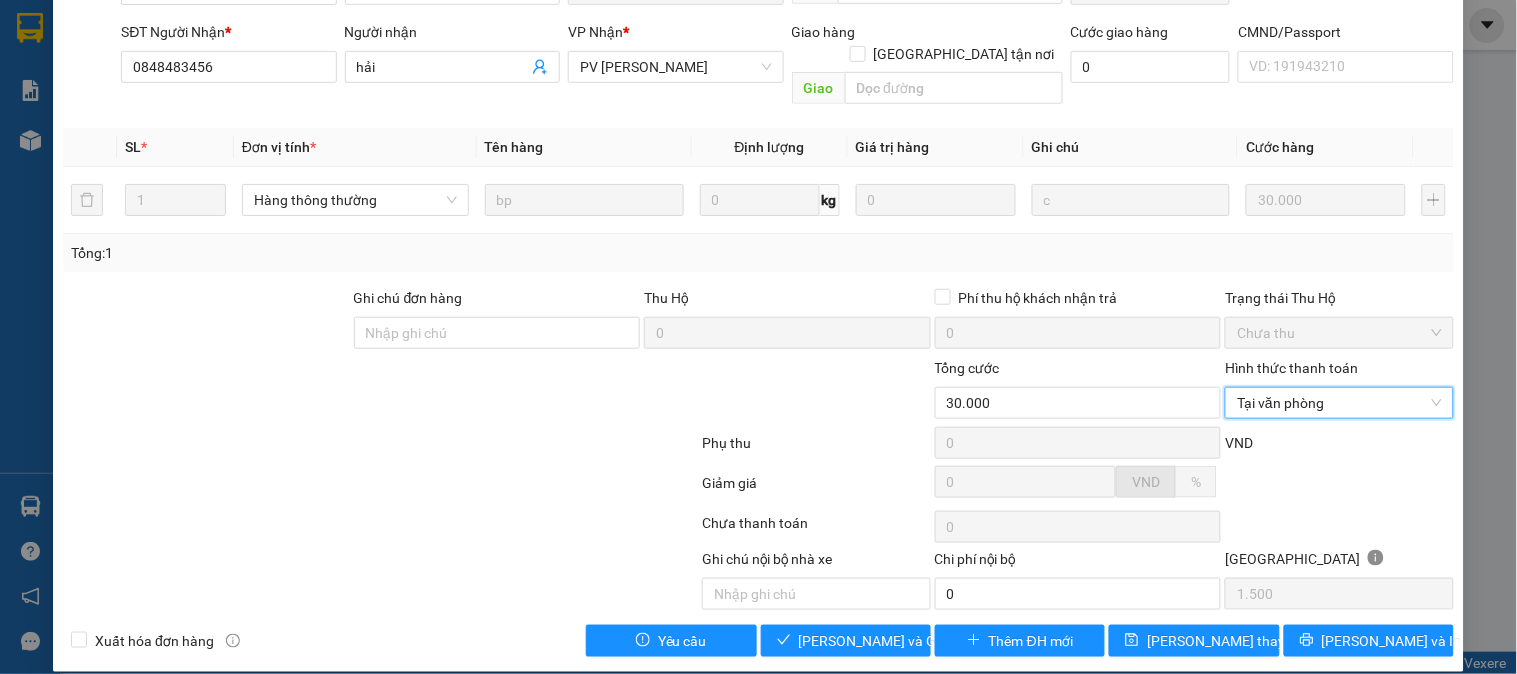 drag, startPoint x: 1321, startPoint y: 377, endPoint x: 1291, endPoint y: 421, distance: 53.25411 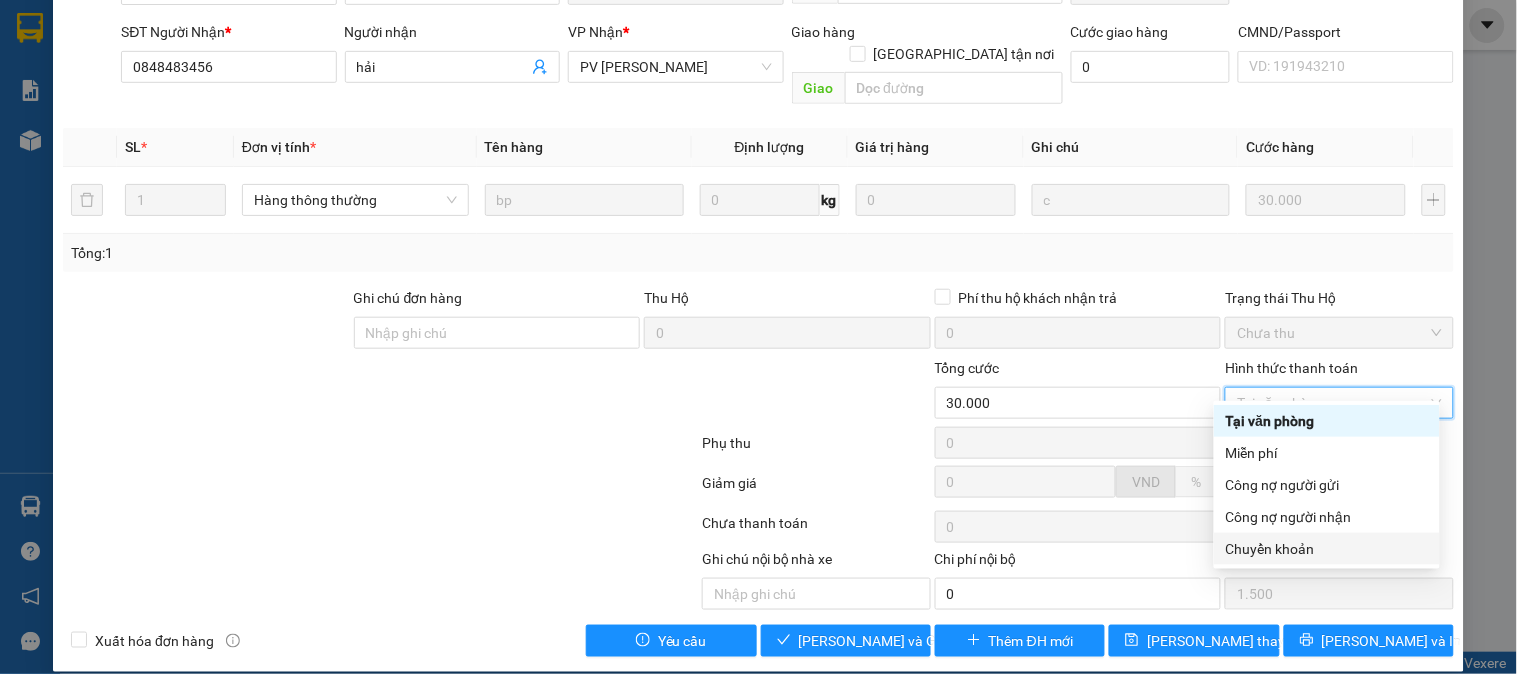 click on "Chuyển khoản" at bounding box center [1327, 549] 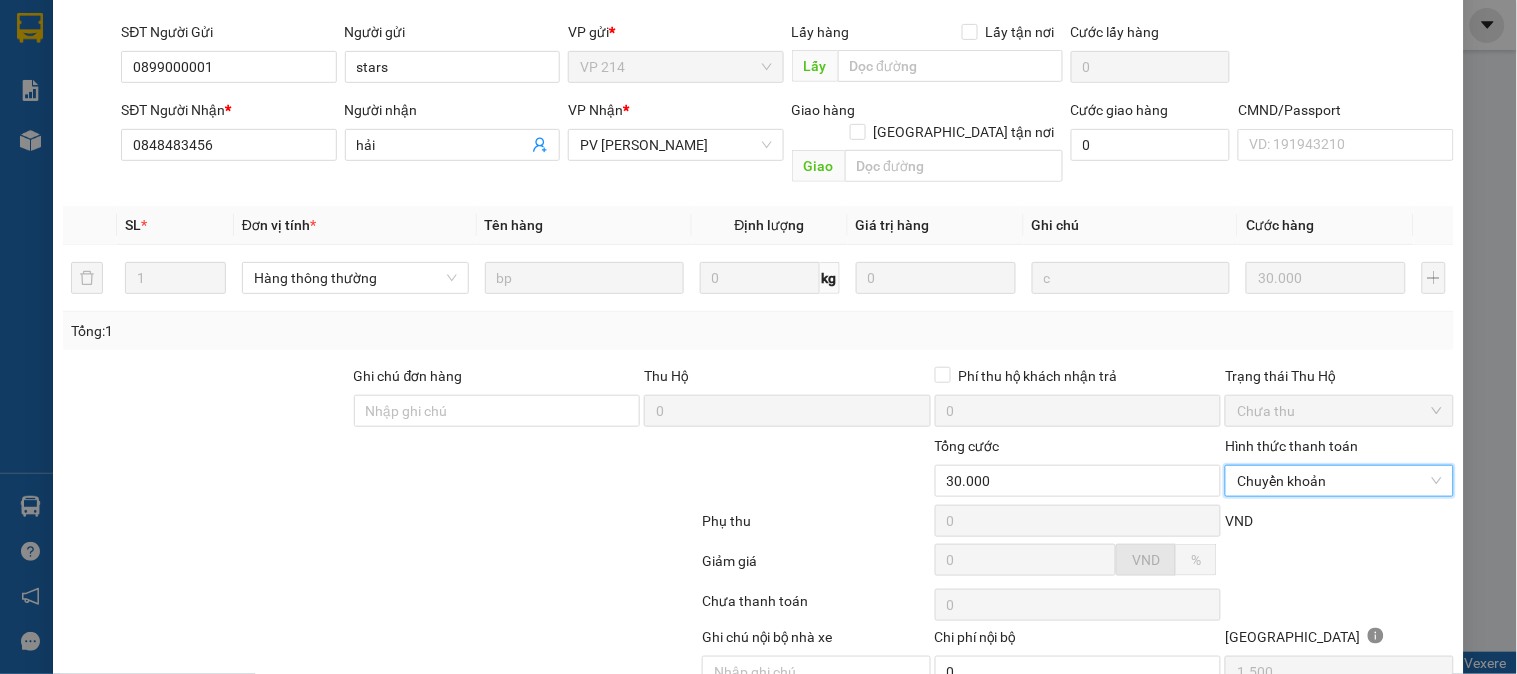 scroll, scrollTop: 0, scrollLeft: 0, axis: both 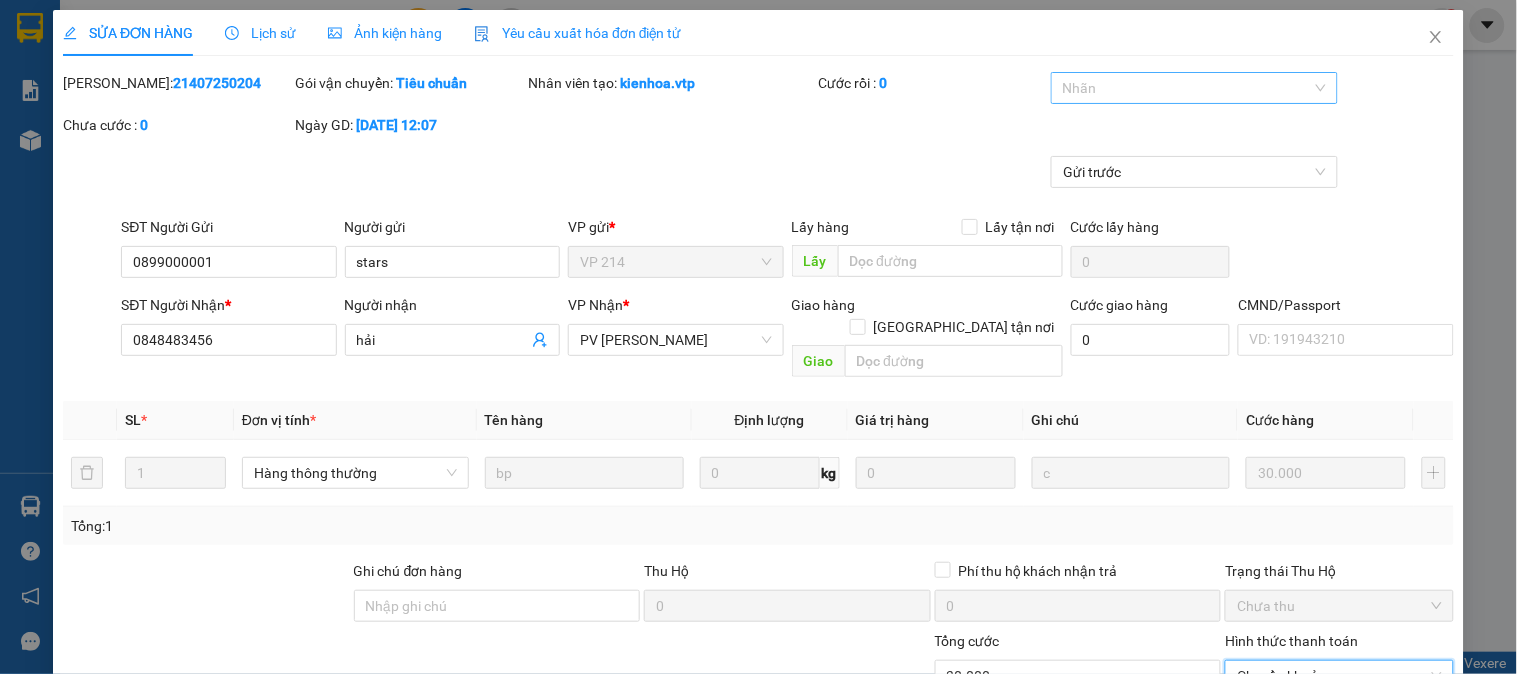 click at bounding box center (1184, 88) 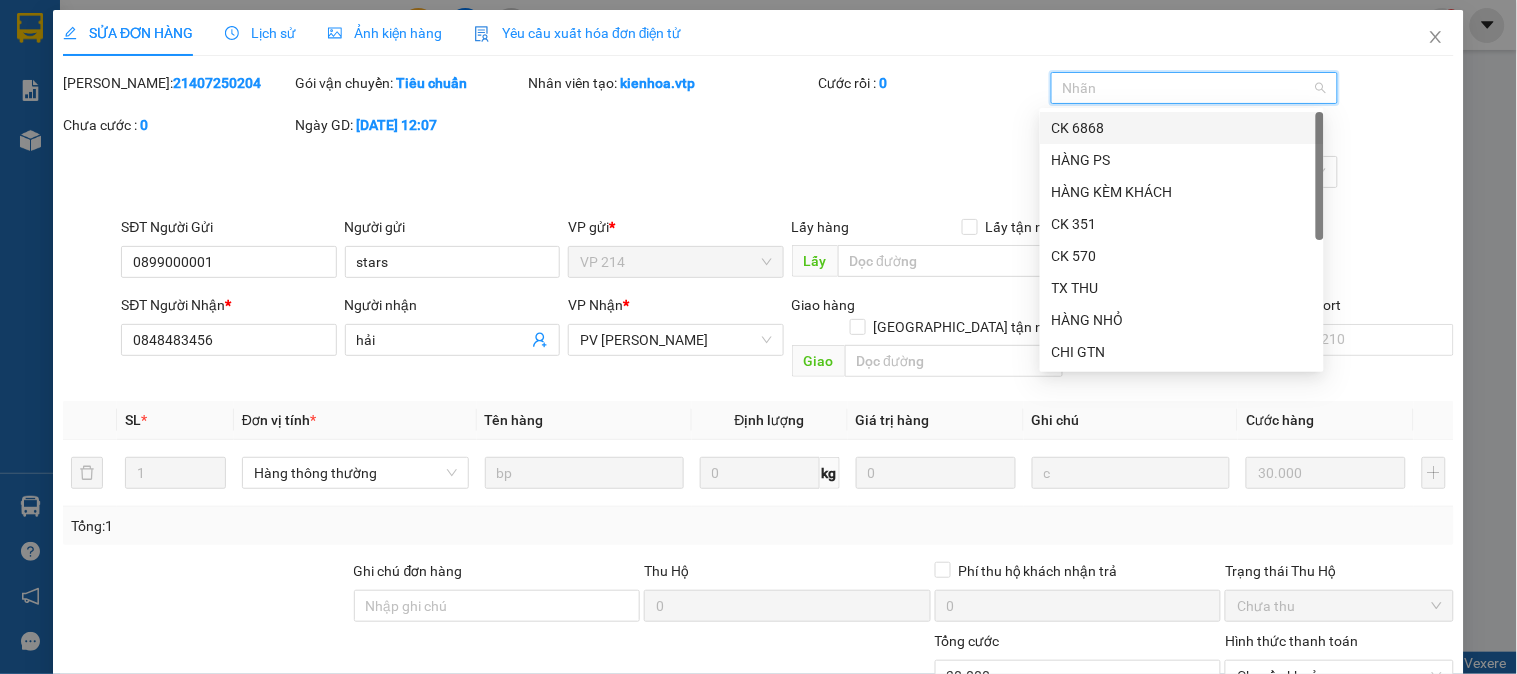 click on "CK 6868" at bounding box center (1182, 128) 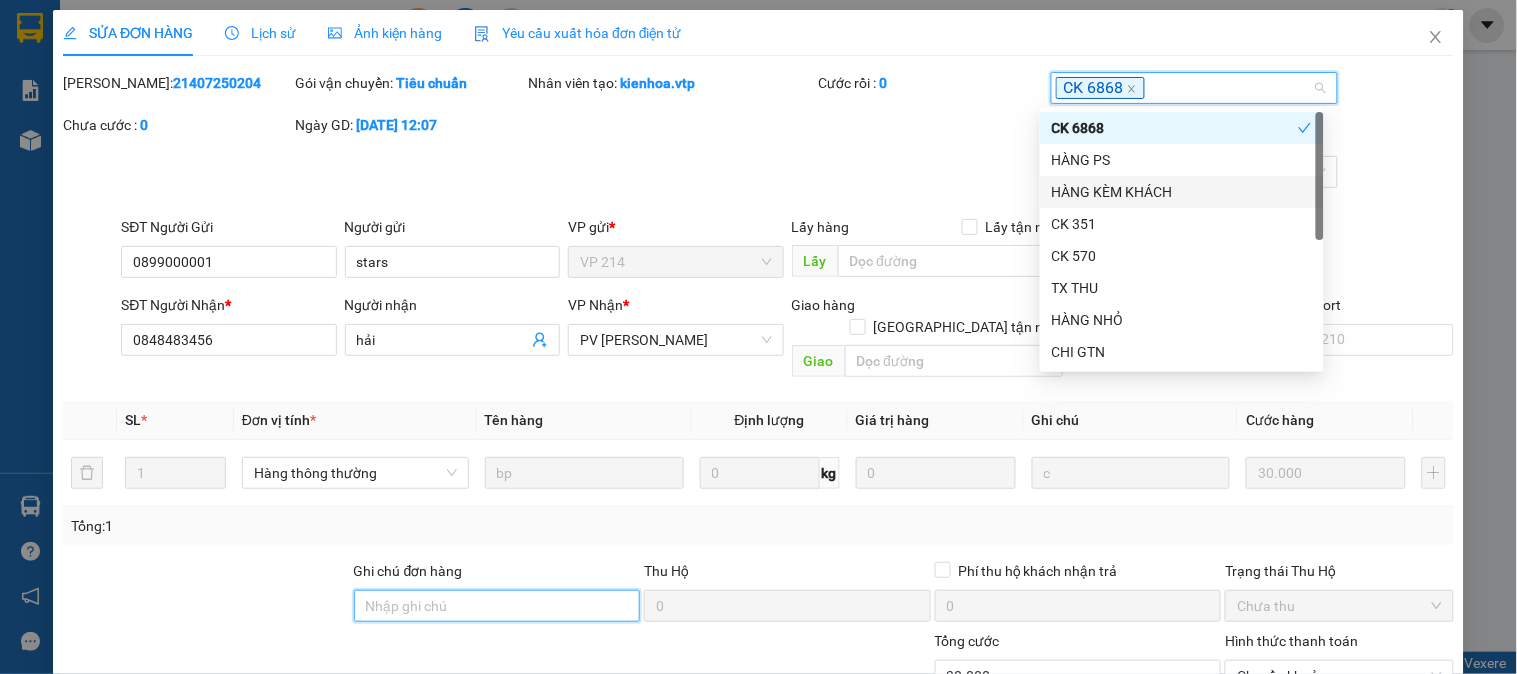 click on "Ghi chú đơn hàng" at bounding box center (497, 606) 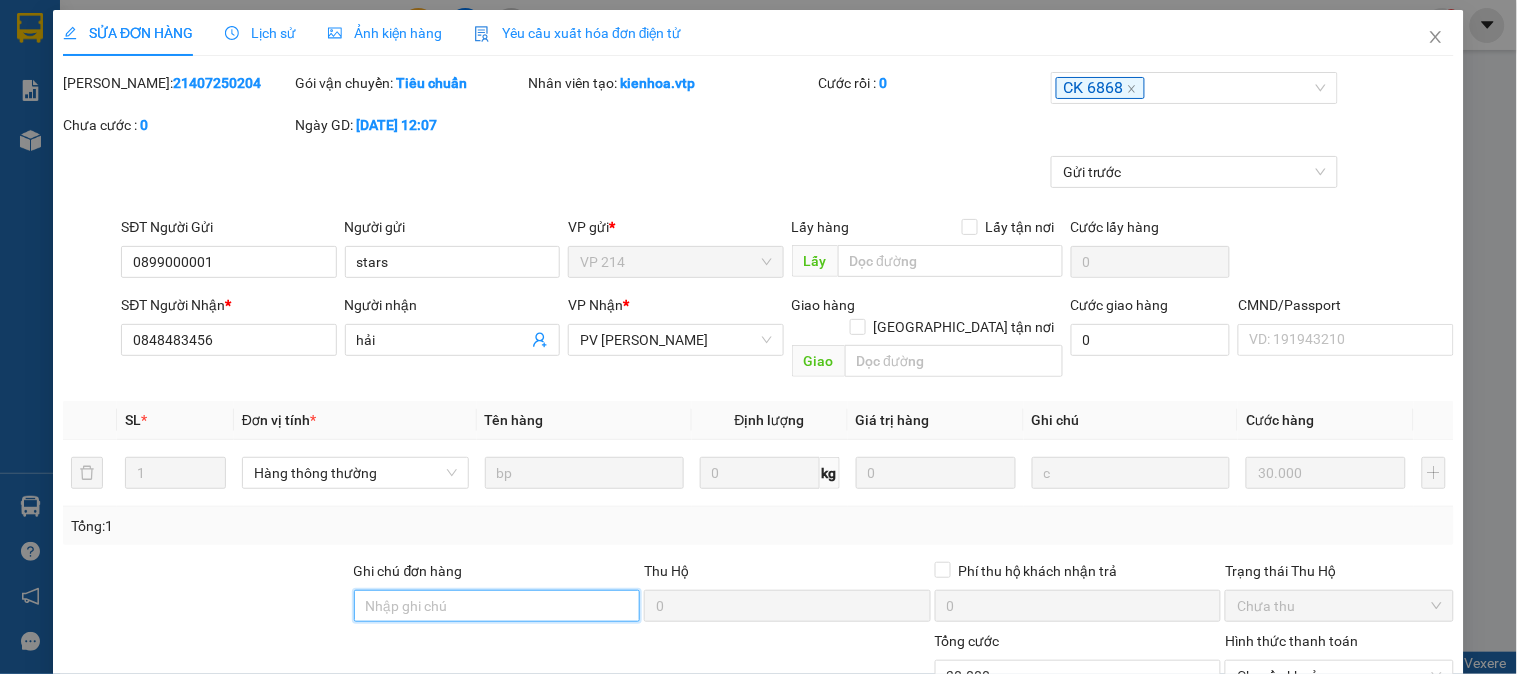 type on "E" 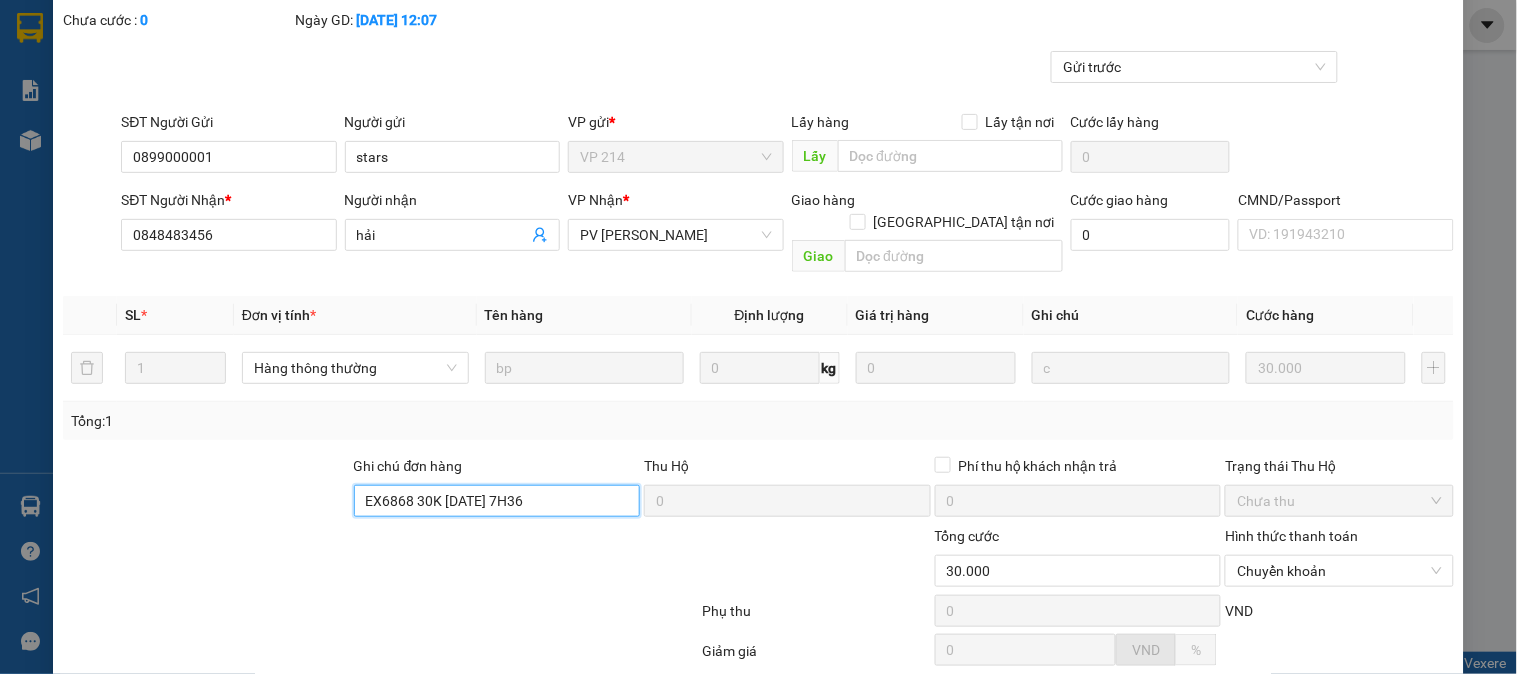 scroll, scrollTop: 273, scrollLeft: 0, axis: vertical 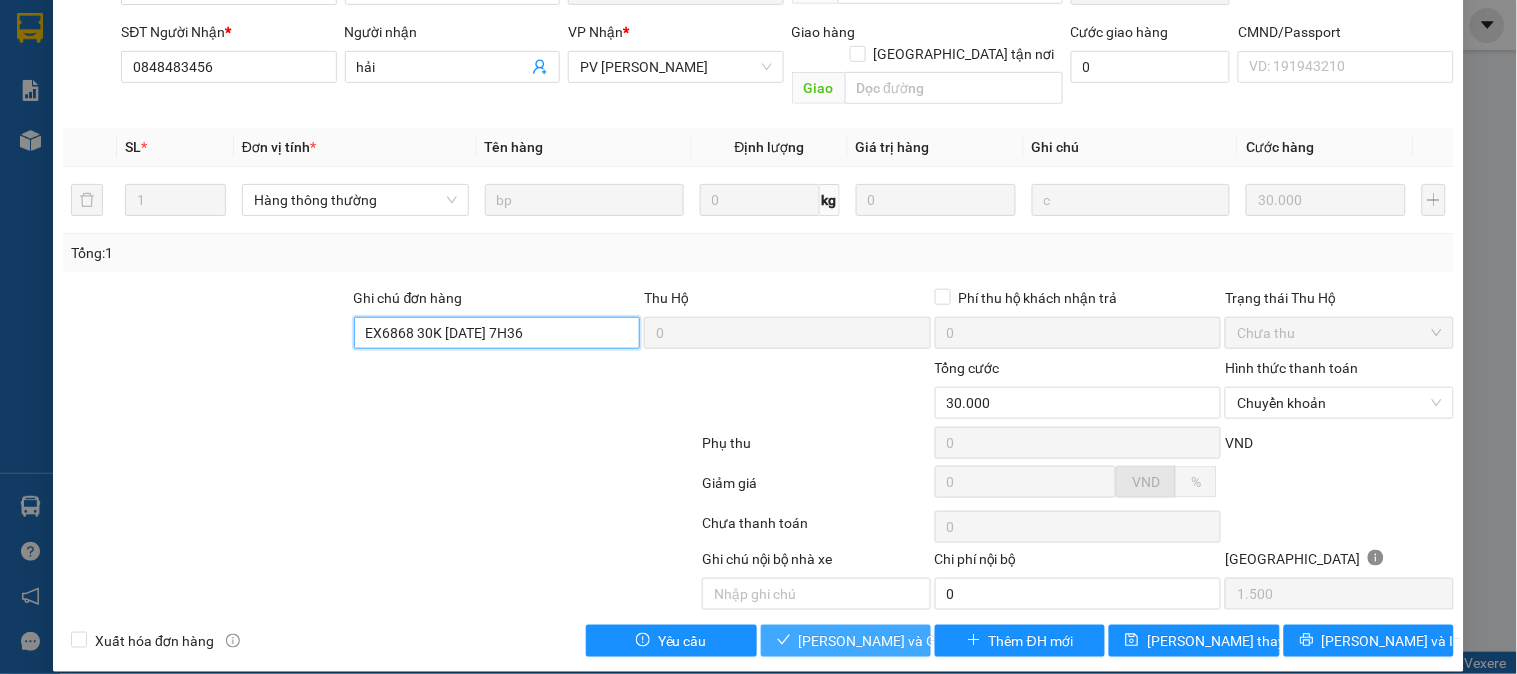 type on "EX6868 30K 10/7/25 7H36" 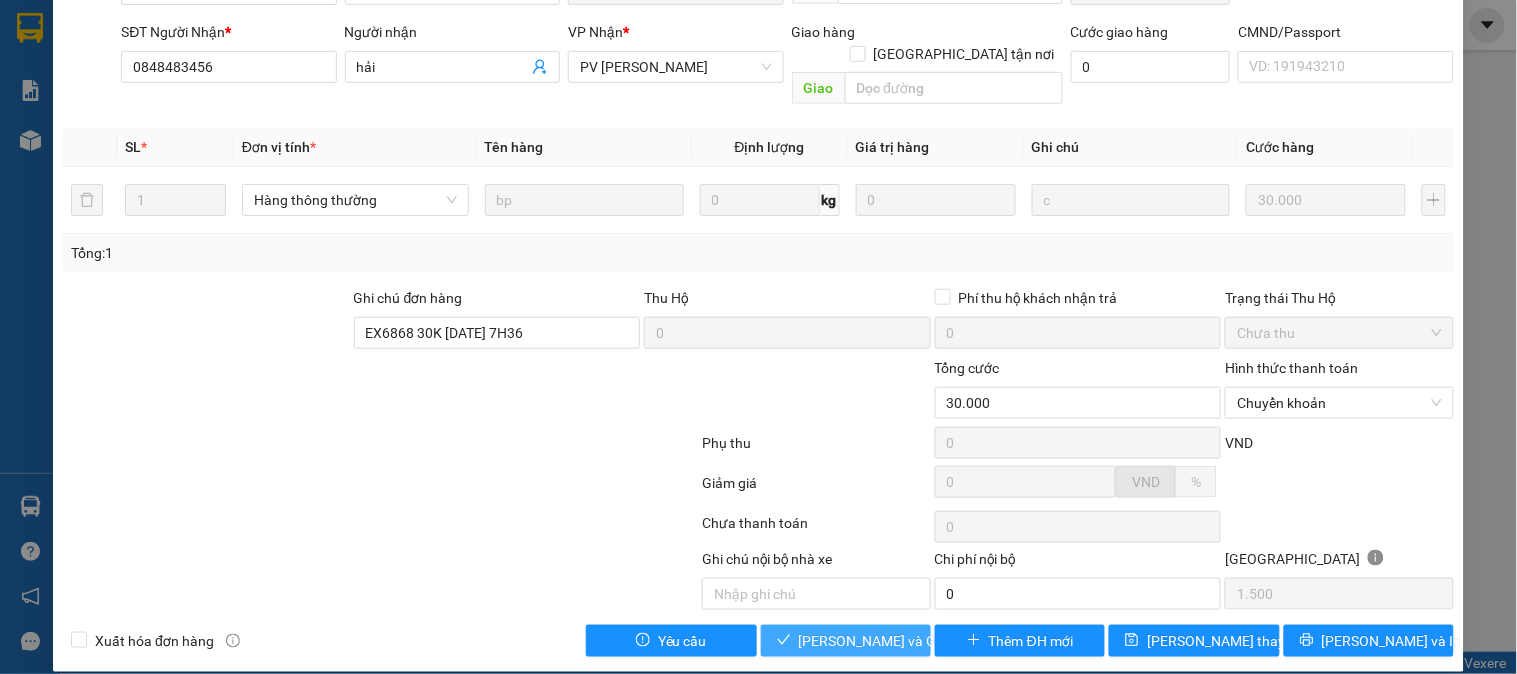click on "[PERSON_NAME] và [PERSON_NAME] hàng" at bounding box center [895, 641] 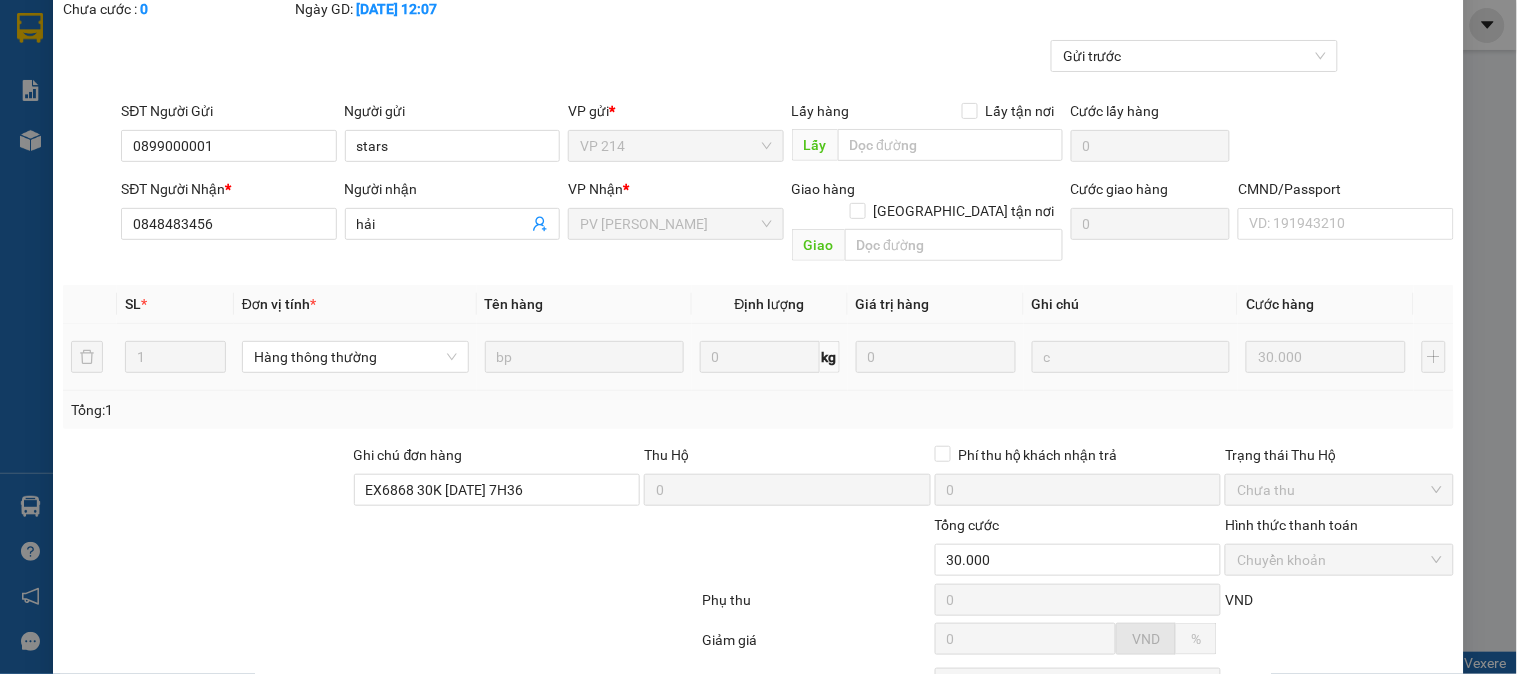 scroll, scrollTop: 0, scrollLeft: 0, axis: both 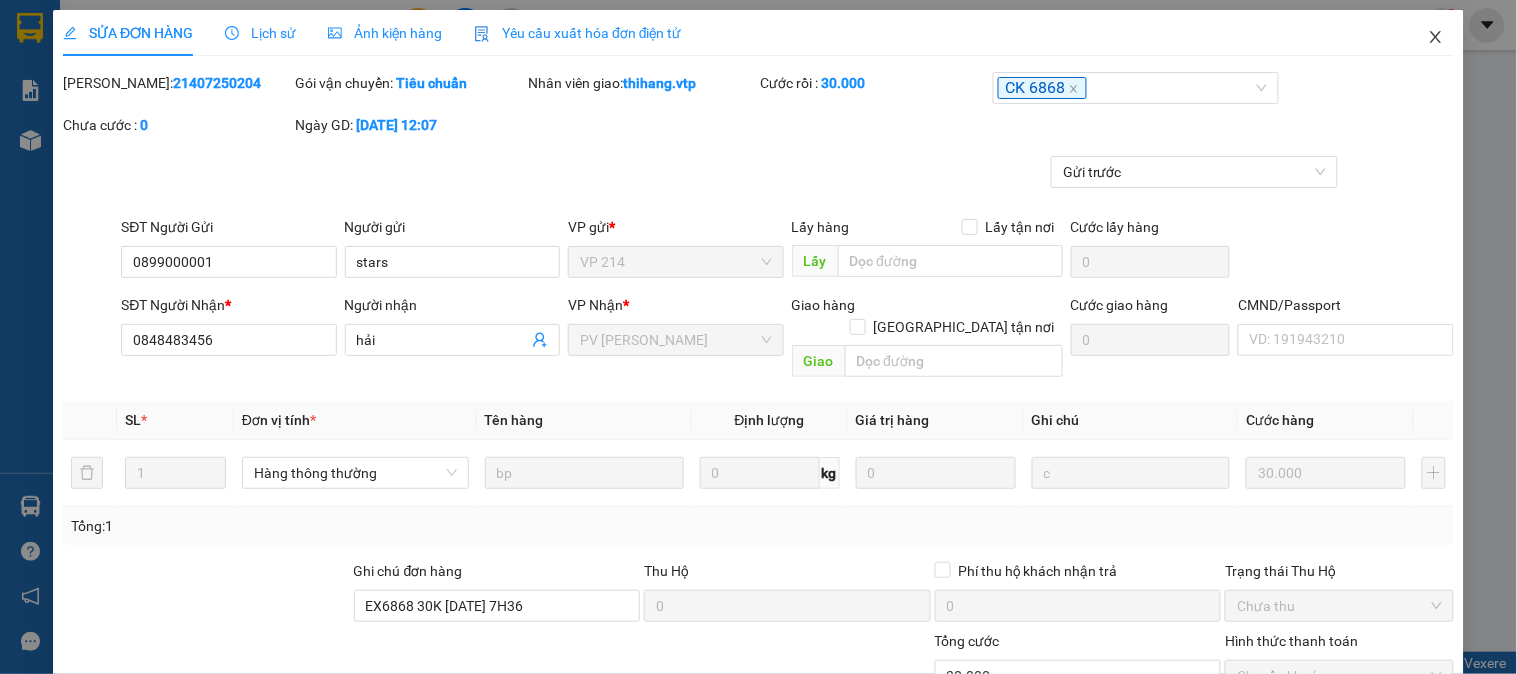 click 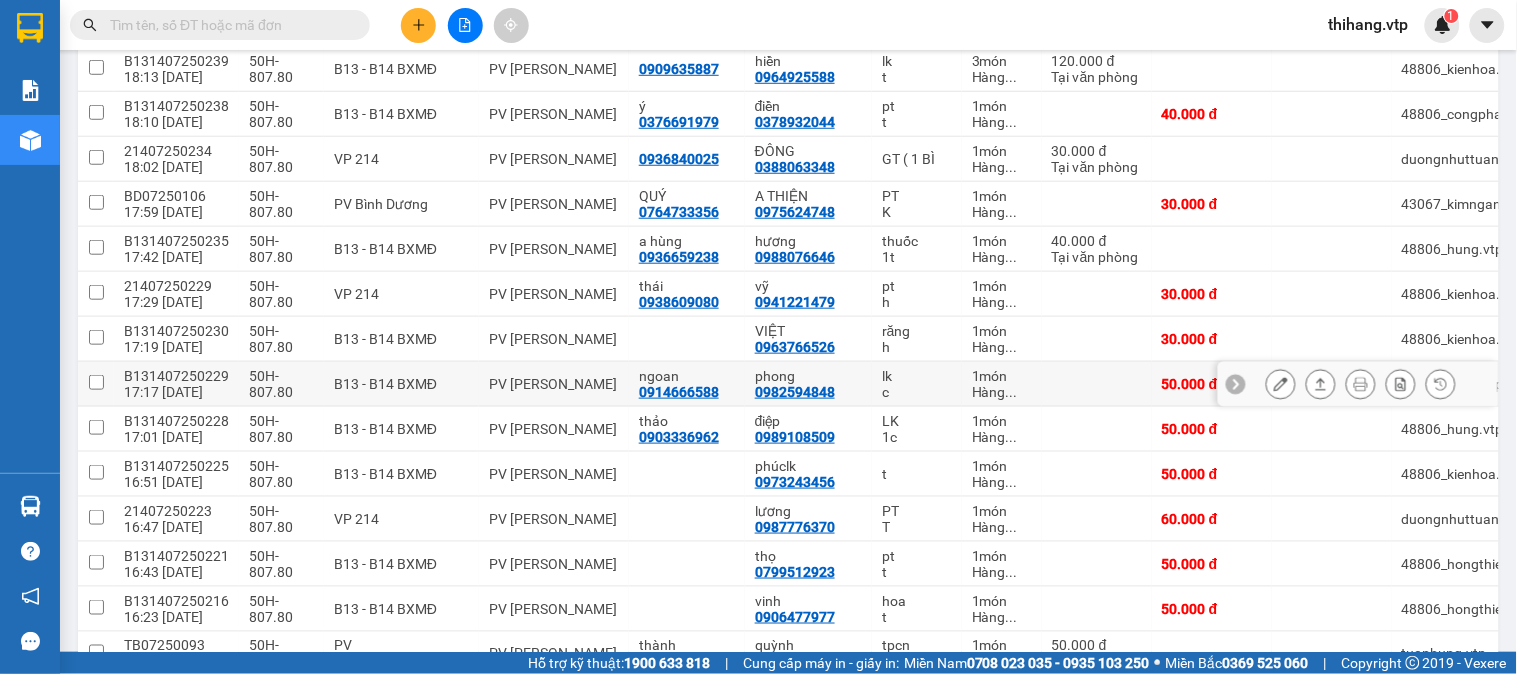 scroll, scrollTop: 444, scrollLeft: 0, axis: vertical 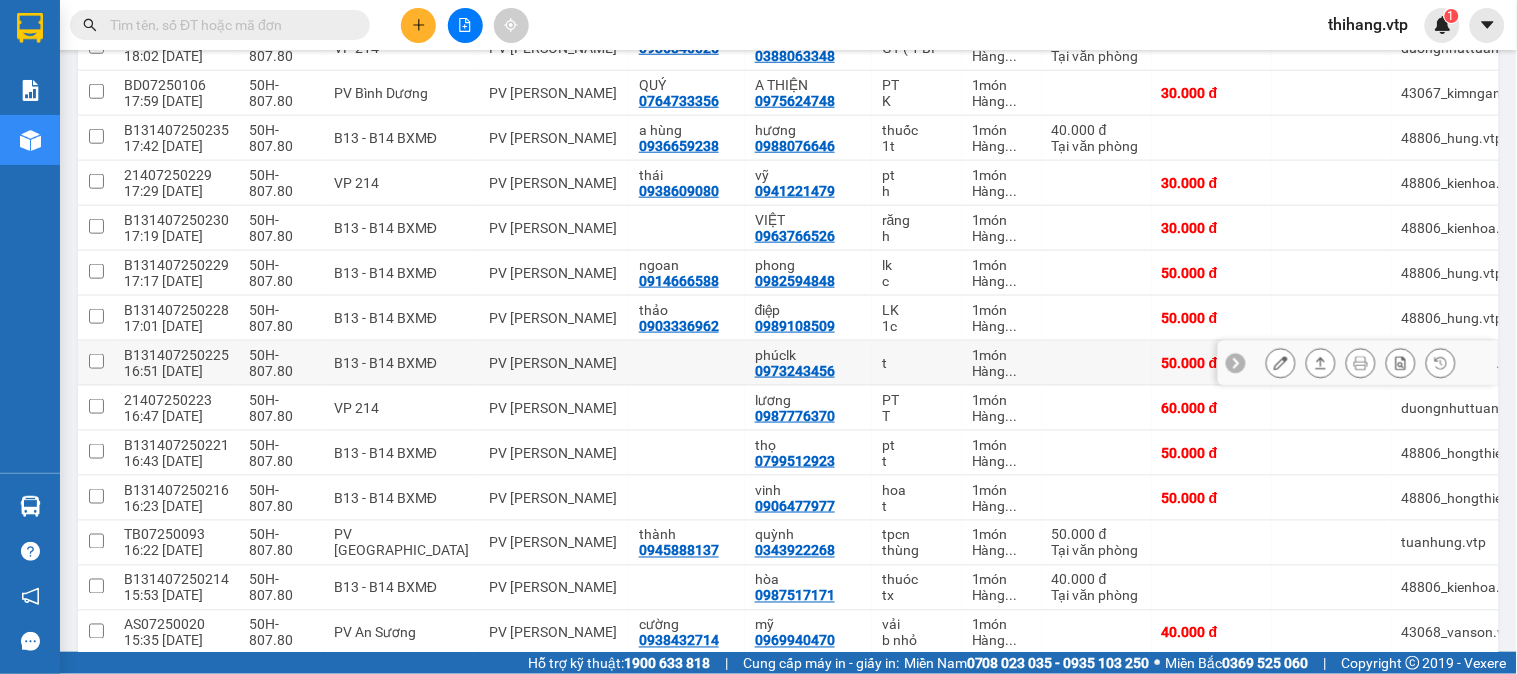 click 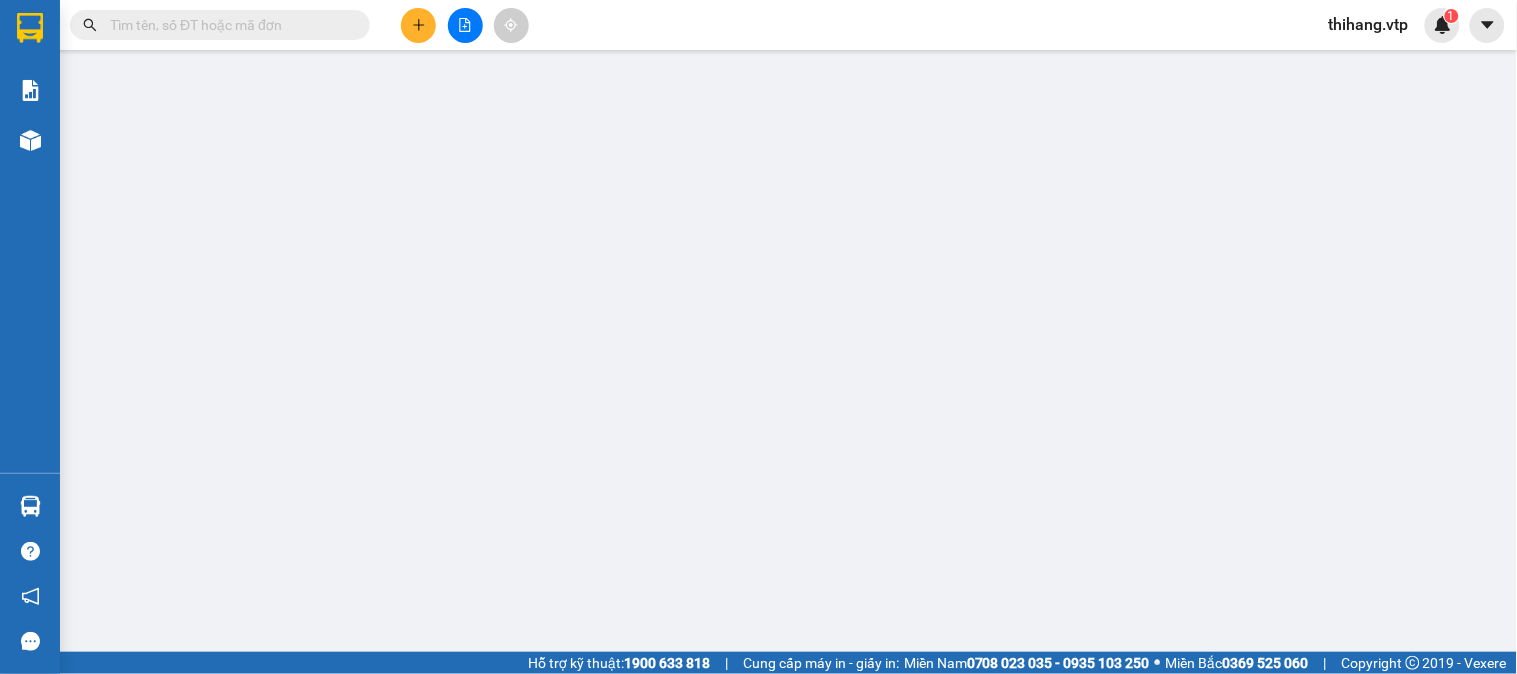 scroll, scrollTop: 0, scrollLeft: 0, axis: both 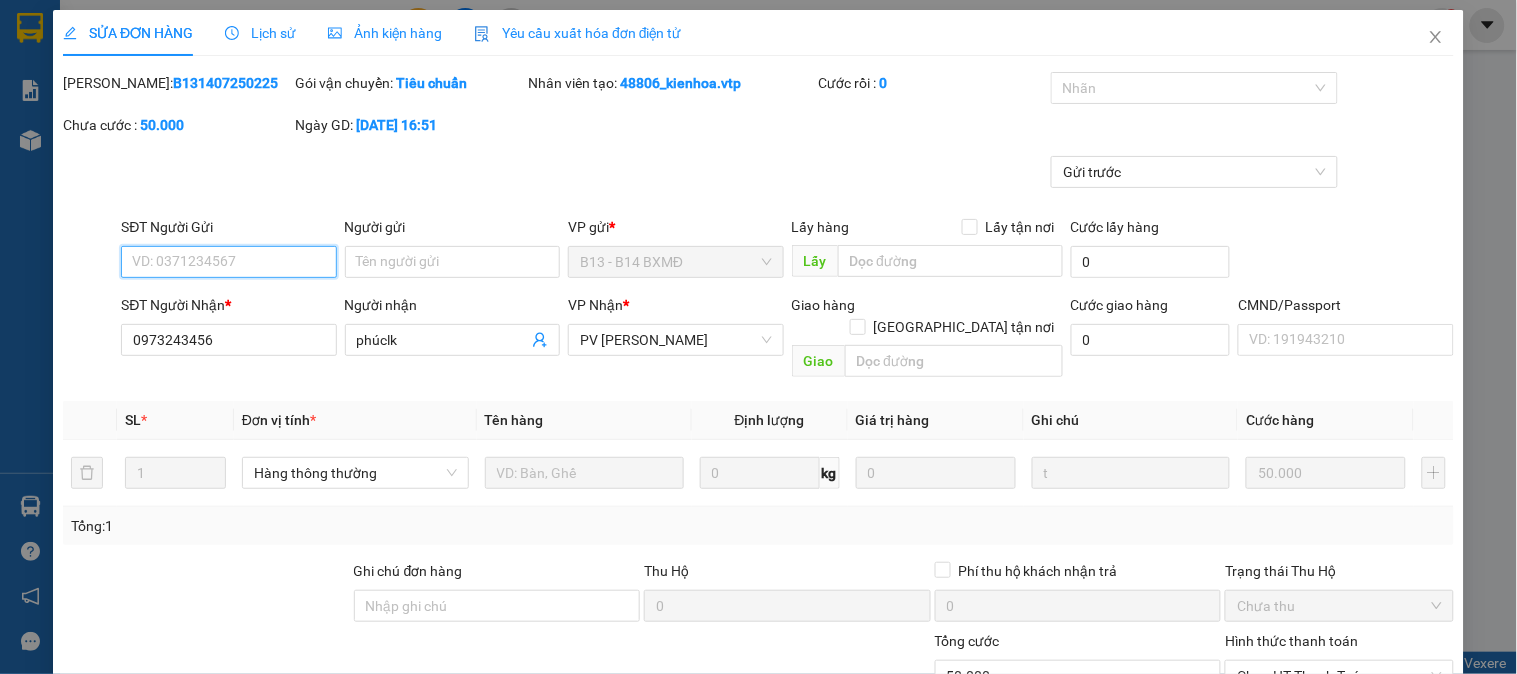 type on "2.500" 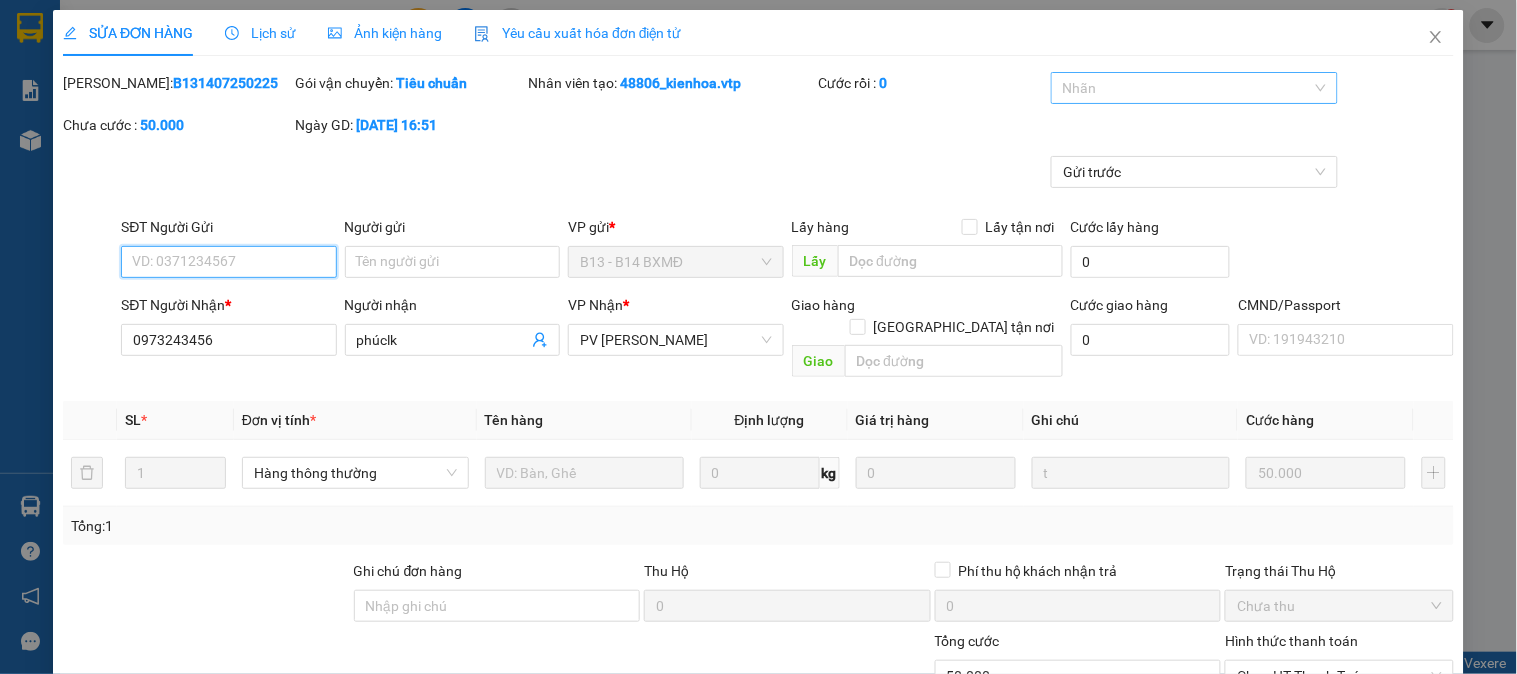 click at bounding box center (1184, 88) 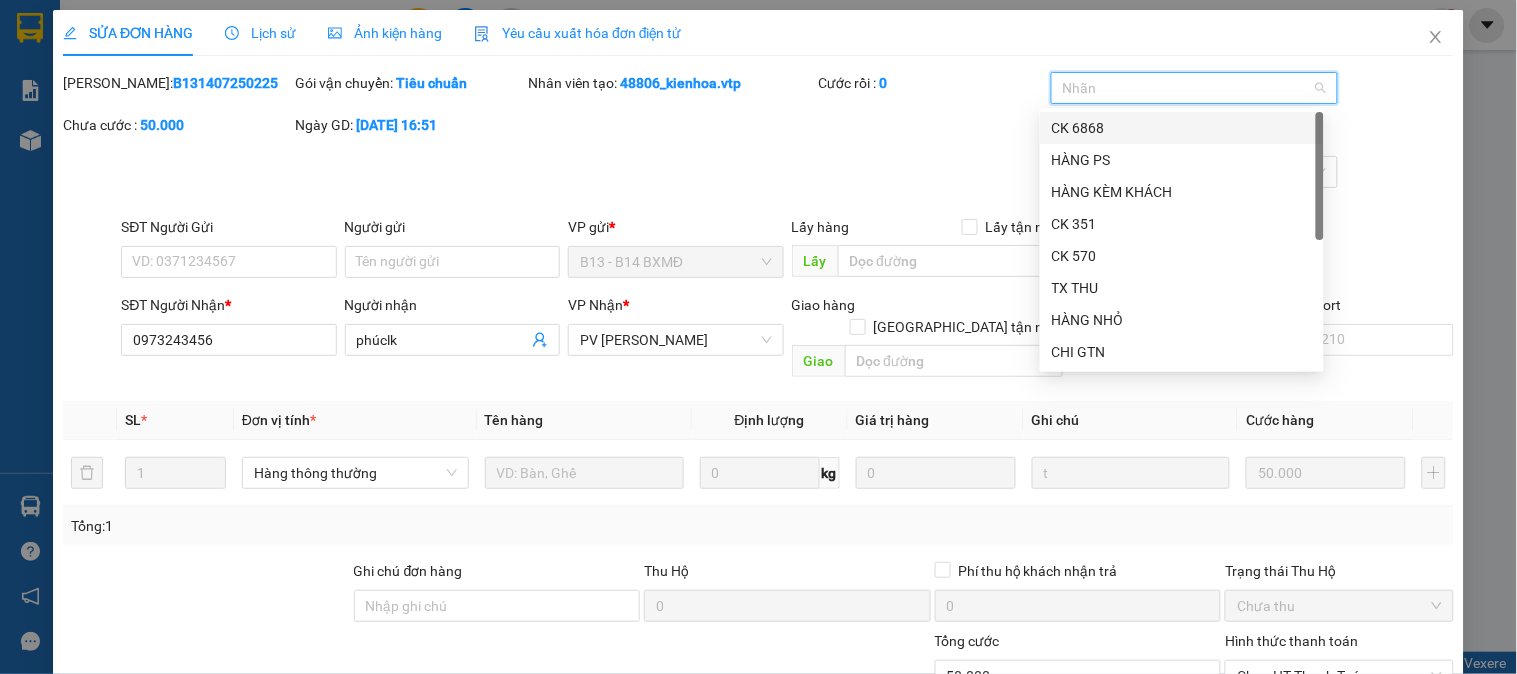 click on "CK 6868" at bounding box center (1182, 128) 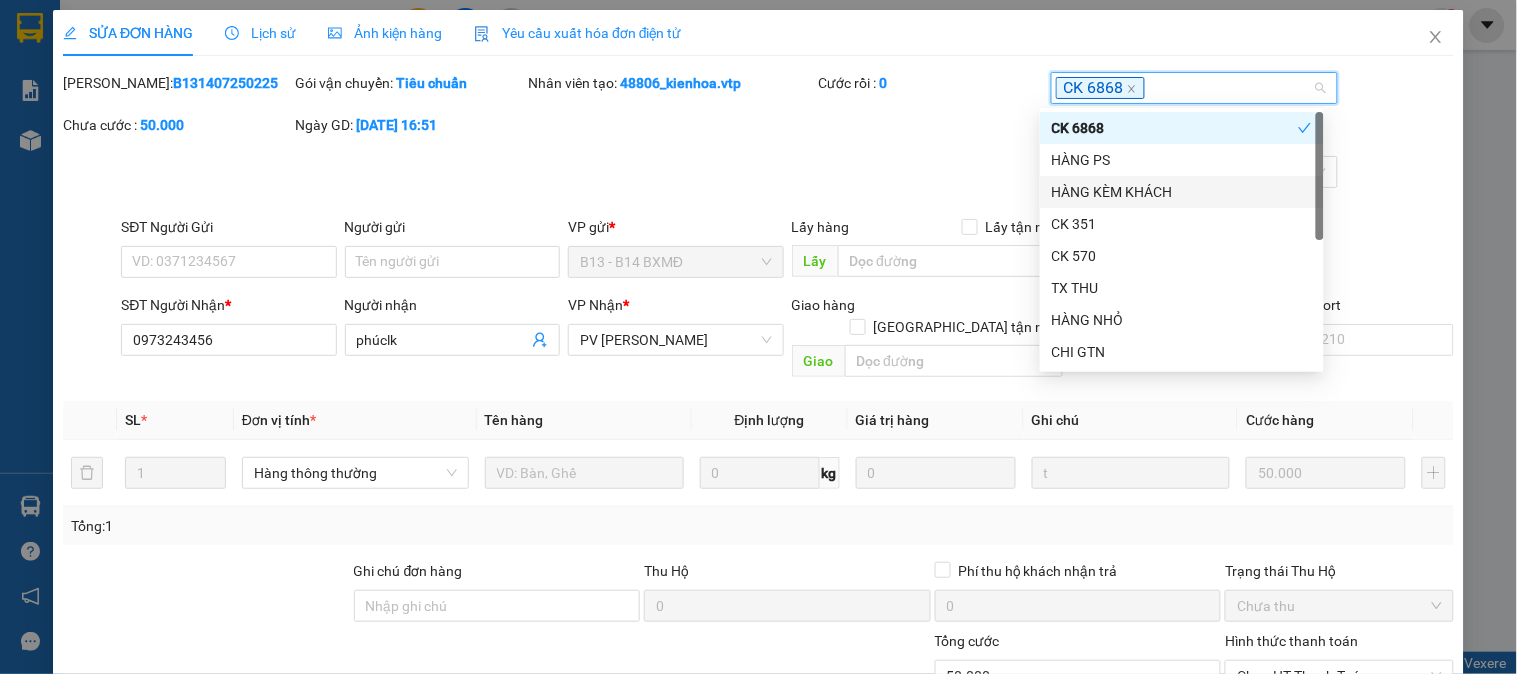 scroll, scrollTop: 111, scrollLeft: 0, axis: vertical 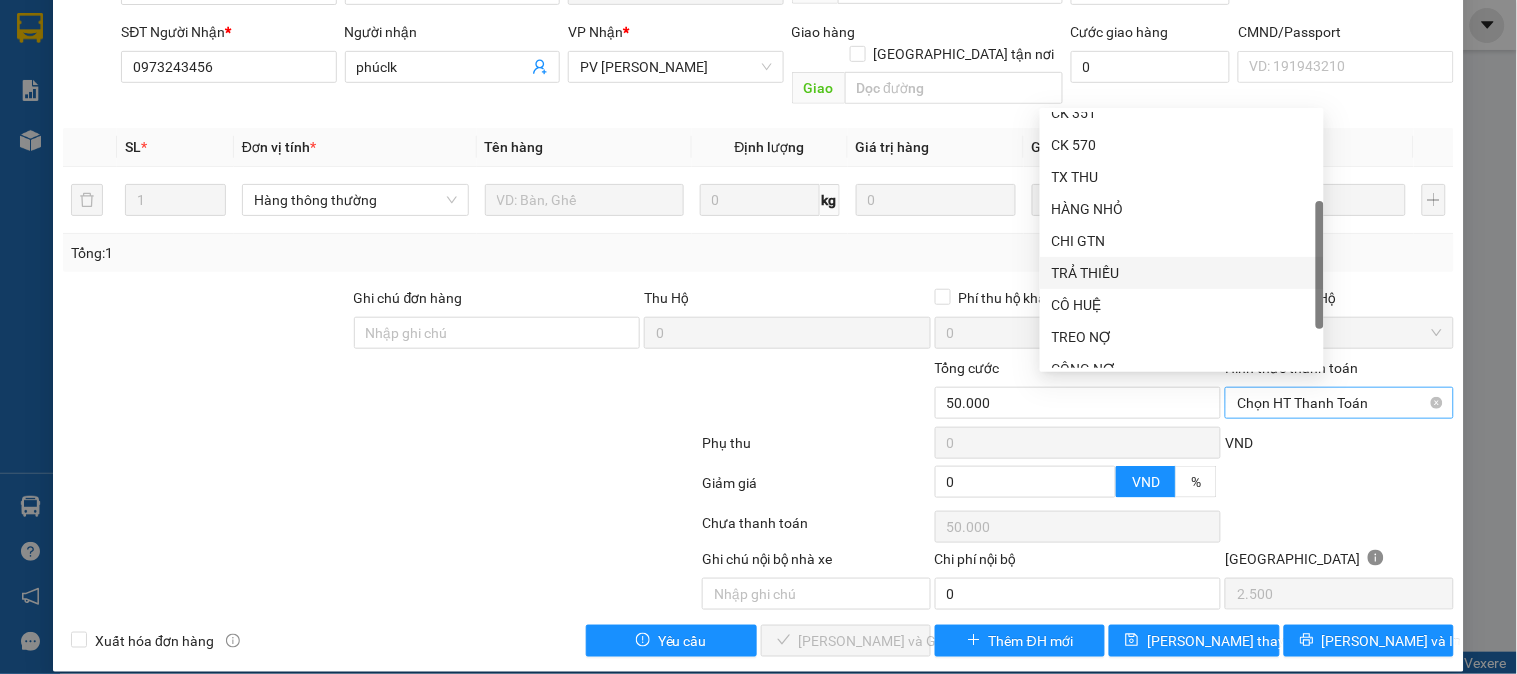 click on "Chọn HT Thanh Toán" at bounding box center [1339, 403] 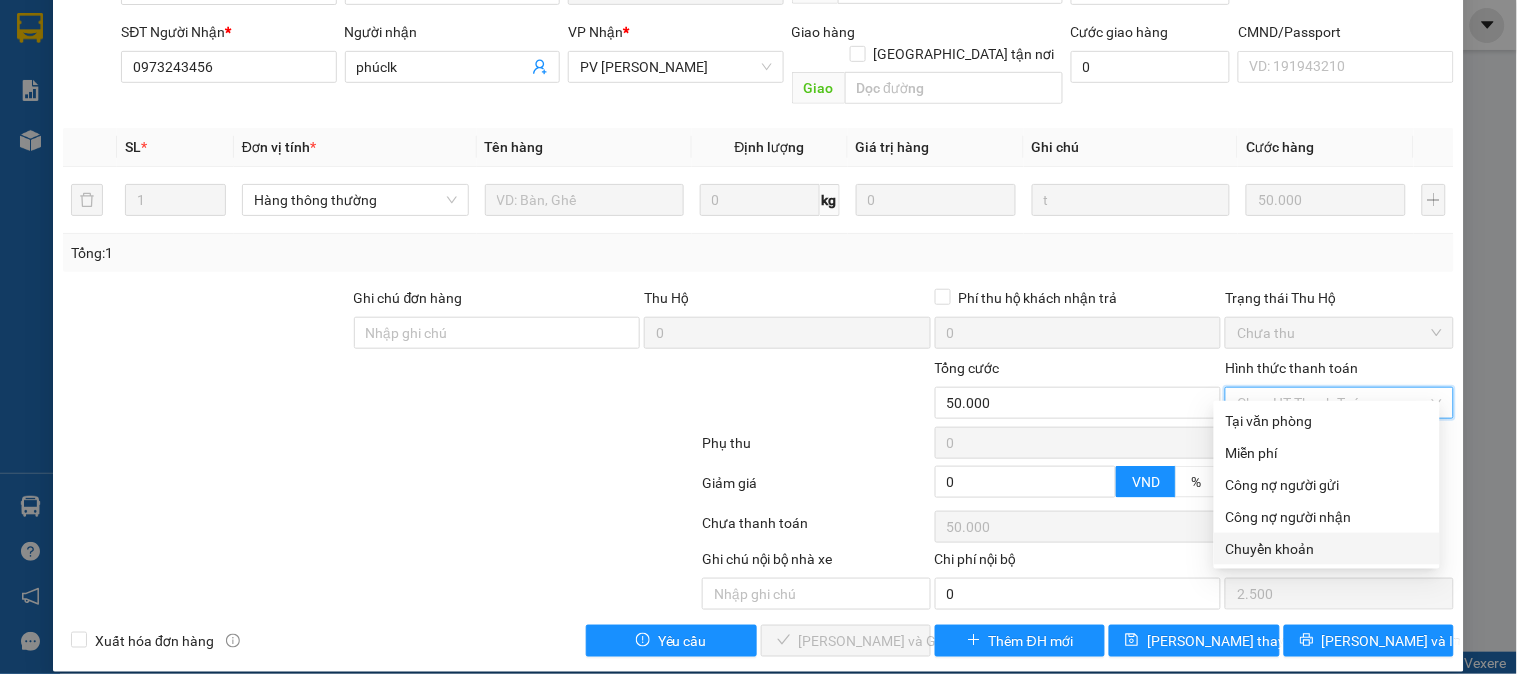 click on "Chuyển khoản" at bounding box center (1327, 549) 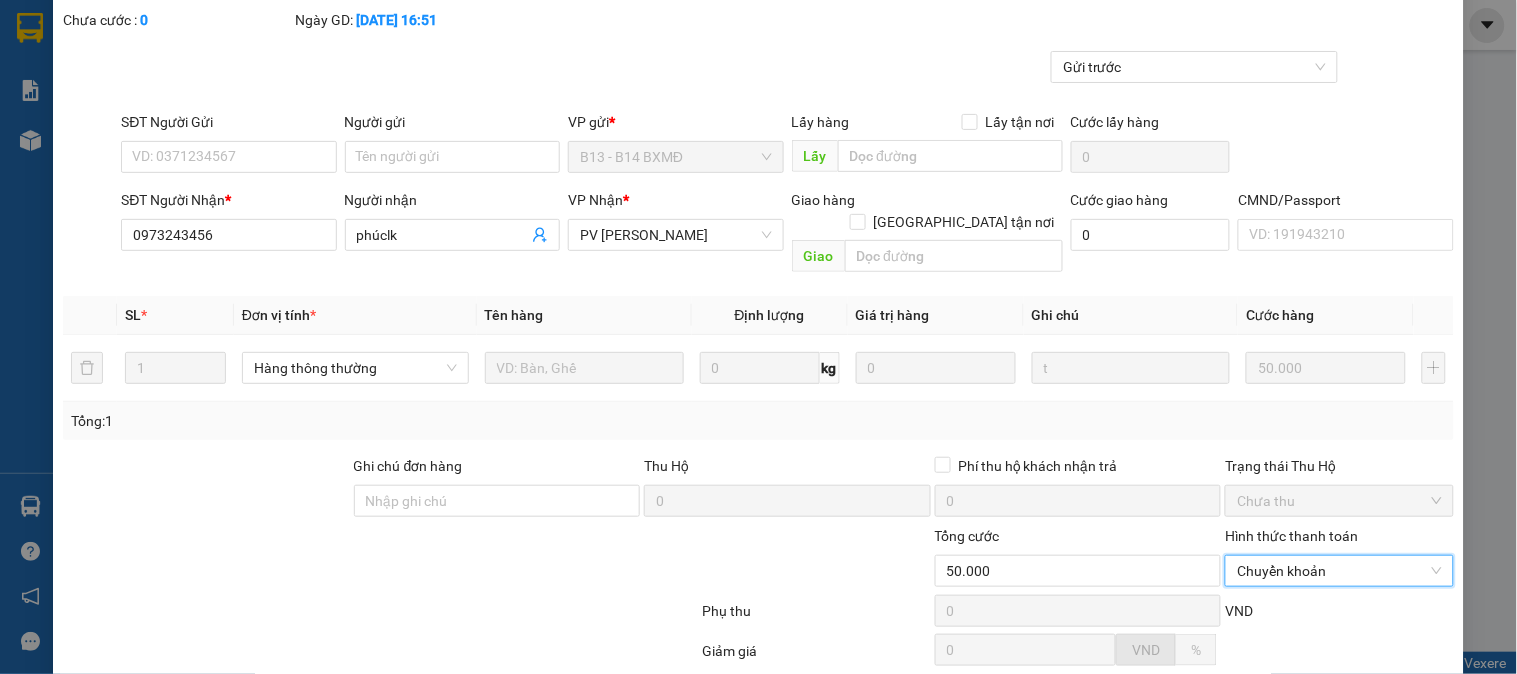 scroll, scrollTop: 222, scrollLeft: 0, axis: vertical 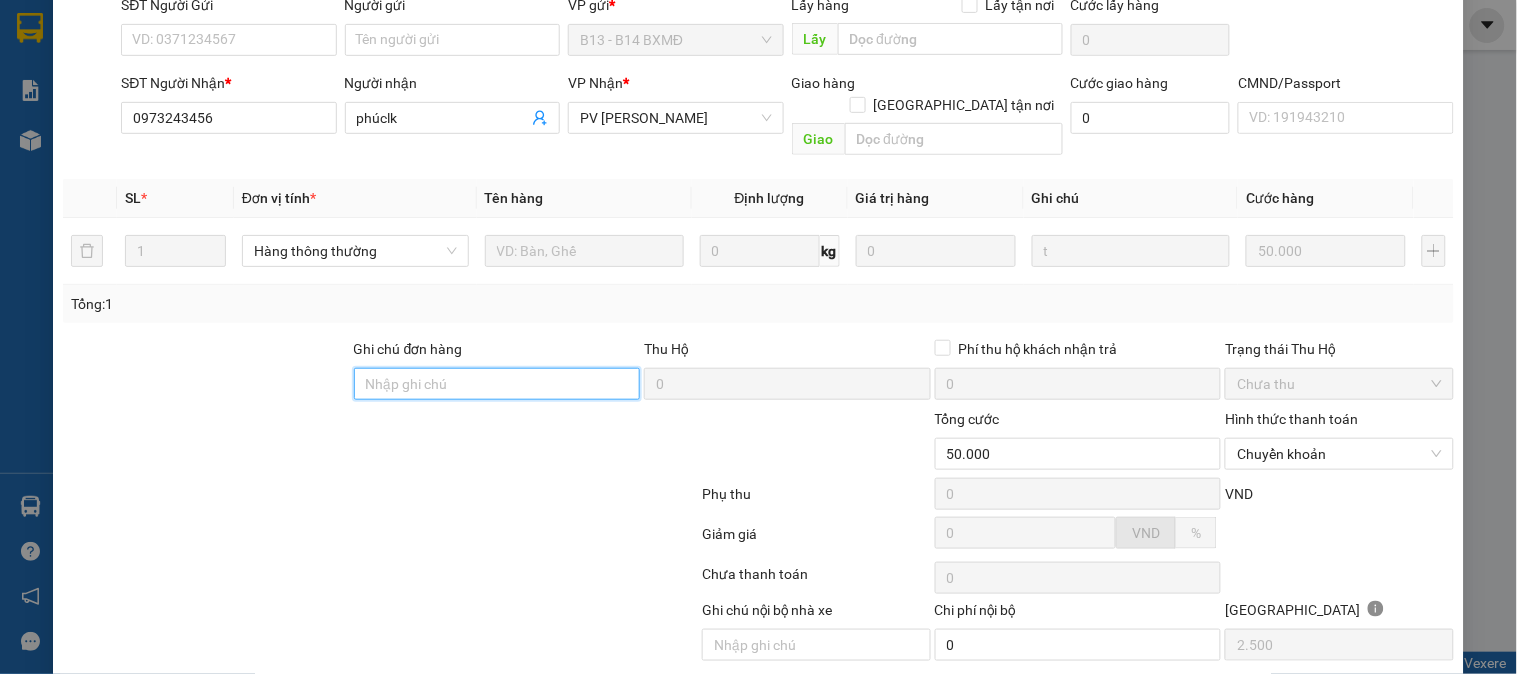 click on "Ghi chú đơn hàng" at bounding box center [497, 384] 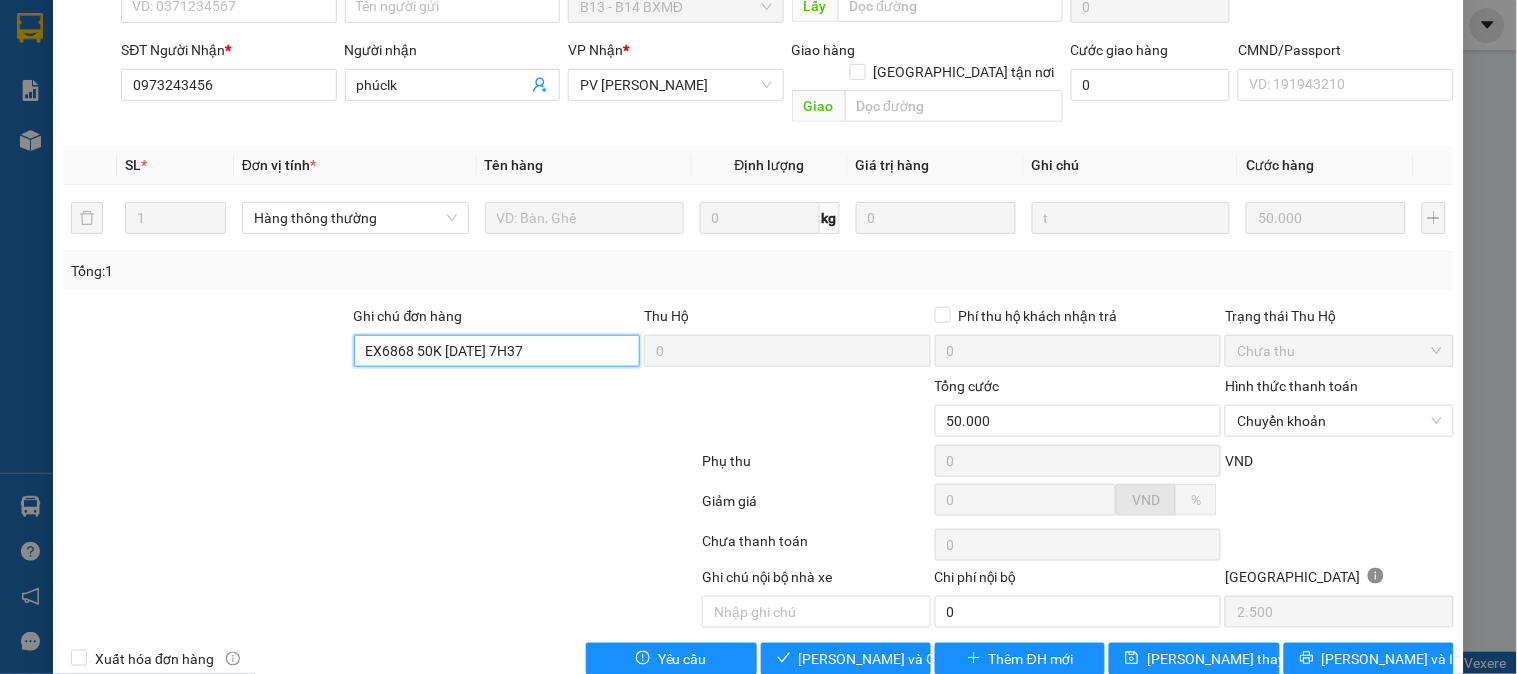 scroll, scrollTop: 273, scrollLeft: 0, axis: vertical 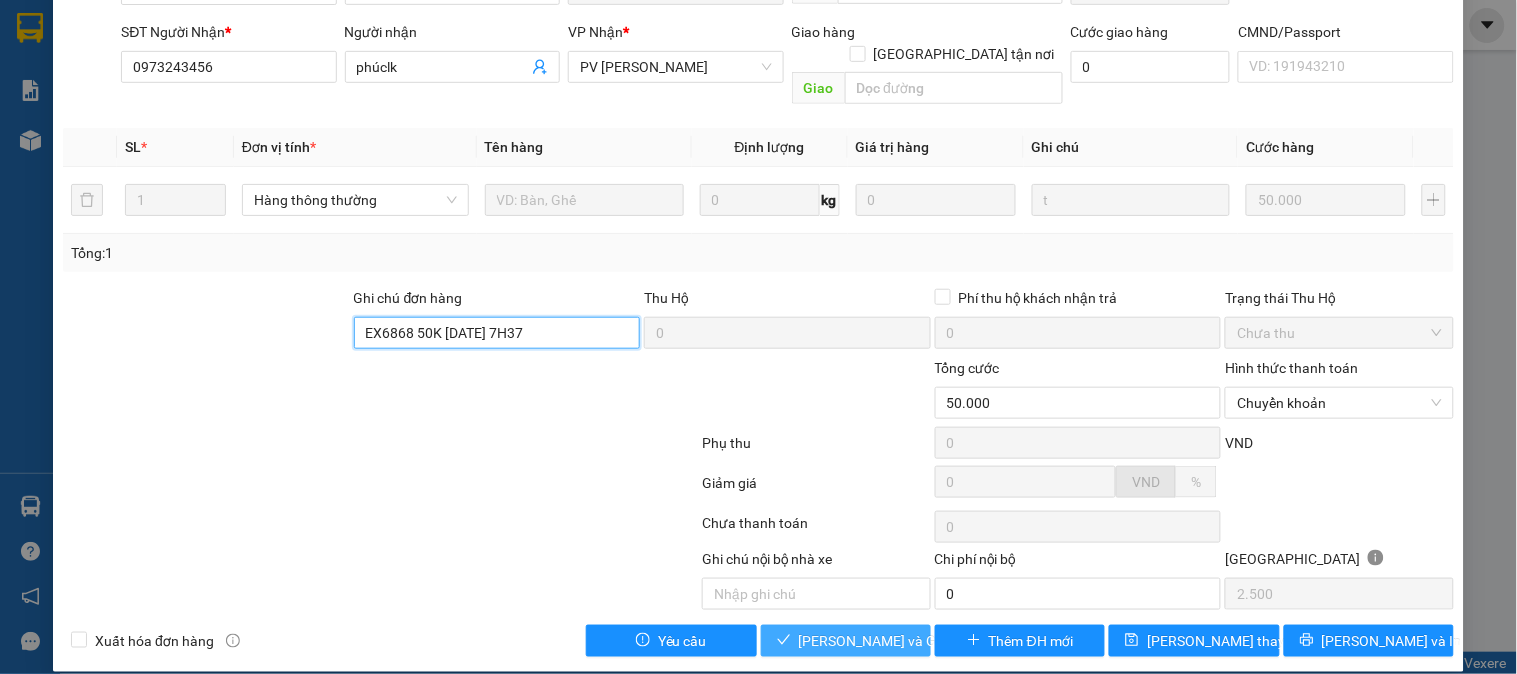 type on "EX6868 50K 10/7/25 7H37" 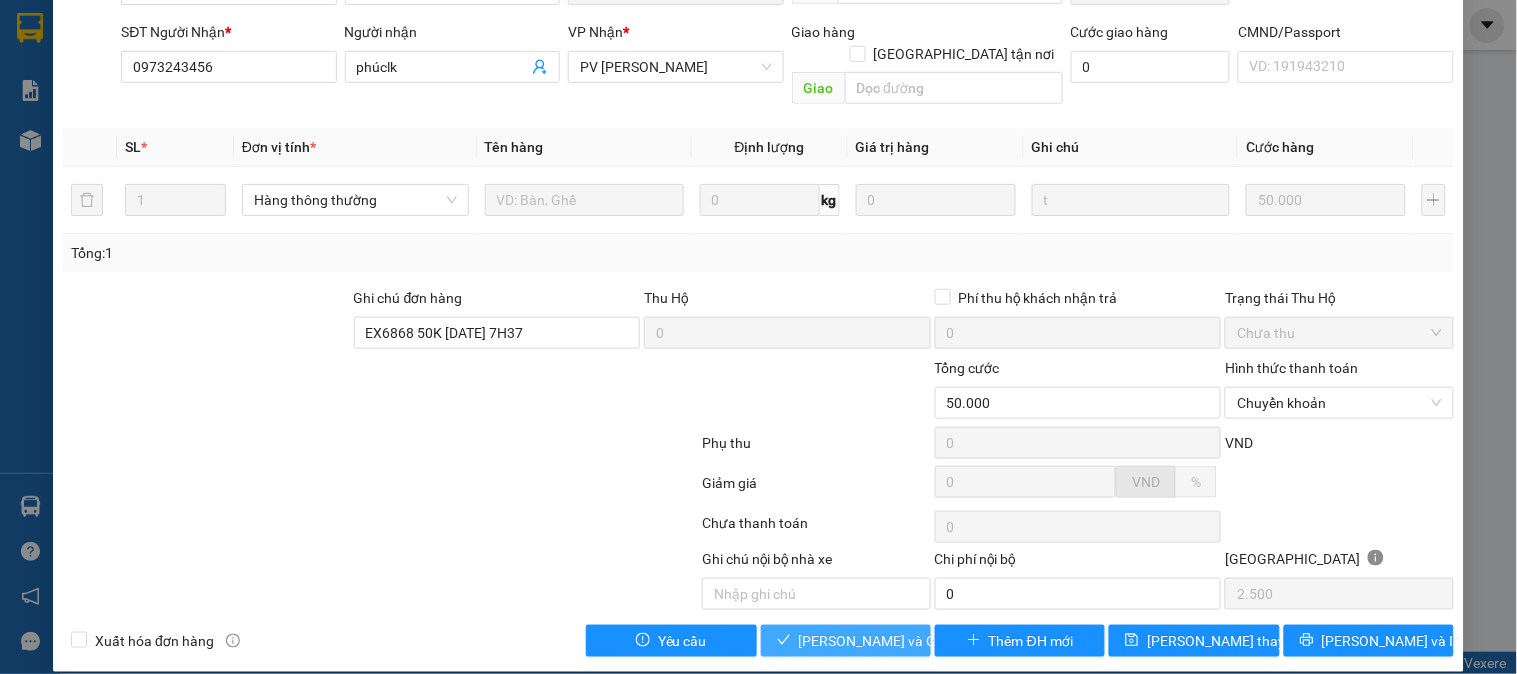 click on "[PERSON_NAME] và [PERSON_NAME] hàng" at bounding box center (895, 641) 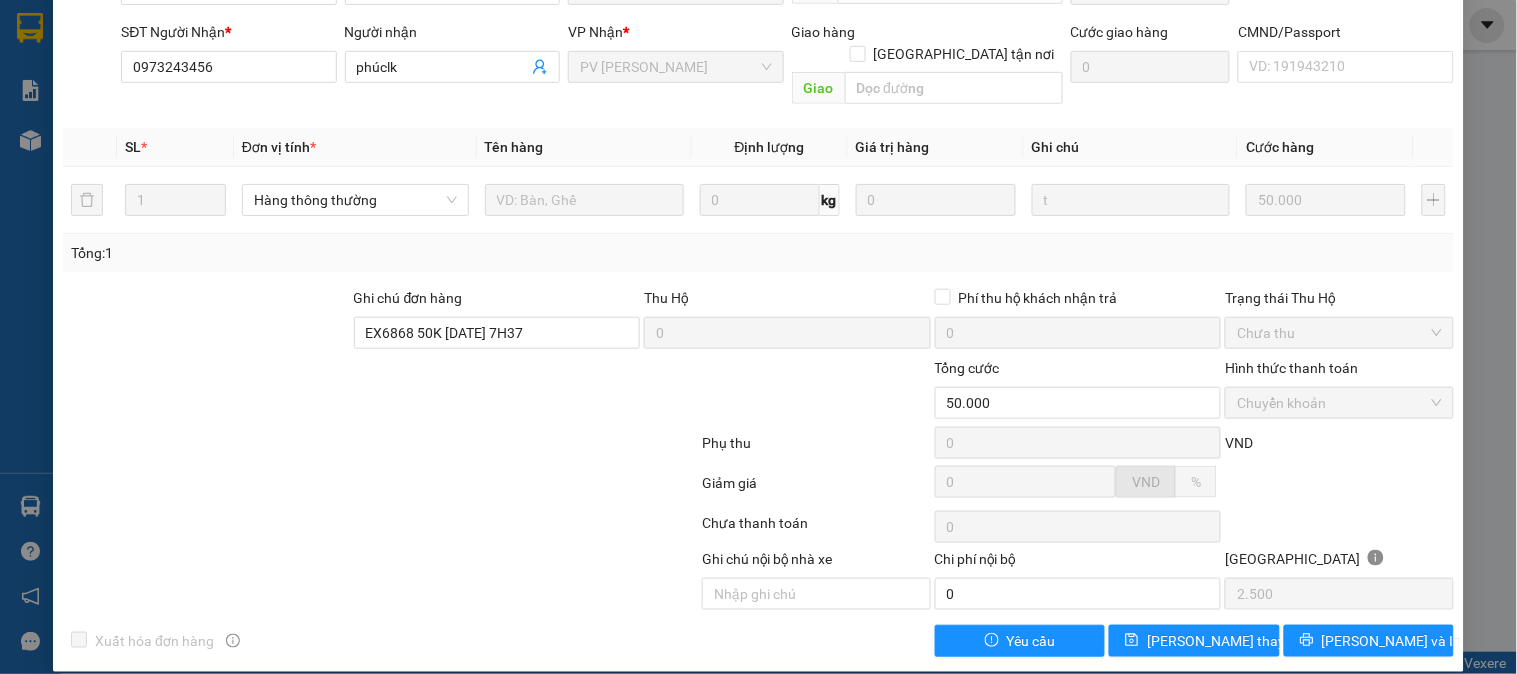 scroll, scrollTop: 0, scrollLeft: 0, axis: both 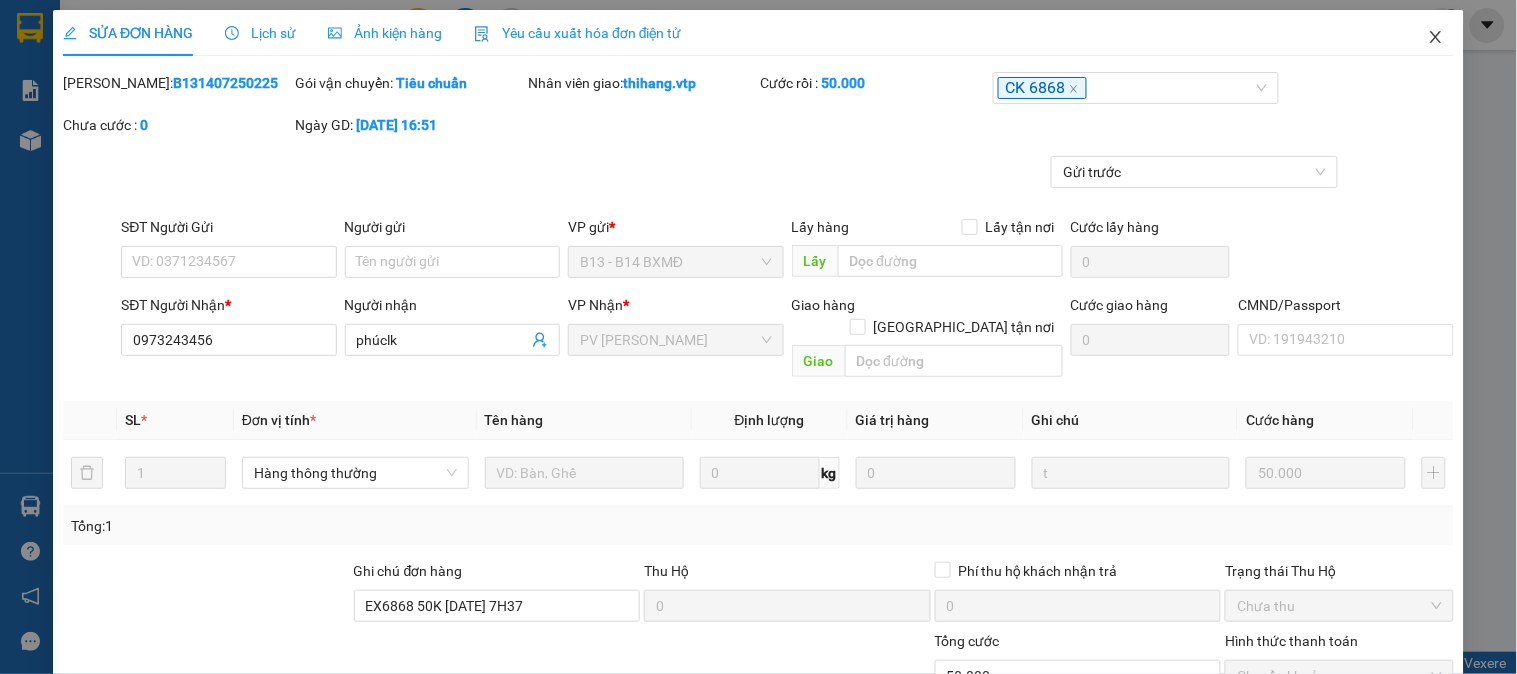 click 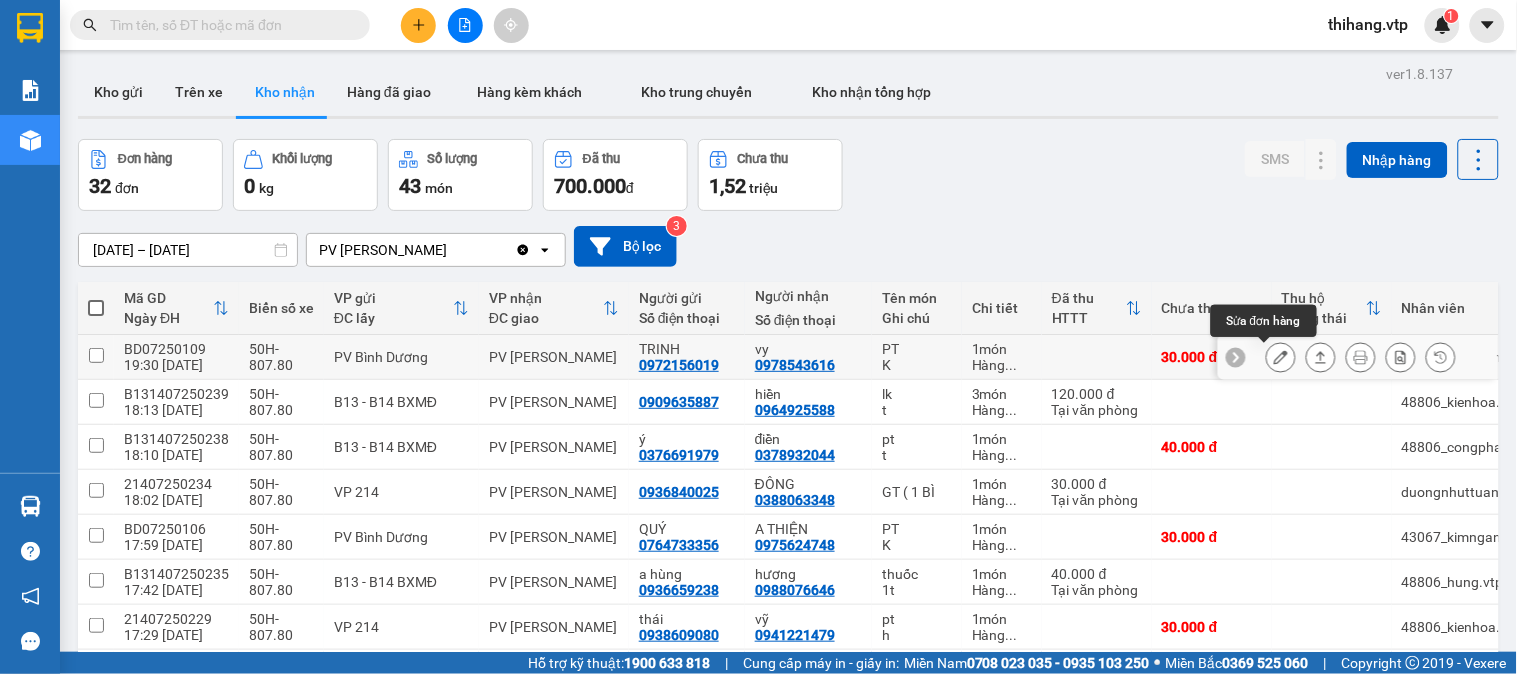 click at bounding box center [1281, 357] 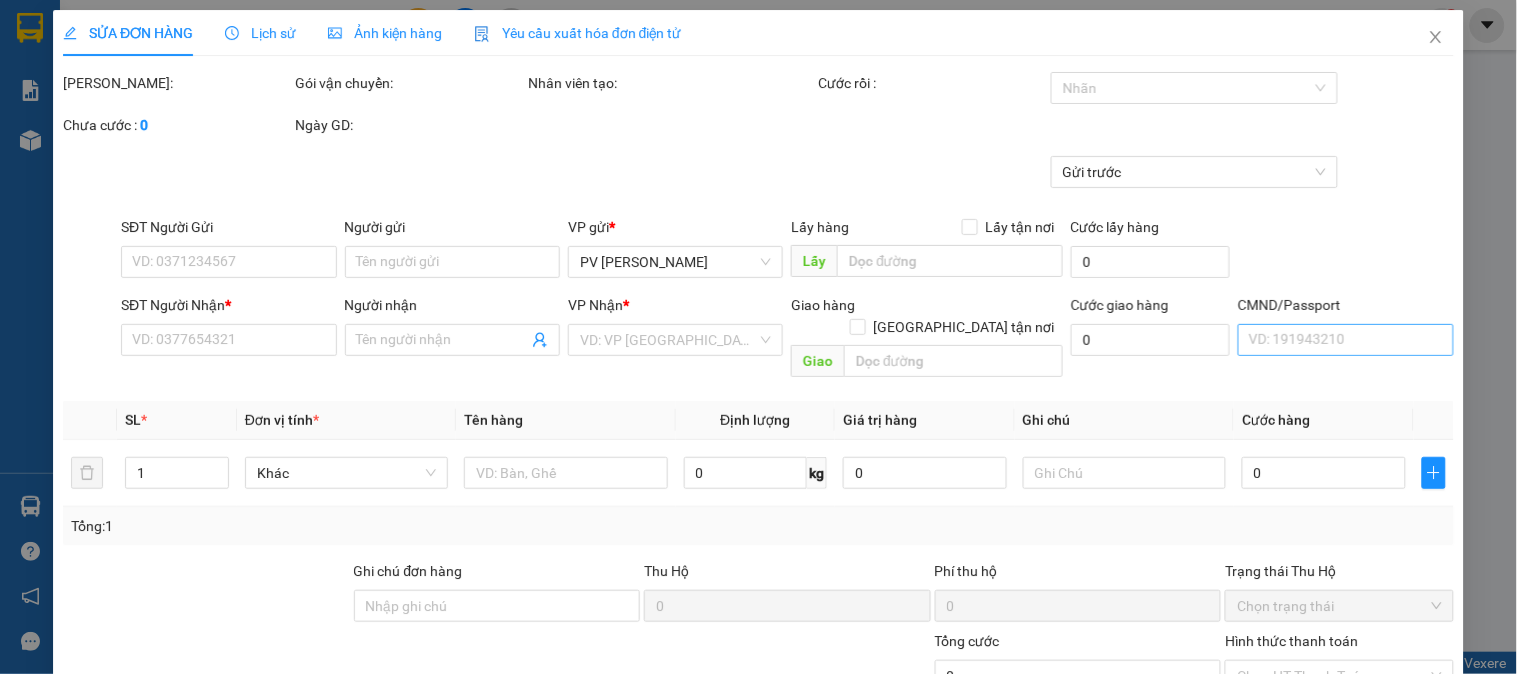 type on "1.500" 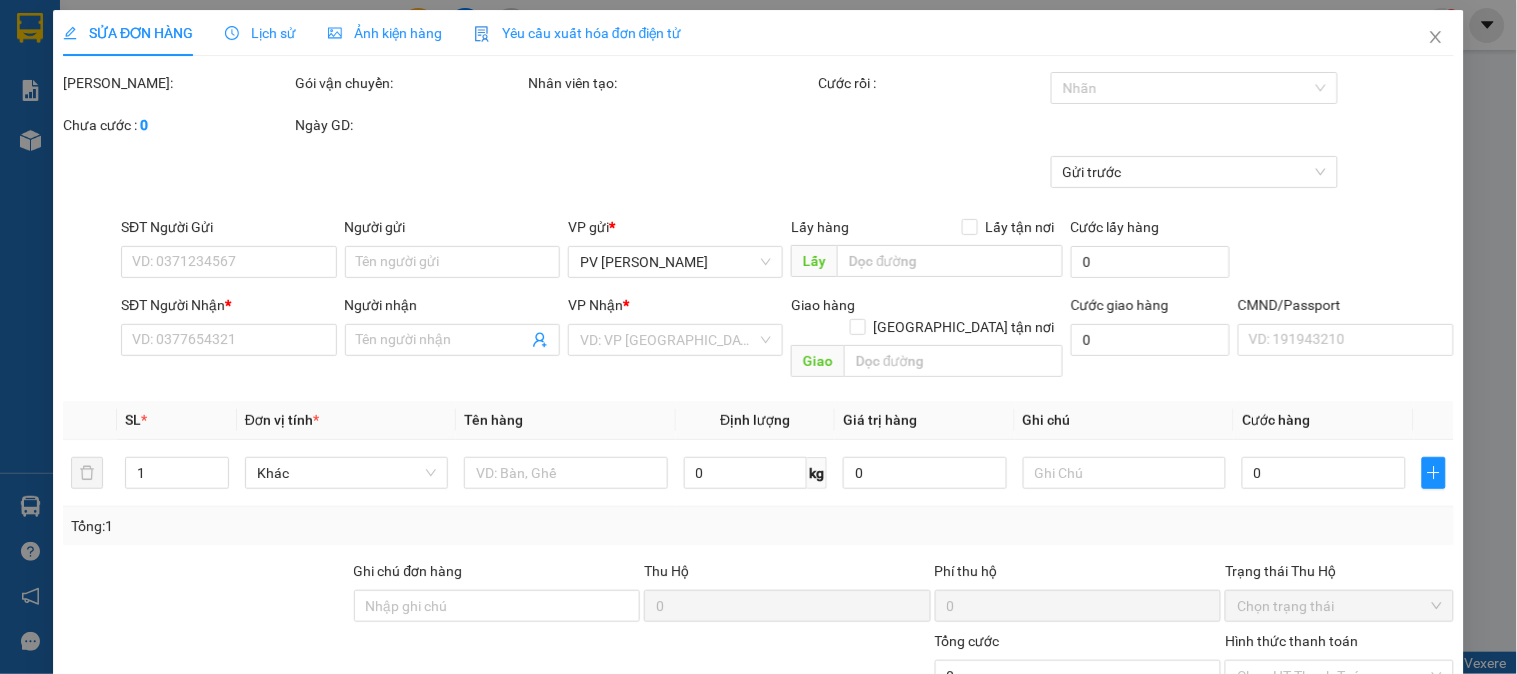 type on "0972156019" 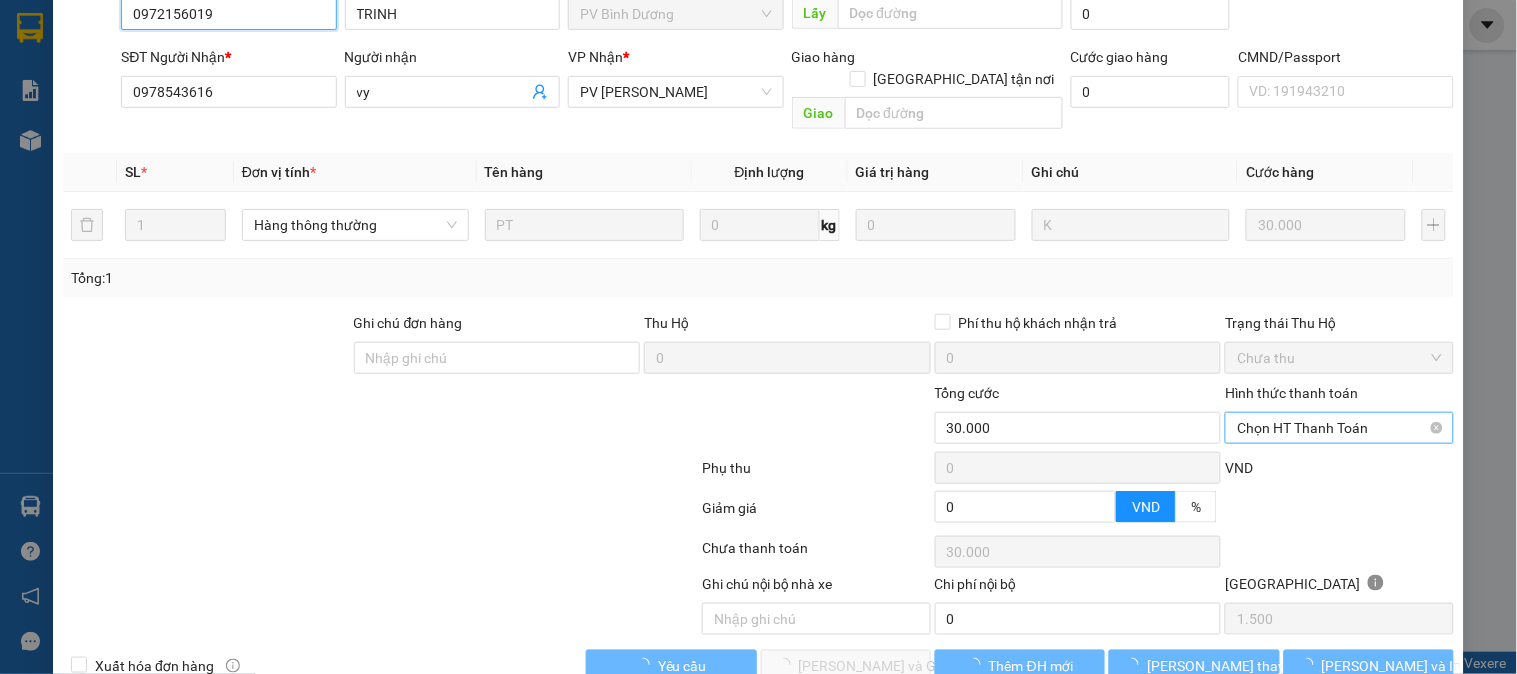 scroll, scrollTop: 272, scrollLeft: 0, axis: vertical 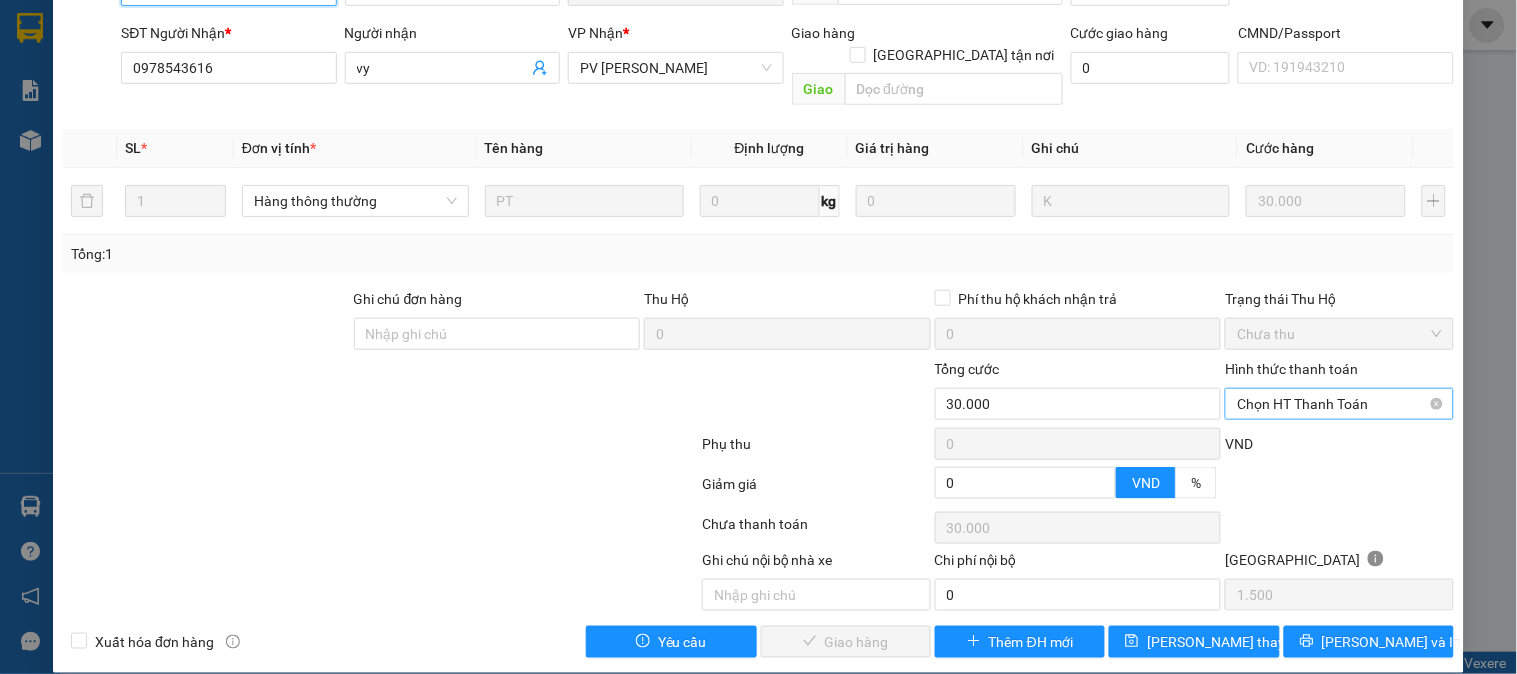 click on "Chọn HT Thanh Toán" at bounding box center [1339, 404] 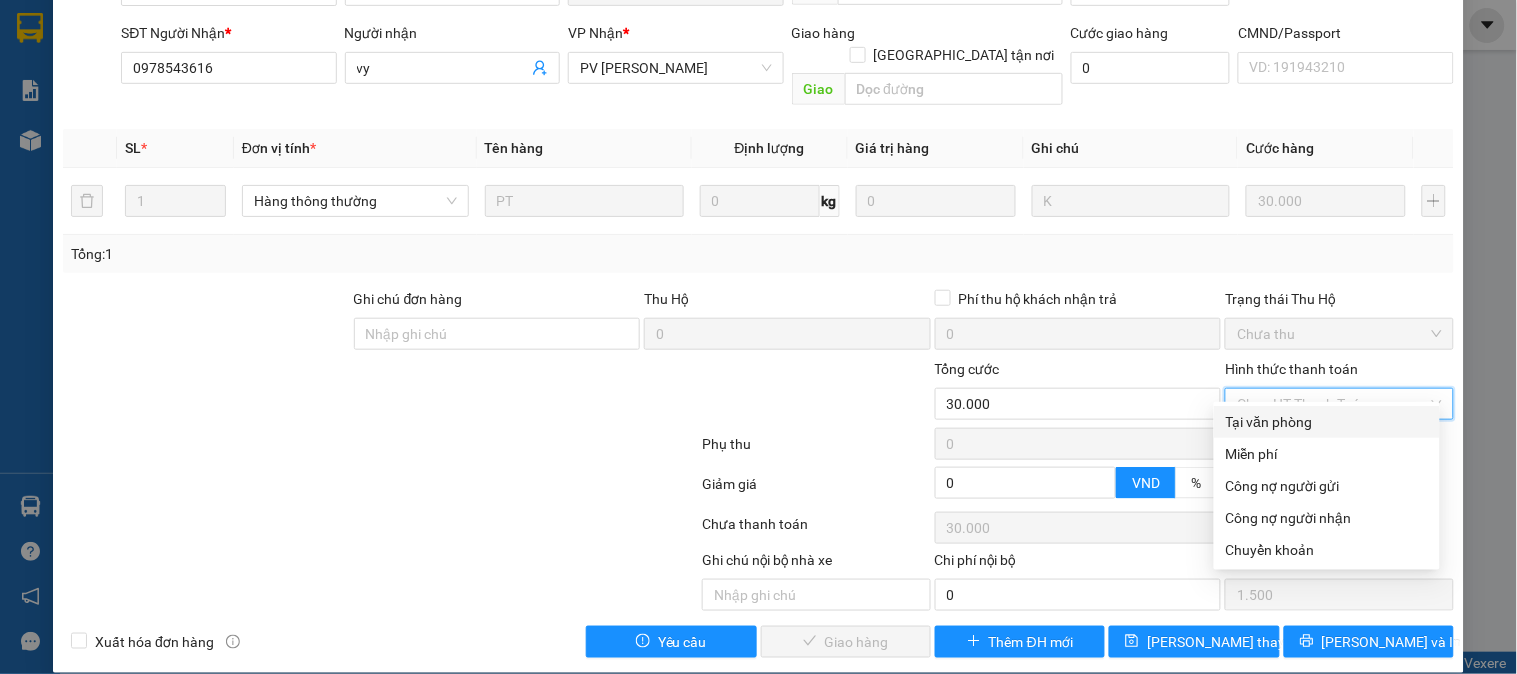 click on "Tại văn phòng" at bounding box center (1327, 422) 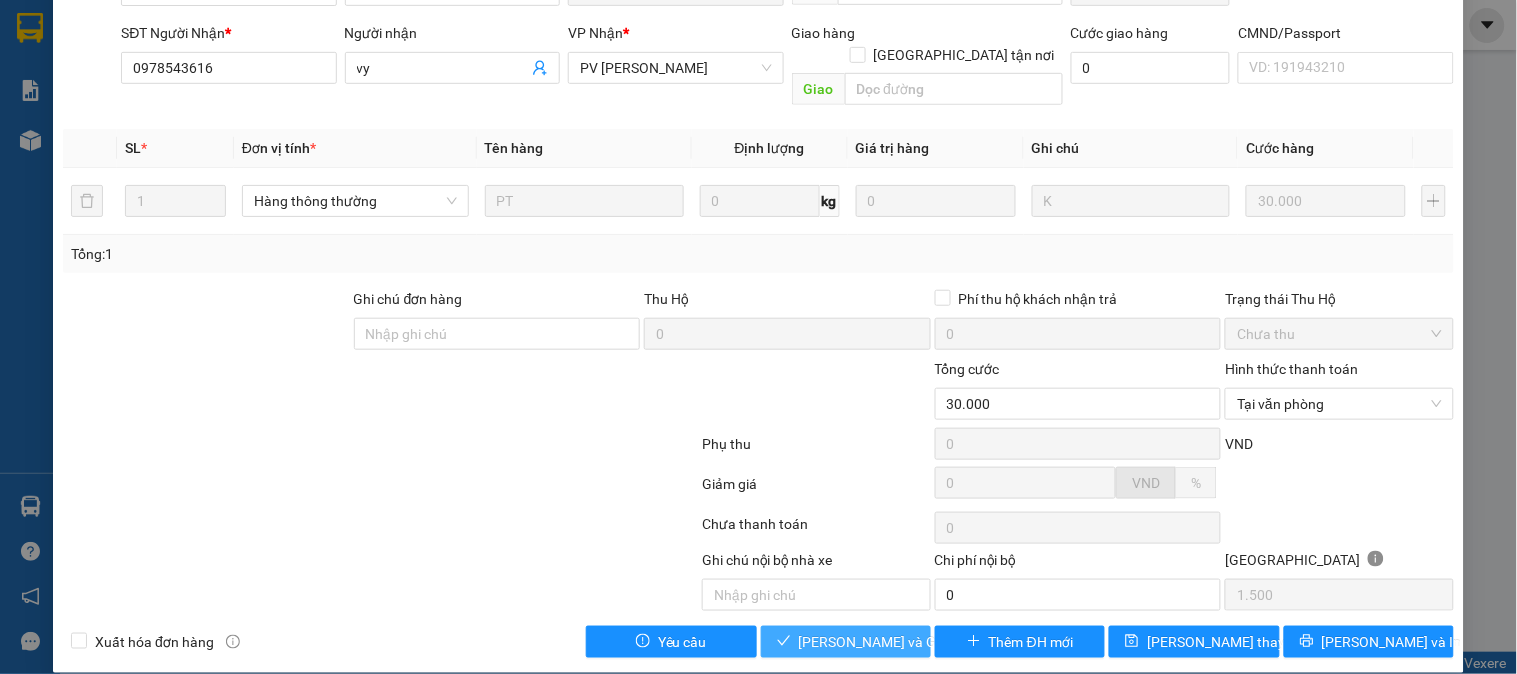 click on "[PERSON_NAME] và [PERSON_NAME] hàng" at bounding box center [895, 642] 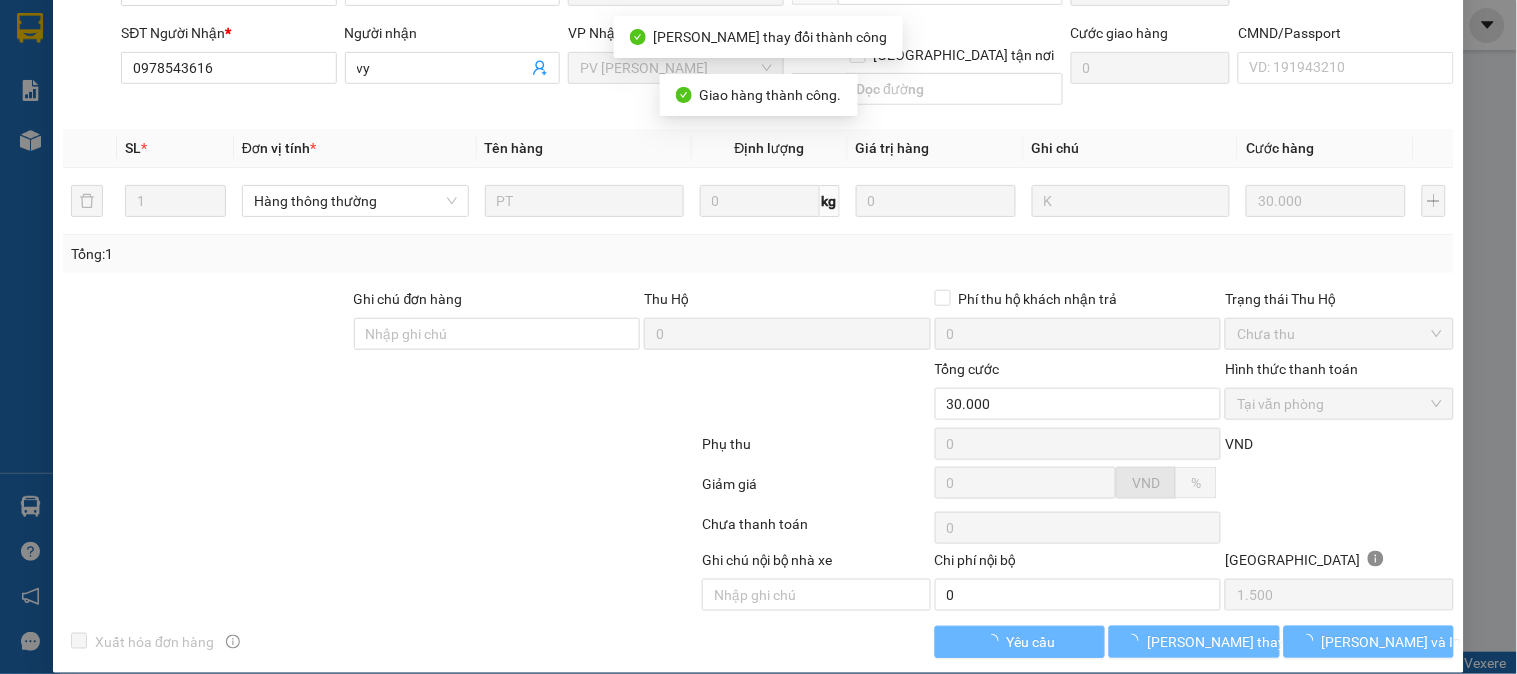 scroll, scrollTop: 0, scrollLeft: 0, axis: both 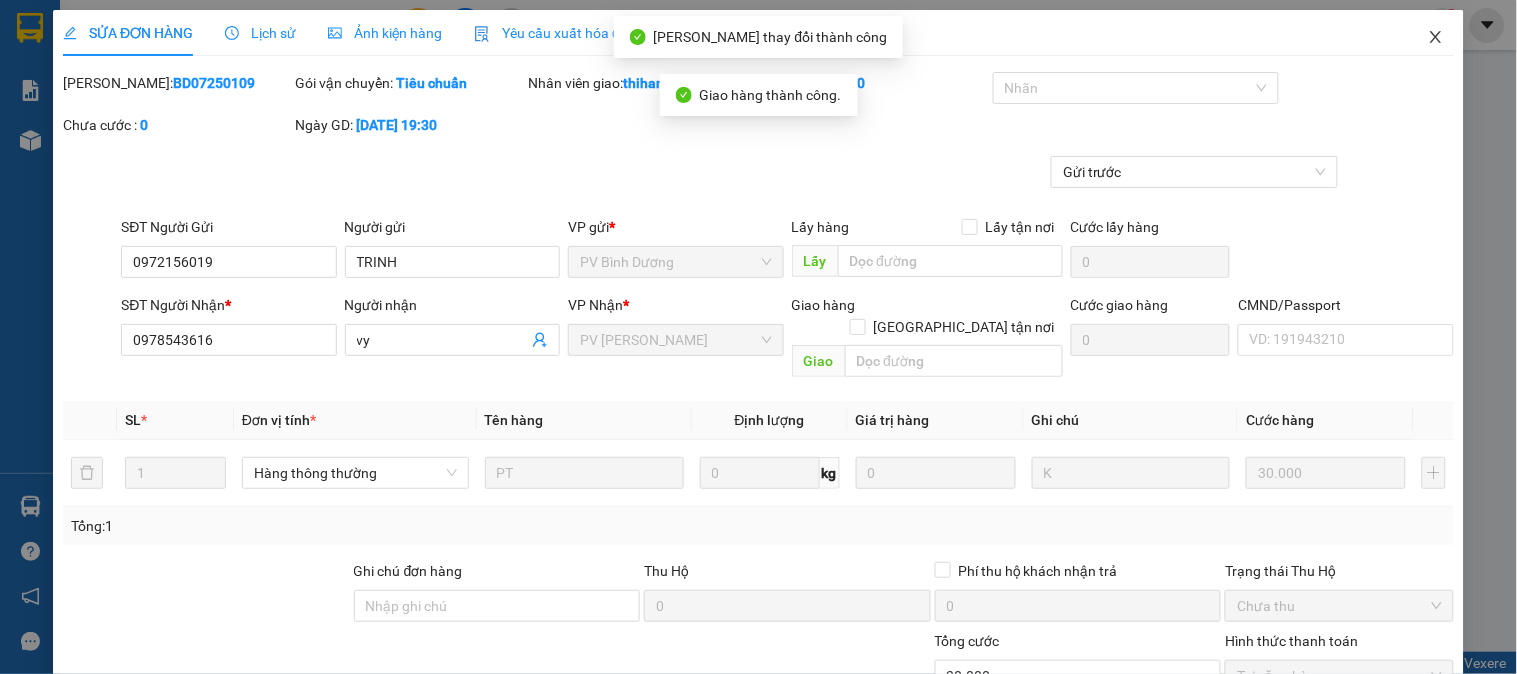click 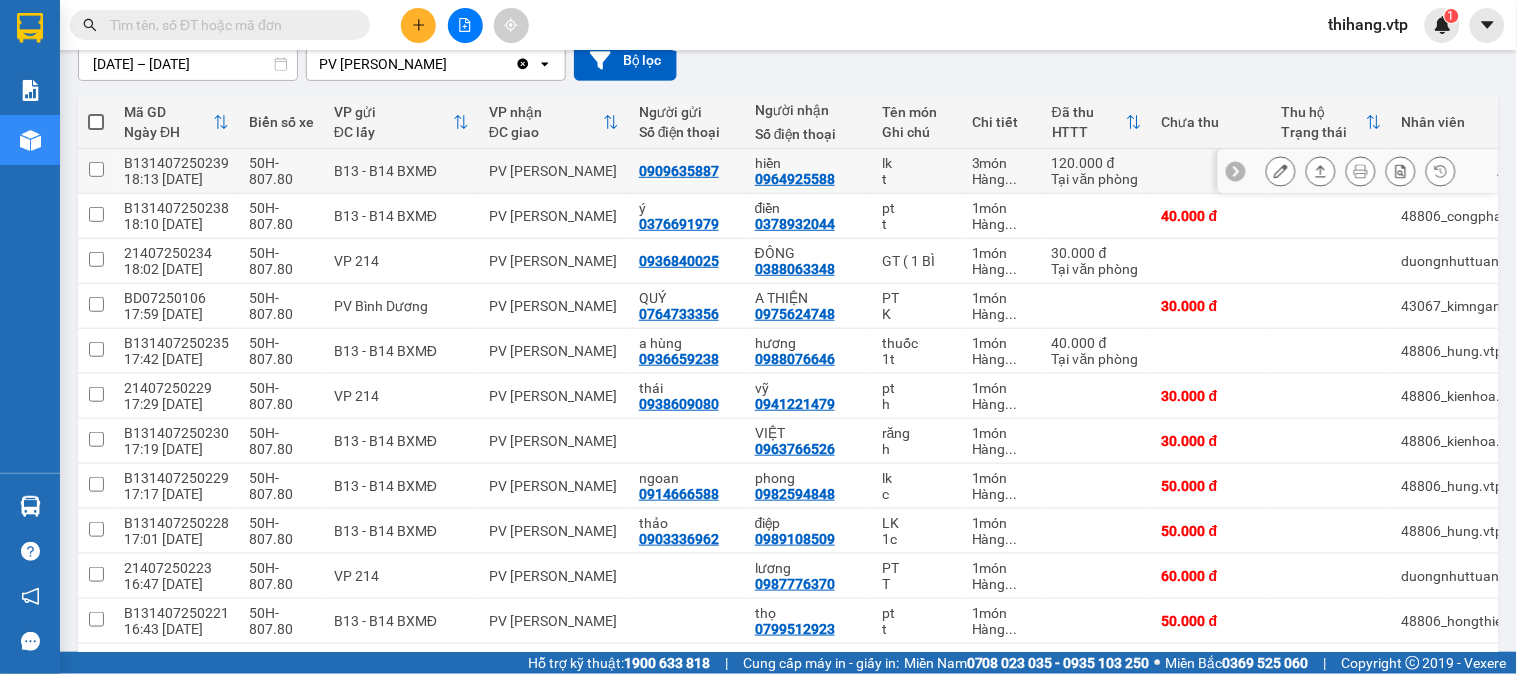 scroll, scrollTop: 222, scrollLeft: 0, axis: vertical 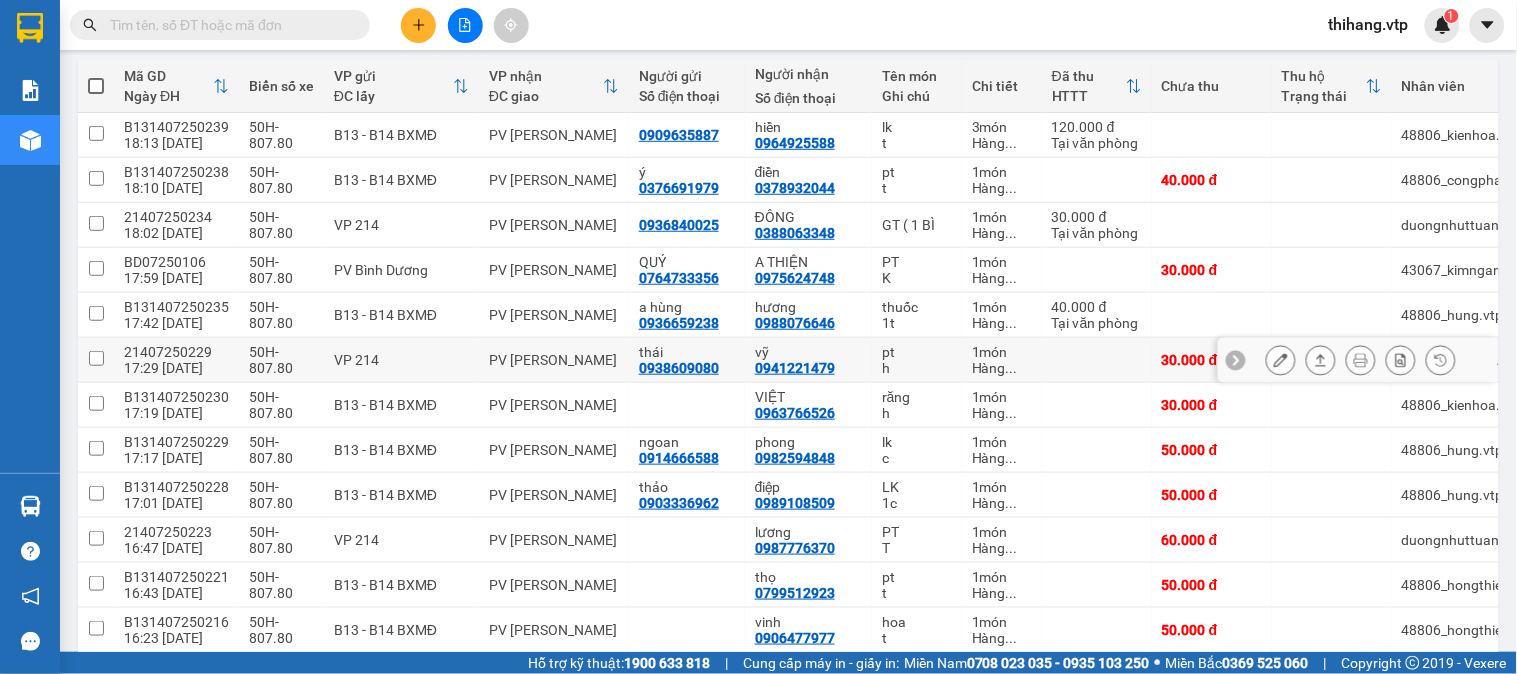 click 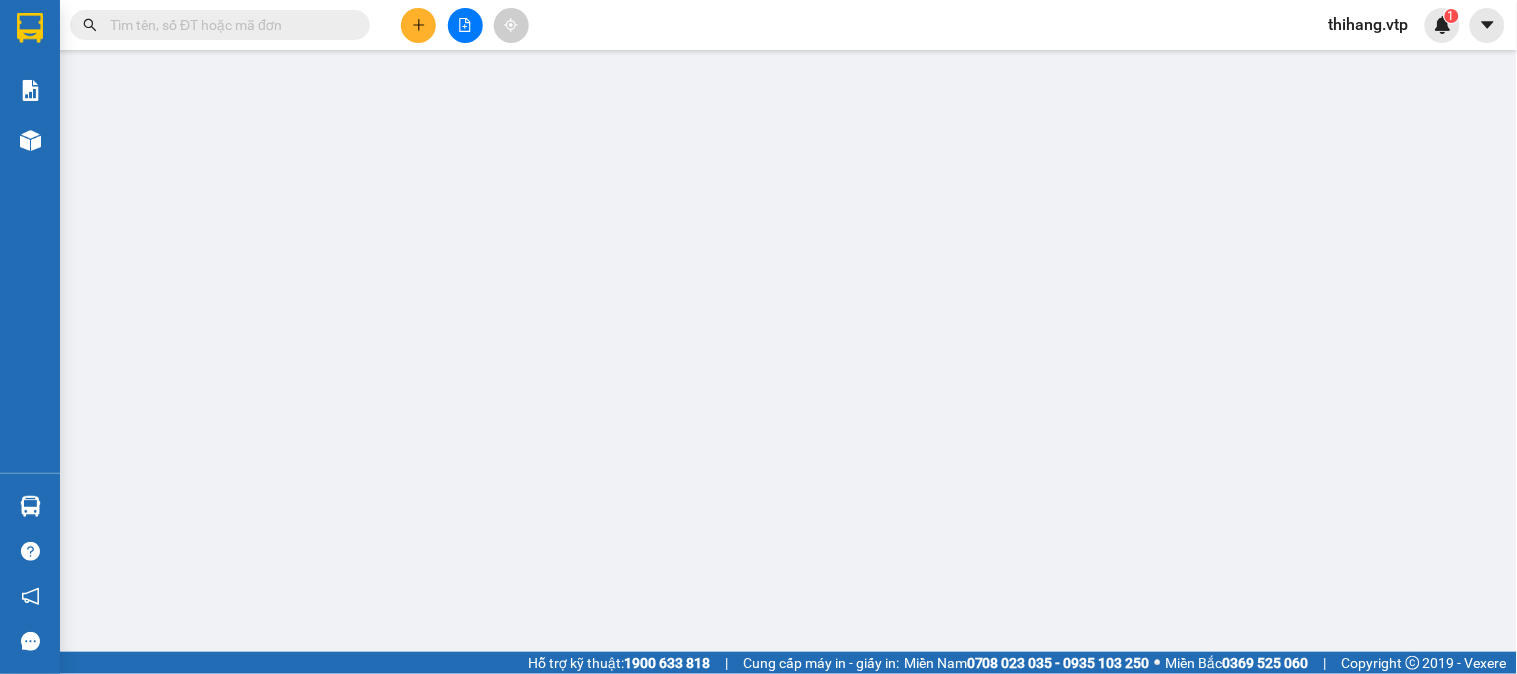 type on "0938609080" 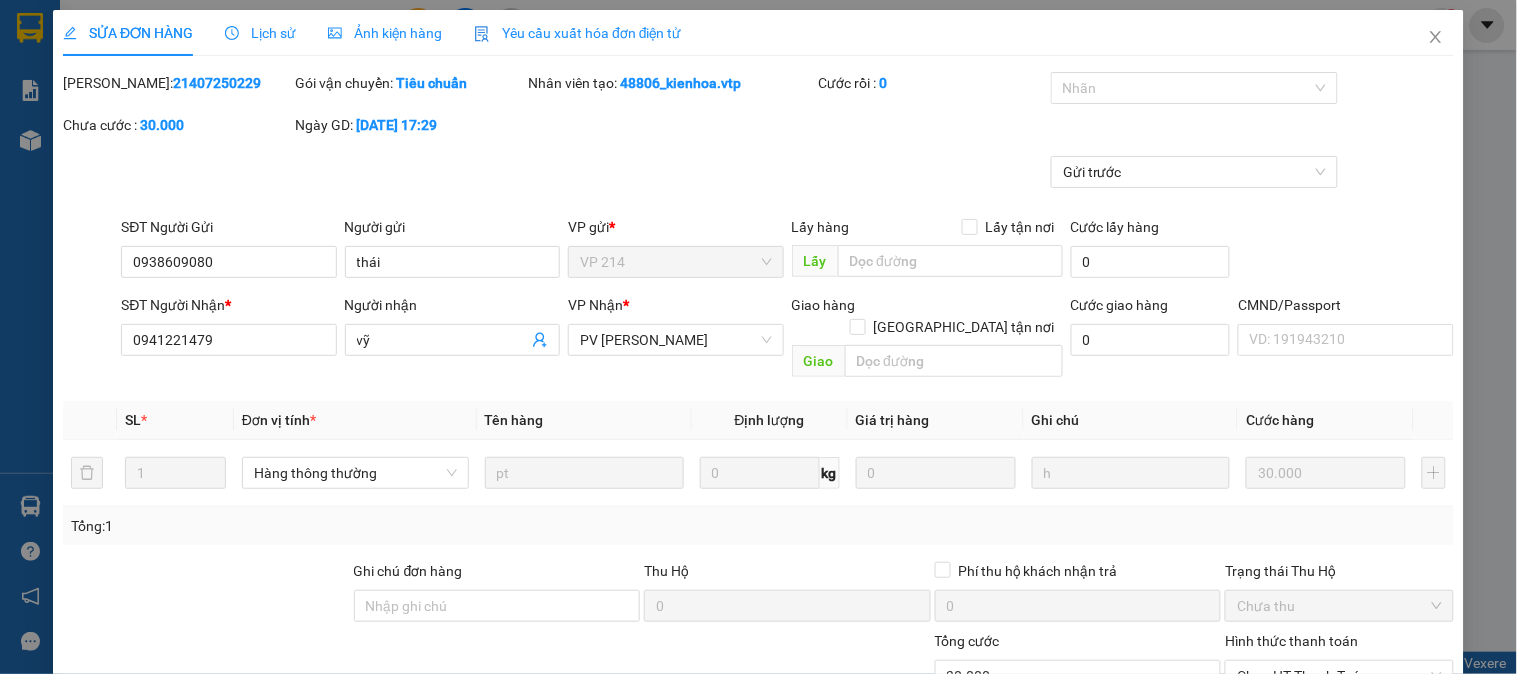scroll, scrollTop: 0, scrollLeft: 0, axis: both 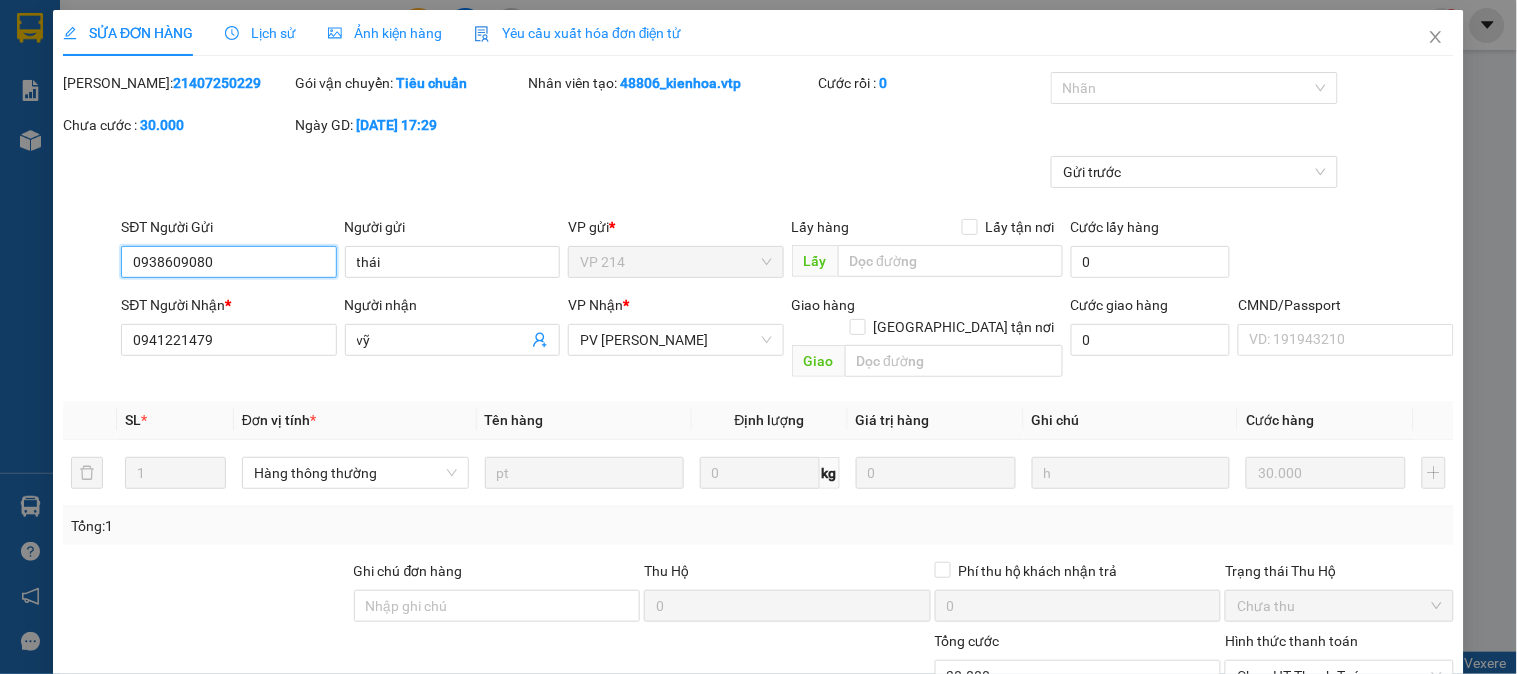 type on "1.500" 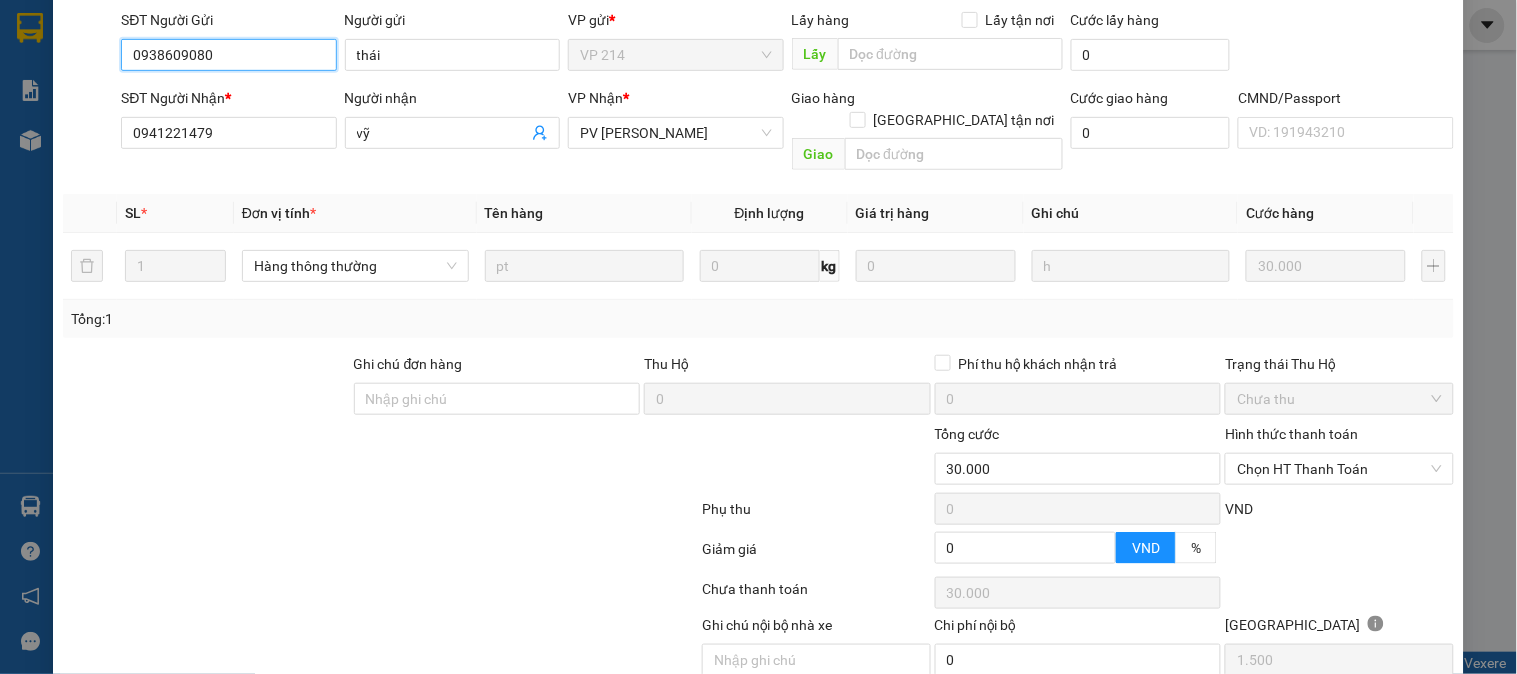scroll, scrollTop: 273, scrollLeft: 0, axis: vertical 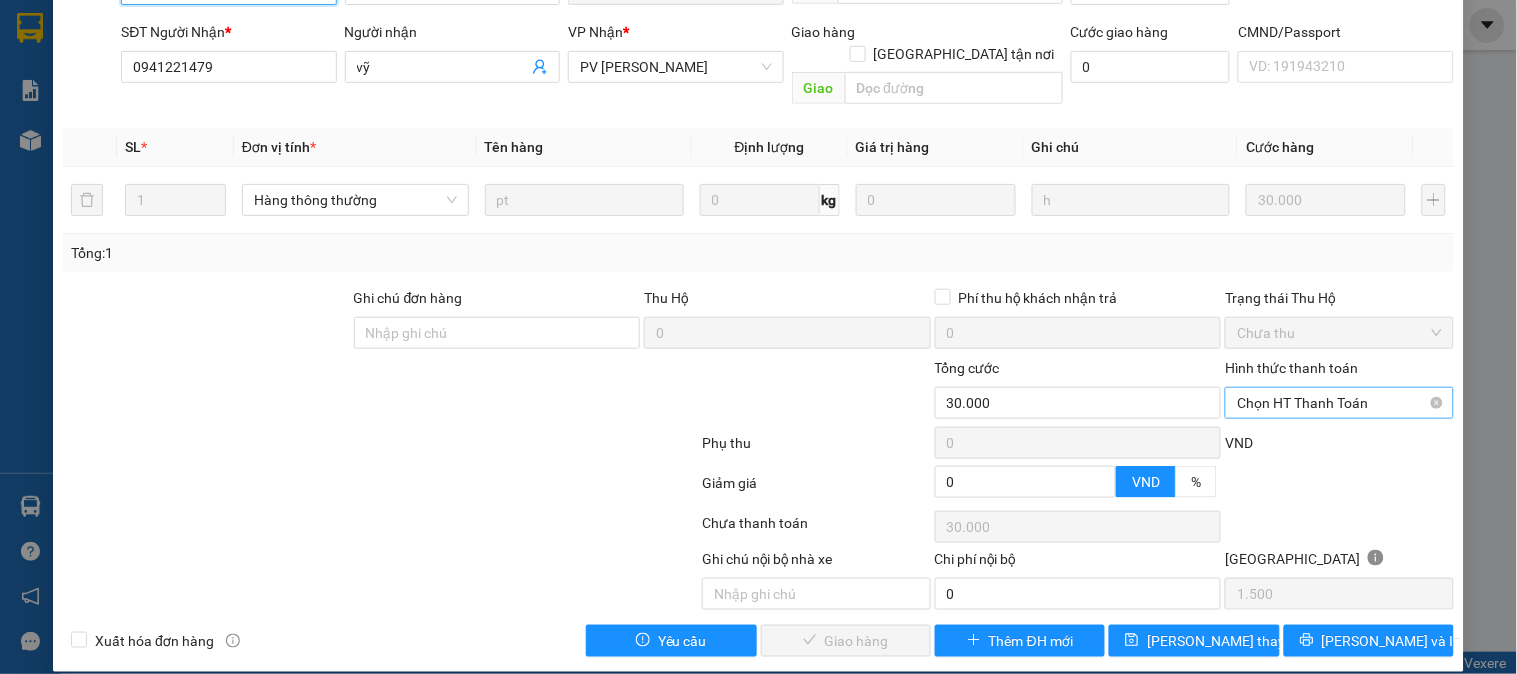 click on "Chọn HT Thanh Toán" at bounding box center [1339, 403] 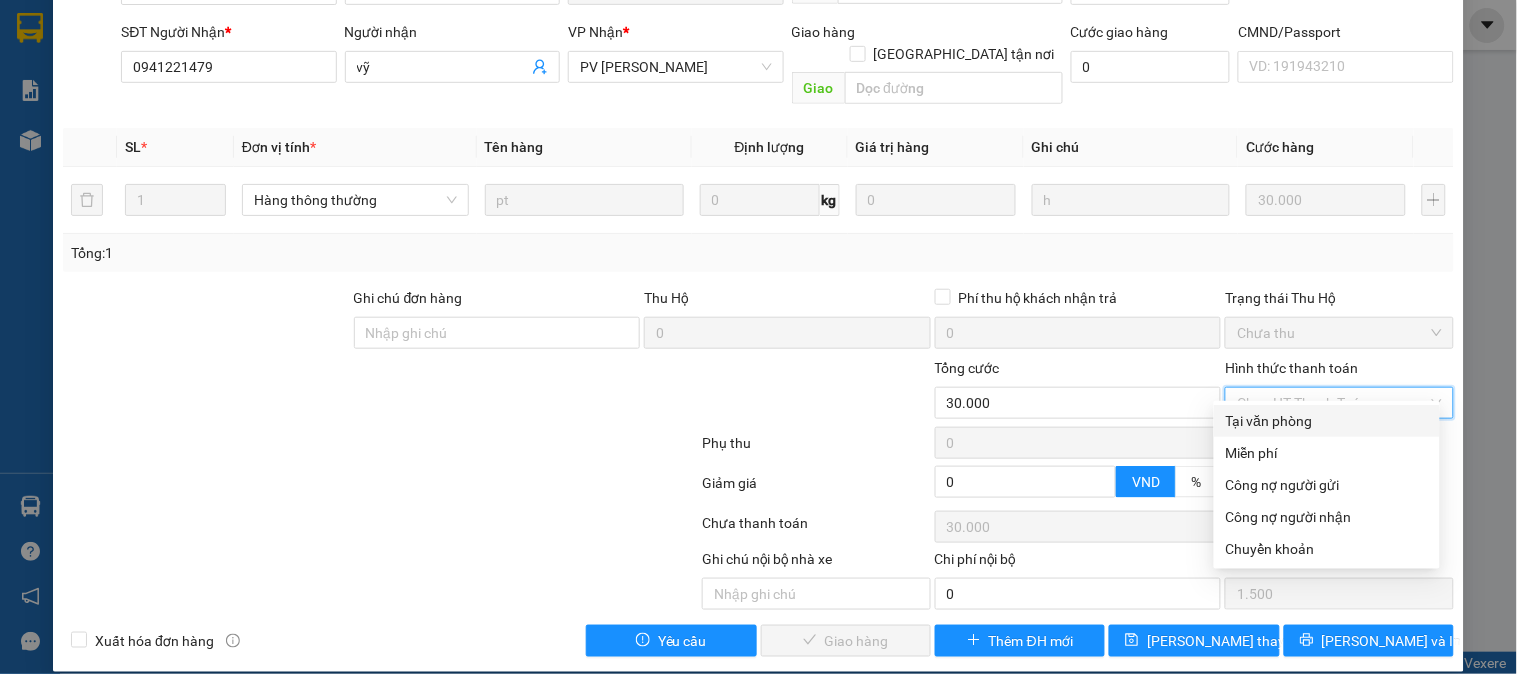 click on "Tại văn phòng" at bounding box center [1327, 421] 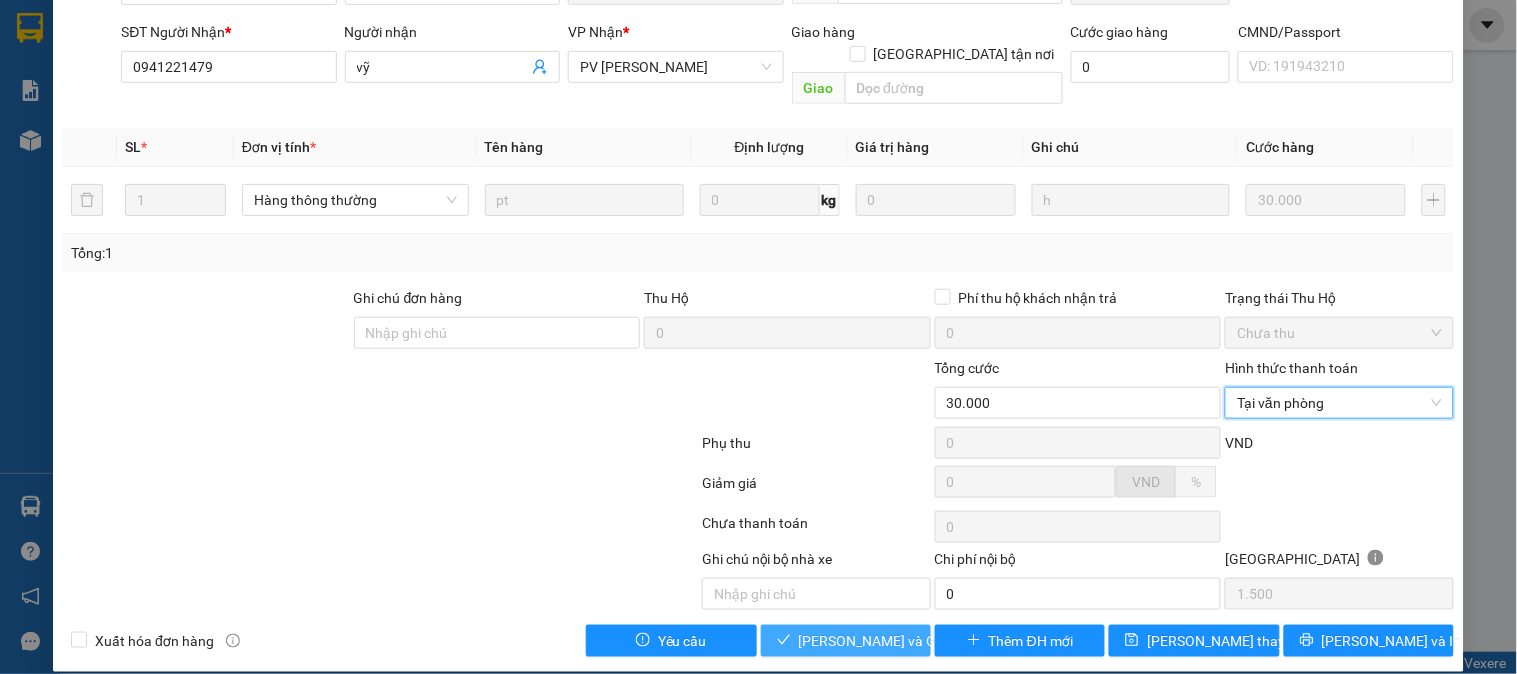 click on "[PERSON_NAME] và [PERSON_NAME] hàng" at bounding box center (895, 641) 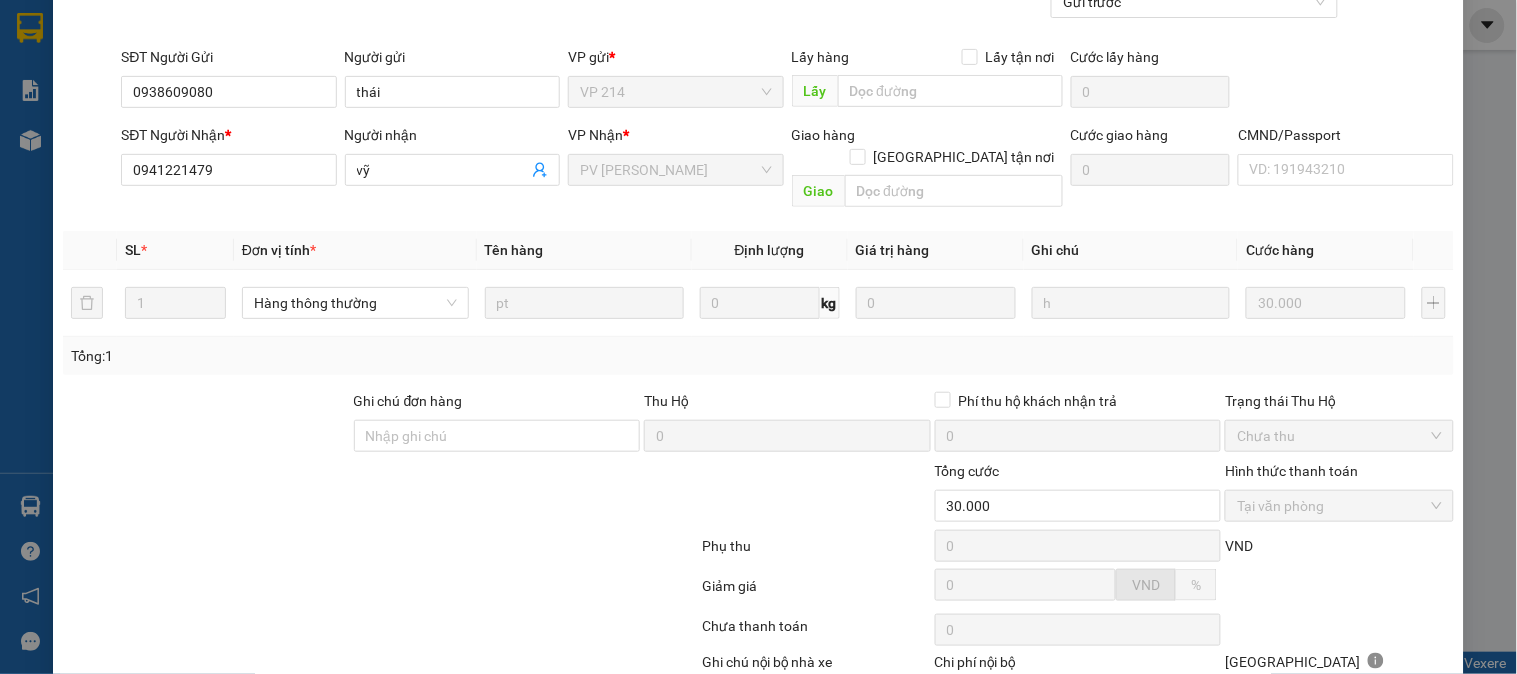 scroll, scrollTop: 0, scrollLeft: 0, axis: both 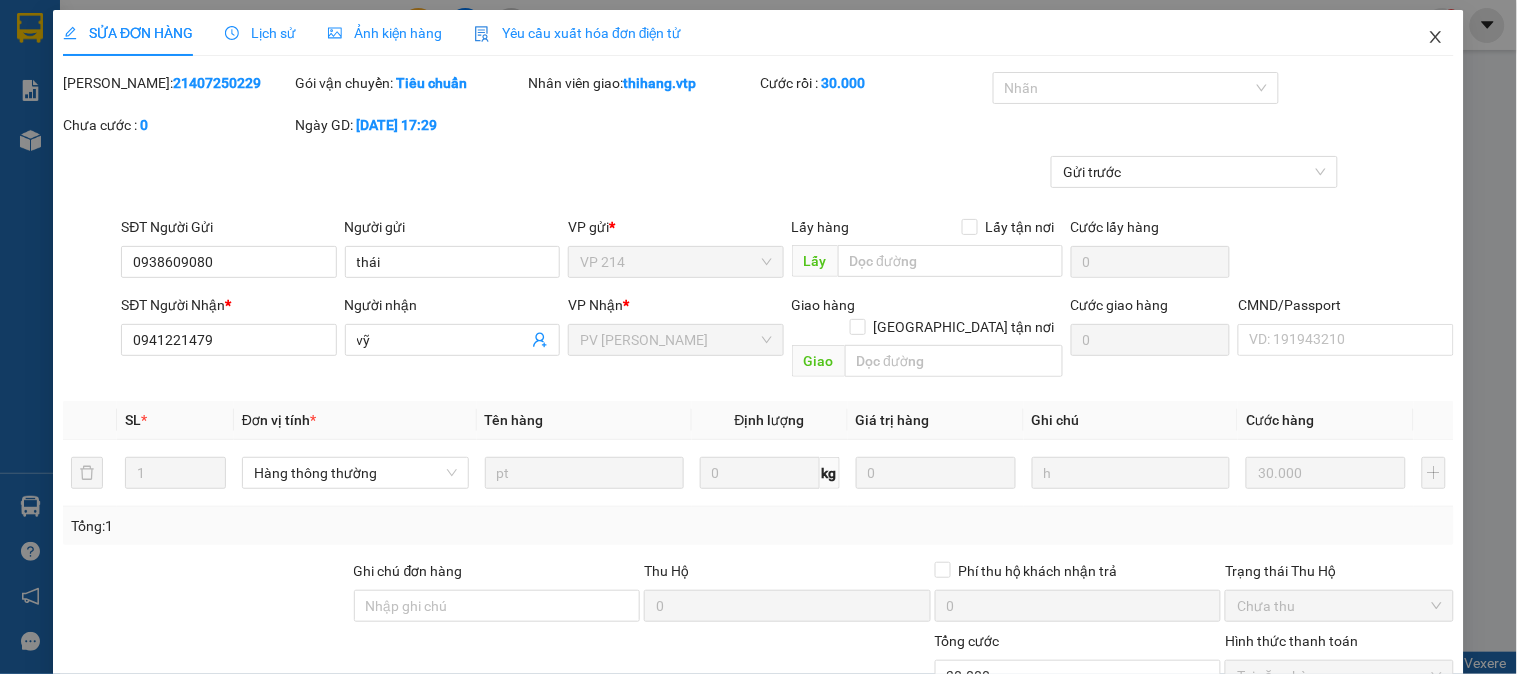 click 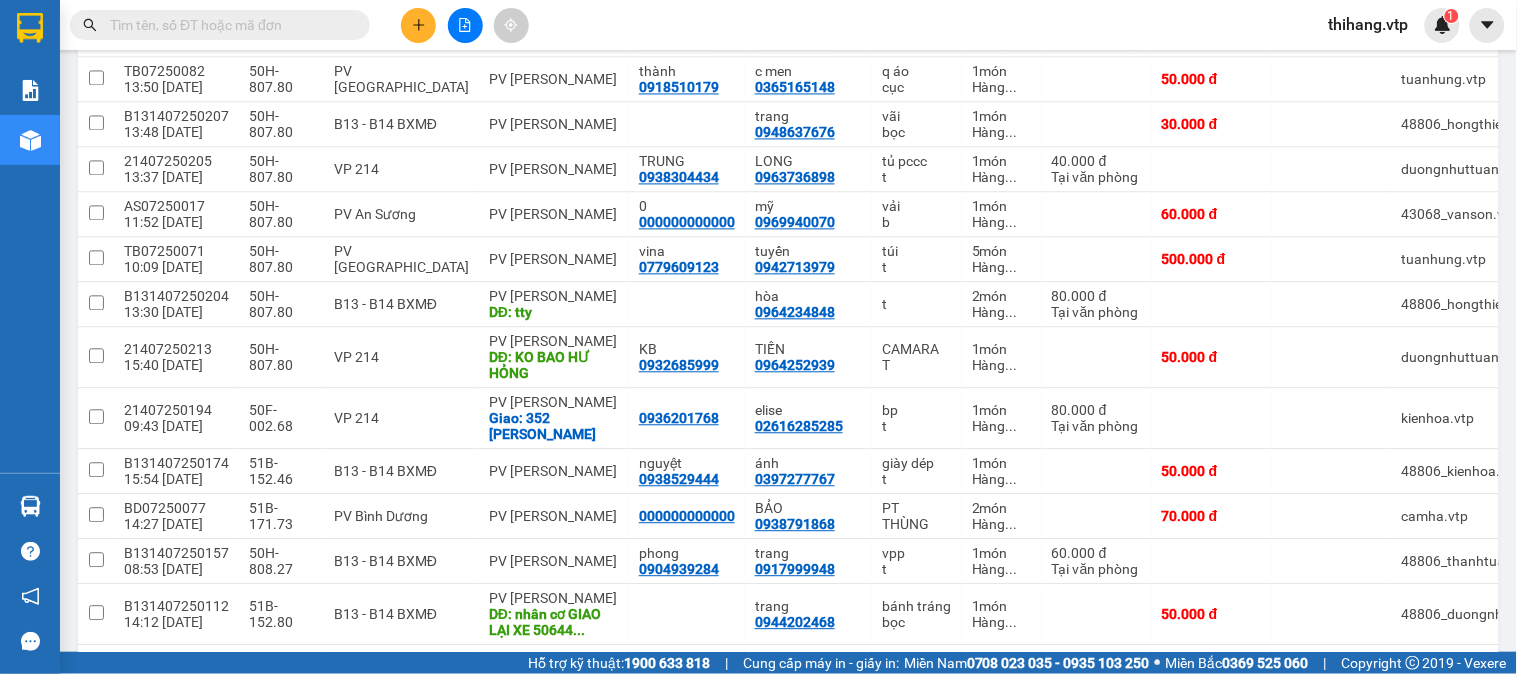 scroll, scrollTop: 1000, scrollLeft: 0, axis: vertical 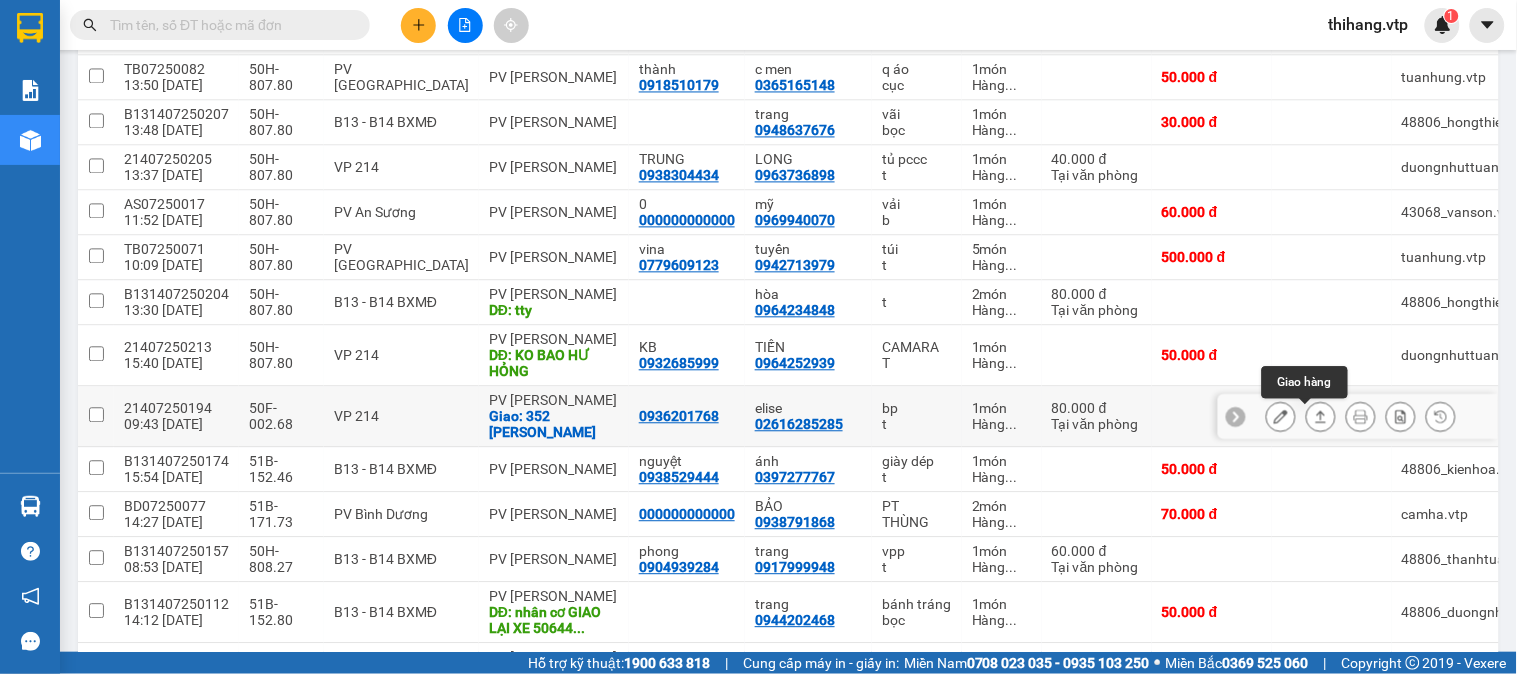 click at bounding box center [1321, 416] 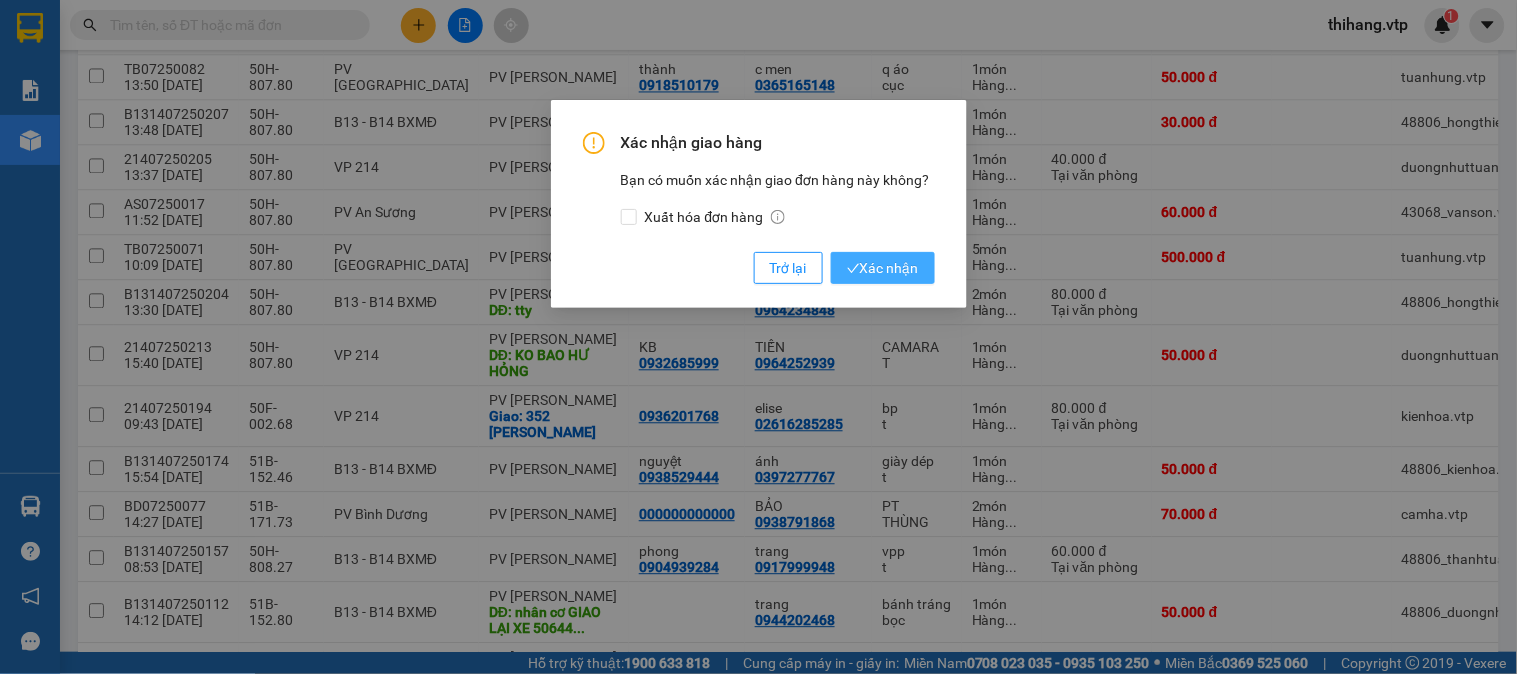 click on "Xác nhận" at bounding box center [883, 268] 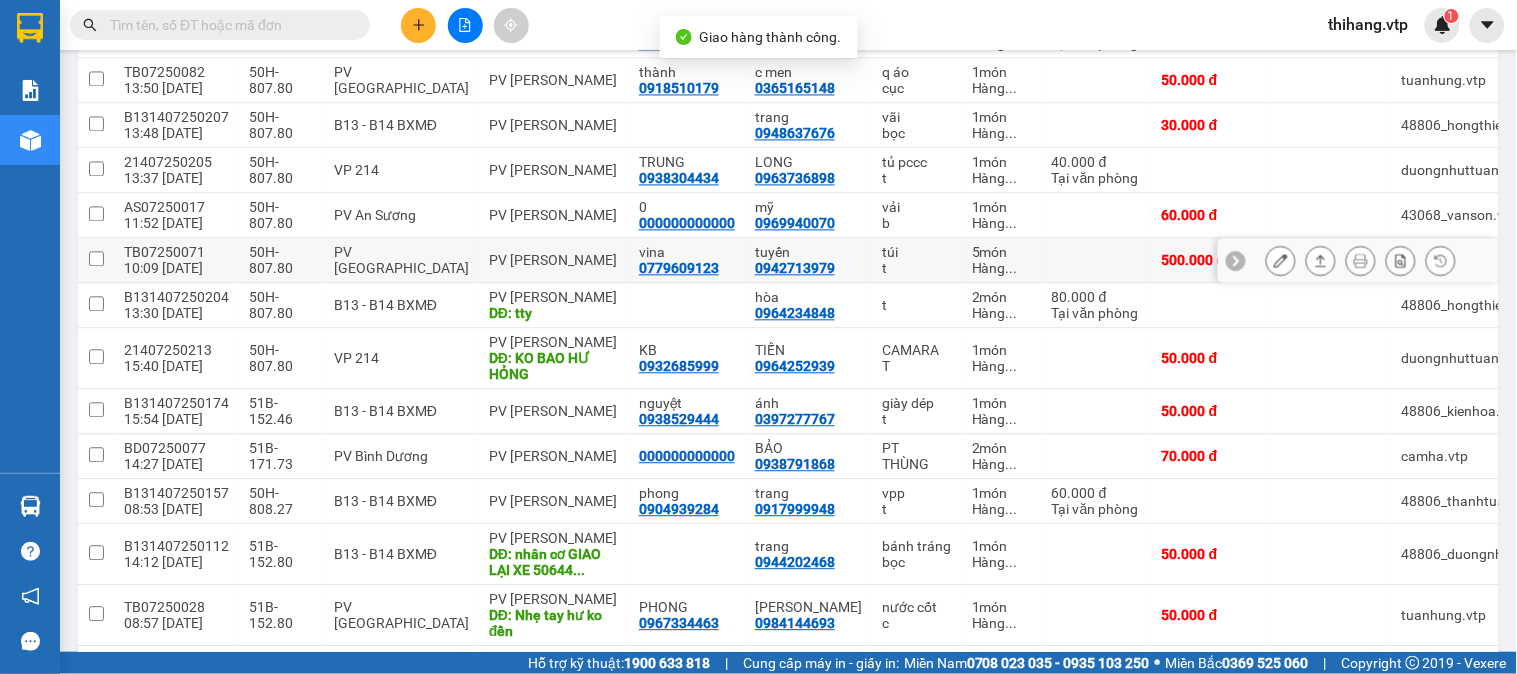 scroll, scrollTop: 1000, scrollLeft: 0, axis: vertical 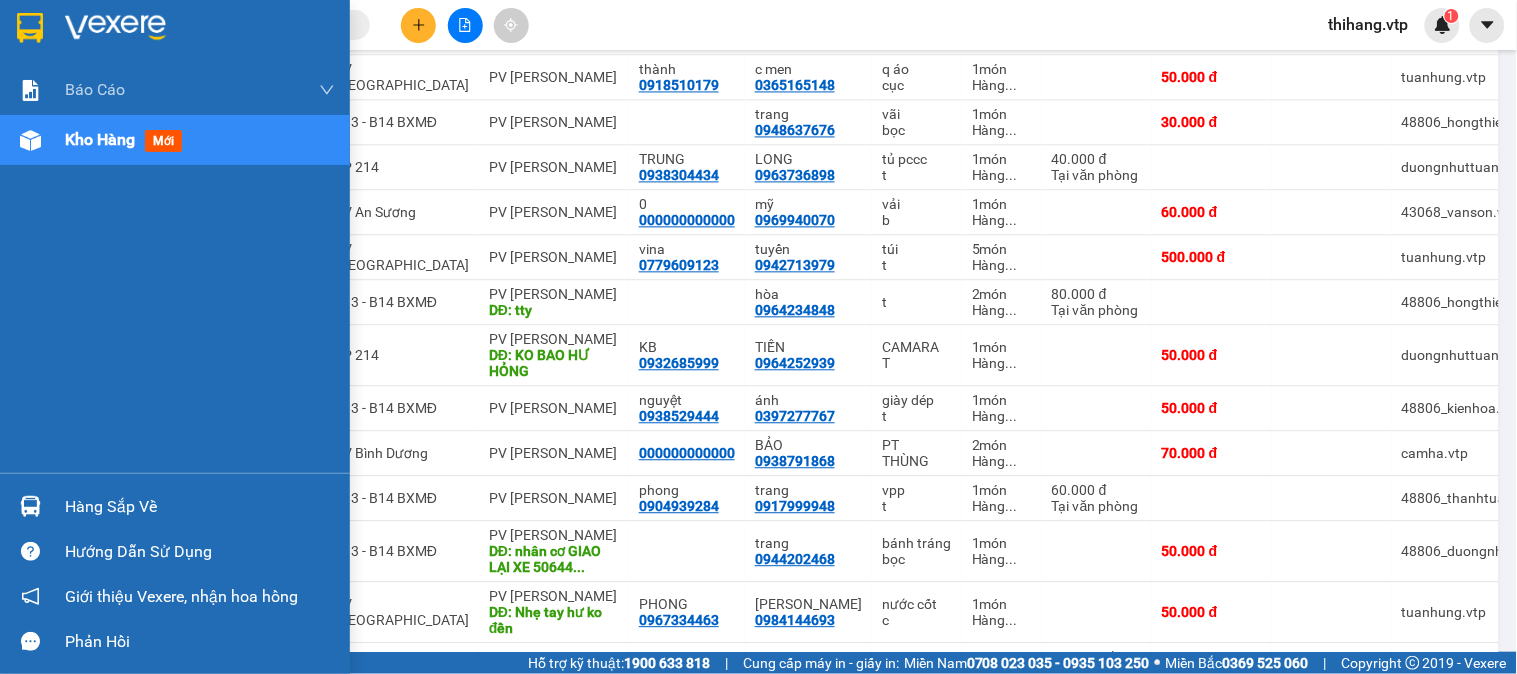 click at bounding box center (30, 506) 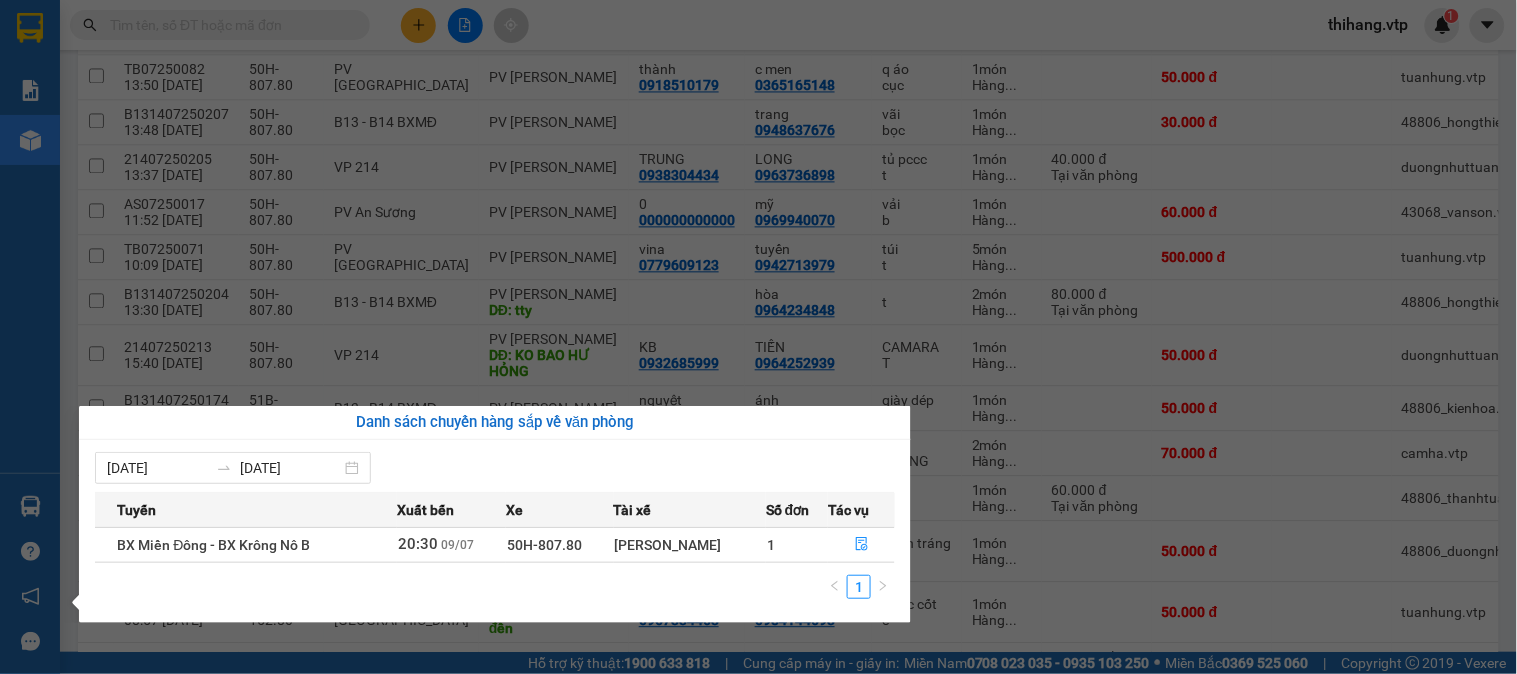 click on "Kết quả tìm kiếm ( 1 )  Bộ lọc  Mã ĐH Trạng thái Món hàng Thu hộ Tổng cước Chưa cước Nhãn Người gửi VP Gửi Người nhận VP Nhận B131407250157 08:53 - 08/07 VP Nhận   50H-808.27 17:37 - 08/07 vpp SL:  1 60.000 0904939284 phong B13 - B14 BXMĐ 0917999948 trang PV Gia Nghĩa 1 thihang.vtp 1     Báo cáo BC giao hàng (nhà xe) BC hàng tồn (all) Báo cáo dòng tiền (nhân viên) - mới Doanh số tạo đơn theo VP gửi (văn phòng) DỌC ĐƯỜNG - BC hàng giao dọc đường HÀNG KÈM KHÁCH - Báo cáo hàng kèm khách     Kho hàng mới Hàng sắp về Hướng dẫn sử dụng Giới thiệu Vexere, nhận hoa hồng Phản hồi Phần mềm hỗ trợ bạn tốt chứ? ver  1.8.137 Kho gửi Trên xe Kho nhận Hàng đã giao Hàng kèm khách Kho trung chuyển Kho nhận tổng hợp Đơn hàng 29 đơn Khối lượng 0 kg Số lượng 40 món Đã thu 620.000  đ Chưa thu 1,46   triệu SMS Nhập hàng 08/07/2025 – 10/07/2025 open 3" at bounding box center [758, 337] 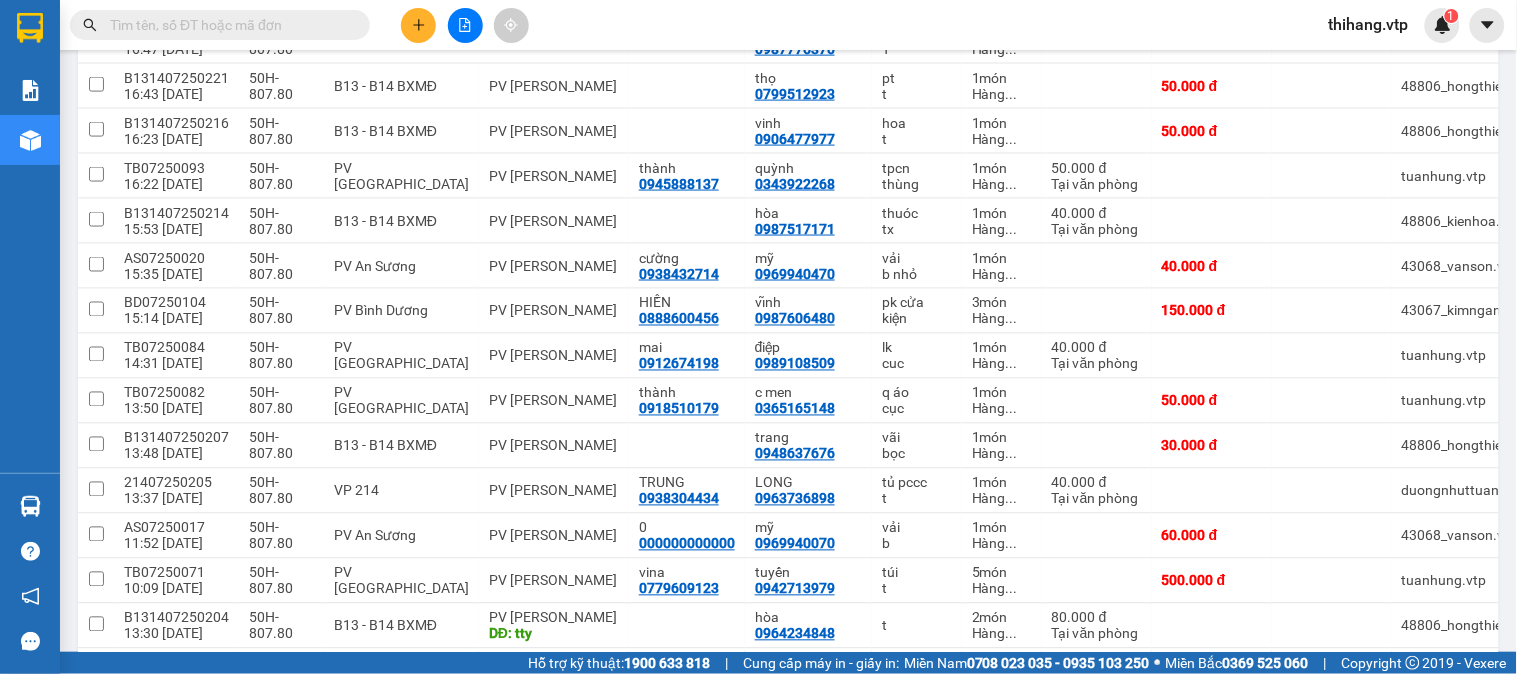 scroll, scrollTop: 666, scrollLeft: 0, axis: vertical 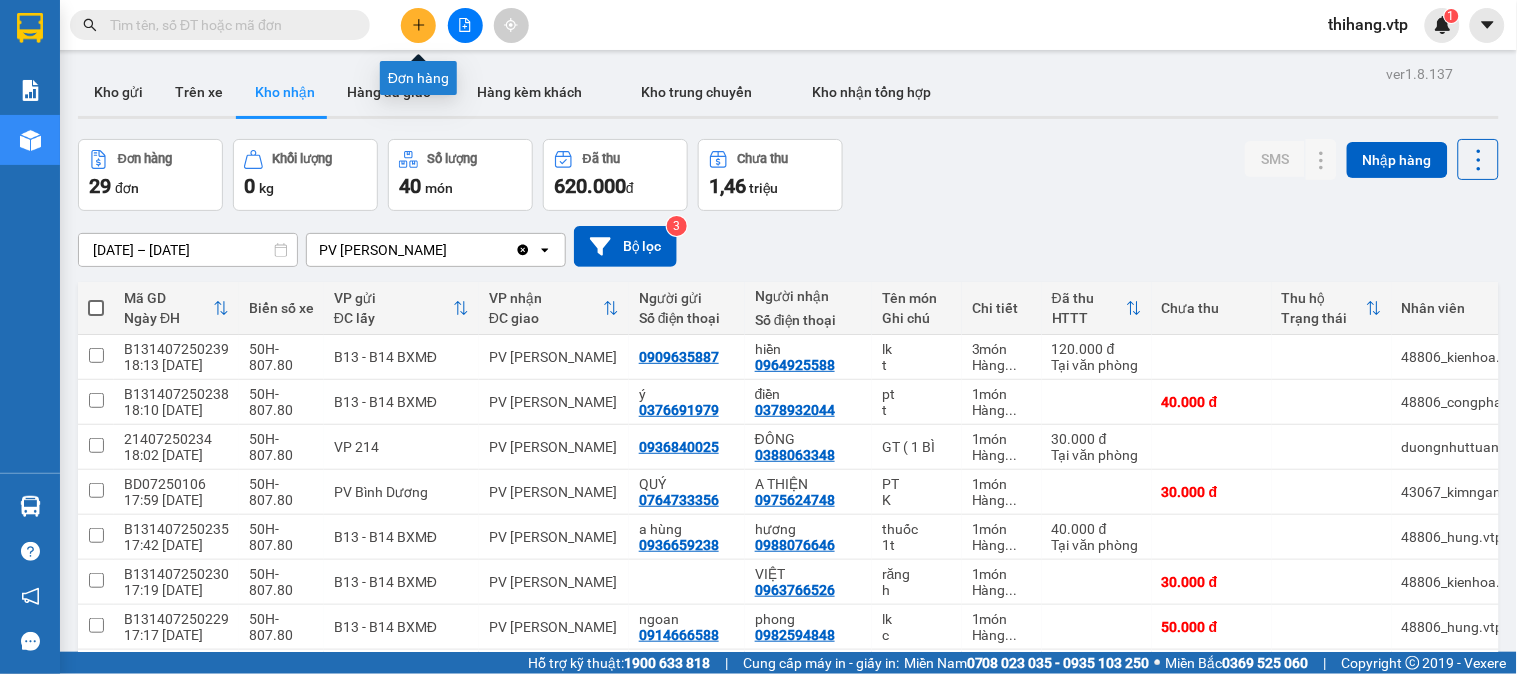 click at bounding box center [418, 25] 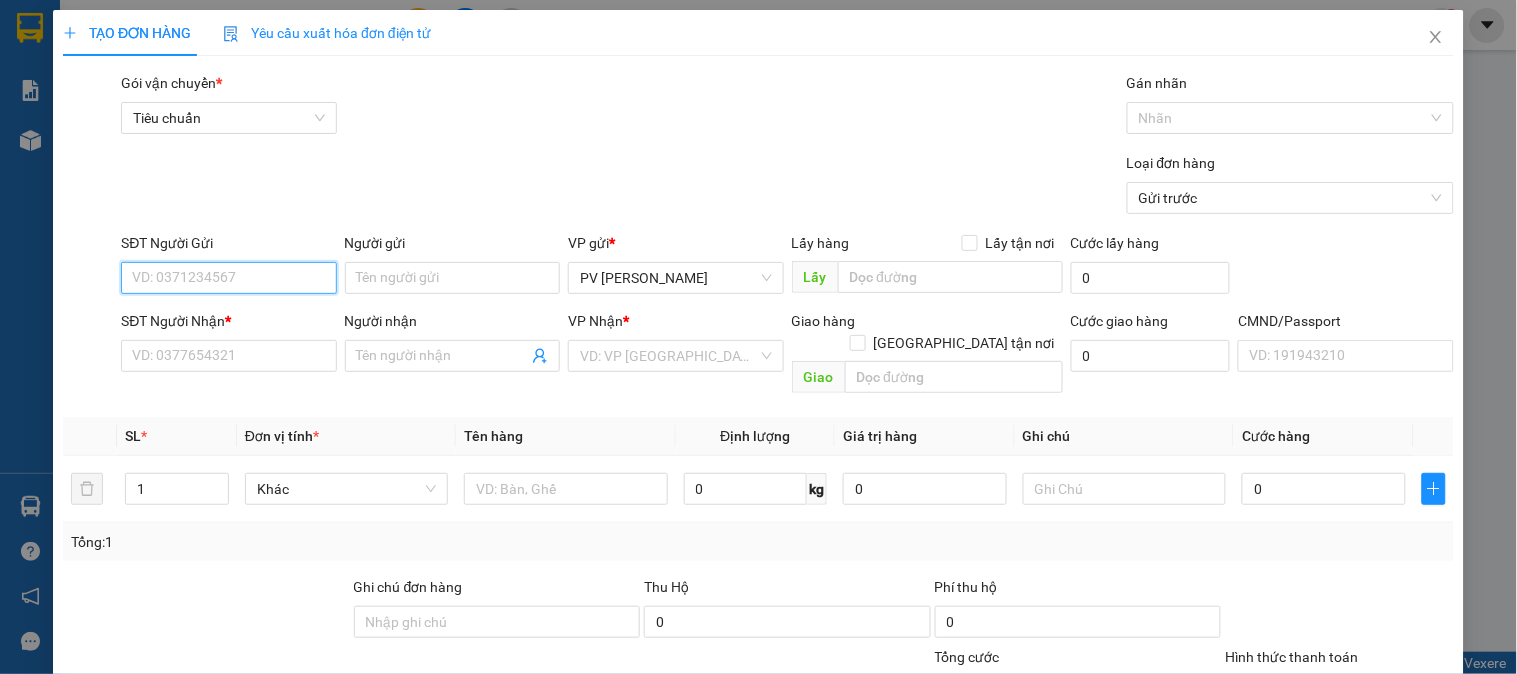 click on "SĐT Người Gửi" at bounding box center (228, 278) 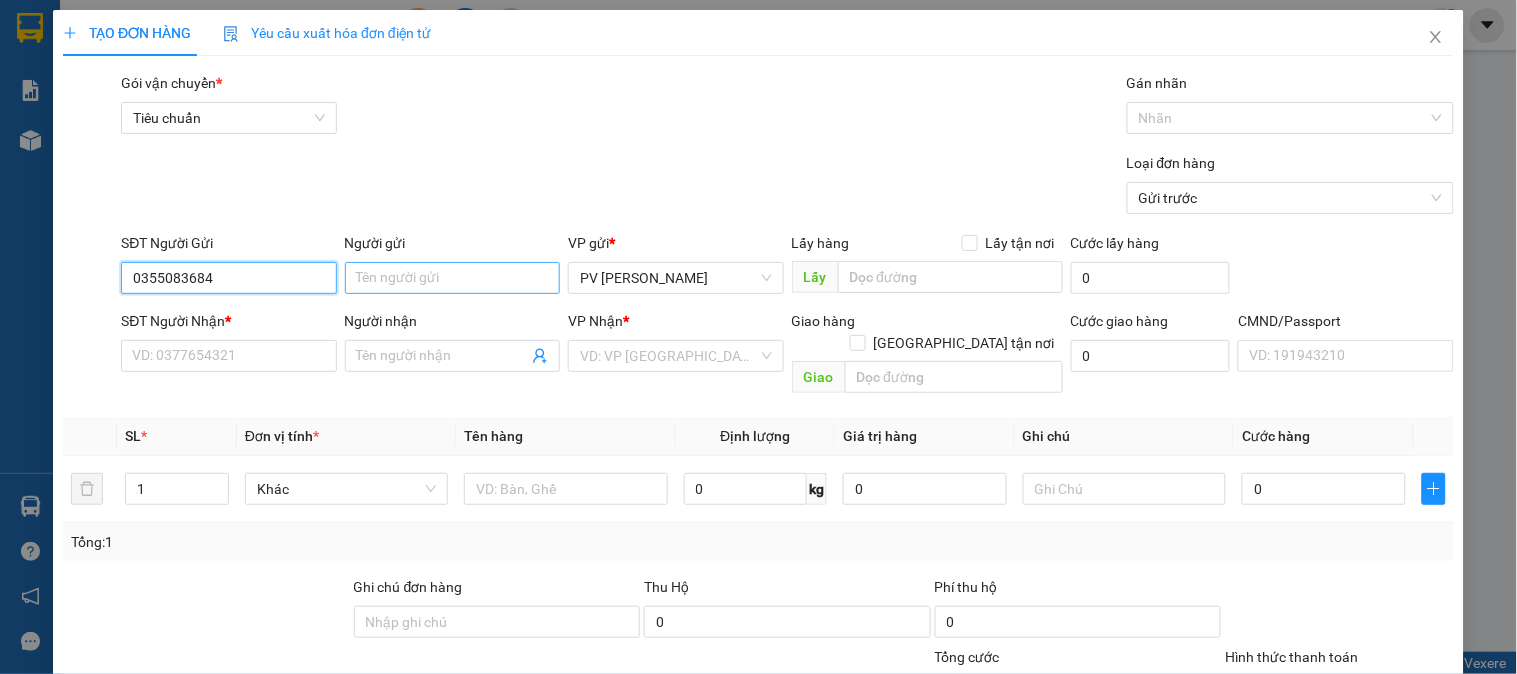 type on "0355083684" 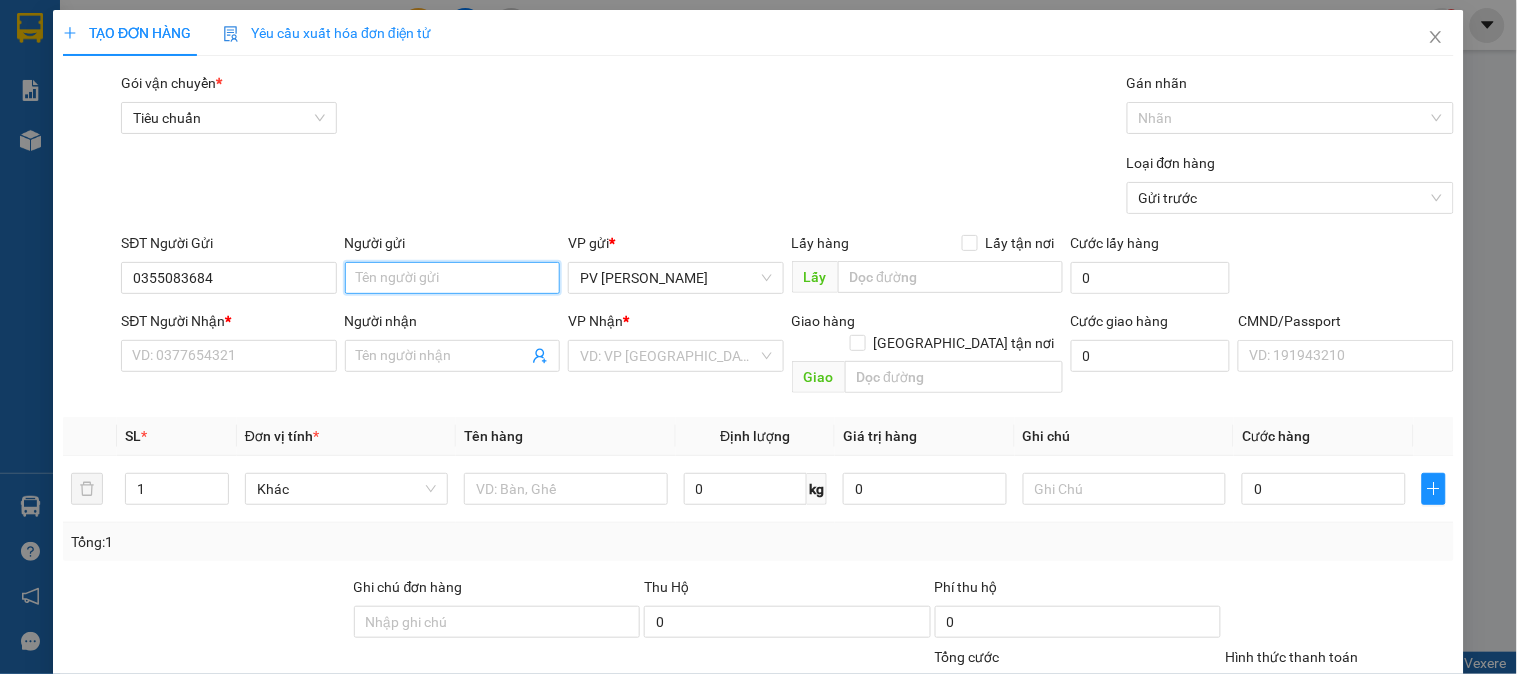 type on "A" 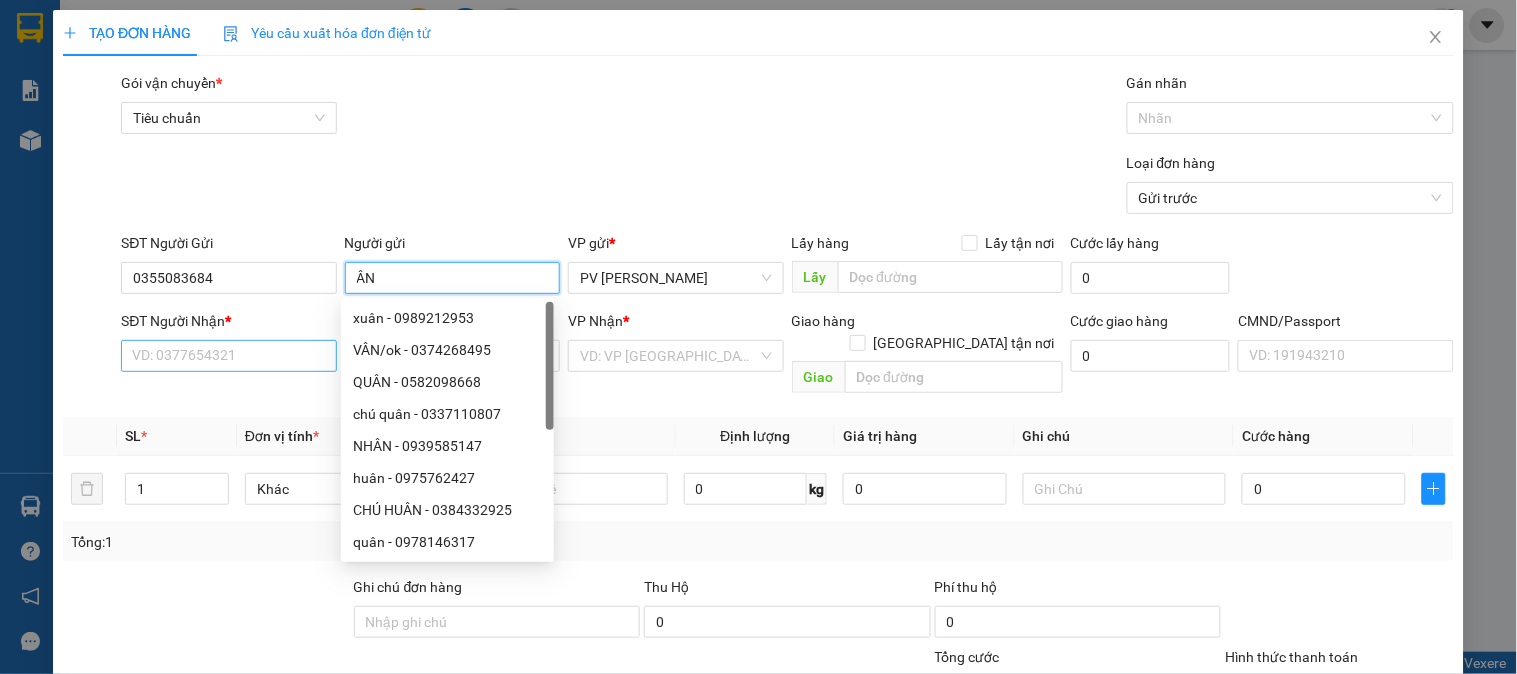 type on "ÂN" 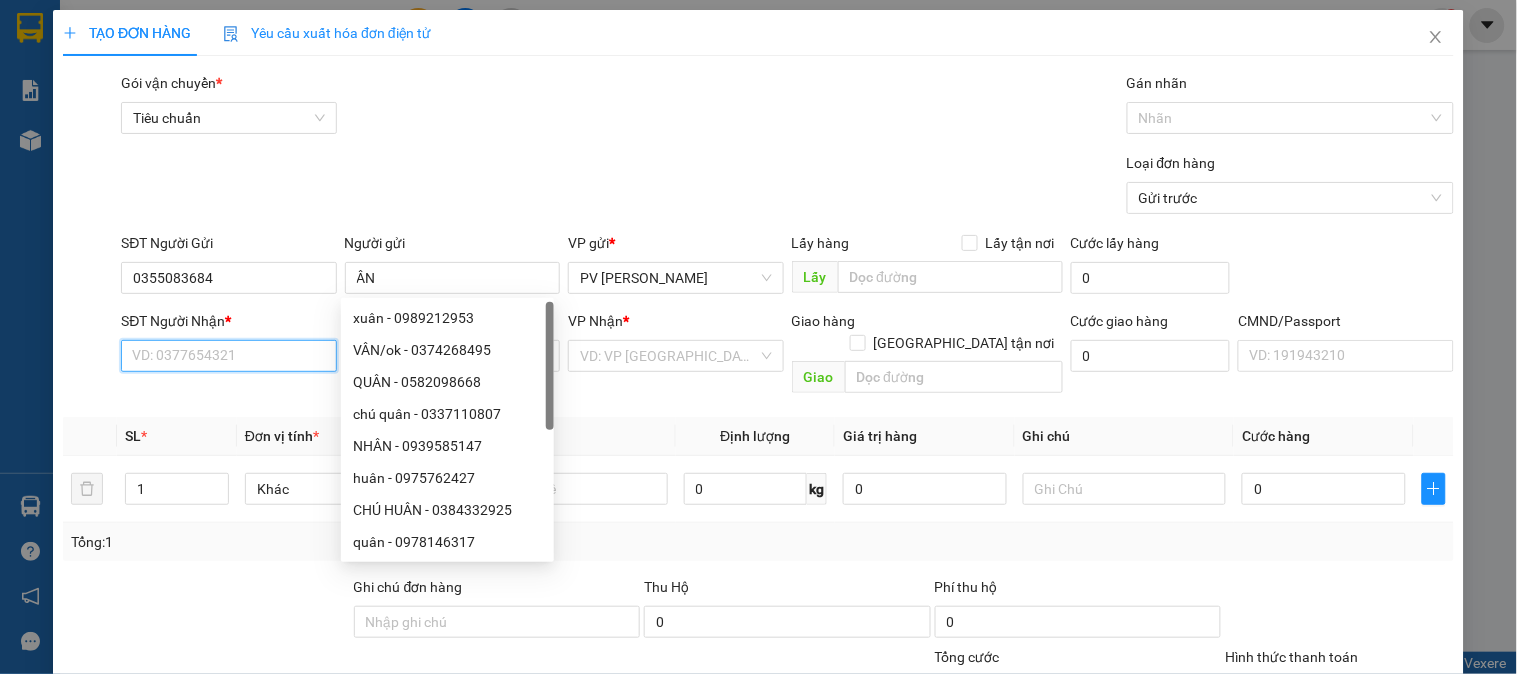 click on "SĐT Người Nhận  *" at bounding box center (228, 356) 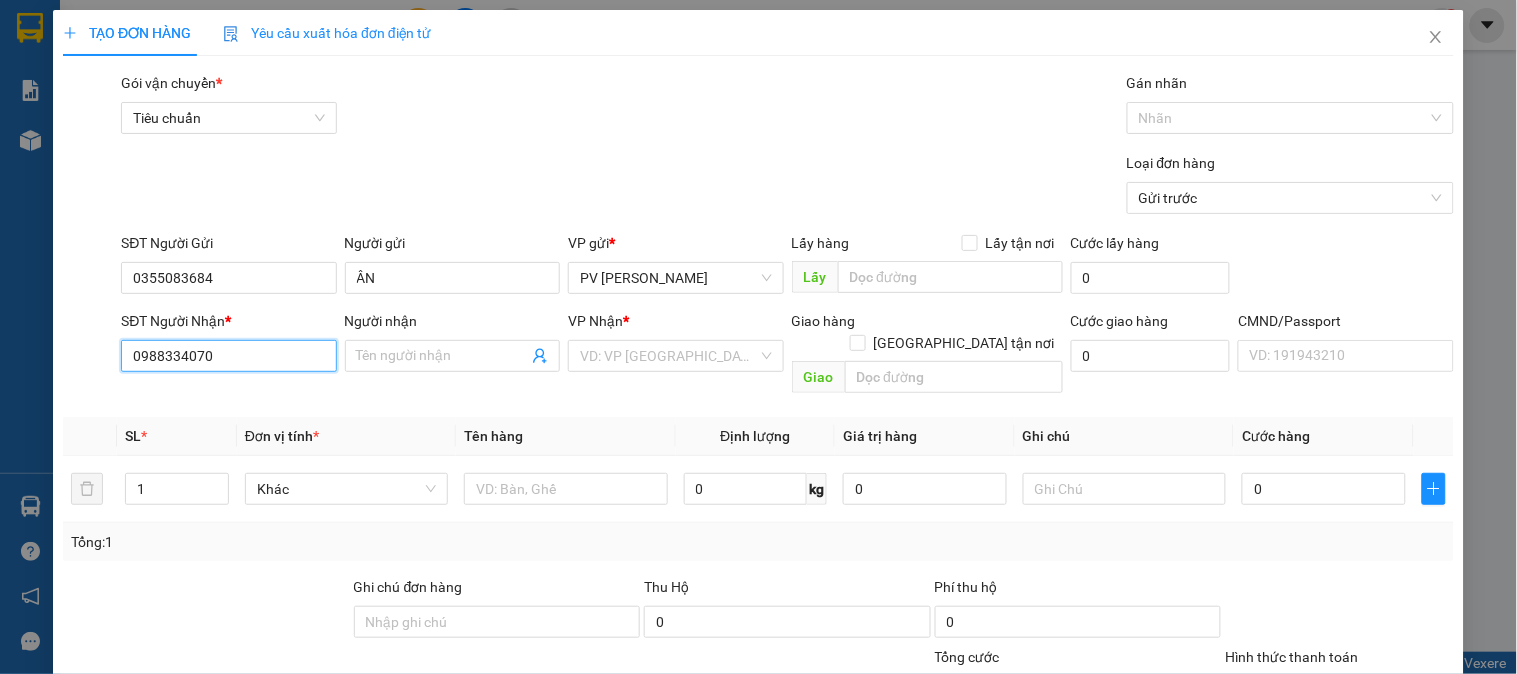 type on "0988334070" 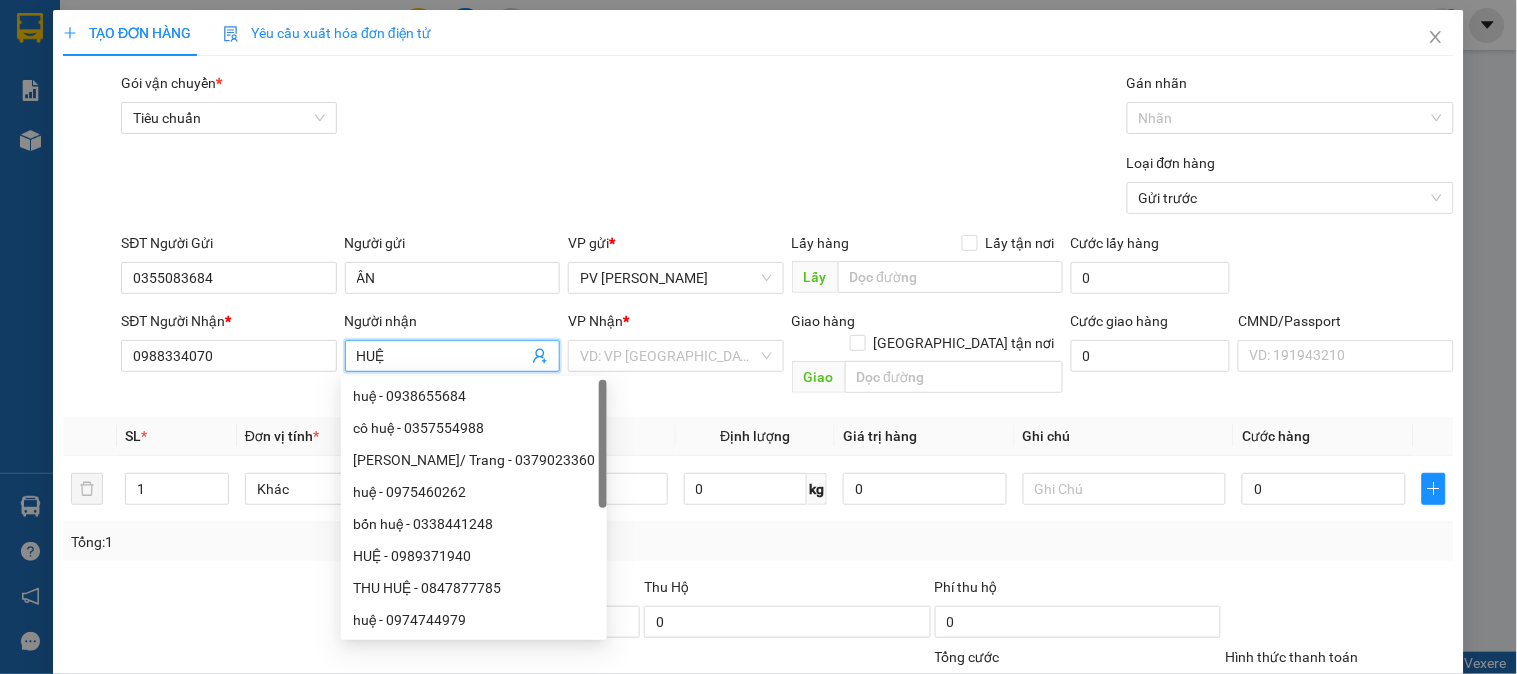 type on "HUỆ" 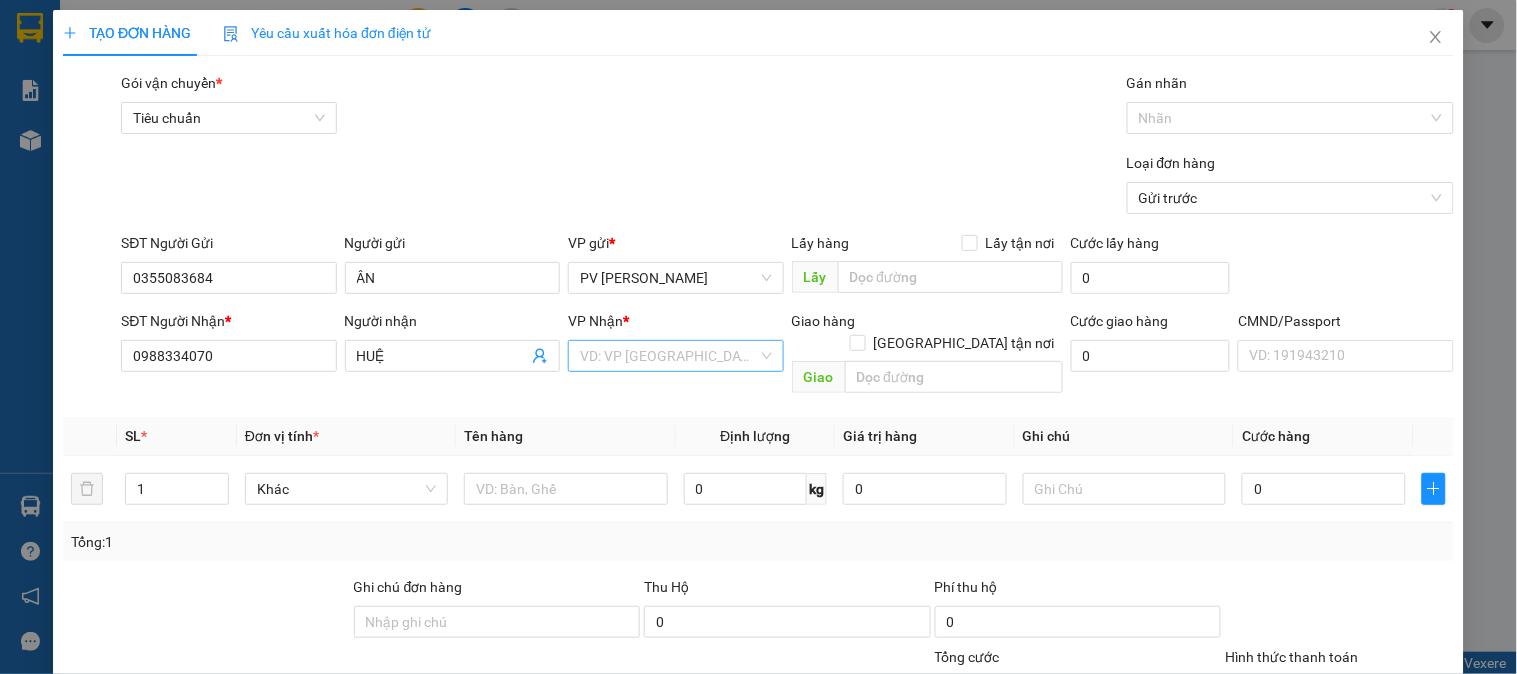 click at bounding box center (668, 356) 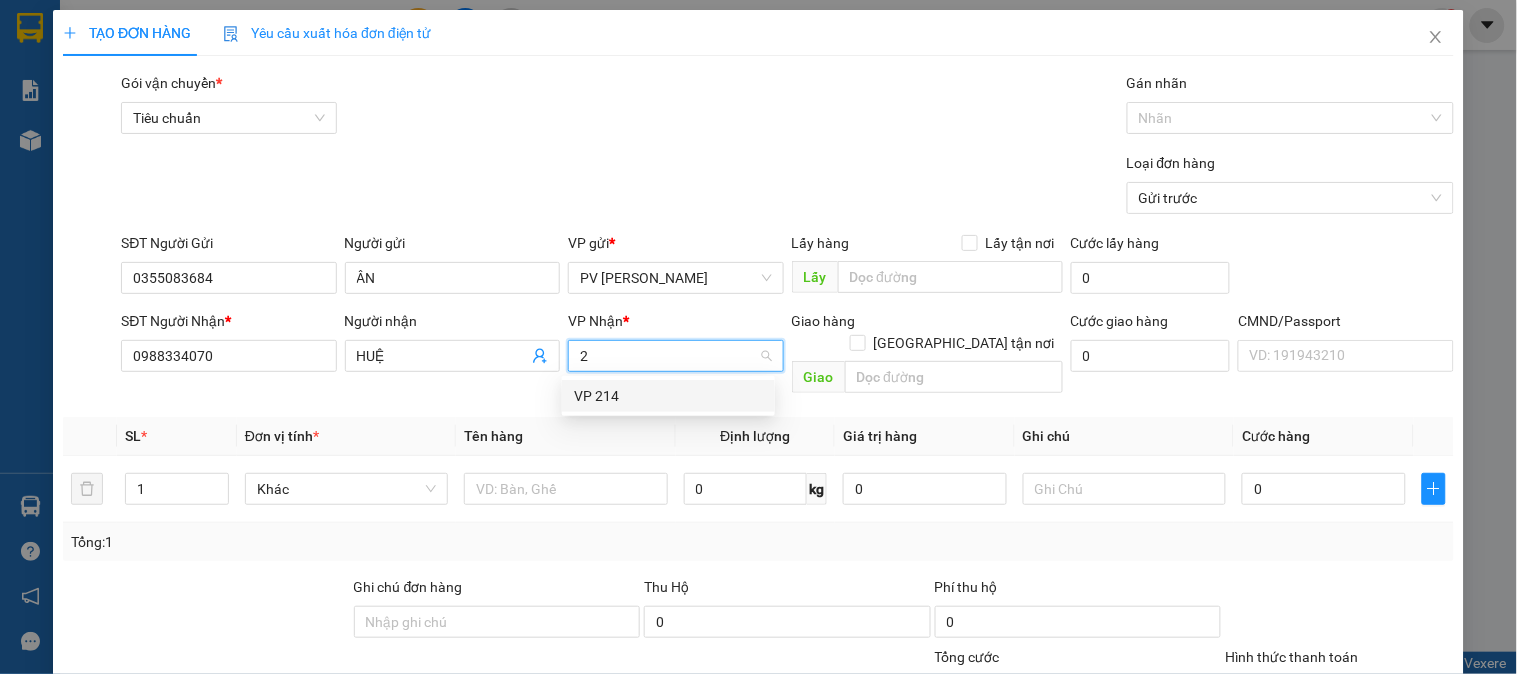 type on "21" 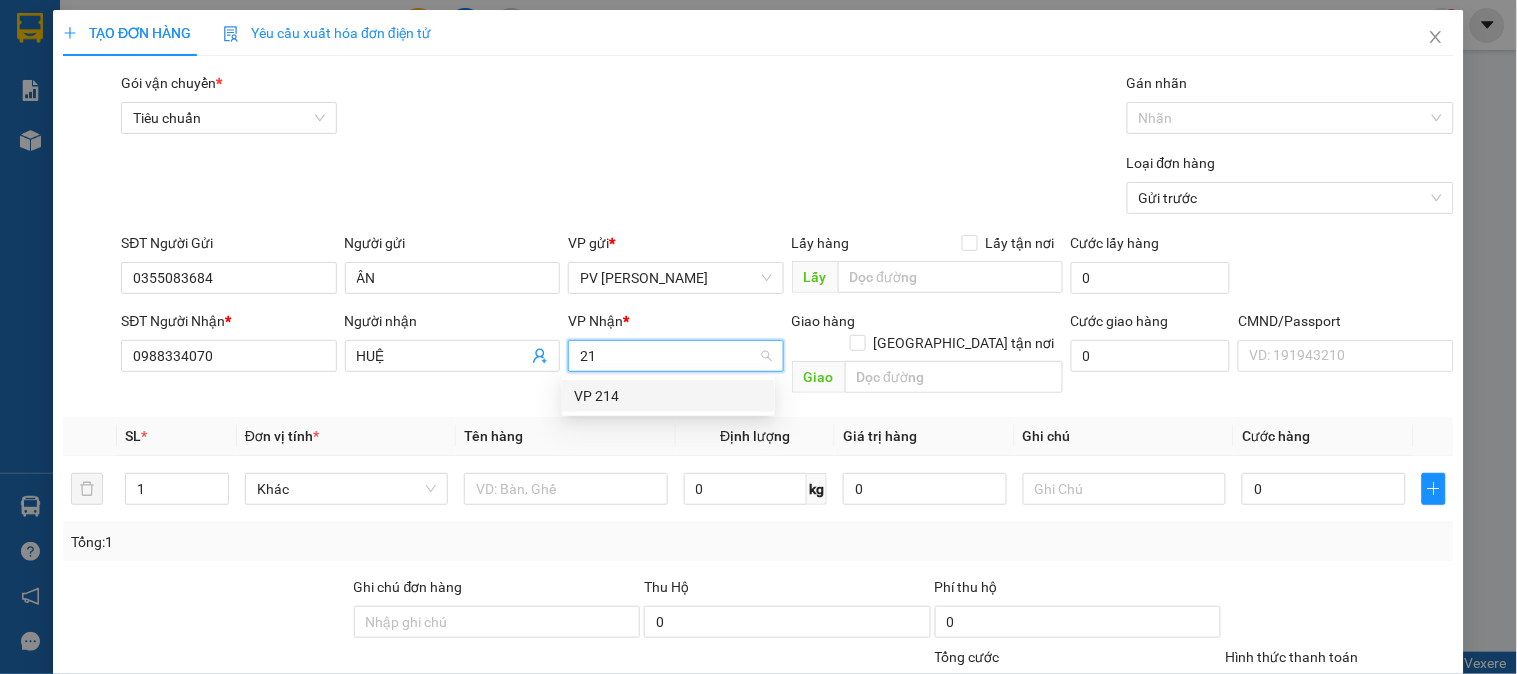 click on "VP 214" at bounding box center (668, 396) 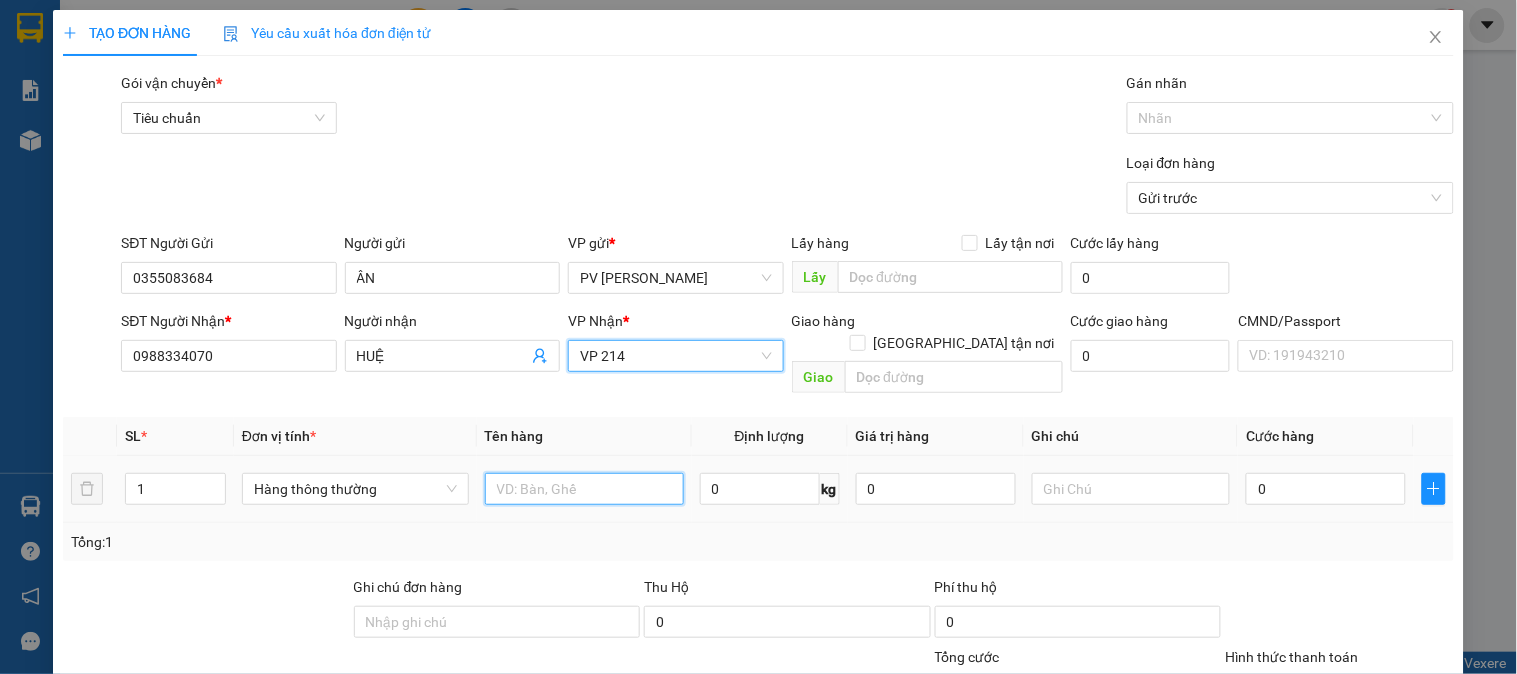 click at bounding box center [584, 489] 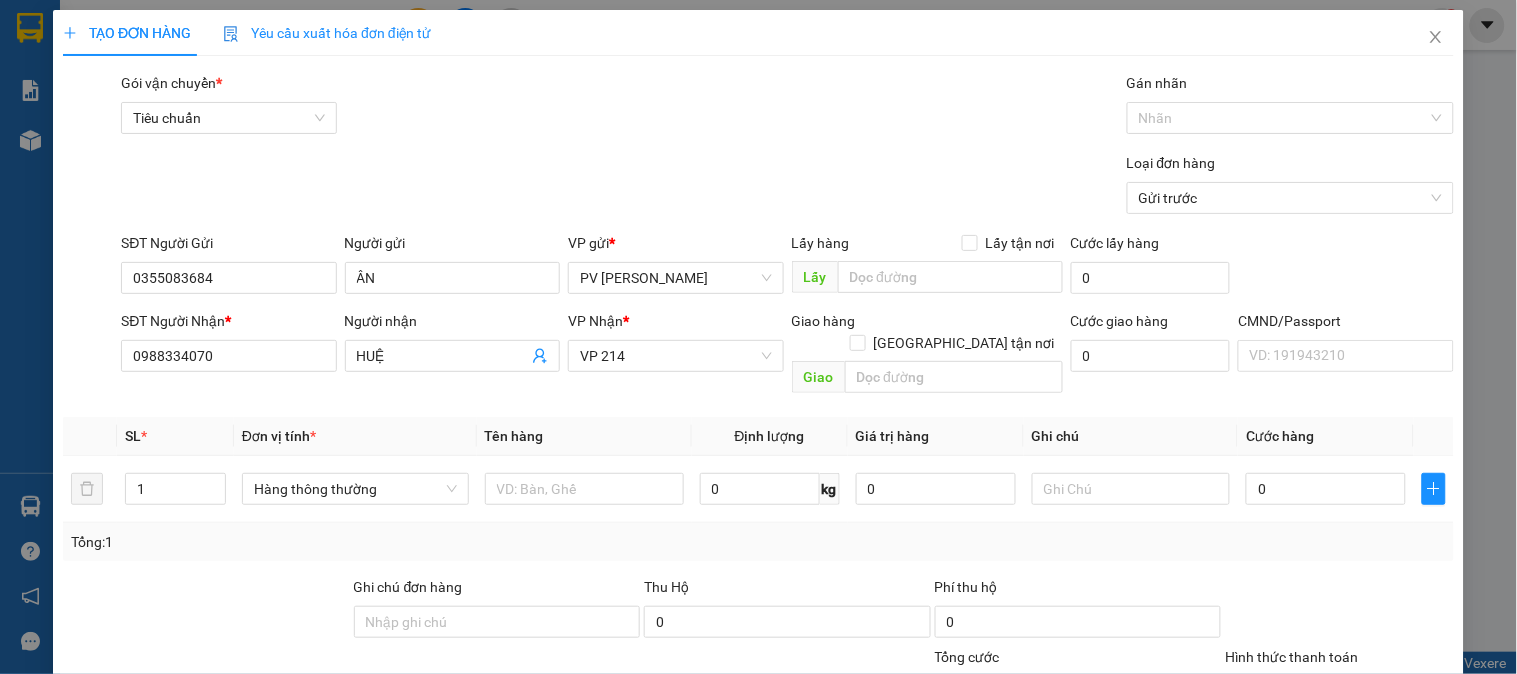 click on "Gán nhãn   Nhãn" at bounding box center (1290, 107) 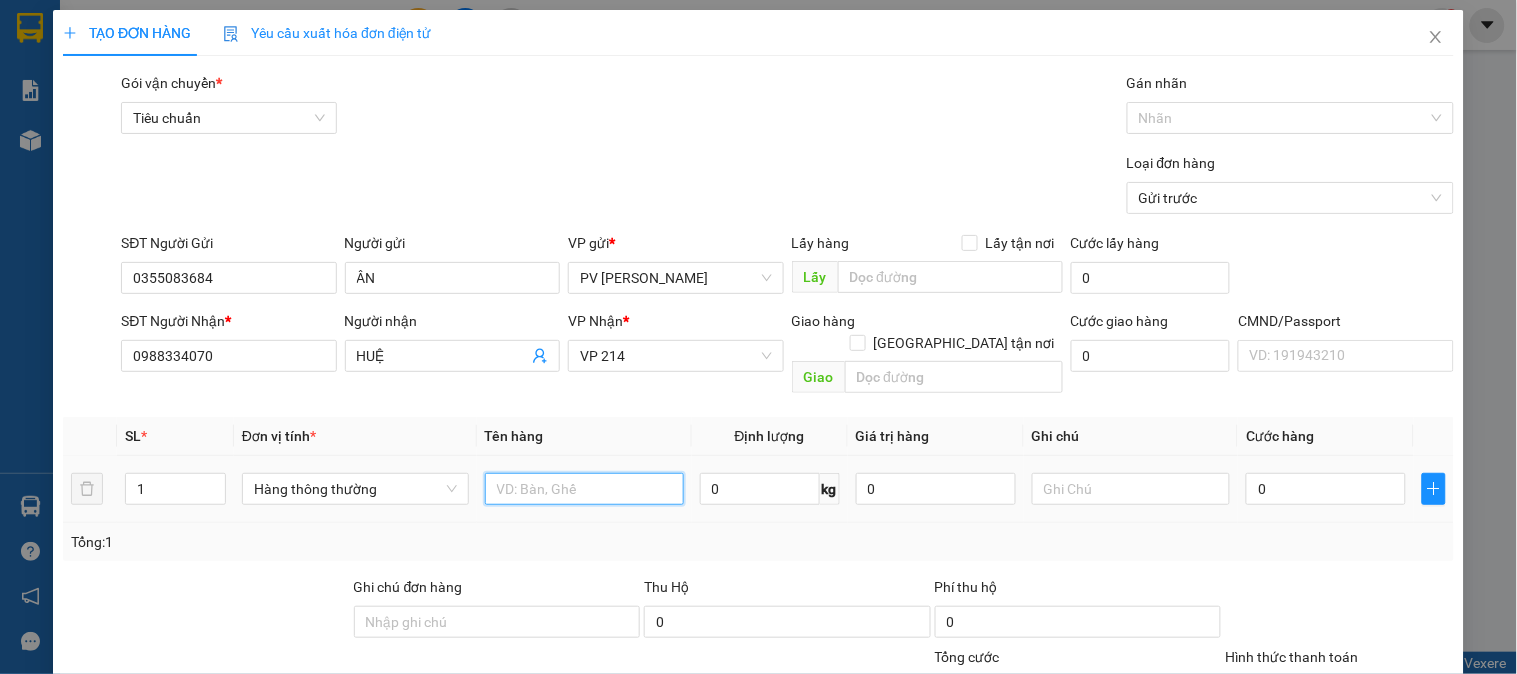 click at bounding box center (584, 489) 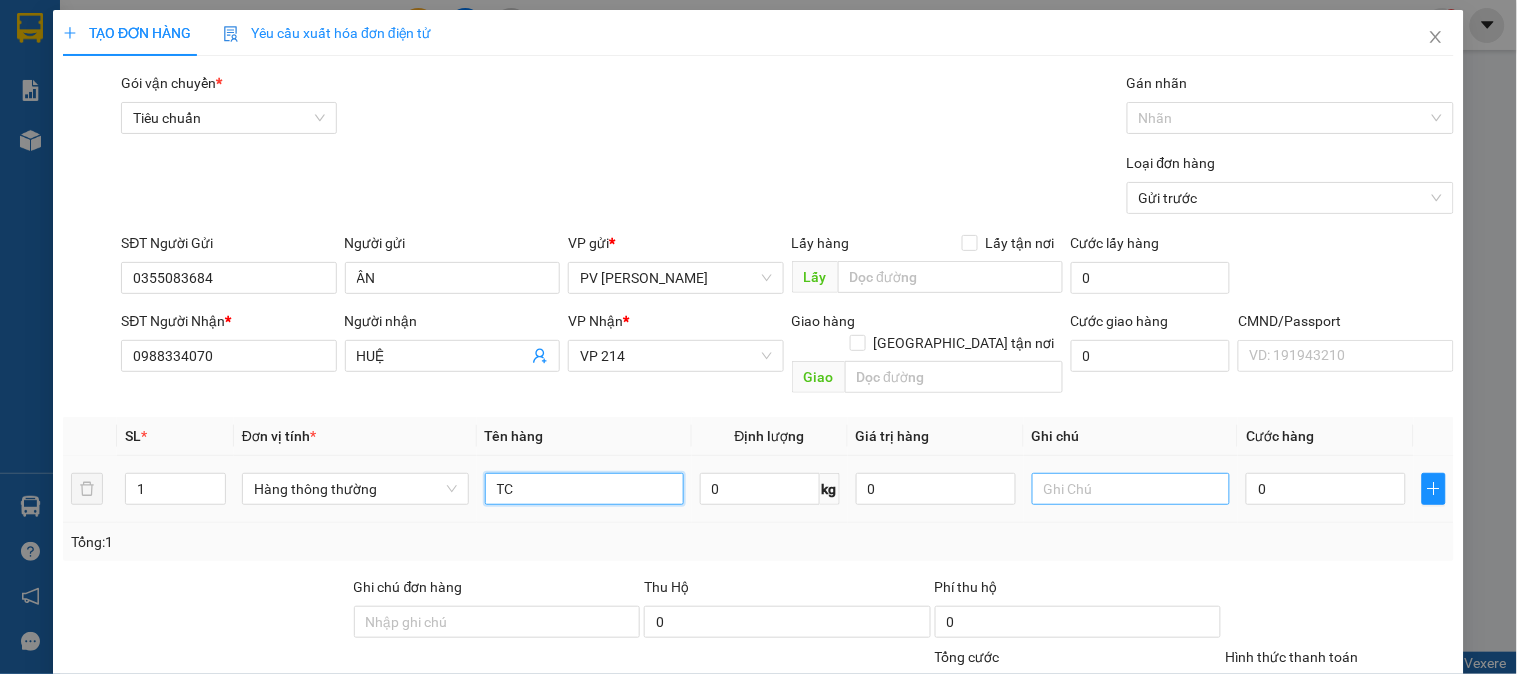 type on "TC" 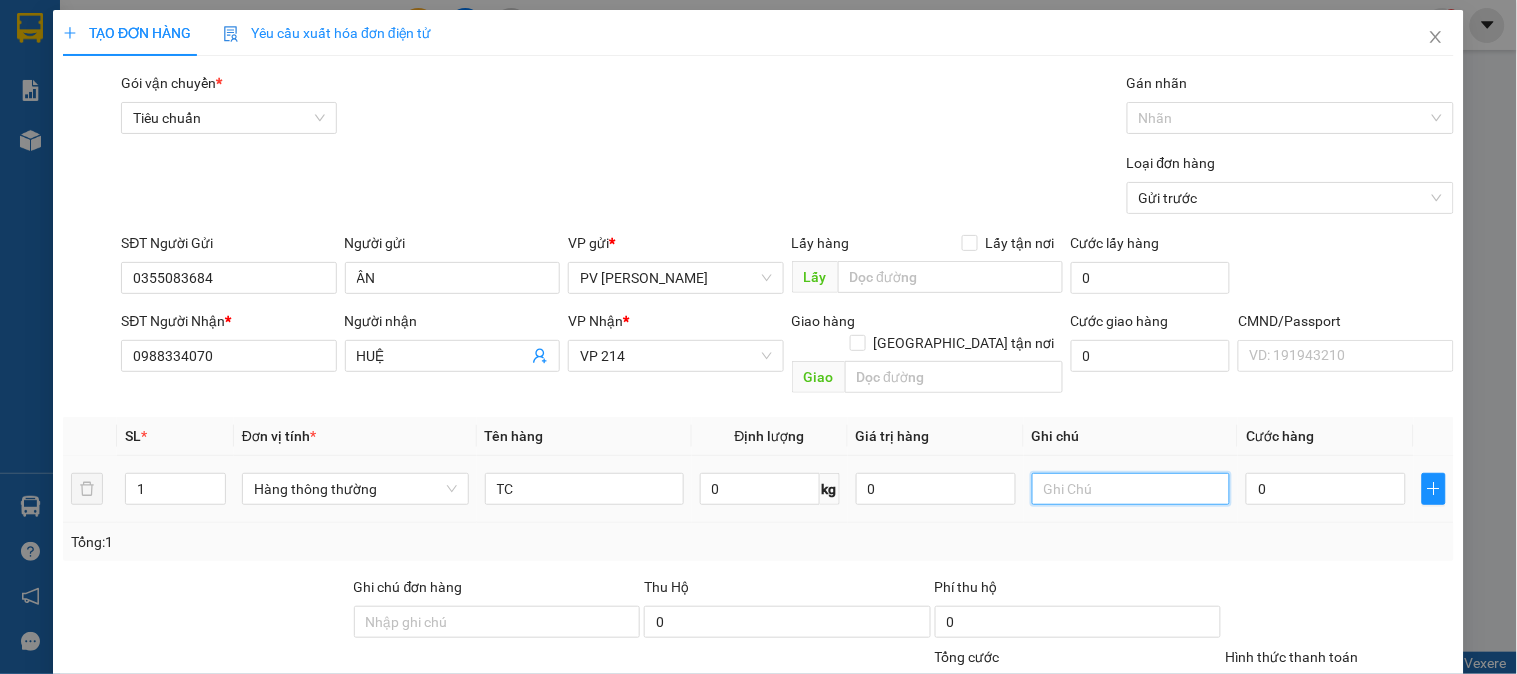 click at bounding box center [1131, 489] 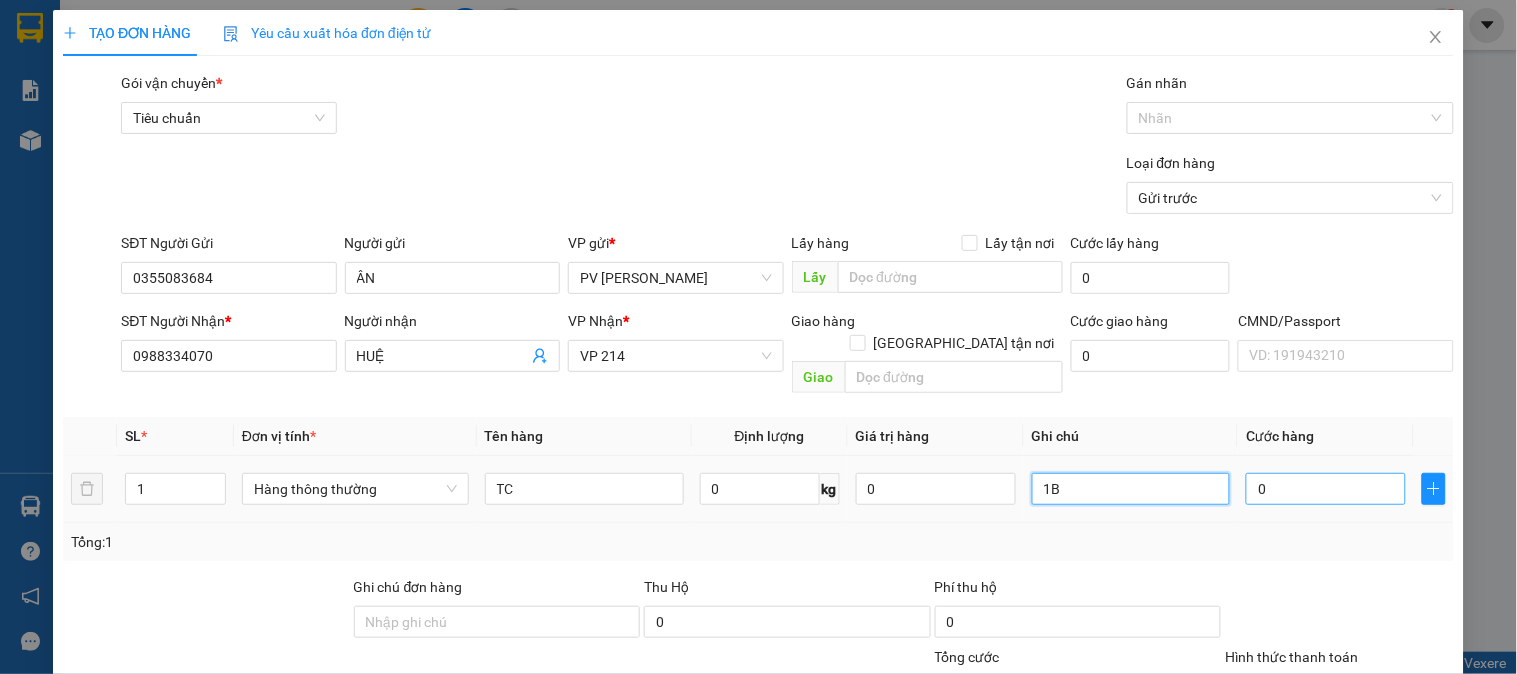 type on "1B" 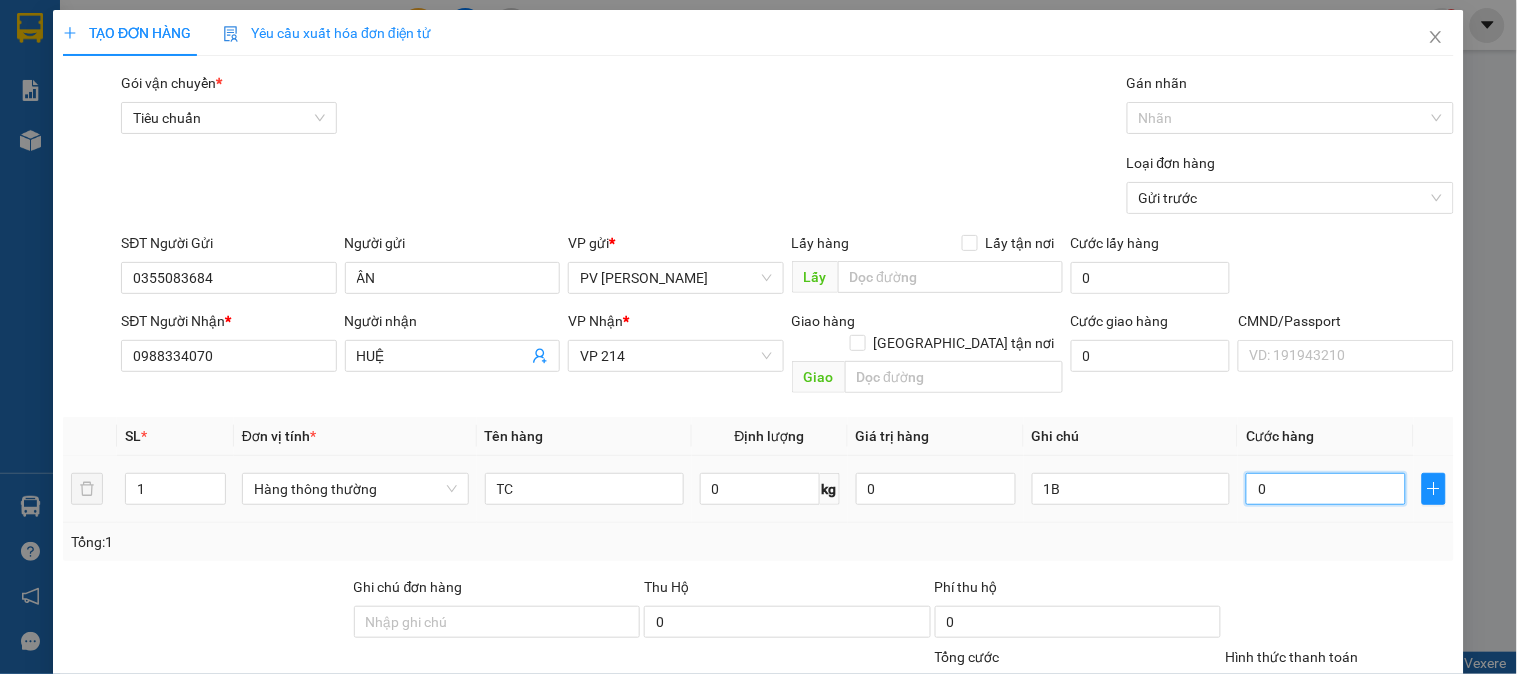 click on "0" at bounding box center [1326, 489] 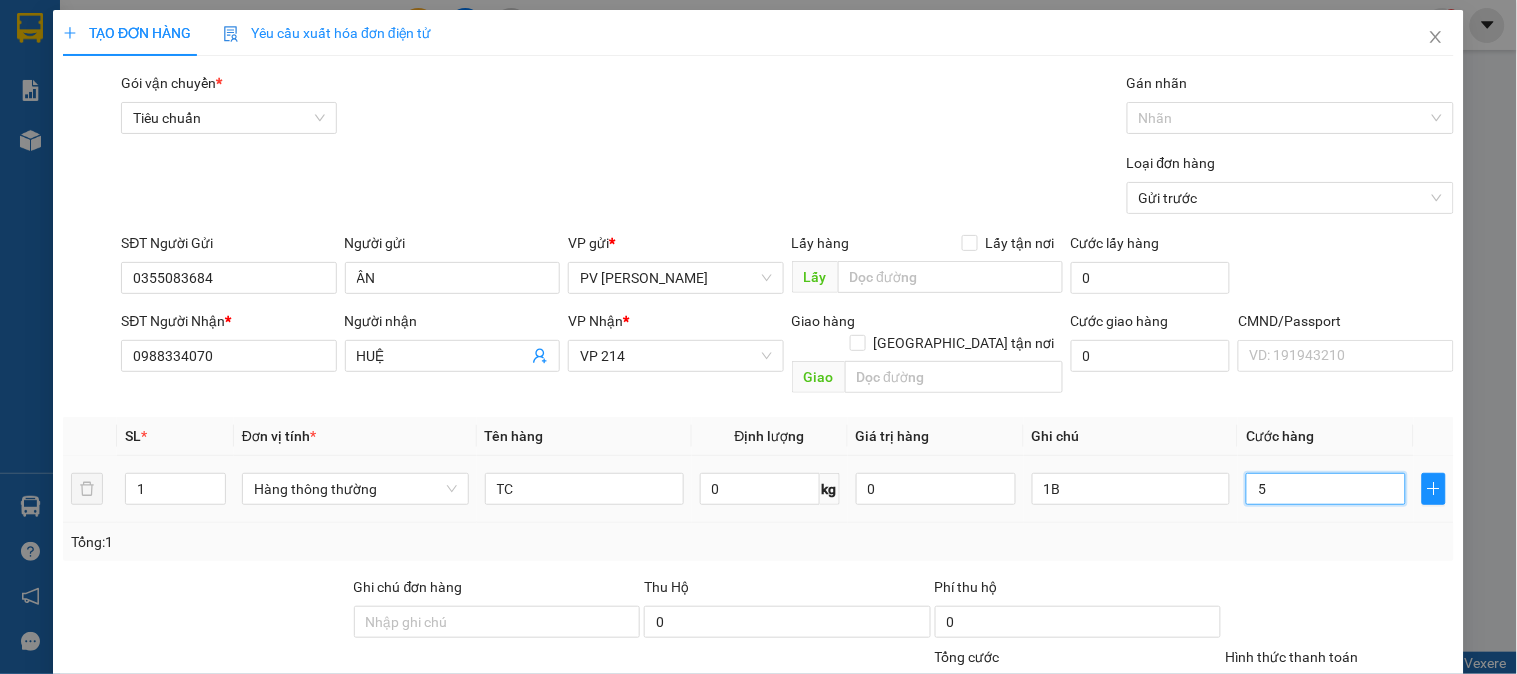type on "50" 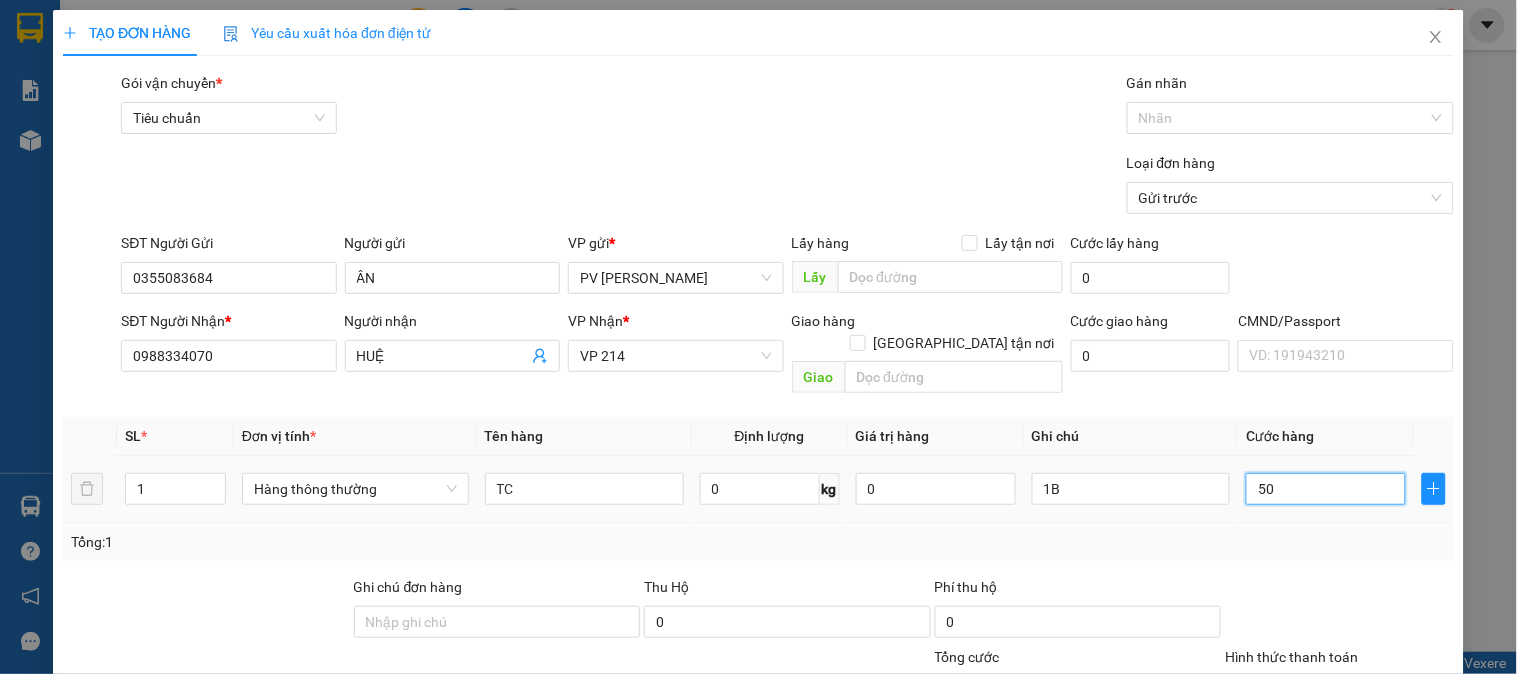 type on "500" 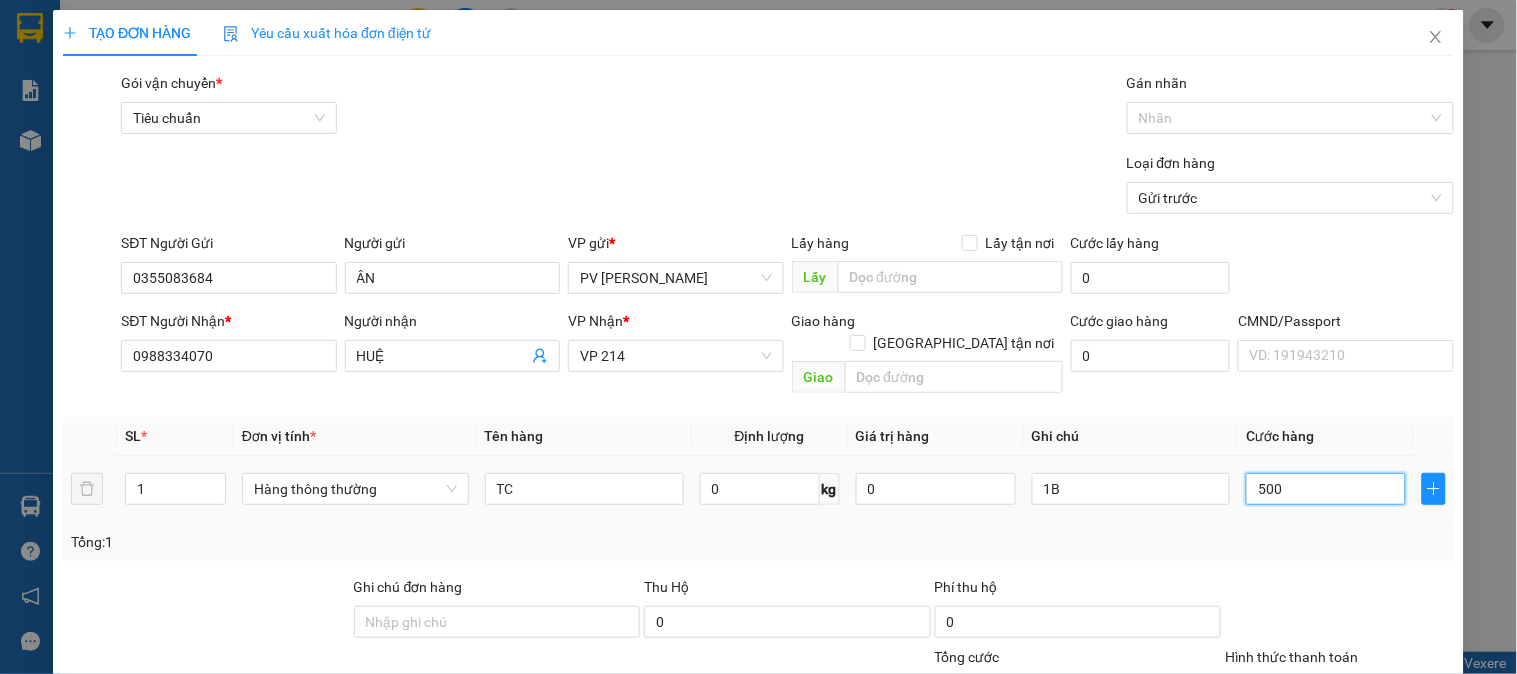 type on "5.000" 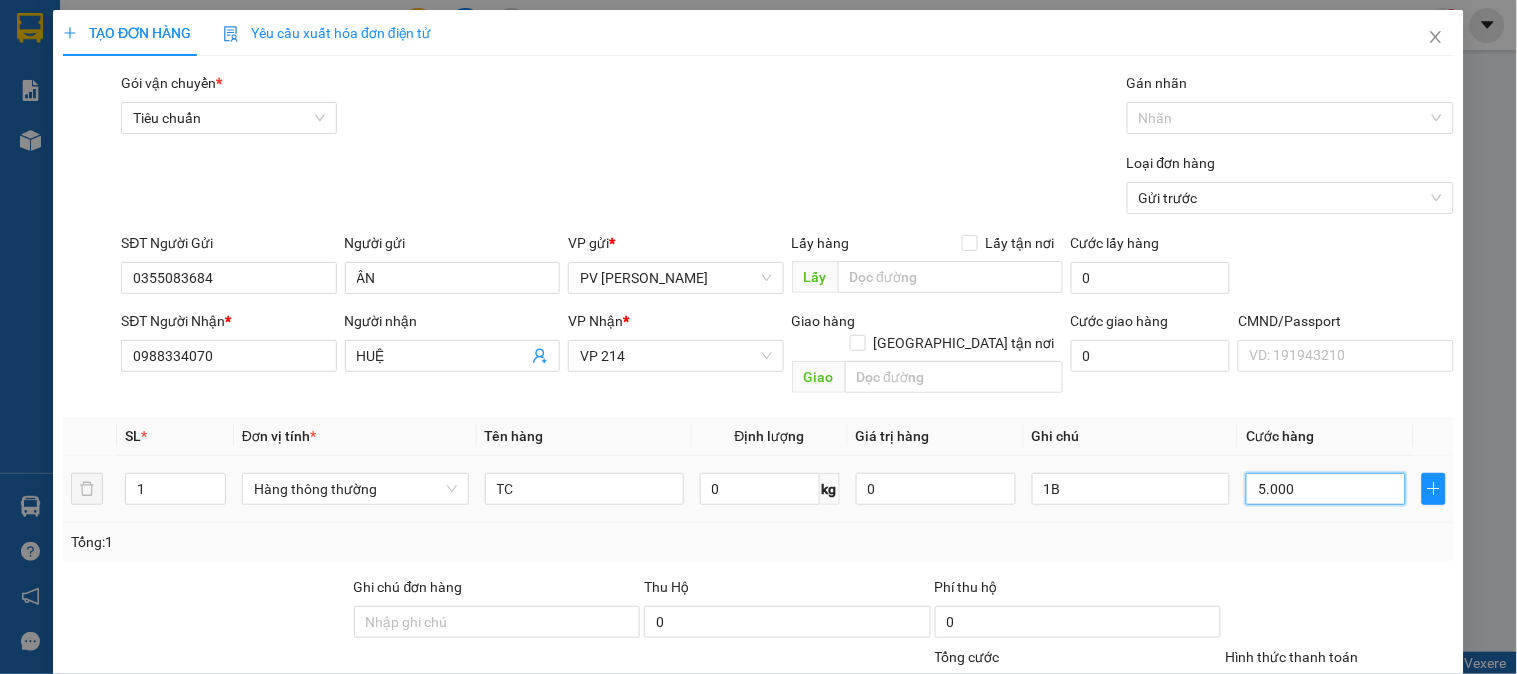 type on "5.000" 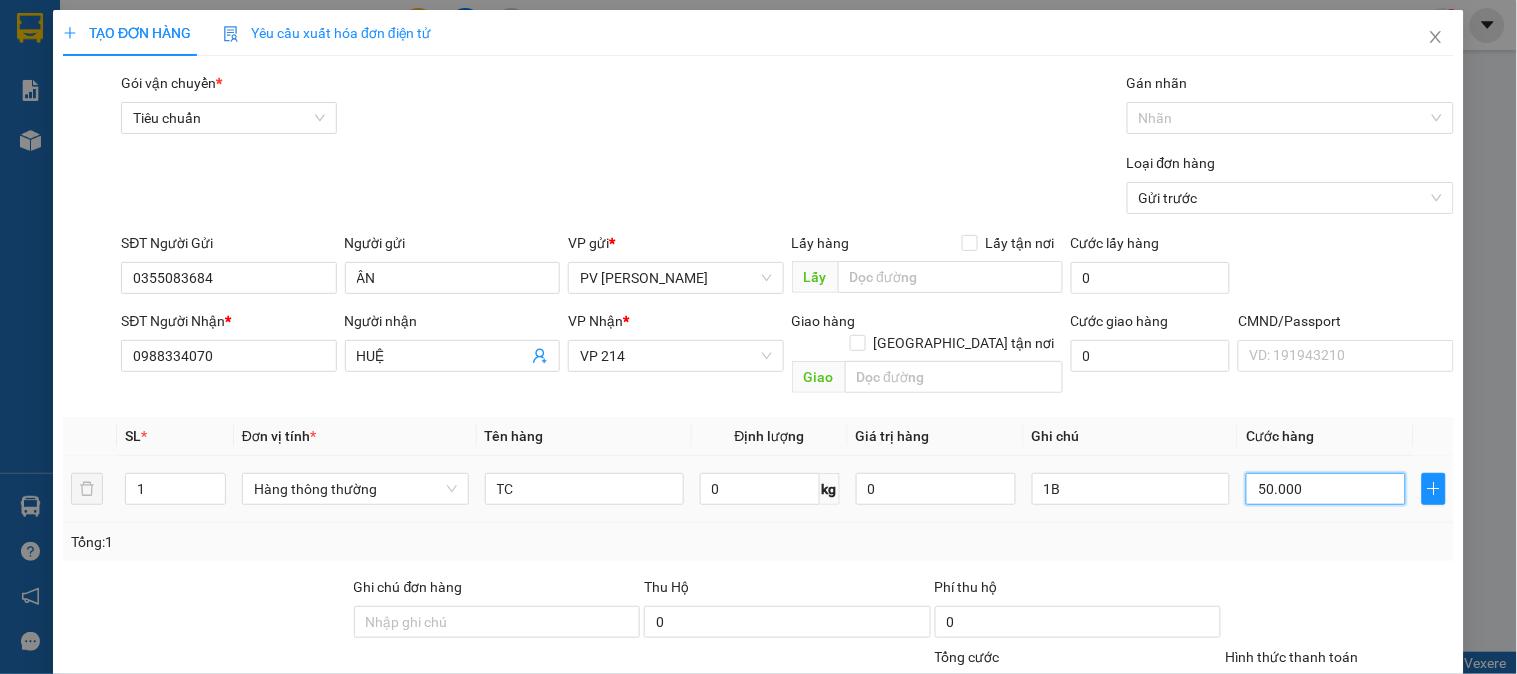 scroll, scrollTop: 287, scrollLeft: 0, axis: vertical 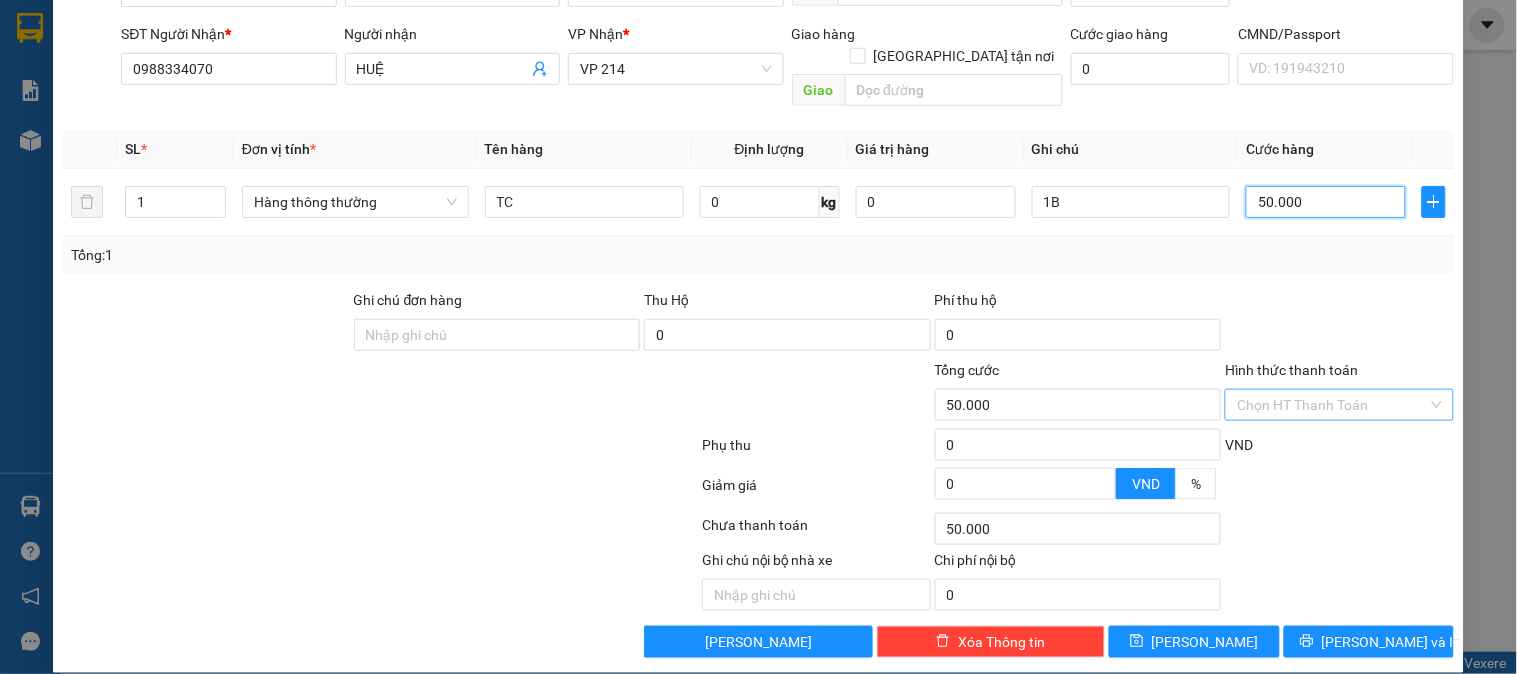 type on "50.000" 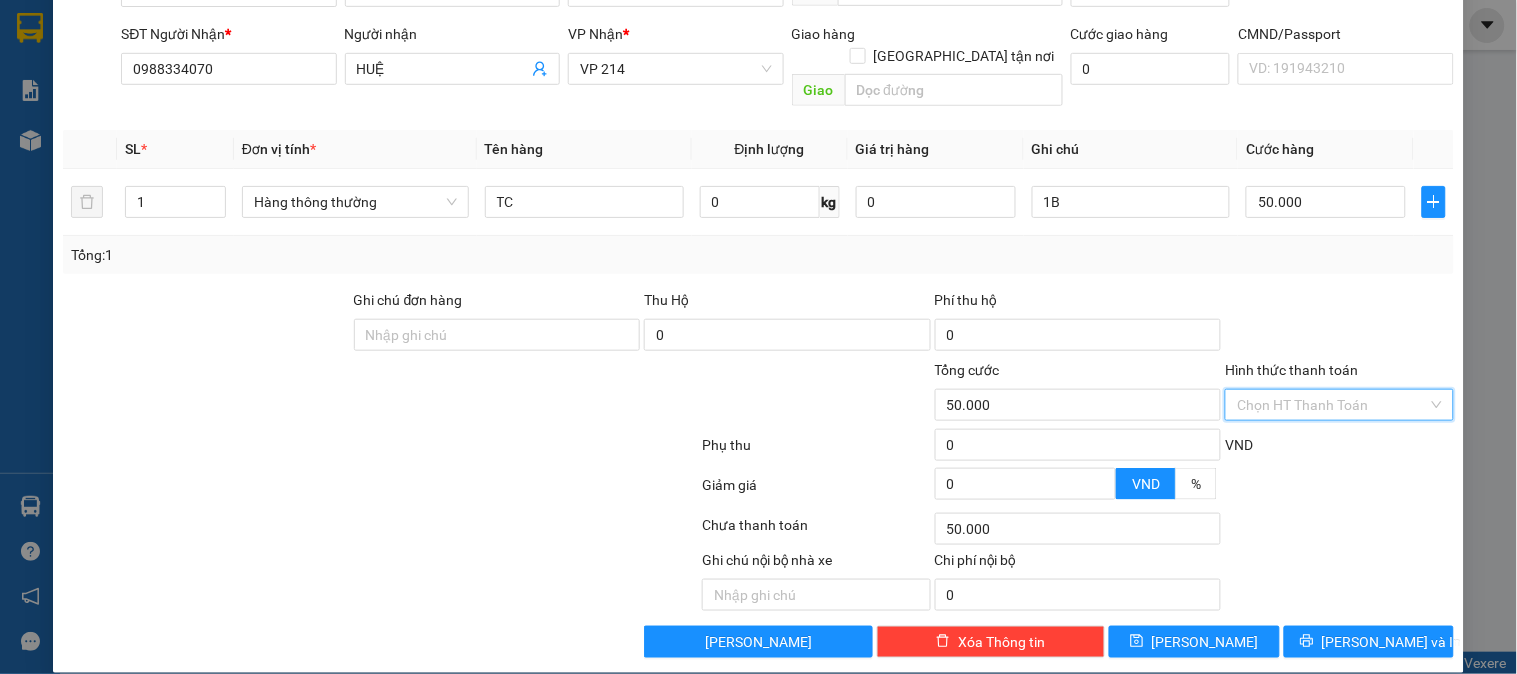 click on "Hình thức thanh toán" at bounding box center (1332, 405) 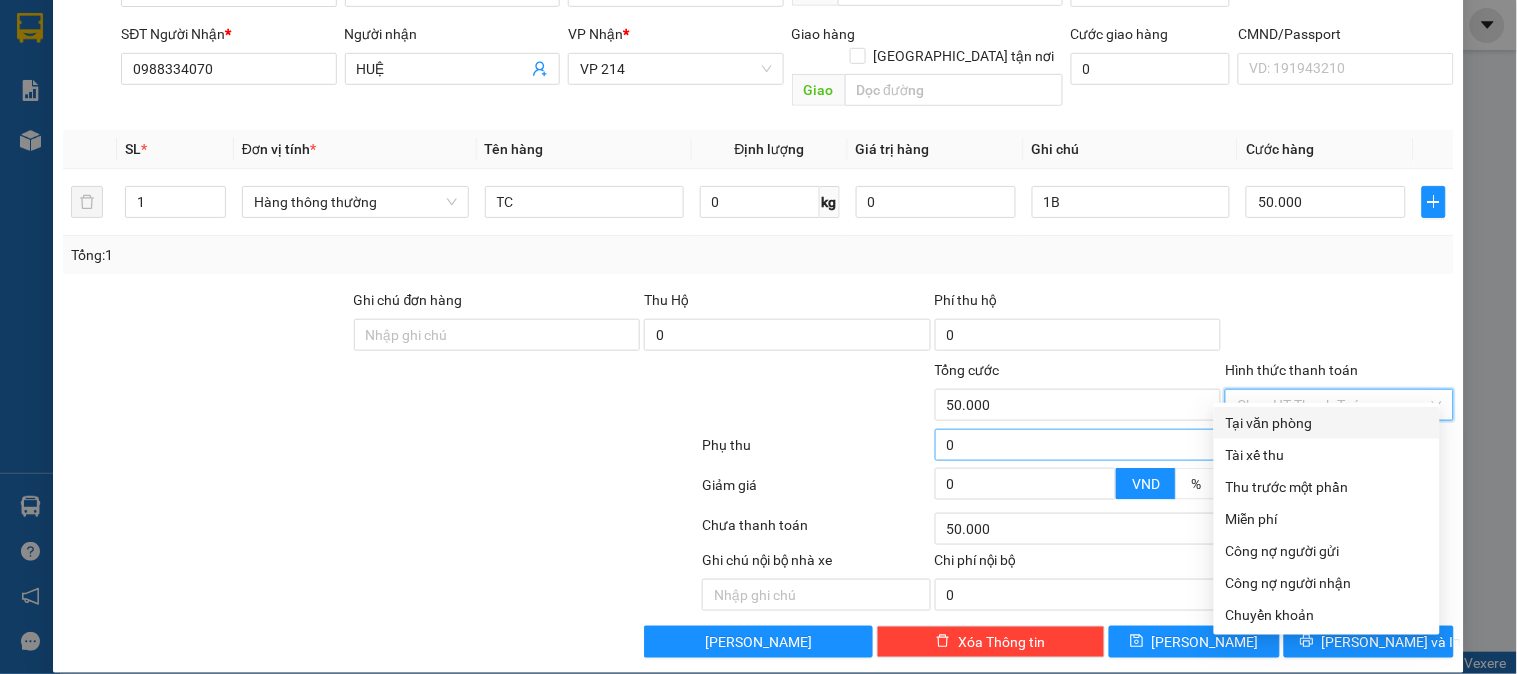 drag, startPoint x: 1253, startPoint y: 413, endPoint x: 1196, endPoint y: 406, distance: 57.428215 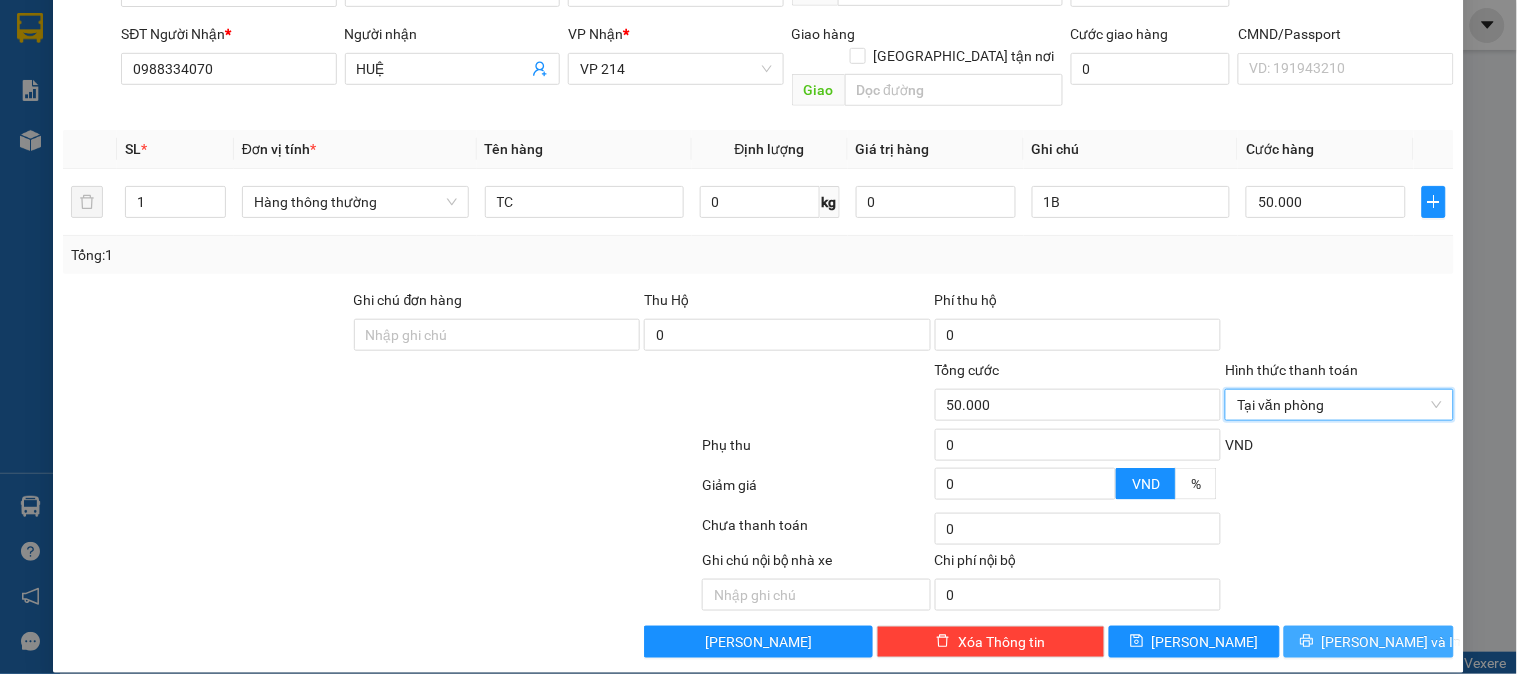 click on "[PERSON_NAME] và In" at bounding box center [1392, 642] 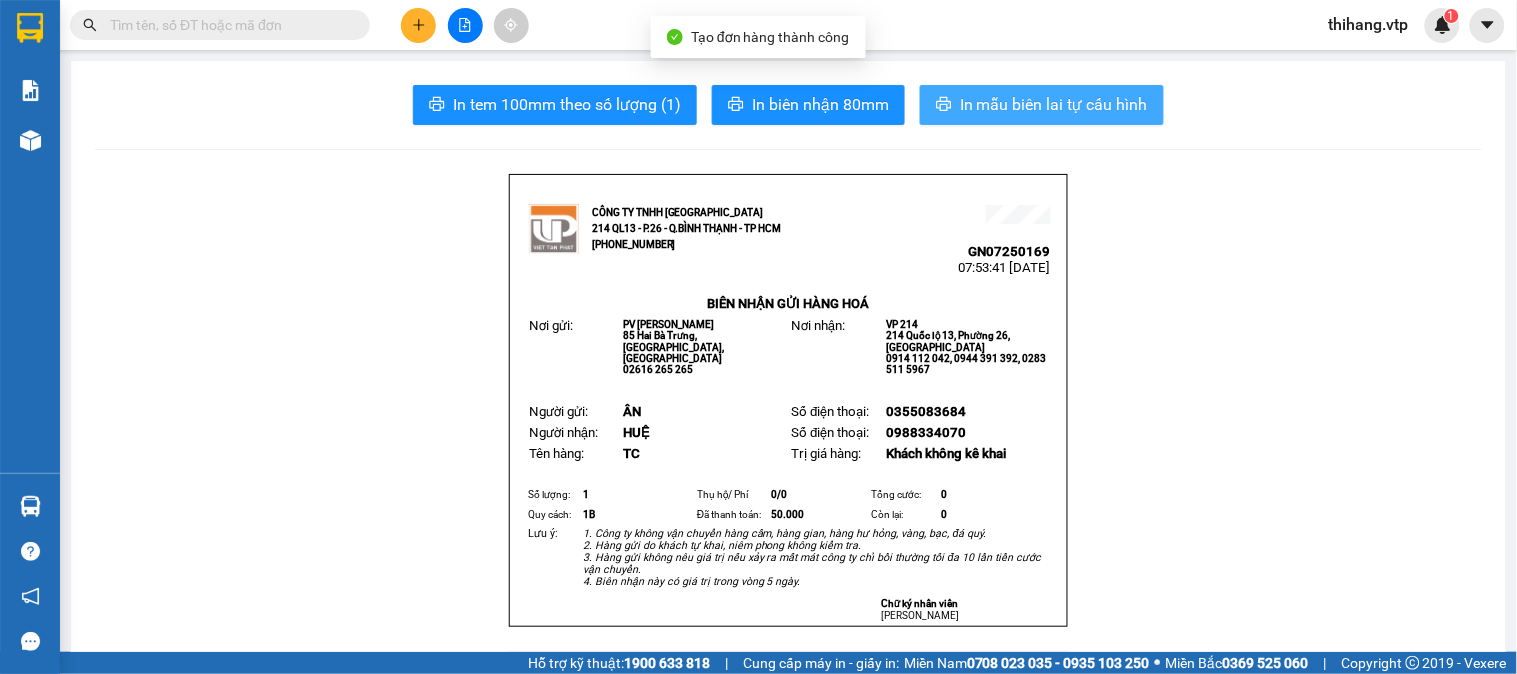 click on "In mẫu biên lai tự cấu hình" at bounding box center [1054, 104] 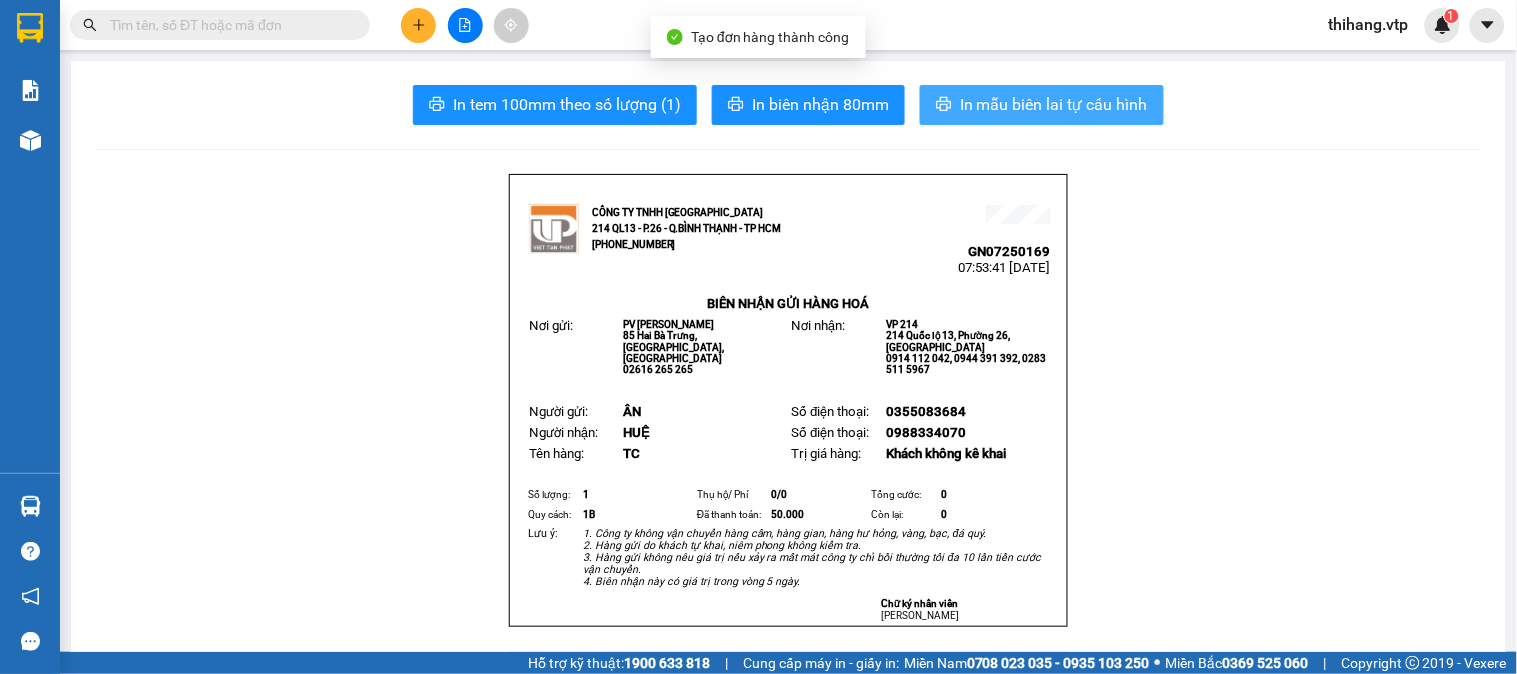 scroll, scrollTop: 0, scrollLeft: 0, axis: both 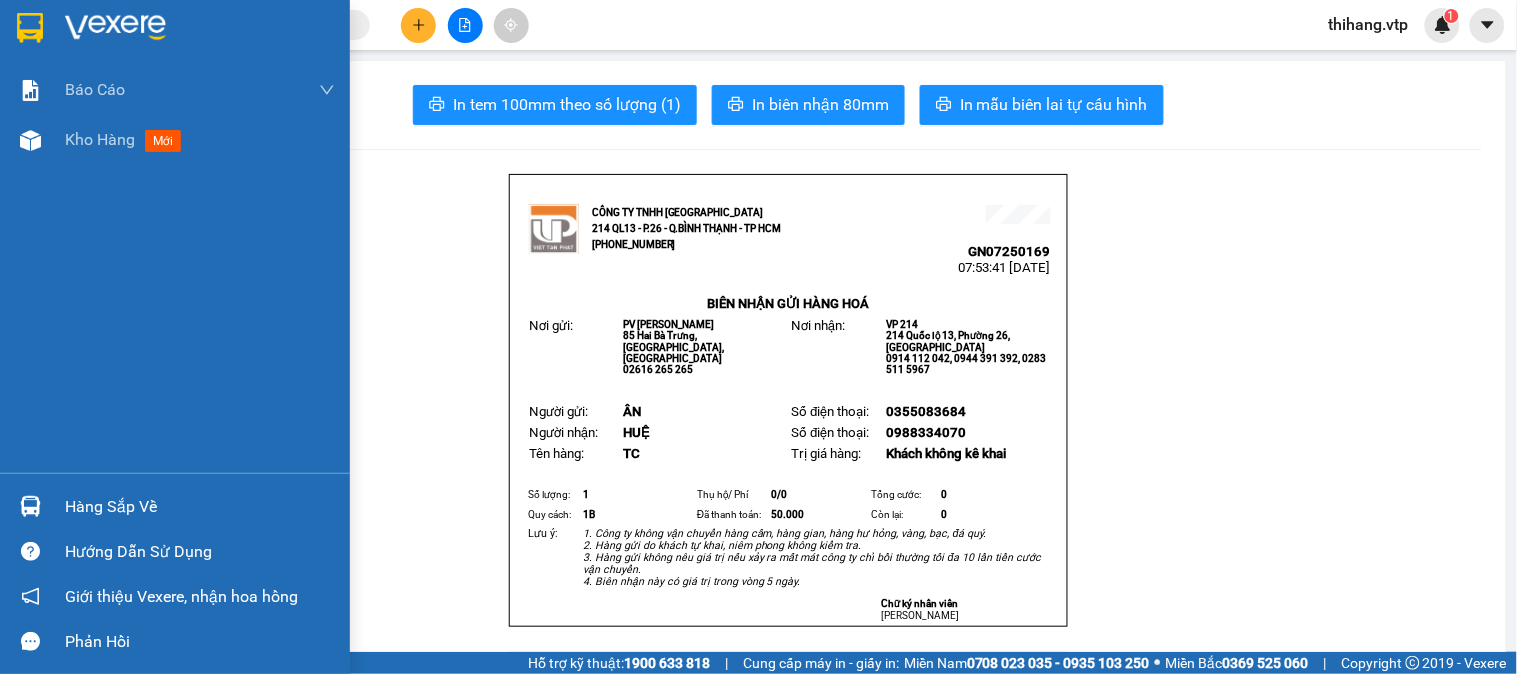 click at bounding box center [115, 28] 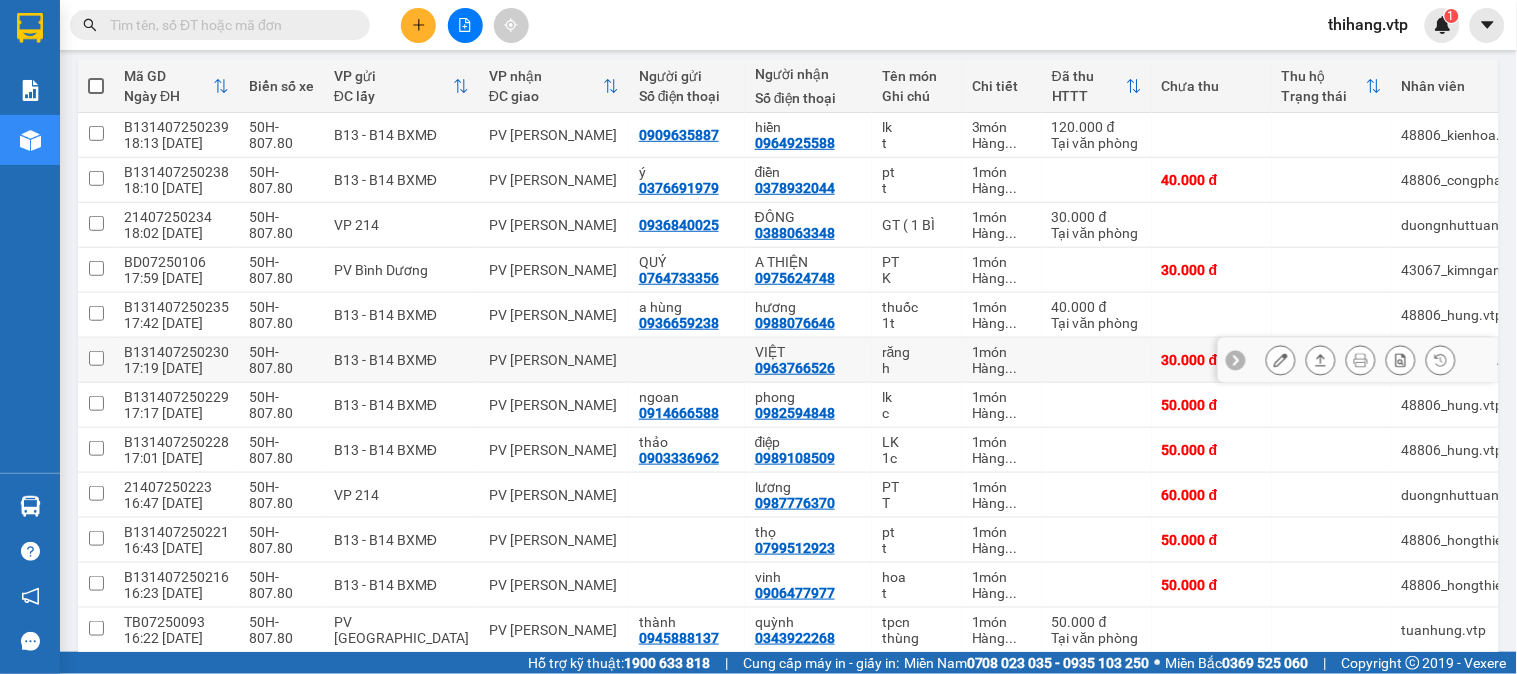 scroll, scrollTop: 333, scrollLeft: 0, axis: vertical 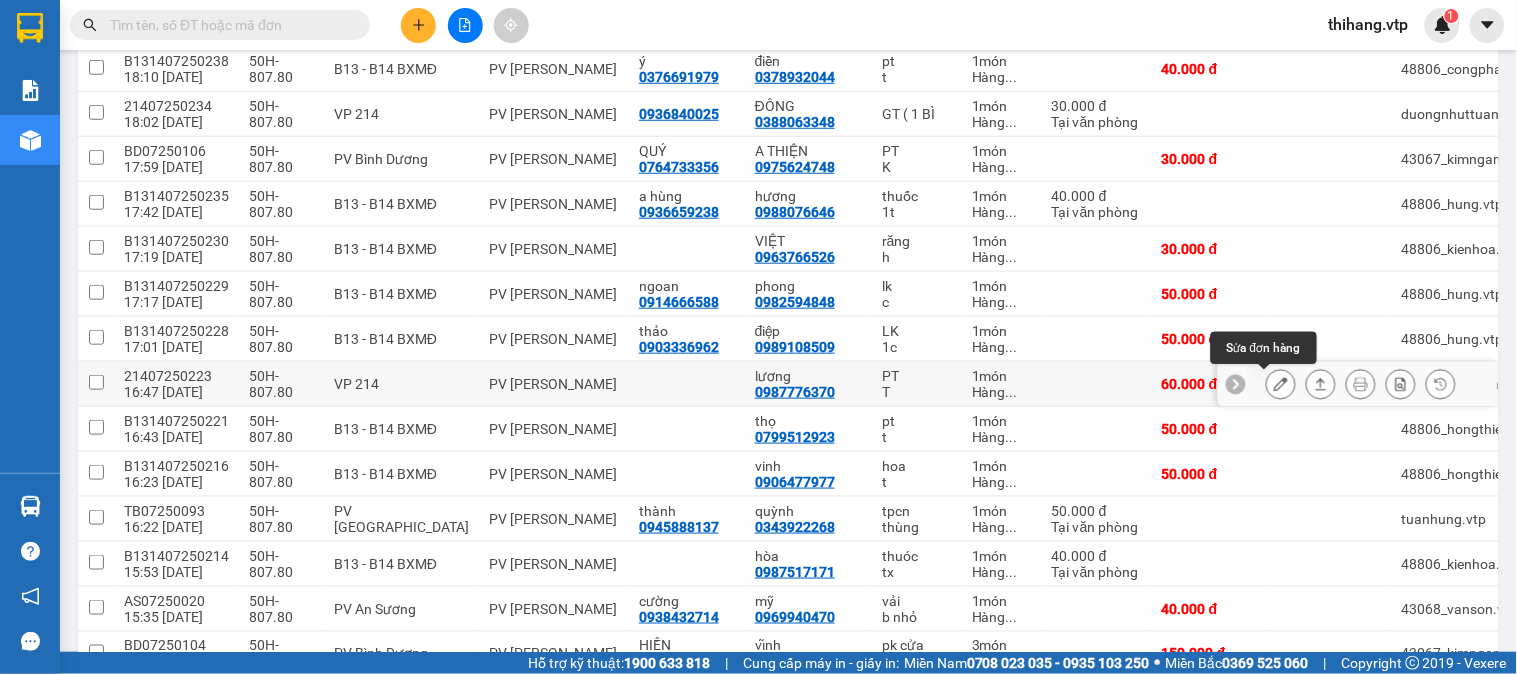 click 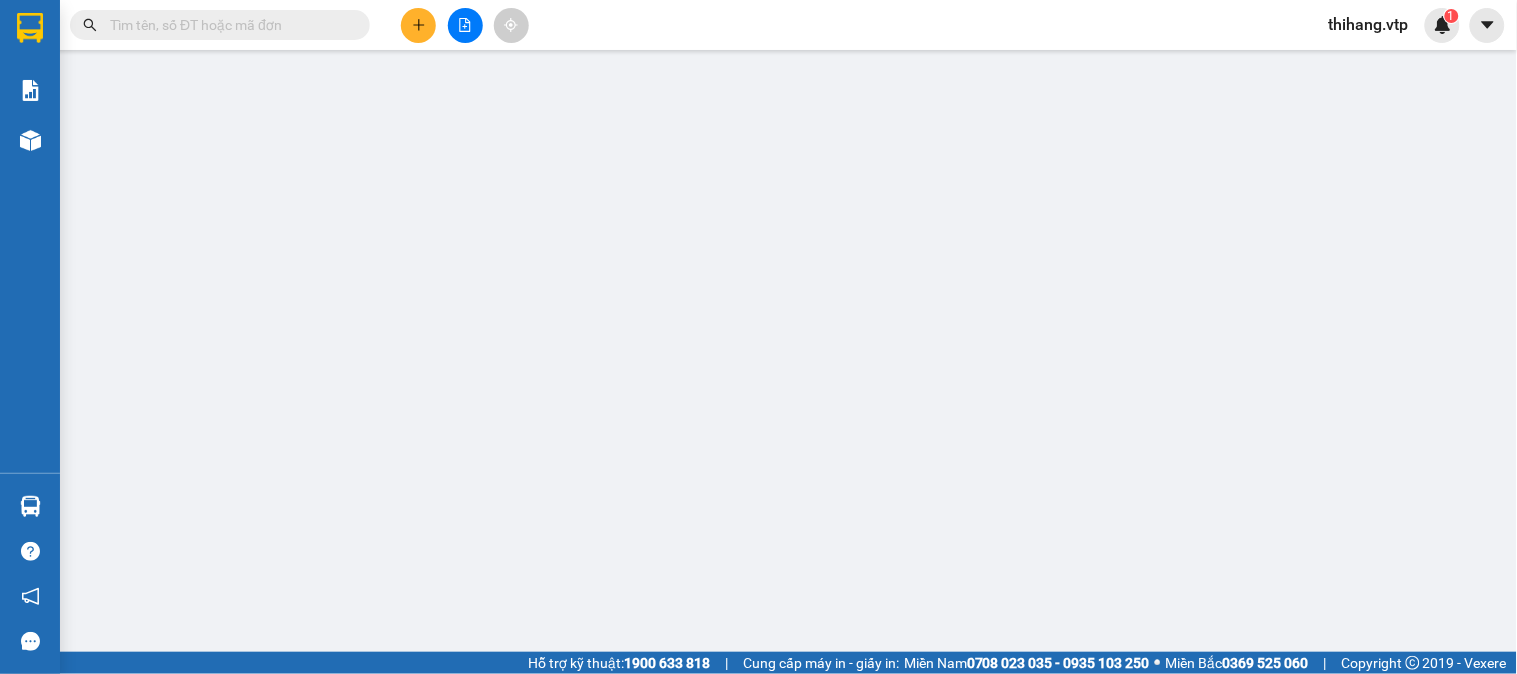 scroll, scrollTop: 0, scrollLeft: 0, axis: both 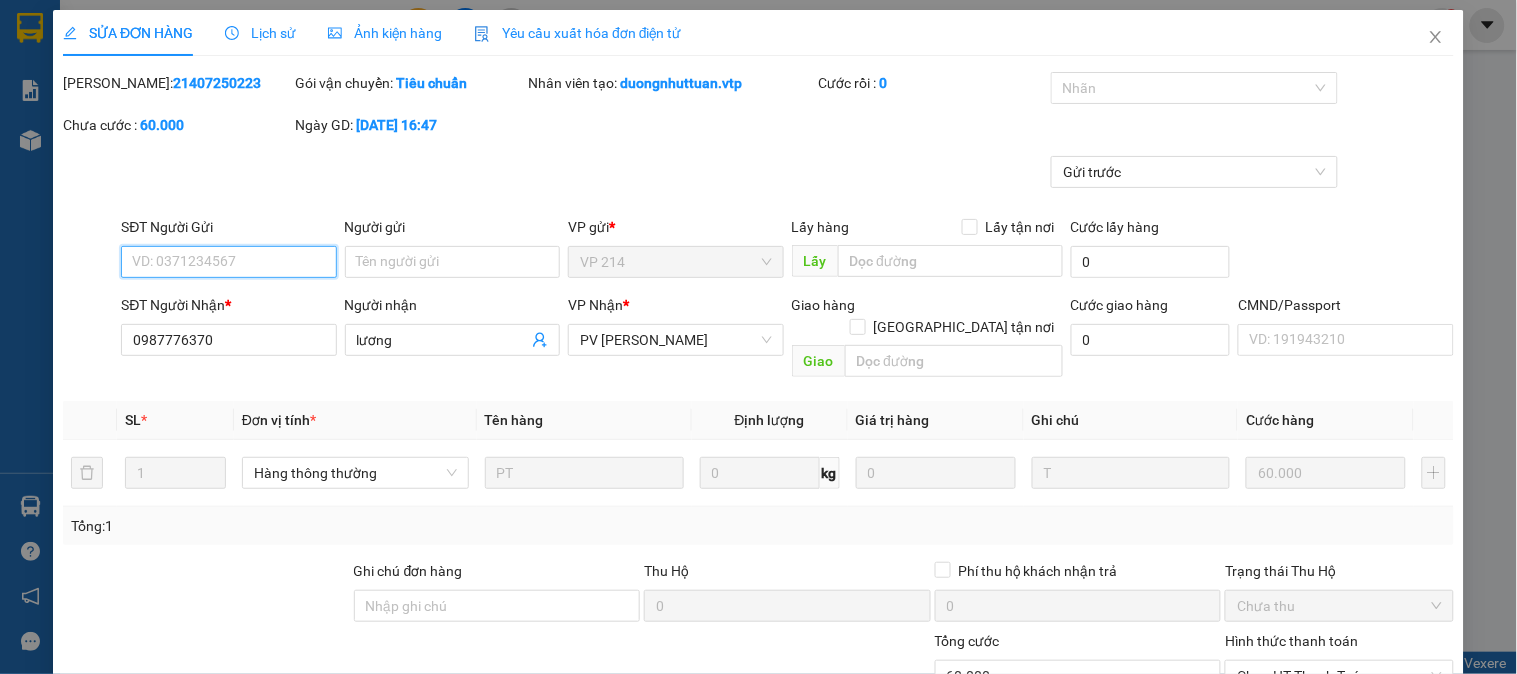 type on "3.000" 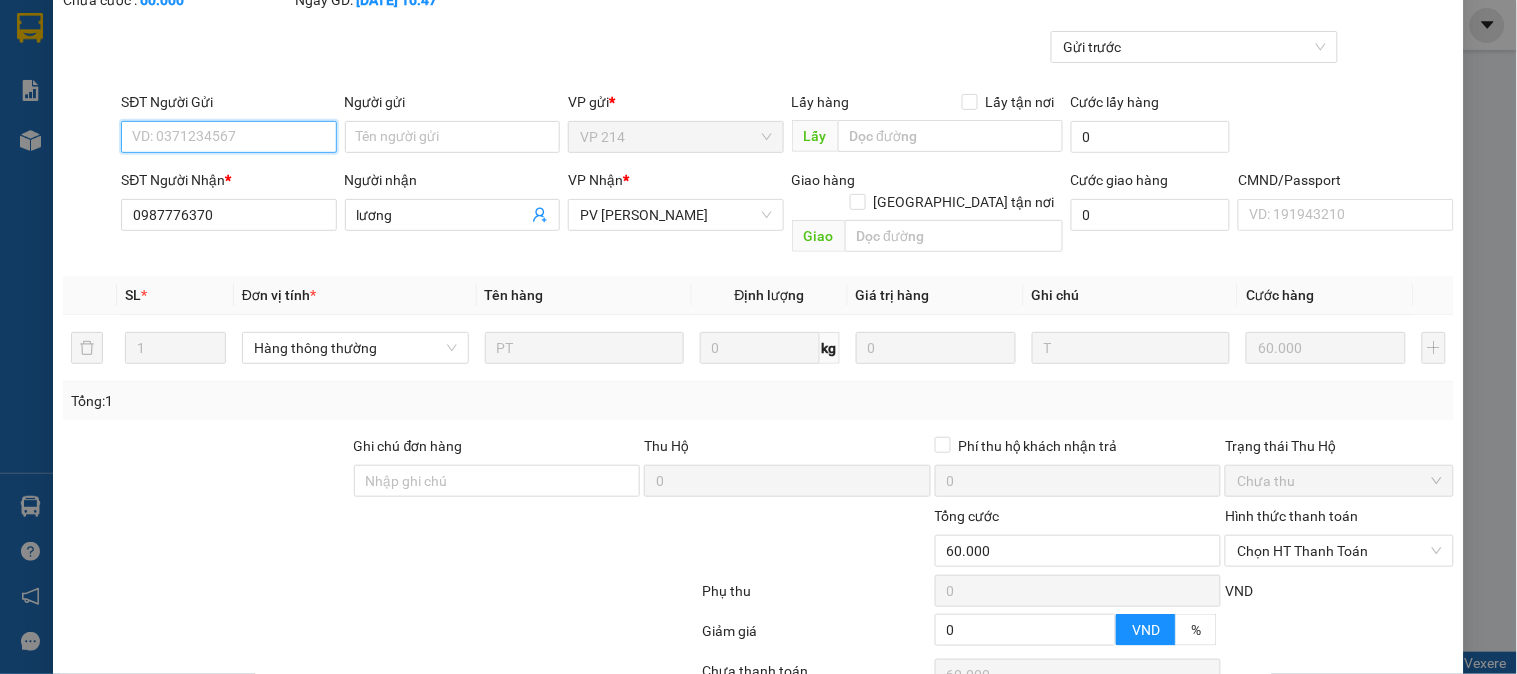 scroll, scrollTop: 273, scrollLeft: 0, axis: vertical 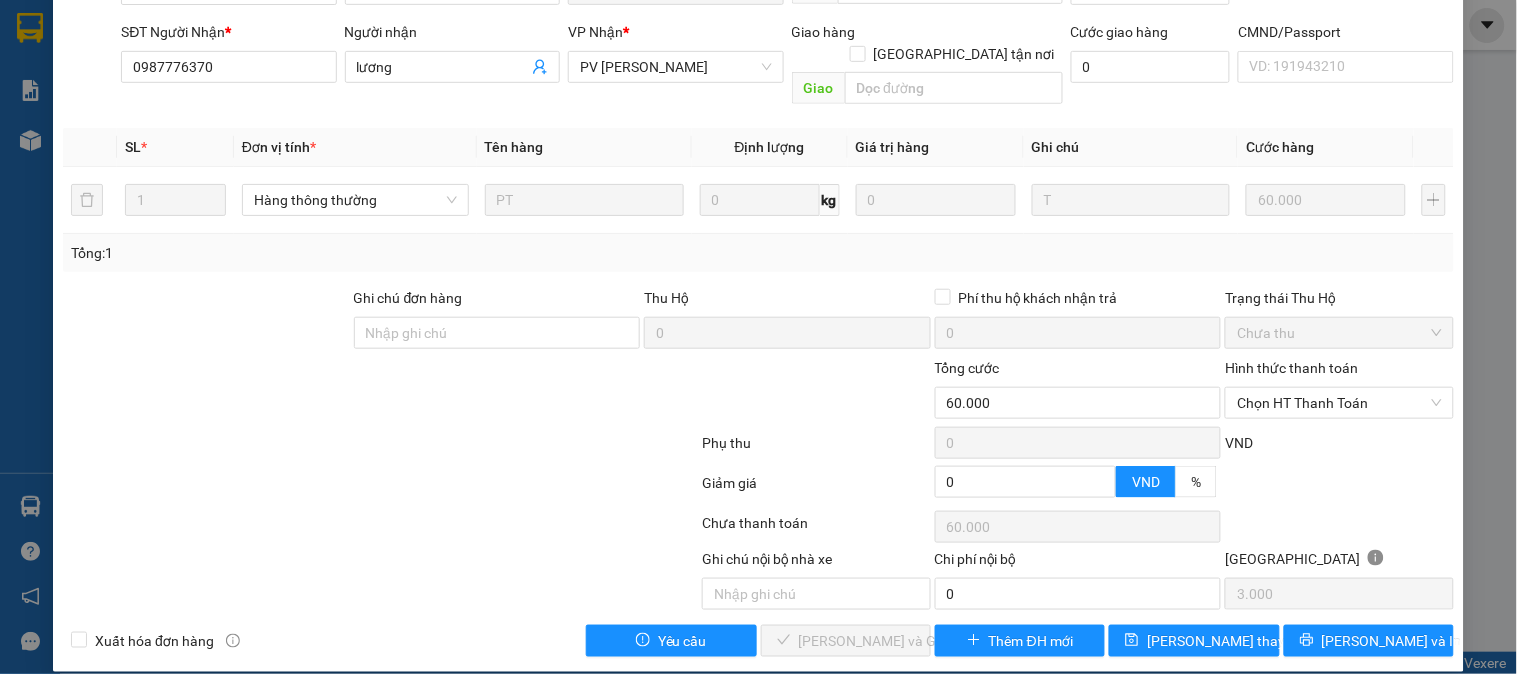 click on "Hình thức thanh toán Chọn HT Thanh Toán" at bounding box center (1339, 392) 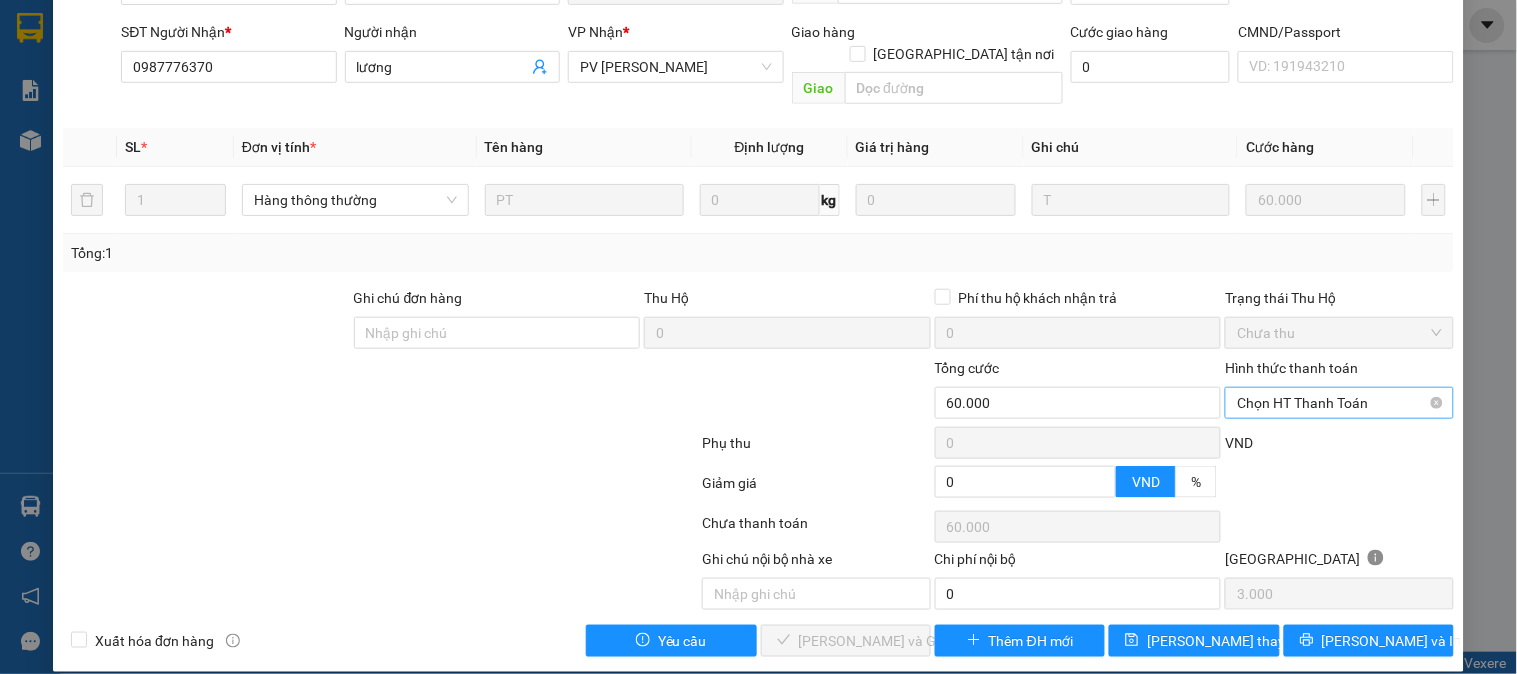 click on "Chọn HT Thanh Toán" at bounding box center (1339, 403) 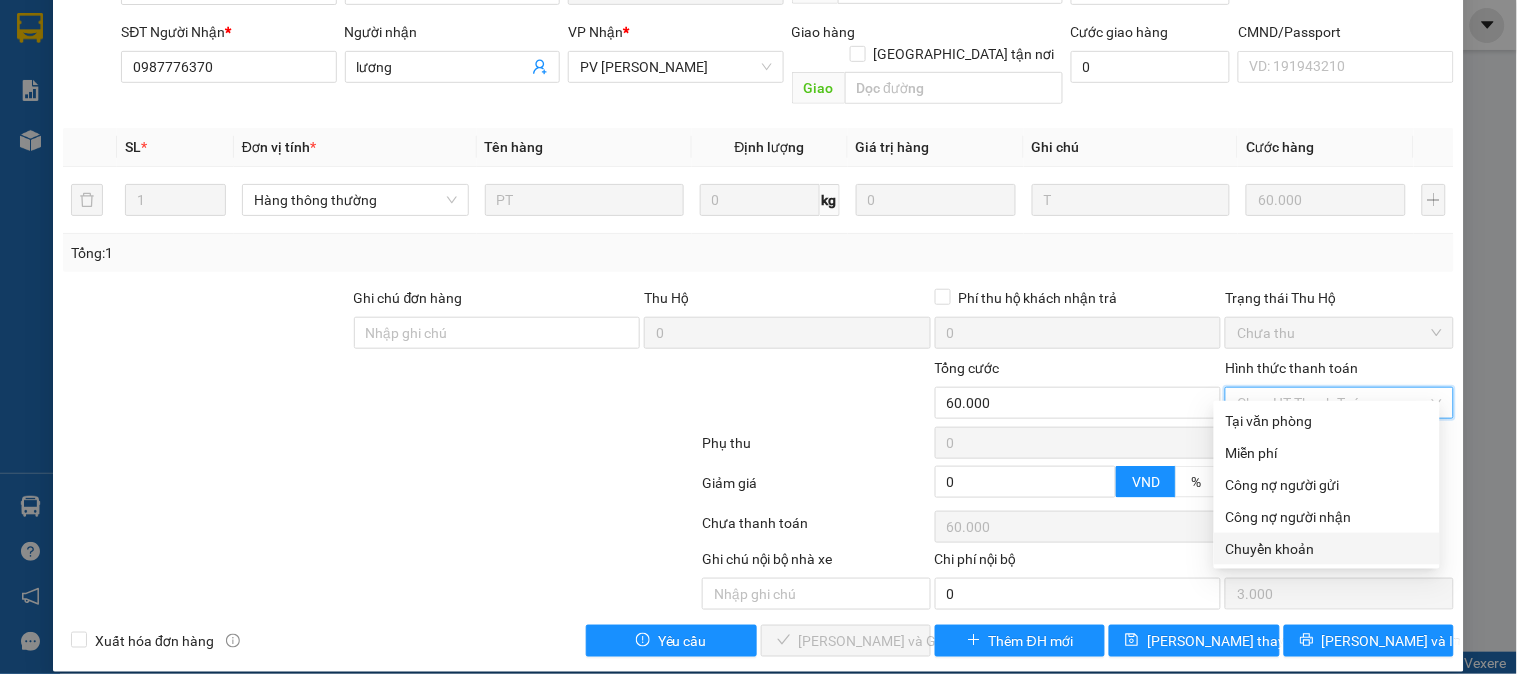 click on "Chuyển khoản" at bounding box center [1327, 549] 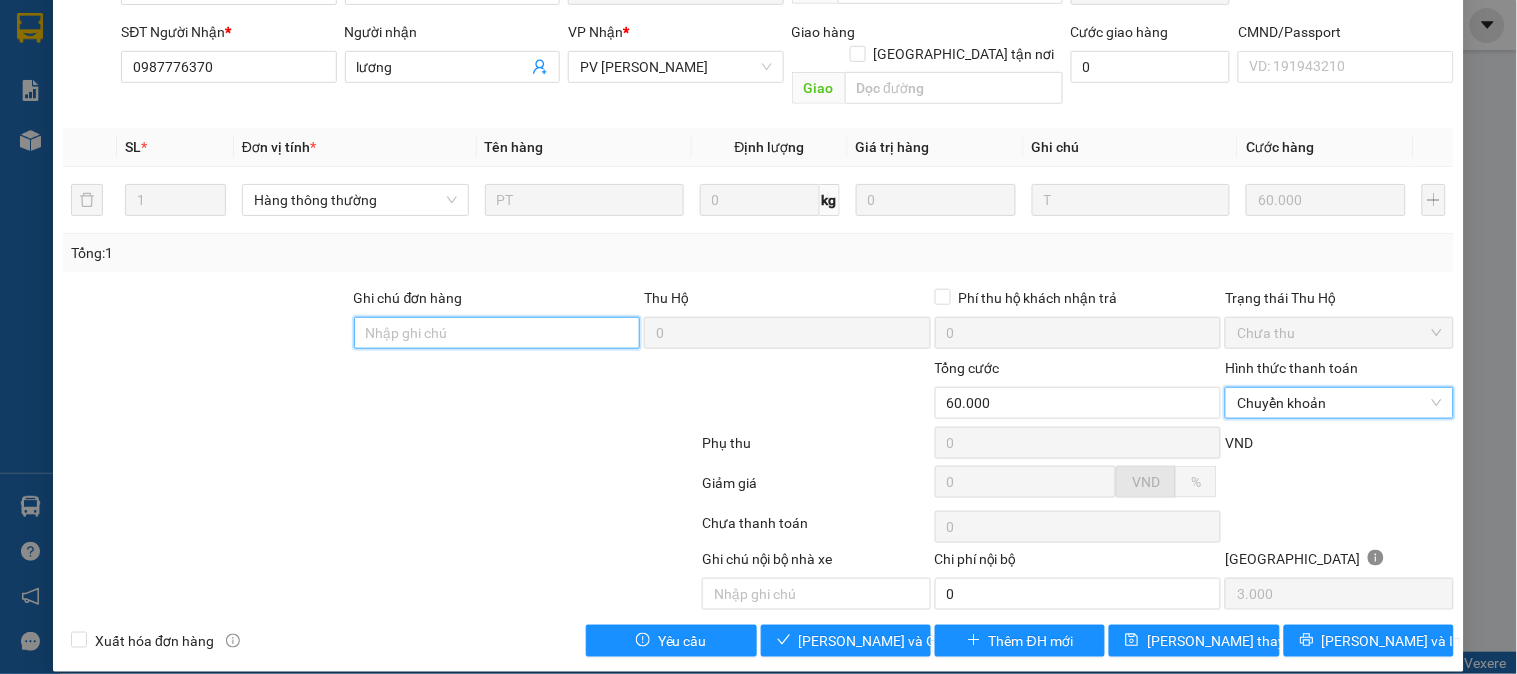 click on "Ghi chú đơn hàng" at bounding box center [497, 333] 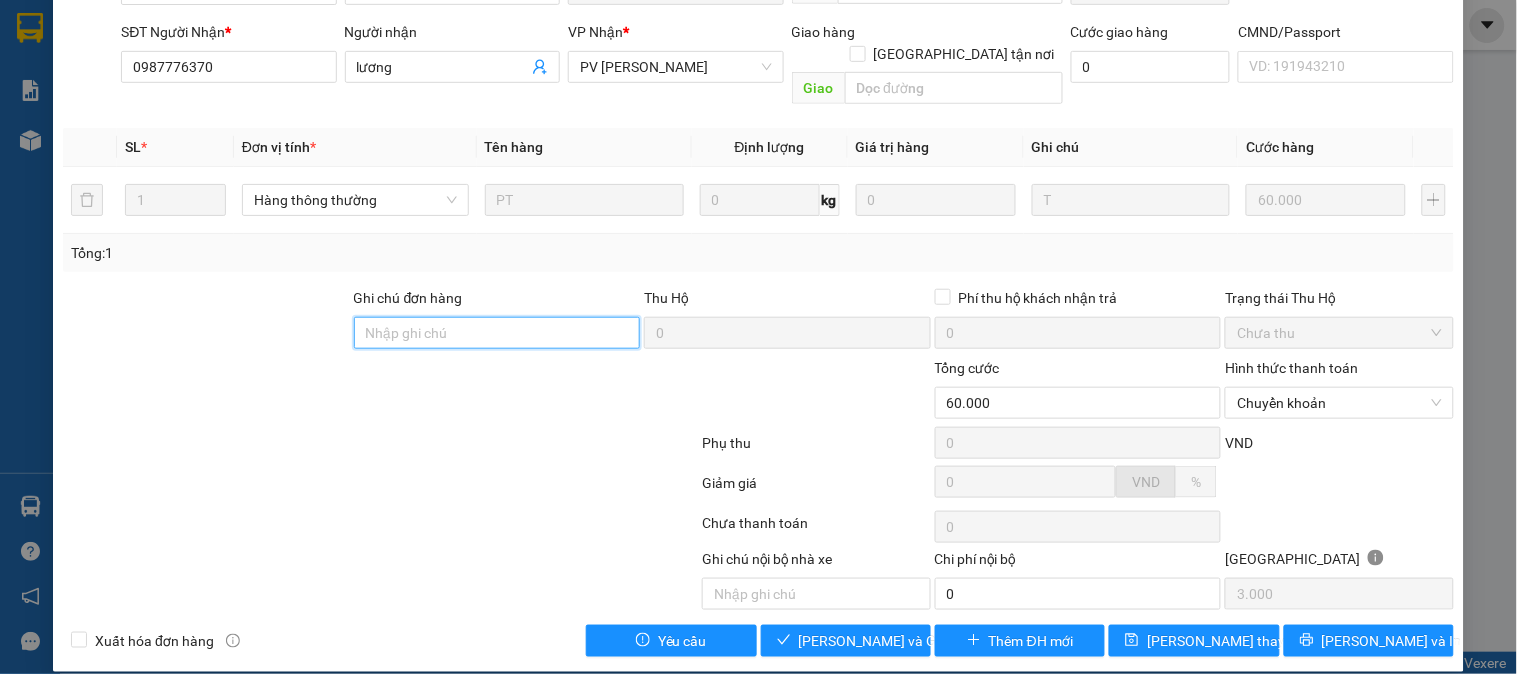type on "E" 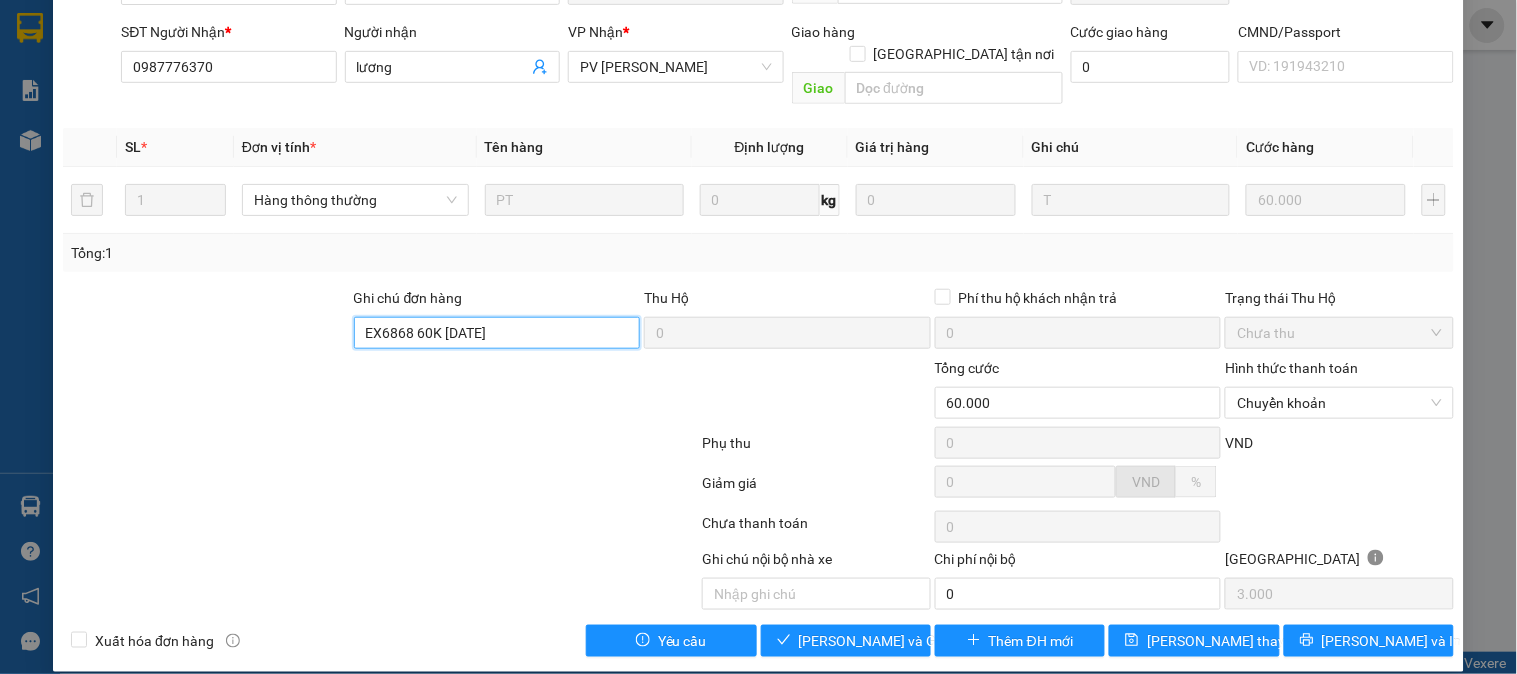 scroll, scrollTop: 0, scrollLeft: 0, axis: both 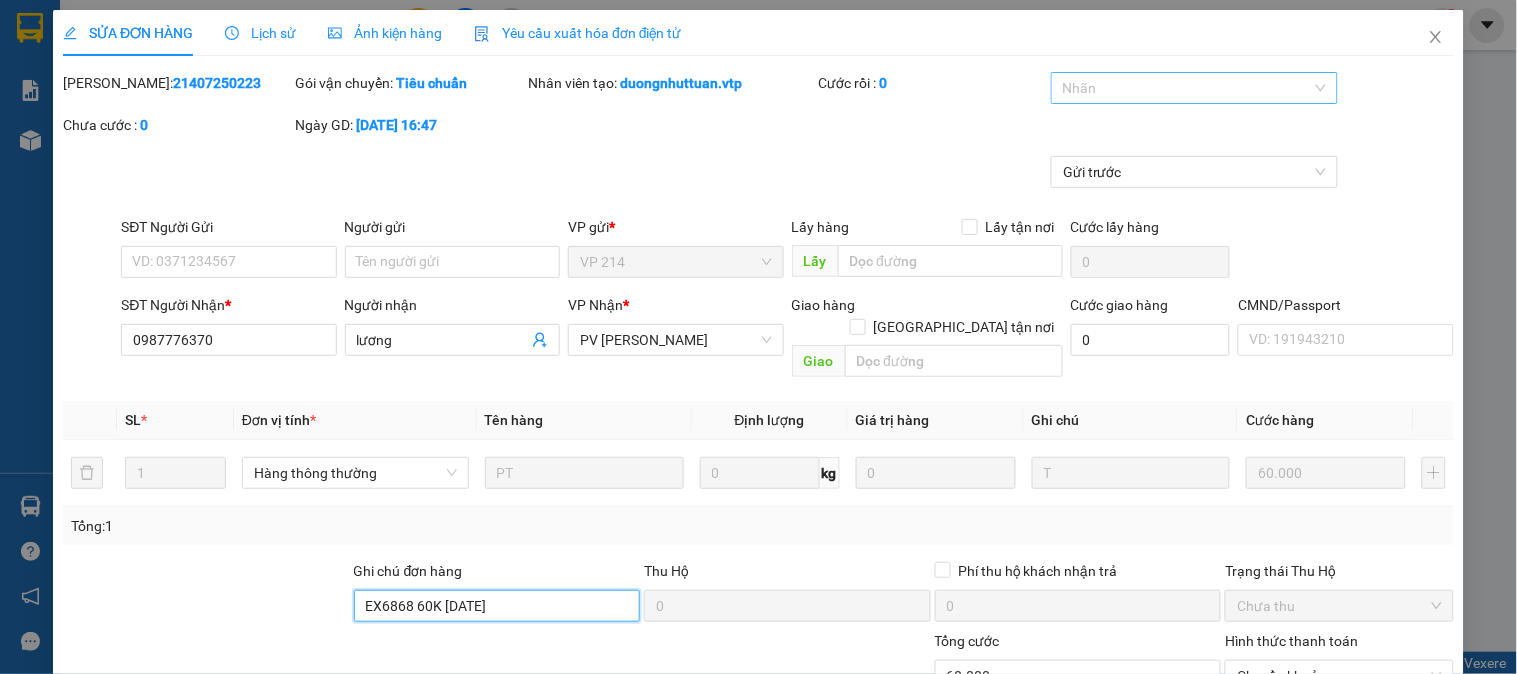 click at bounding box center (1184, 88) 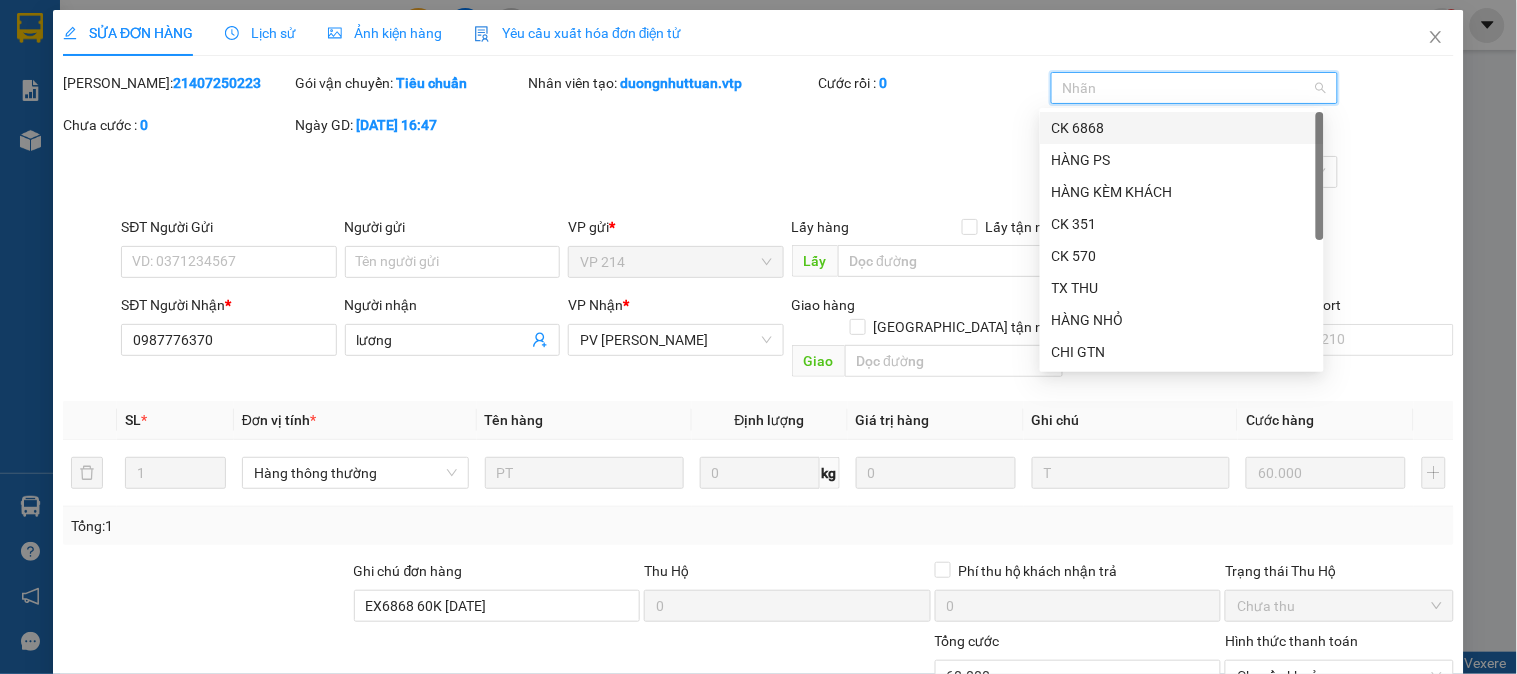 click on "CK 6868" at bounding box center [1182, 128] 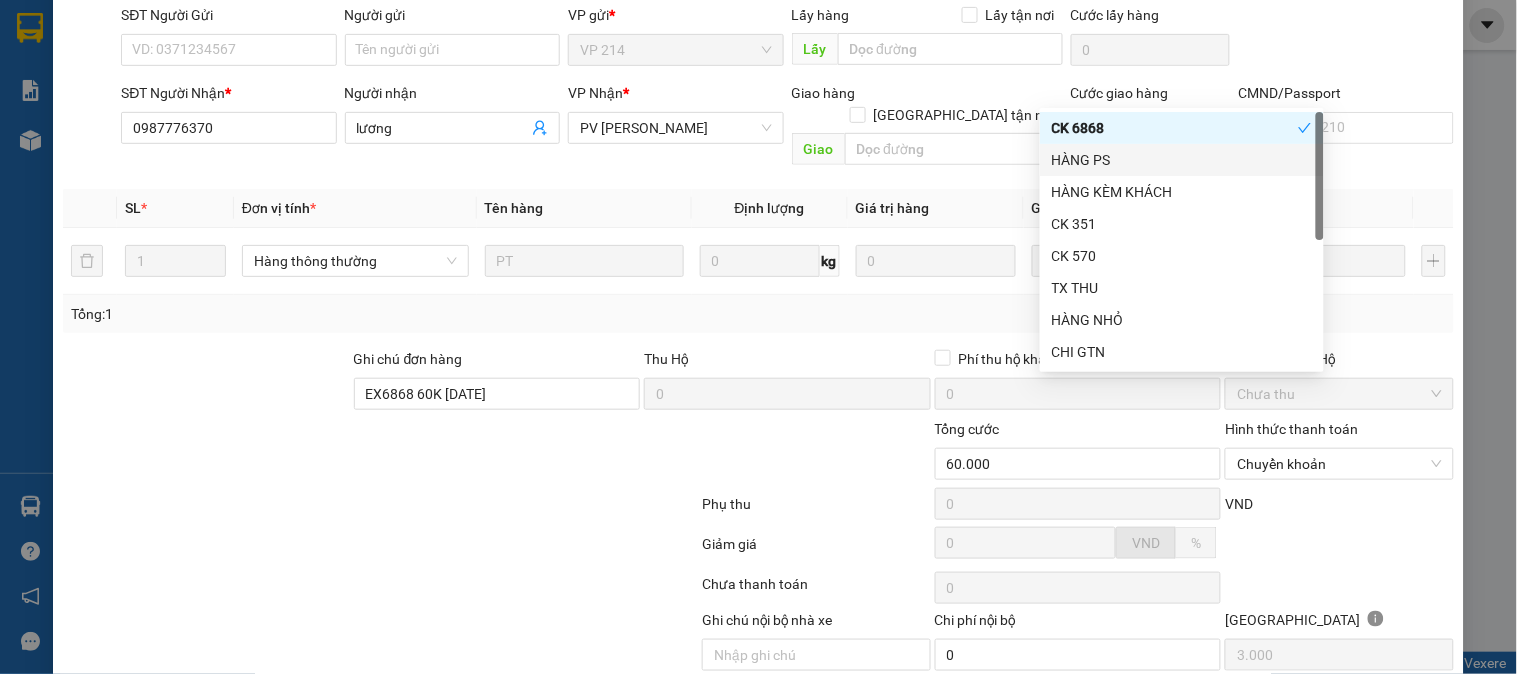 scroll, scrollTop: 222, scrollLeft: 0, axis: vertical 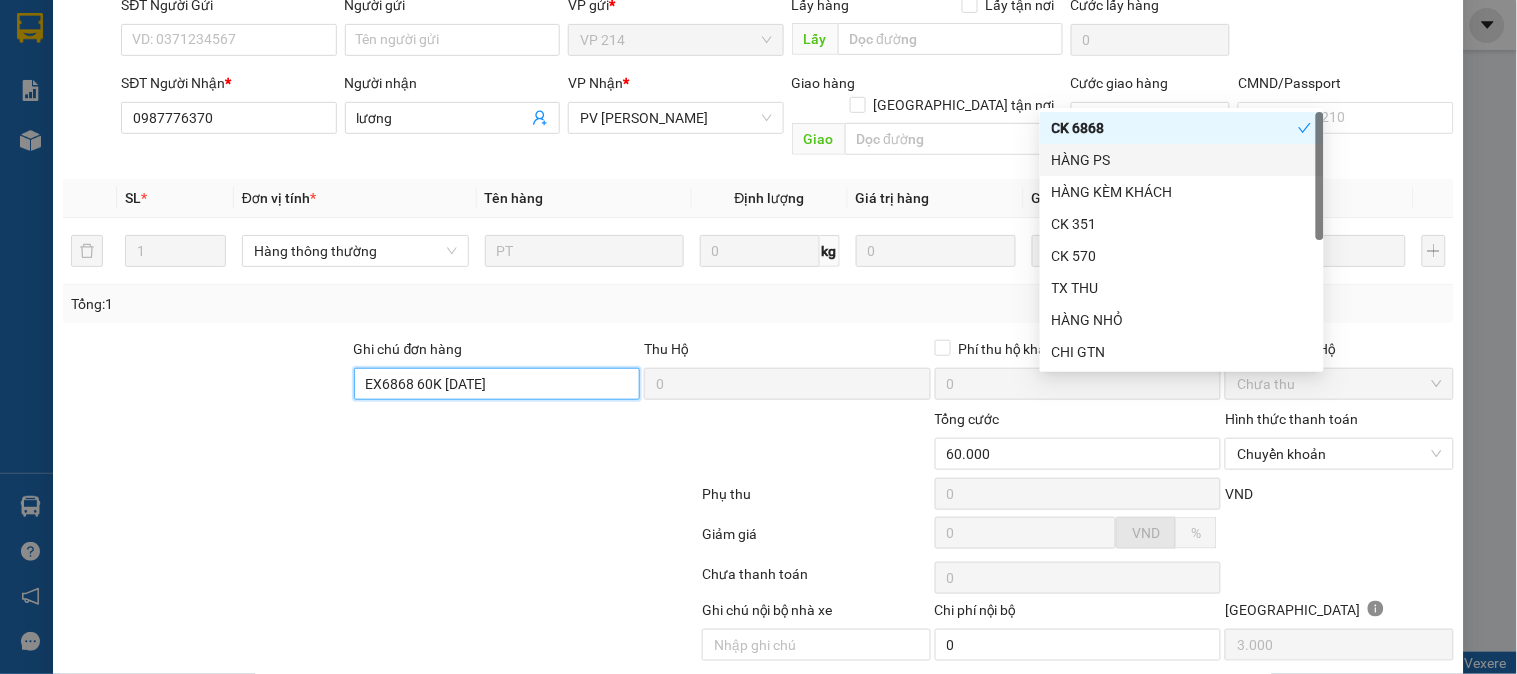click on "EX6868 60K 10/7/25" at bounding box center (497, 384) 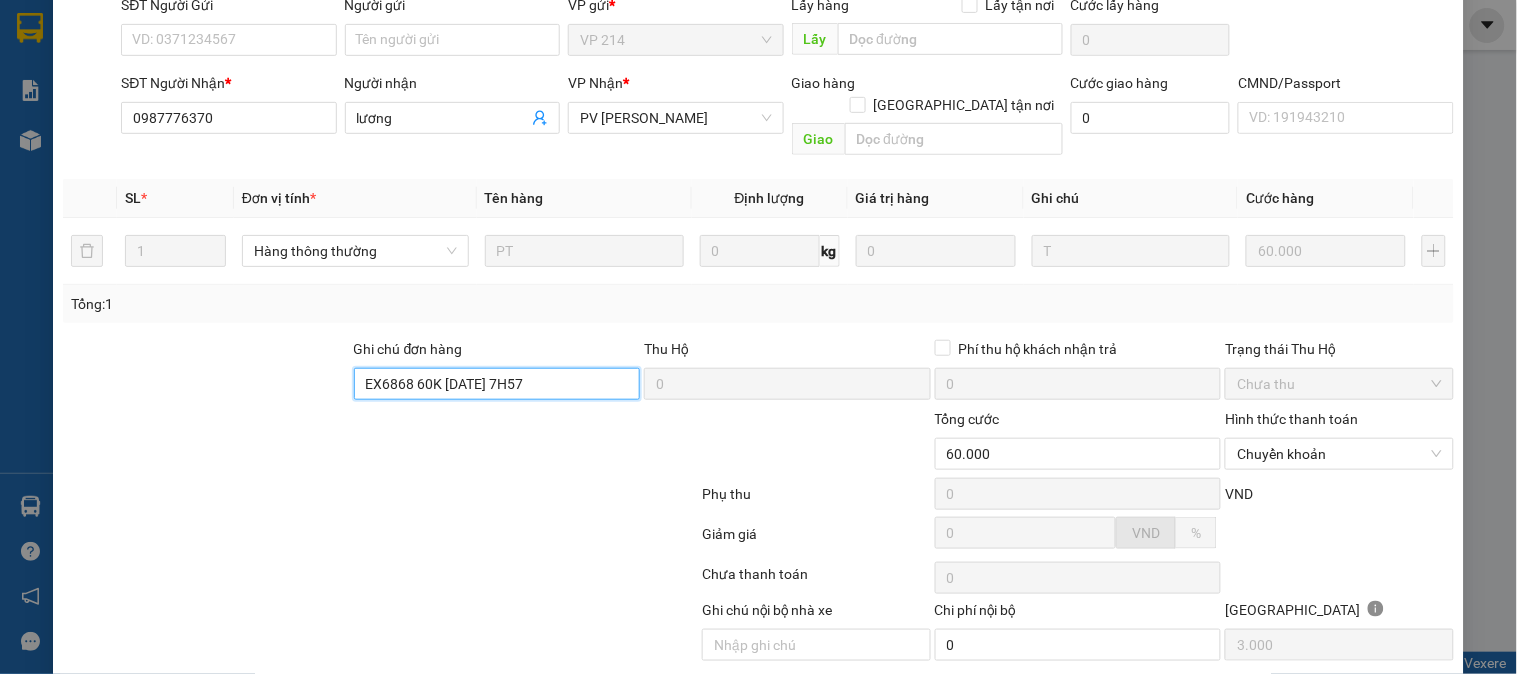 type on "EX6868 60K 10/7/25 7H57" 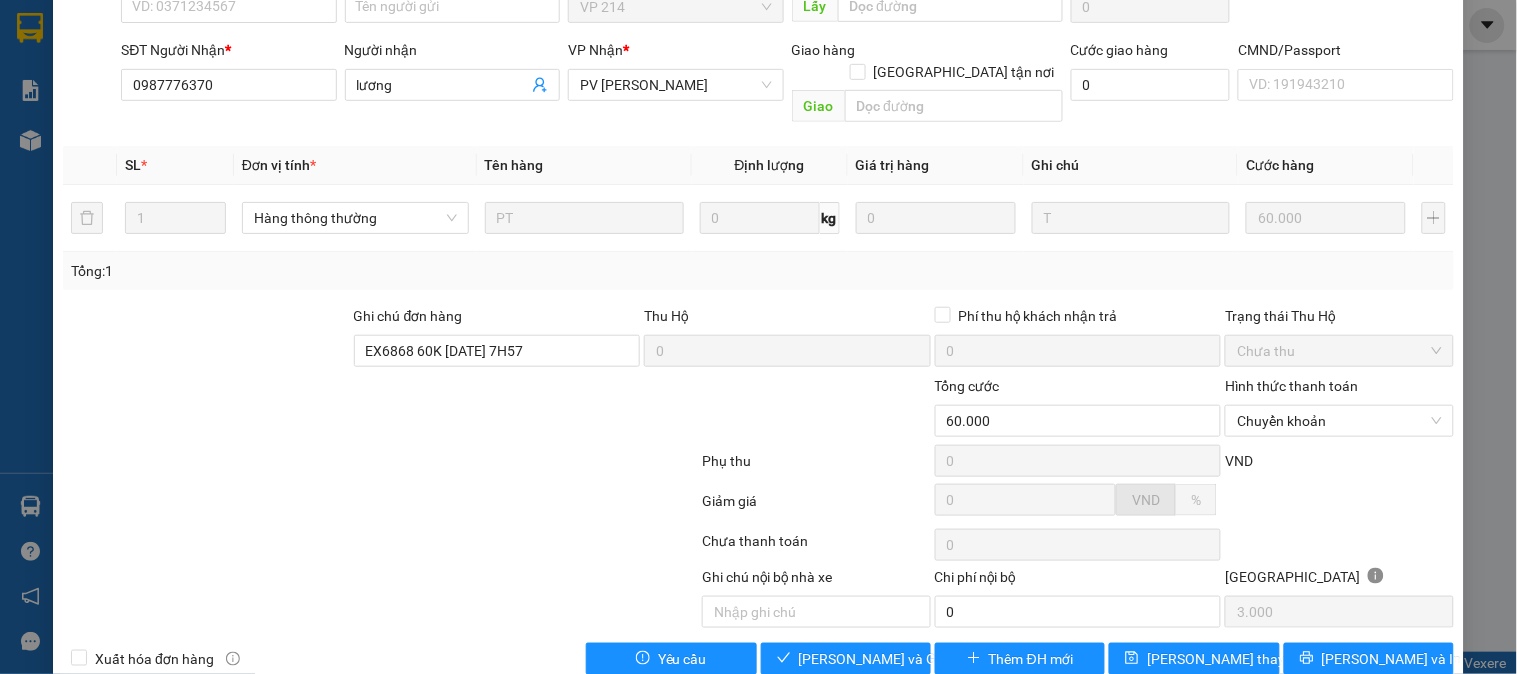 scroll, scrollTop: 273, scrollLeft: 0, axis: vertical 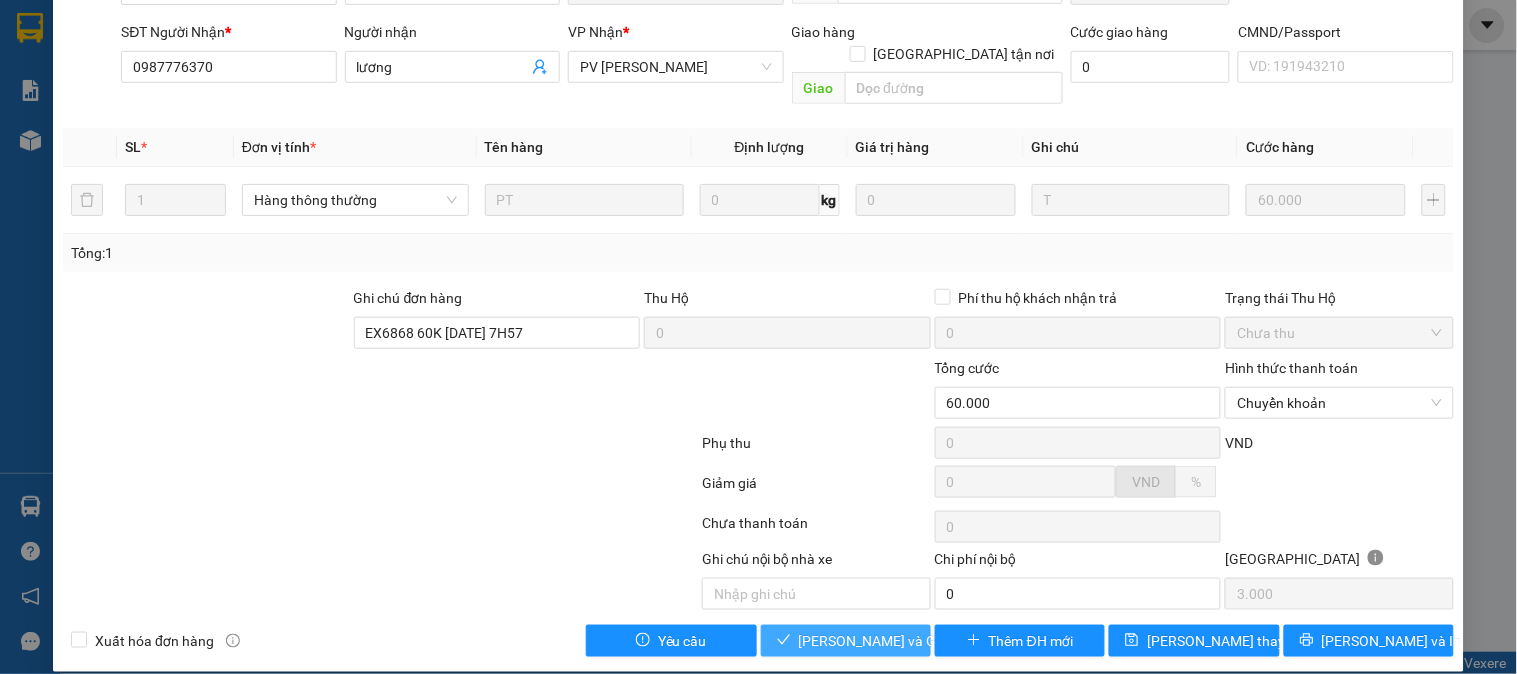 click on "[PERSON_NAME] và [PERSON_NAME] hàng" at bounding box center [895, 641] 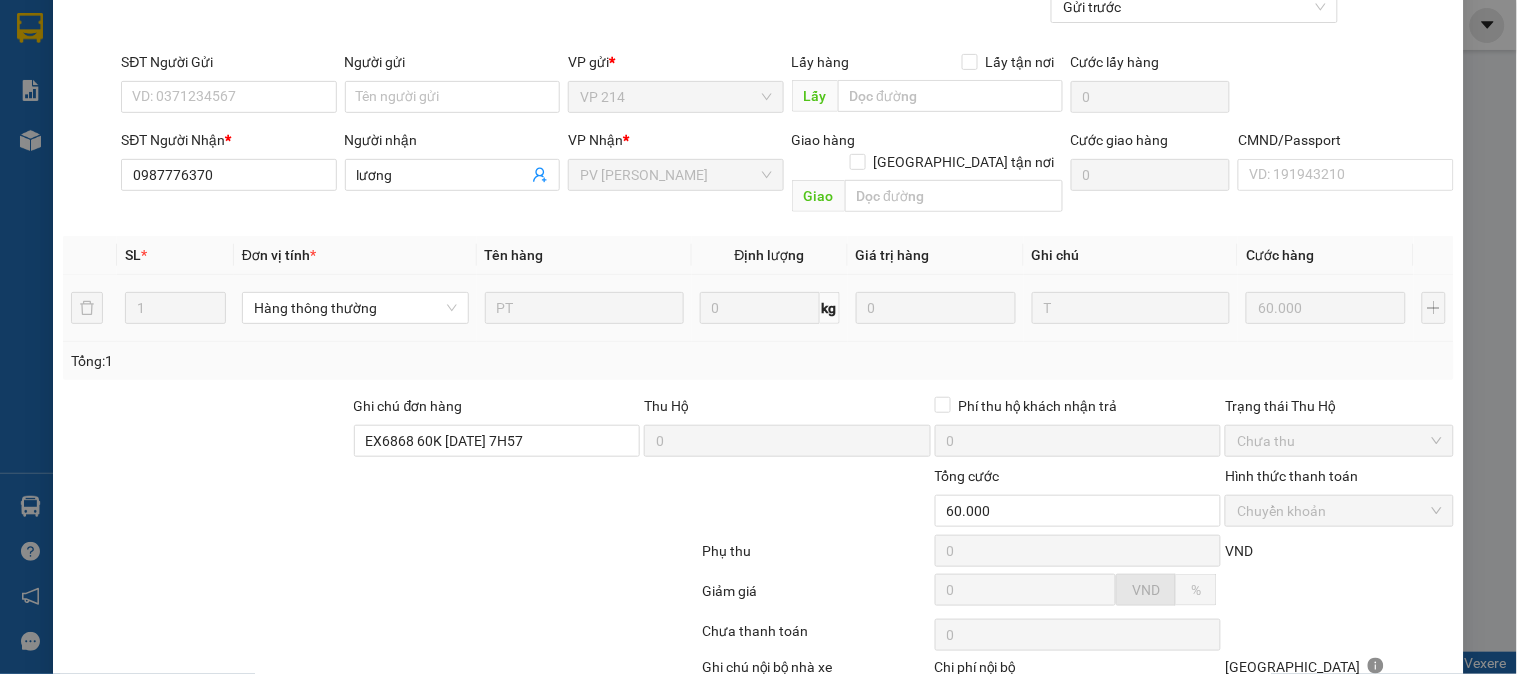 scroll, scrollTop: 0, scrollLeft: 0, axis: both 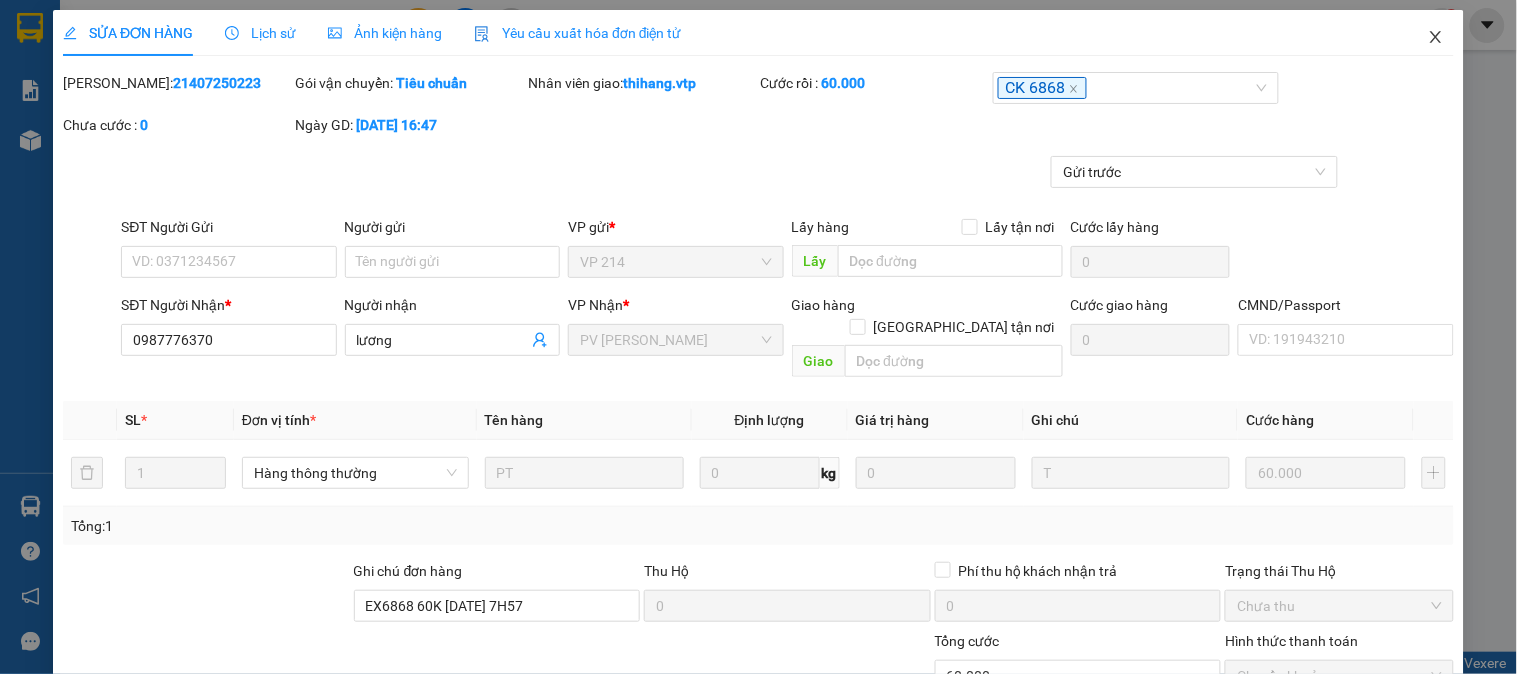 click 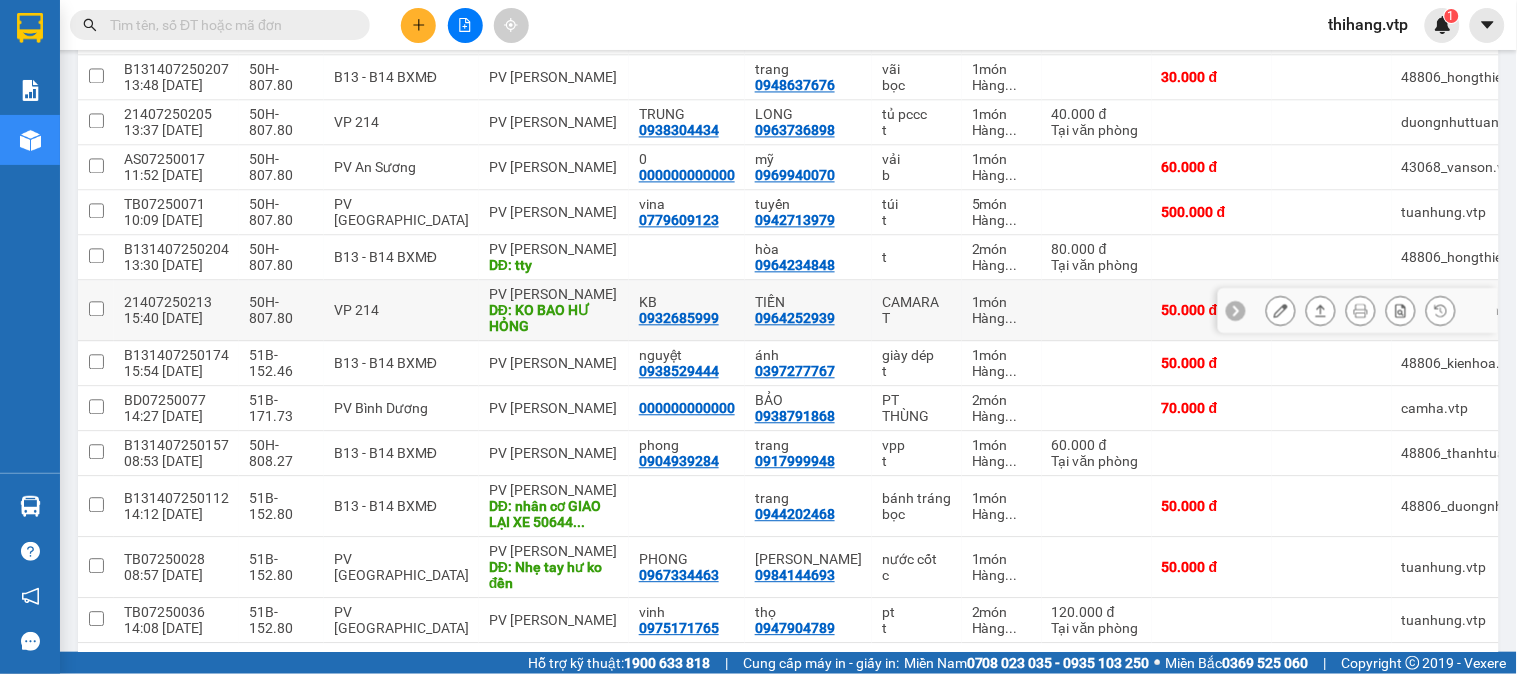 scroll, scrollTop: 1084, scrollLeft: 0, axis: vertical 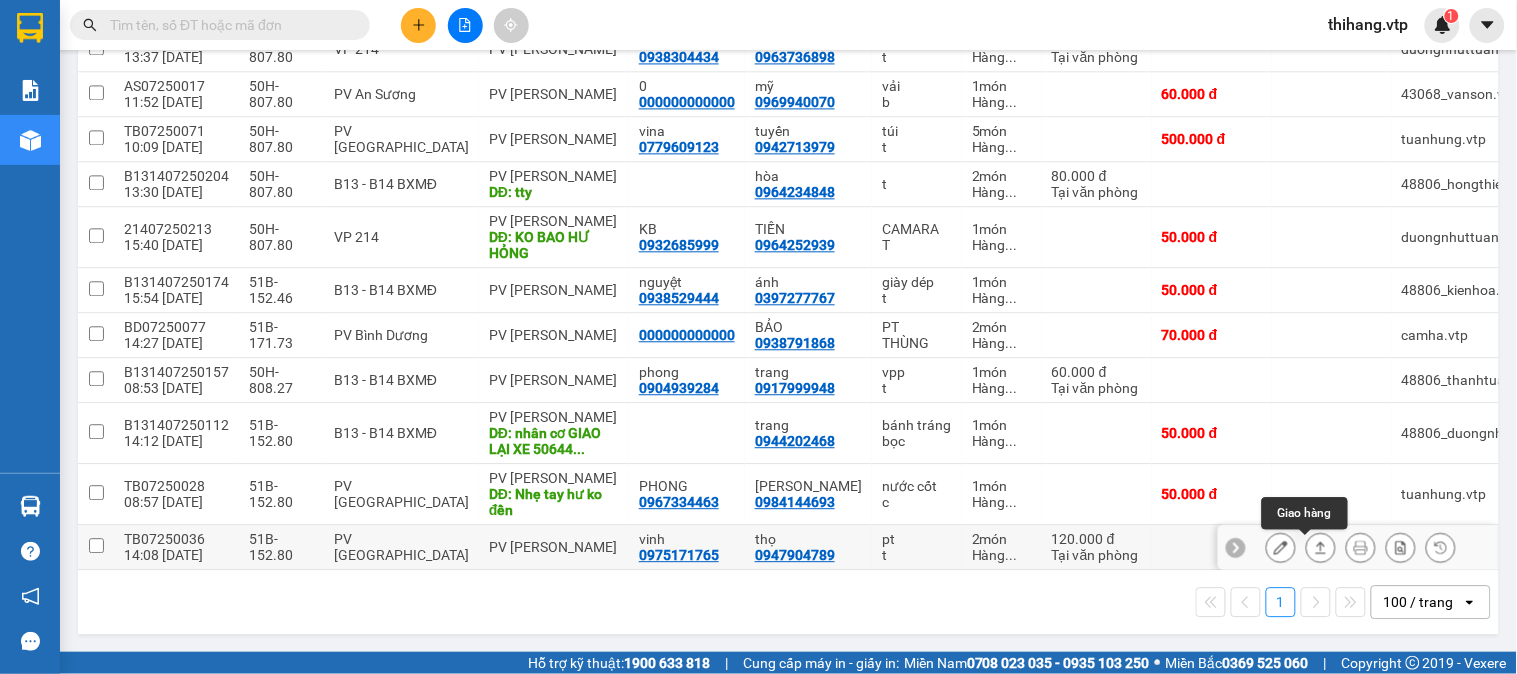 click 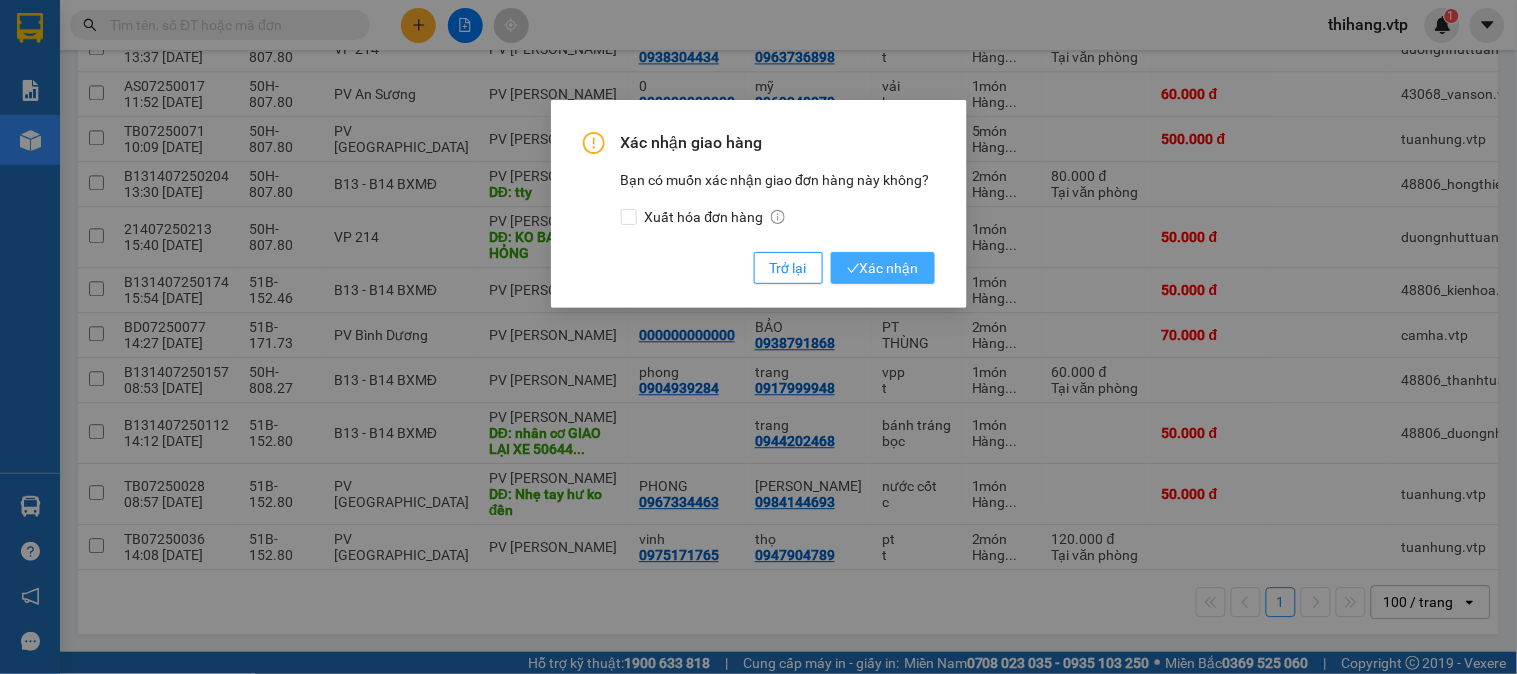 click on "Xác nhận" at bounding box center [883, 268] 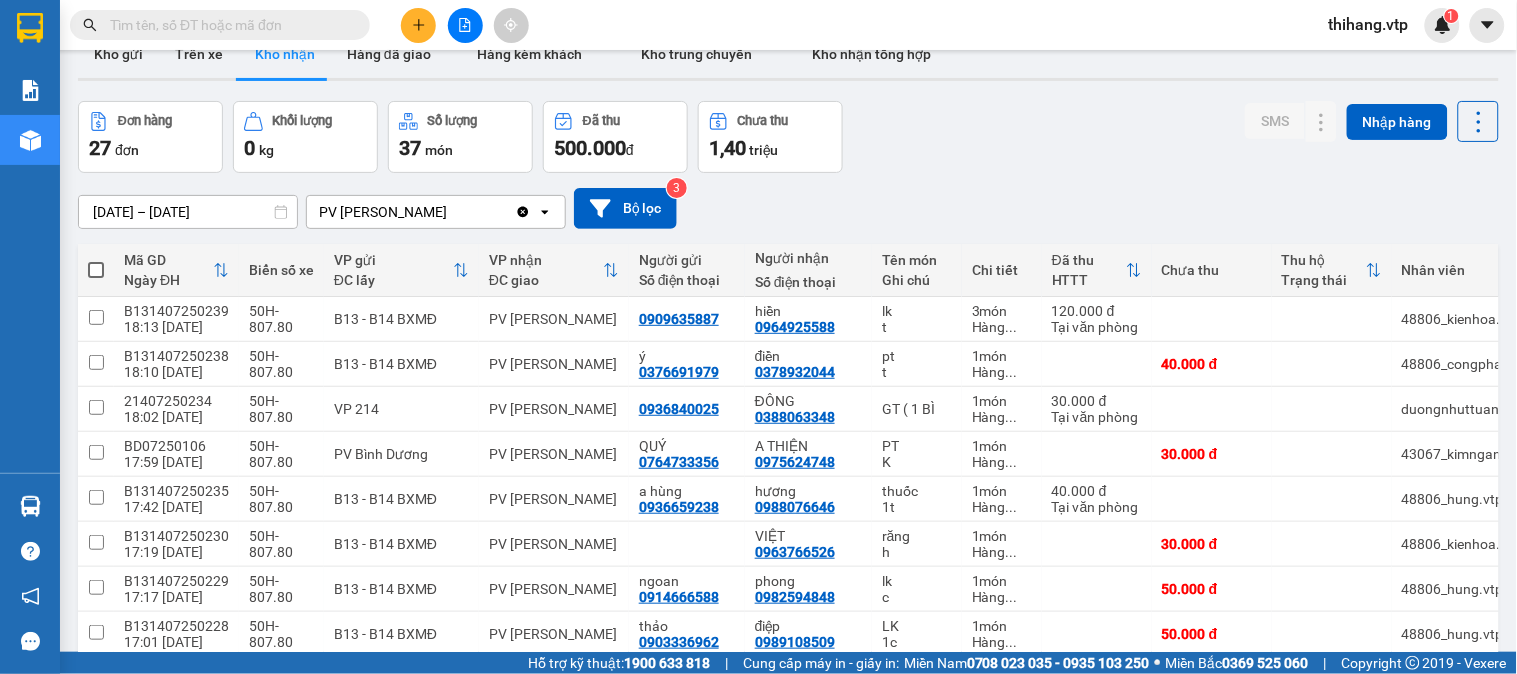 scroll, scrollTop: 0, scrollLeft: 0, axis: both 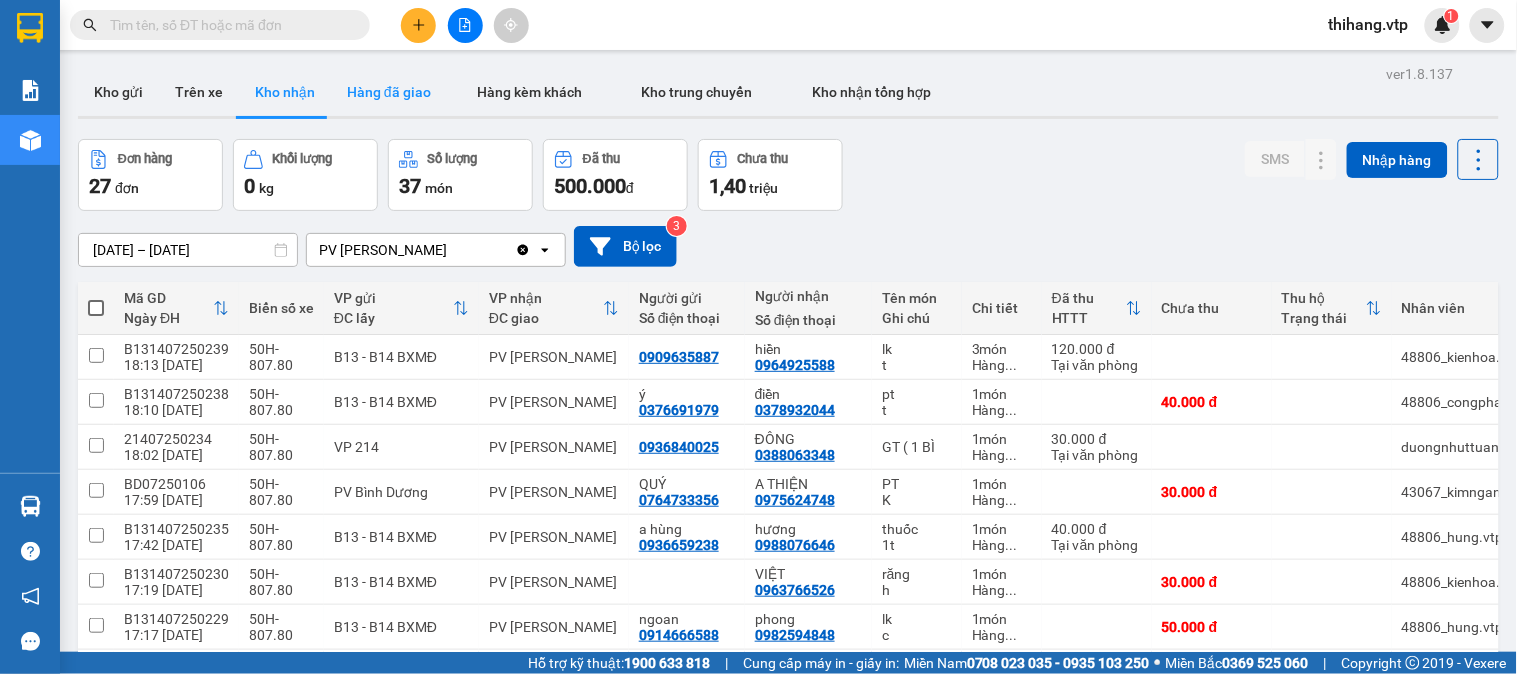 click on "Hàng đã giao" at bounding box center [389, 92] 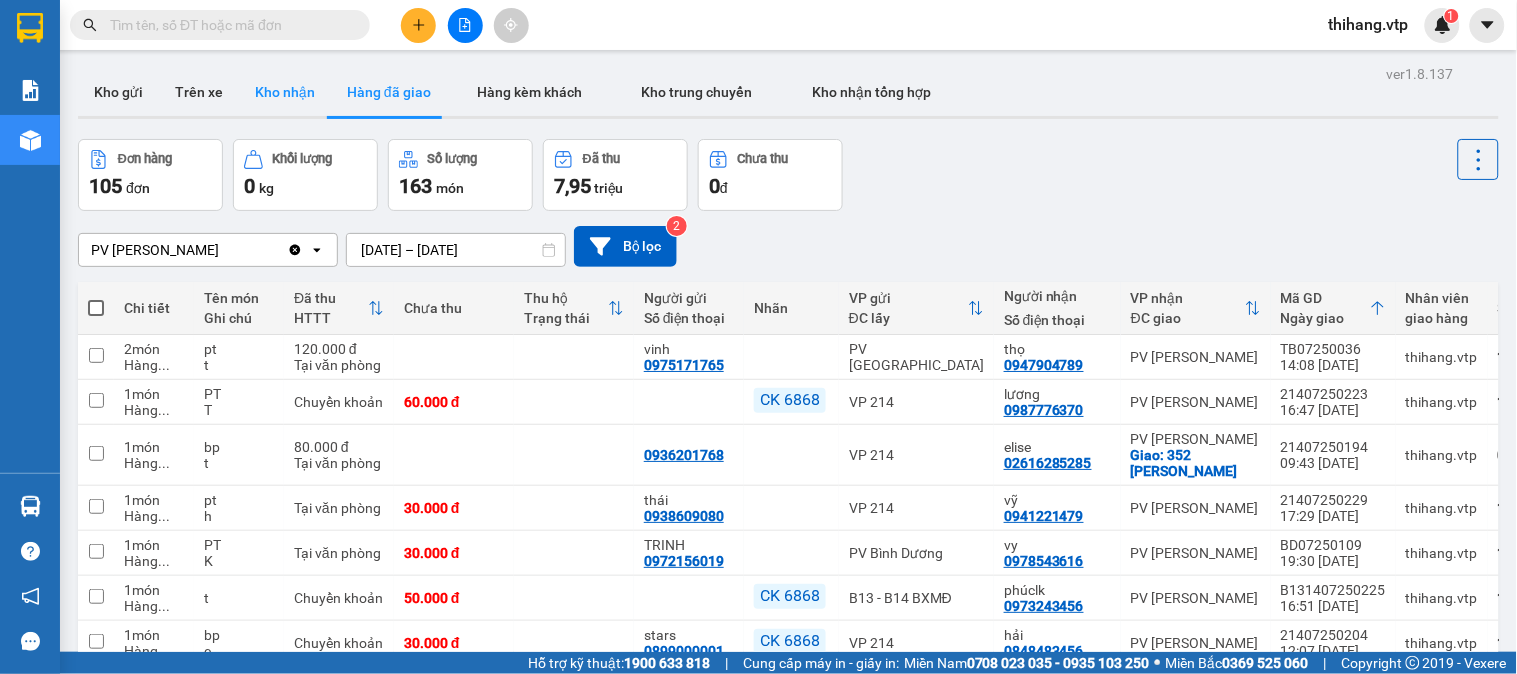 click on "Kho nhận" at bounding box center [285, 92] 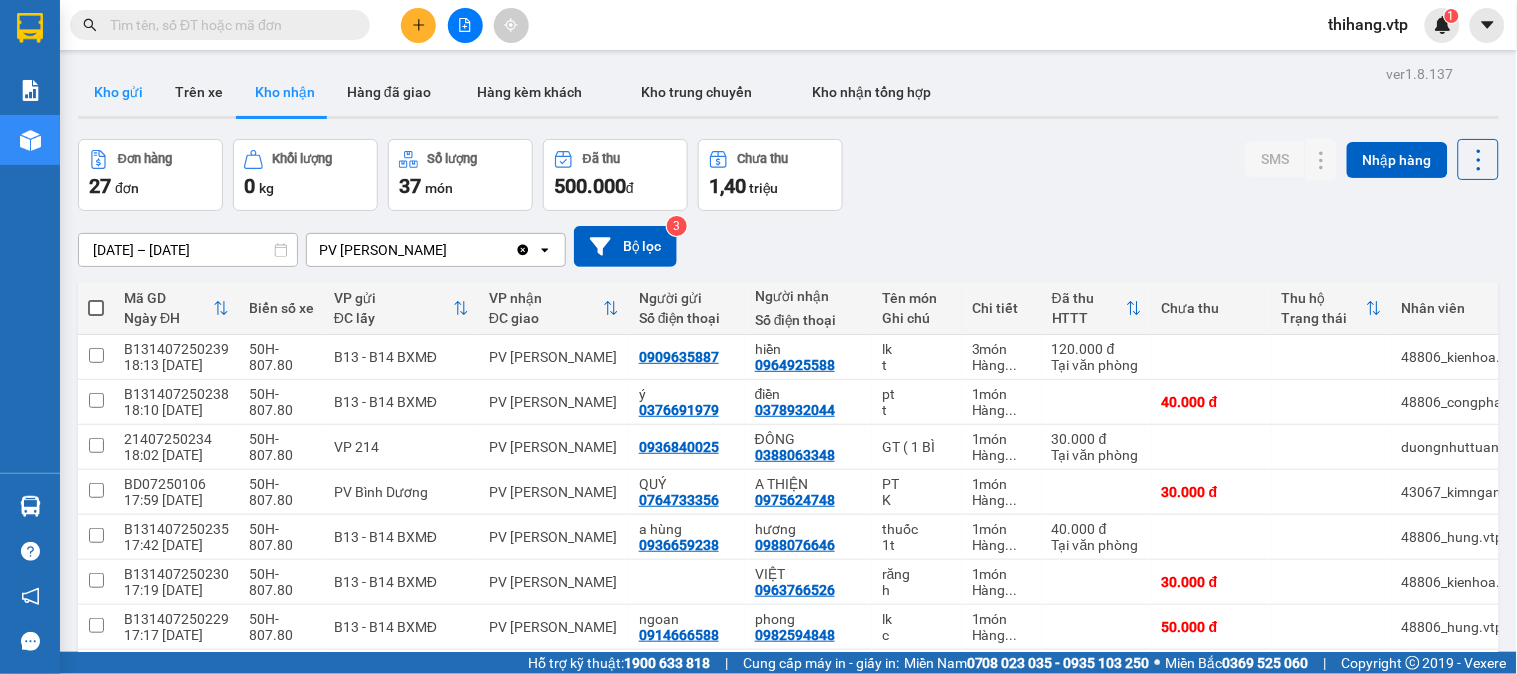 click on "Kho gửi" at bounding box center [118, 92] 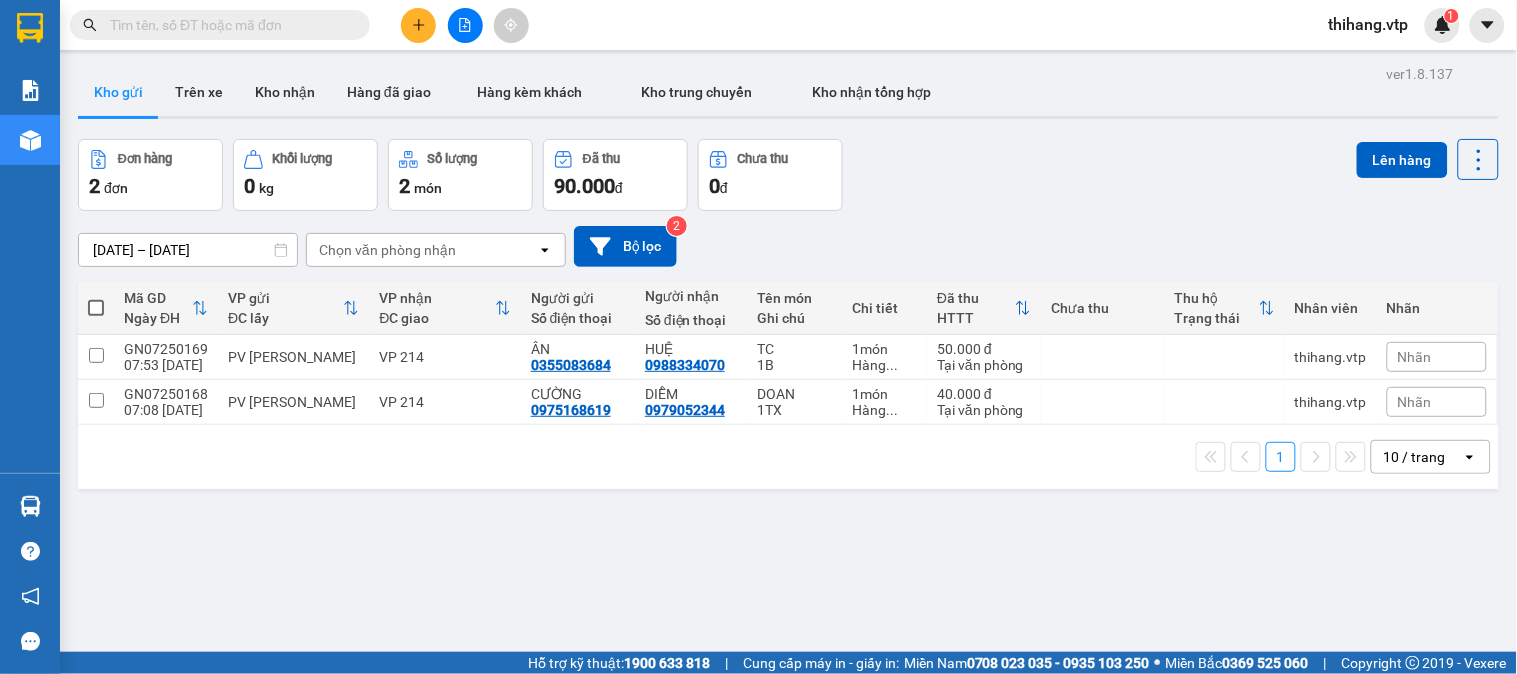 click at bounding box center (96, 308) 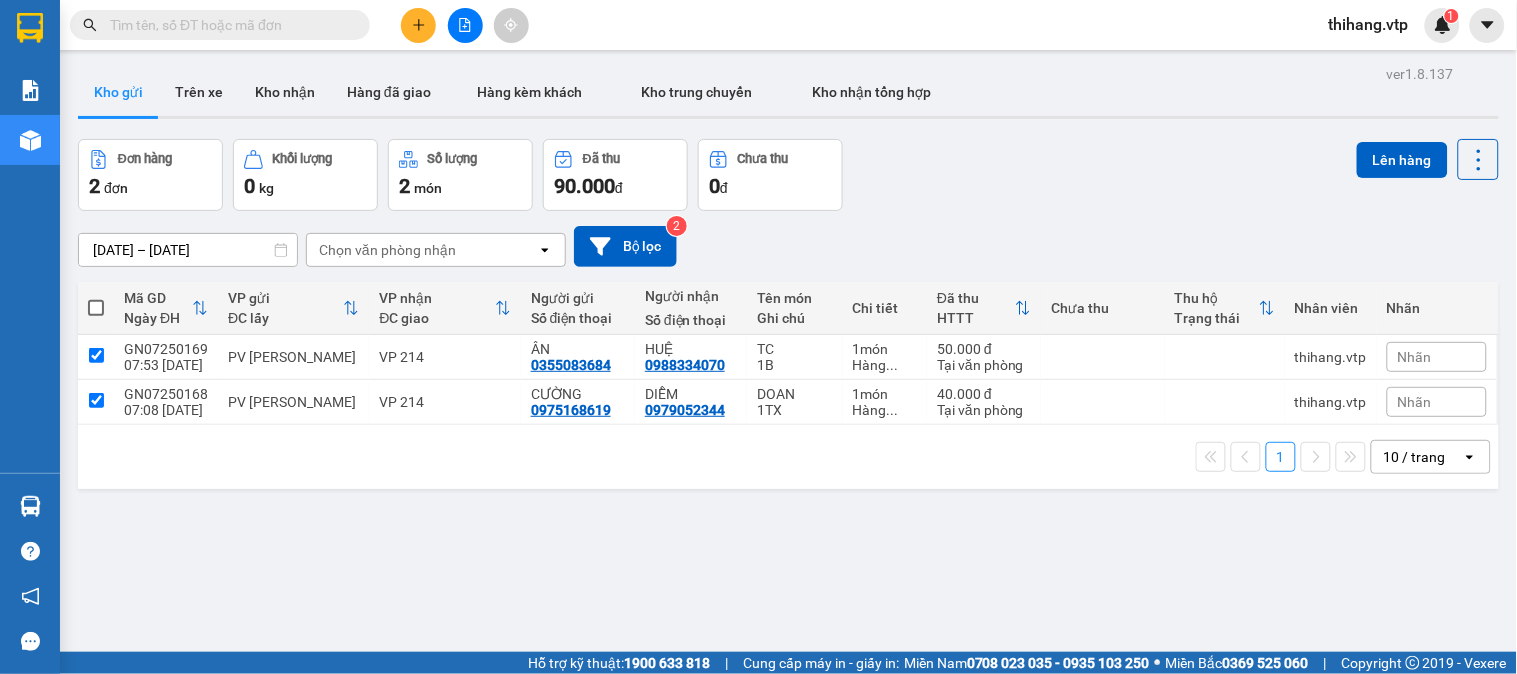 checkbox on "true" 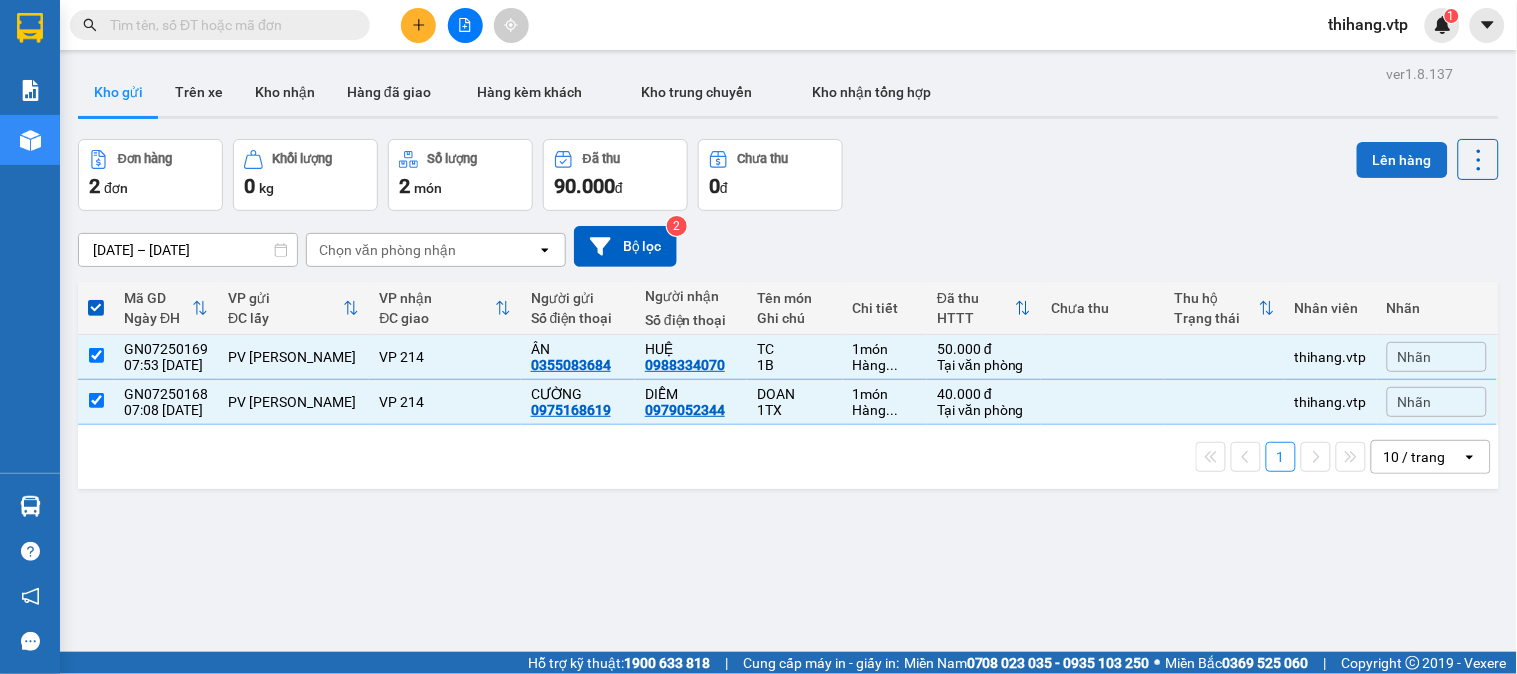 click on "Lên hàng" at bounding box center (1402, 160) 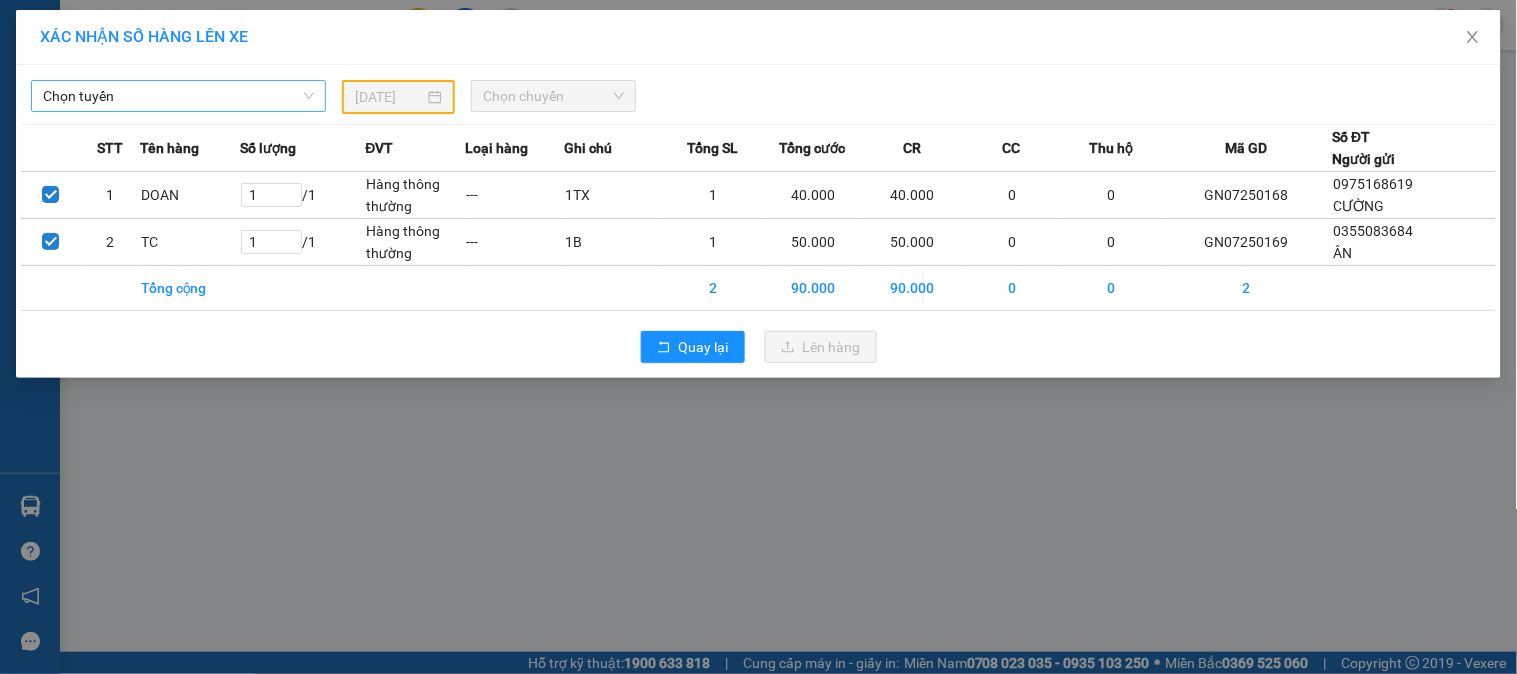 click on "Chọn tuyến" at bounding box center (178, 96) 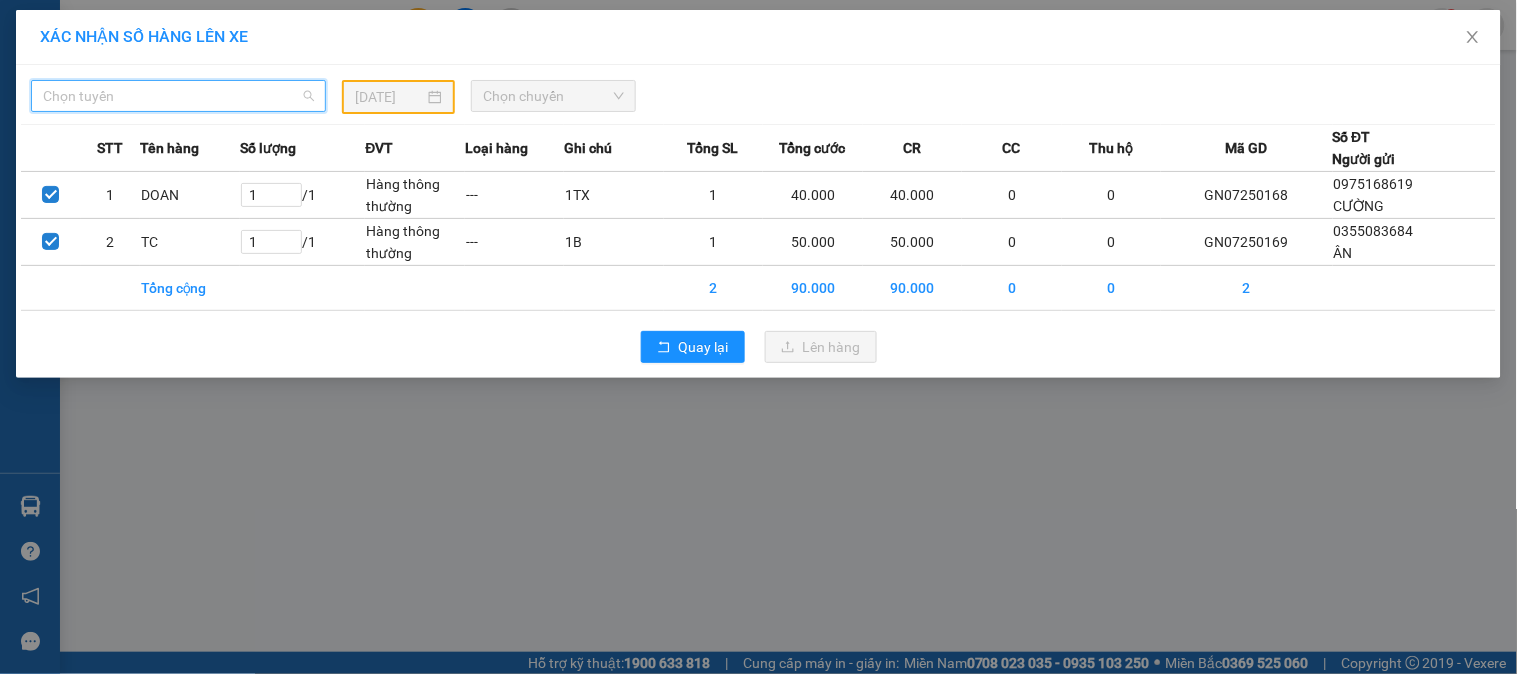 click on "Chọn tuyến" at bounding box center [178, 96] 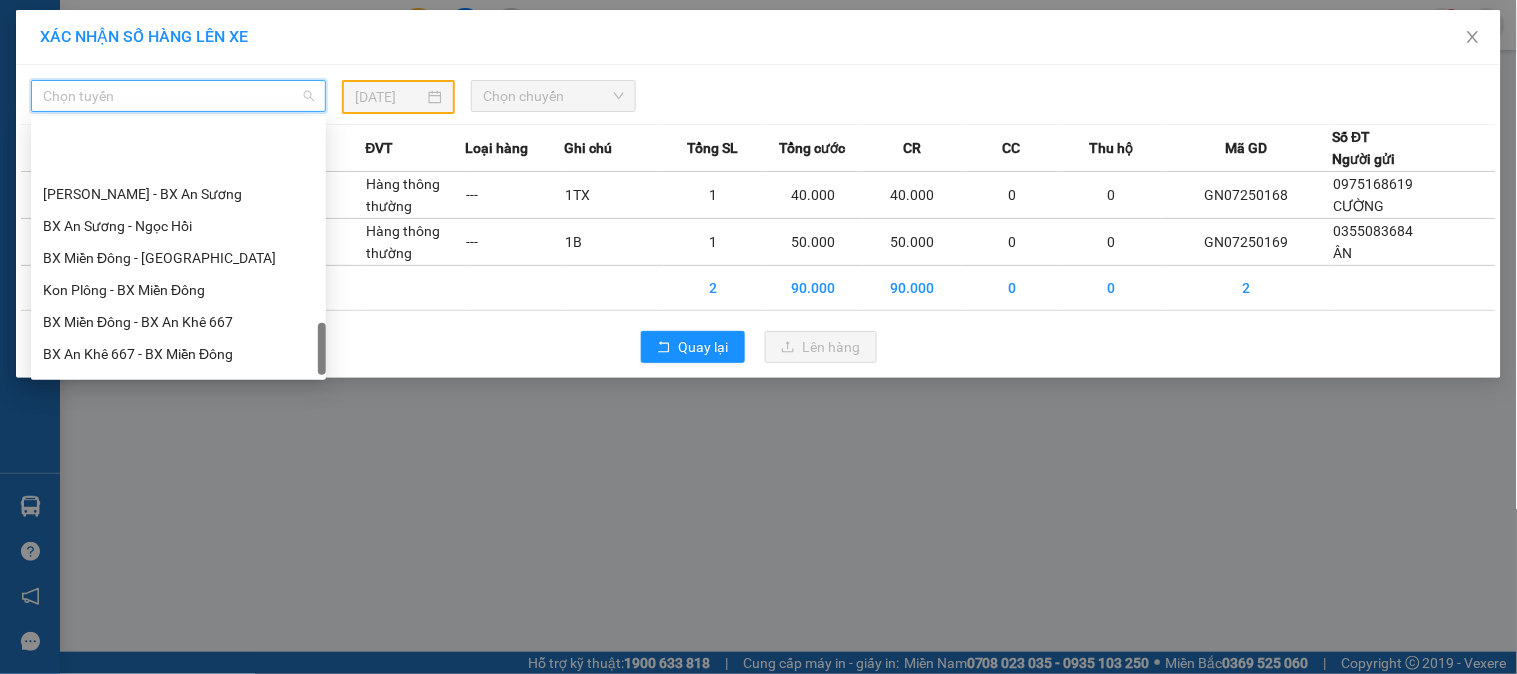 scroll, scrollTop: 1304, scrollLeft: 0, axis: vertical 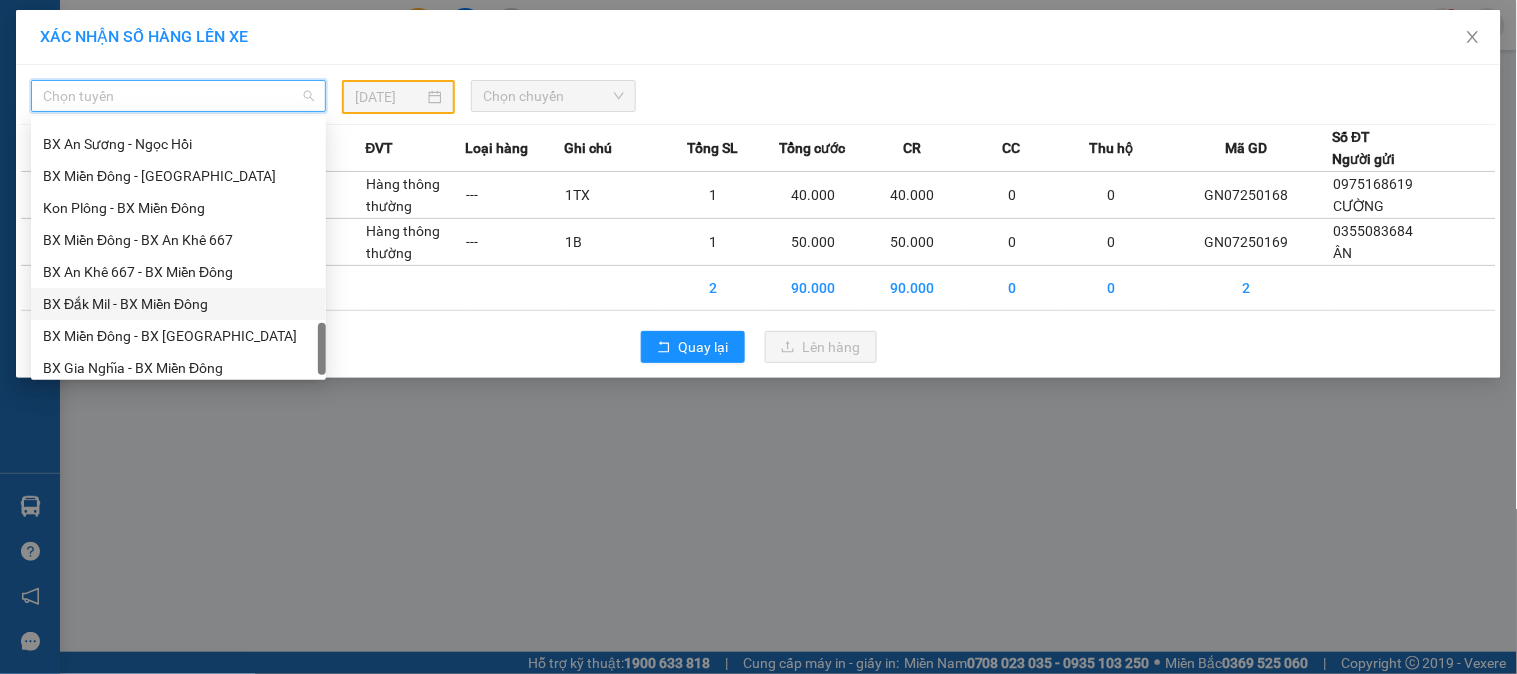 click on "BX Đắk Mil - BX Miền Đông" at bounding box center (178, 304) 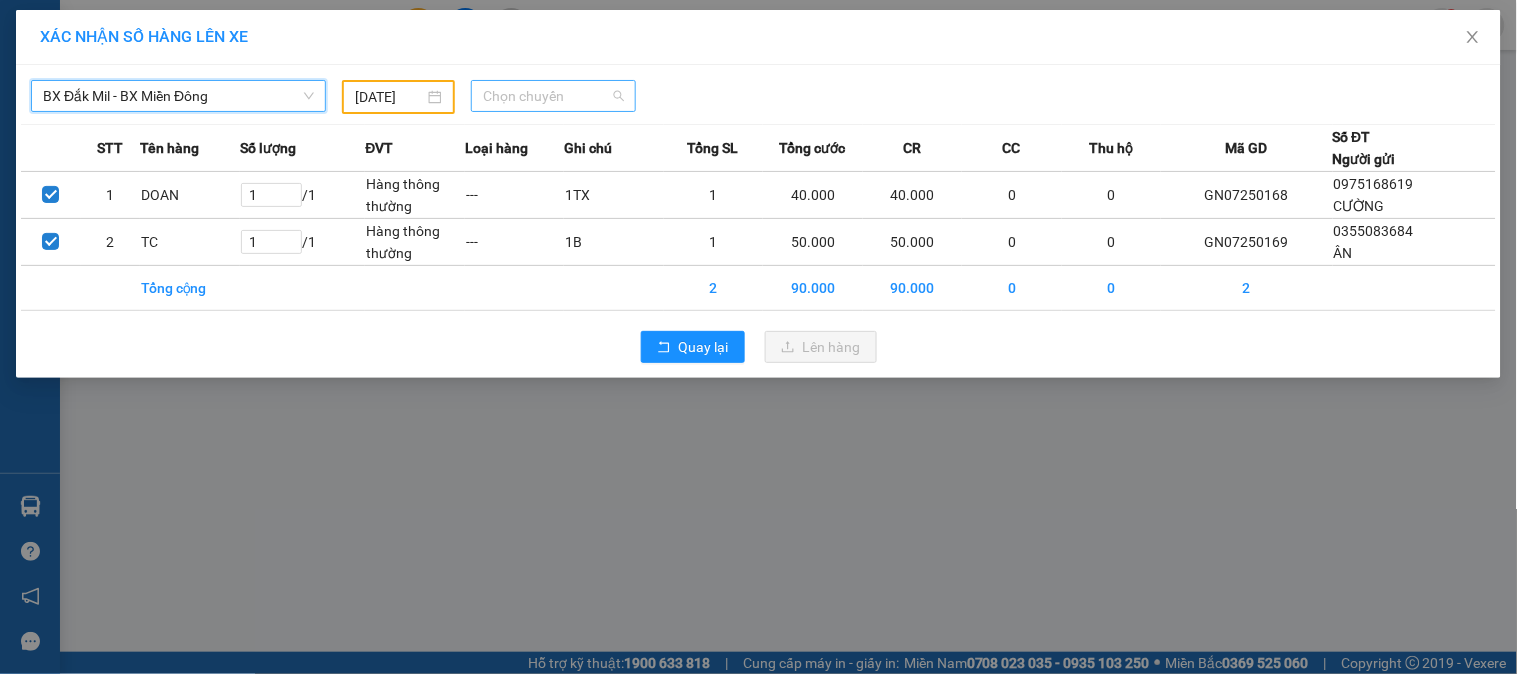 click on "Chọn chuyến" at bounding box center (553, 96) 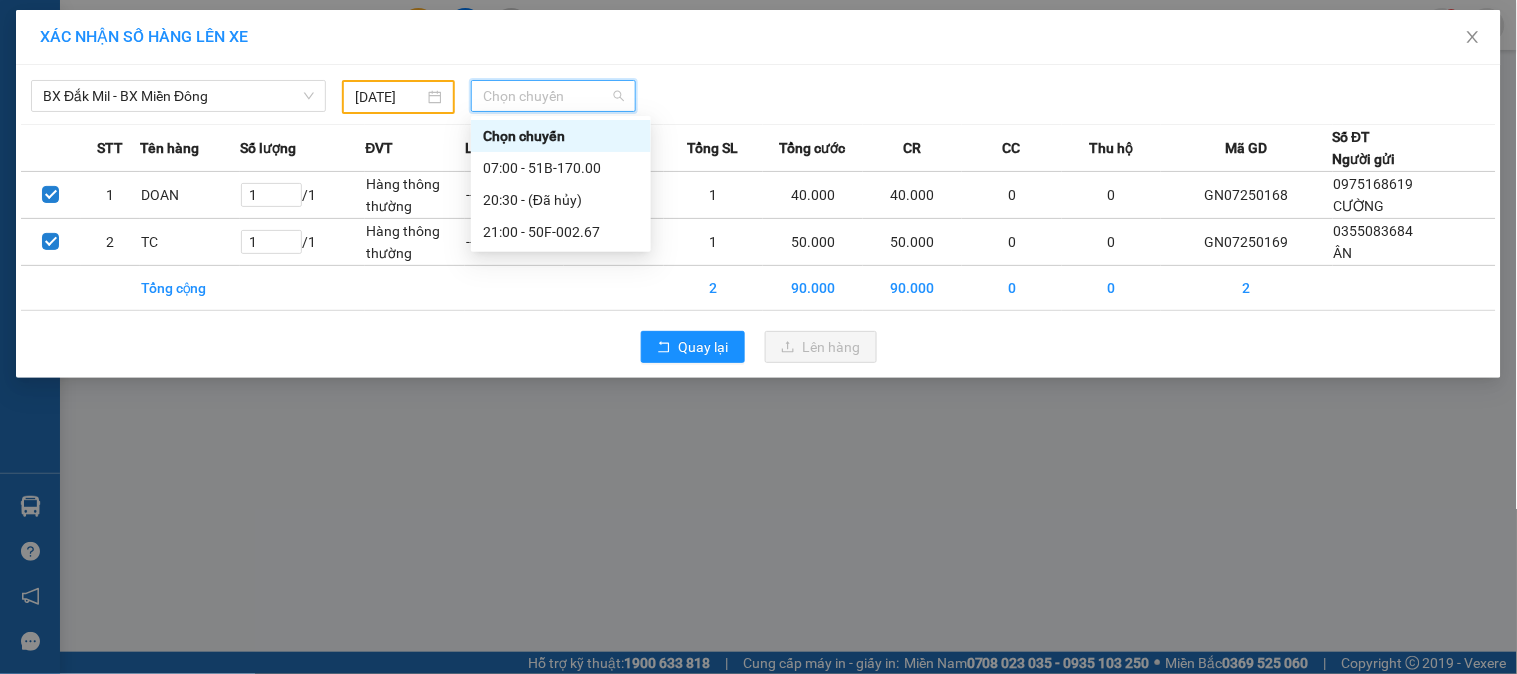 click on "[DATE]" at bounding box center (389, 97) 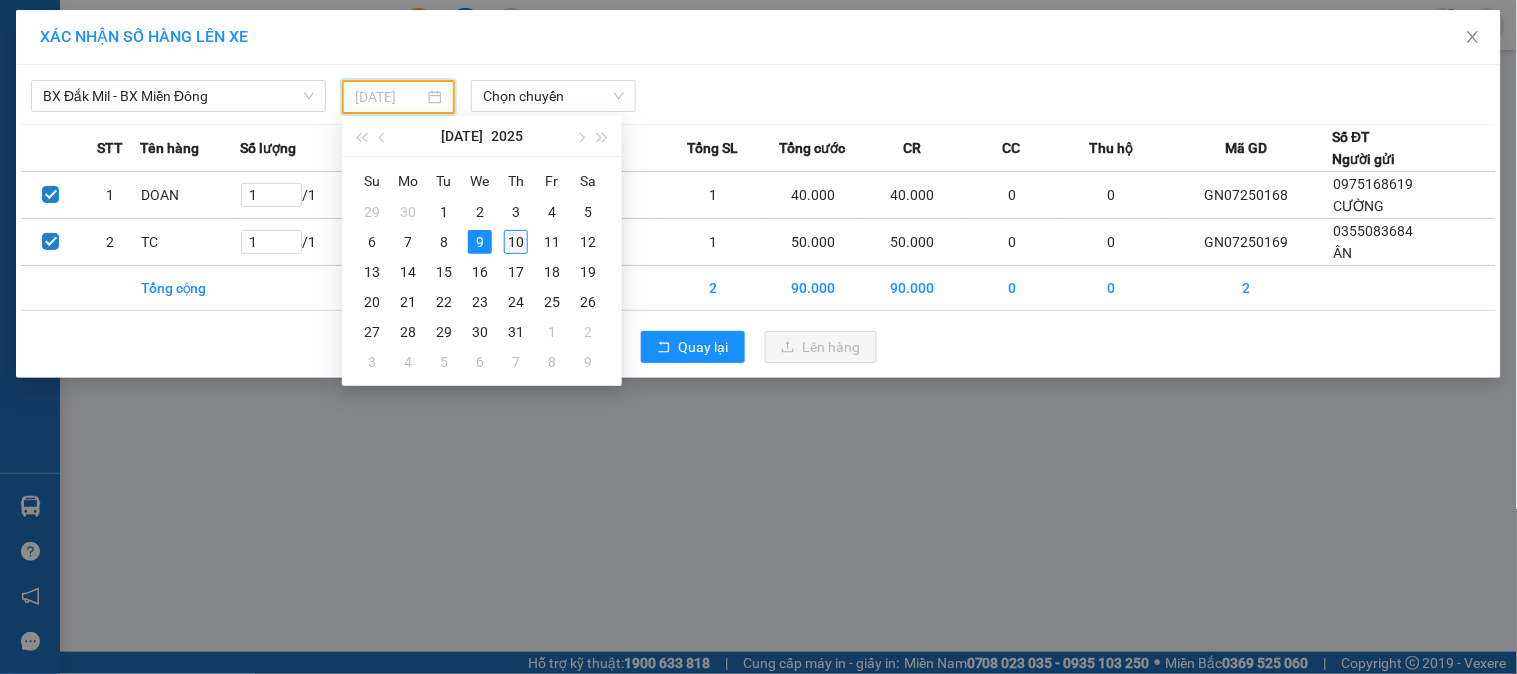 click on "10" at bounding box center (516, 242) 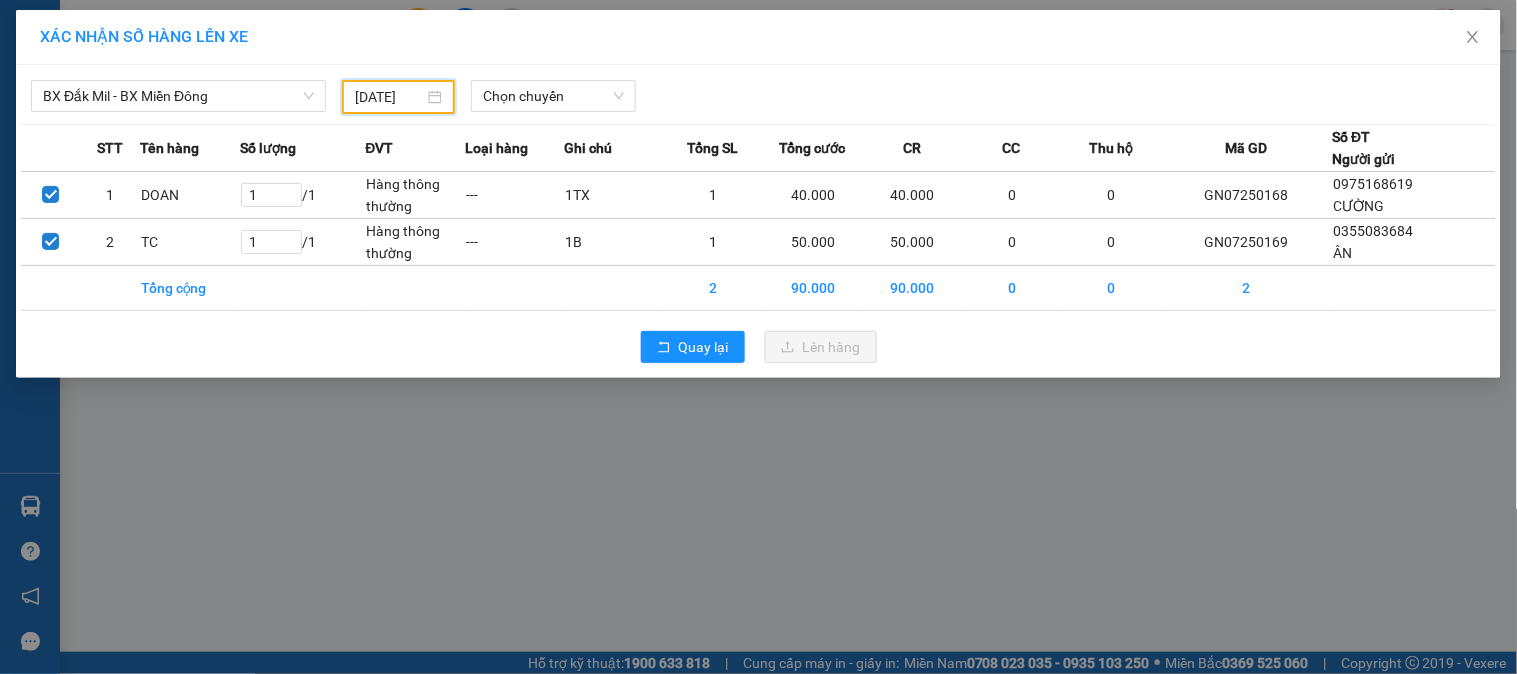 type on "[DATE]" 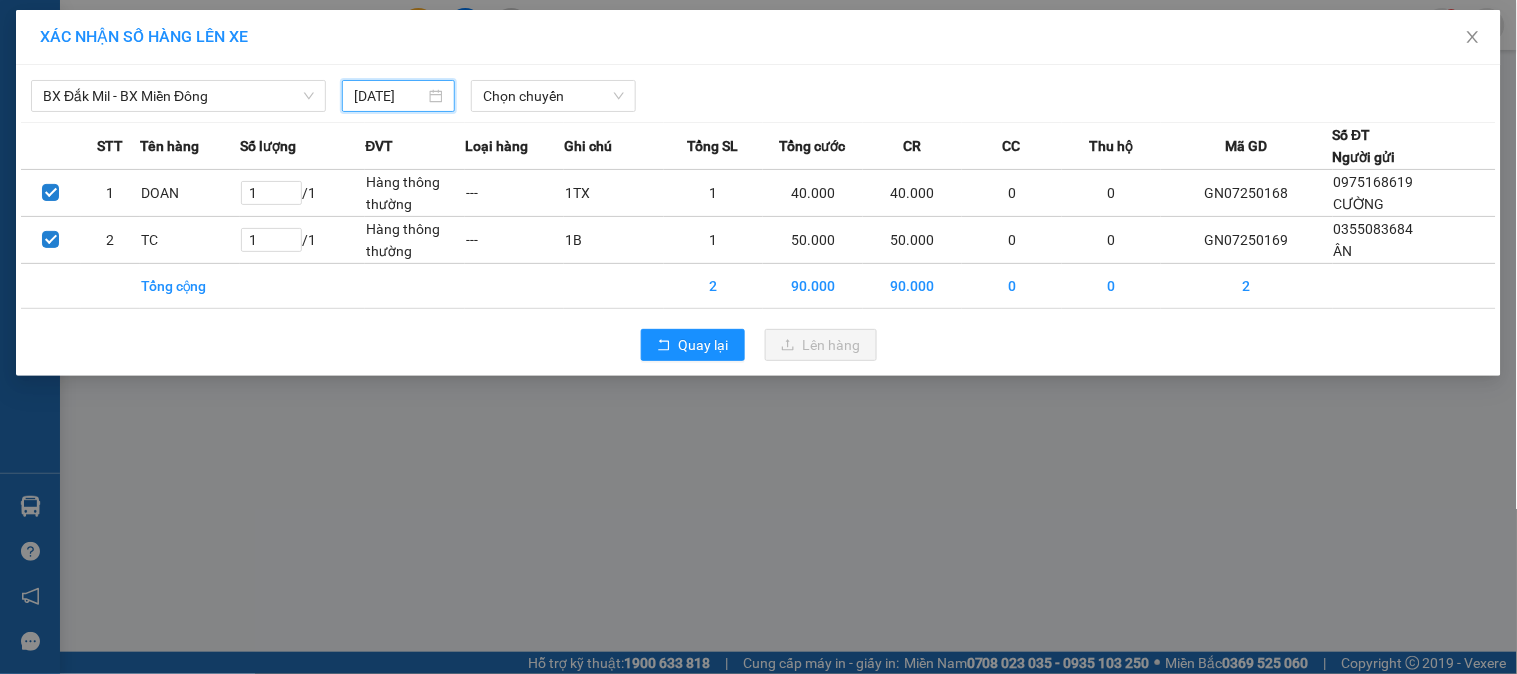 click on "Chọn chuyến" at bounding box center (553, 96) 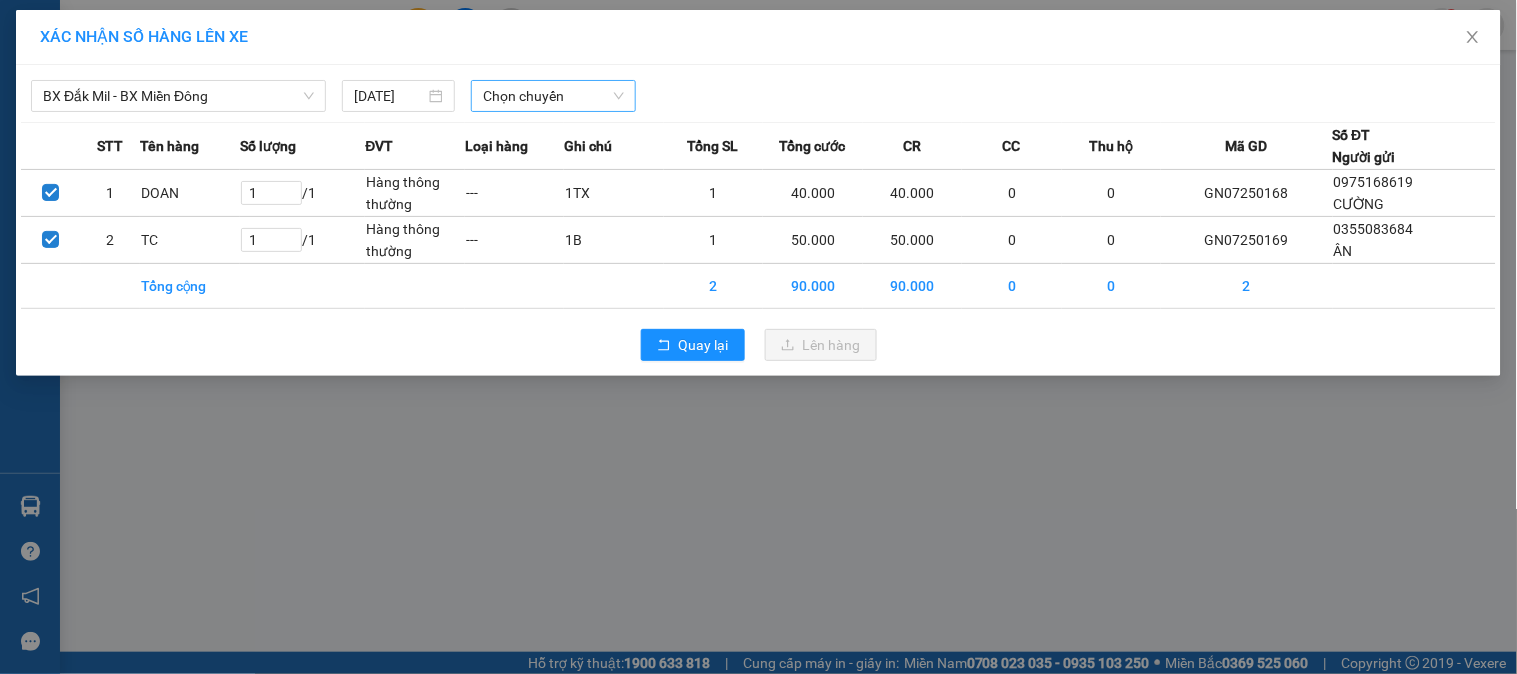 click on "Chọn chuyến" at bounding box center [553, 96] 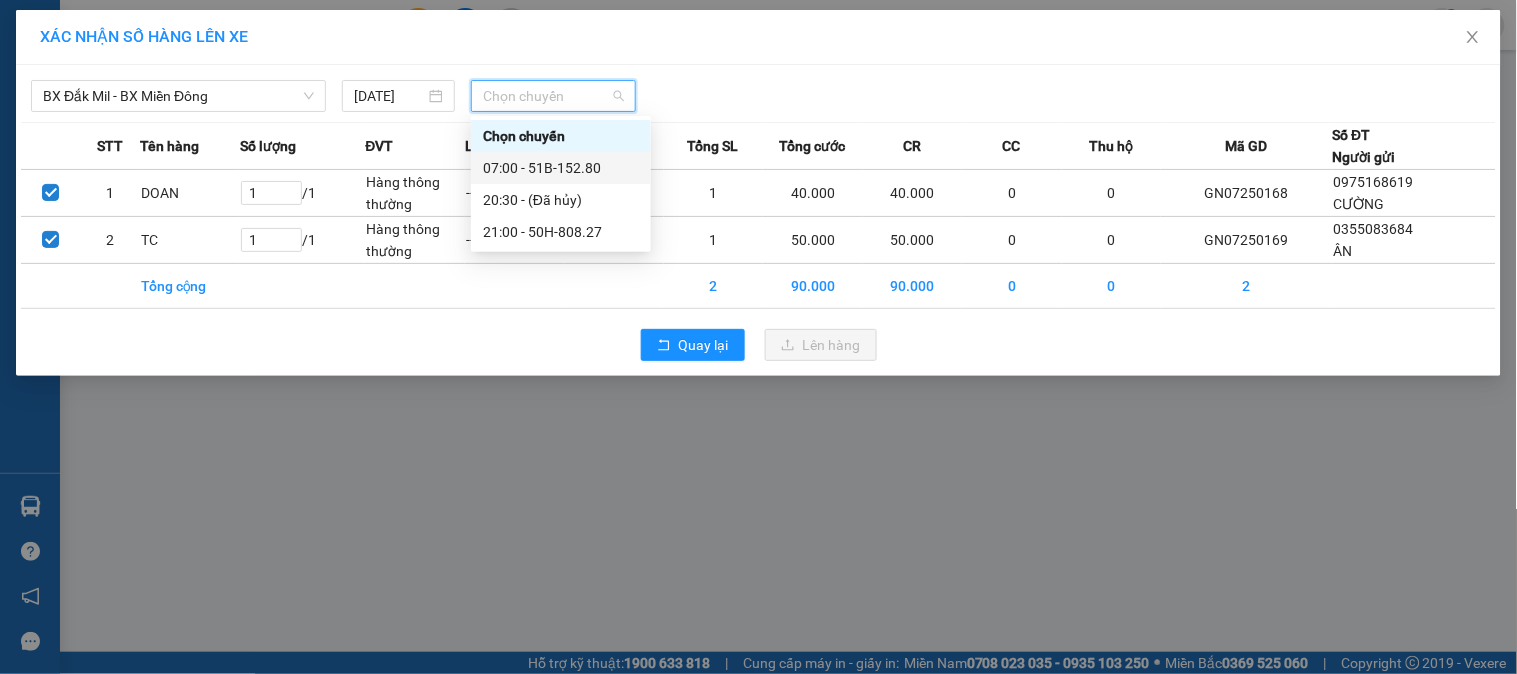 click on "07:00     - 51B-152.80" at bounding box center (561, 168) 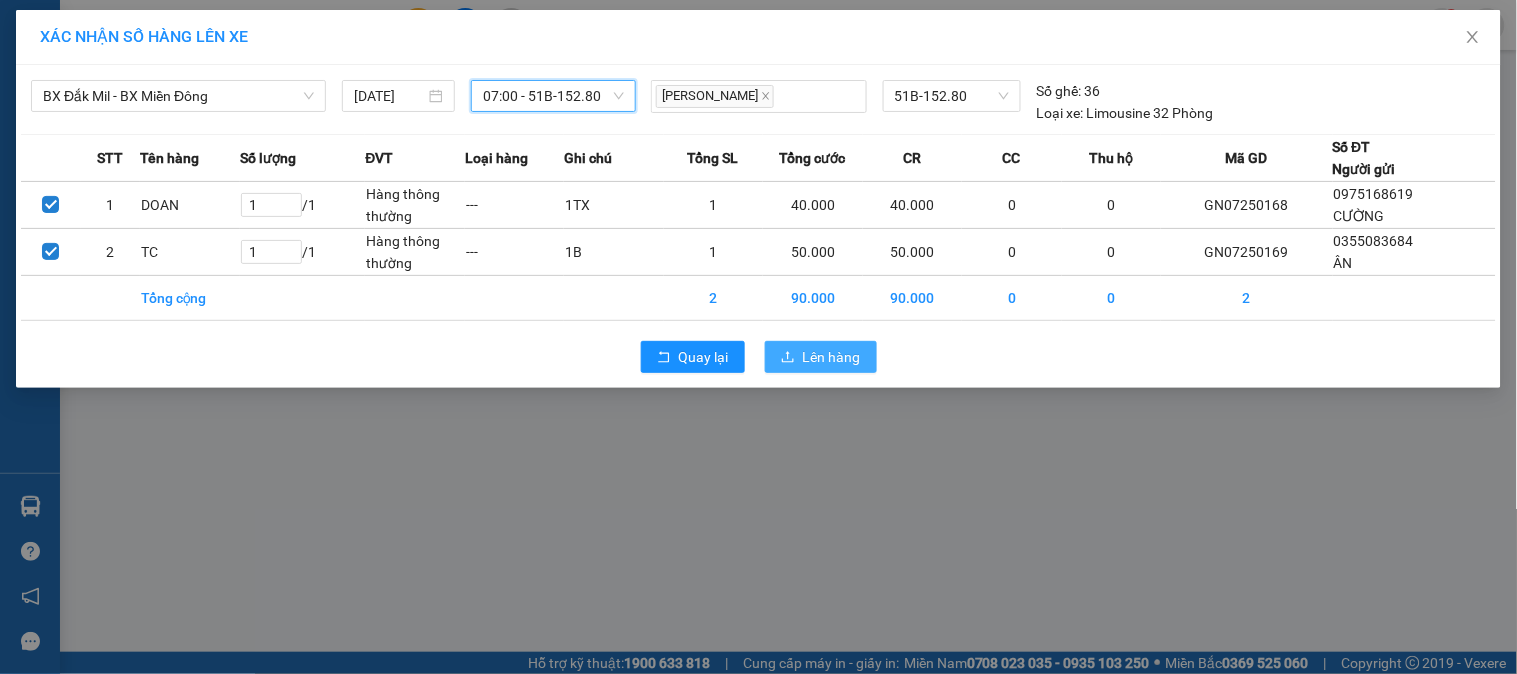 click on "Lên hàng" at bounding box center [832, 357] 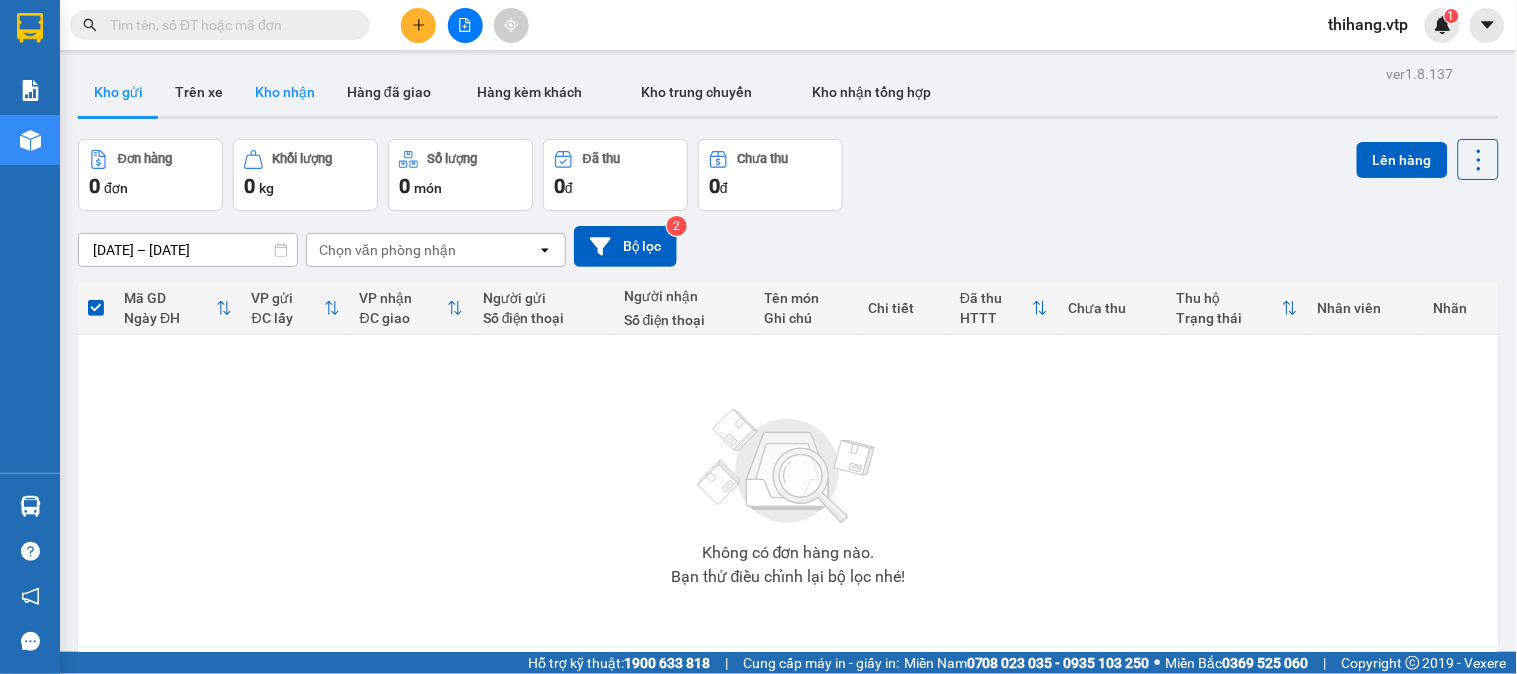 click on "Kho nhận" at bounding box center [285, 92] 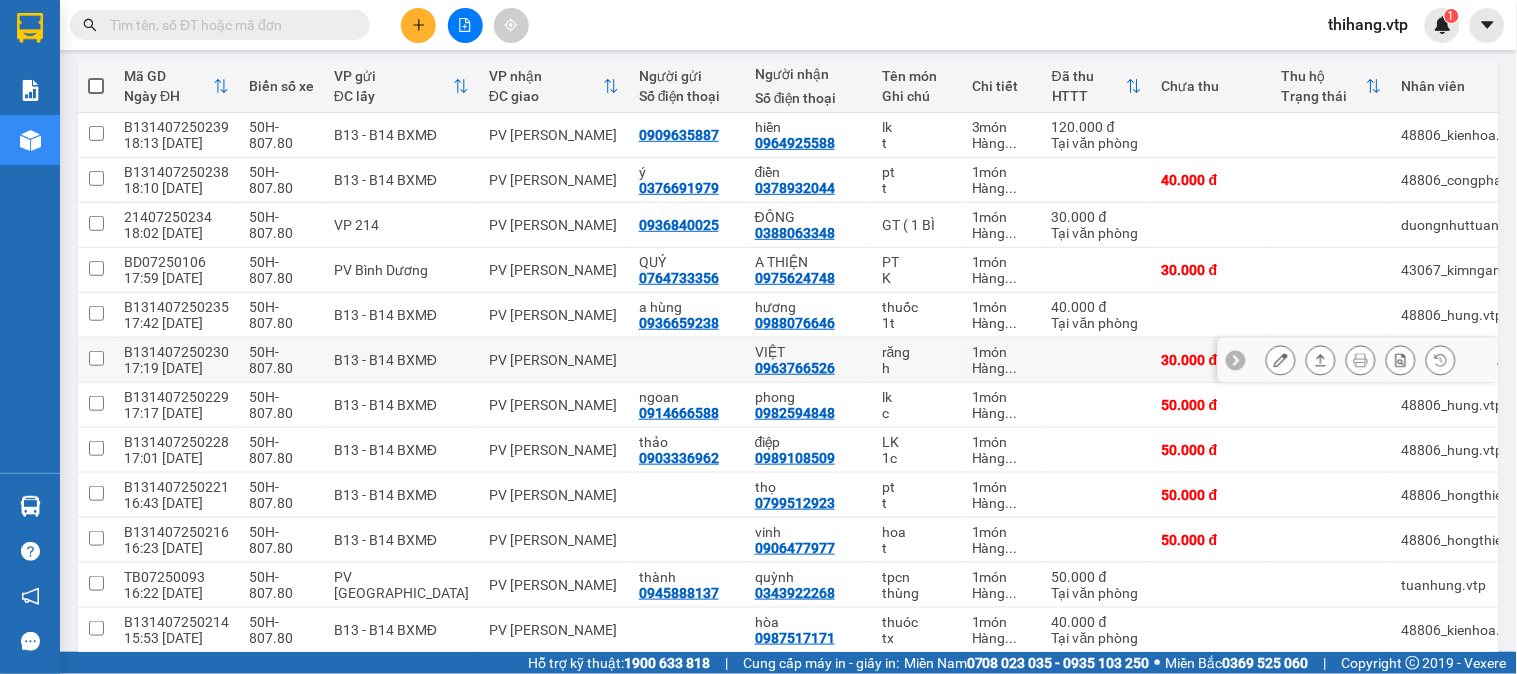 scroll, scrollTop: 333, scrollLeft: 0, axis: vertical 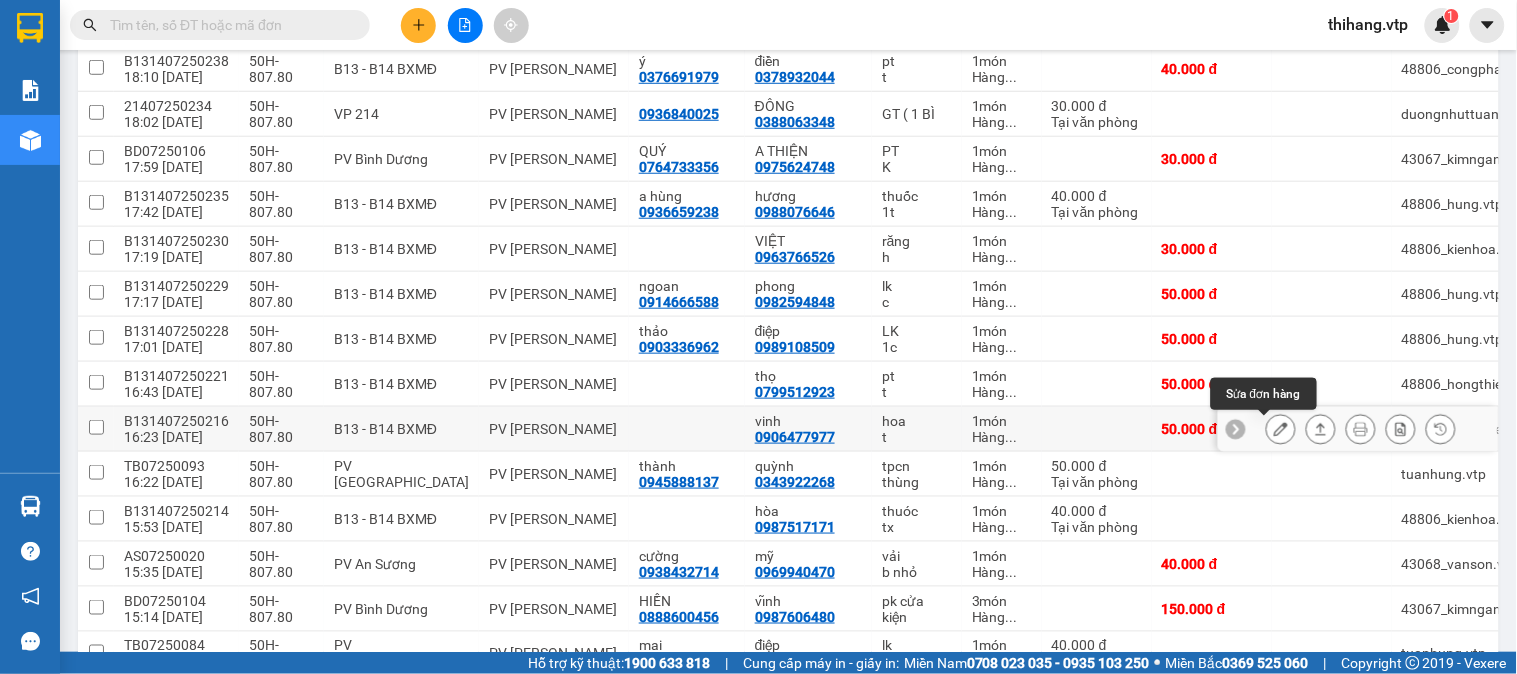 click at bounding box center [1281, 429] 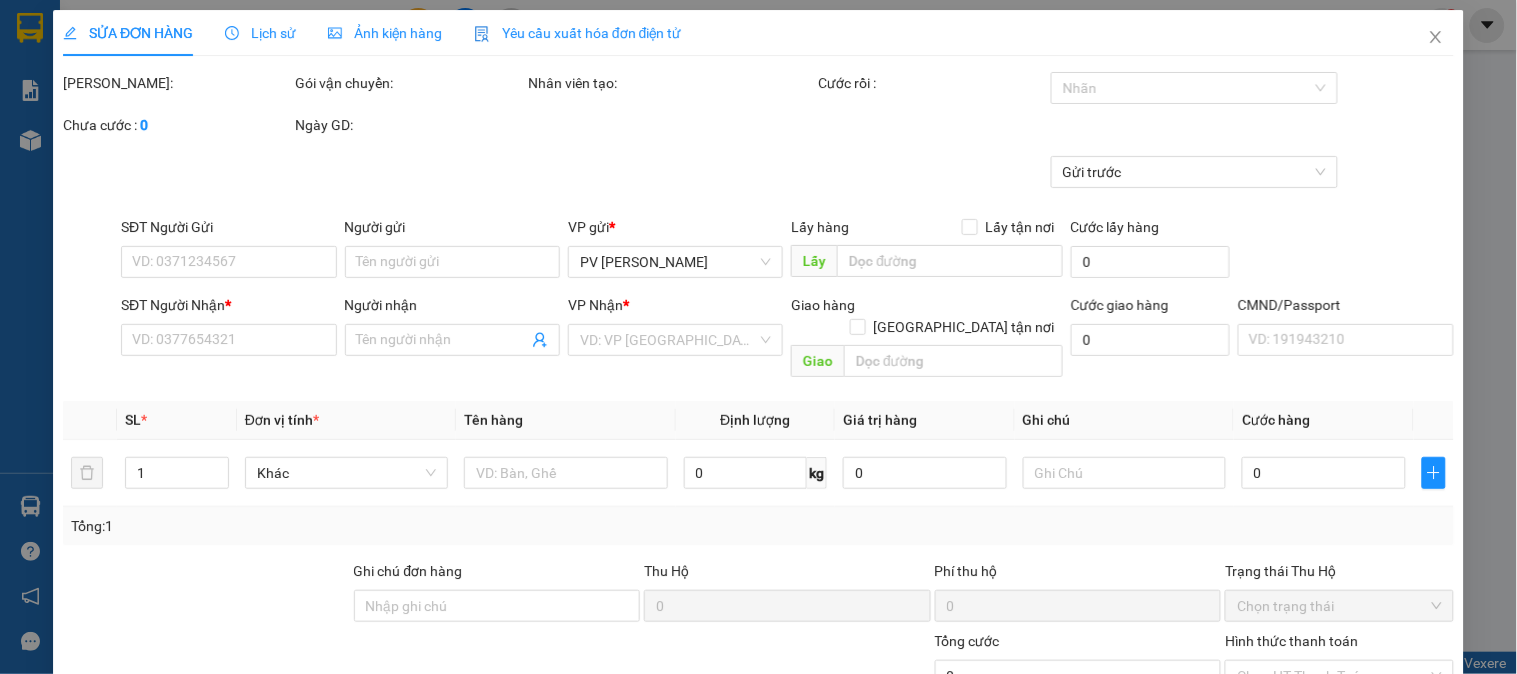 scroll, scrollTop: 0, scrollLeft: 0, axis: both 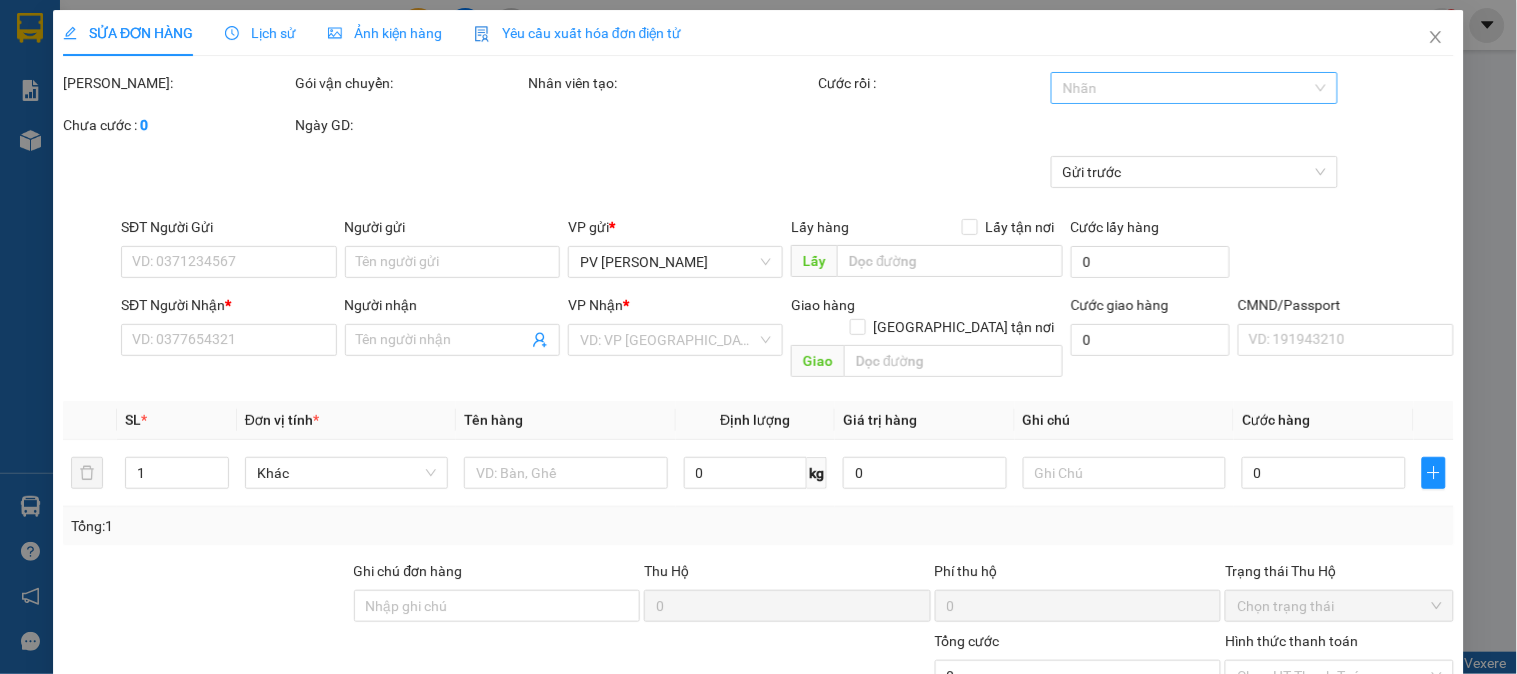 type on "0906477977" 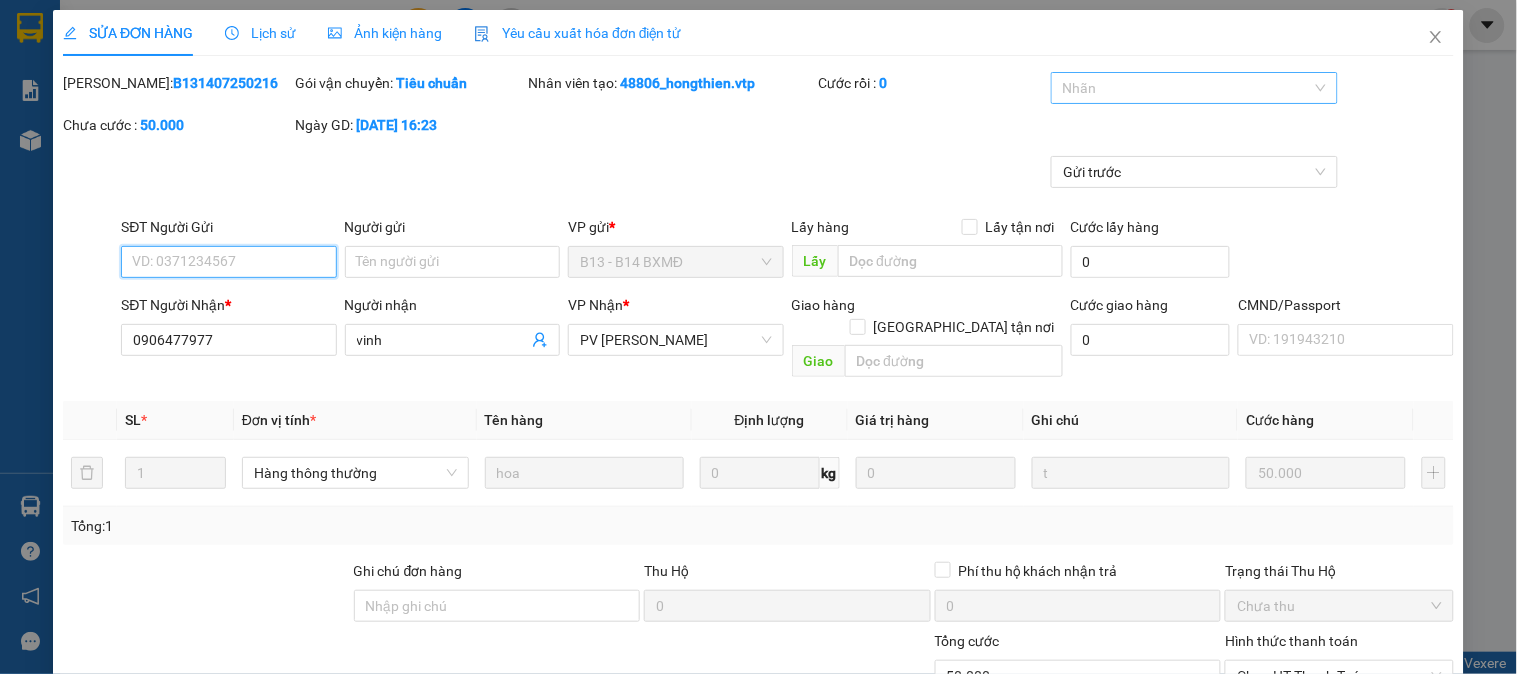 click on "Nhãn" at bounding box center [1194, 88] 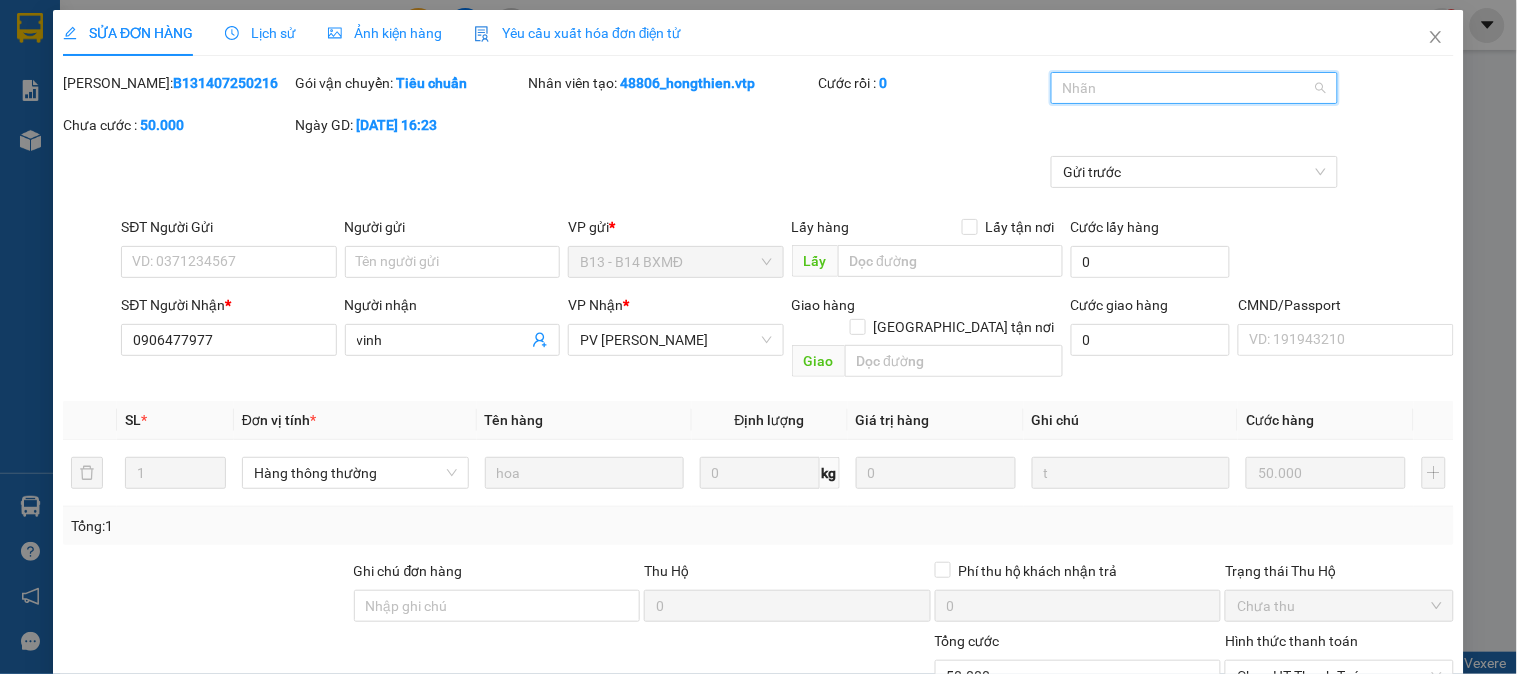 type on "2.500" 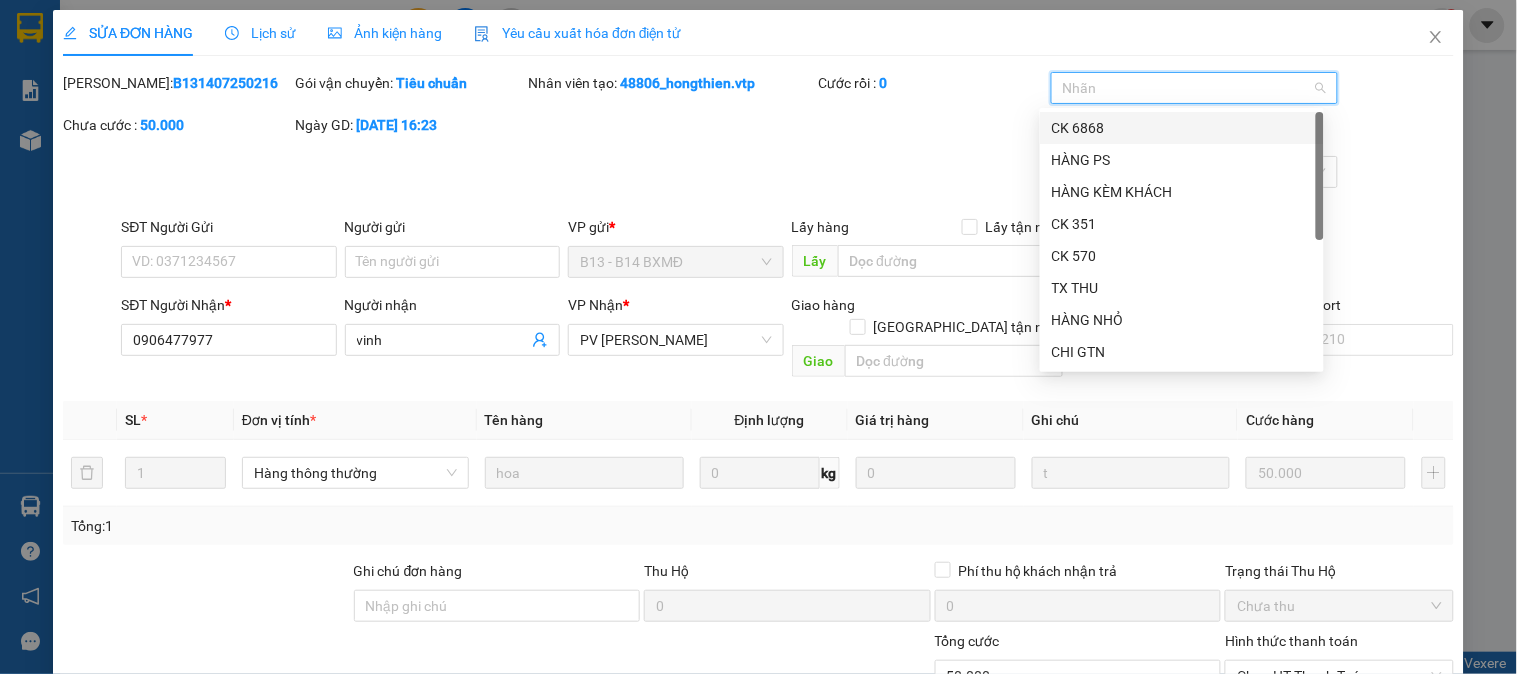 click at bounding box center [1184, 88] 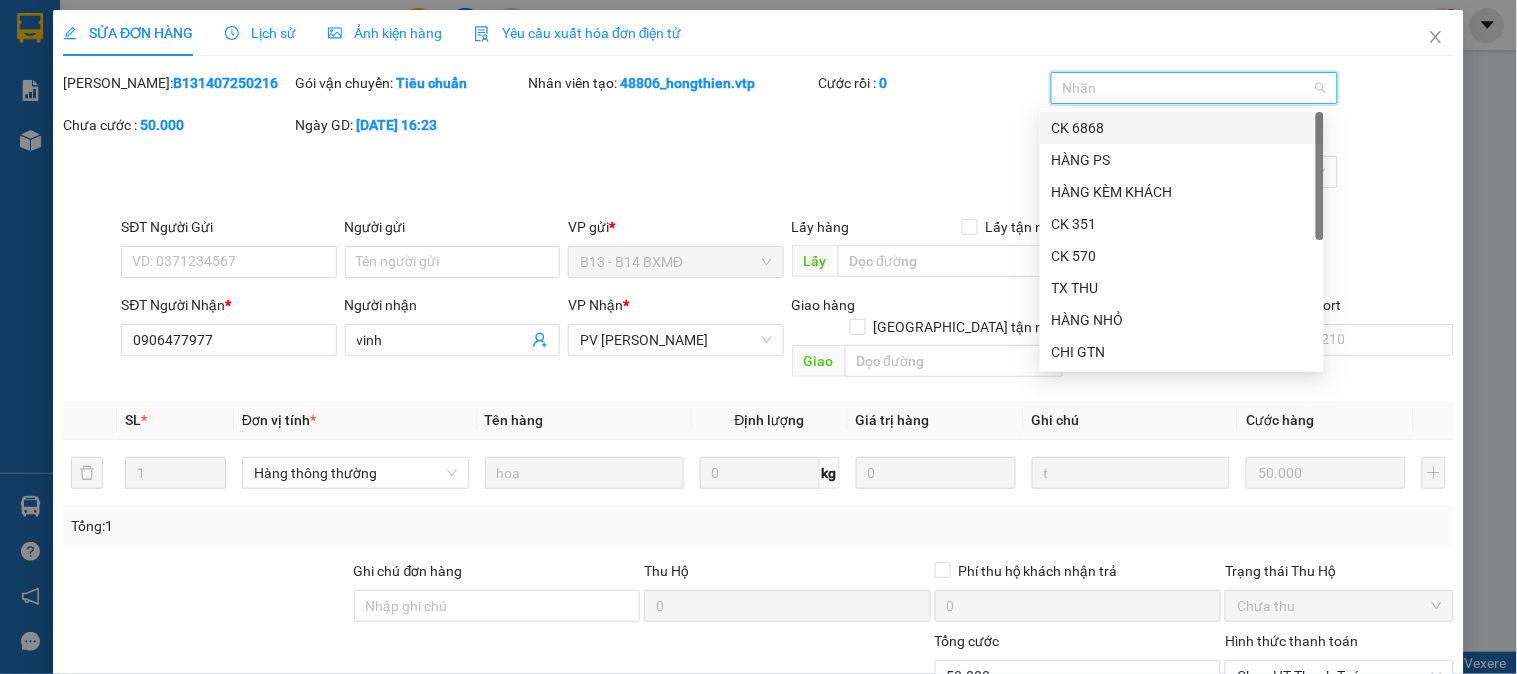 click on "CK 6868" at bounding box center [1182, 128] 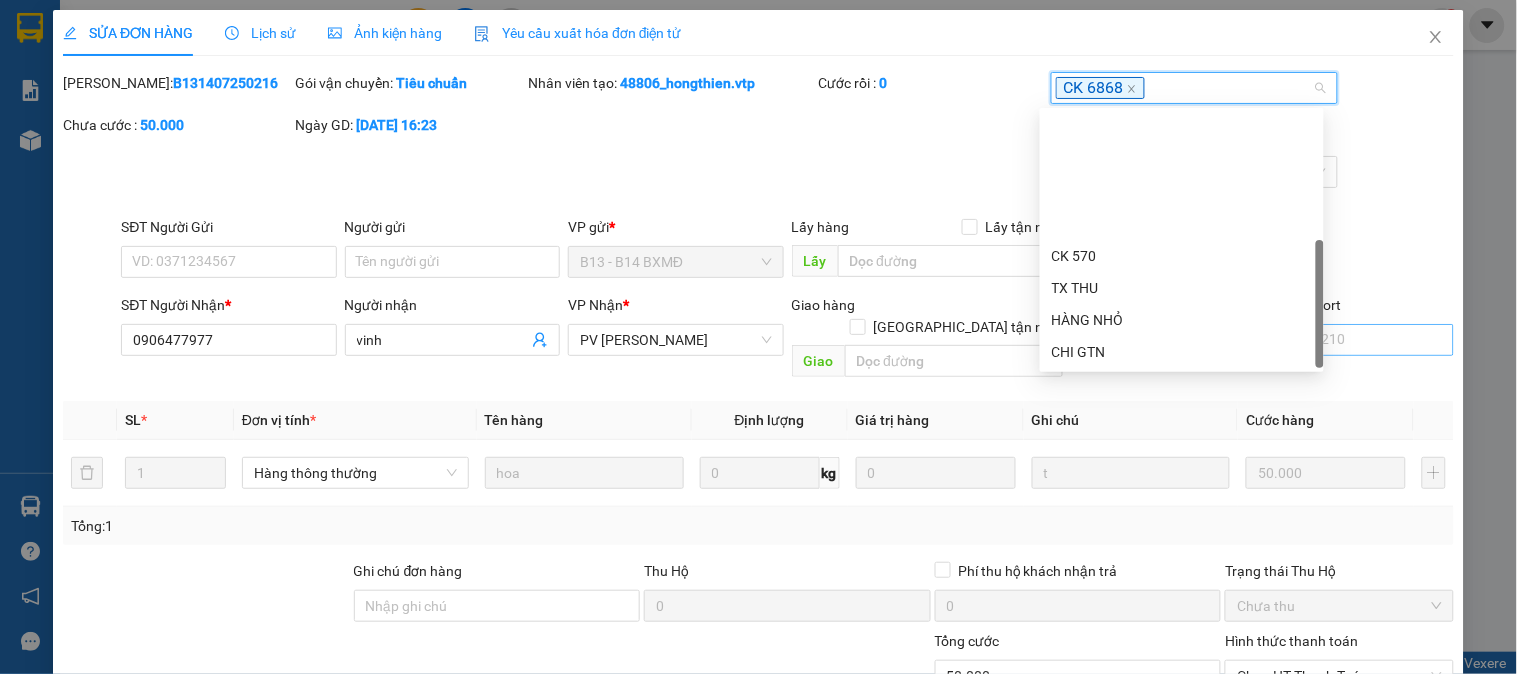 scroll, scrollTop: 160, scrollLeft: 0, axis: vertical 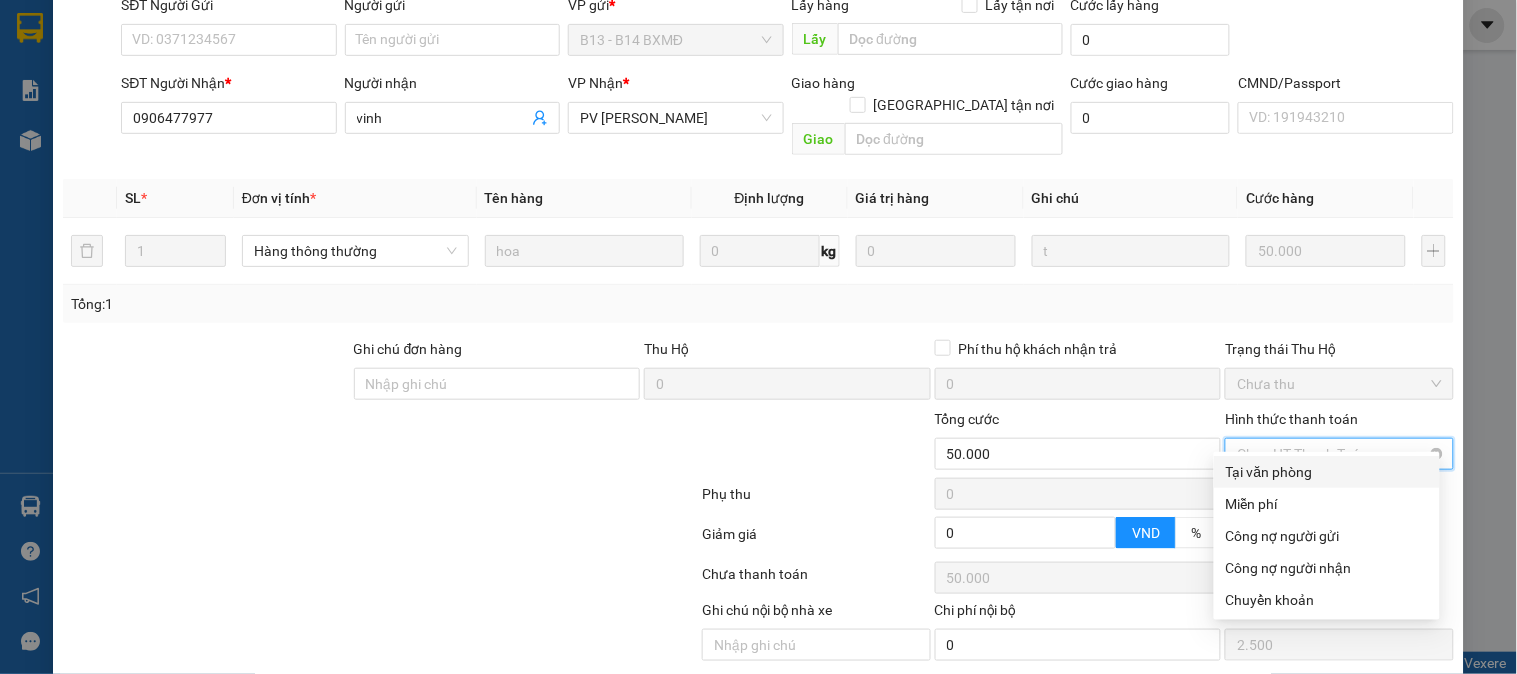click on "Hình thức thanh toán" at bounding box center (1332, 454) 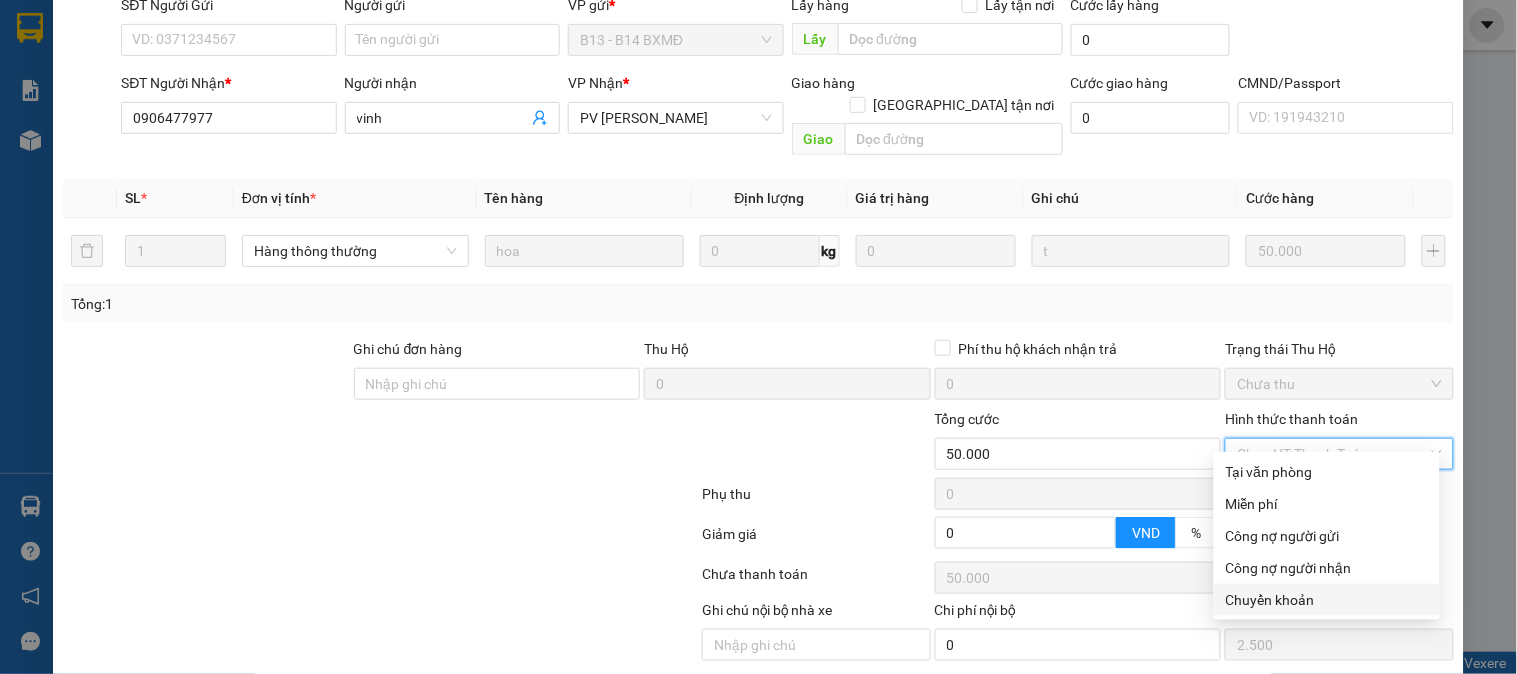 click on "Chuyển khoản" at bounding box center [1327, 600] 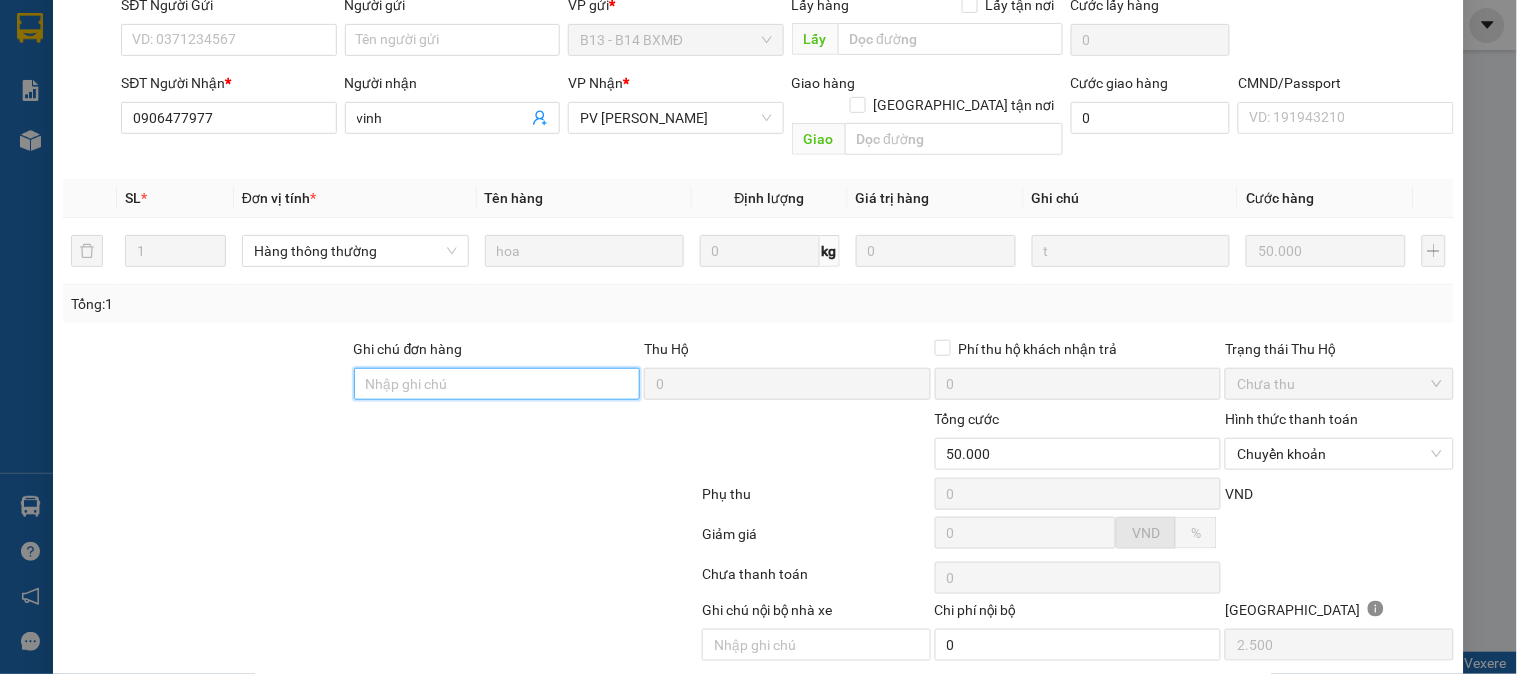 click on "Ghi chú đơn hàng" at bounding box center [497, 384] 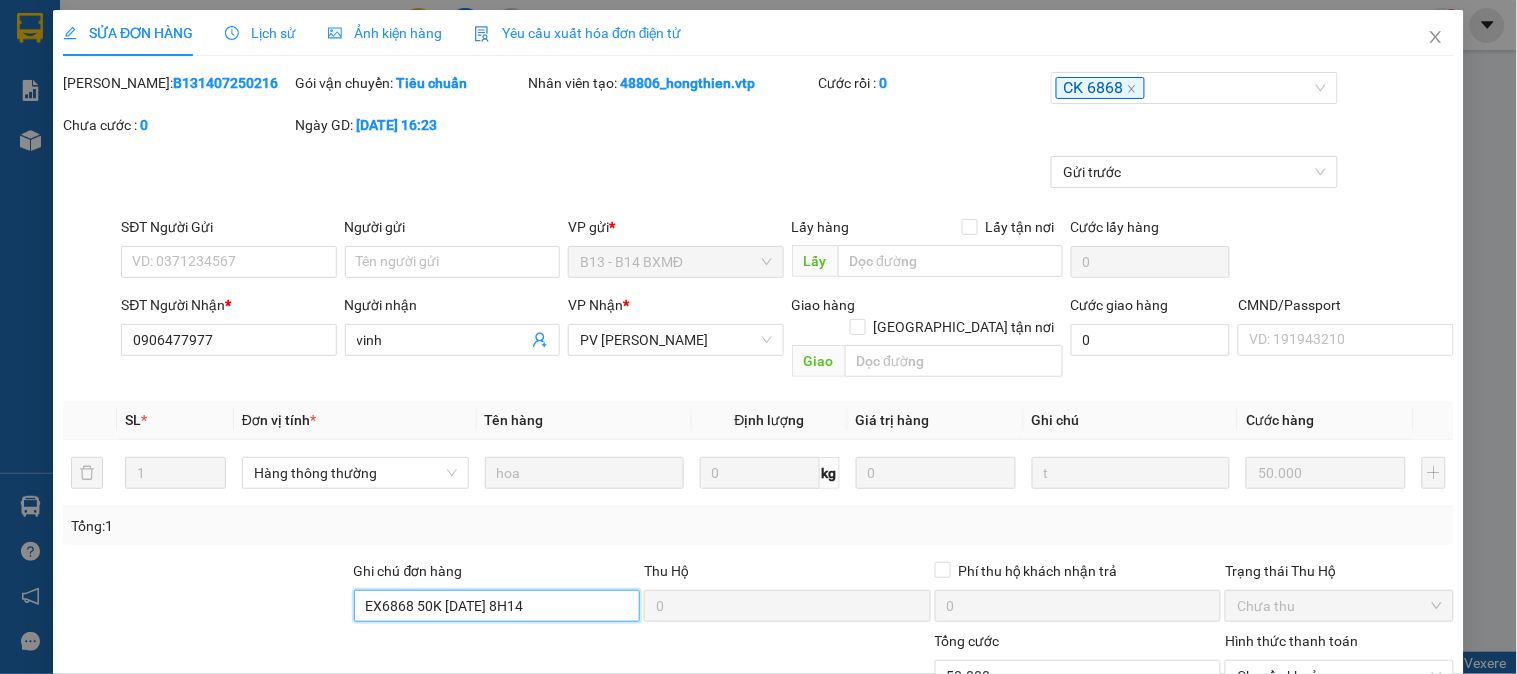 scroll, scrollTop: 273, scrollLeft: 0, axis: vertical 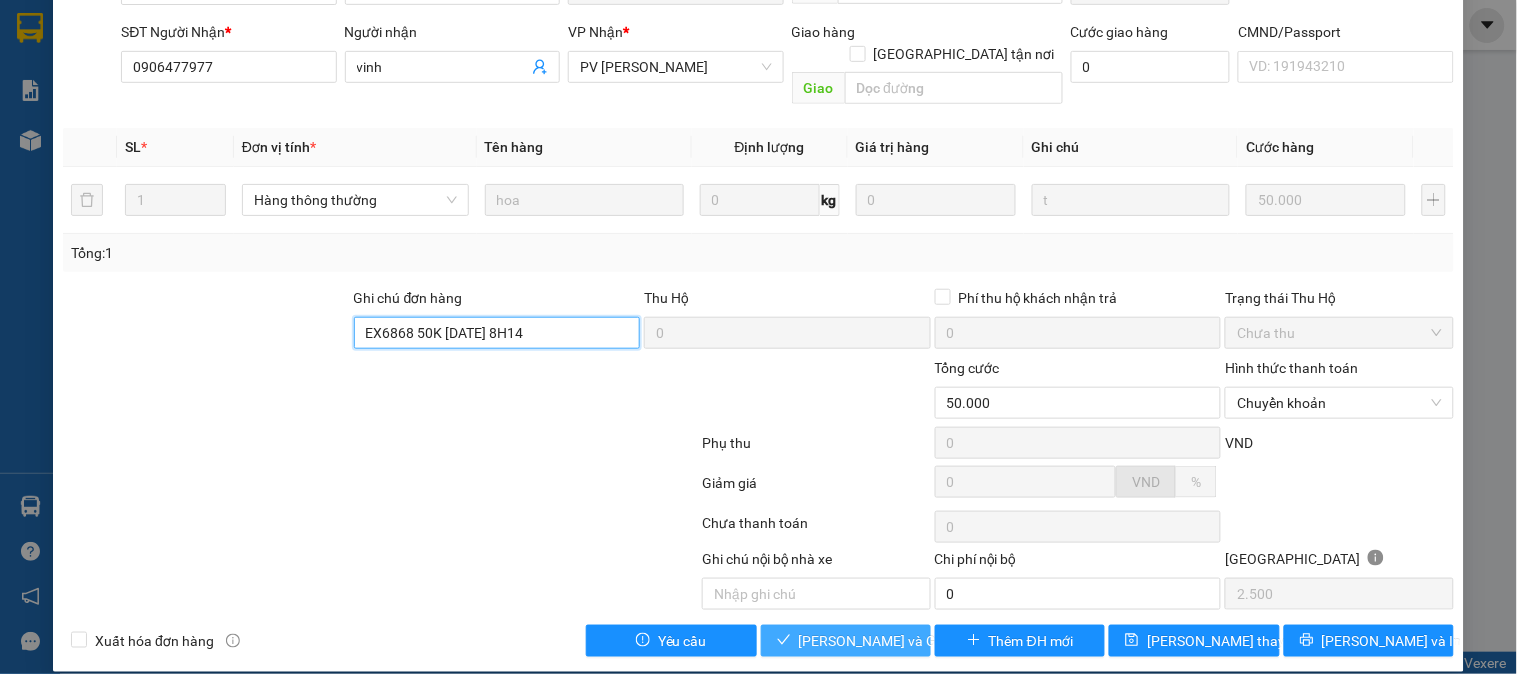type on "EX6868 50K 10/7/25 8H14" 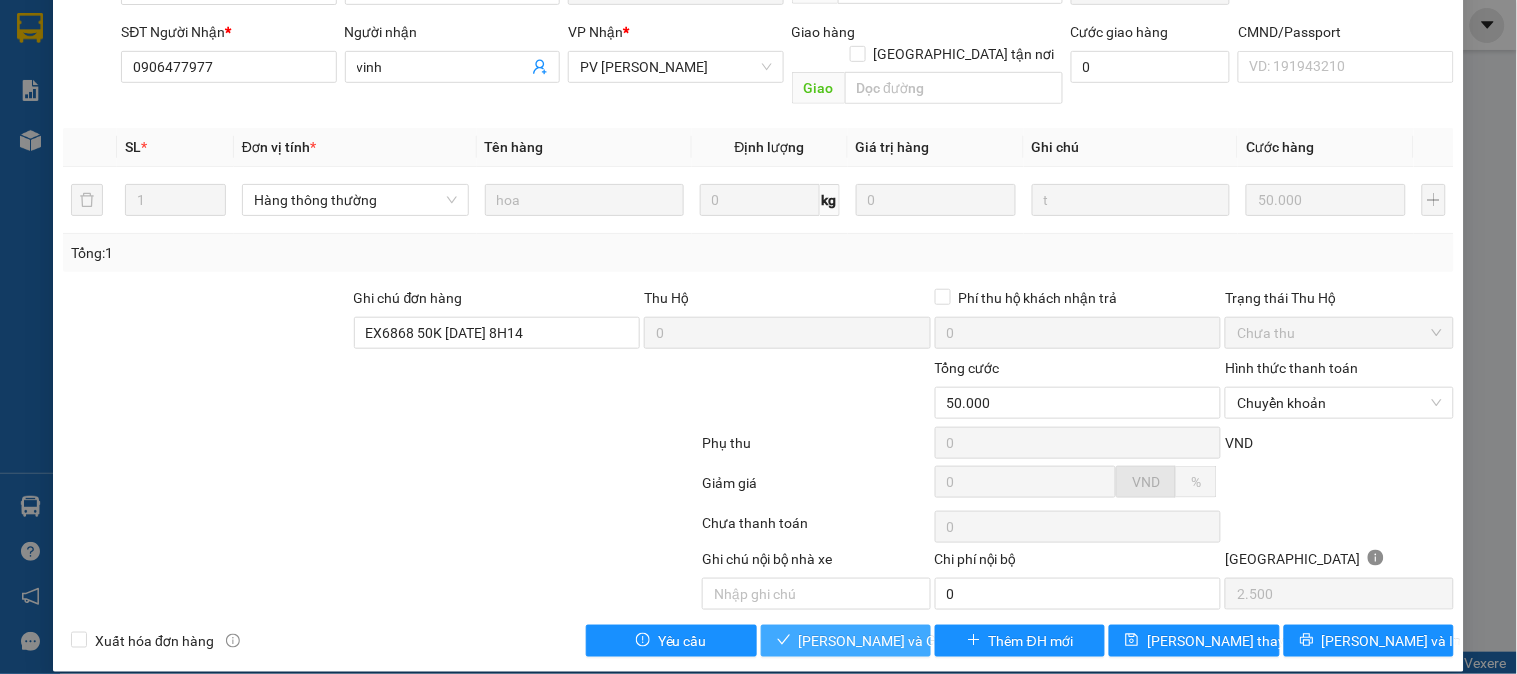 click on "[PERSON_NAME] và [PERSON_NAME] hàng" at bounding box center (895, 641) 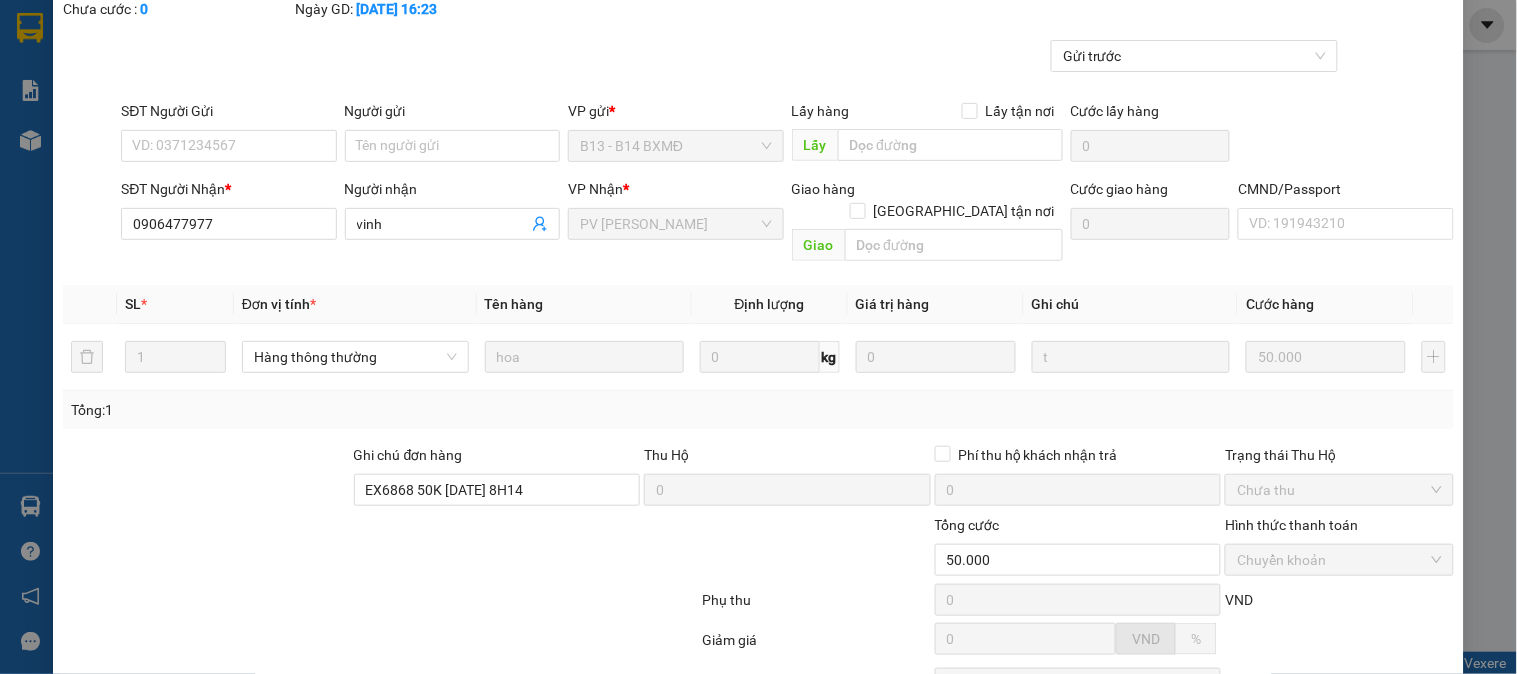 scroll, scrollTop: 0, scrollLeft: 0, axis: both 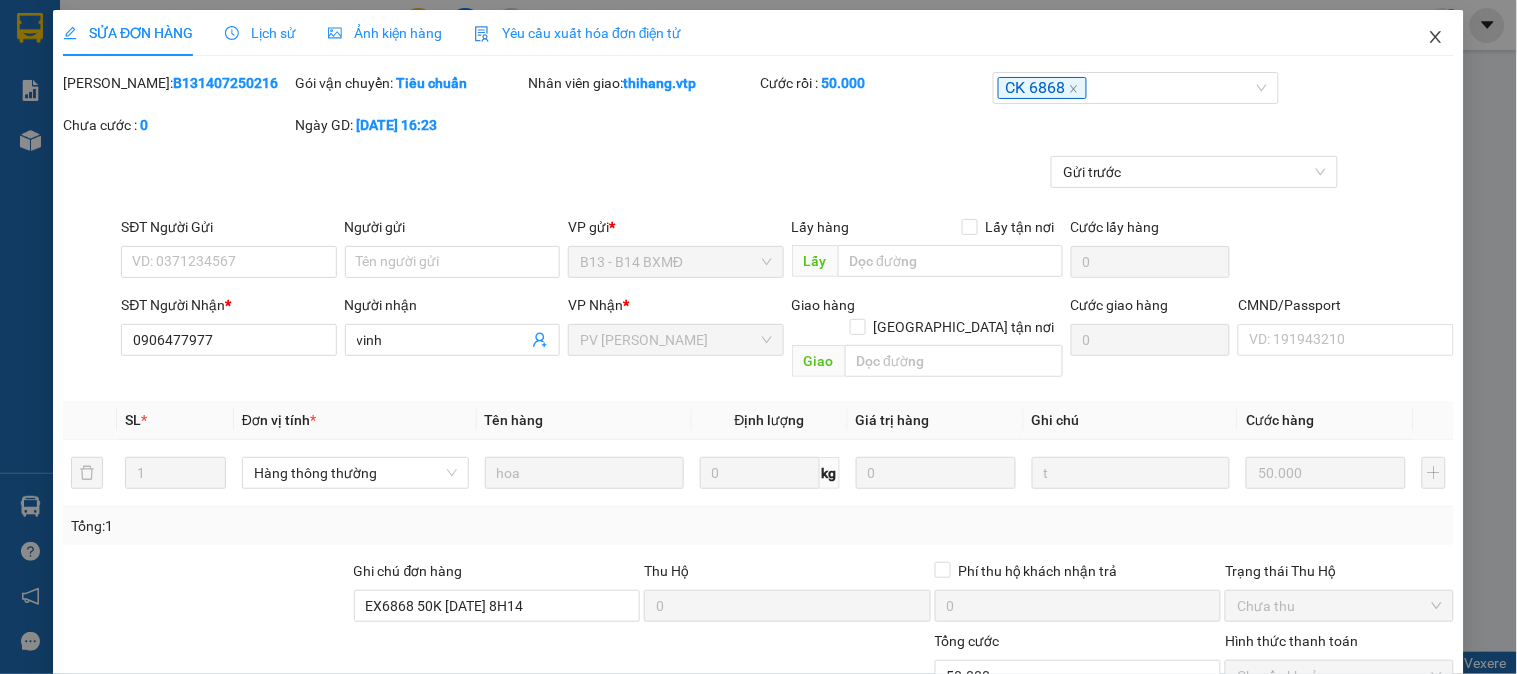 click 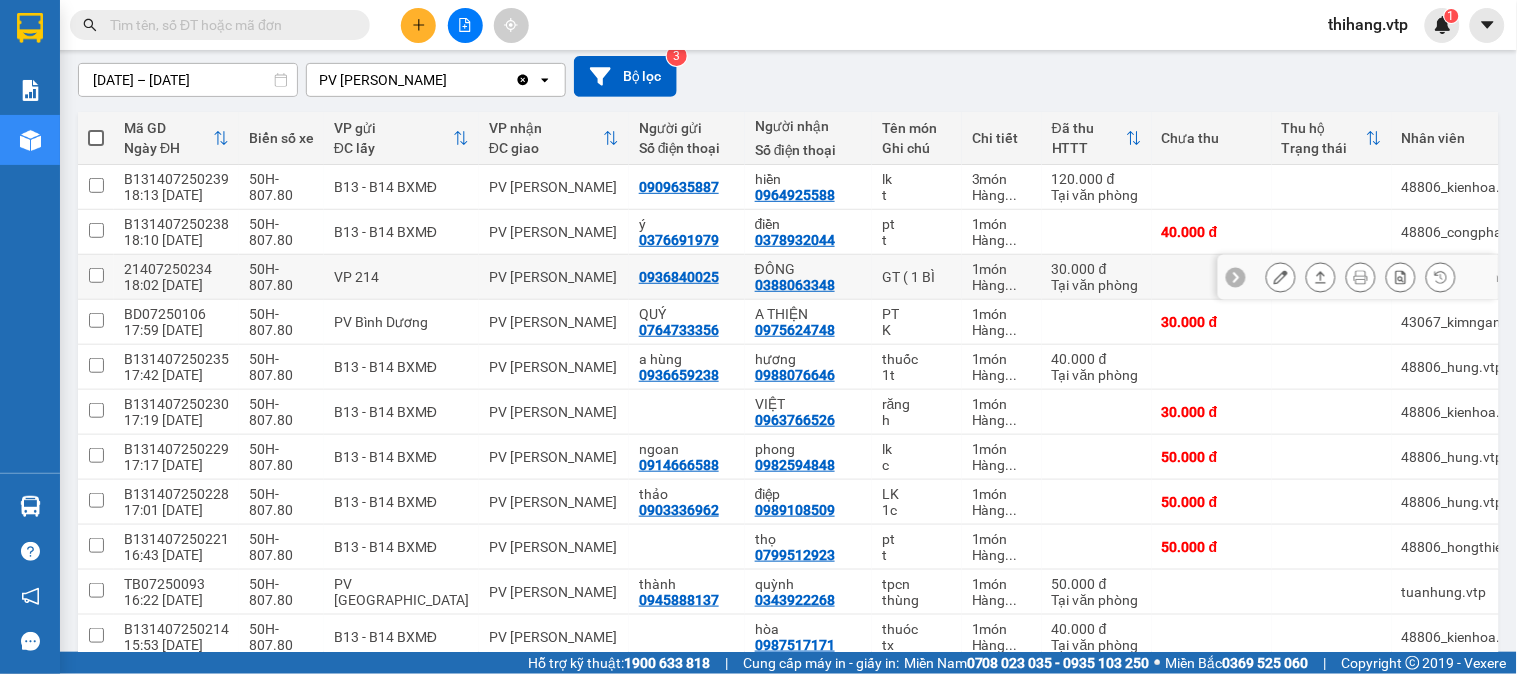 scroll, scrollTop: 222, scrollLeft: 0, axis: vertical 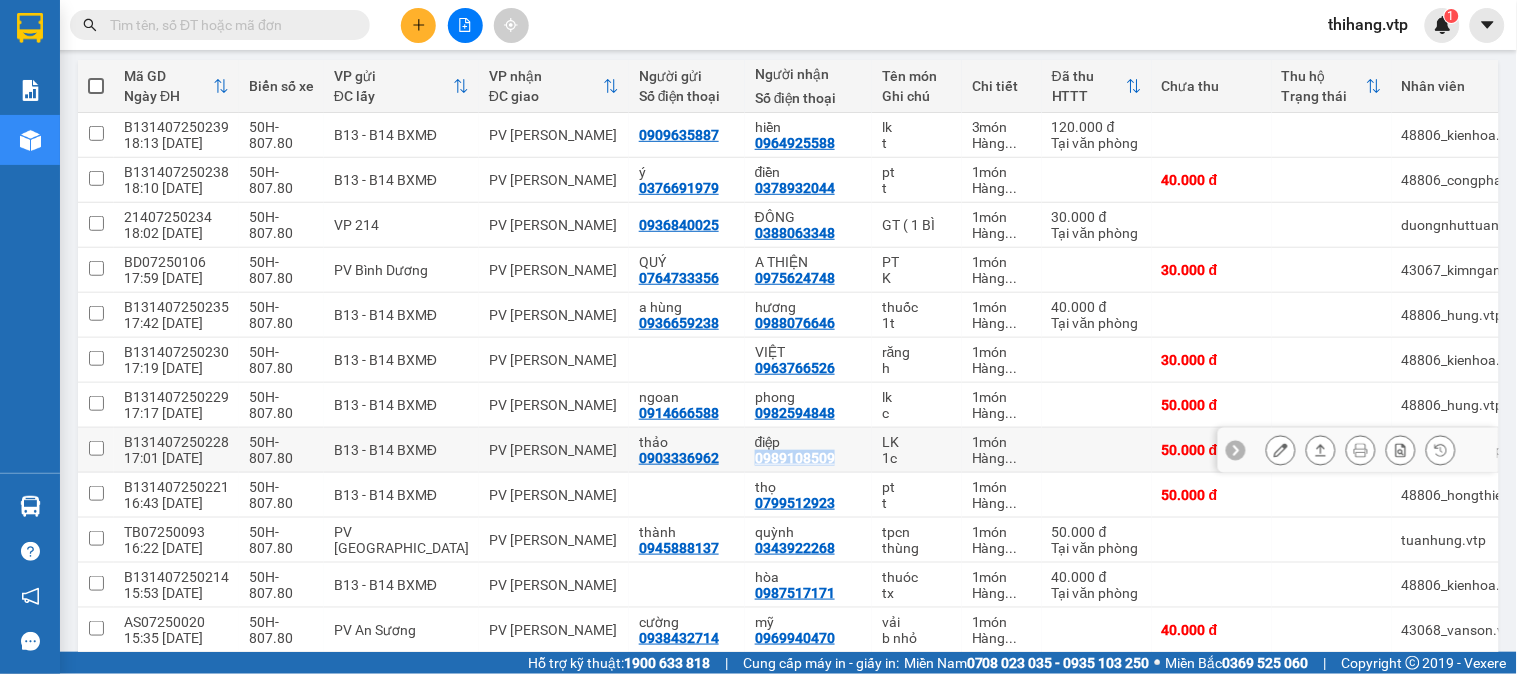 drag, startPoint x: 738, startPoint y: 458, endPoint x: 825, endPoint y: 464, distance: 87.20665 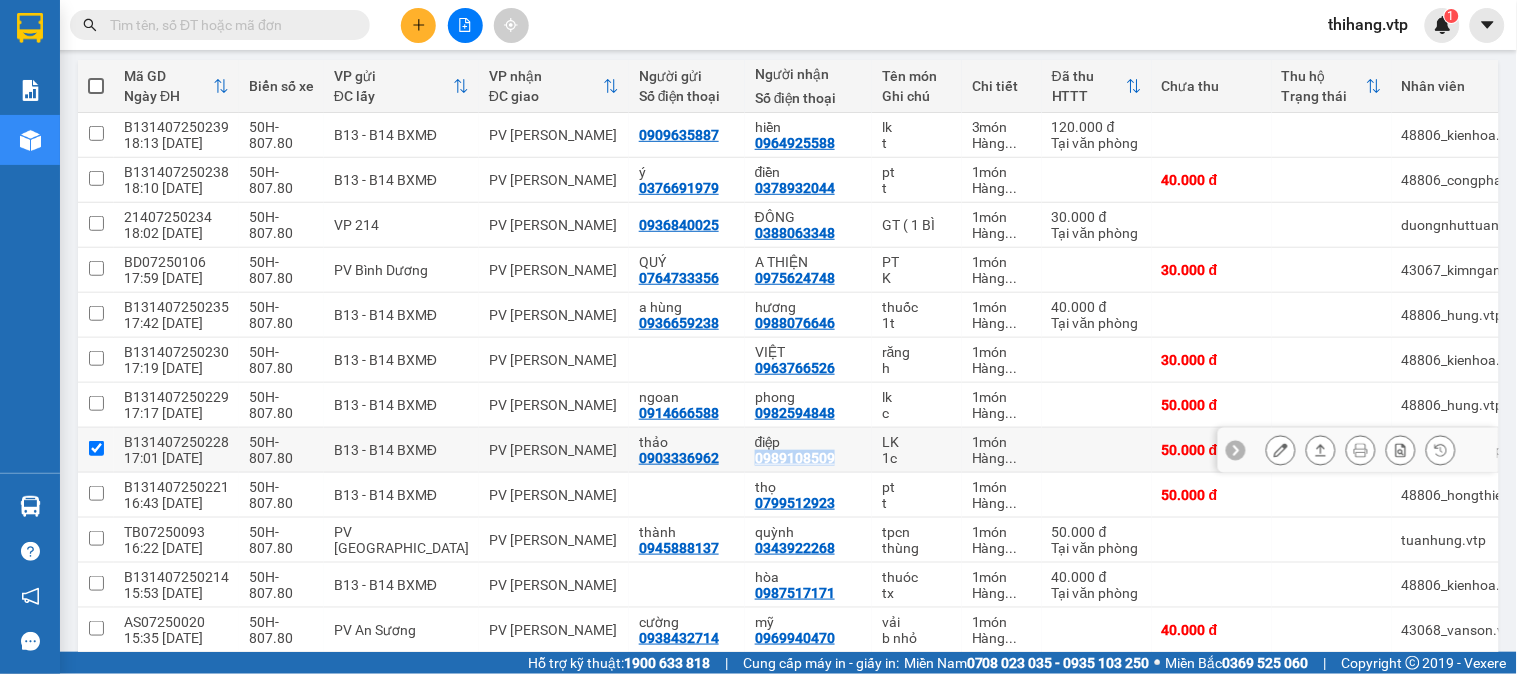 checkbox on "true" 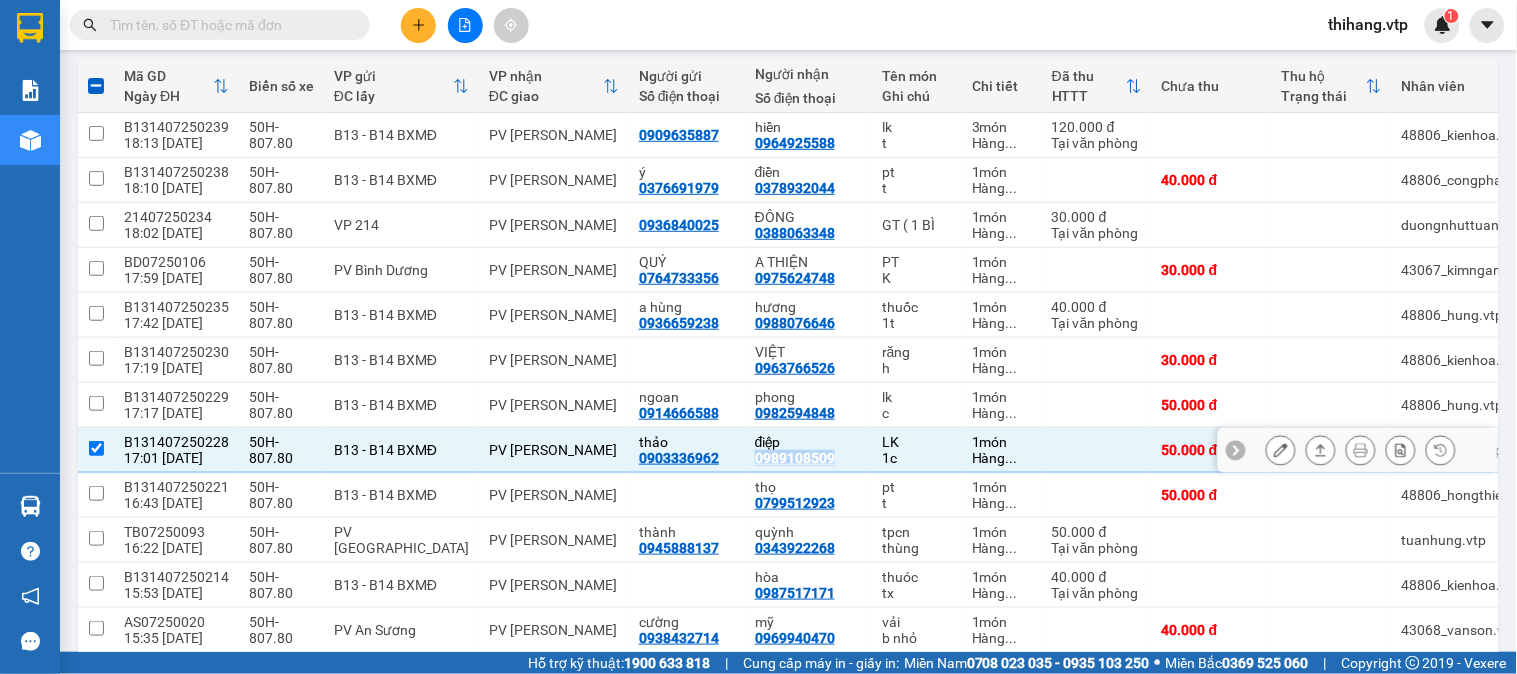 copy on "0989108509" 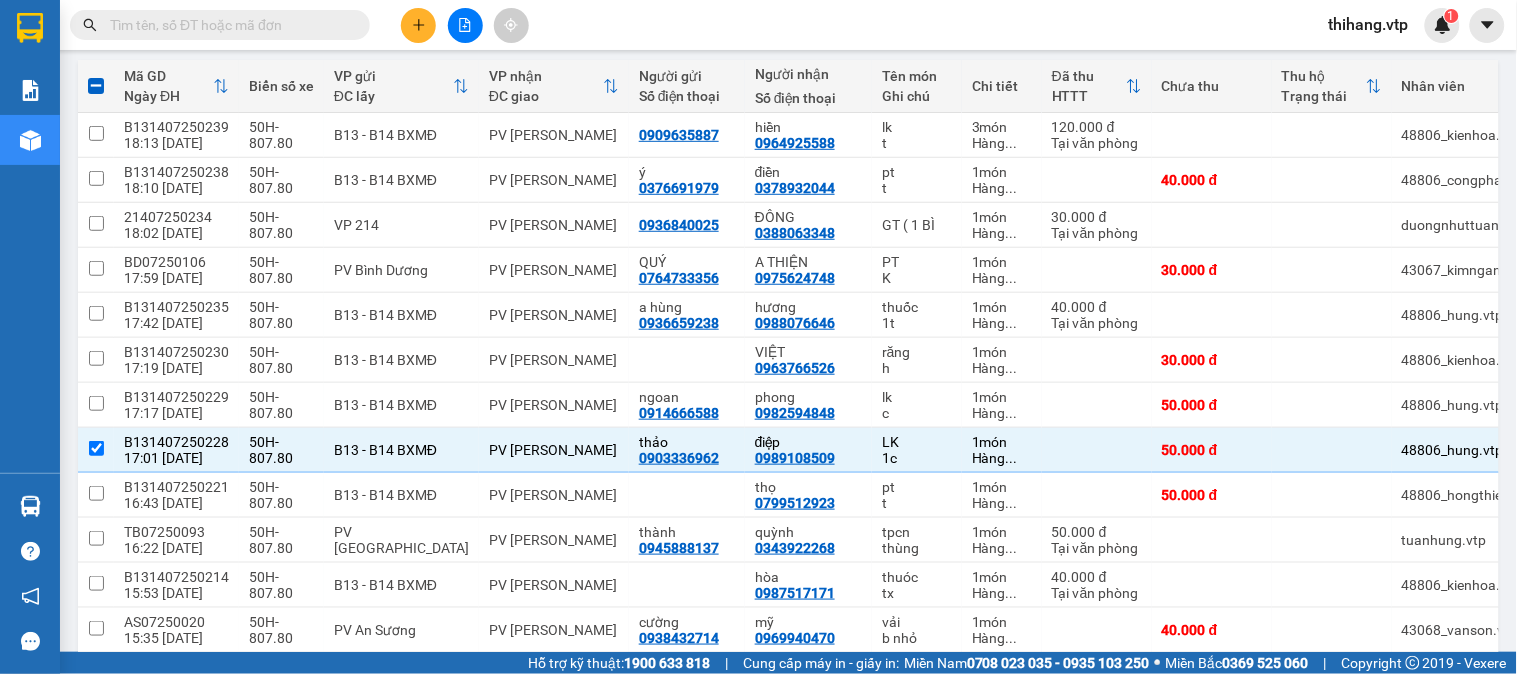 click on "Kết quả tìm kiếm ( 1 )  Bộ lọc  Mã ĐH Trạng thái Món hàng Thu hộ Tổng cước Chưa cước Nhãn Người gửi VP Gửi Người nhận VP Nhận B131407250157 08:53 - 08/07 VP Nhận   50H-808.27 17:37 - 08/07 vpp SL:  1 60.000 0904939284 phong B13 - B14 BXMĐ 0917999948 trang PV Gia Nghĩa 1 thihang.vtp 1" at bounding box center (758, 25) 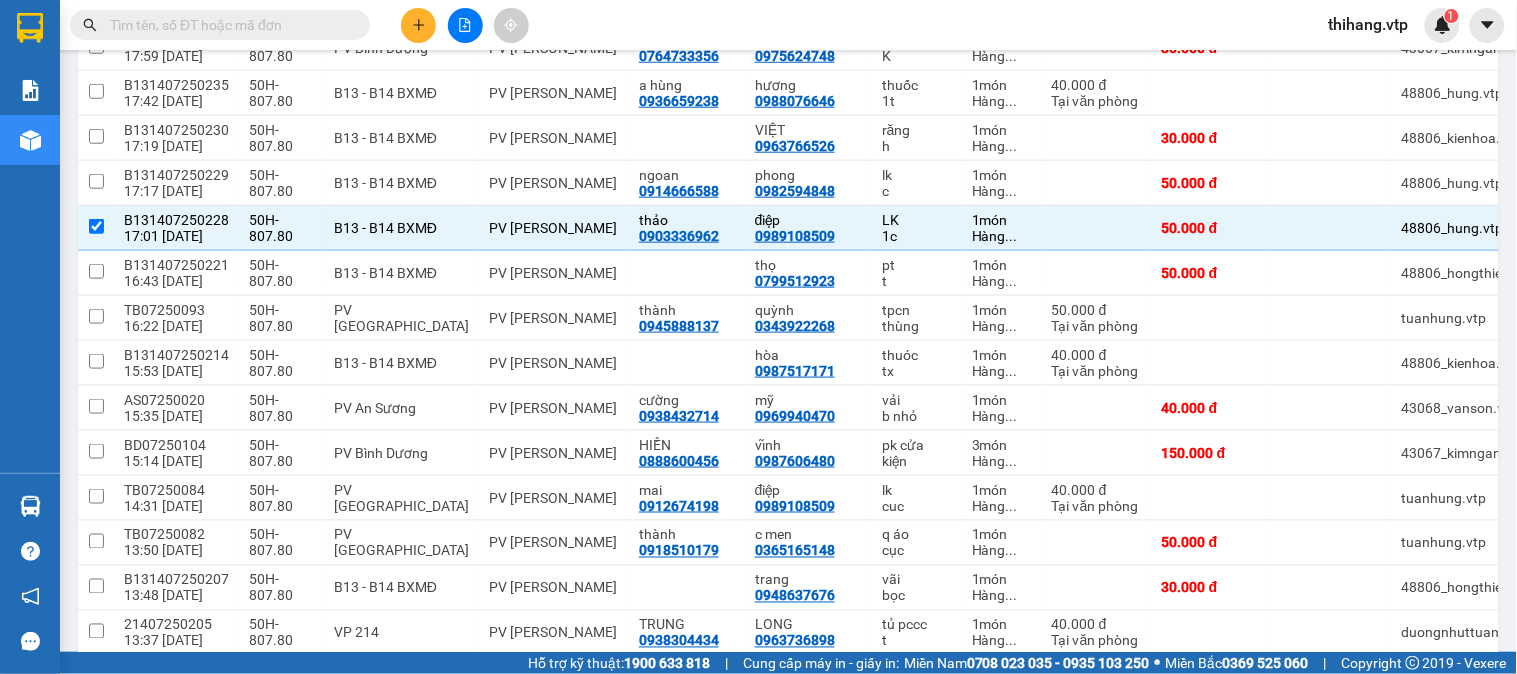 scroll, scrollTop: 555, scrollLeft: 0, axis: vertical 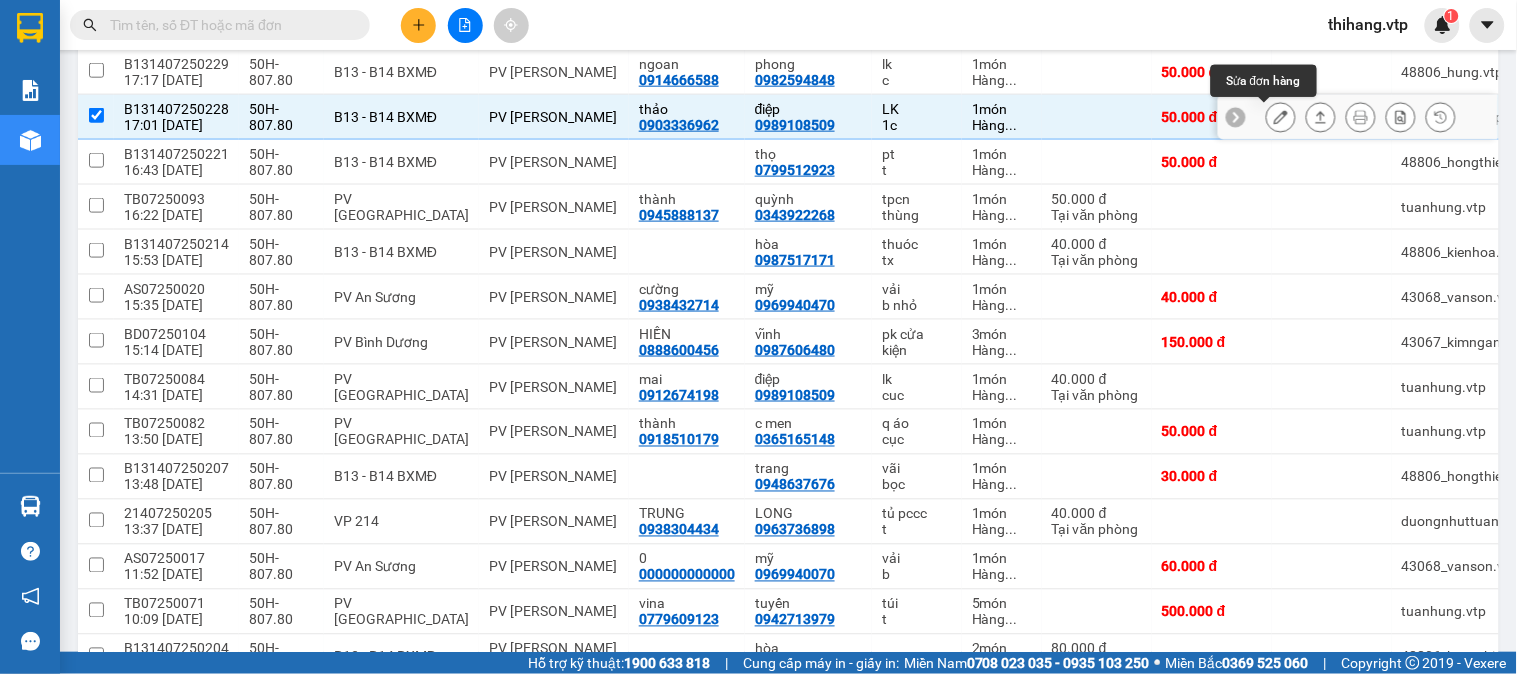 click 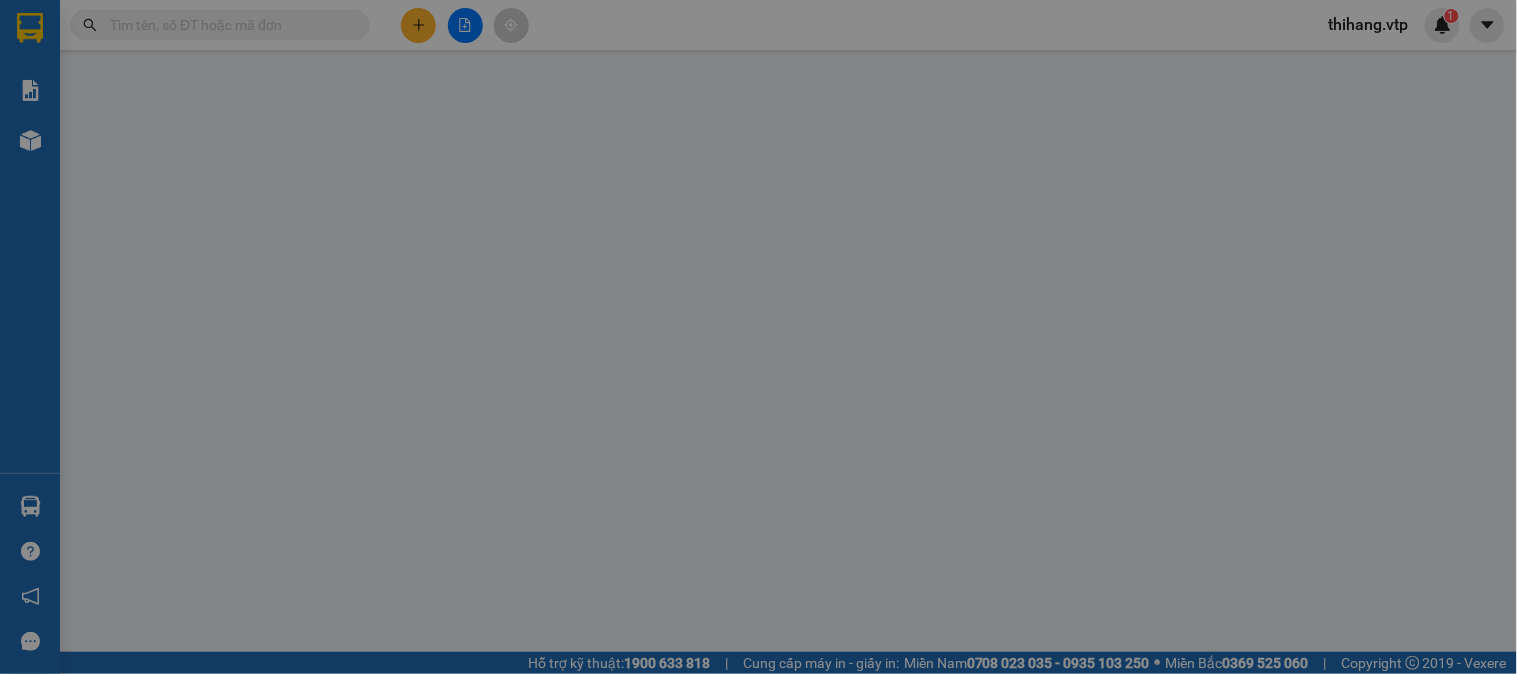 scroll, scrollTop: 0, scrollLeft: 0, axis: both 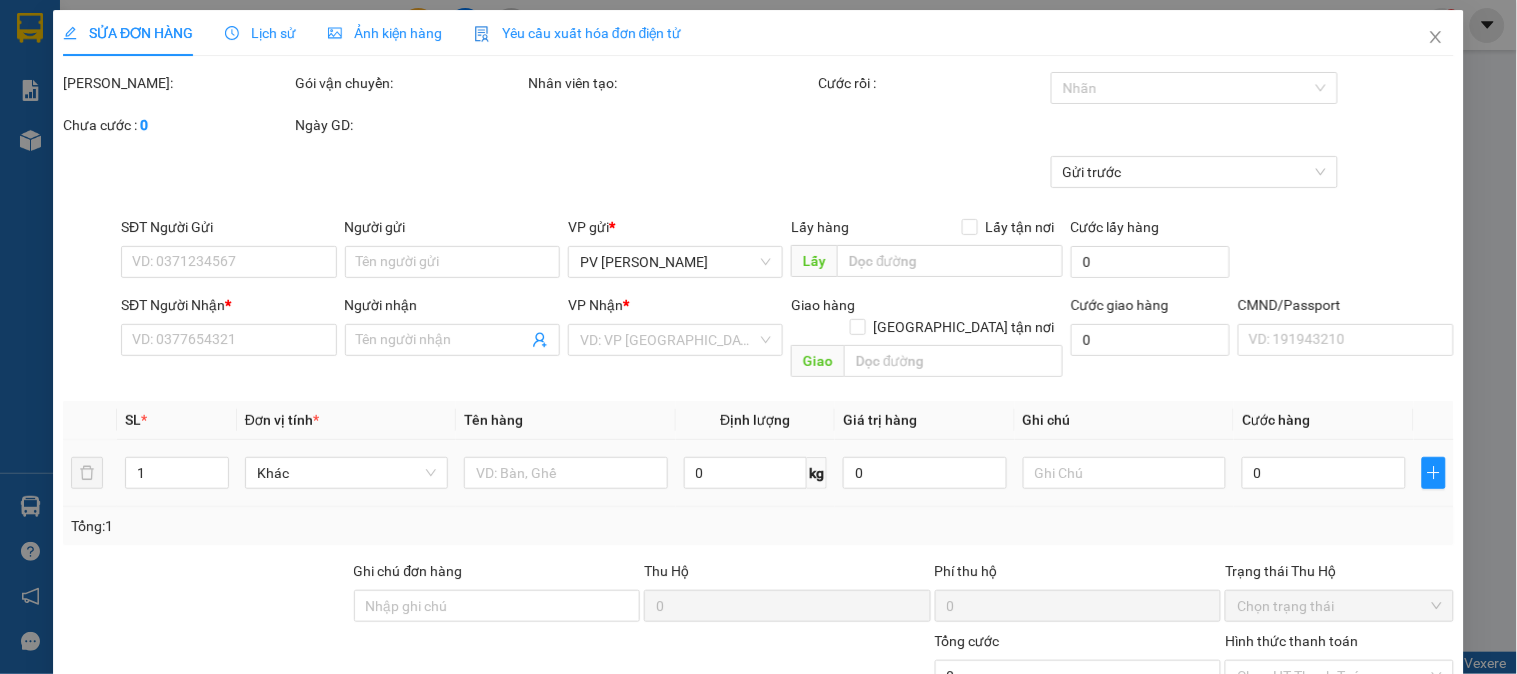 type on "0903336962" 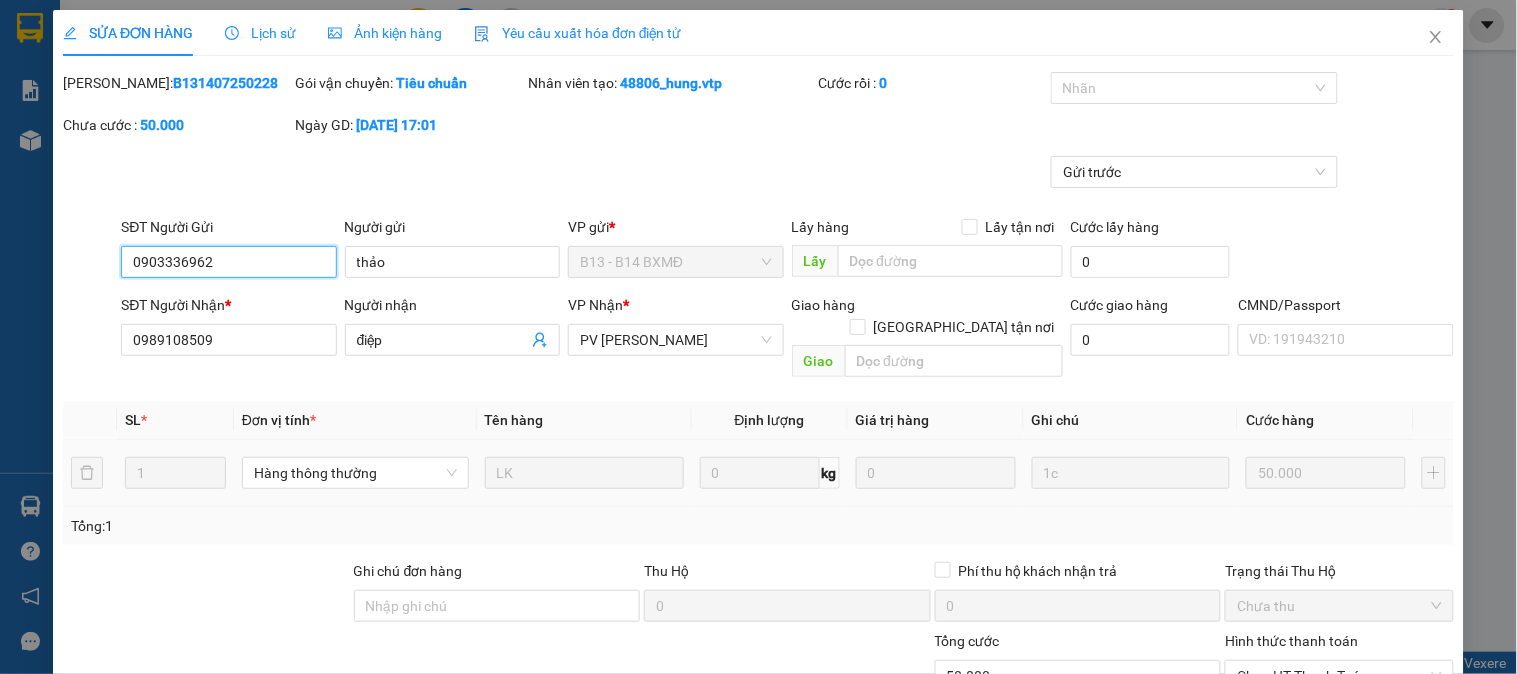 type on "2.500" 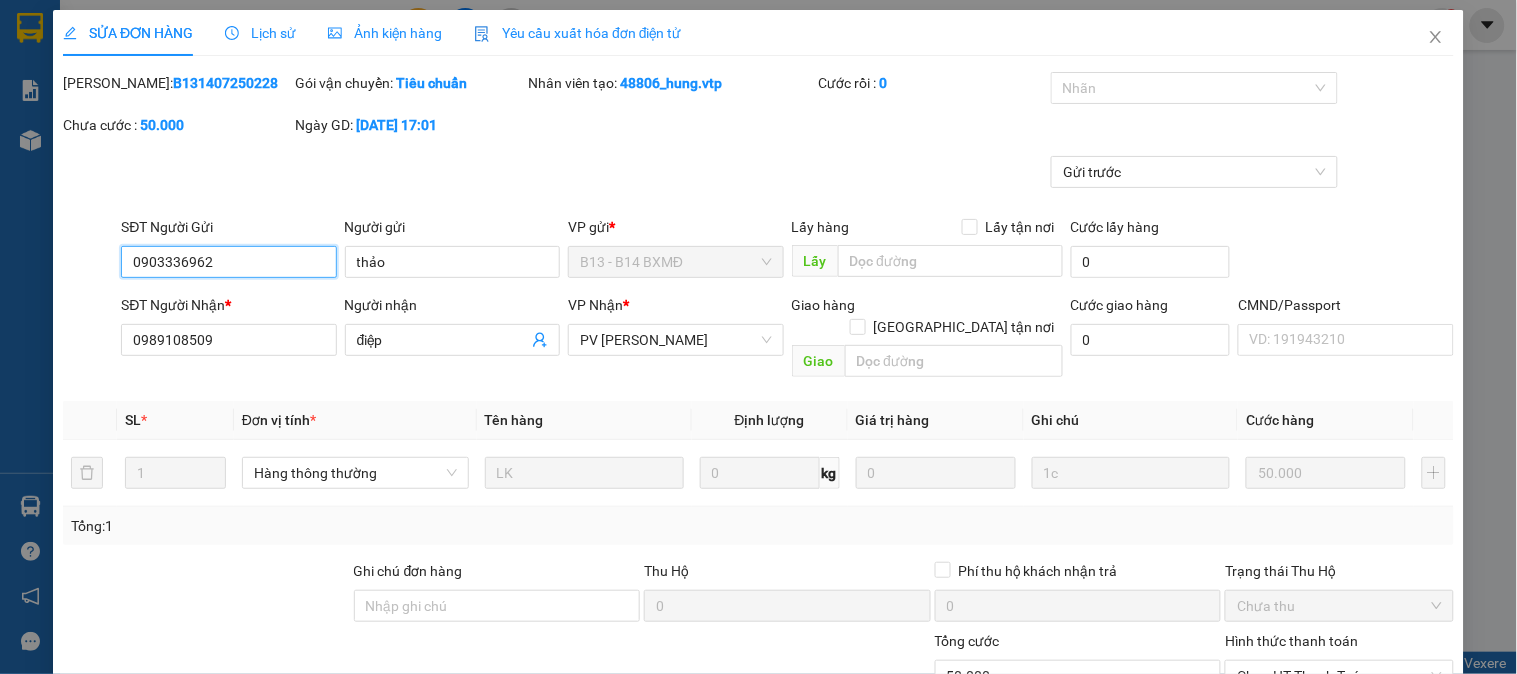 scroll, scrollTop: 111, scrollLeft: 0, axis: vertical 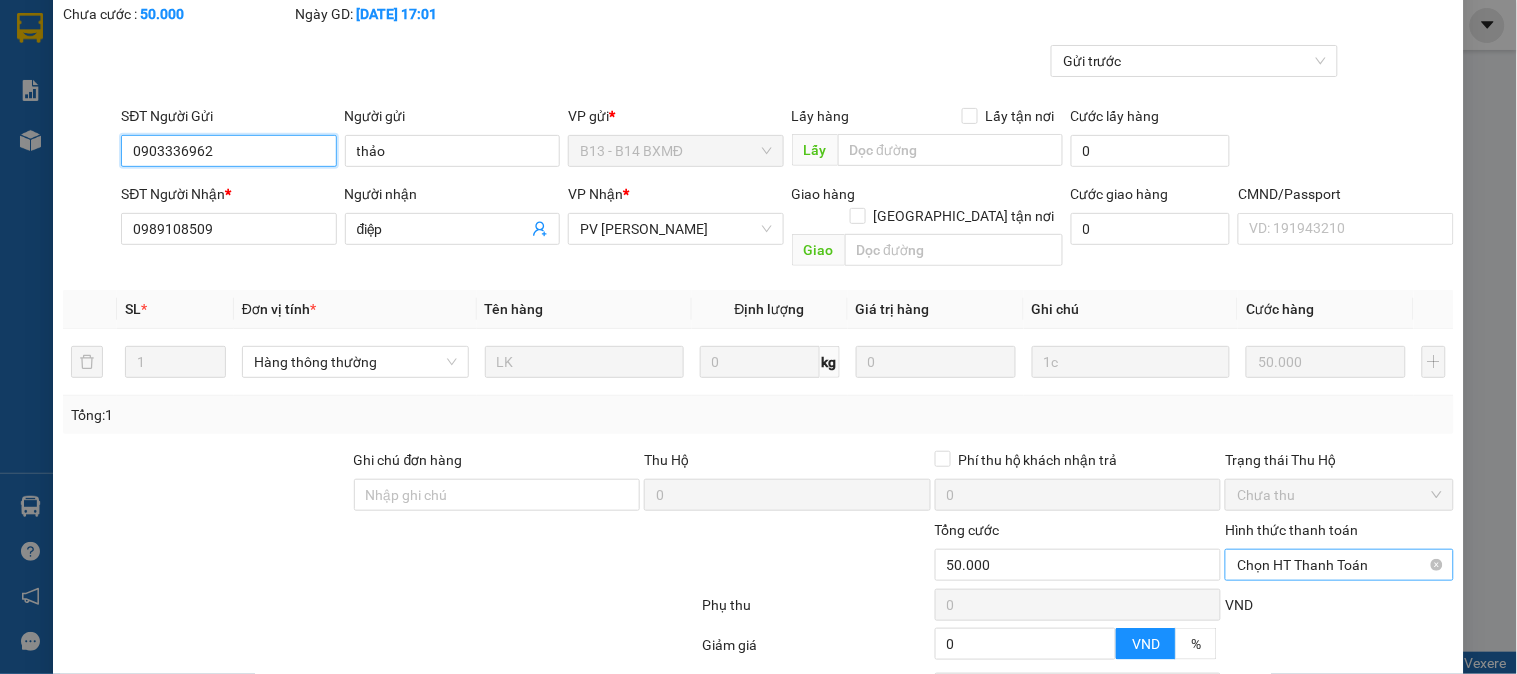 click on "Chọn HT Thanh Toán" at bounding box center (1339, 565) 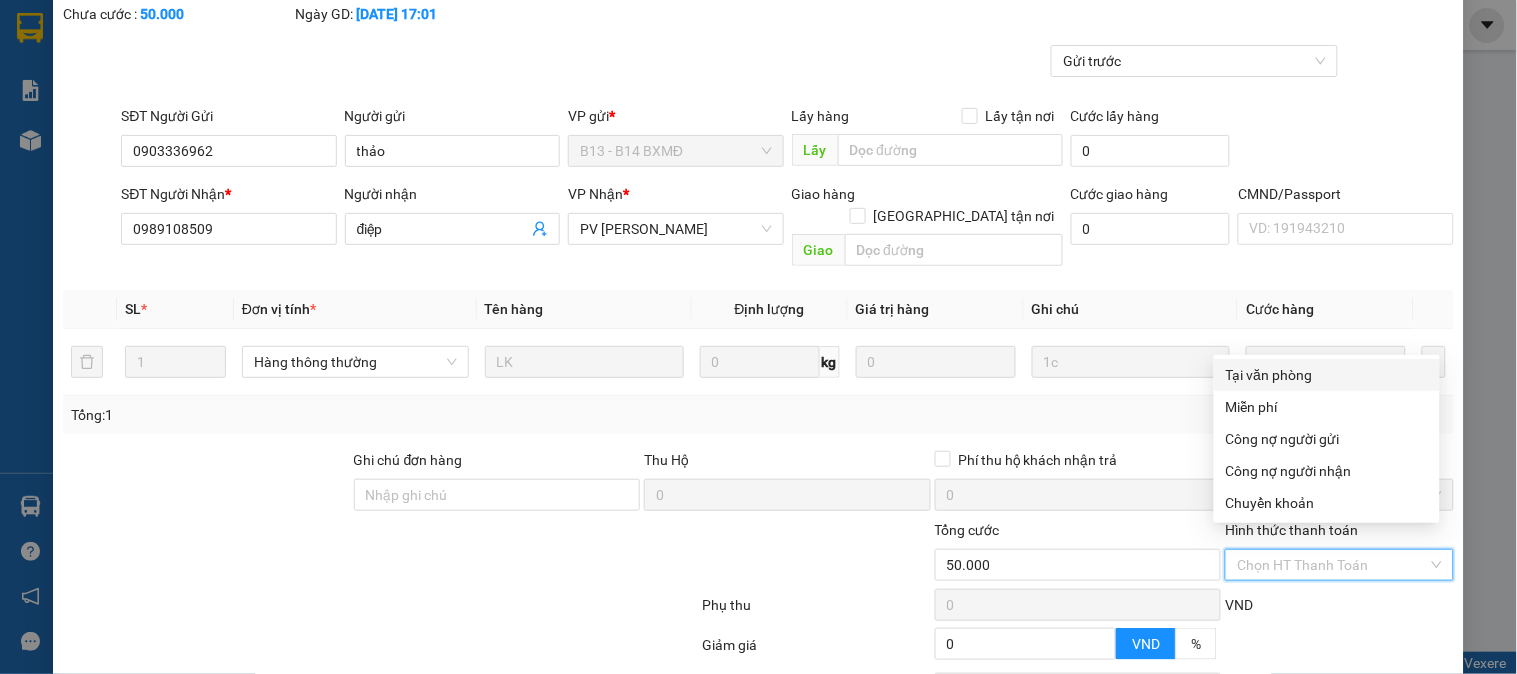 click on "Tại văn phòng" at bounding box center [1327, 375] 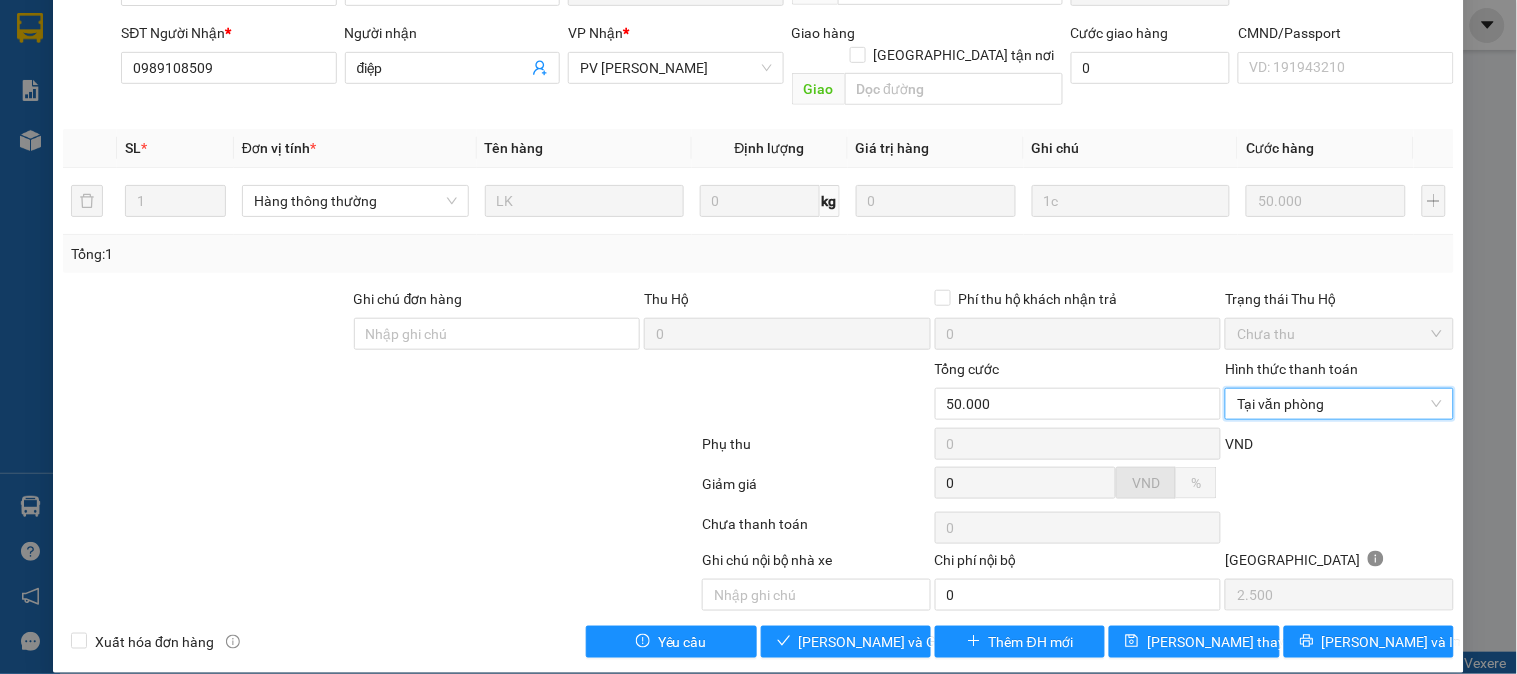 scroll, scrollTop: 273, scrollLeft: 0, axis: vertical 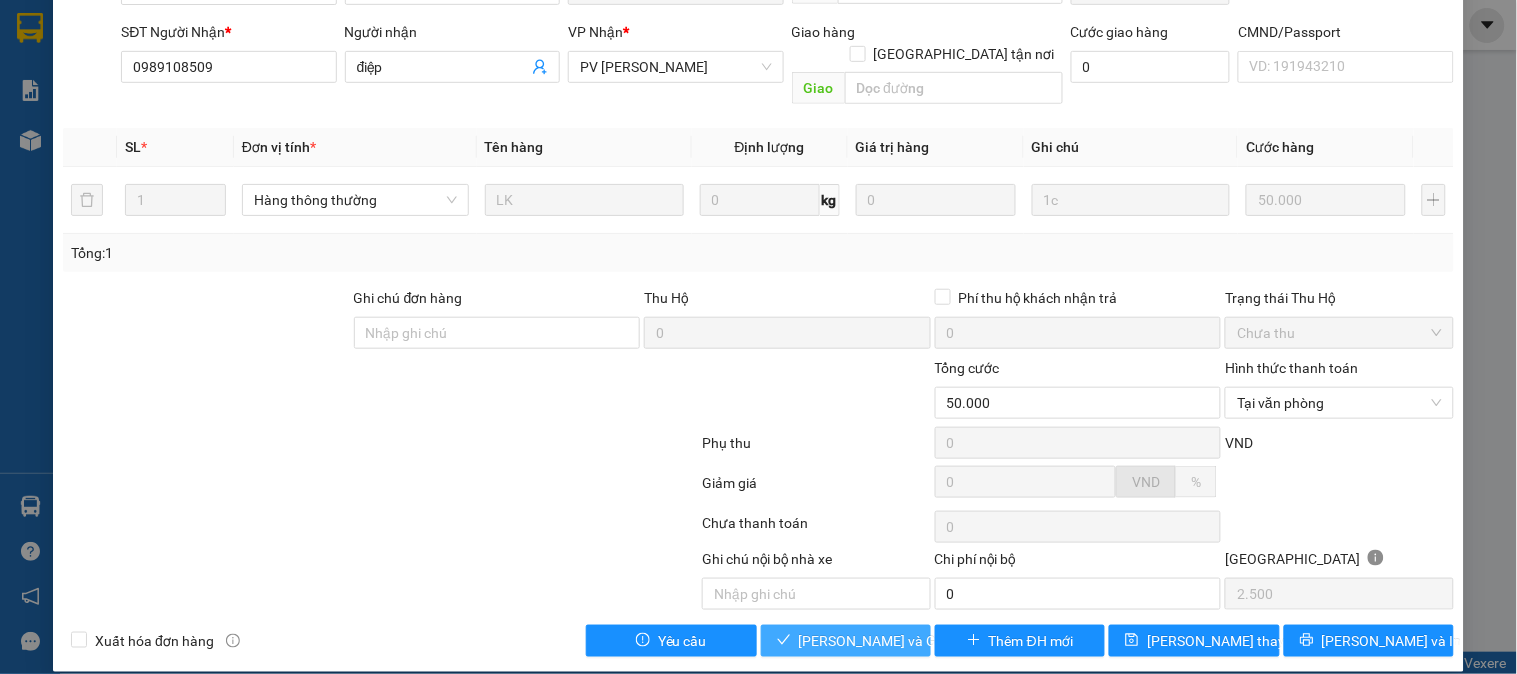 click on "[PERSON_NAME] và [PERSON_NAME] hàng" at bounding box center [895, 641] 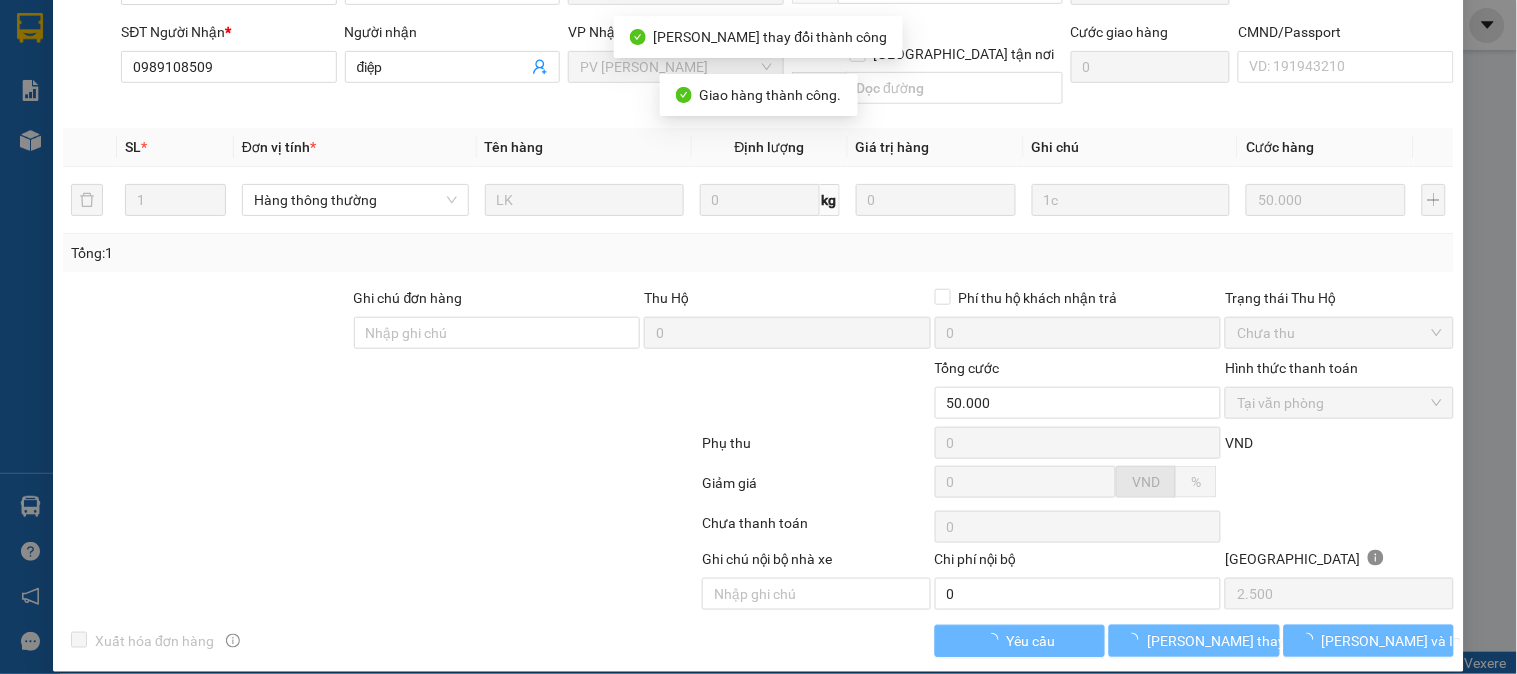 scroll, scrollTop: 0, scrollLeft: 0, axis: both 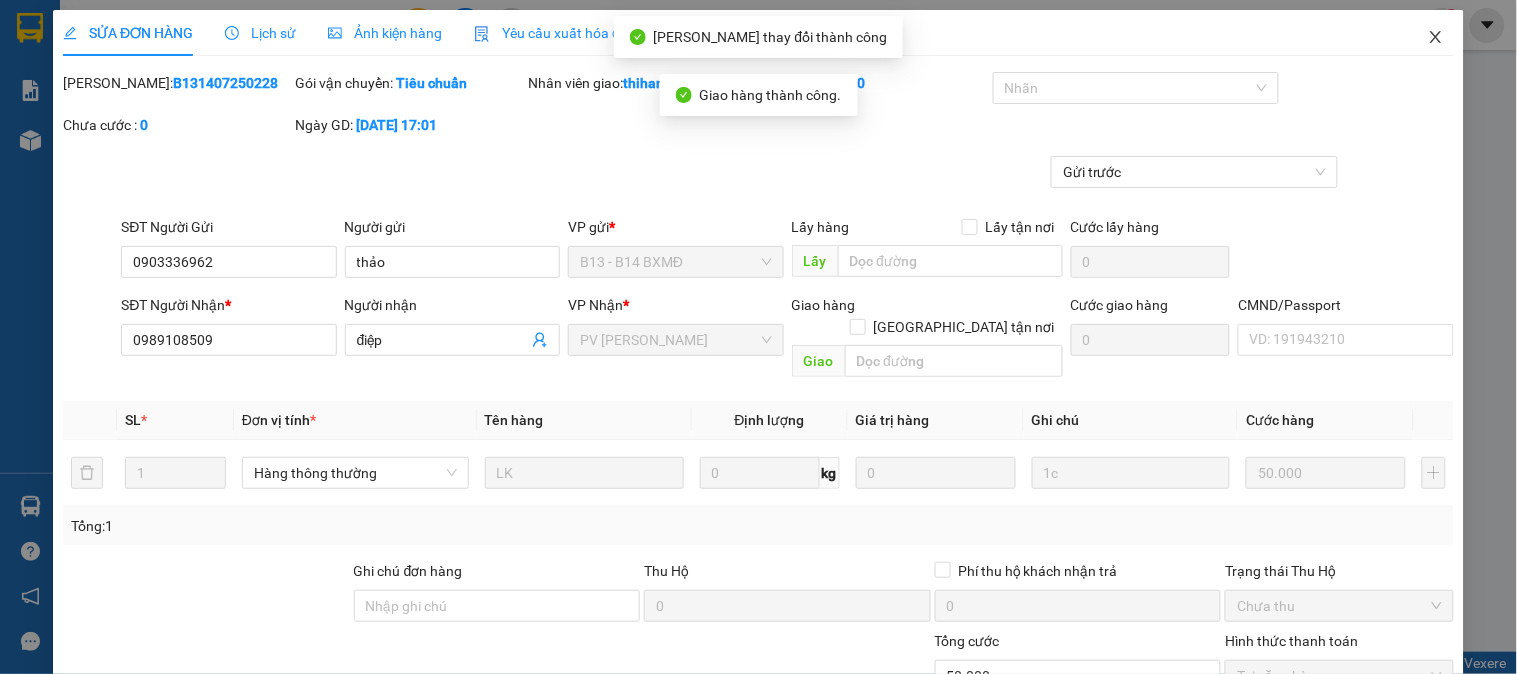click 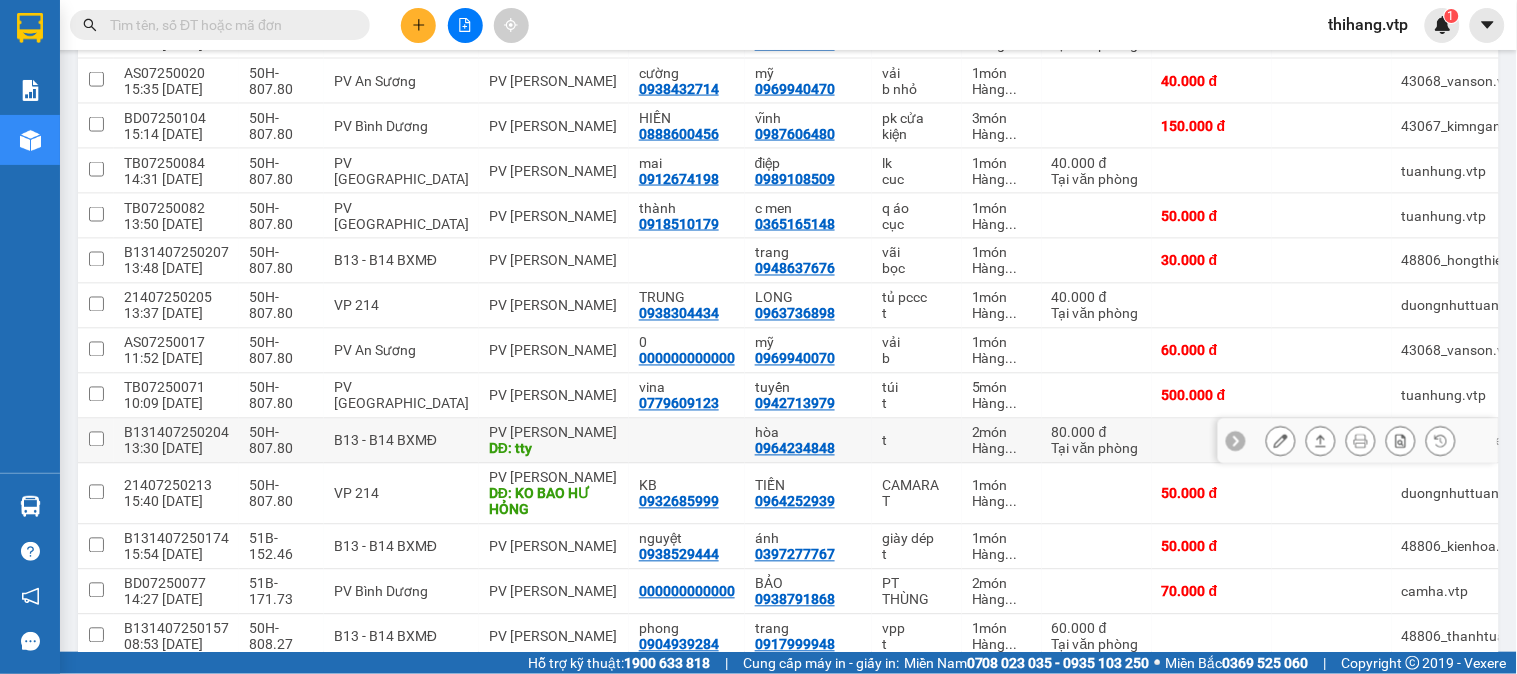 scroll, scrollTop: 615, scrollLeft: 0, axis: vertical 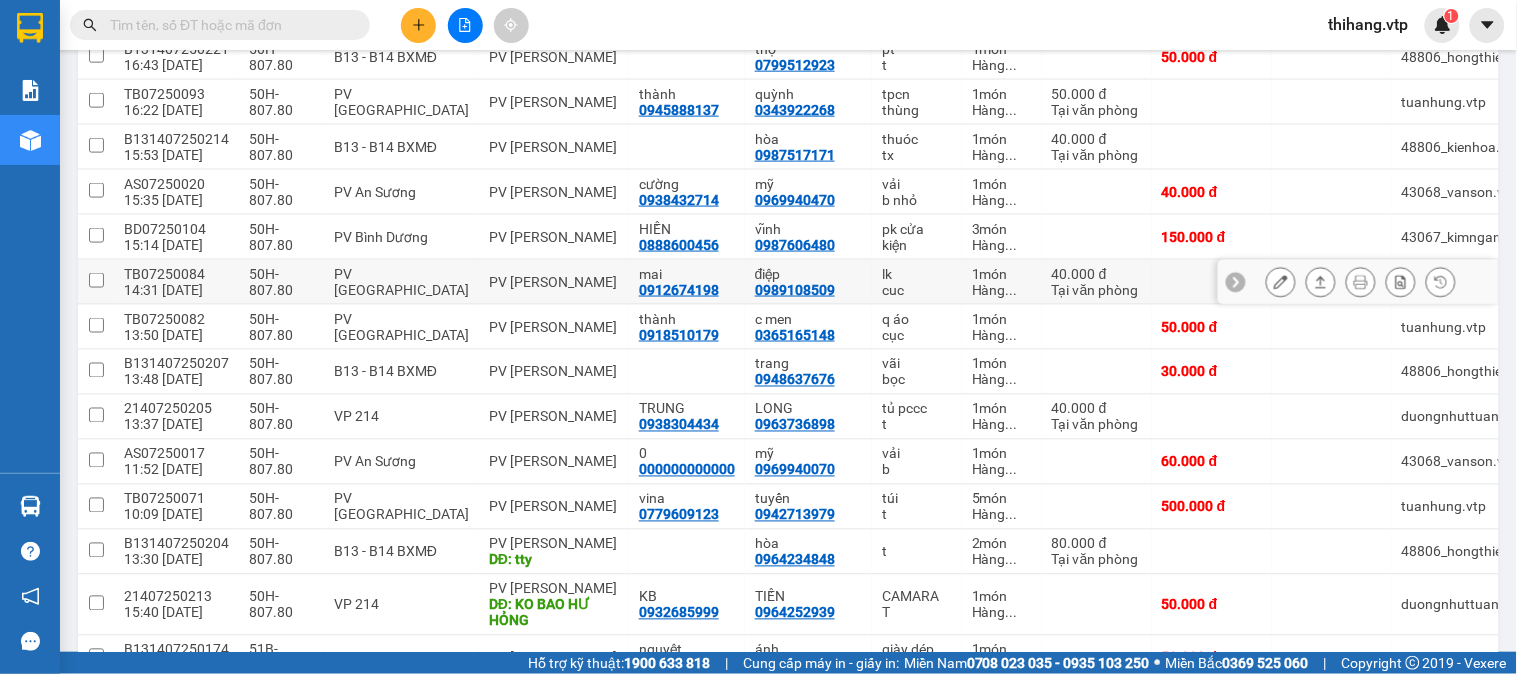 click 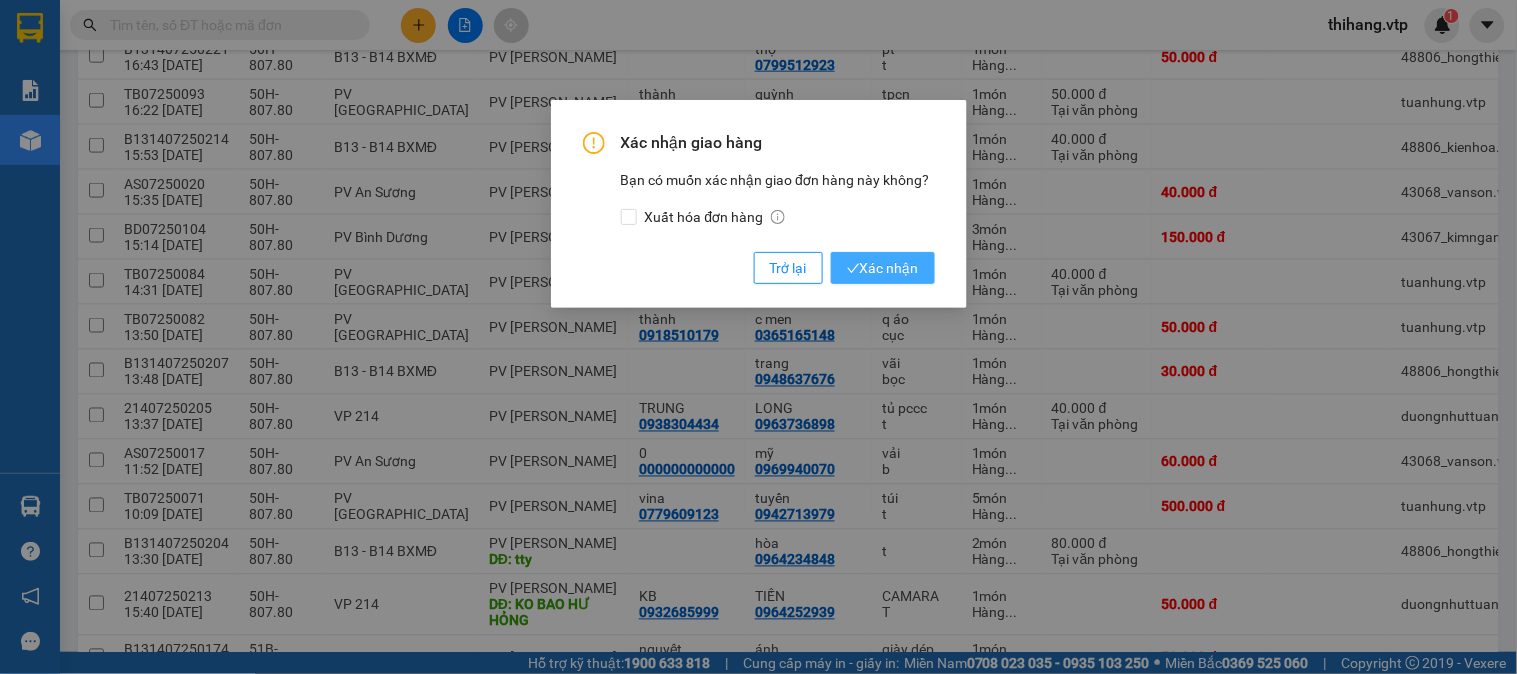 click on "Xác nhận" at bounding box center [883, 268] 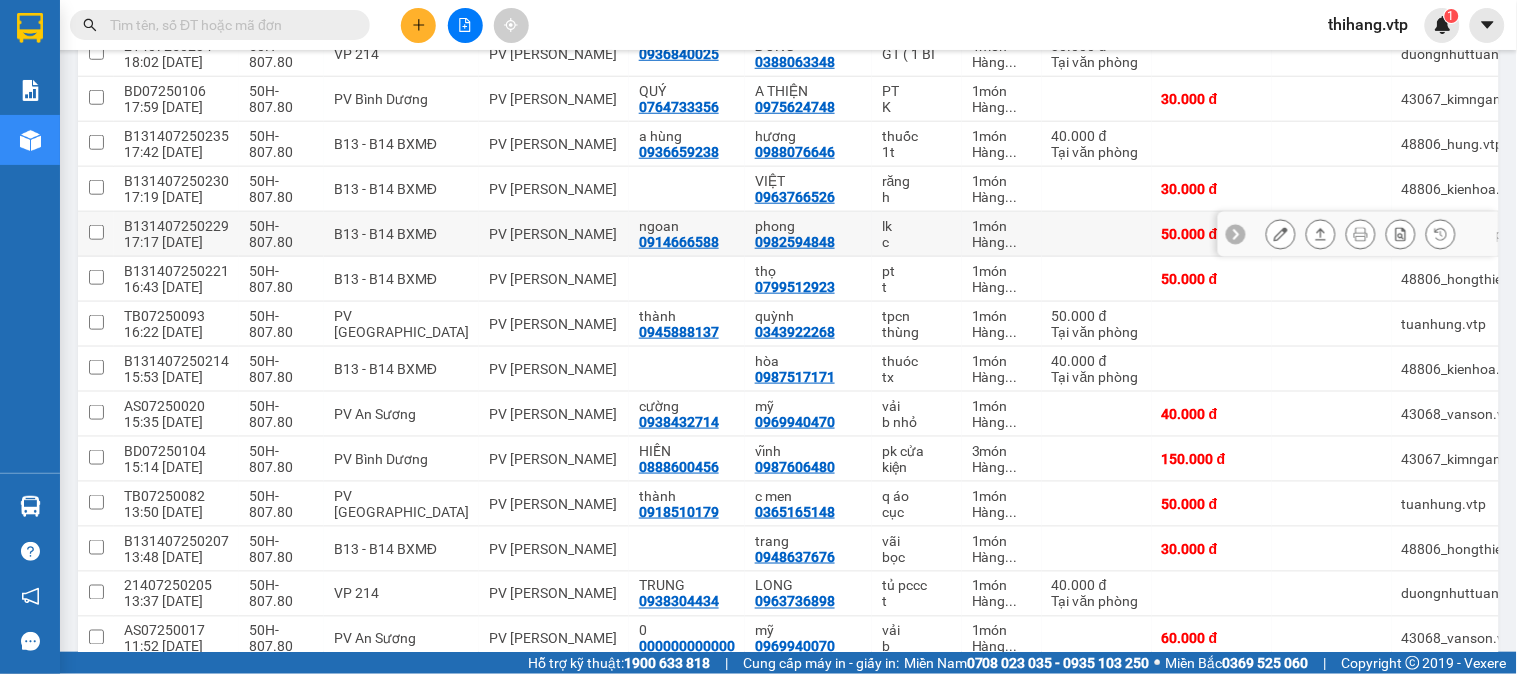 scroll, scrollTop: 0, scrollLeft: 0, axis: both 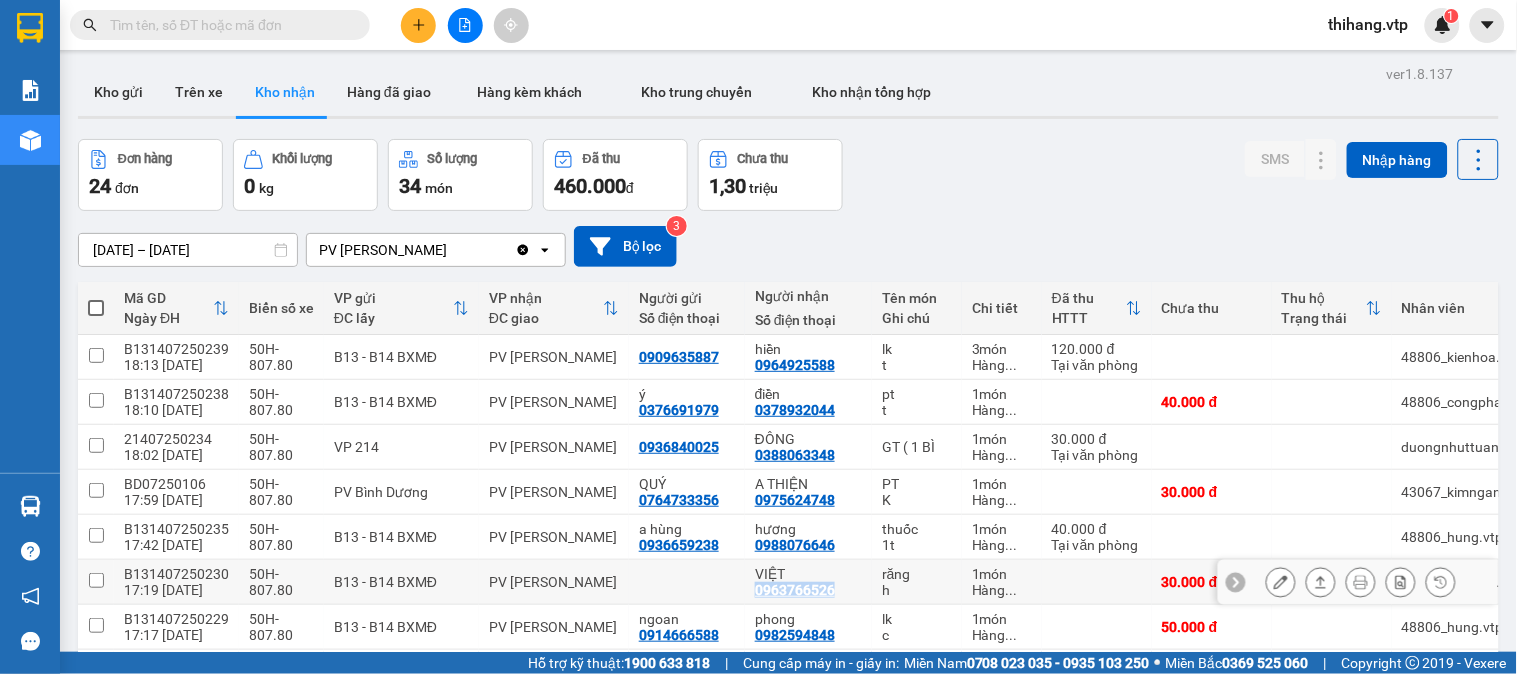 drag, startPoint x: 743, startPoint y: 598, endPoint x: 822, endPoint y: 598, distance: 79 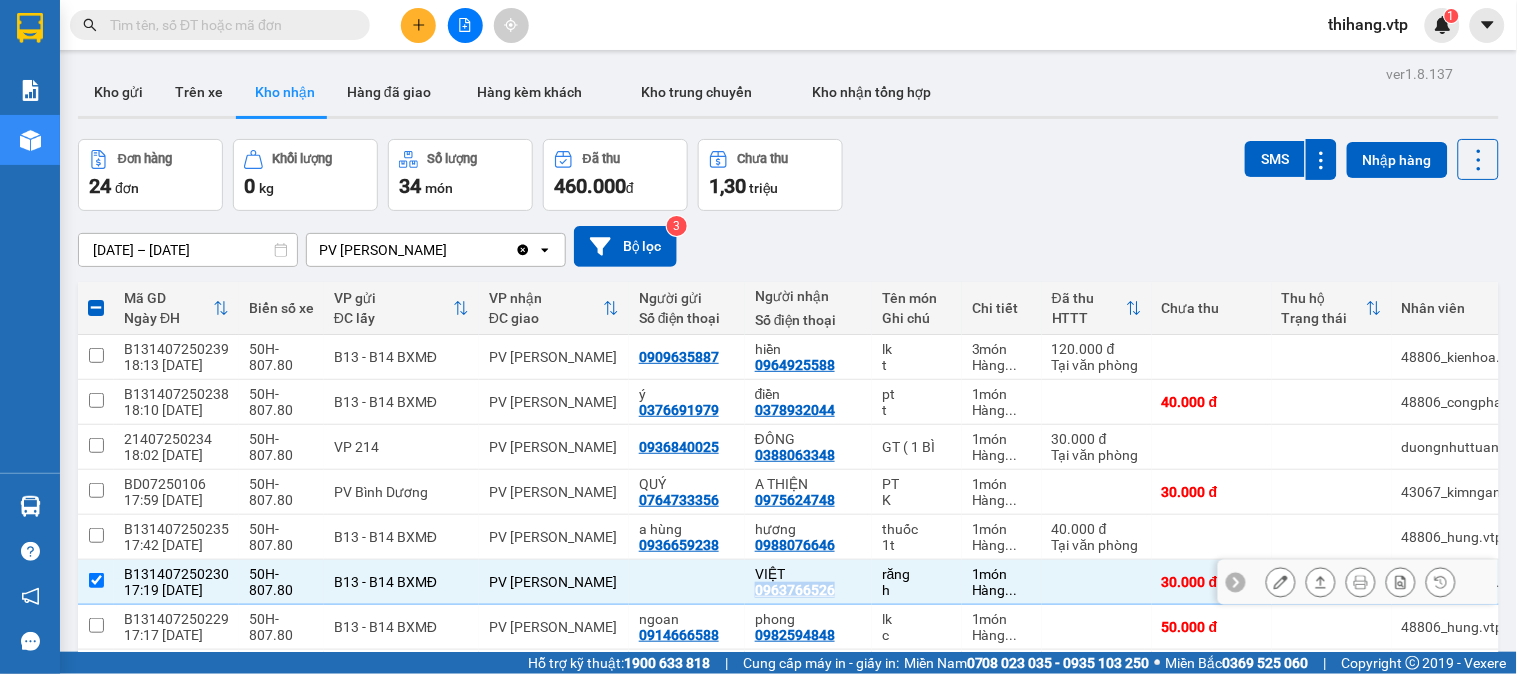 copy on "0963766526" 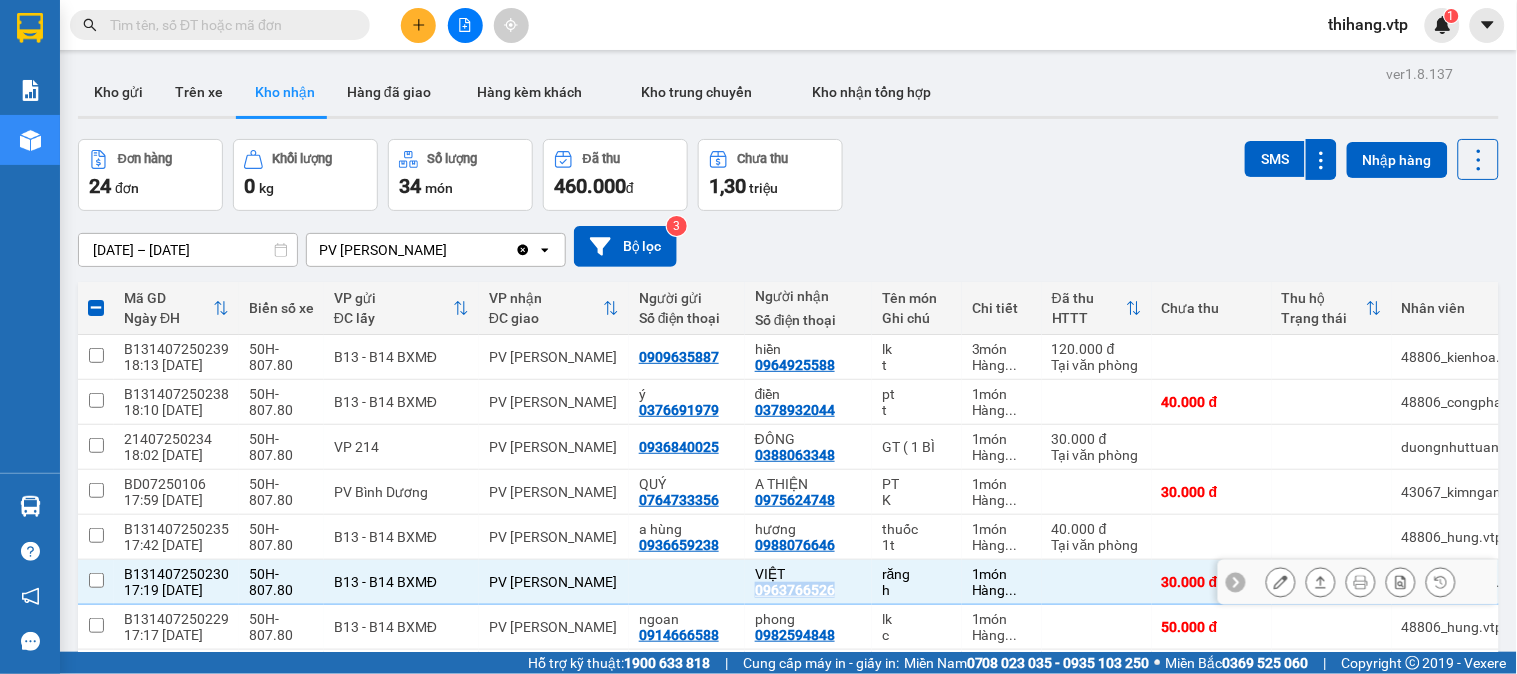 checkbox on "false" 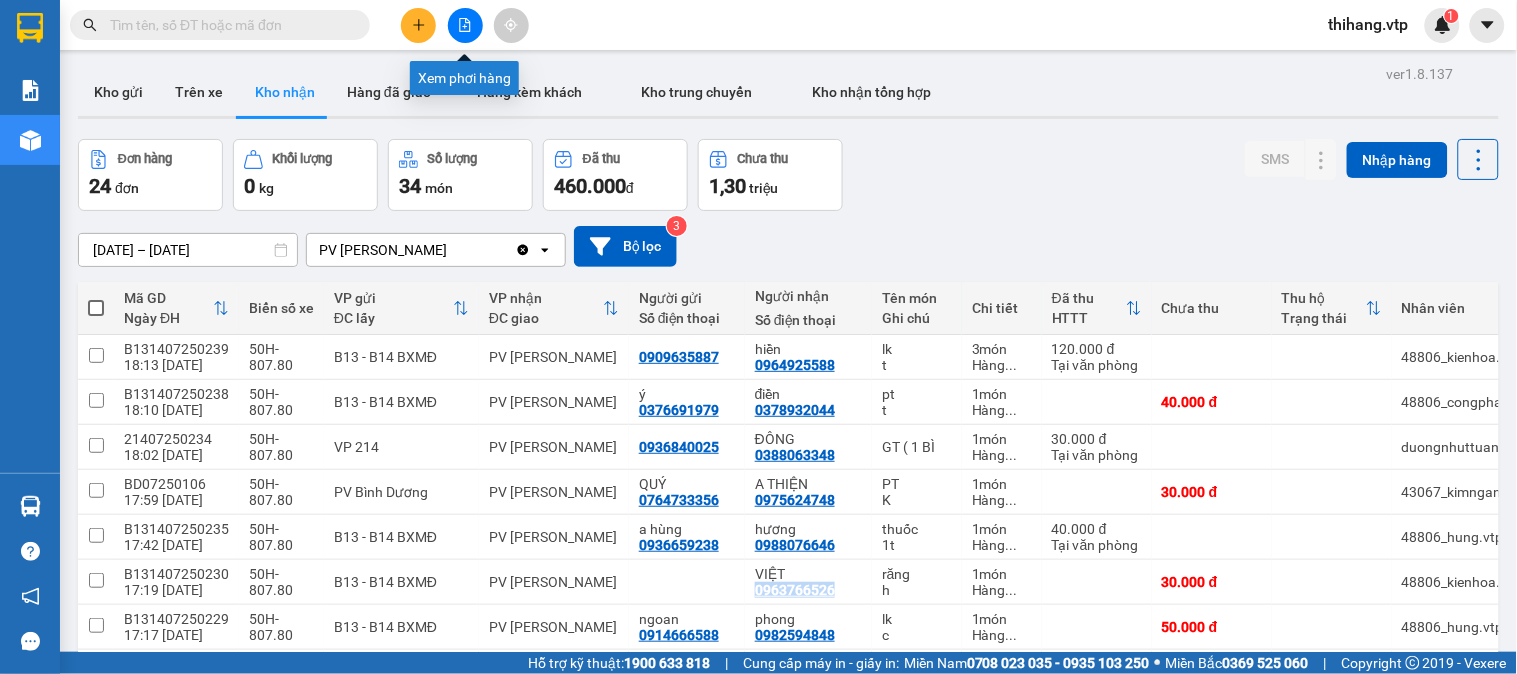 click at bounding box center [465, 25] 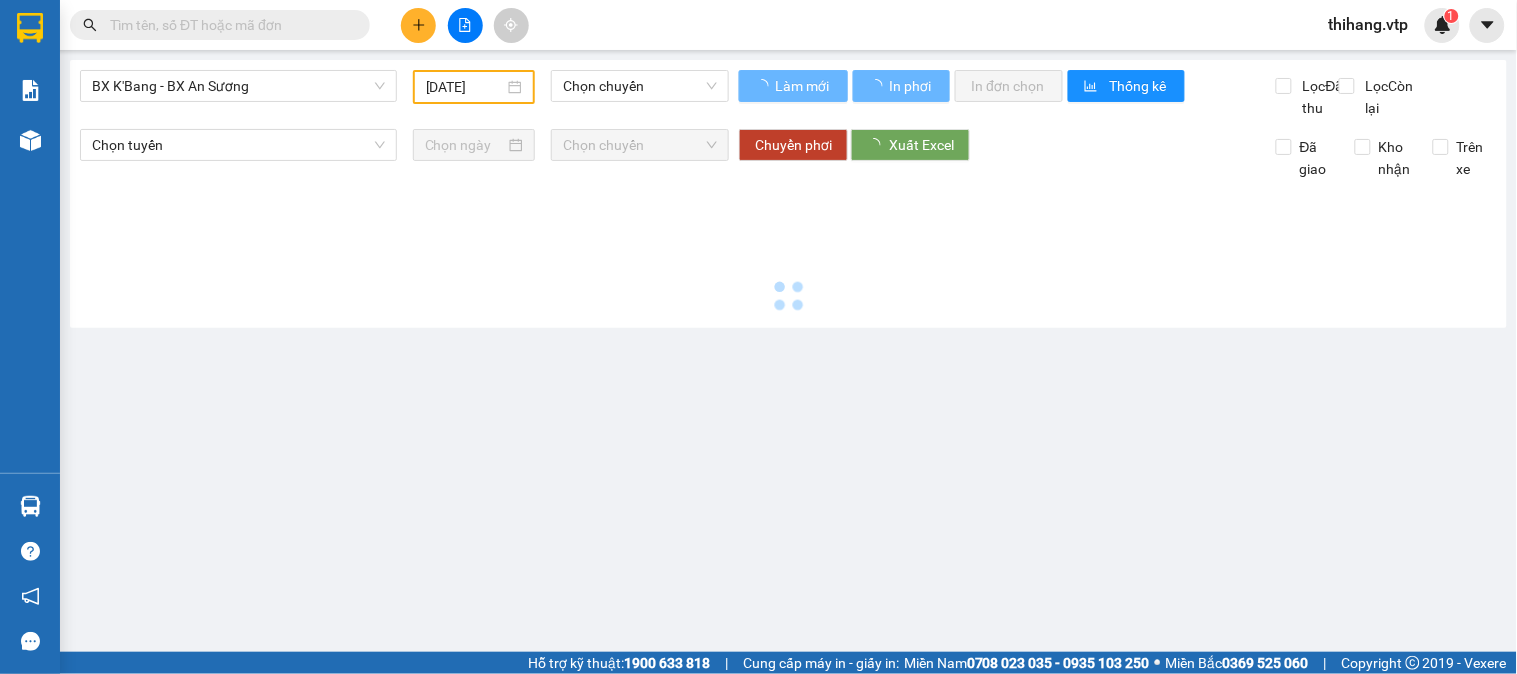 type on "[DATE]" 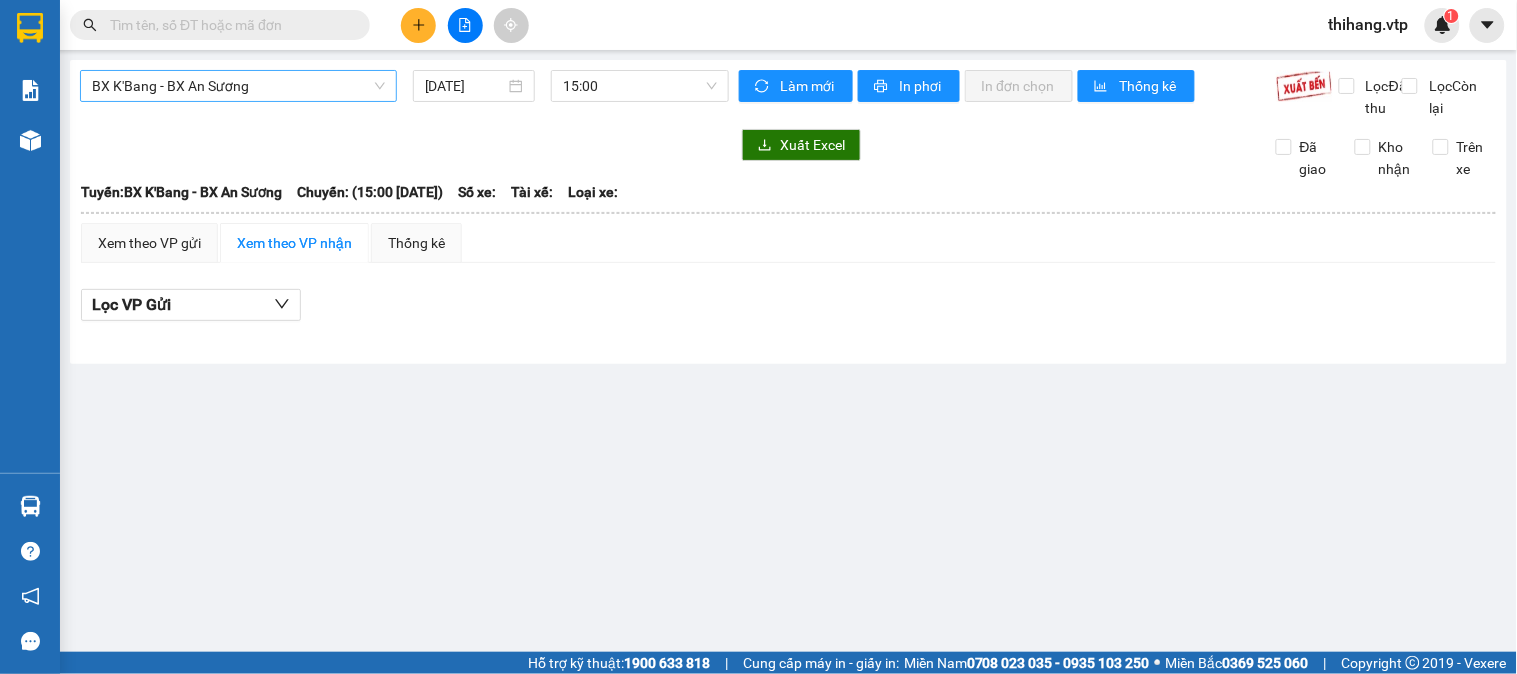 click on "BX K'Bang - BX An Sương" at bounding box center (238, 86) 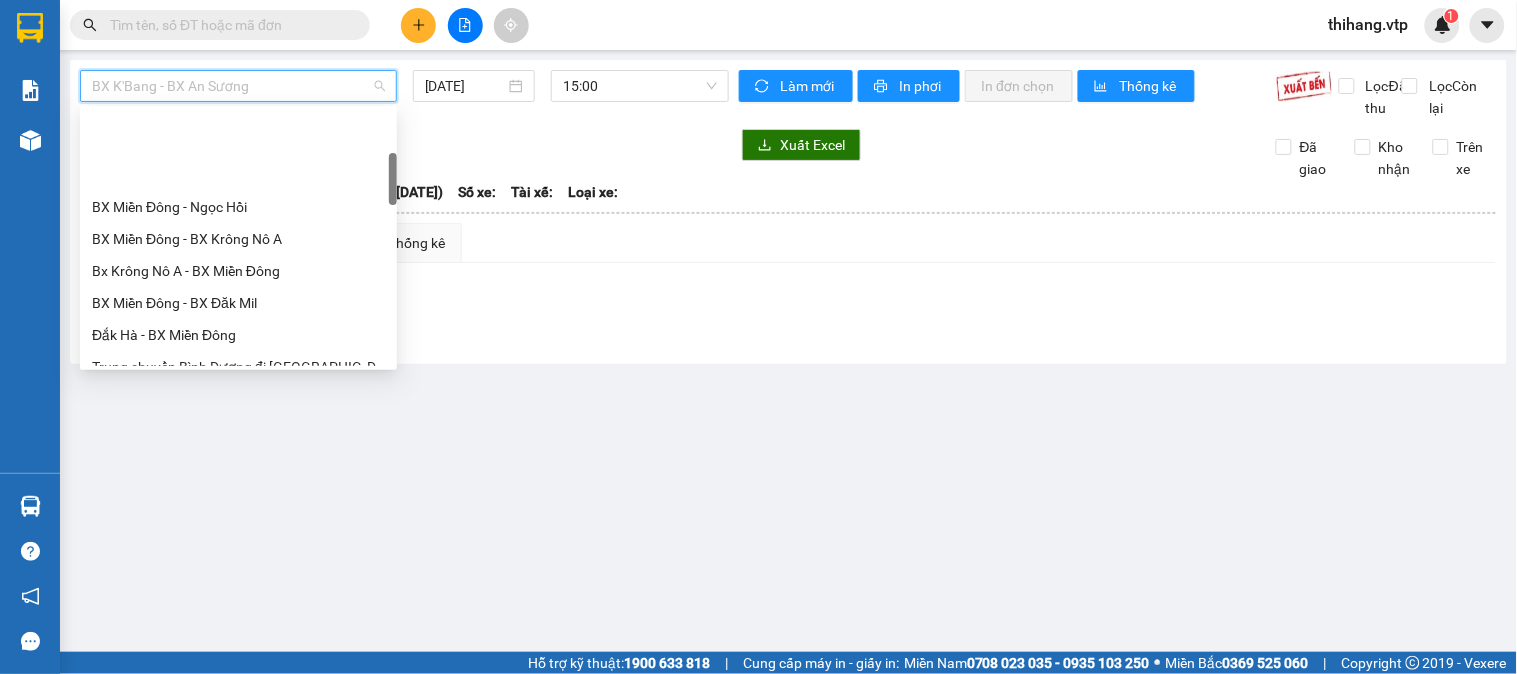 scroll, scrollTop: 222, scrollLeft: 0, axis: vertical 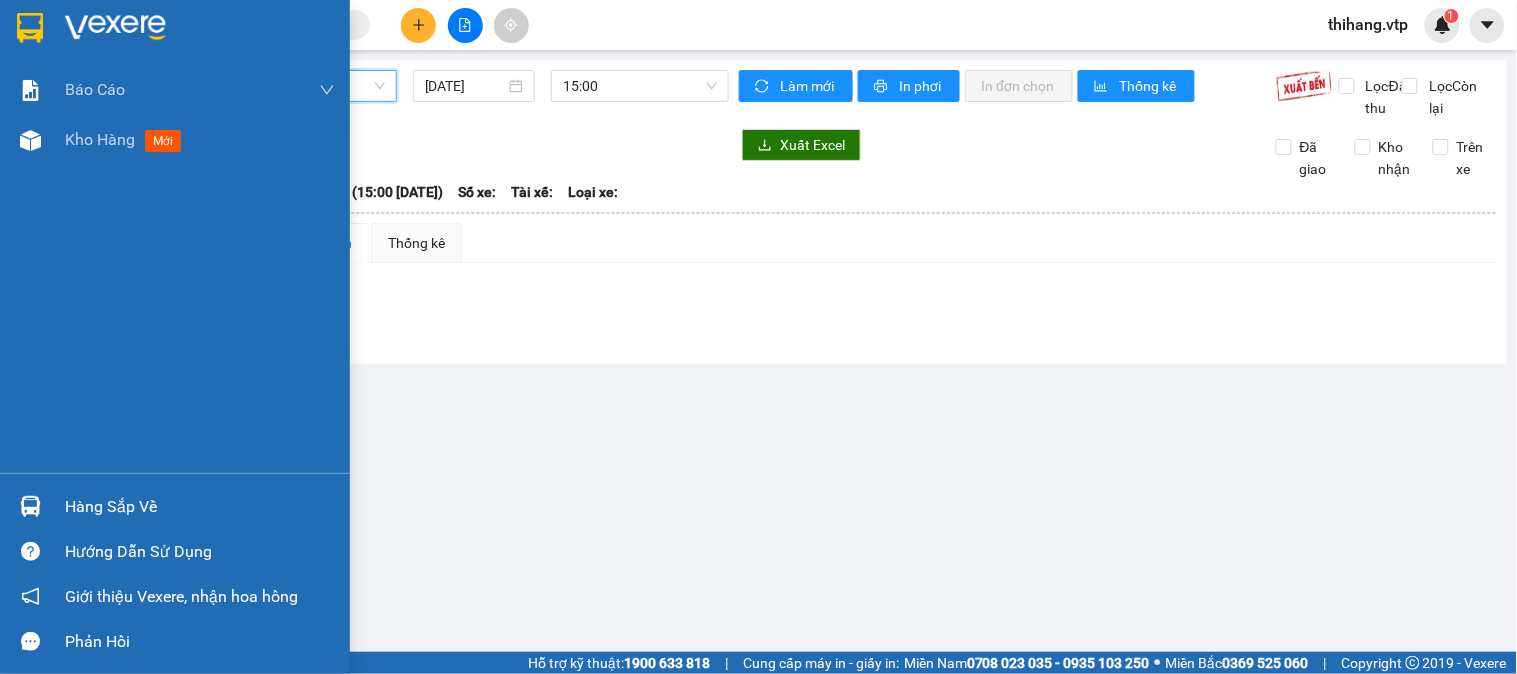 click at bounding box center [115, 28] 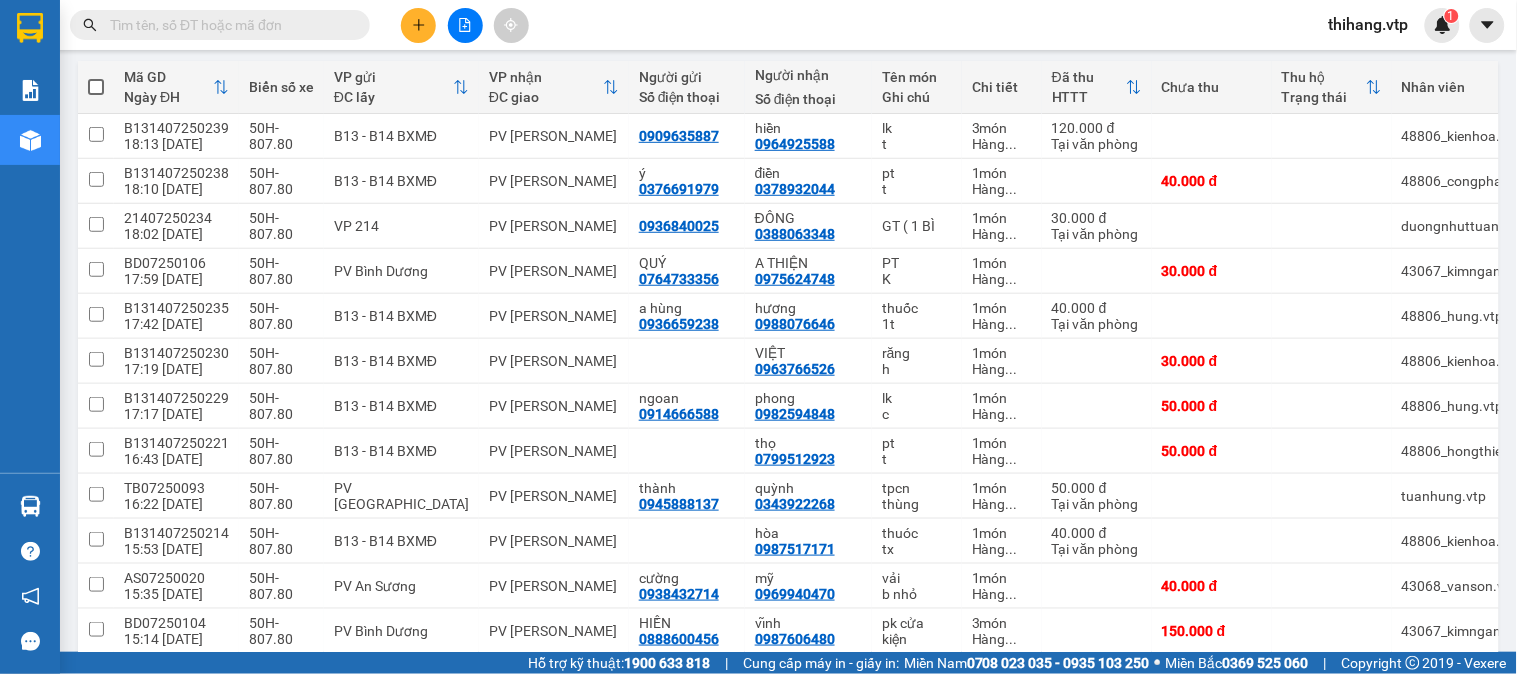 scroll, scrollTop: 222, scrollLeft: 0, axis: vertical 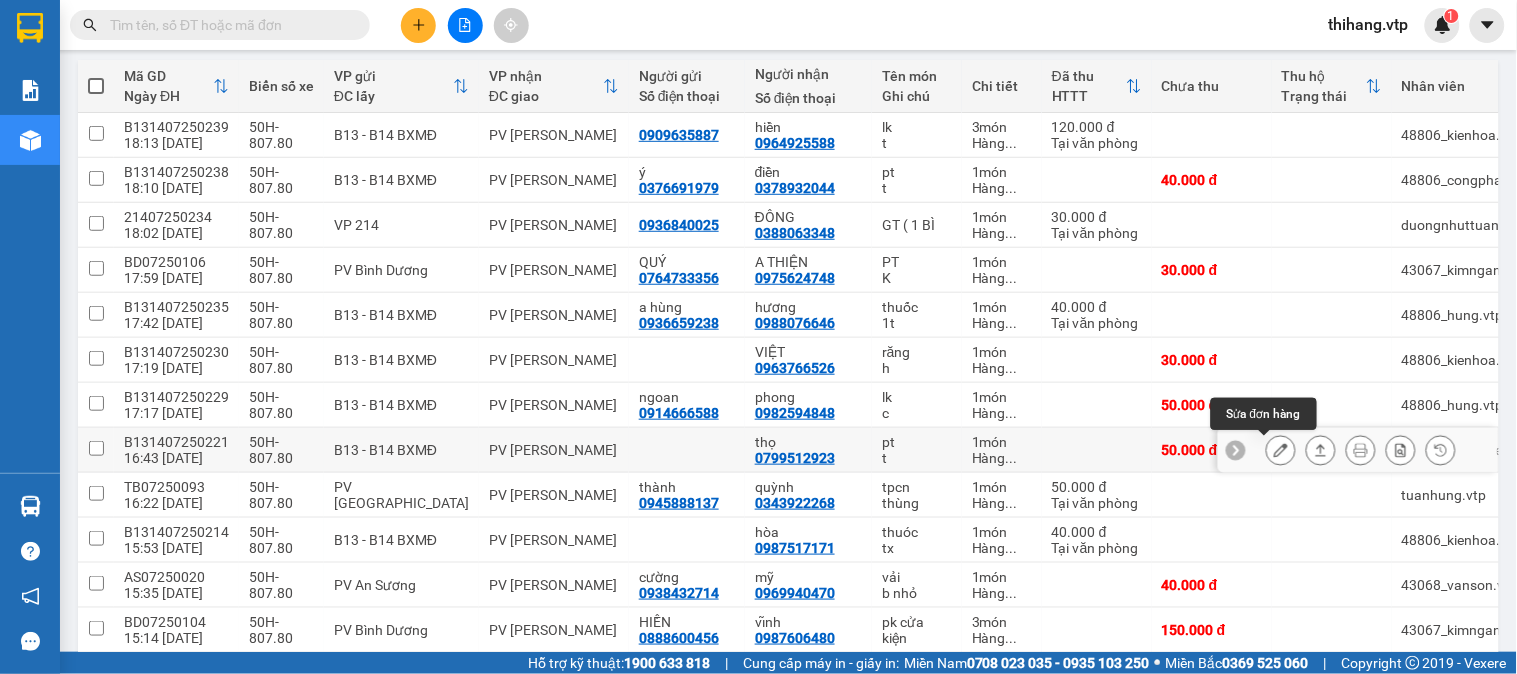 click 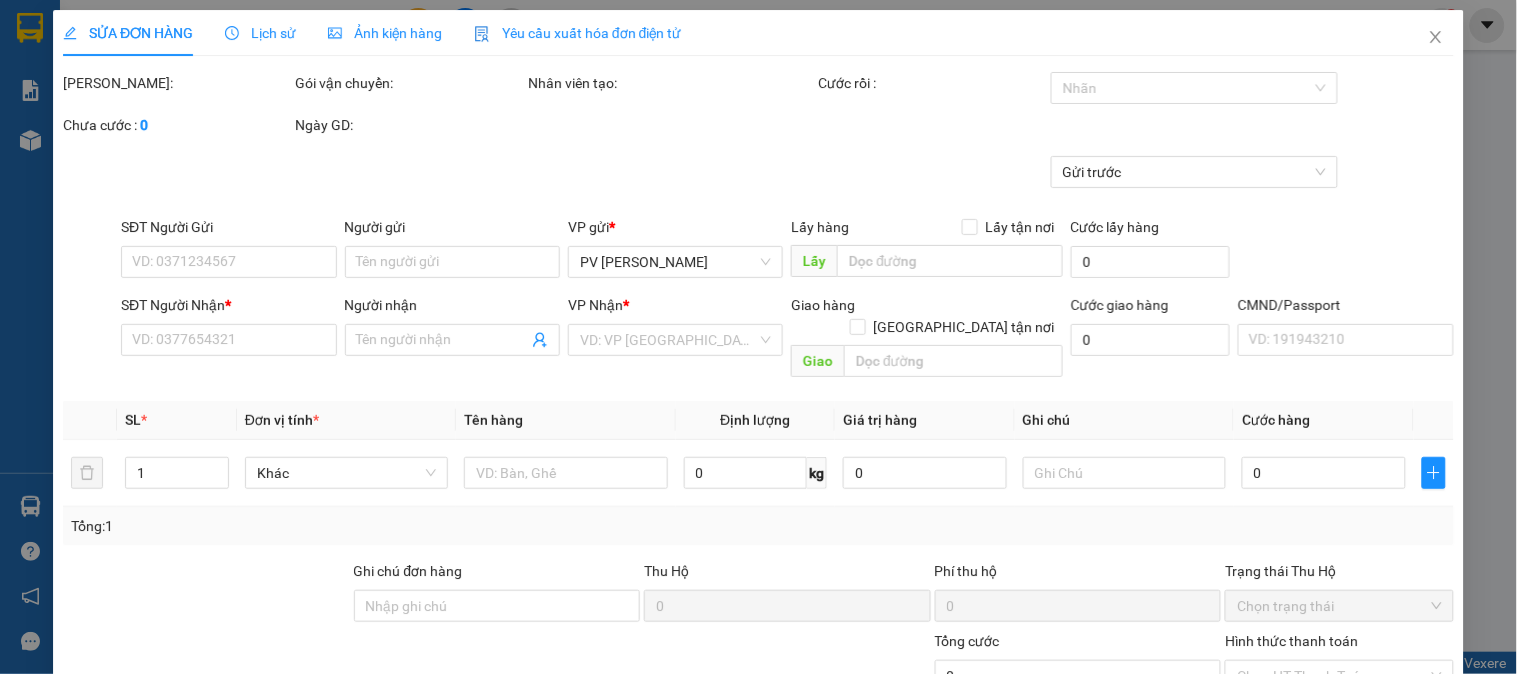 type on "0799512923" 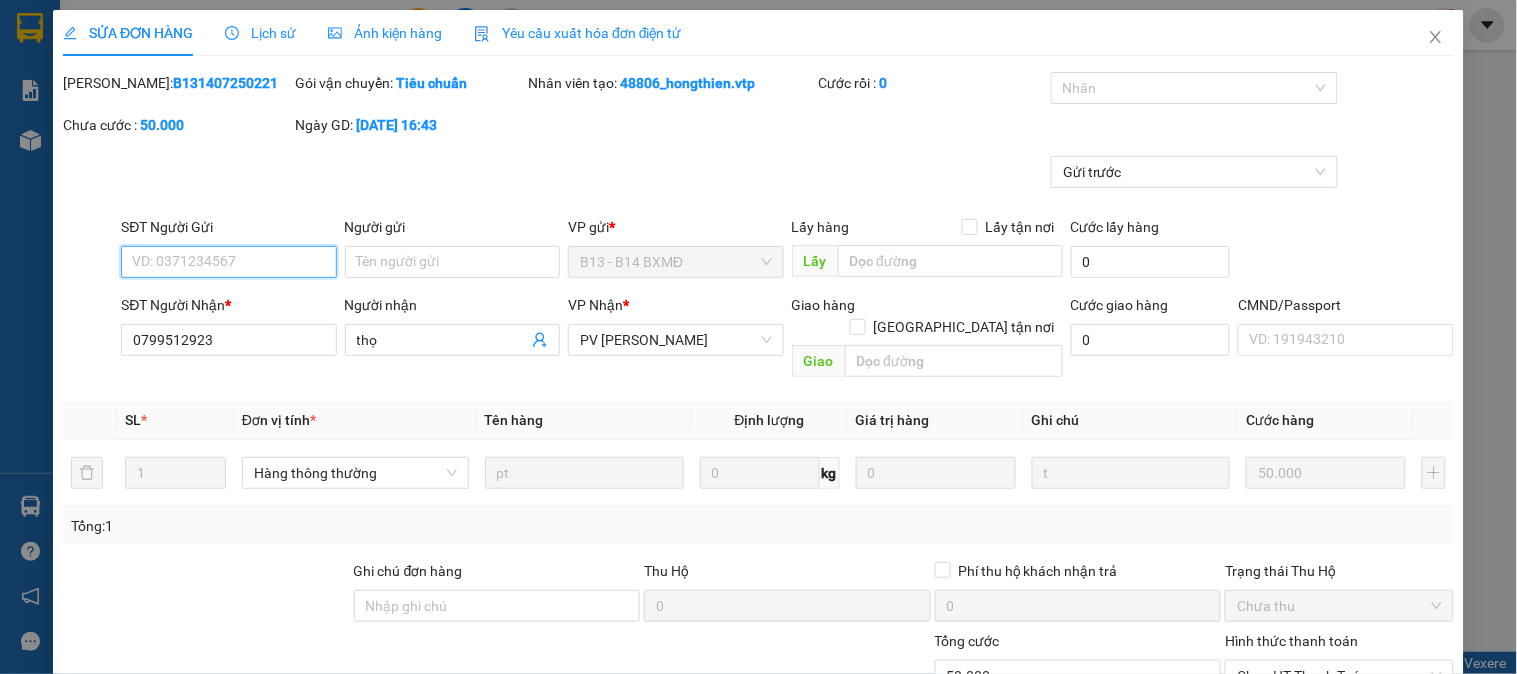 type on "2.500" 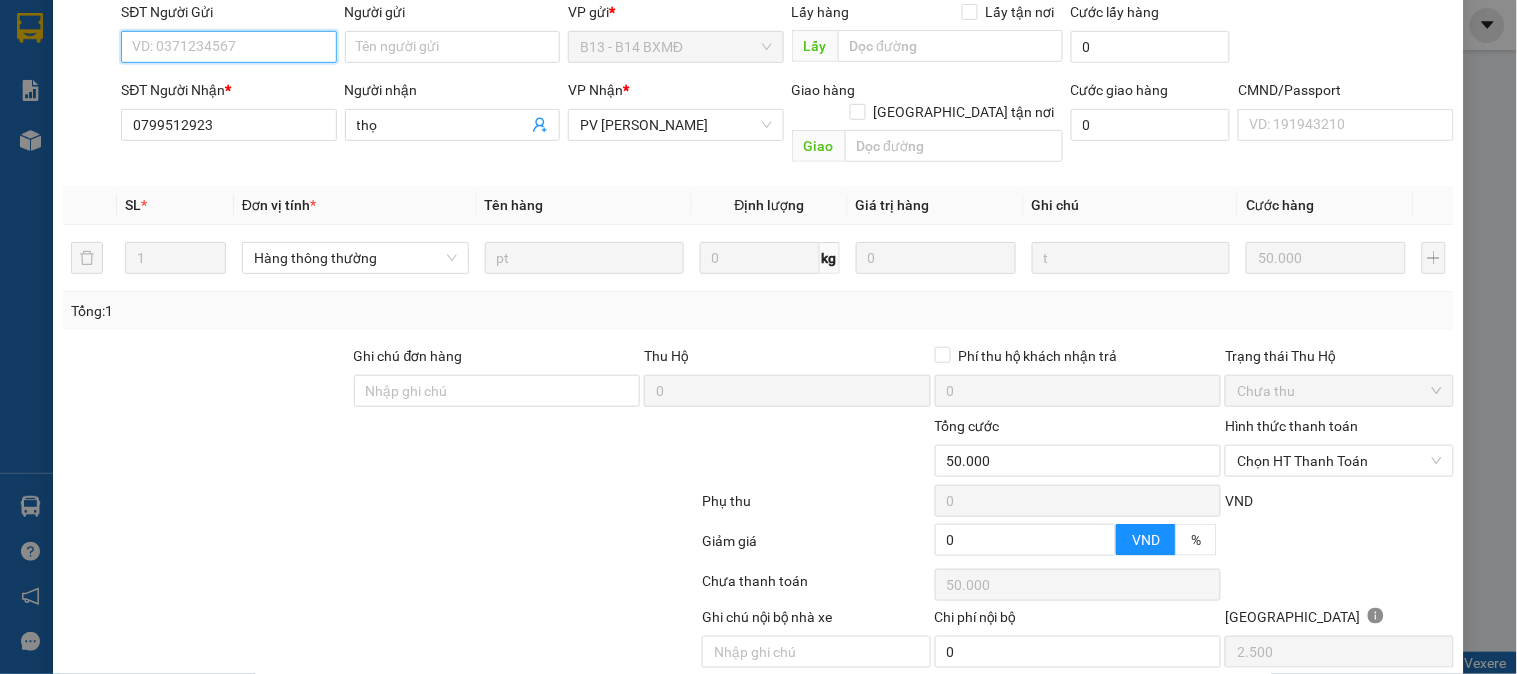 scroll, scrollTop: 222, scrollLeft: 0, axis: vertical 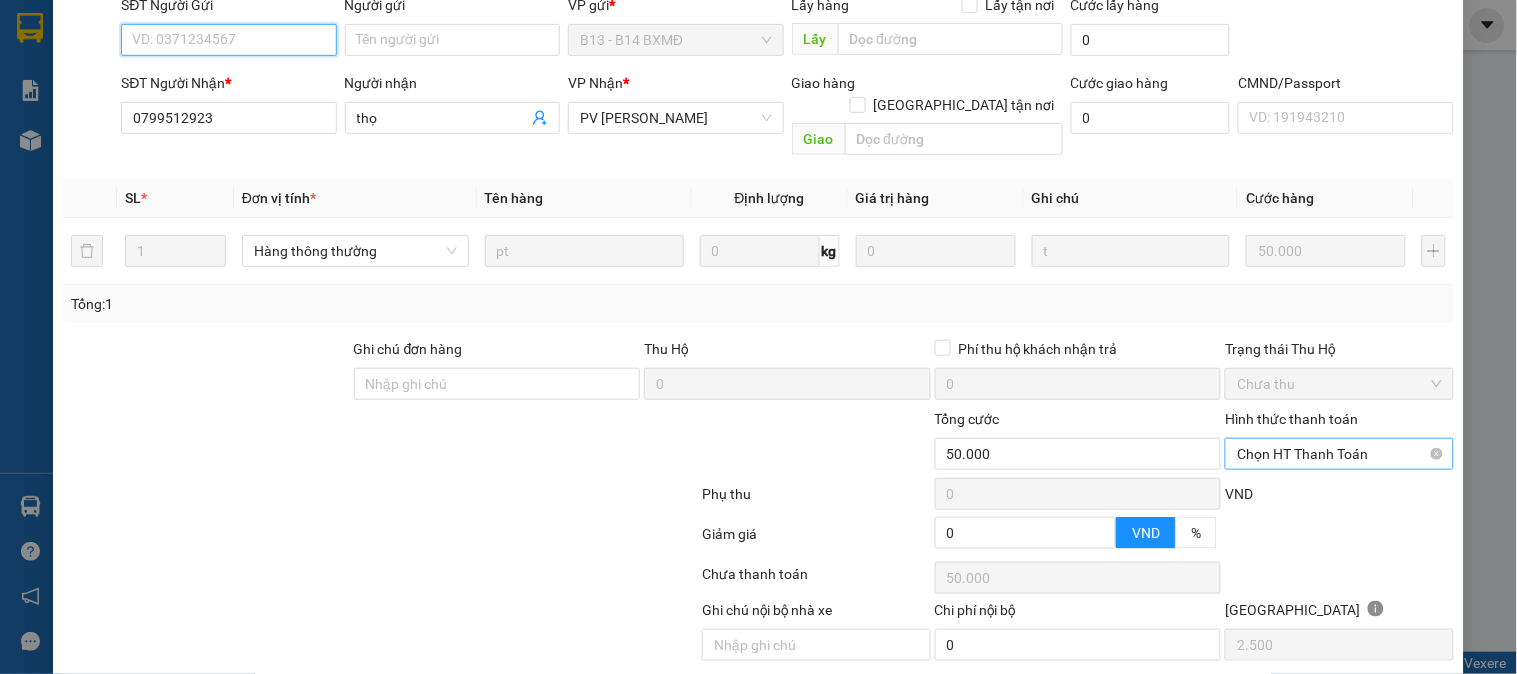 click on "Chọn HT Thanh Toán" at bounding box center [1339, 454] 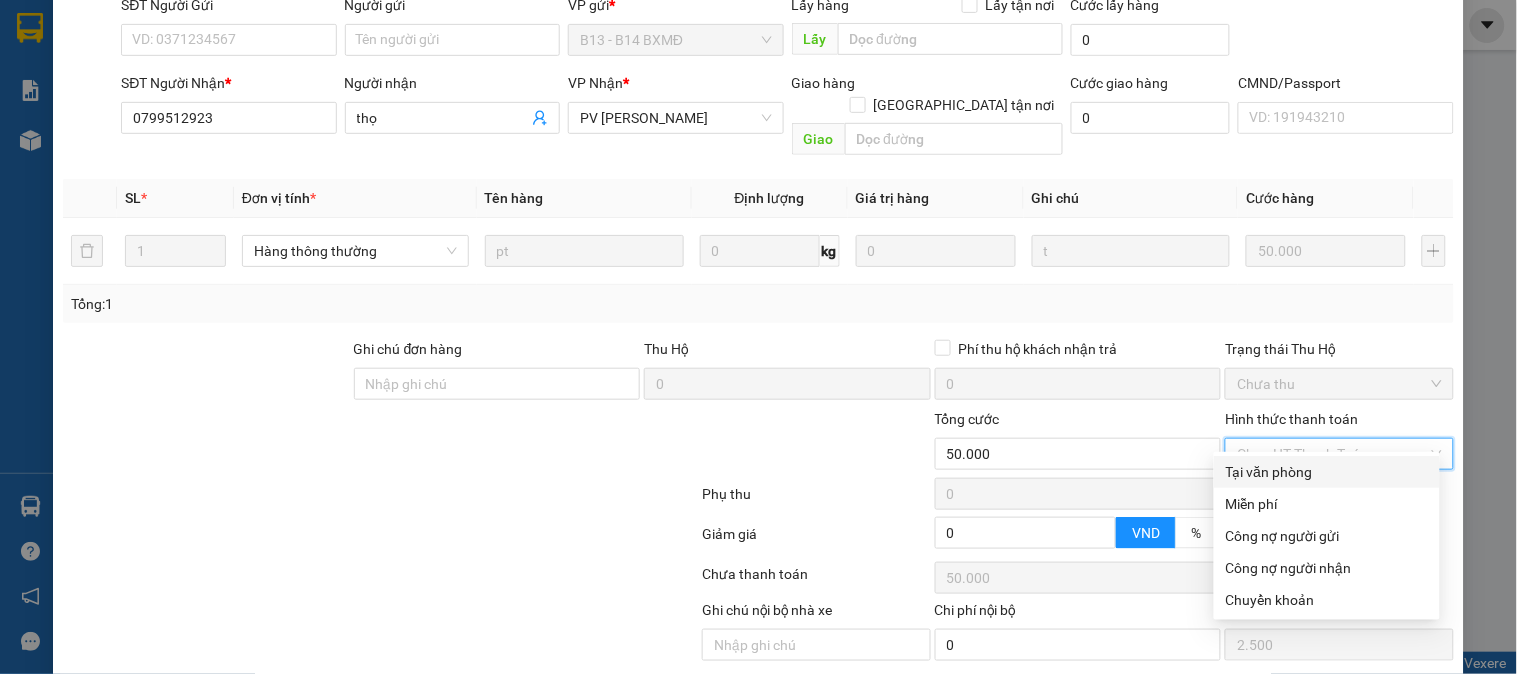 click on "Tại văn phòng" at bounding box center [1327, 472] 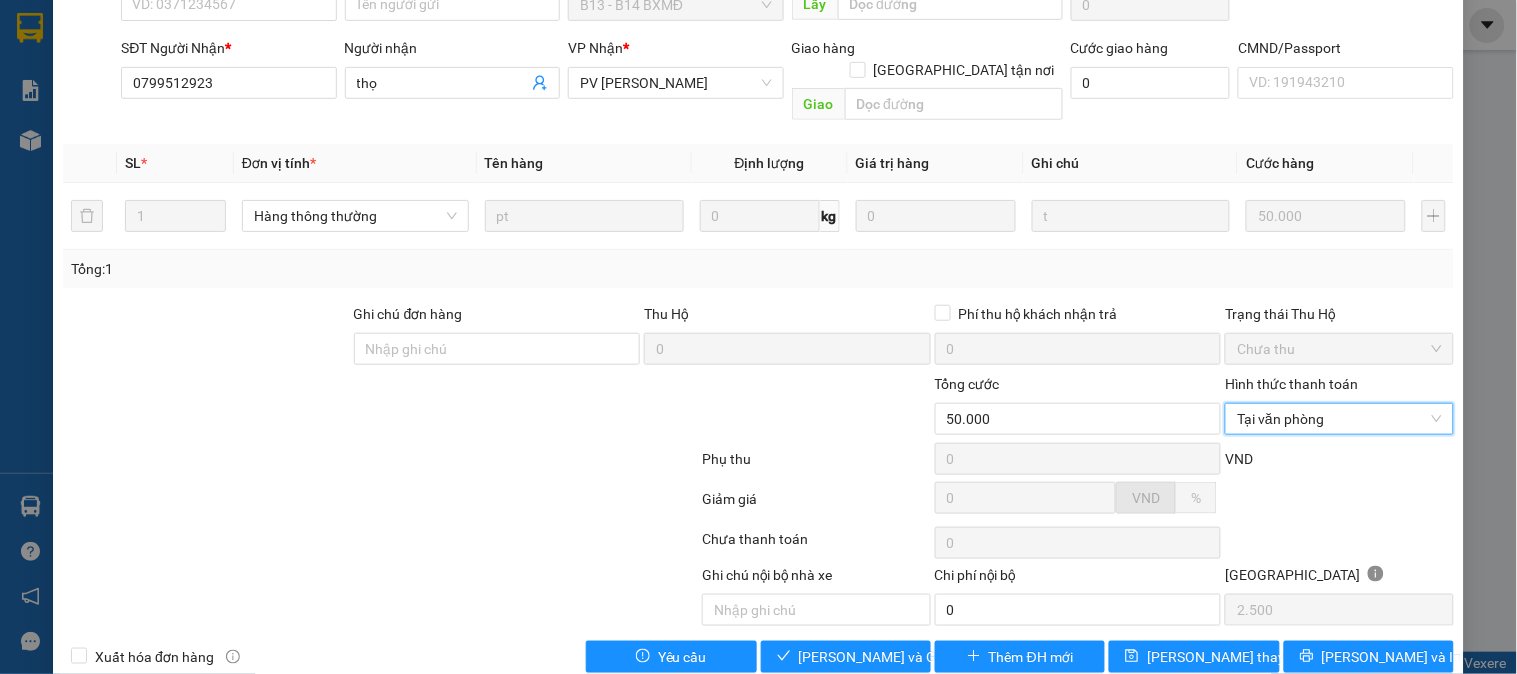 scroll, scrollTop: 273, scrollLeft: 0, axis: vertical 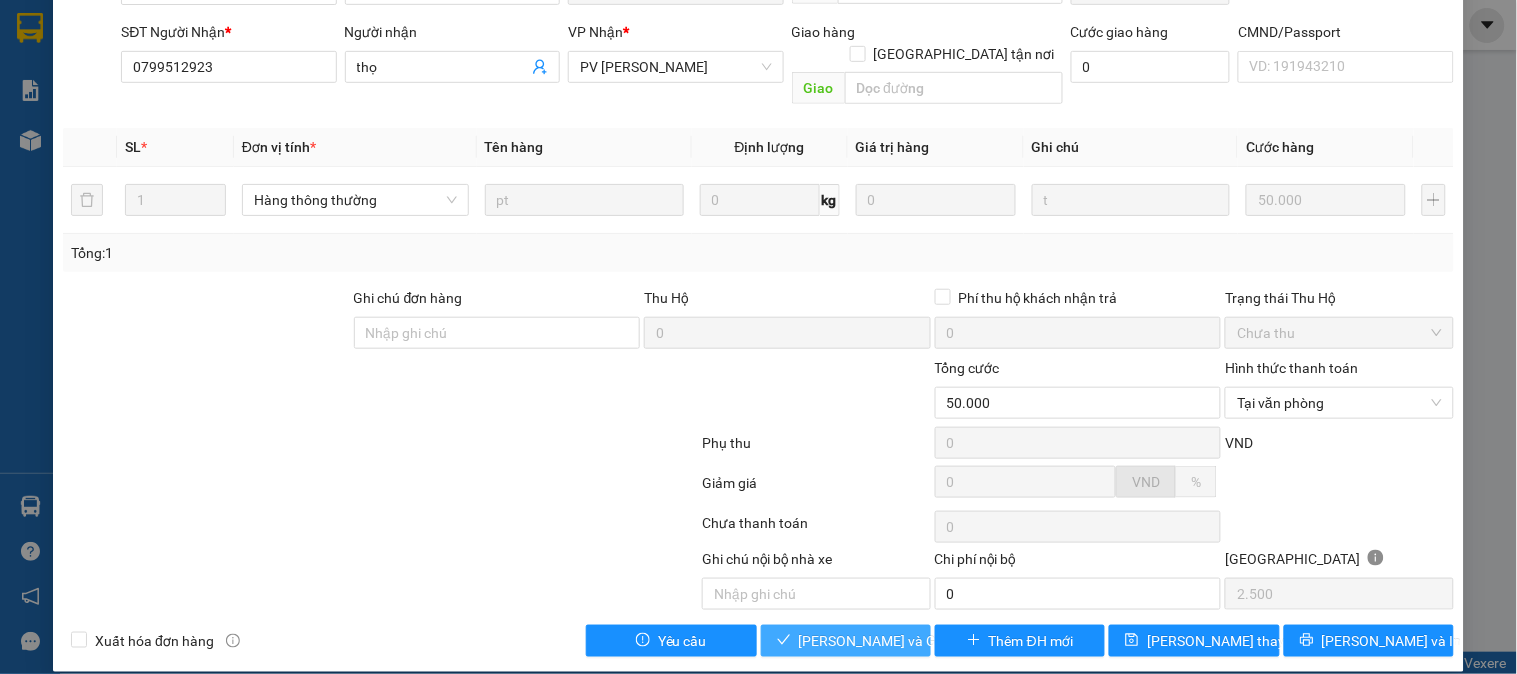 click on "[PERSON_NAME] và [PERSON_NAME] hàng" at bounding box center (895, 641) 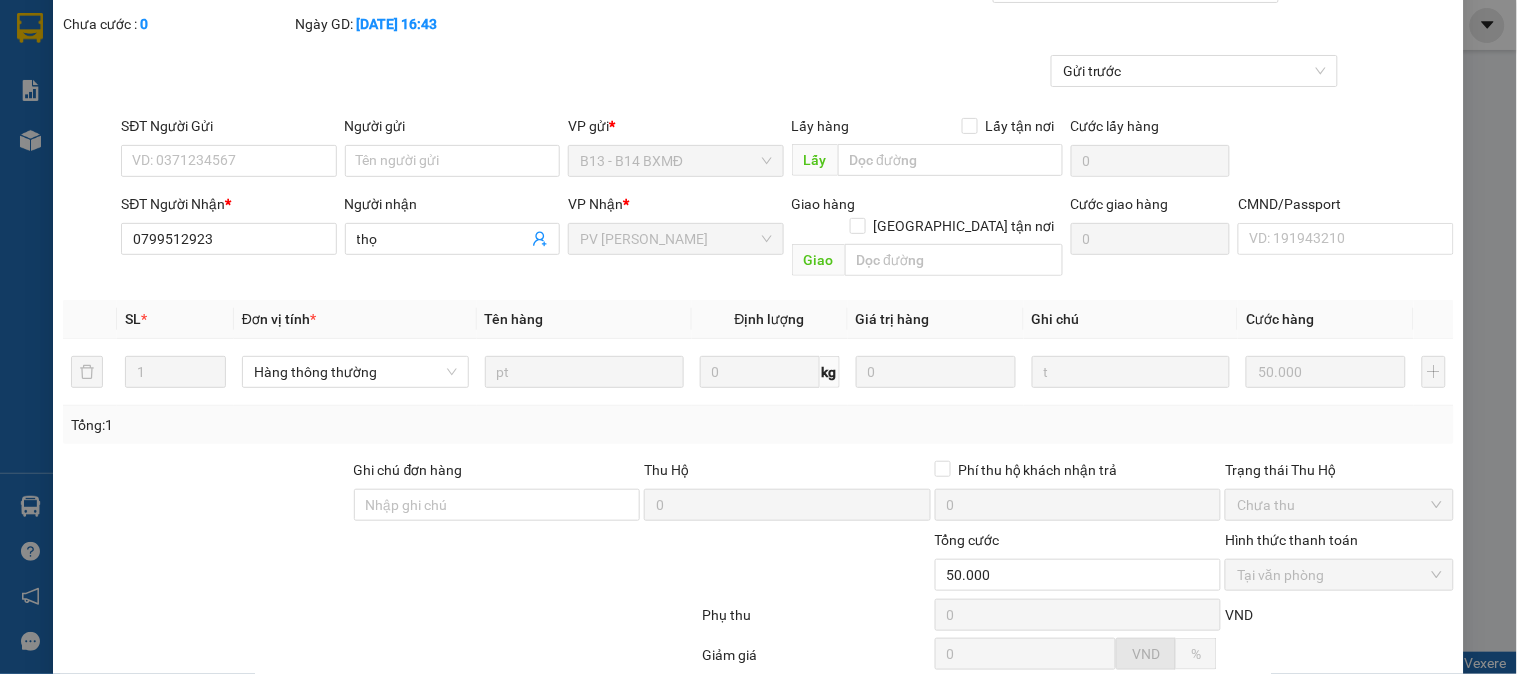 scroll, scrollTop: 0, scrollLeft: 0, axis: both 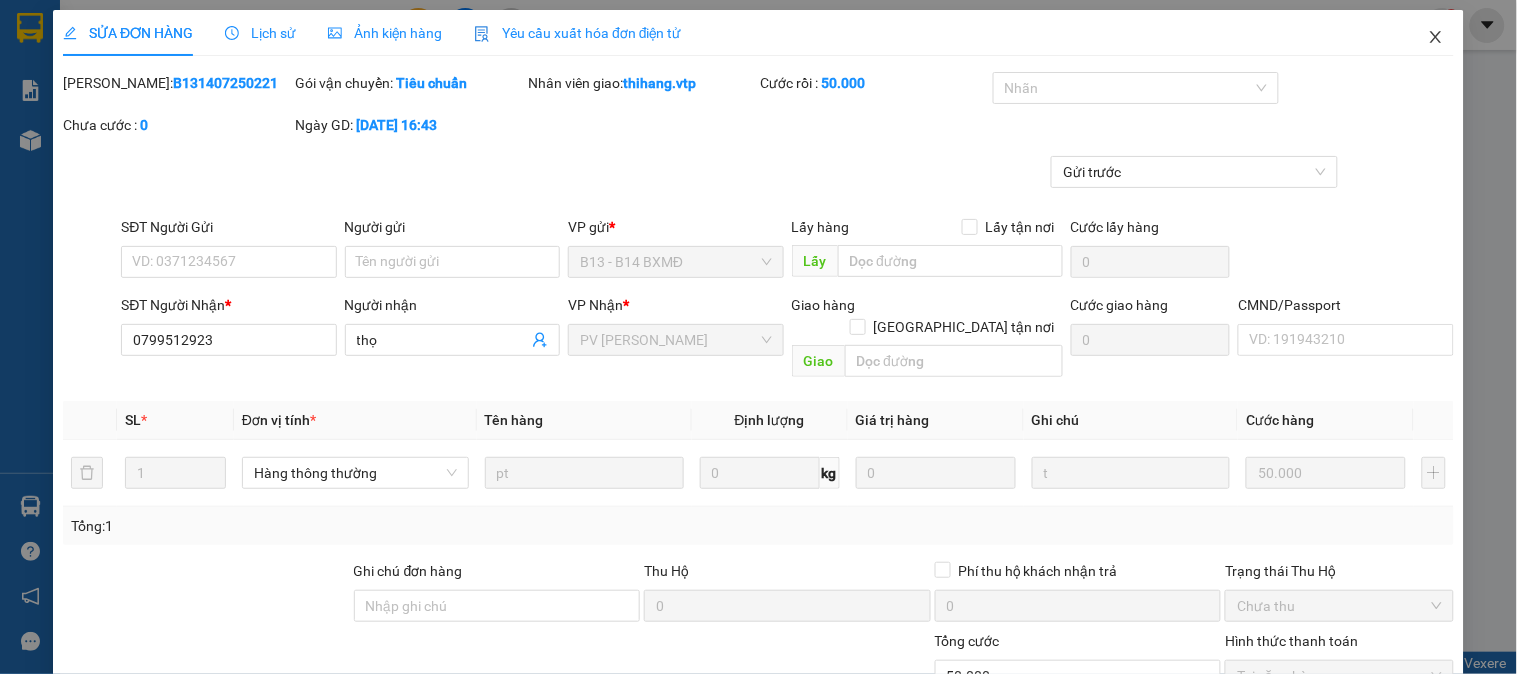 click 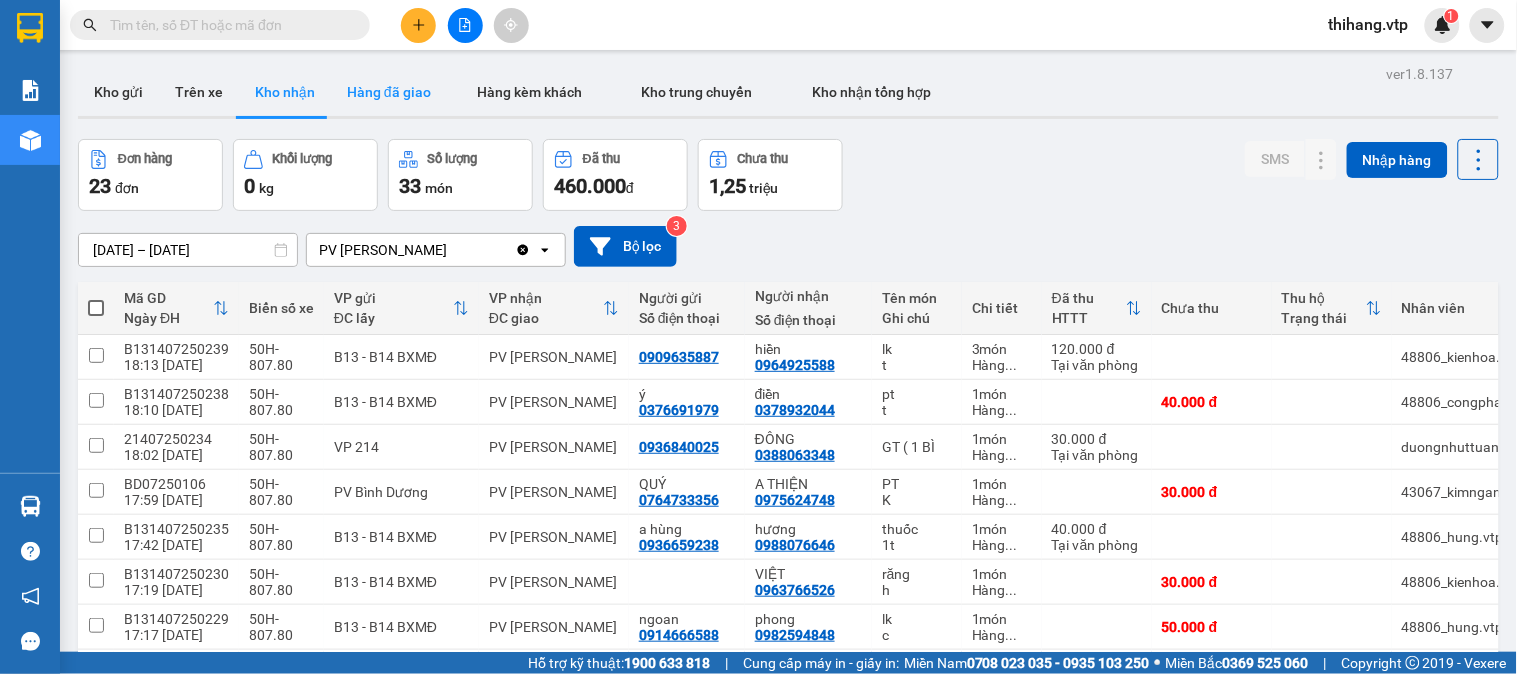 click on "Hàng đã giao" at bounding box center (389, 92) 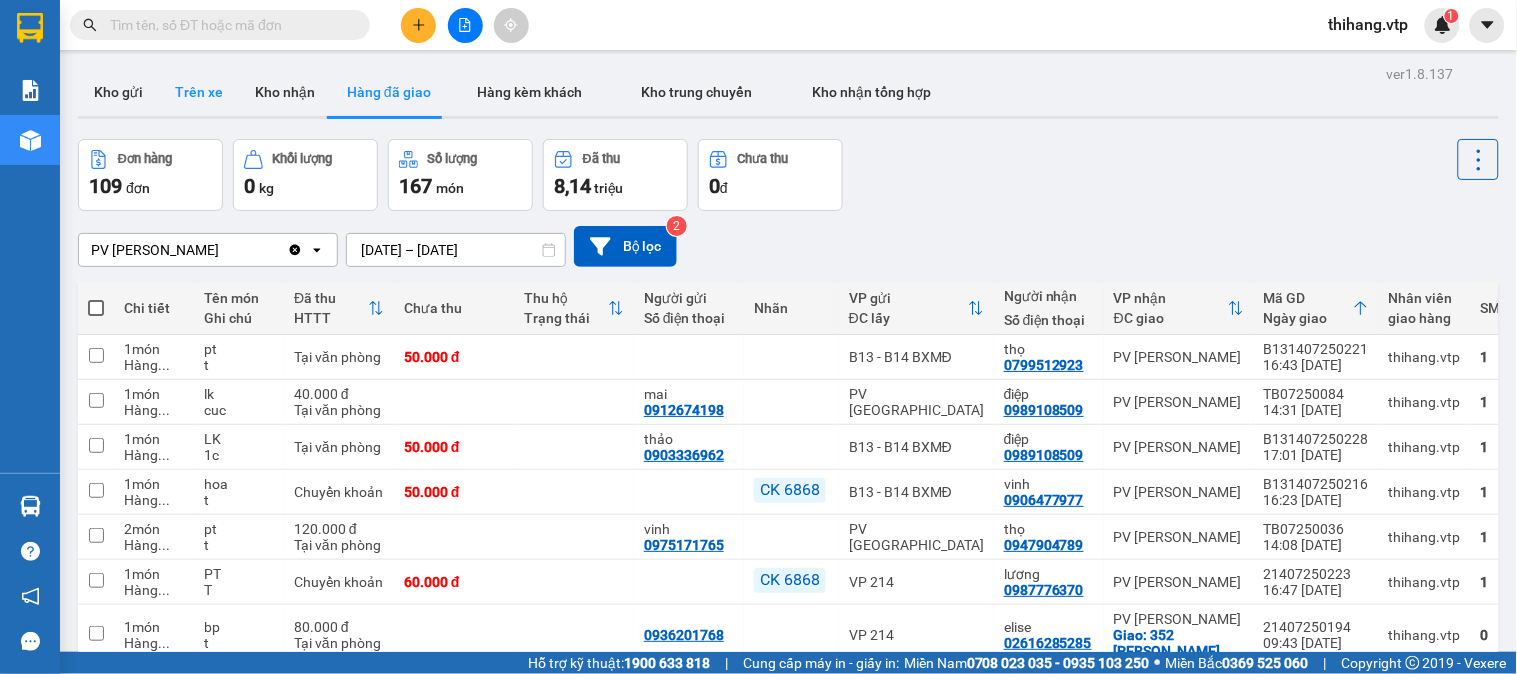 click on "Trên xe" at bounding box center (199, 92) 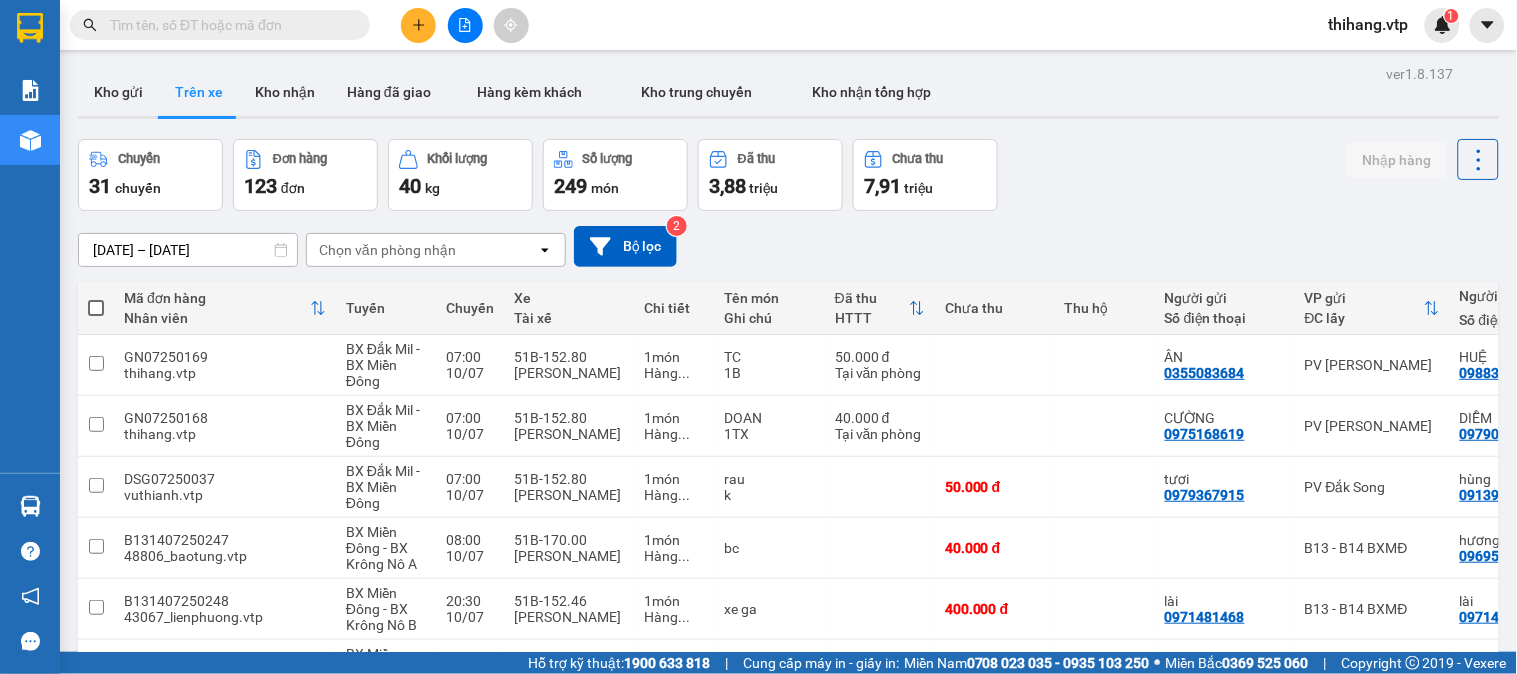 scroll, scrollTop: 111, scrollLeft: 0, axis: vertical 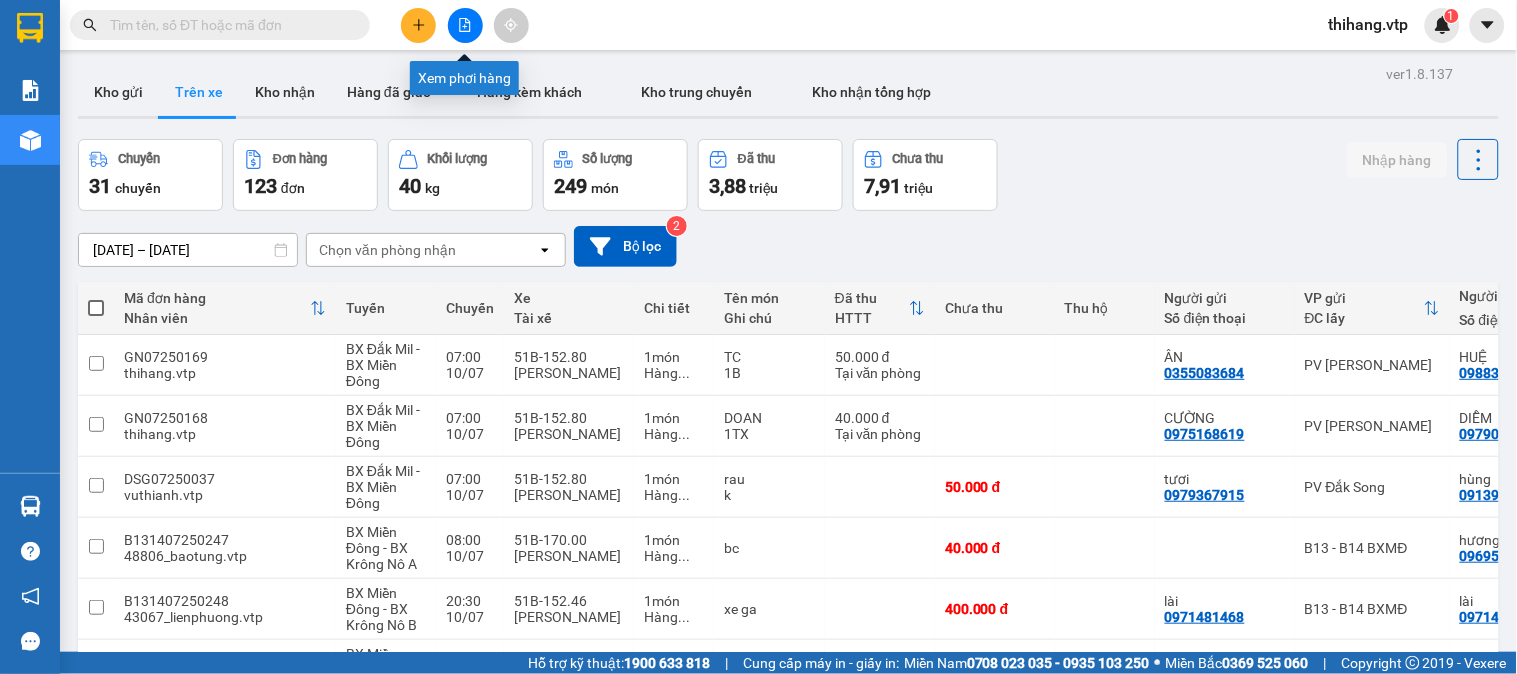 click 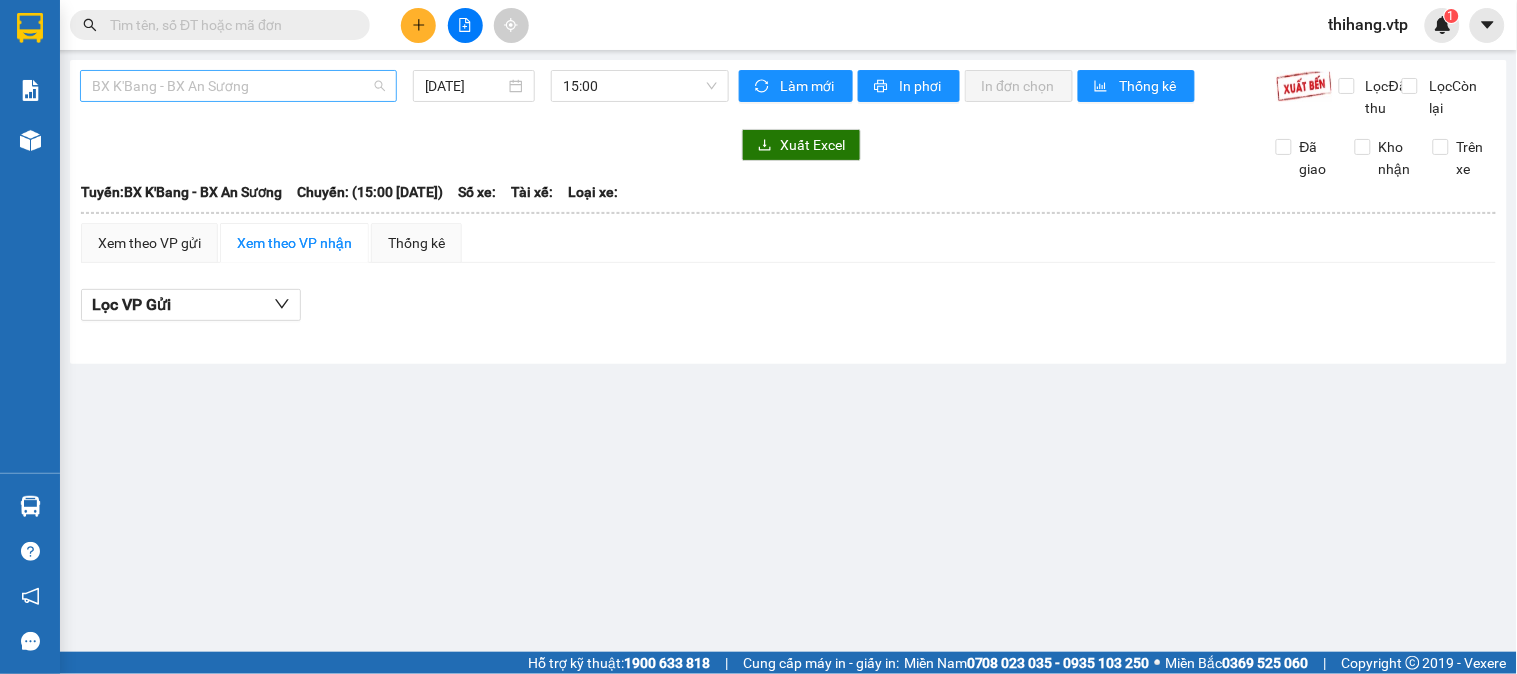 click on "BX K'Bang - BX An Sương" at bounding box center (238, 86) 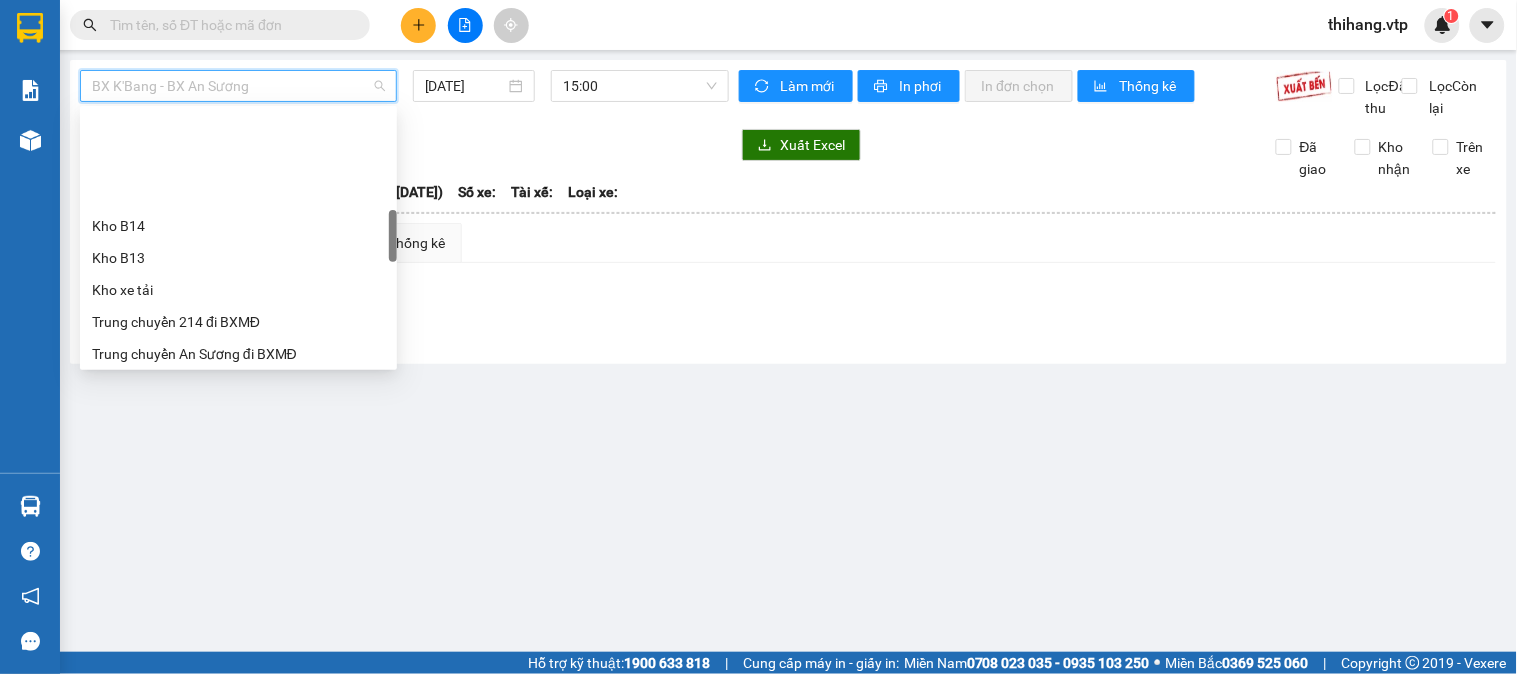 scroll, scrollTop: 555, scrollLeft: 0, axis: vertical 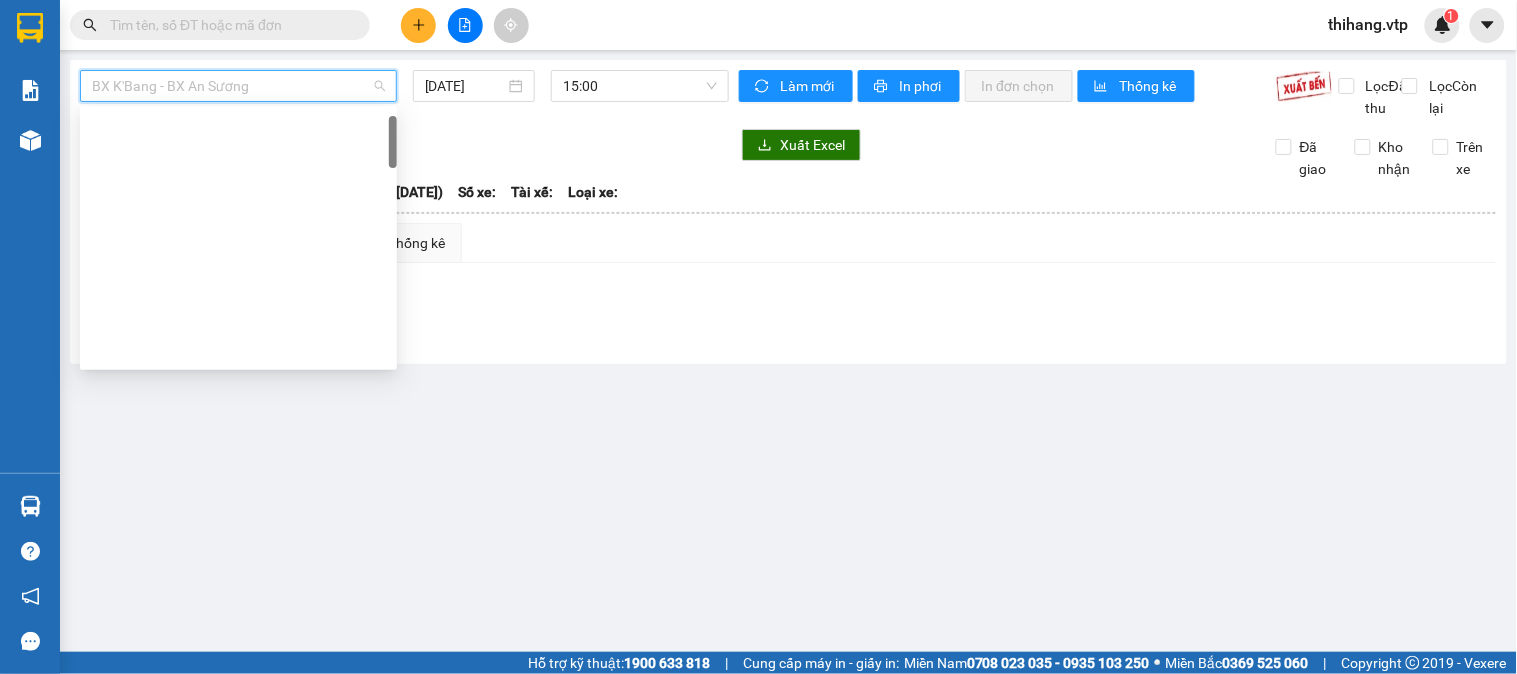 click on "BX K'Bang - BX An Sương" at bounding box center (238, 86) 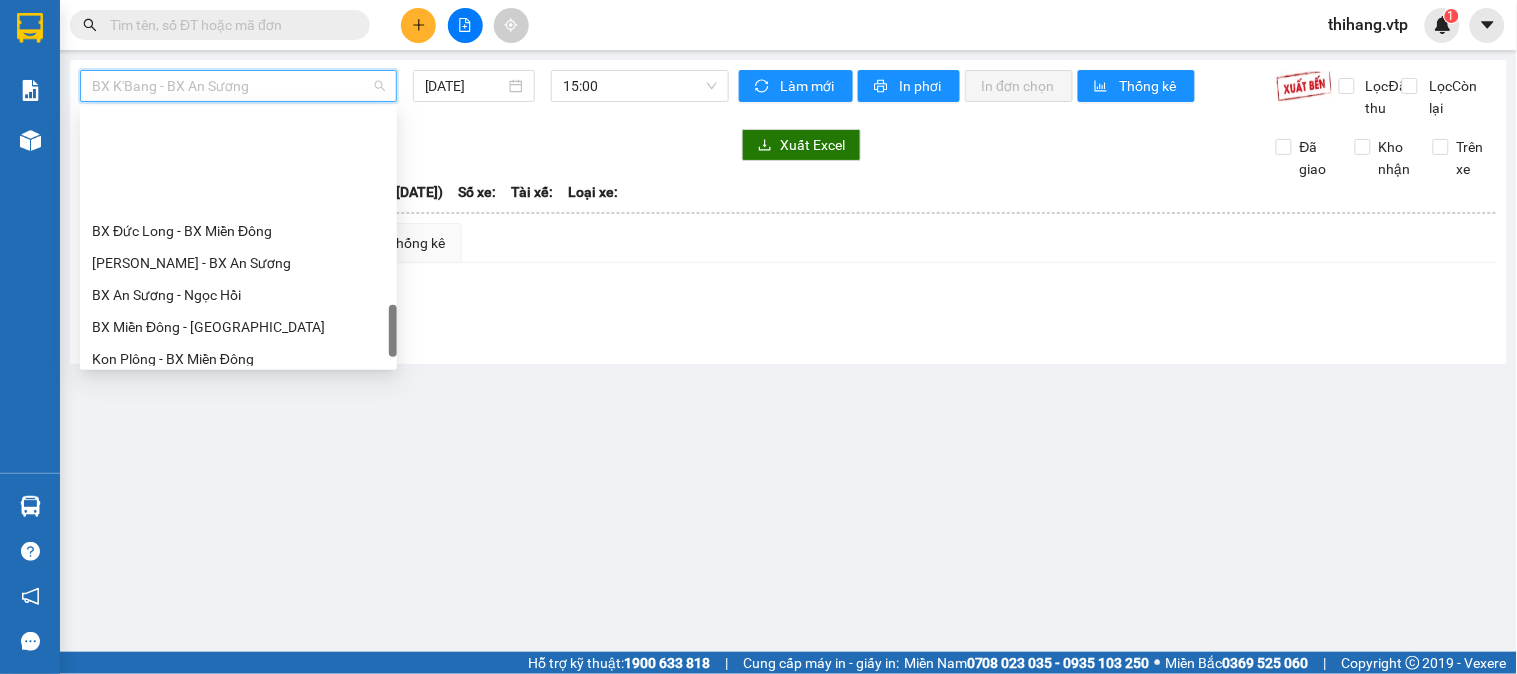 scroll, scrollTop: 1254, scrollLeft: 0, axis: vertical 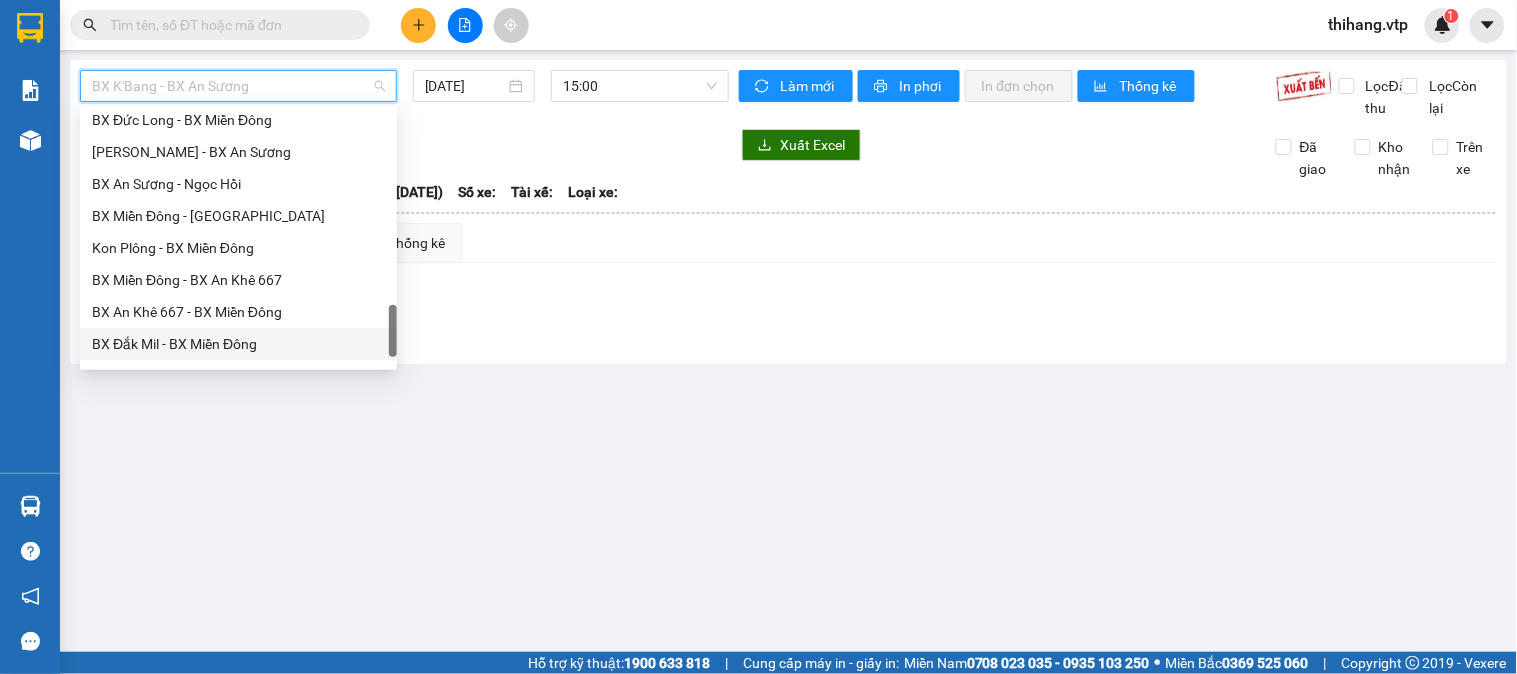 click on "BX Đắk Mil - BX Miền Đông" at bounding box center (238, 344) 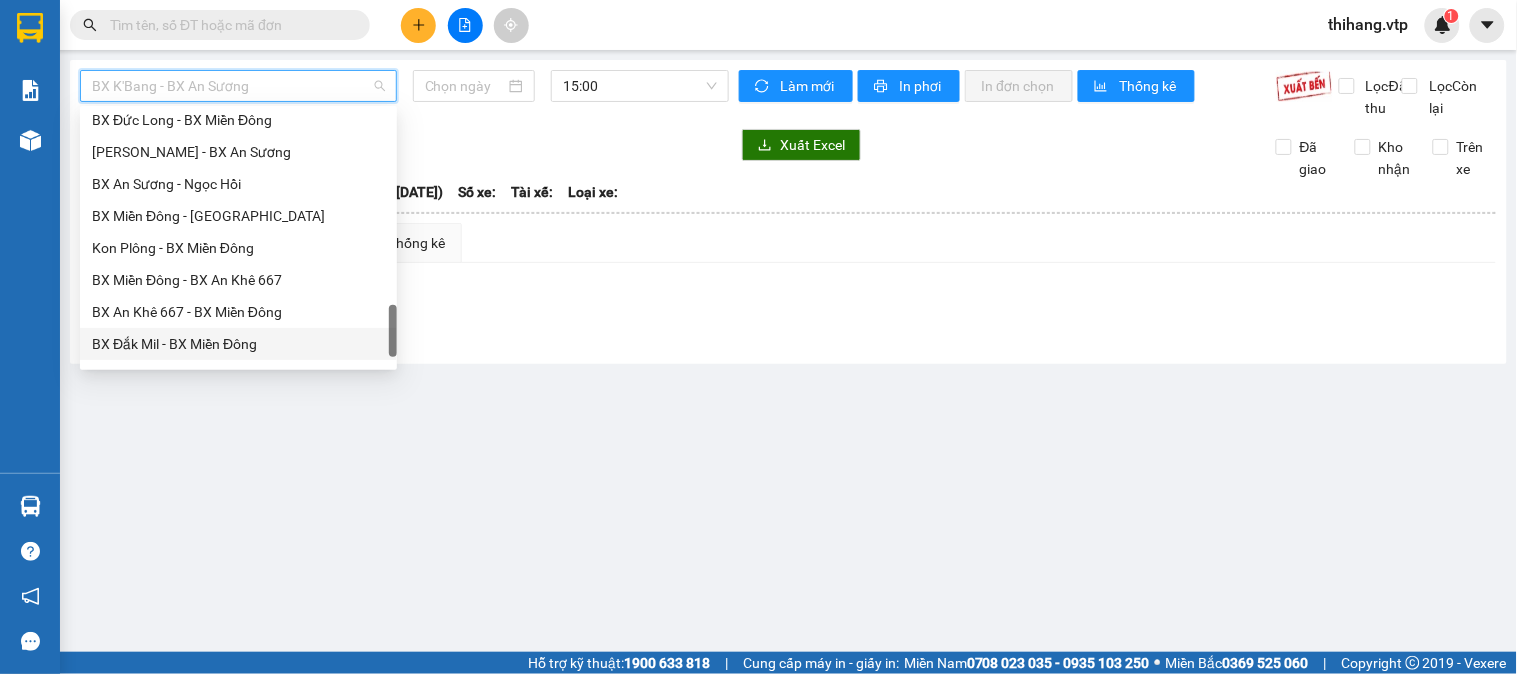 type on "[DATE]" 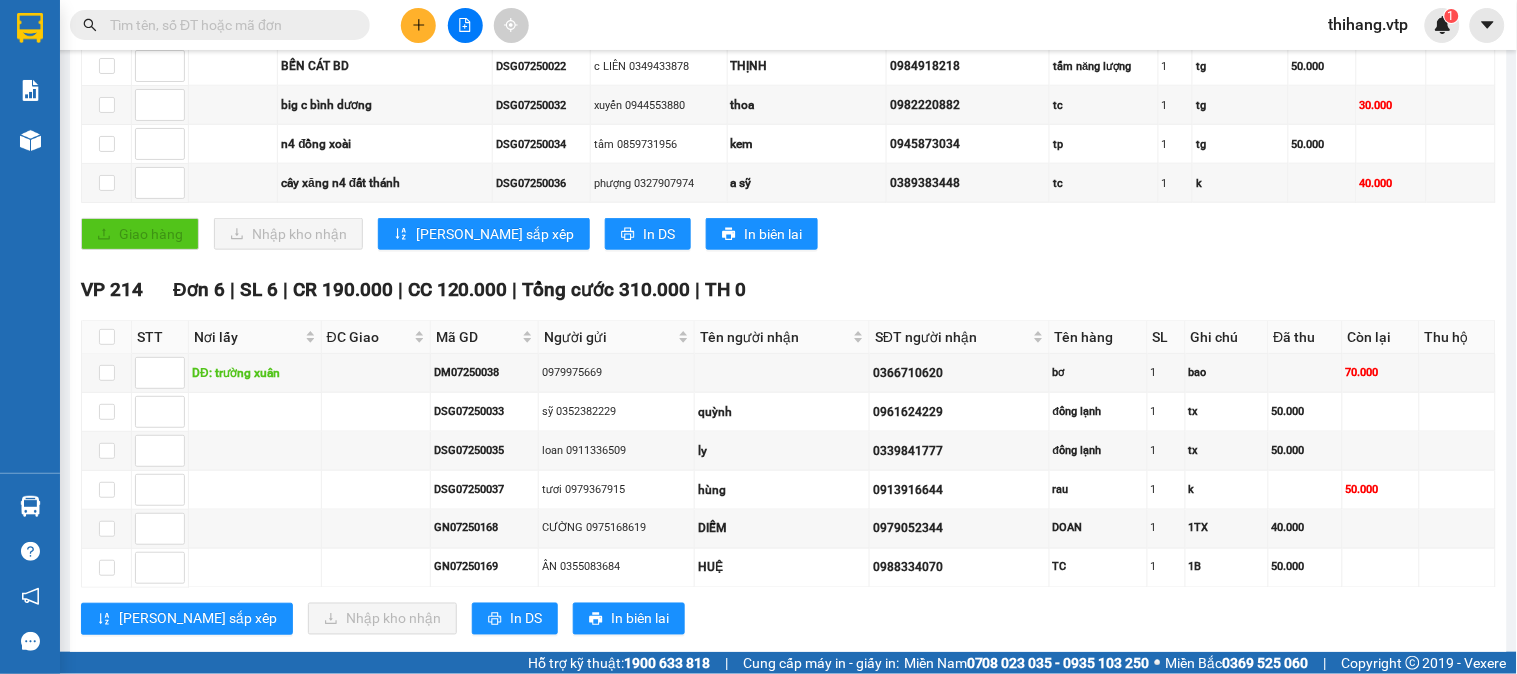 scroll, scrollTop: 508, scrollLeft: 0, axis: vertical 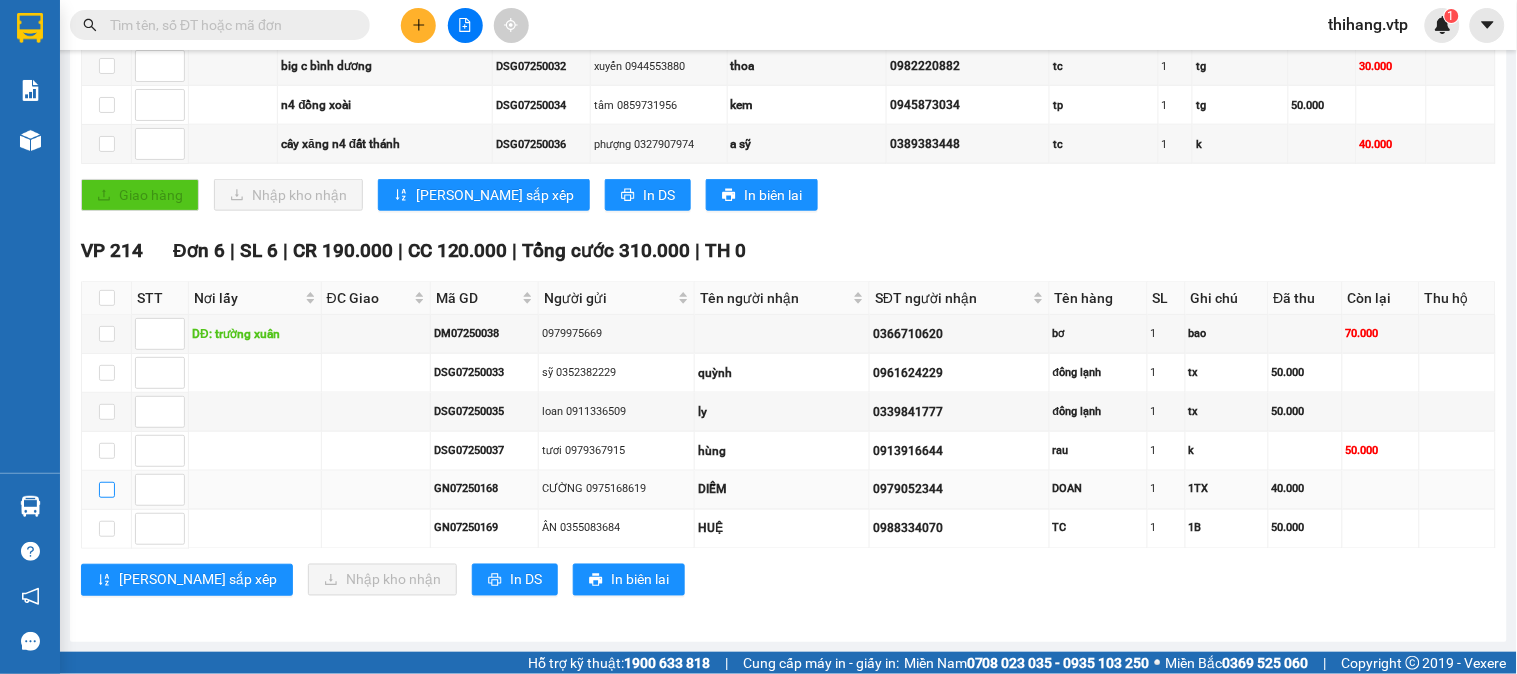 click at bounding box center (107, 490) 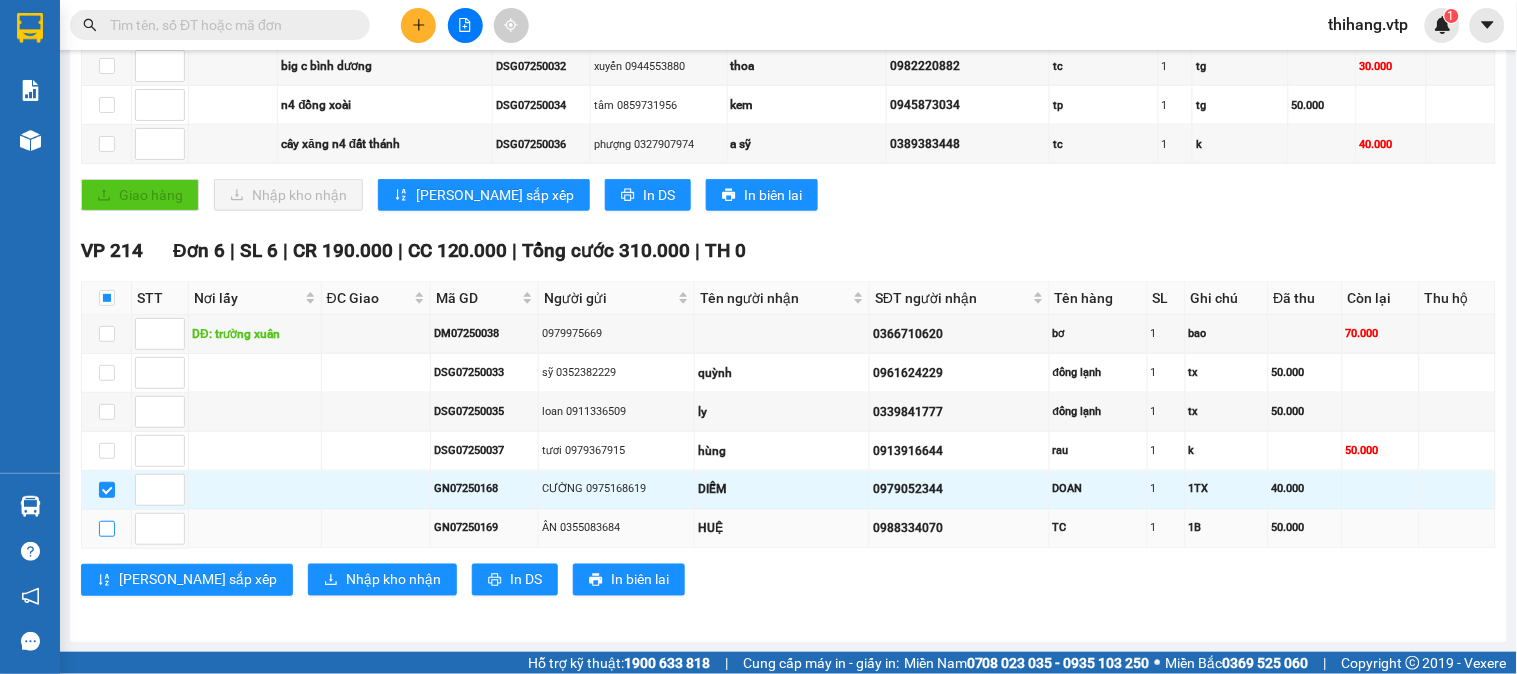 click at bounding box center [107, 529] 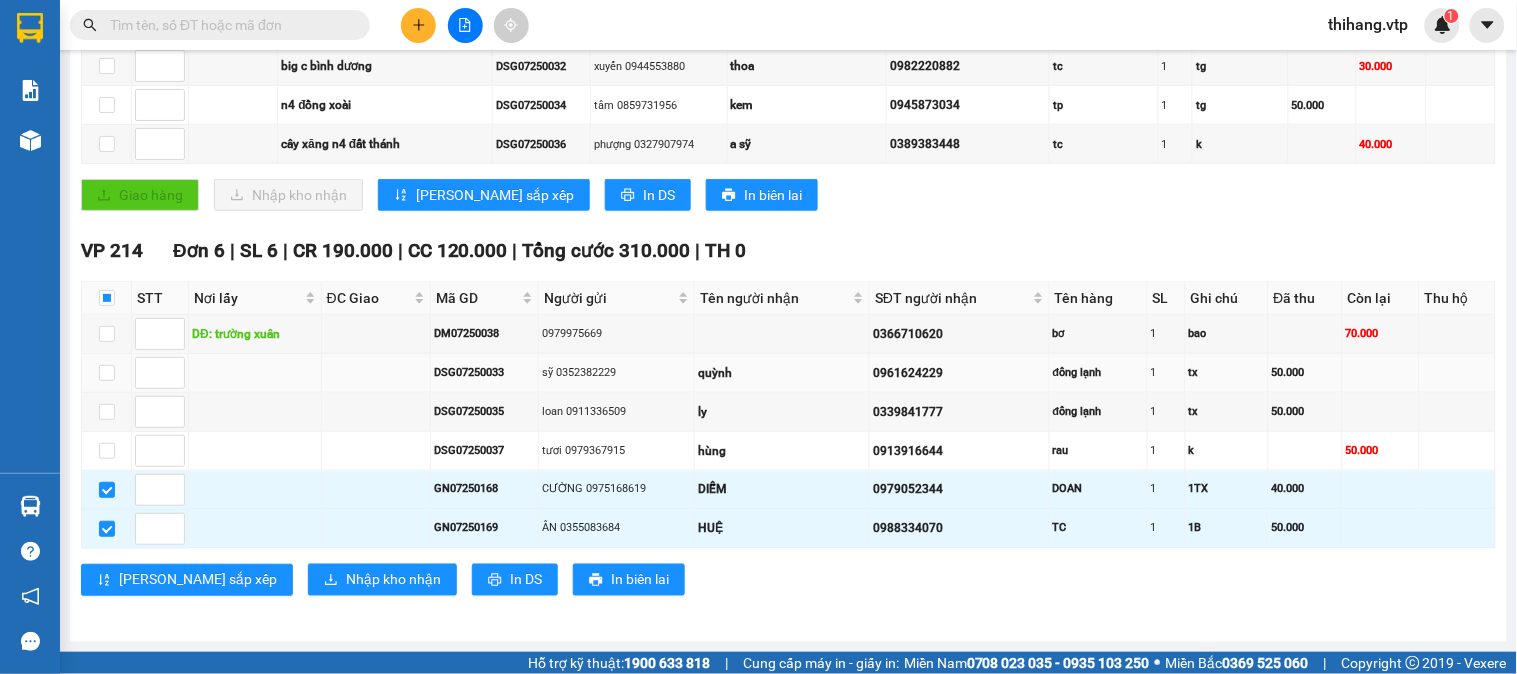 scroll, scrollTop: 508, scrollLeft: 0, axis: vertical 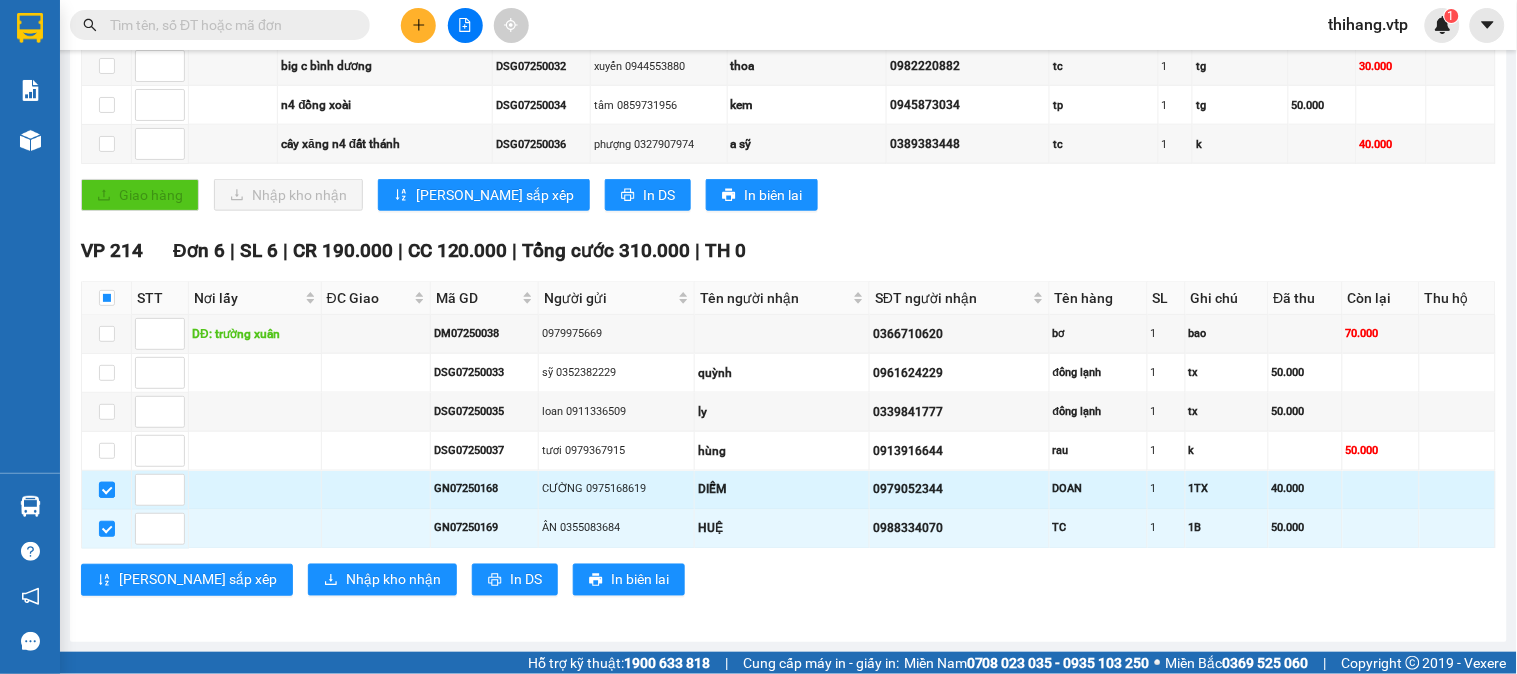 click at bounding box center (107, 490) 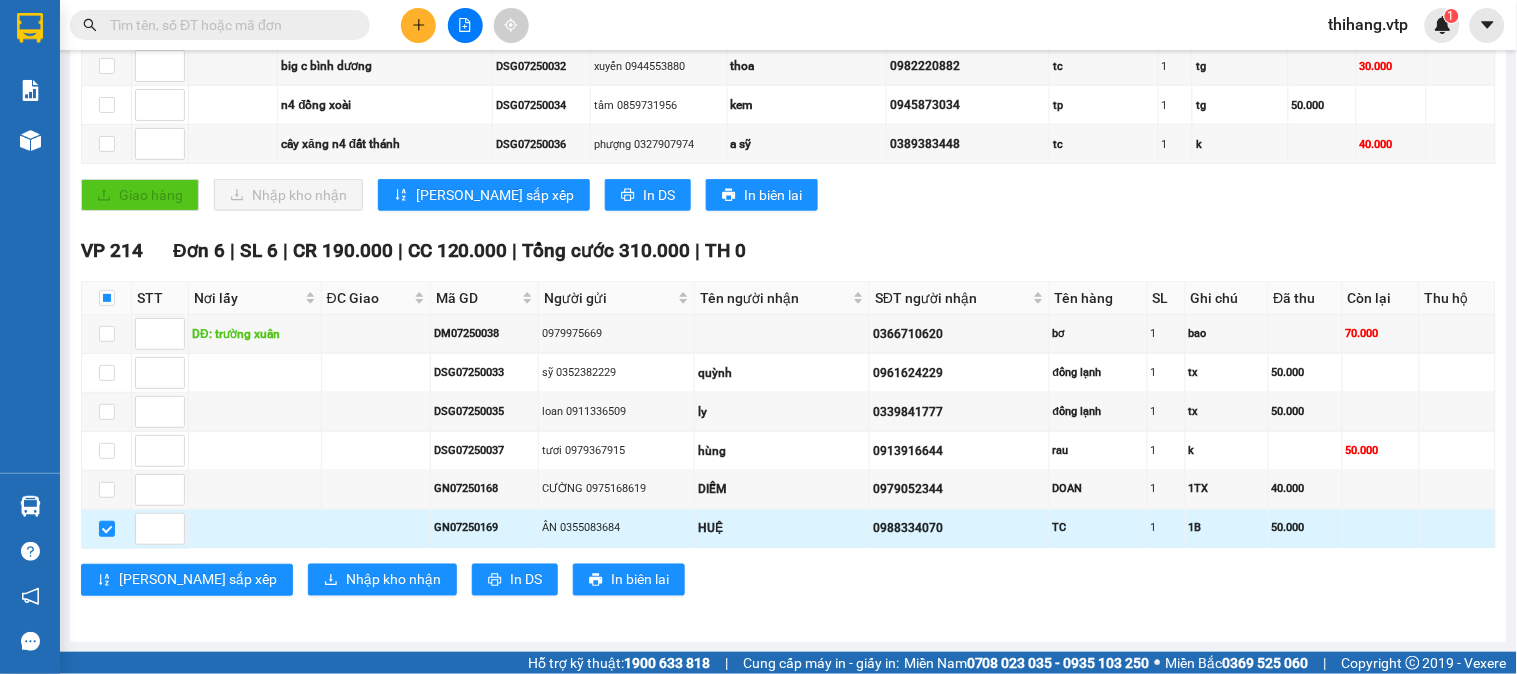 click at bounding box center [107, 529] 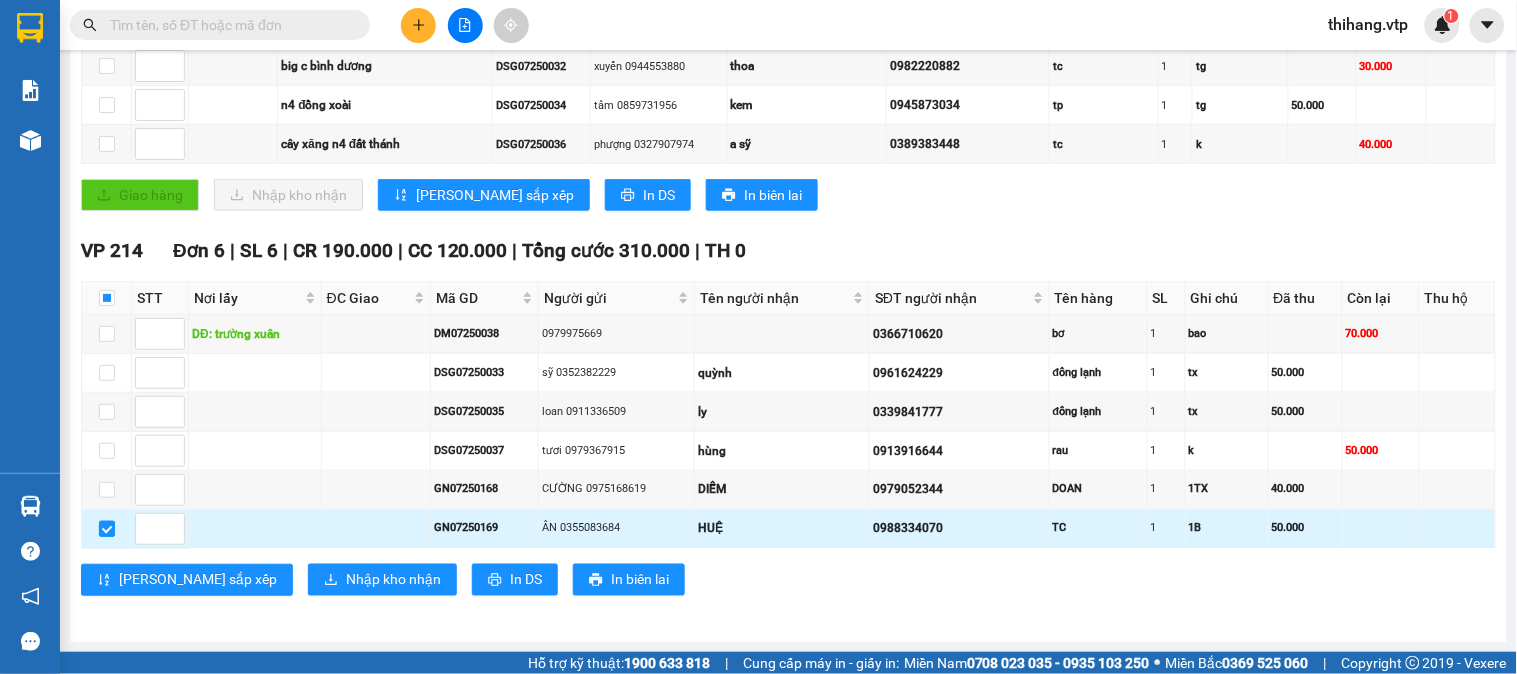 click at bounding box center [107, 529] 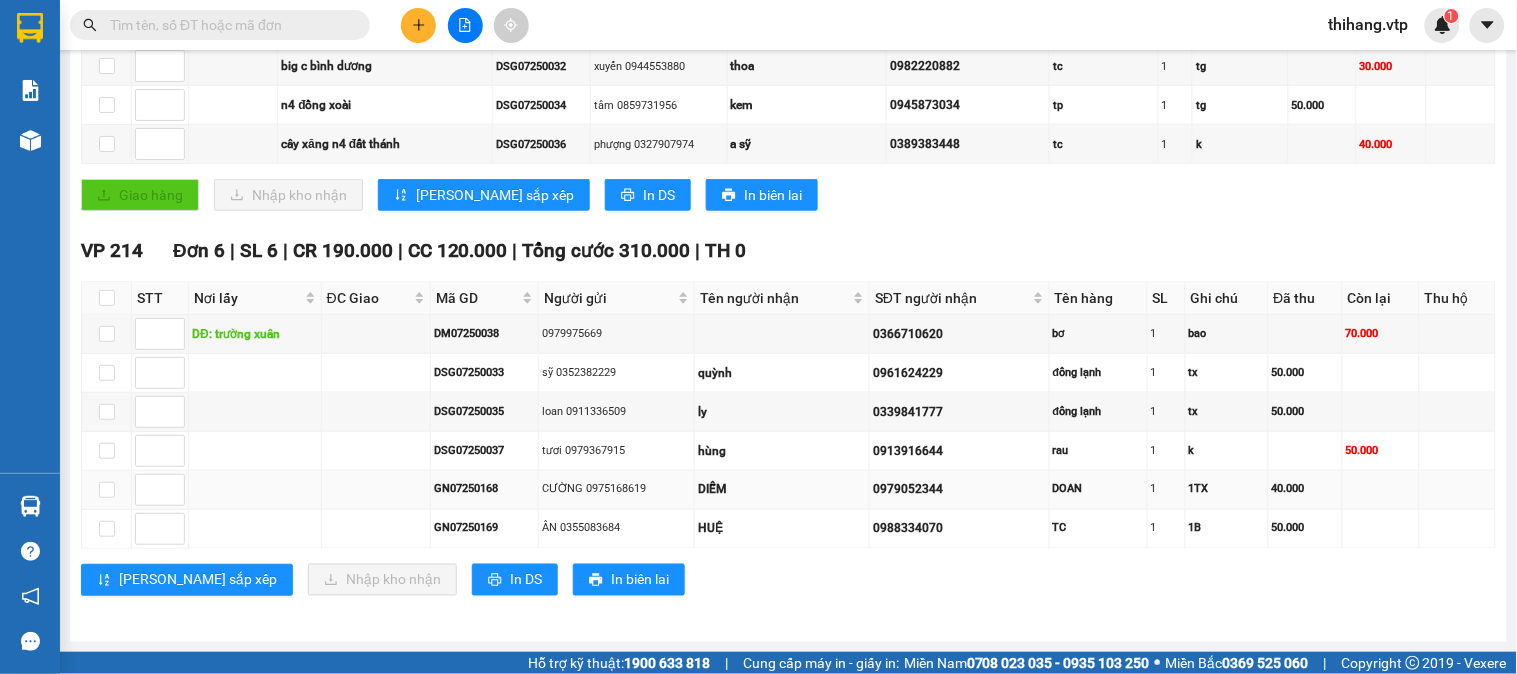 click at bounding box center (377, 490) 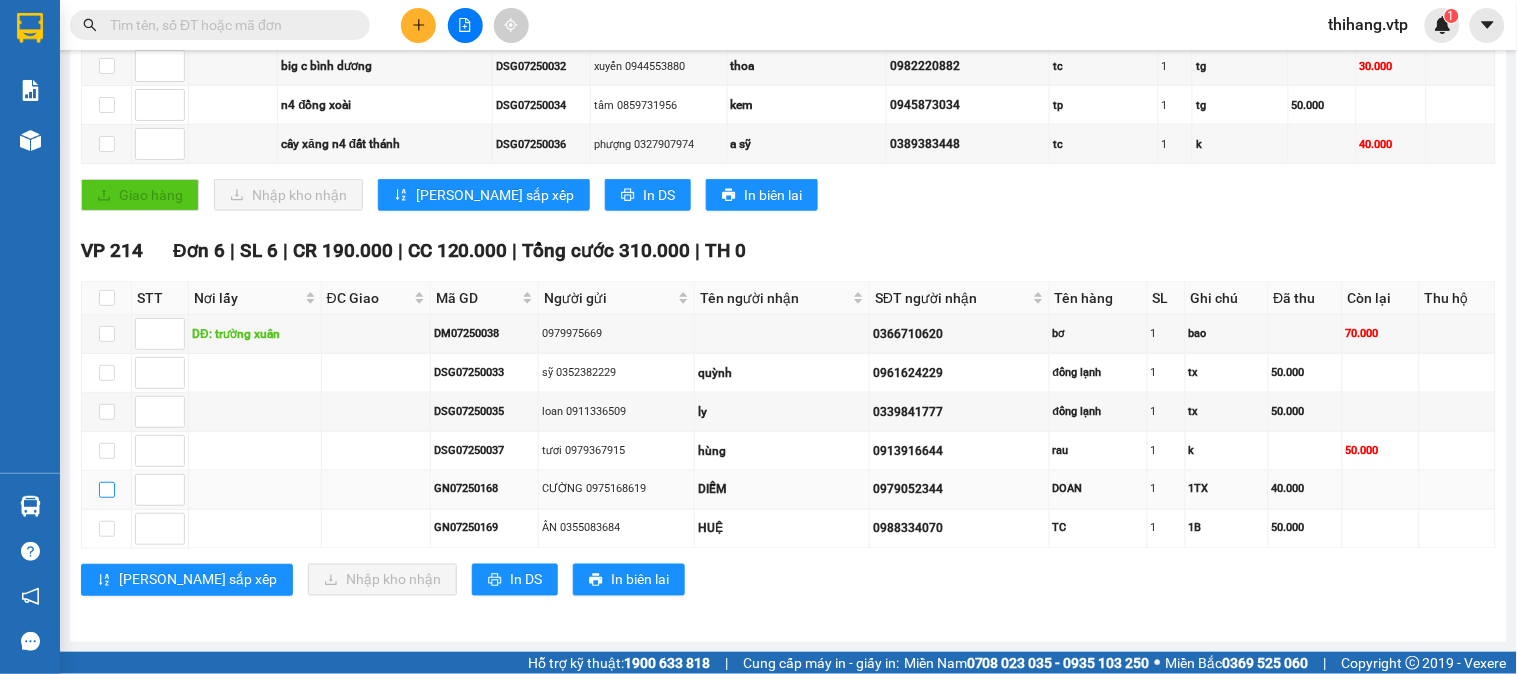 click at bounding box center [107, 490] 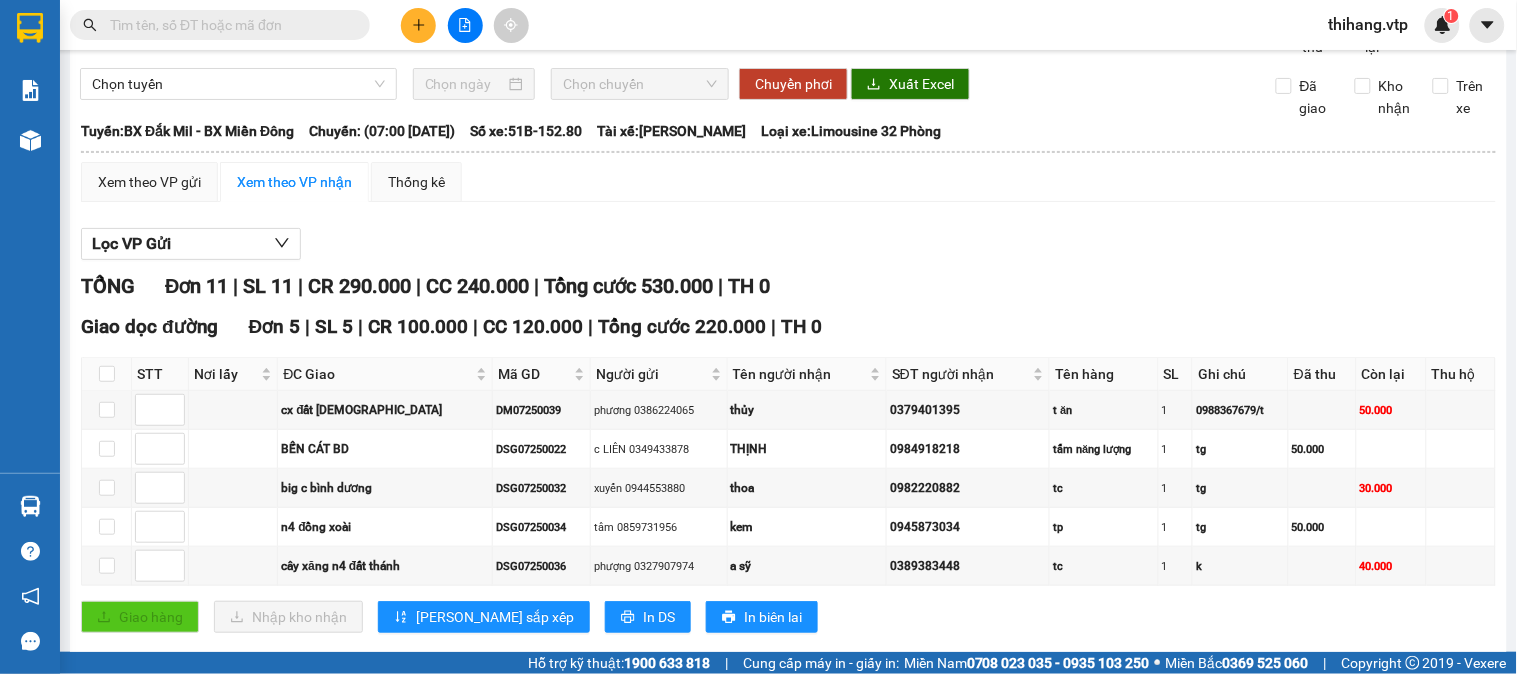 scroll, scrollTop: 508, scrollLeft: 0, axis: vertical 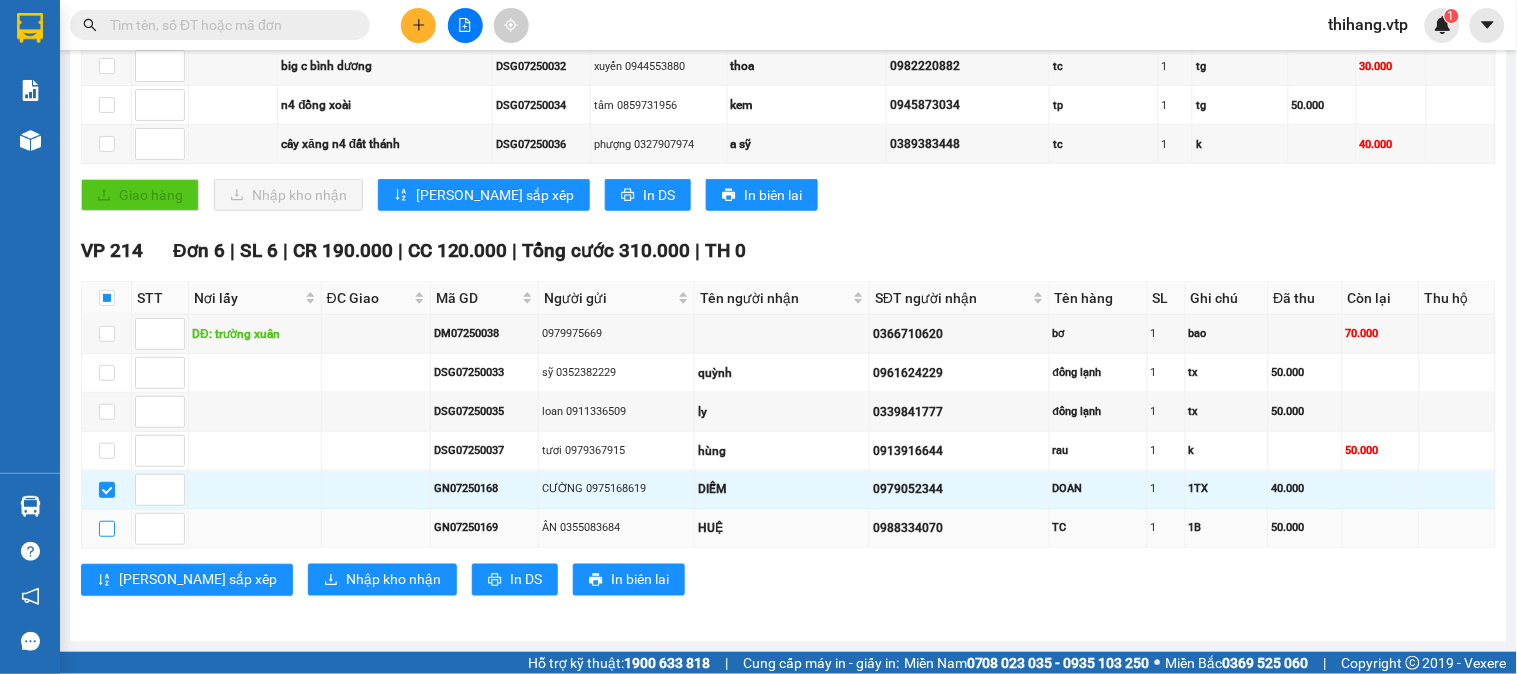 click at bounding box center [107, 529] 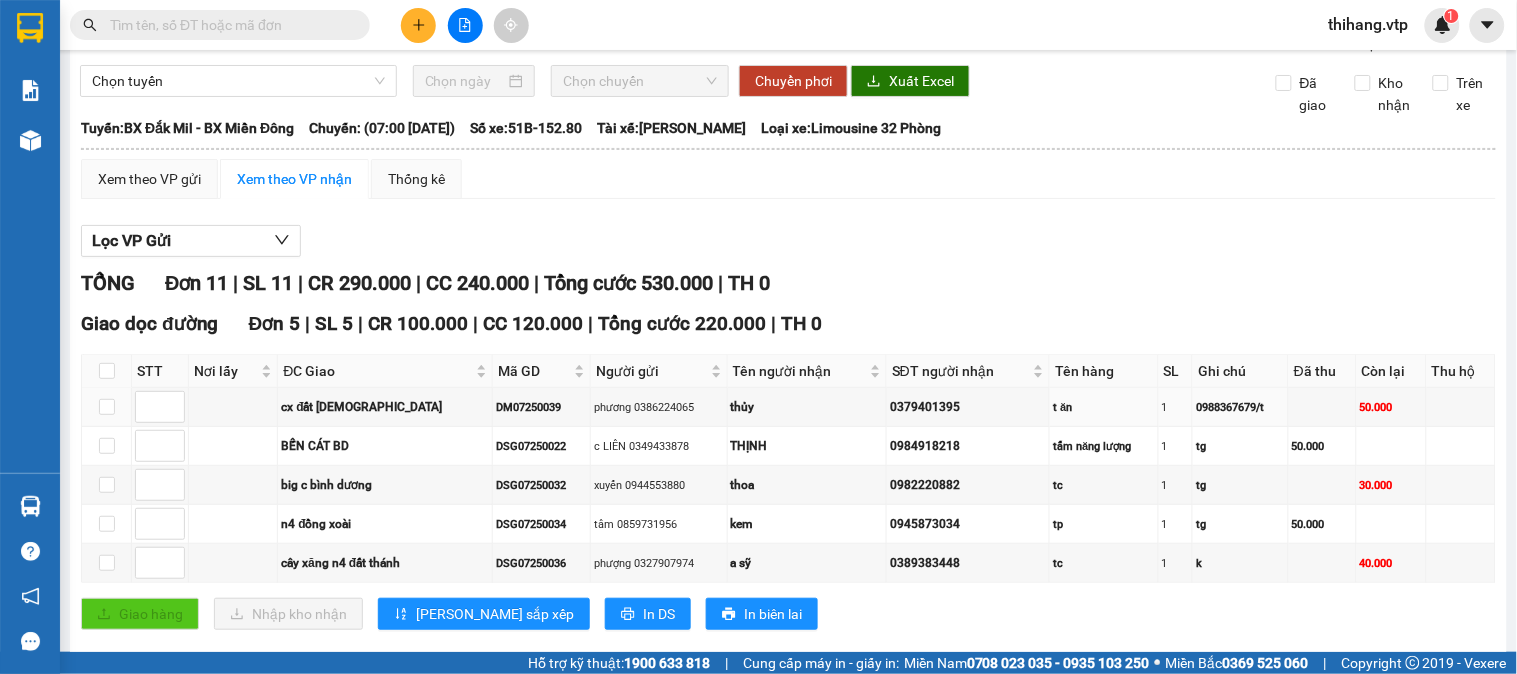 scroll, scrollTop: 0, scrollLeft: 0, axis: both 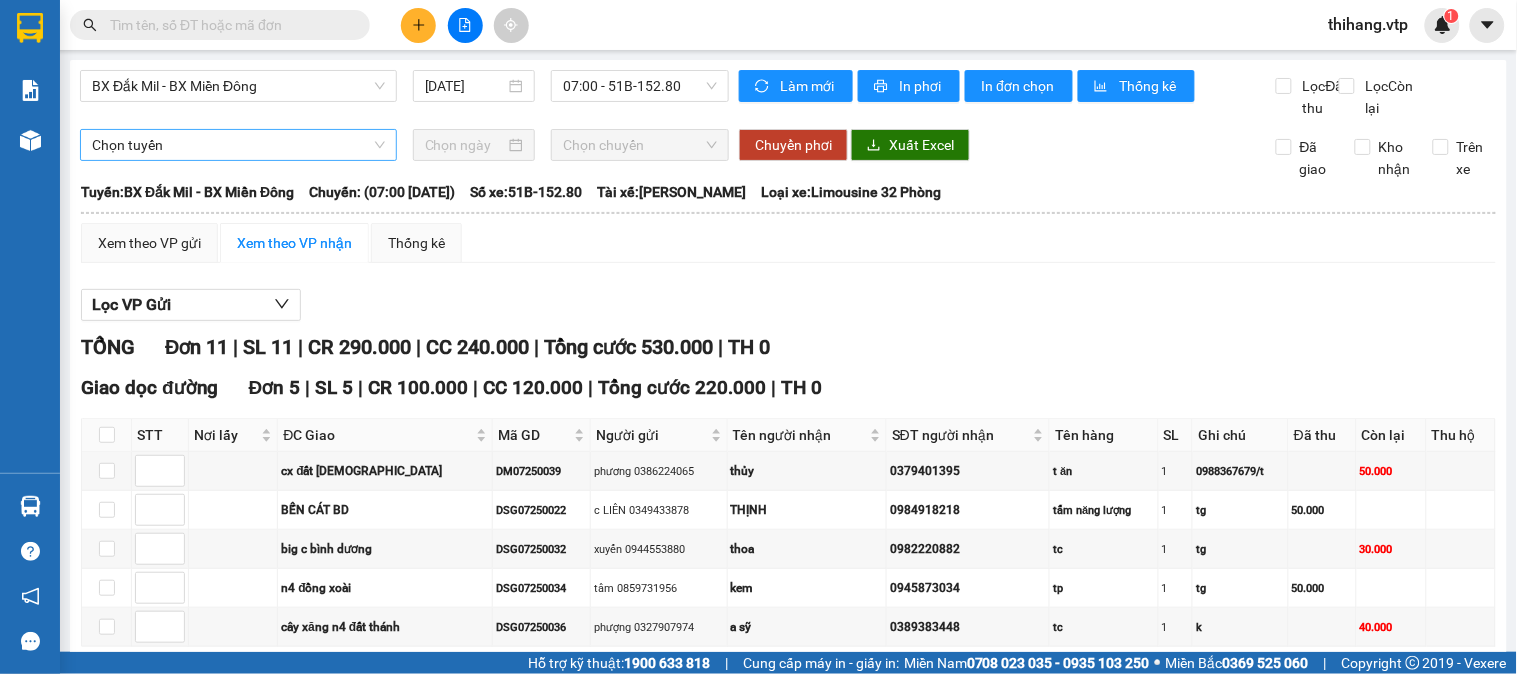 click on "Chọn tuyến" at bounding box center [238, 145] 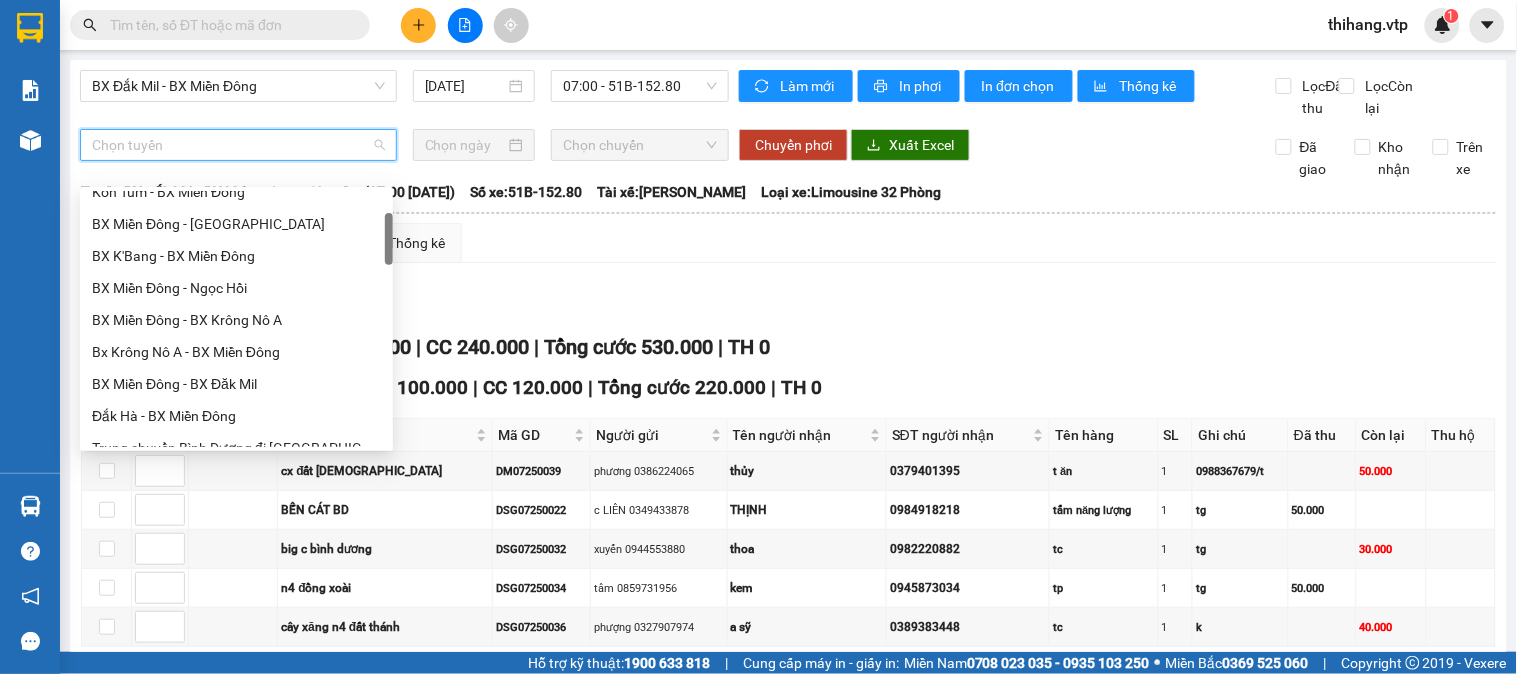 scroll, scrollTop: 222, scrollLeft: 0, axis: vertical 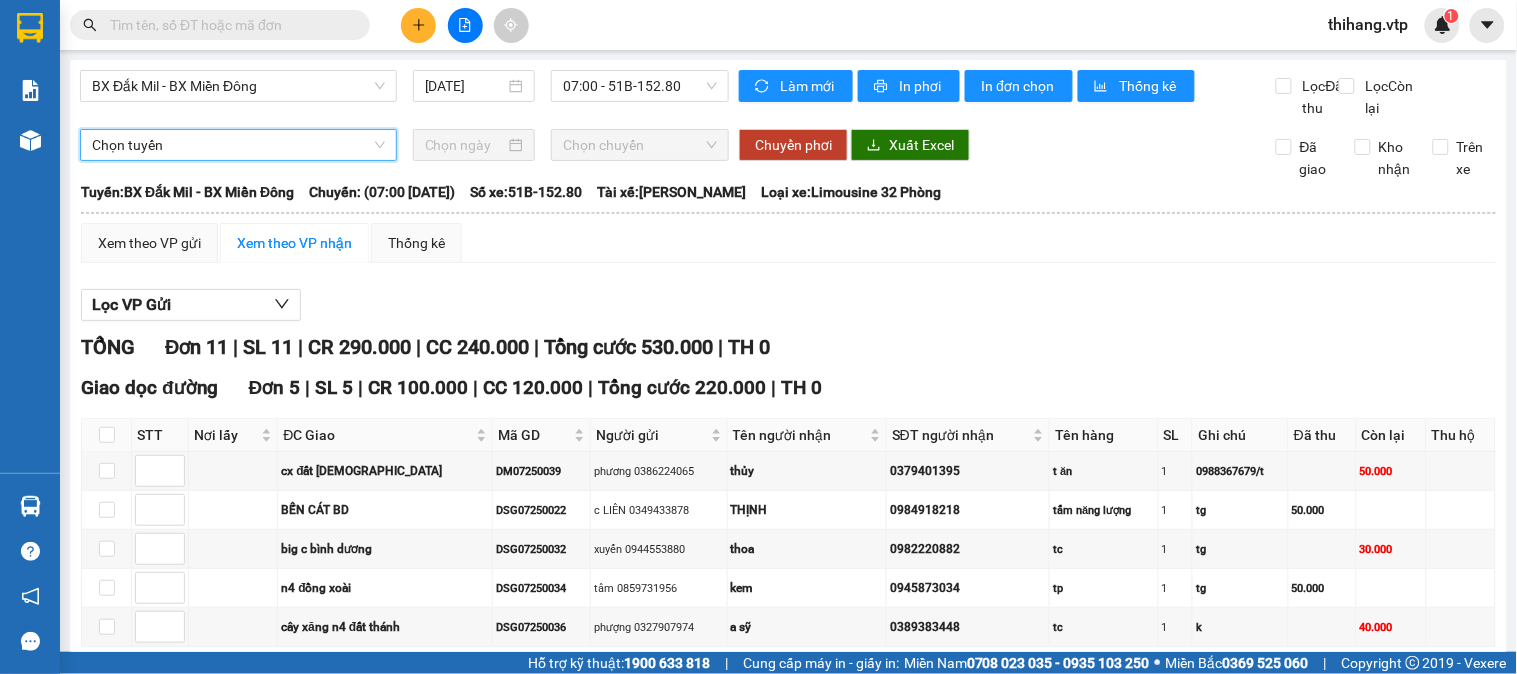 click on "Chọn tuyến" at bounding box center (238, 145) 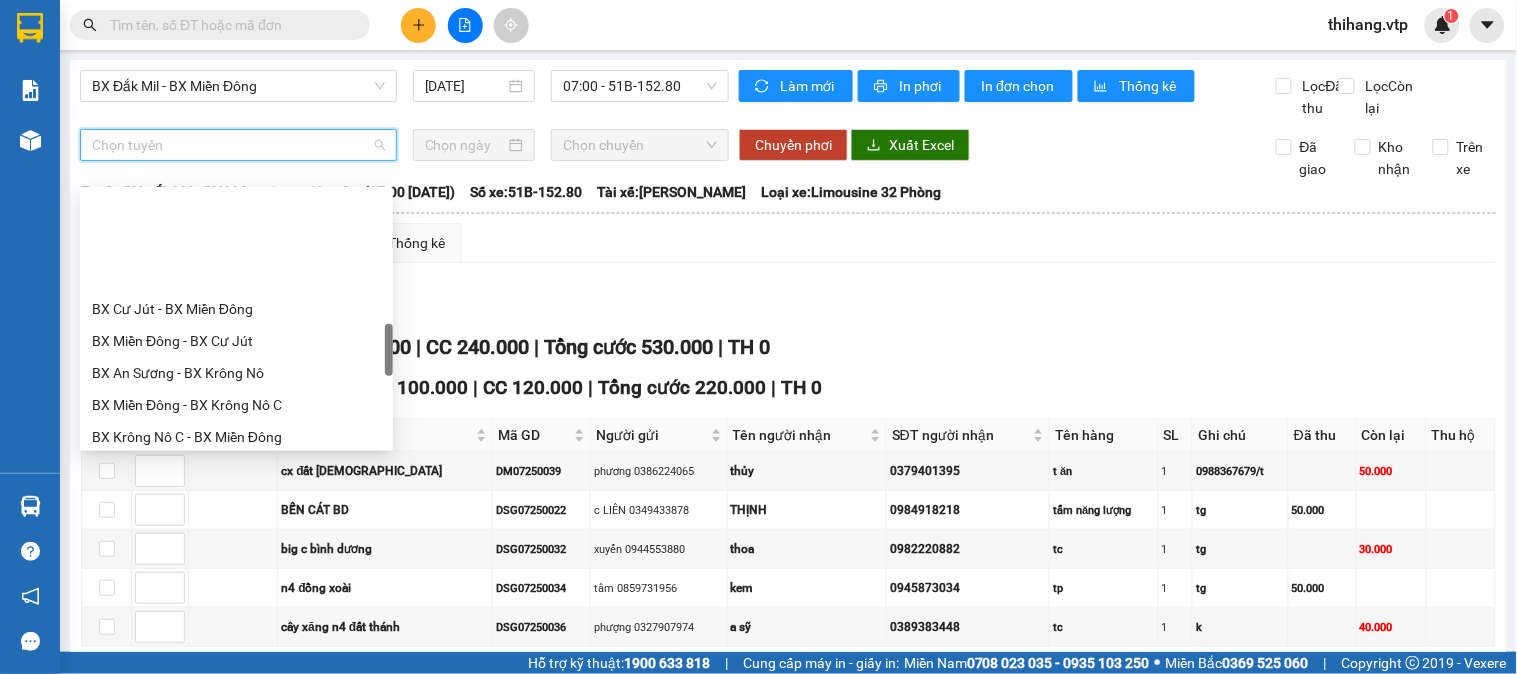 scroll, scrollTop: 777, scrollLeft: 0, axis: vertical 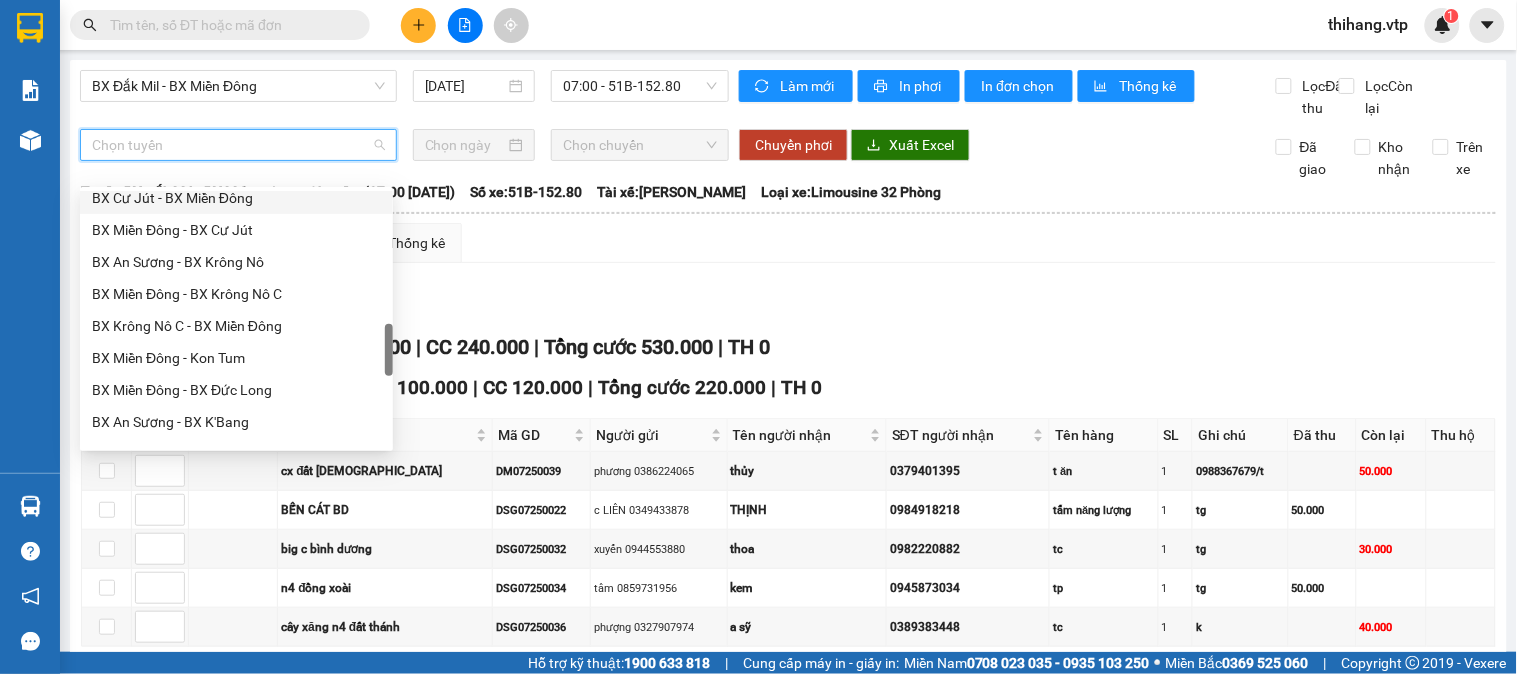 click on "BX Cư Jút - BX Miền Đông" at bounding box center (236, 198) 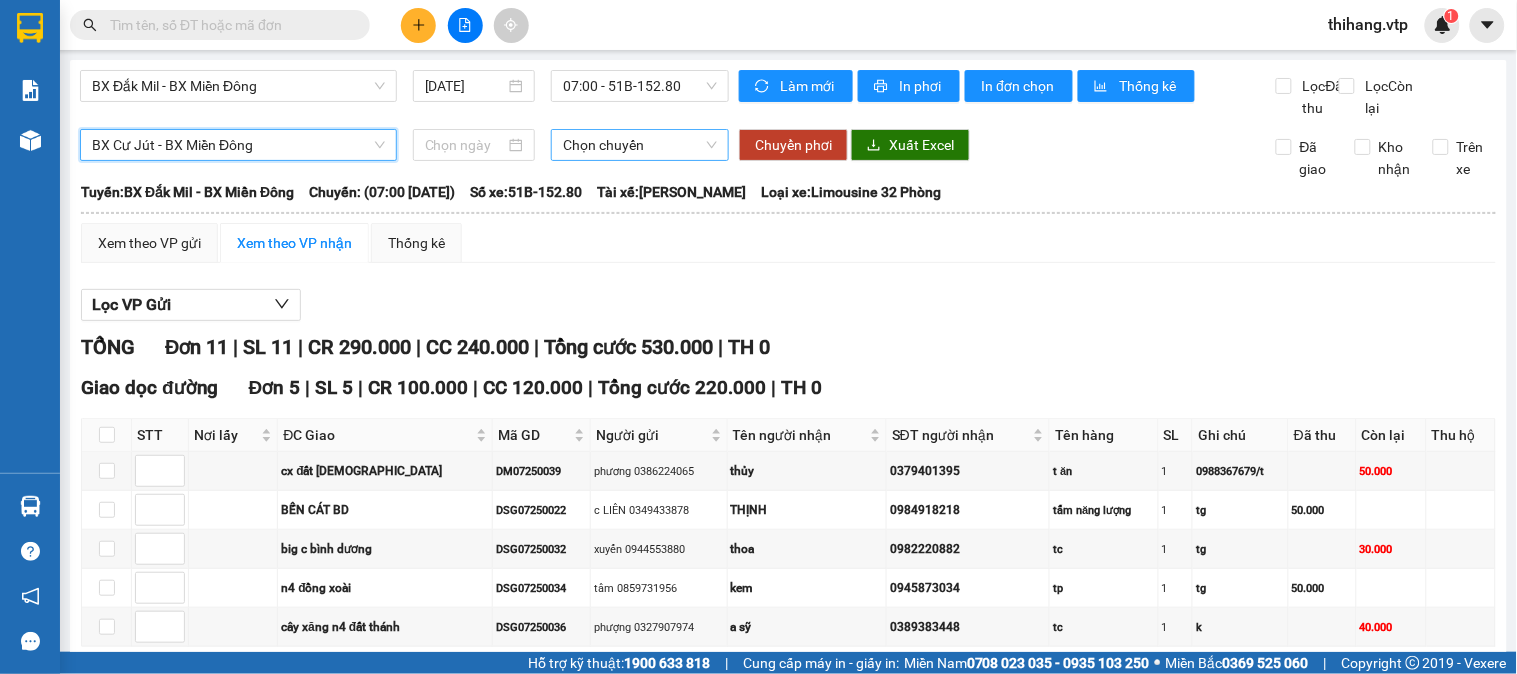 click on "Chọn chuyến" at bounding box center [640, 145] 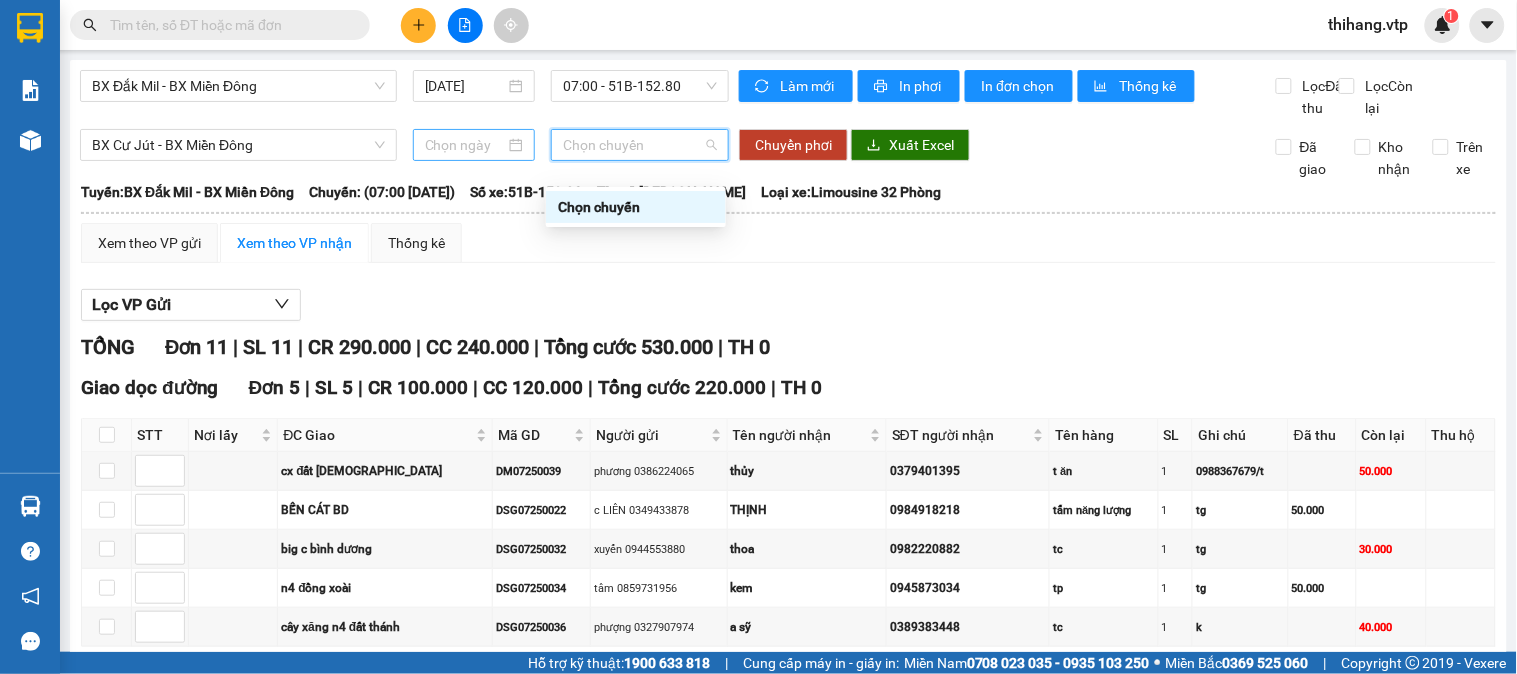 click at bounding box center (474, 145) 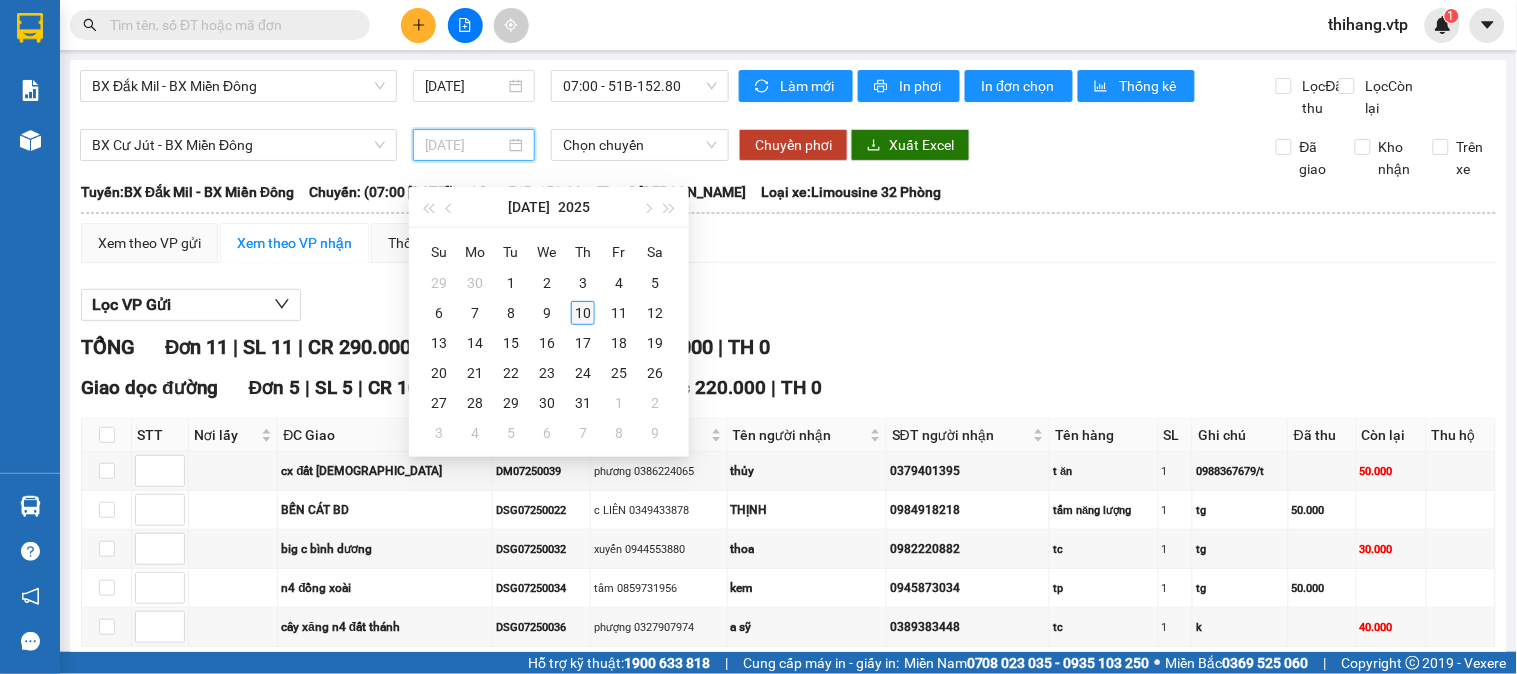 type on "[DATE]" 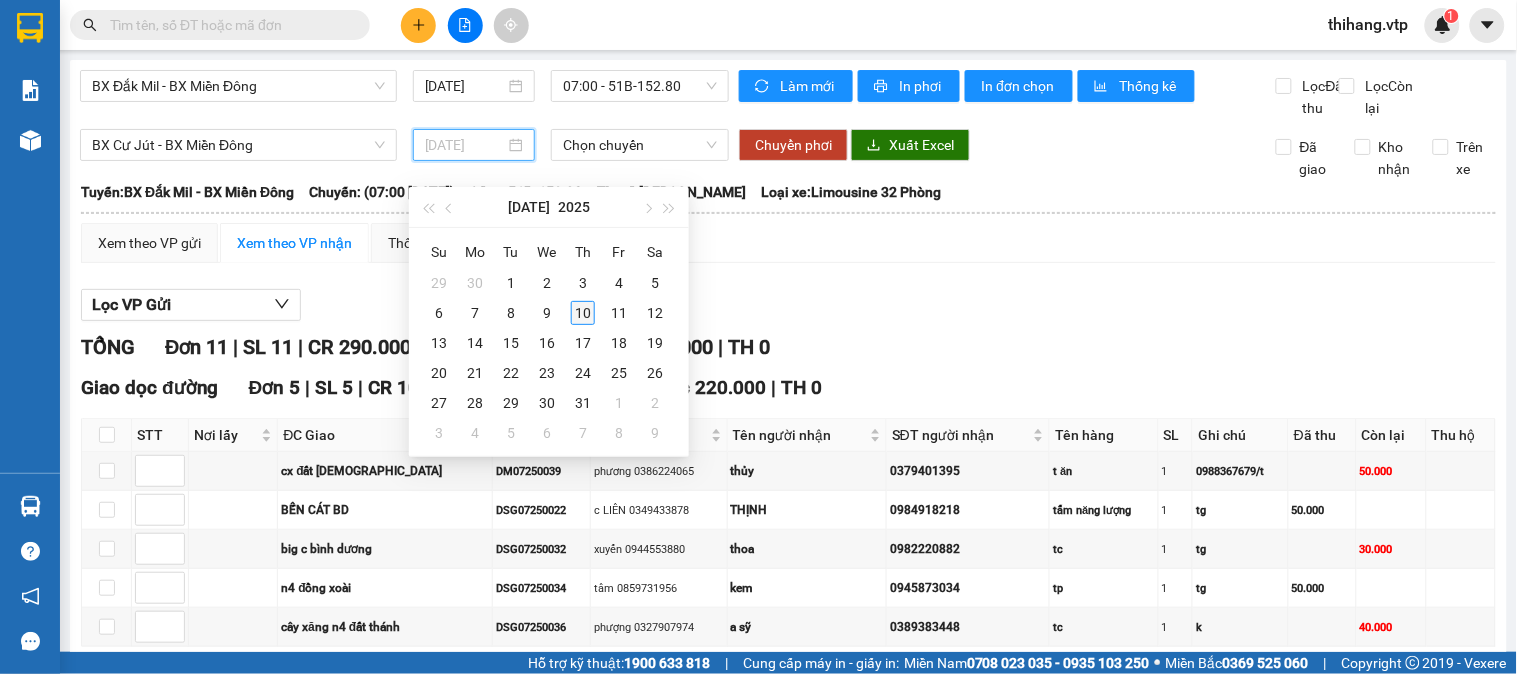 click on "10" at bounding box center (583, 313) 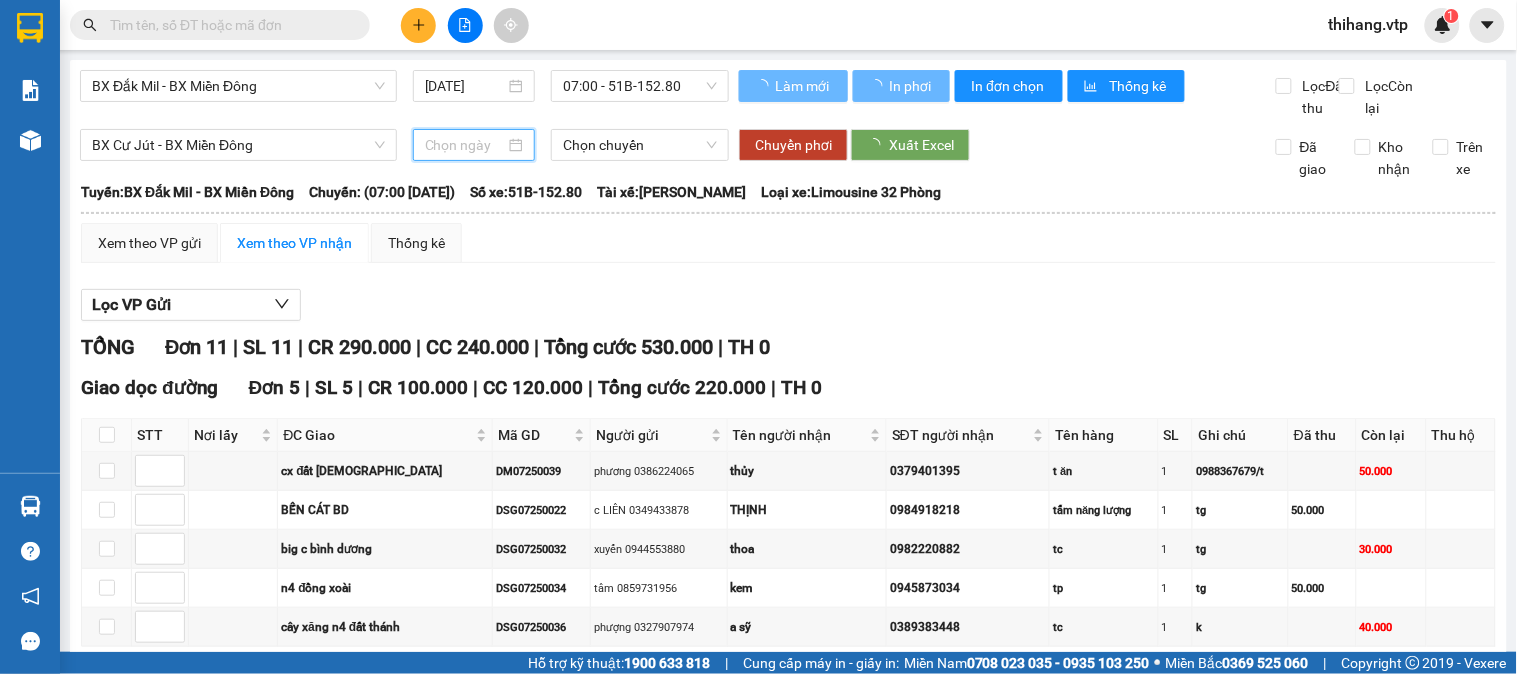 type on "[DATE]" 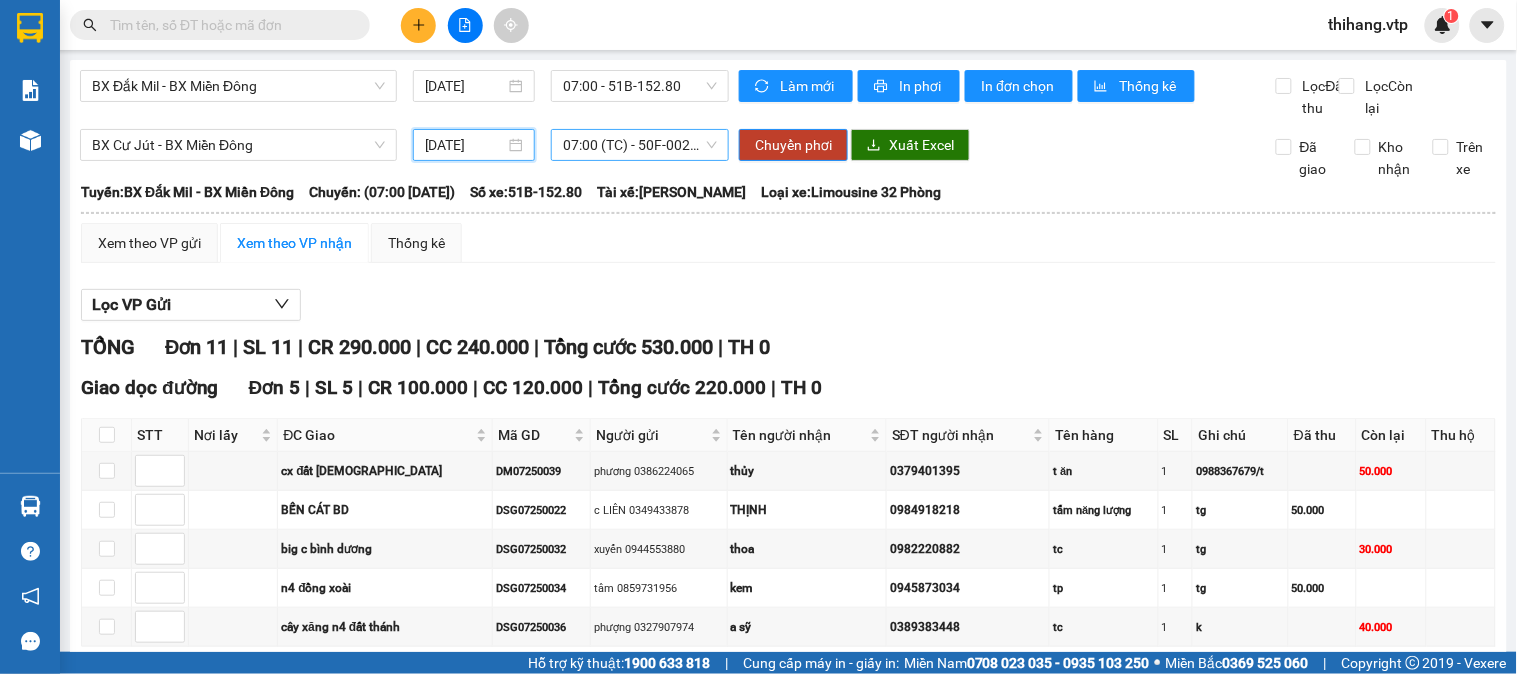 click on "07:00   (TC)   - 50F-002.68" at bounding box center (640, 145) 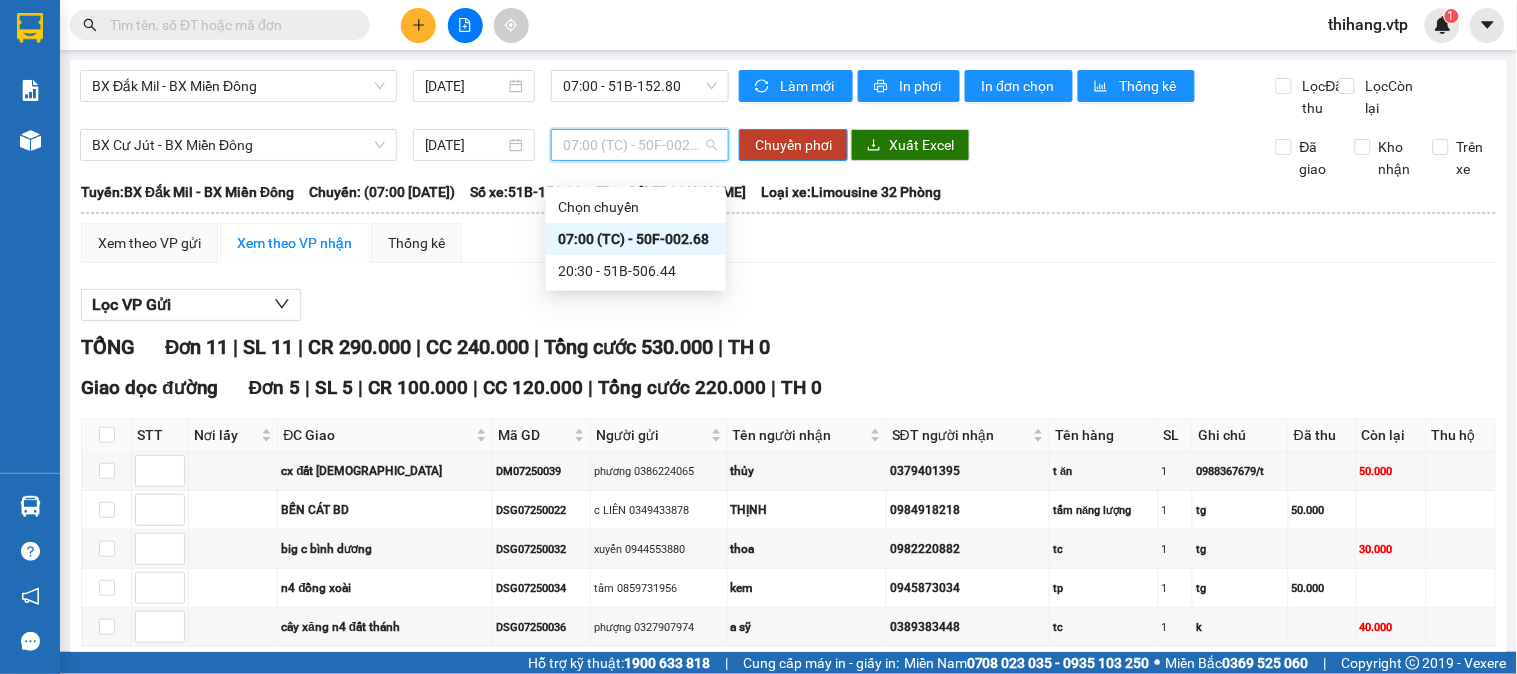 click on "07:00   (TC)   - 50F-002.68" at bounding box center [636, 239] 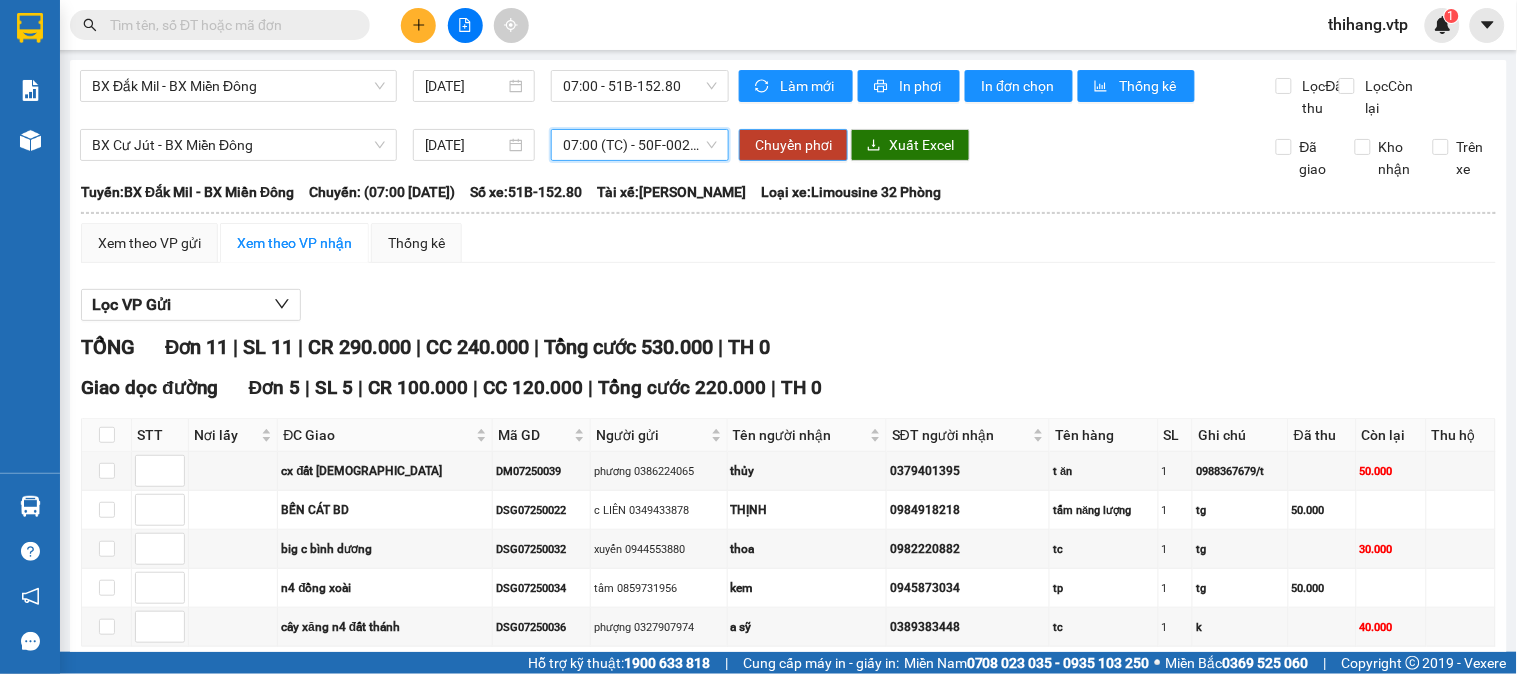 click on "Chuyển phơi" at bounding box center [793, 145] 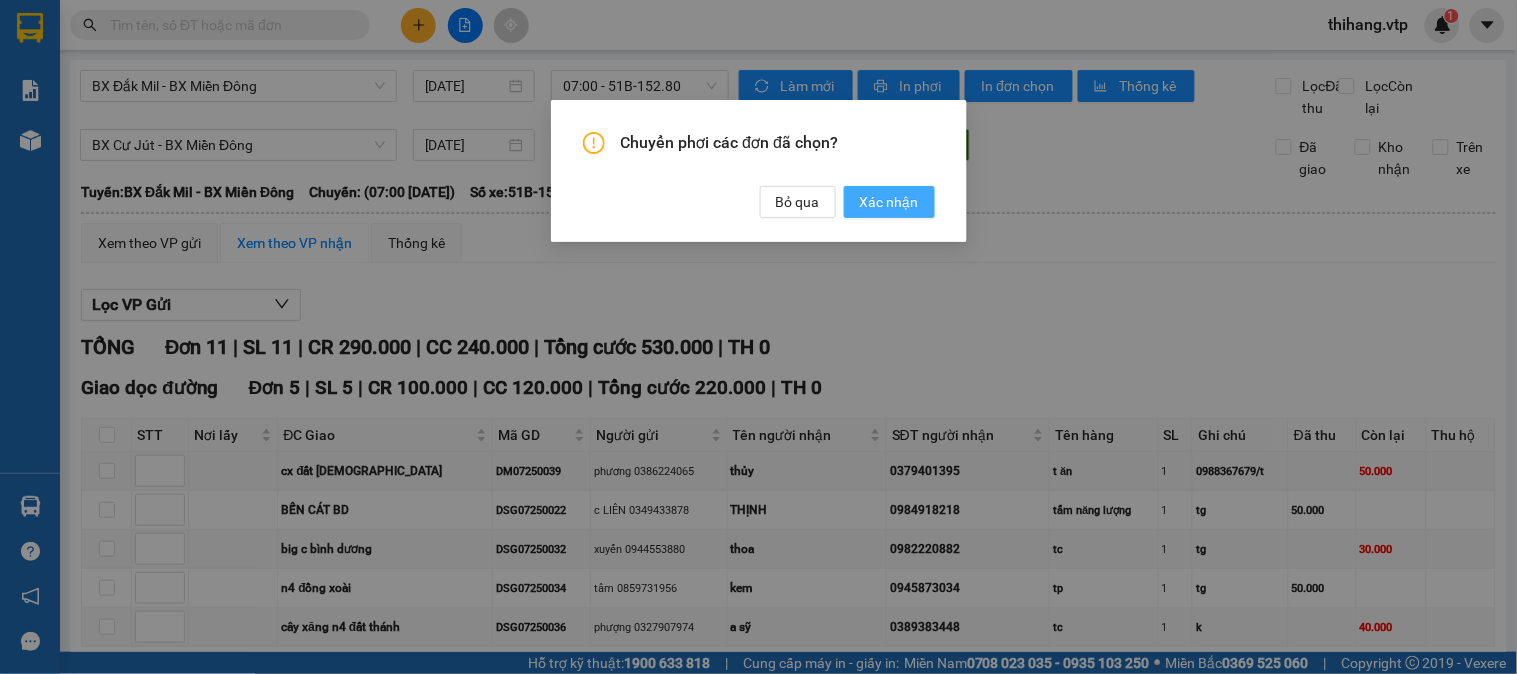 click on "Xác nhận" at bounding box center (889, 202) 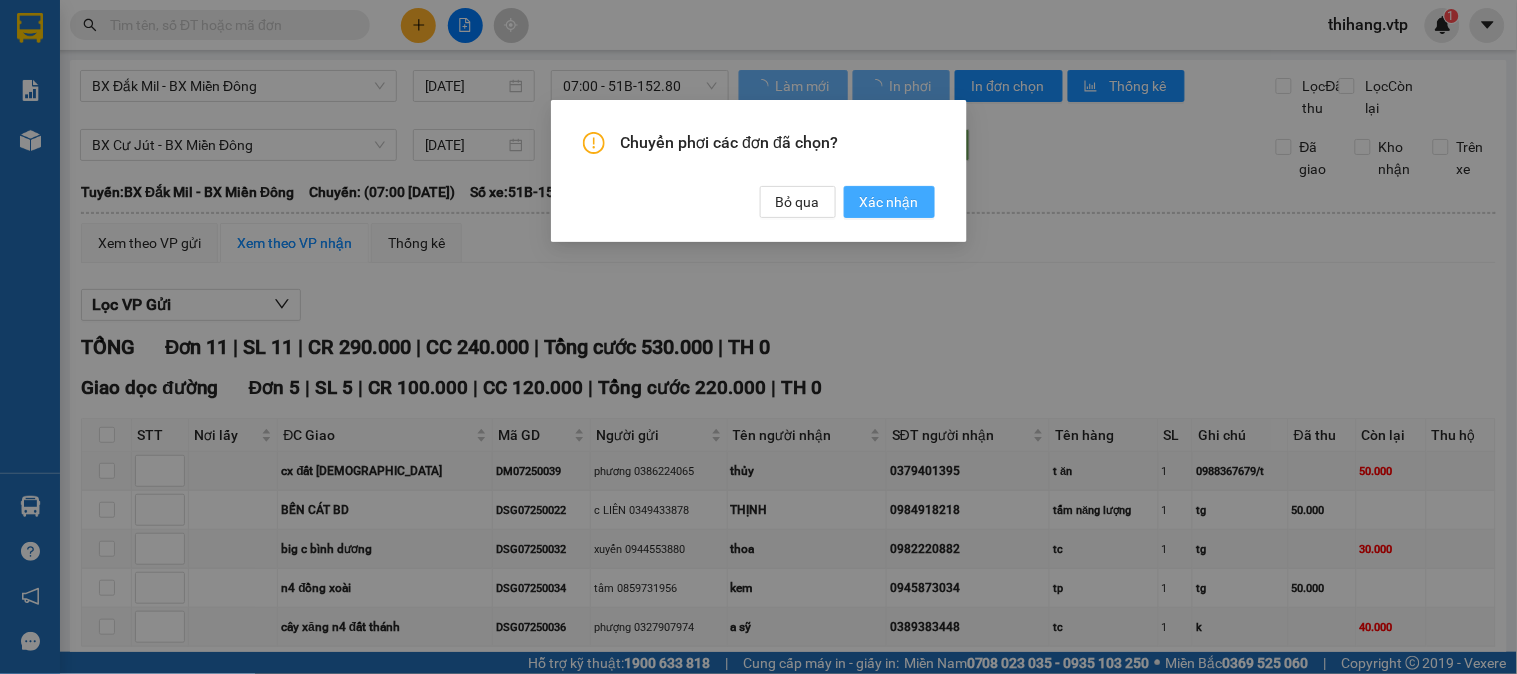 type 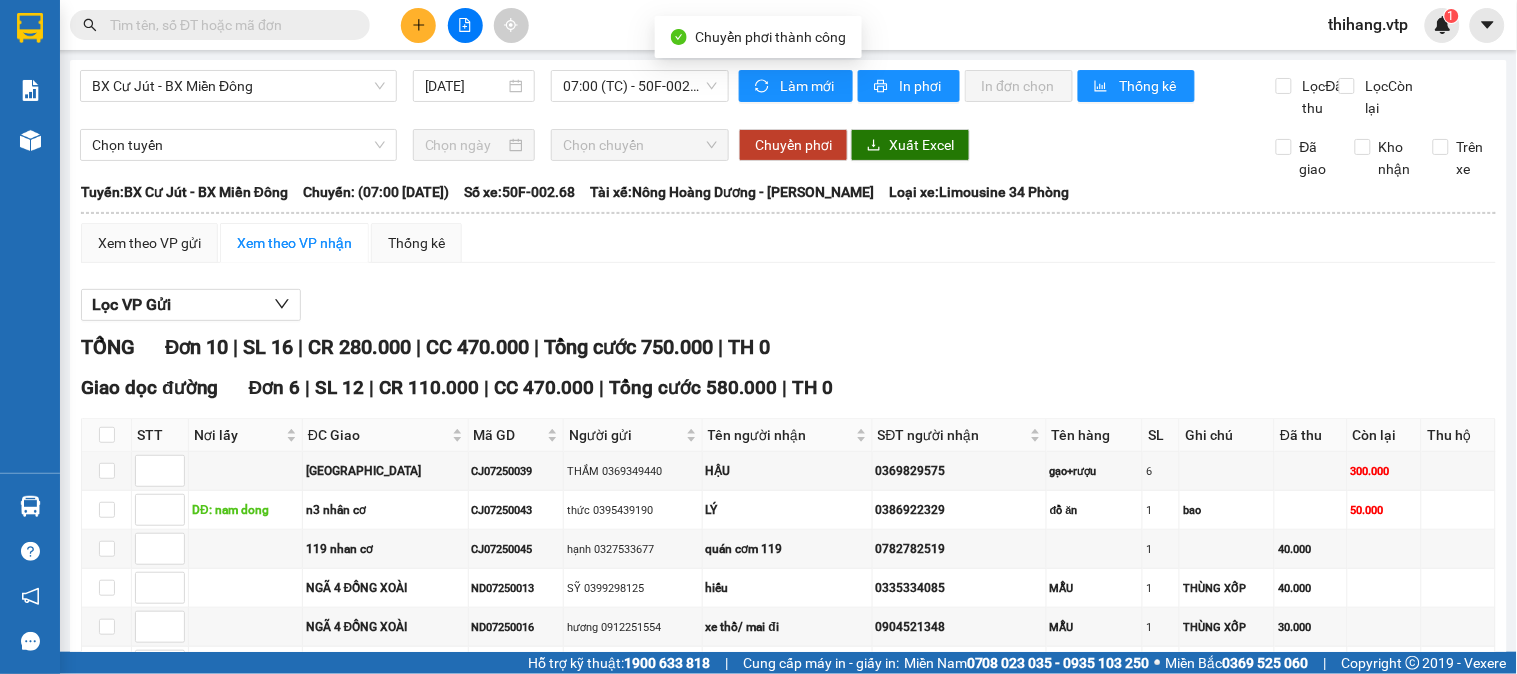 checkbox on "false" 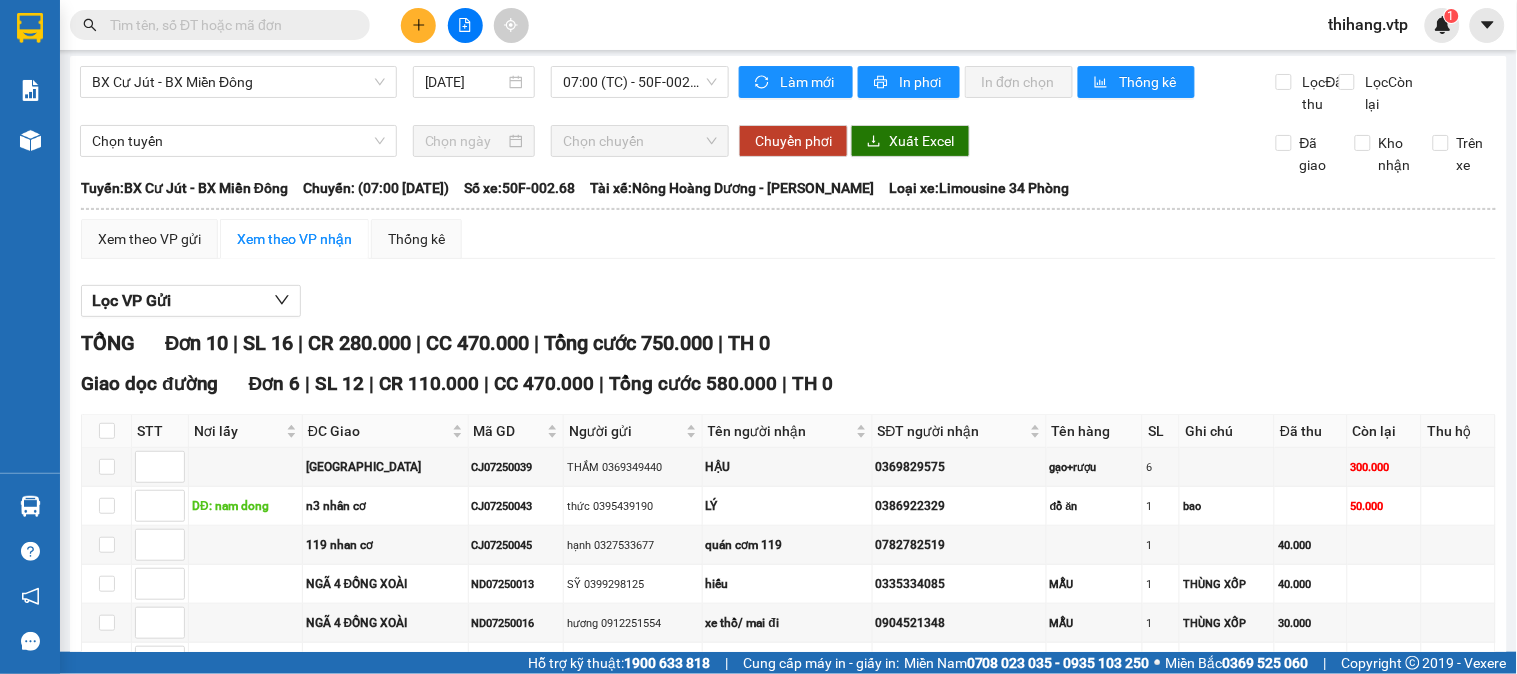 scroll, scrollTop: 0, scrollLeft: 0, axis: both 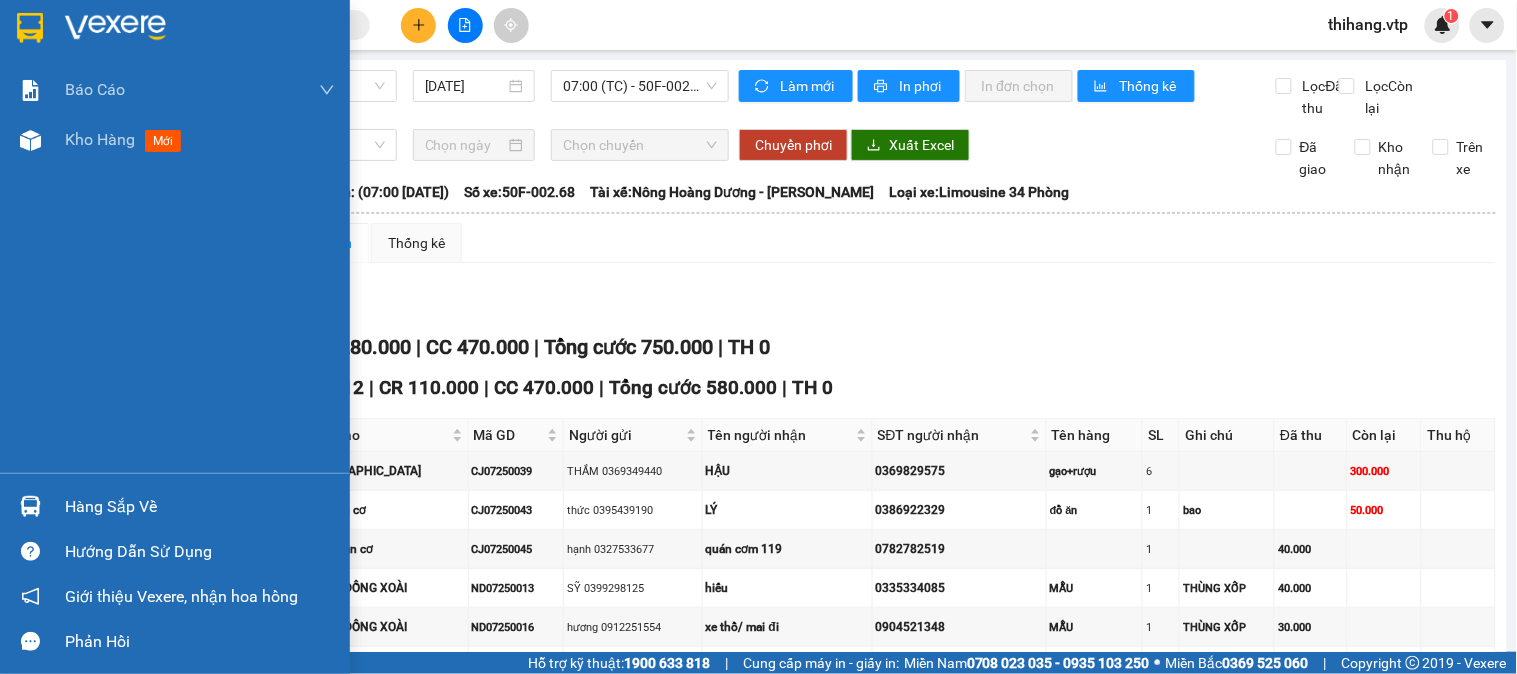 drag, startPoint x: 124, startPoint y: 21, endPoint x: 136, endPoint y: 20, distance: 12.0415945 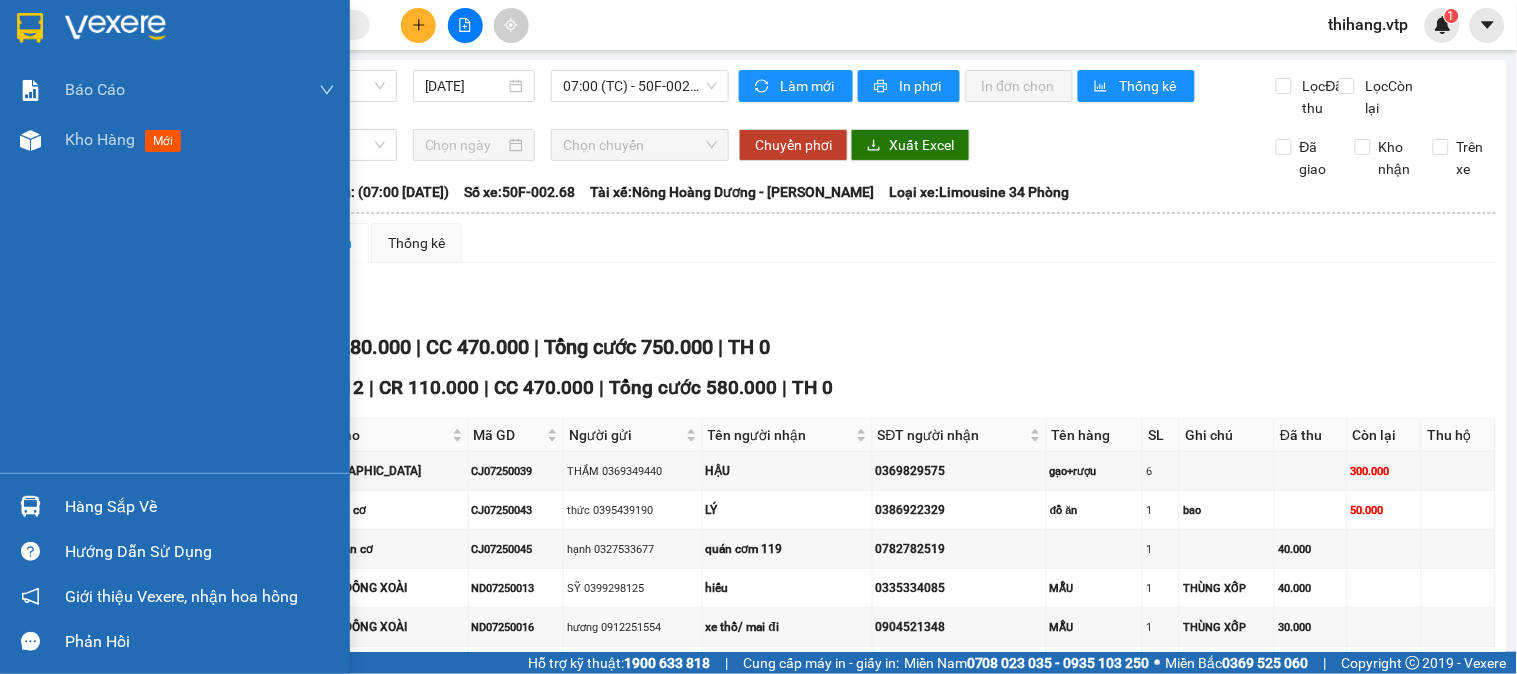 click at bounding box center [115, 28] 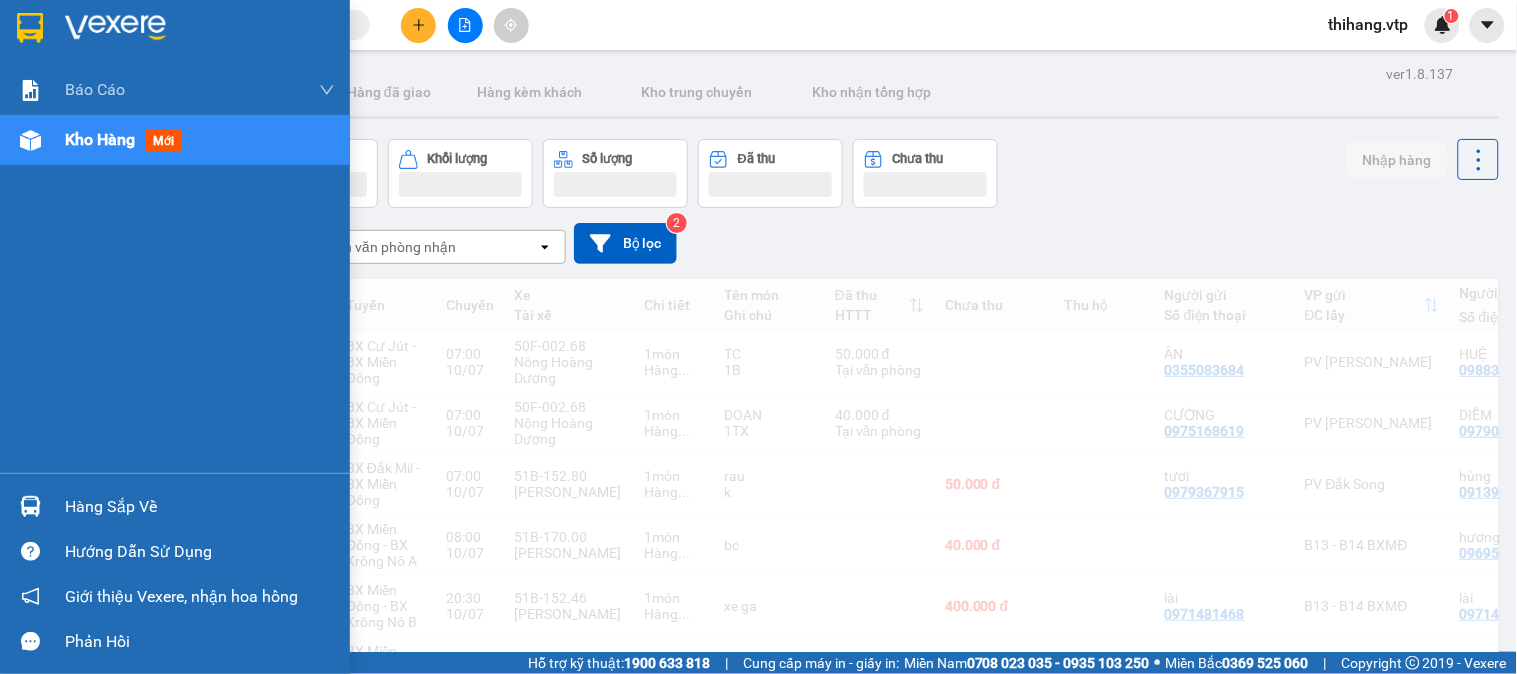 click at bounding box center (115, 28) 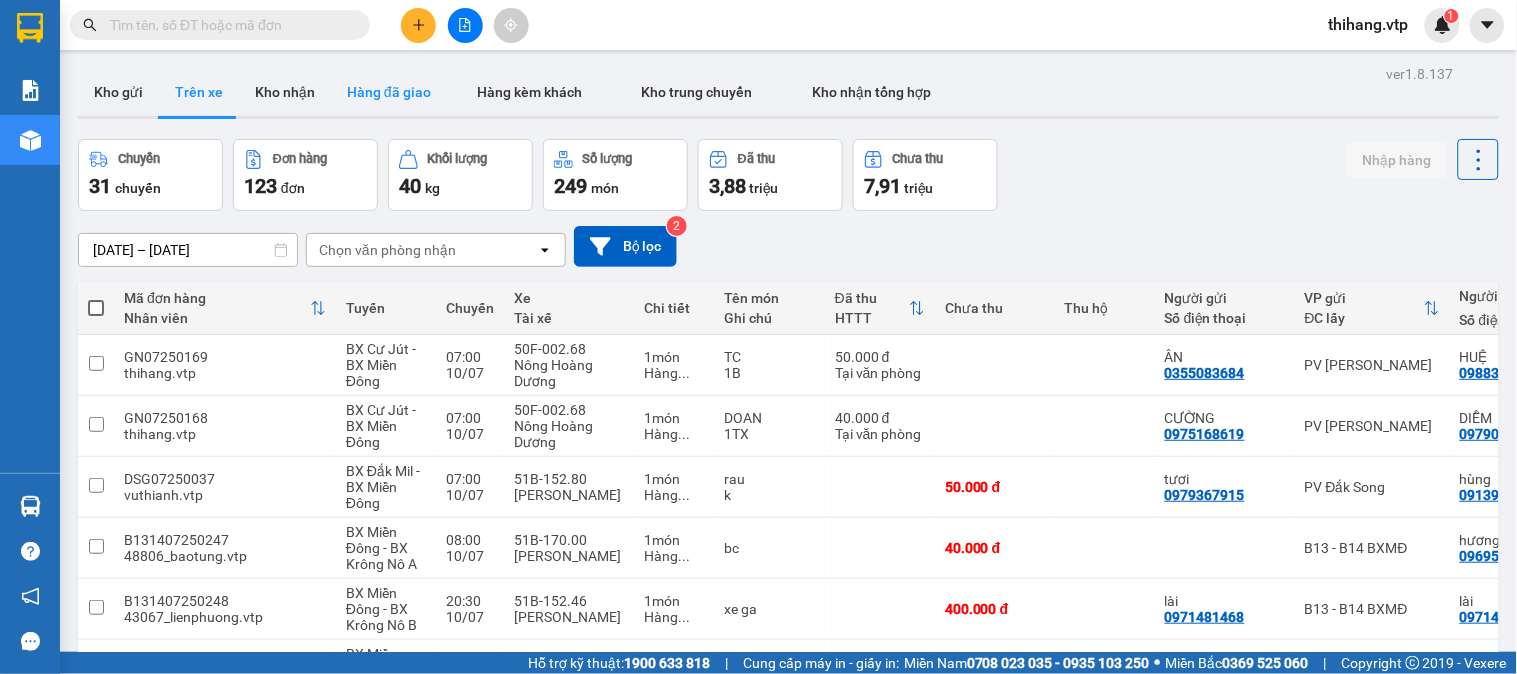 click on "Hàng đã giao" at bounding box center (389, 92) 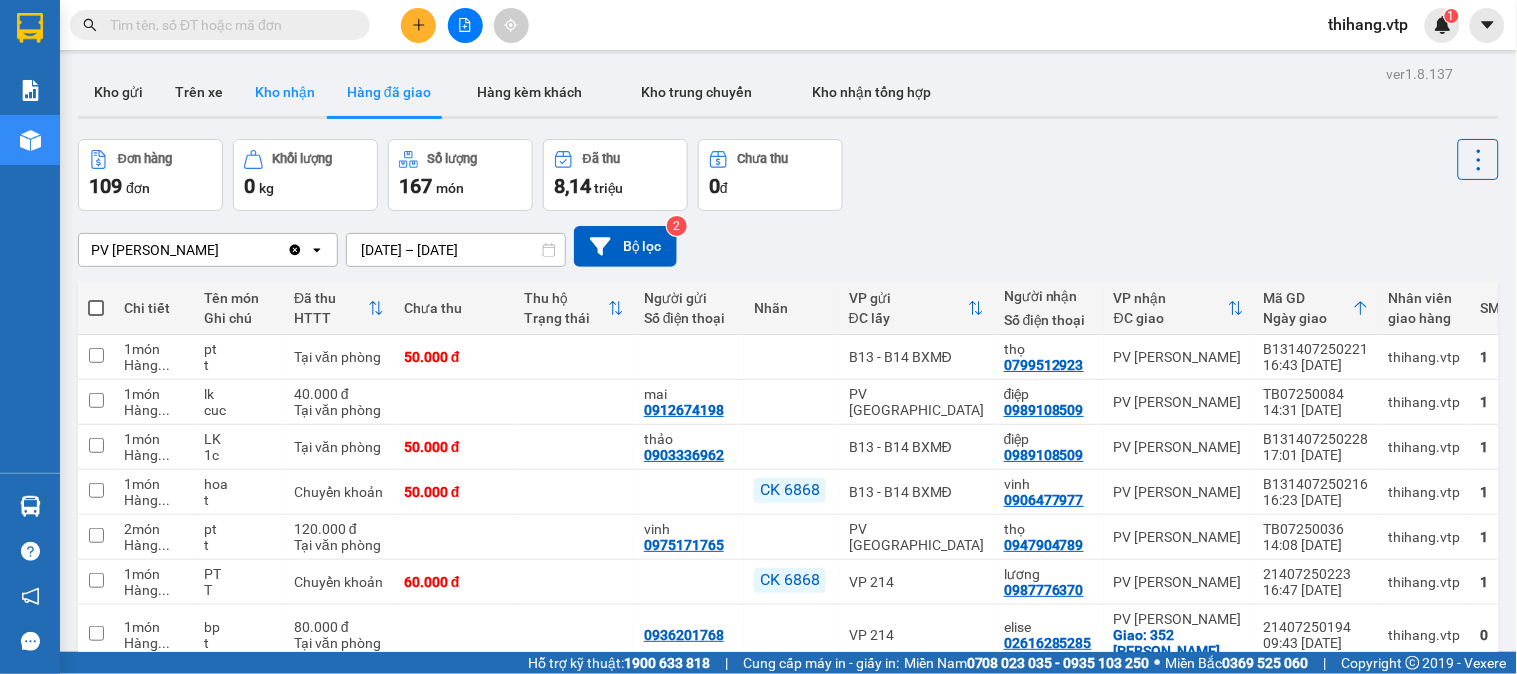click on "Kho nhận" at bounding box center [285, 92] 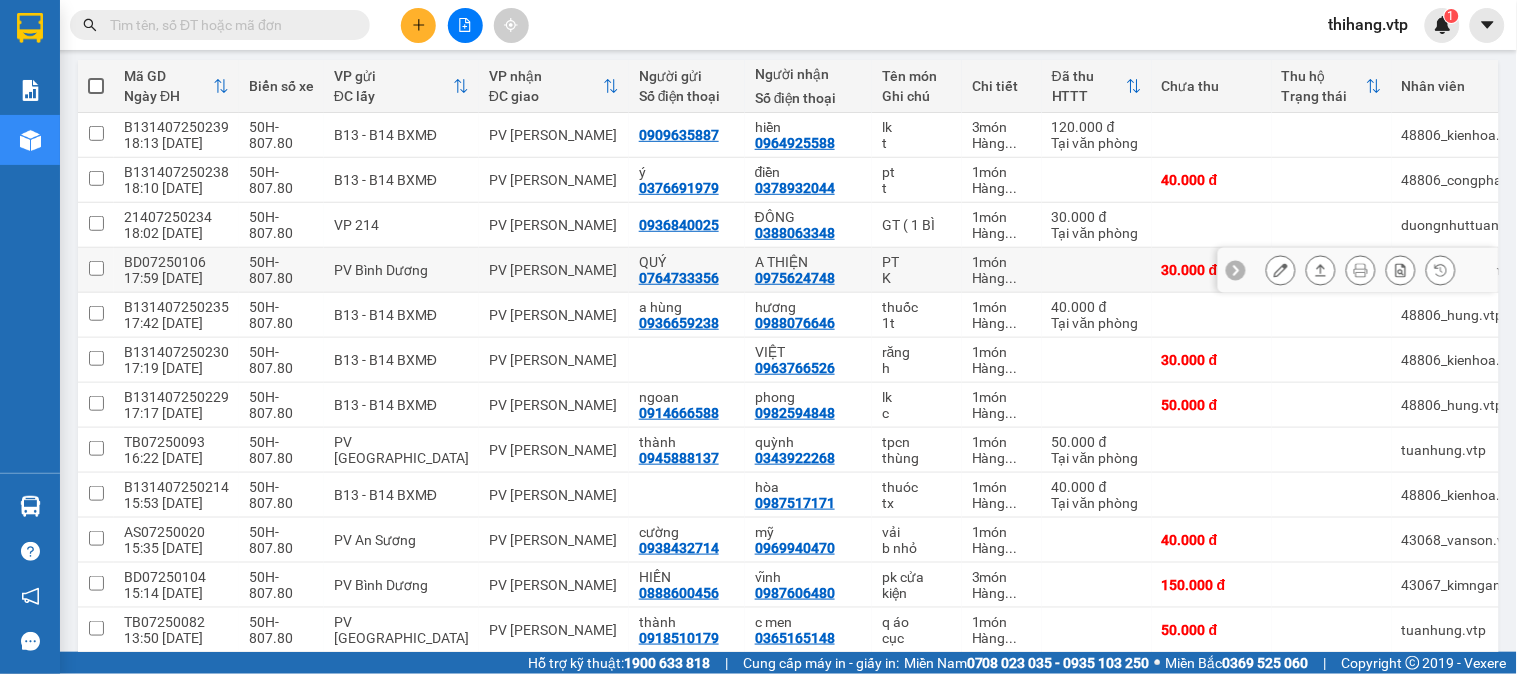 scroll, scrollTop: 333, scrollLeft: 0, axis: vertical 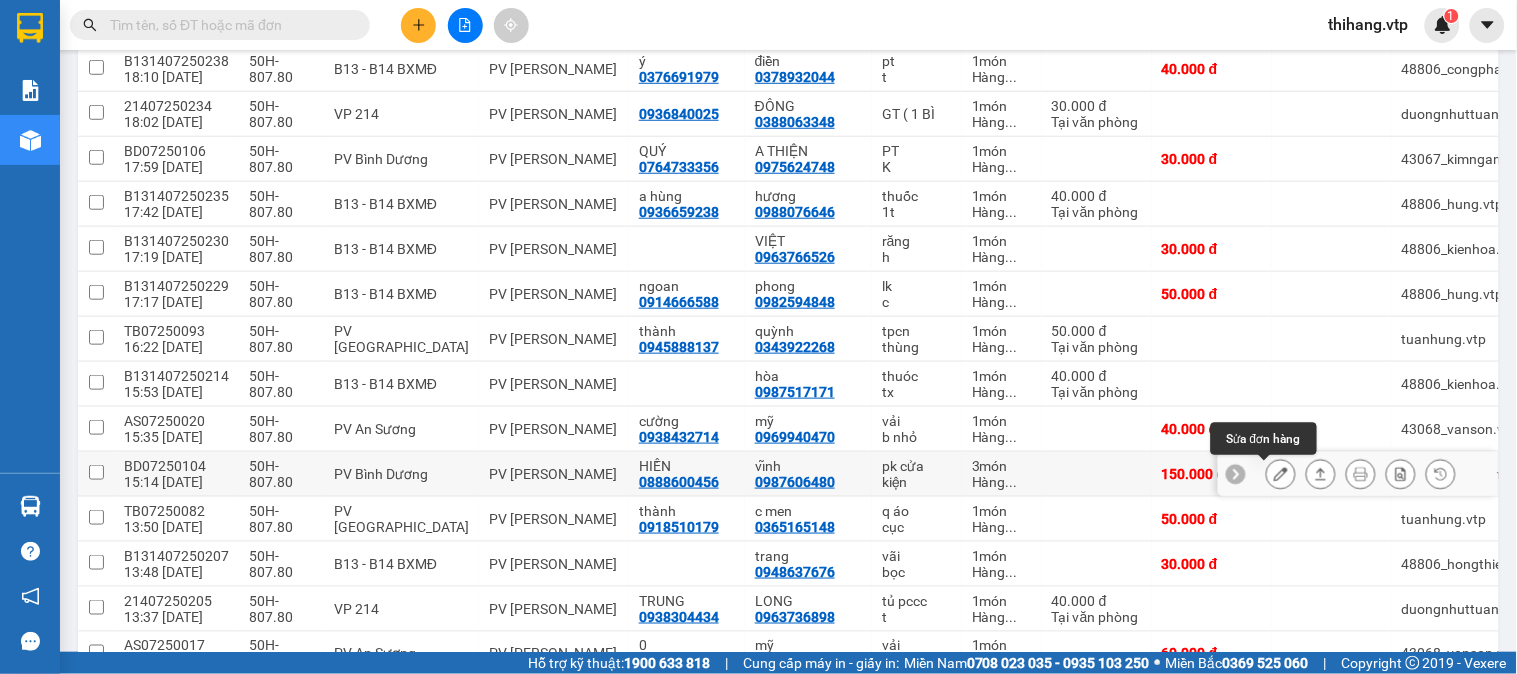 click 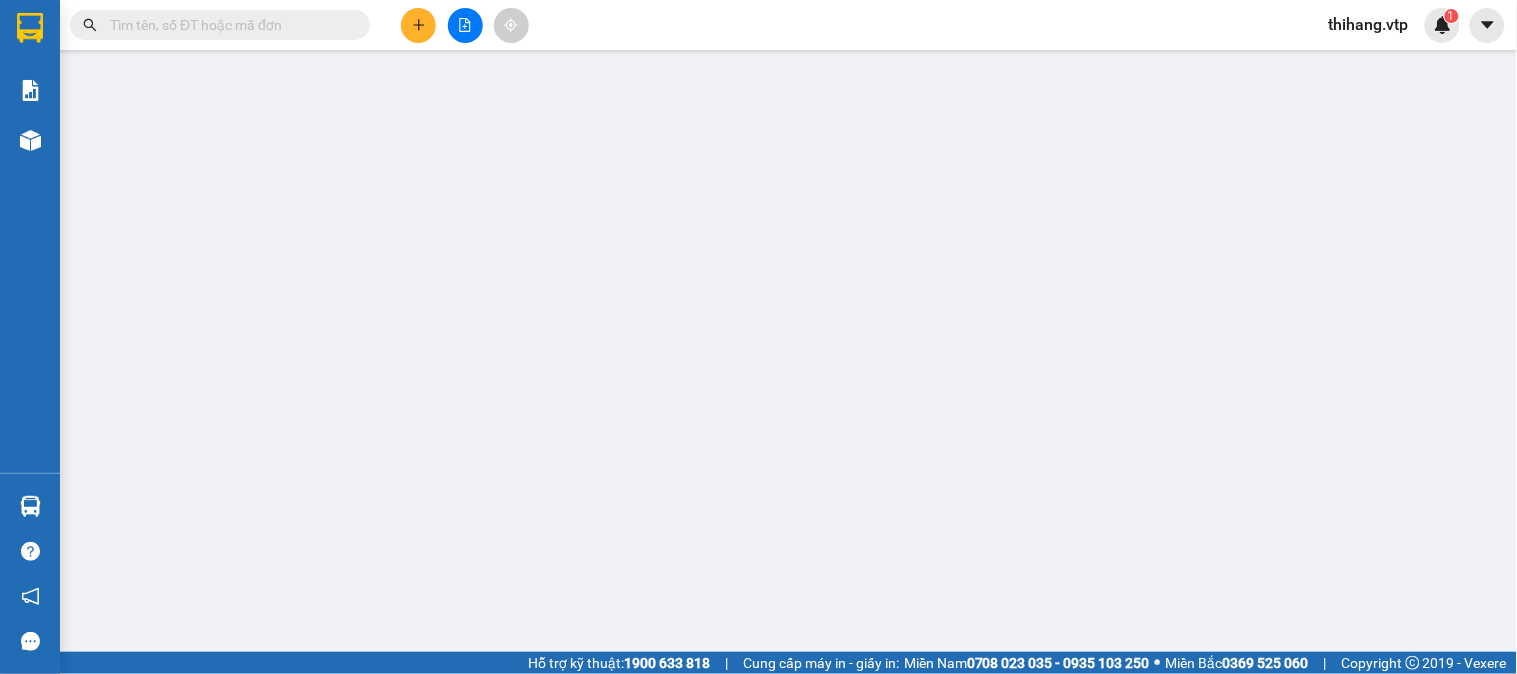 scroll, scrollTop: 0, scrollLeft: 0, axis: both 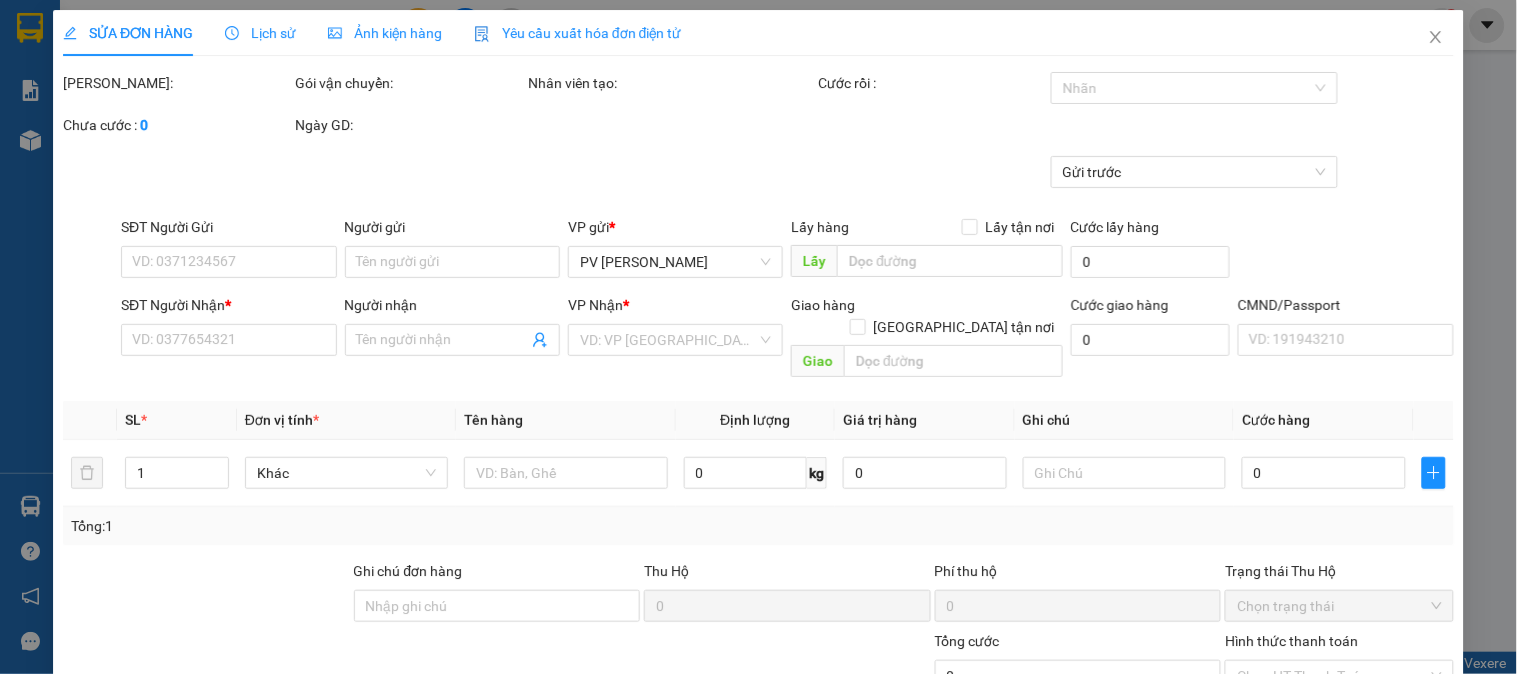 type on "0888600456" 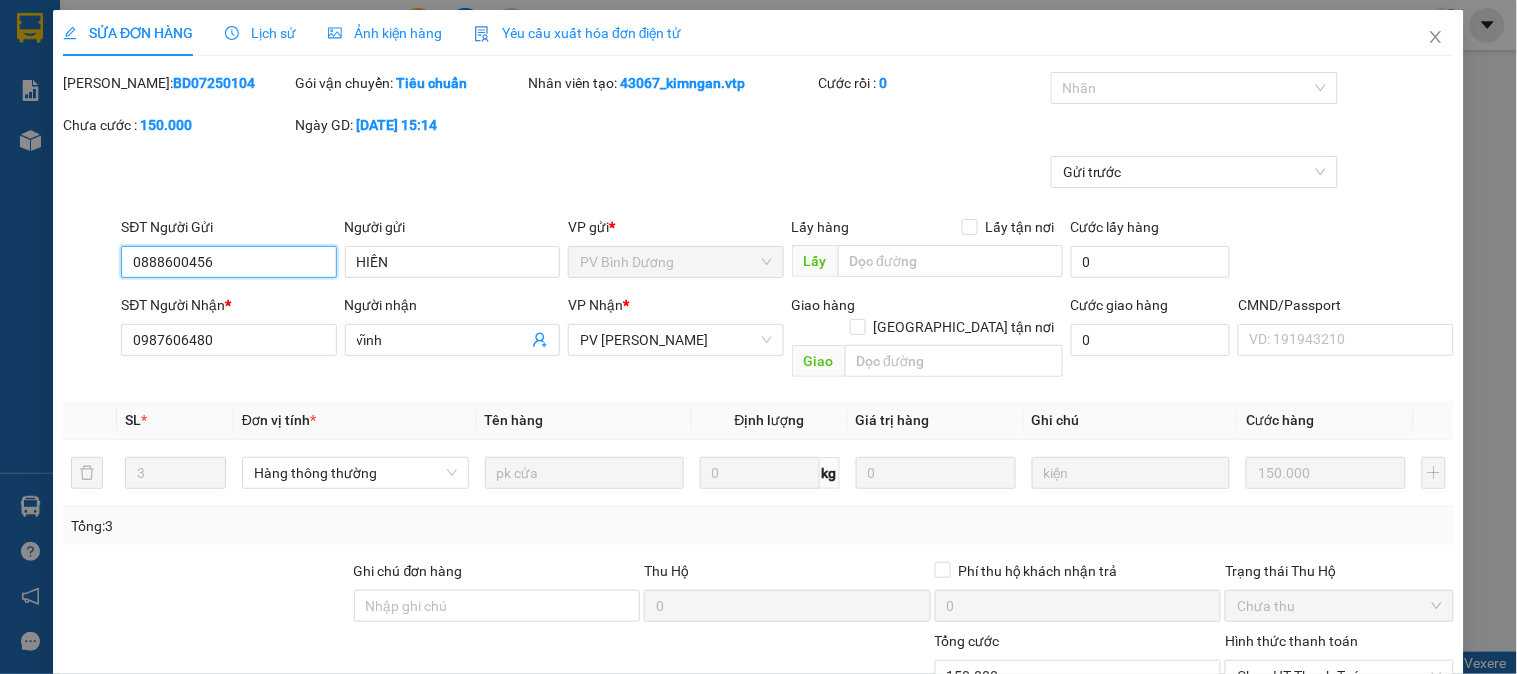 type on "7.500" 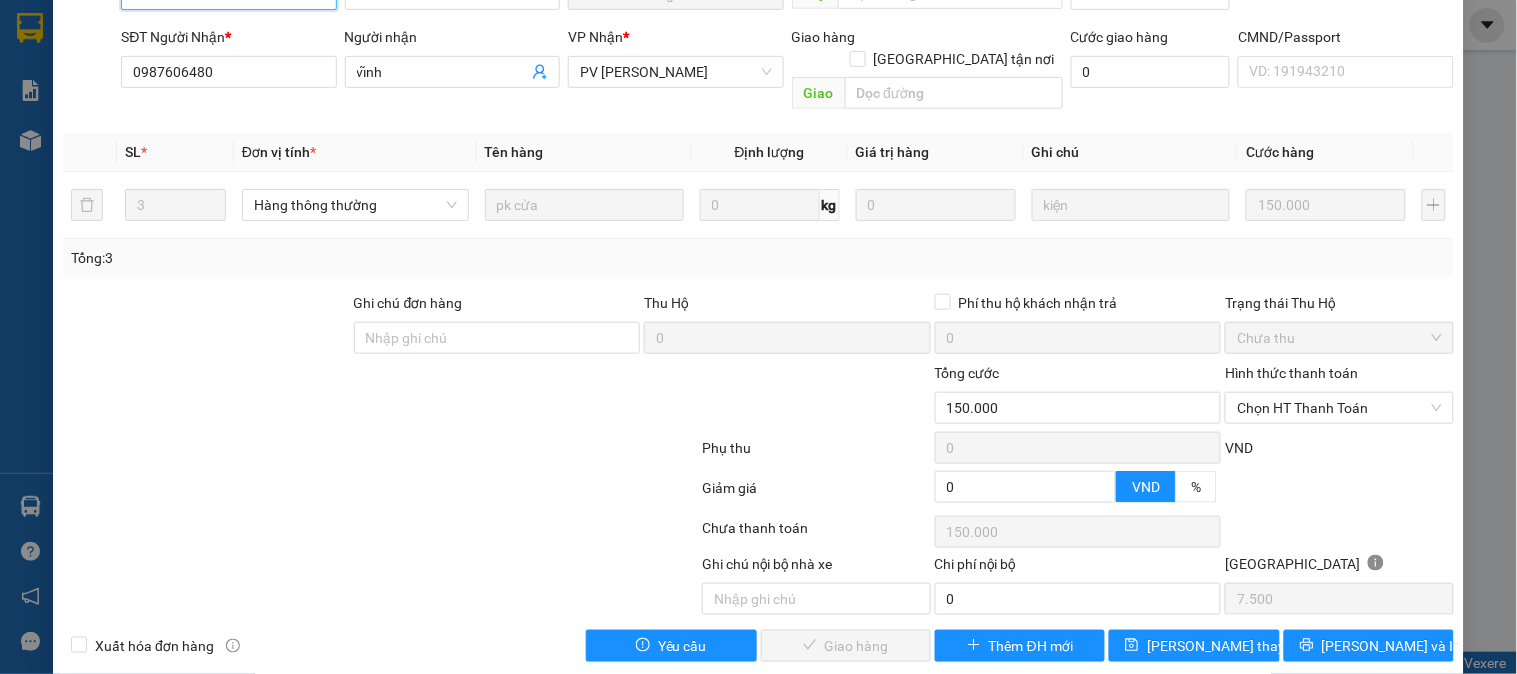 scroll, scrollTop: 273, scrollLeft: 0, axis: vertical 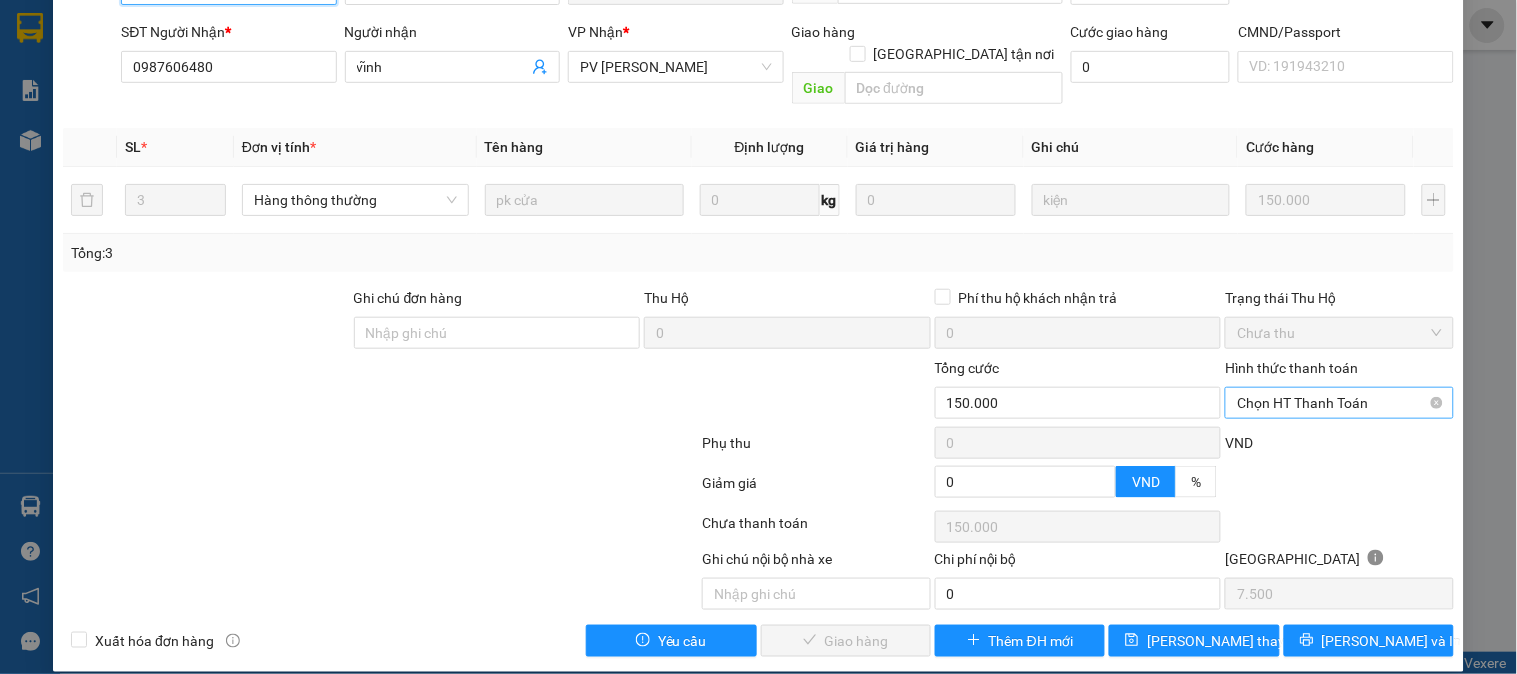 click on "Chọn HT Thanh Toán" at bounding box center (1339, 403) 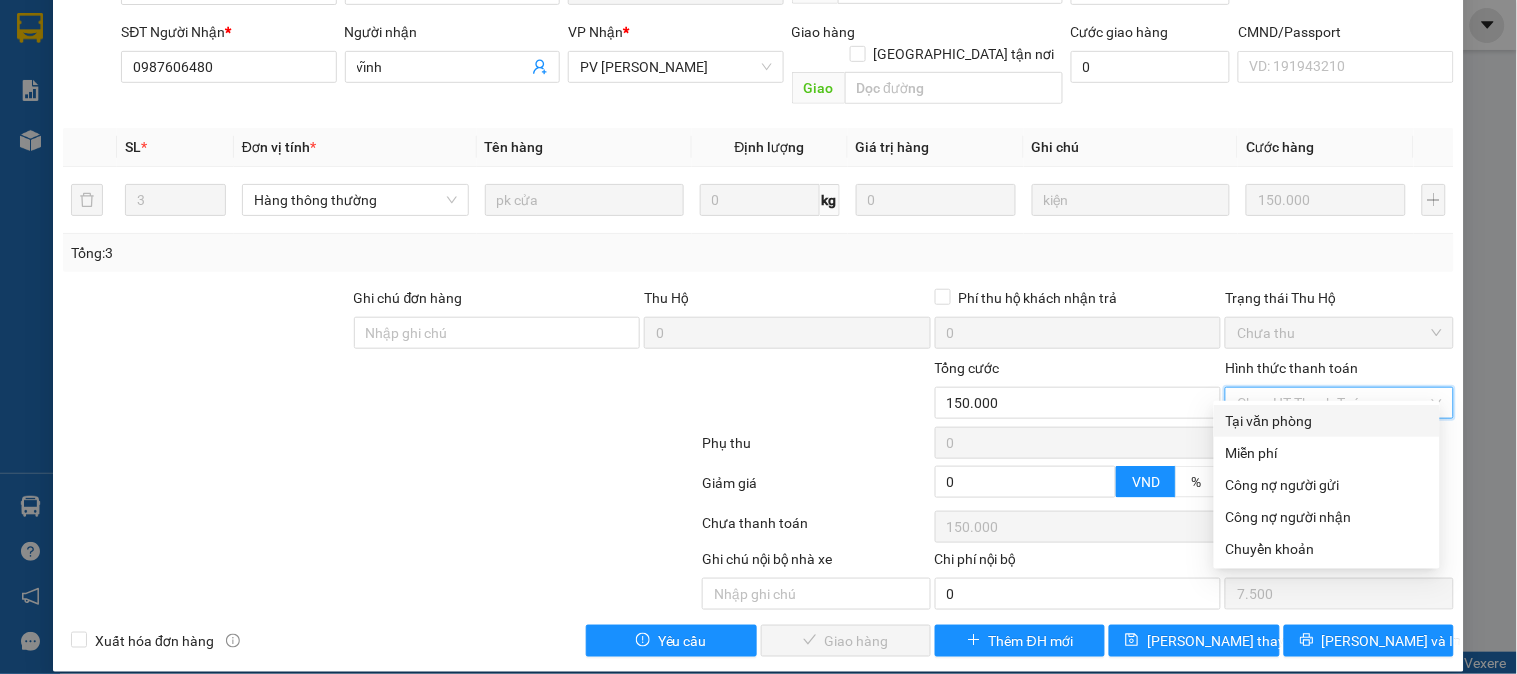 click on "Tại văn phòng" at bounding box center (1327, 421) 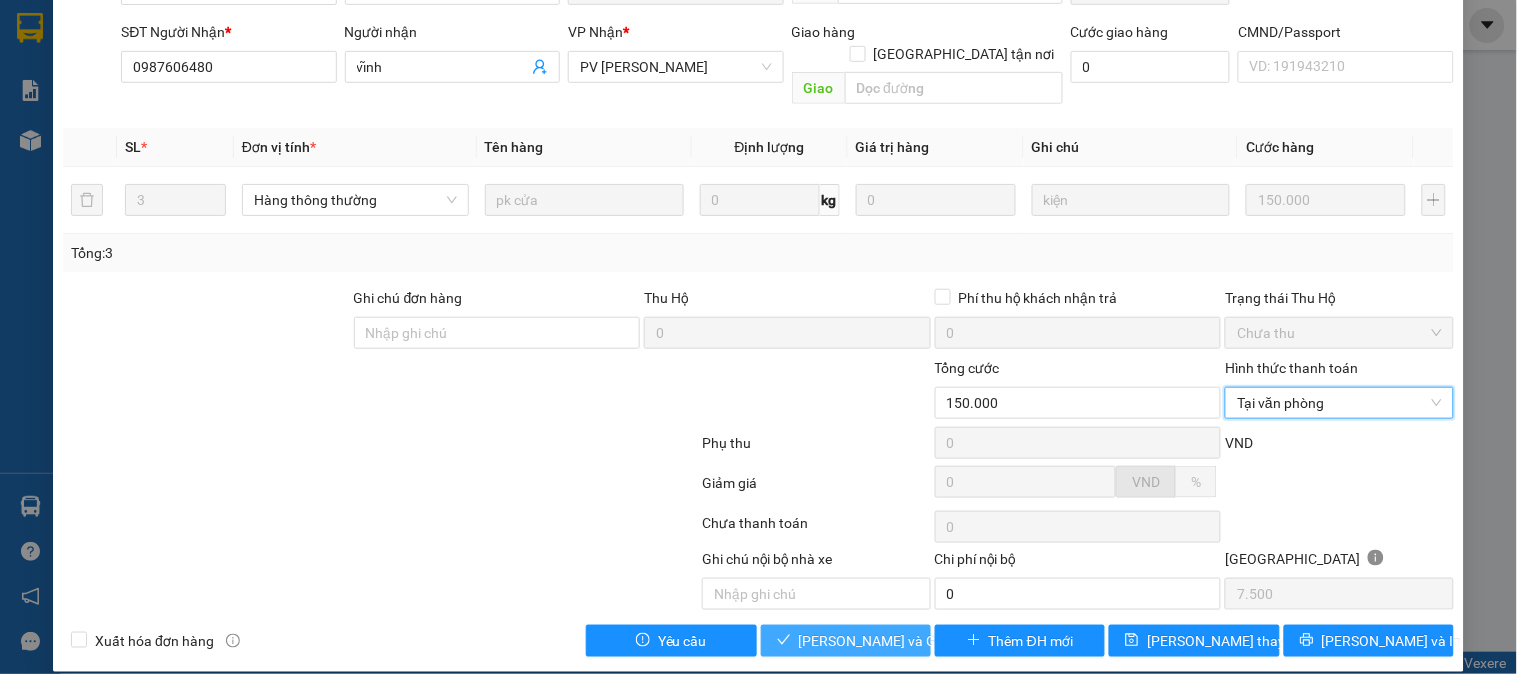 click on "[PERSON_NAME] và [PERSON_NAME] hàng" at bounding box center (895, 641) 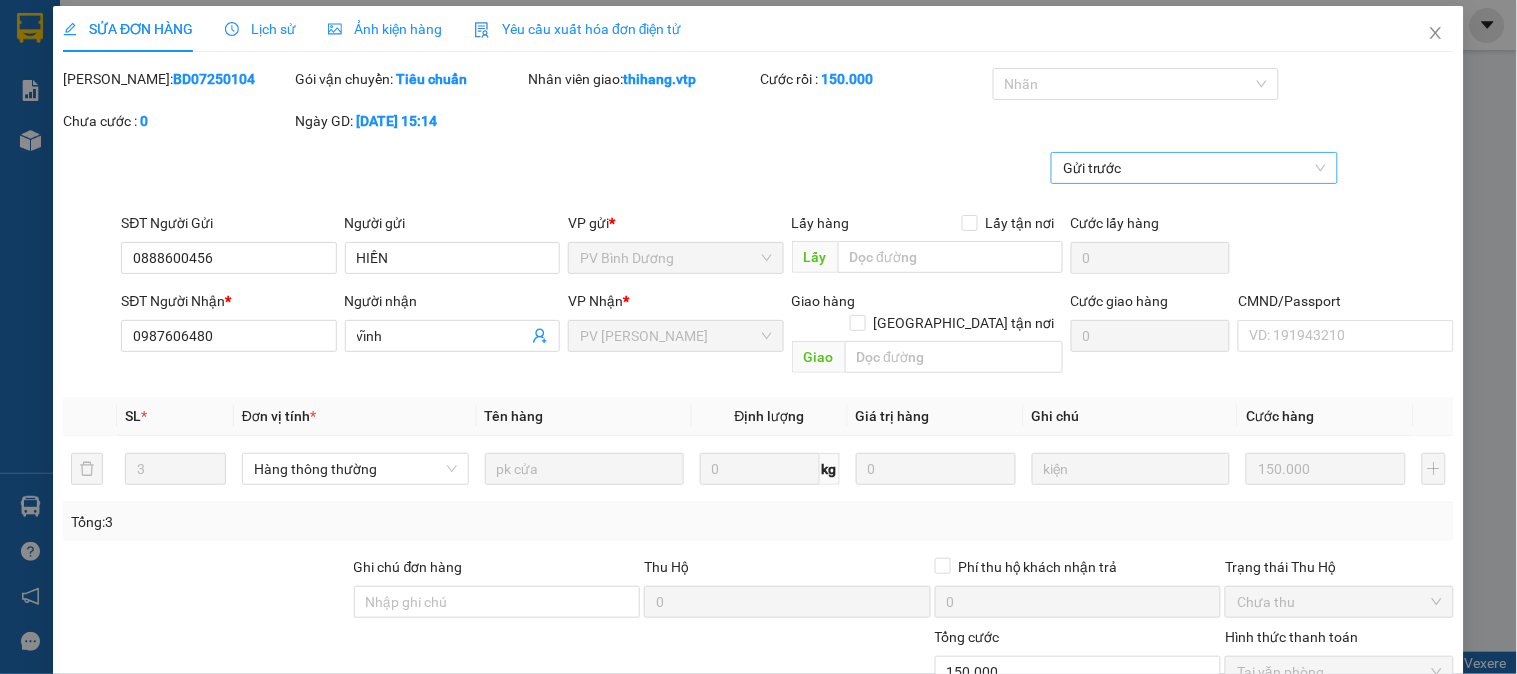 scroll, scrollTop: 0, scrollLeft: 0, axis: both 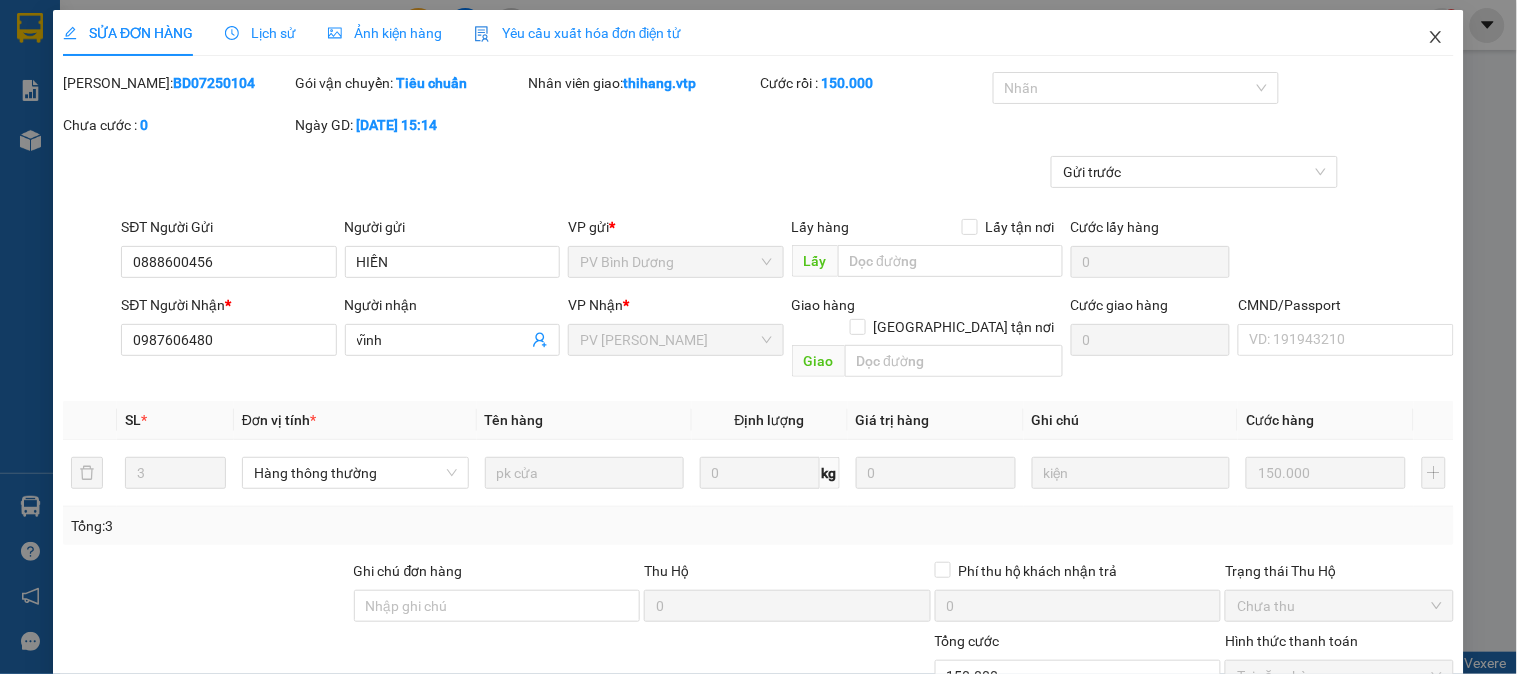 click 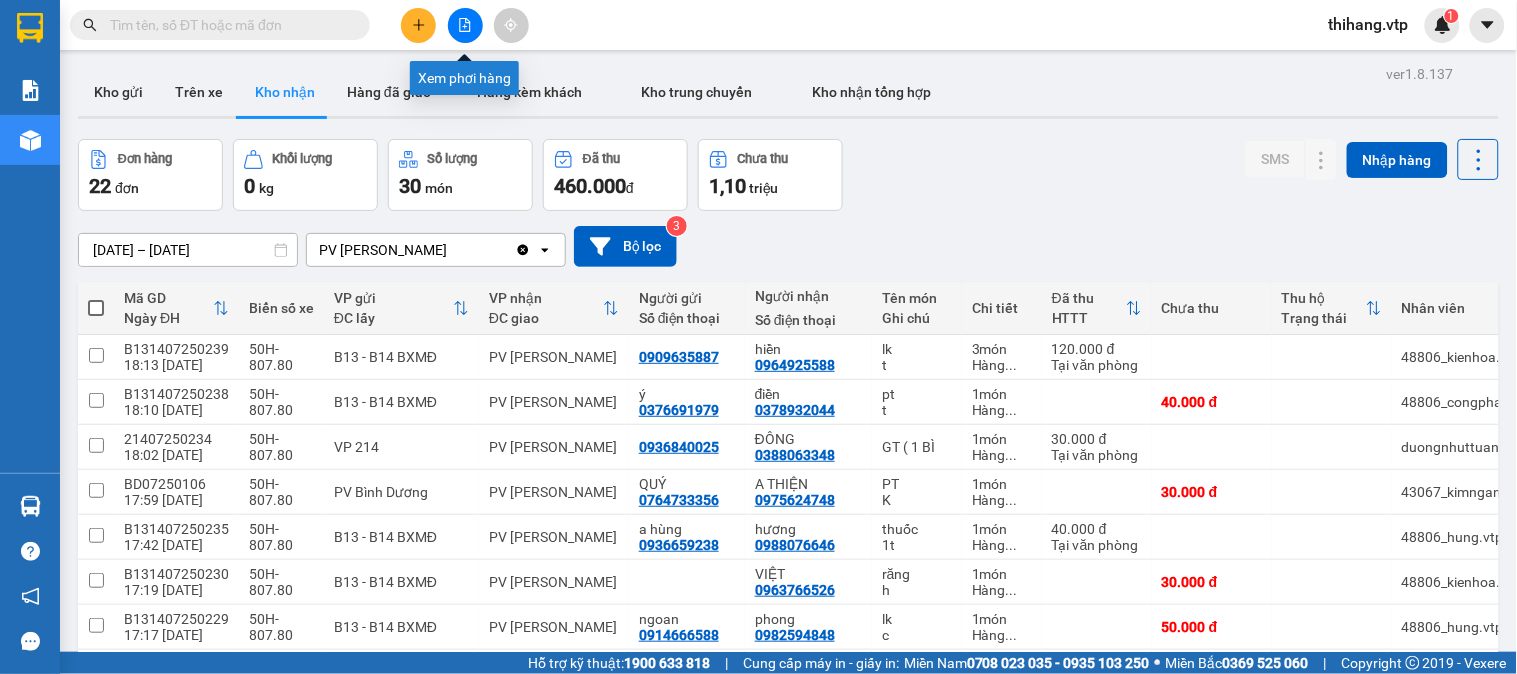 click at bounding box center (465, 25) 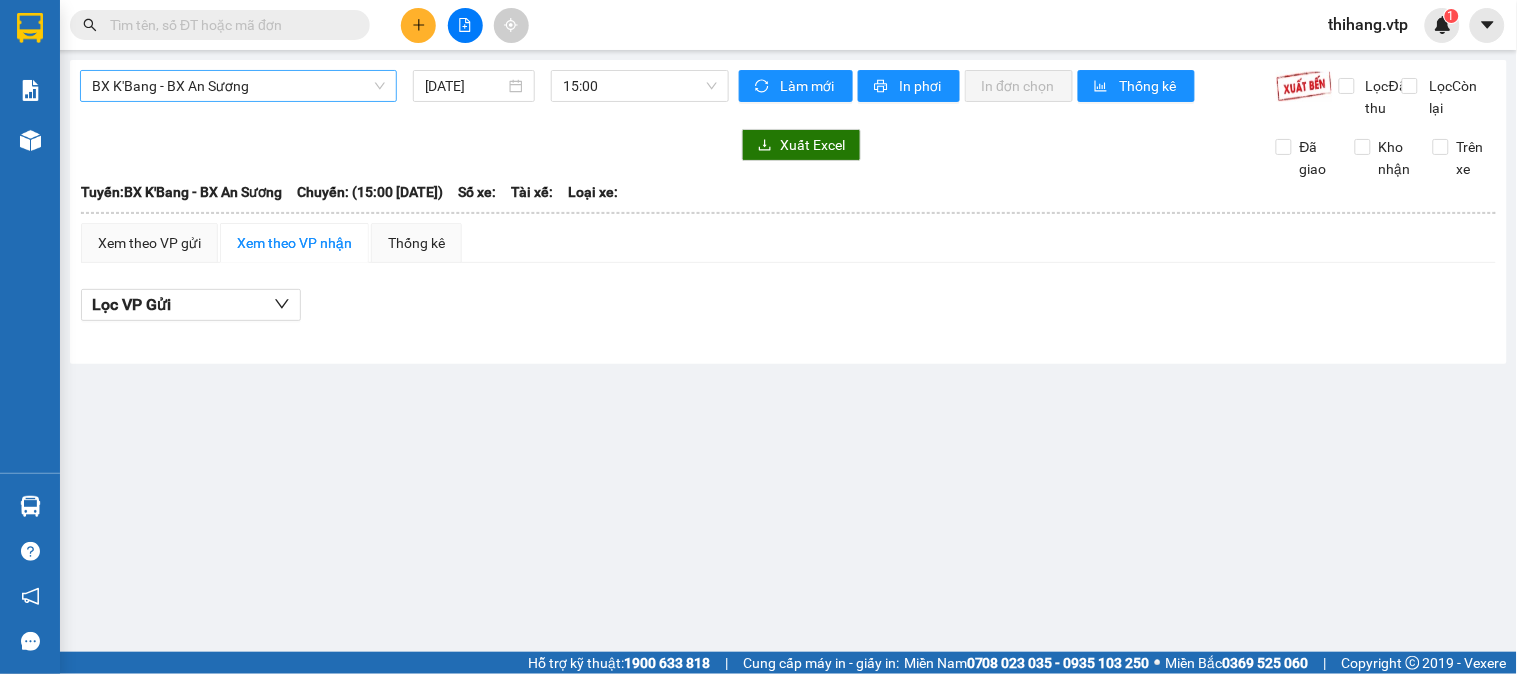 click on "BX K'Bang - BX An Sương" at bounding box center (238, 86) 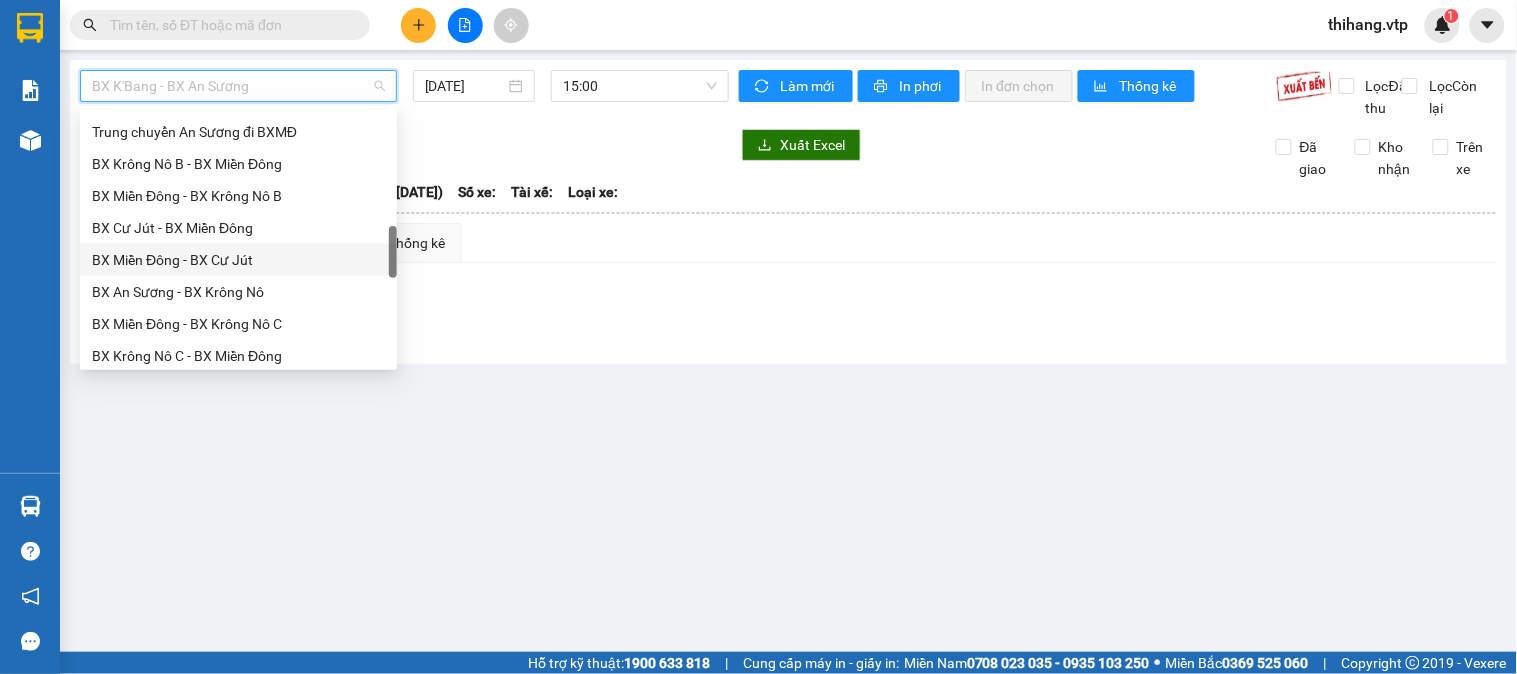 scroll, scrollTop: 777, scrollLeft: 0, axis: vertical 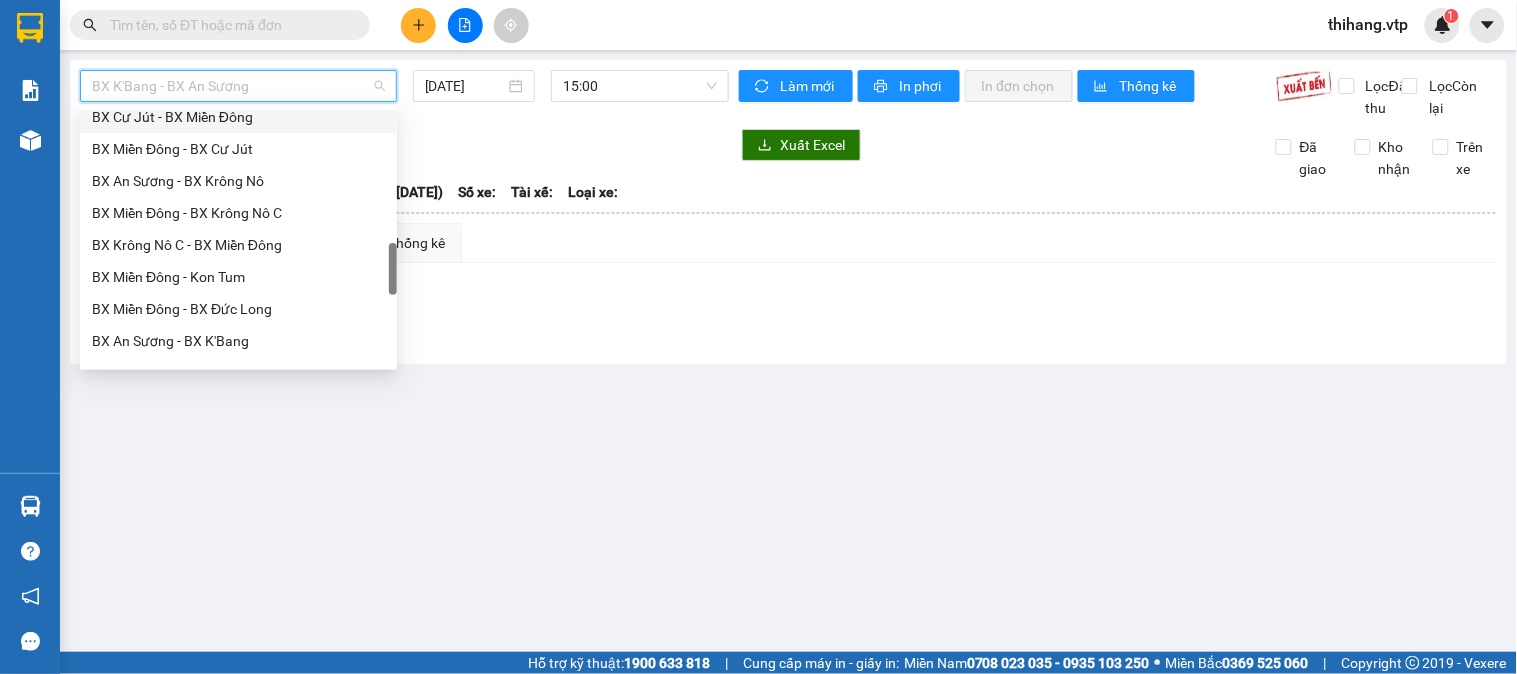 click on "BX Cư Jút - BX Miền Đông" at bounding box center (238, 117) 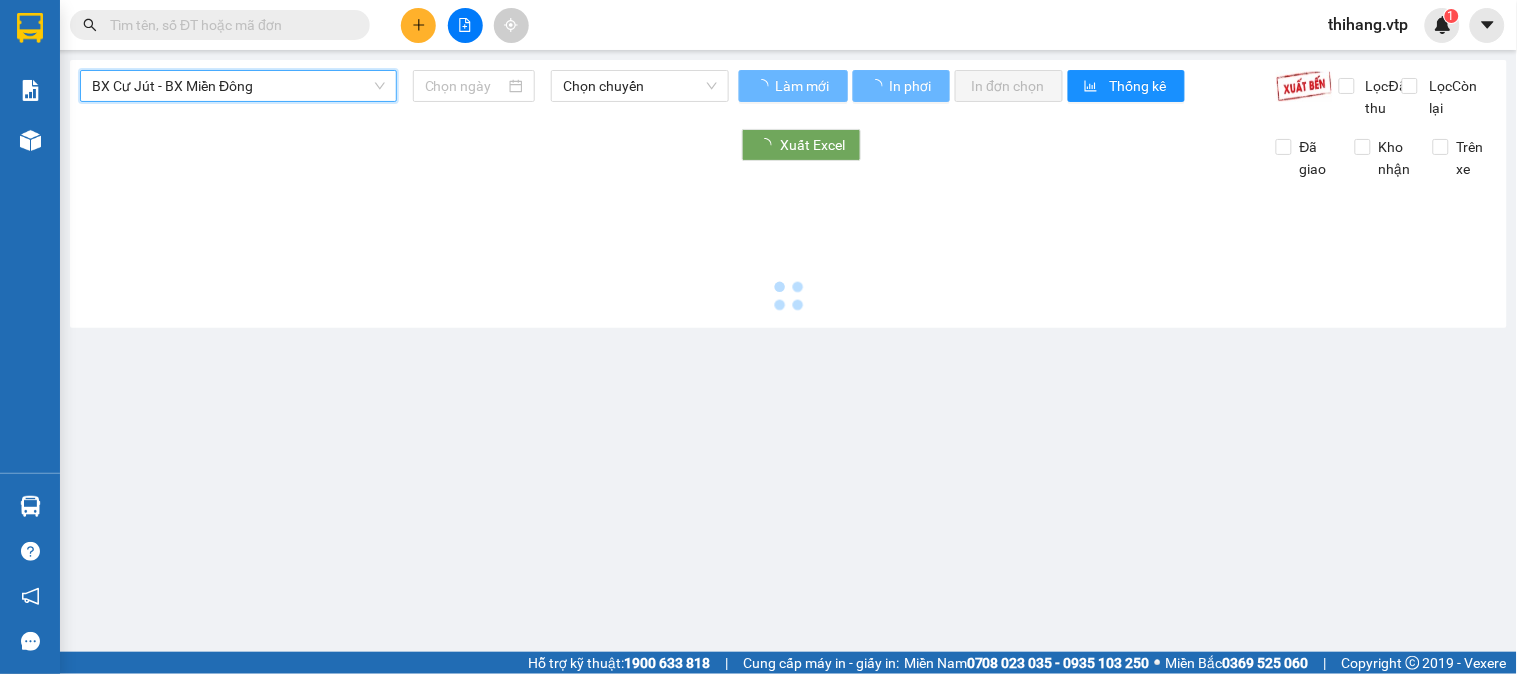 type on "[DATE]" 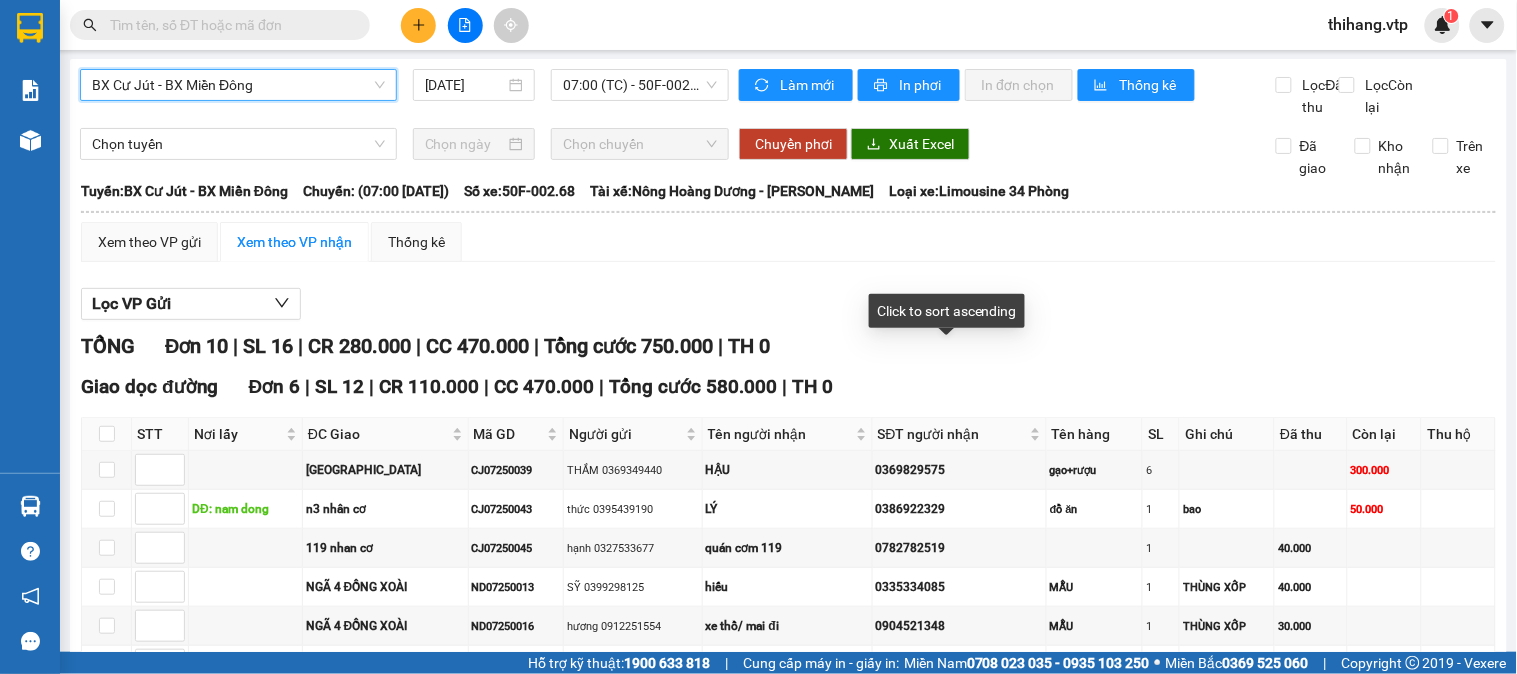 scroll, scrollTop: 0, scrollLeft: 0, axis: both 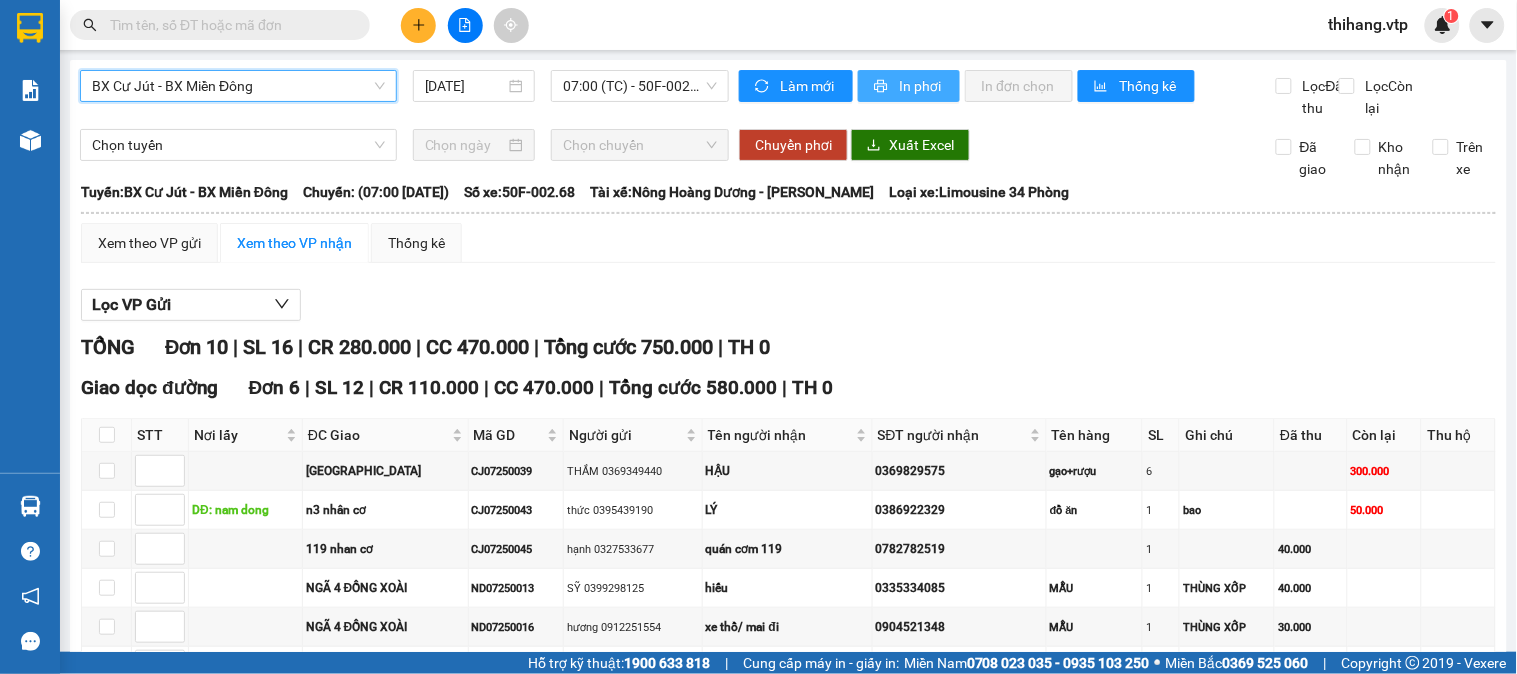 click on "In phơi" at bounding box center (921, 86) 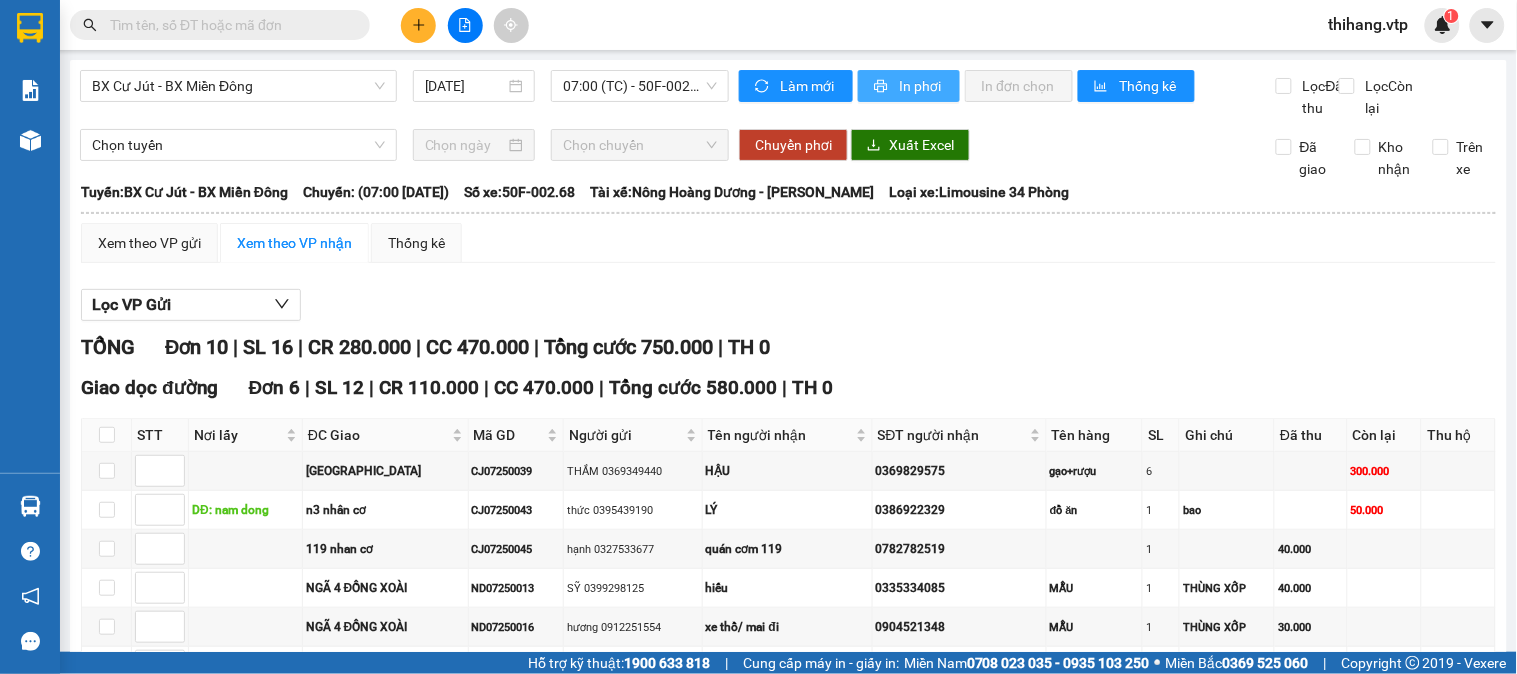 scroll, scrollTop: 0, scrollLeft: 0, axis: both 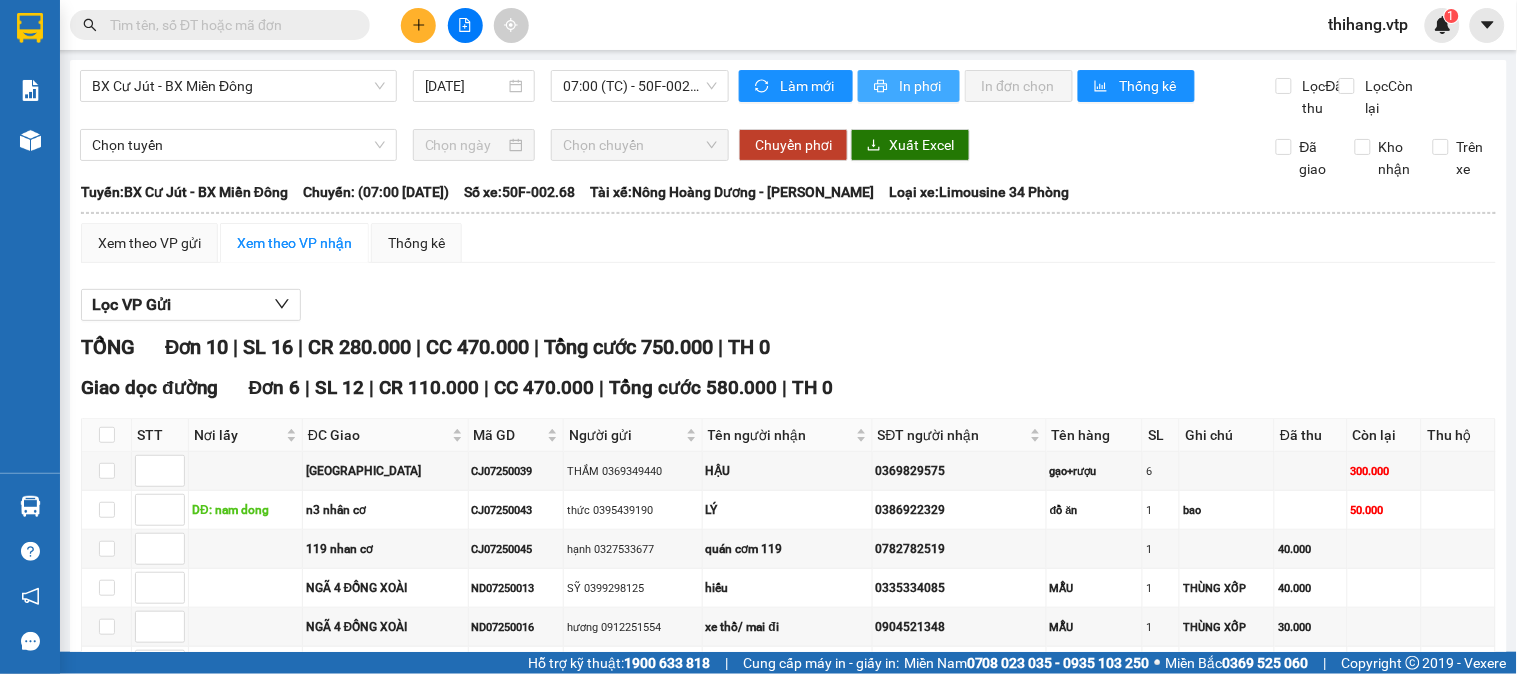 click on "In phơi" at bounding box center [909, 86] 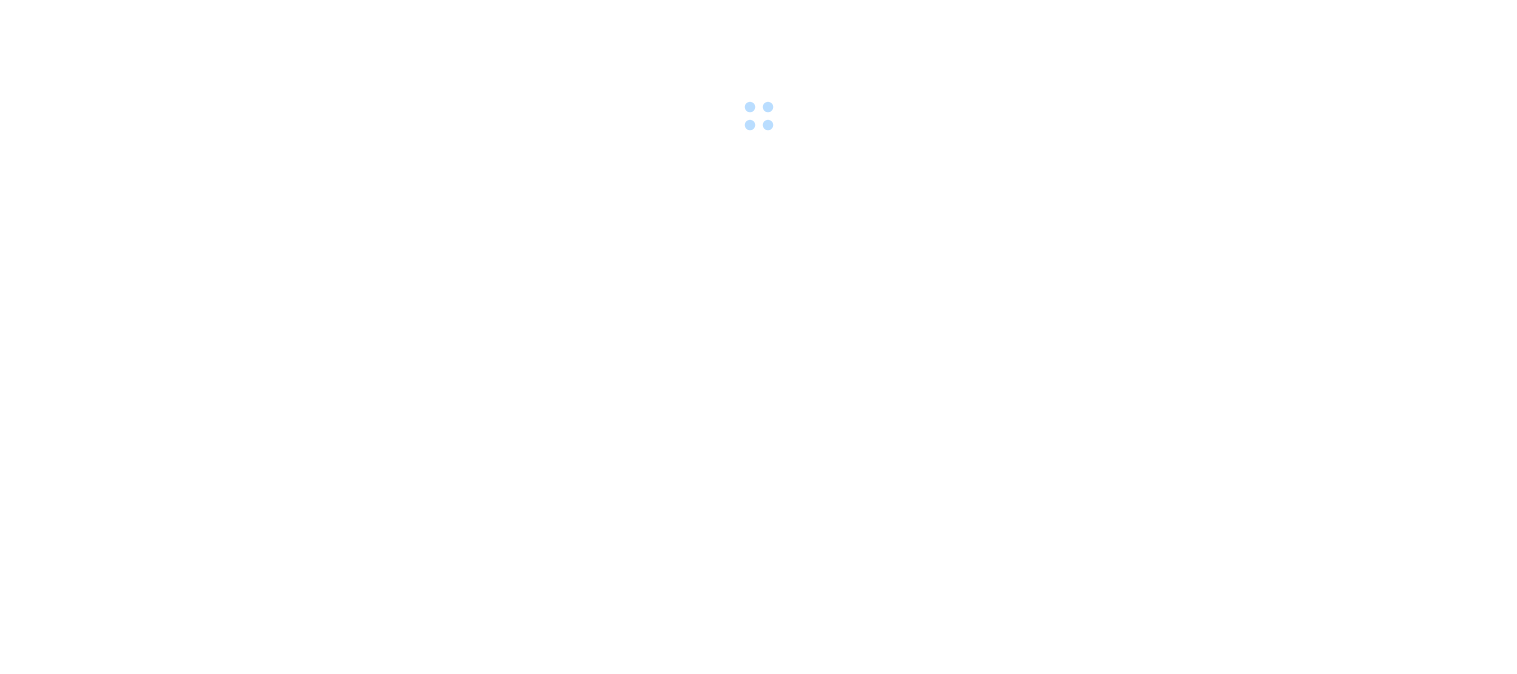 scroll, scrollTop: 0, scrollLeft: 0, axis: both 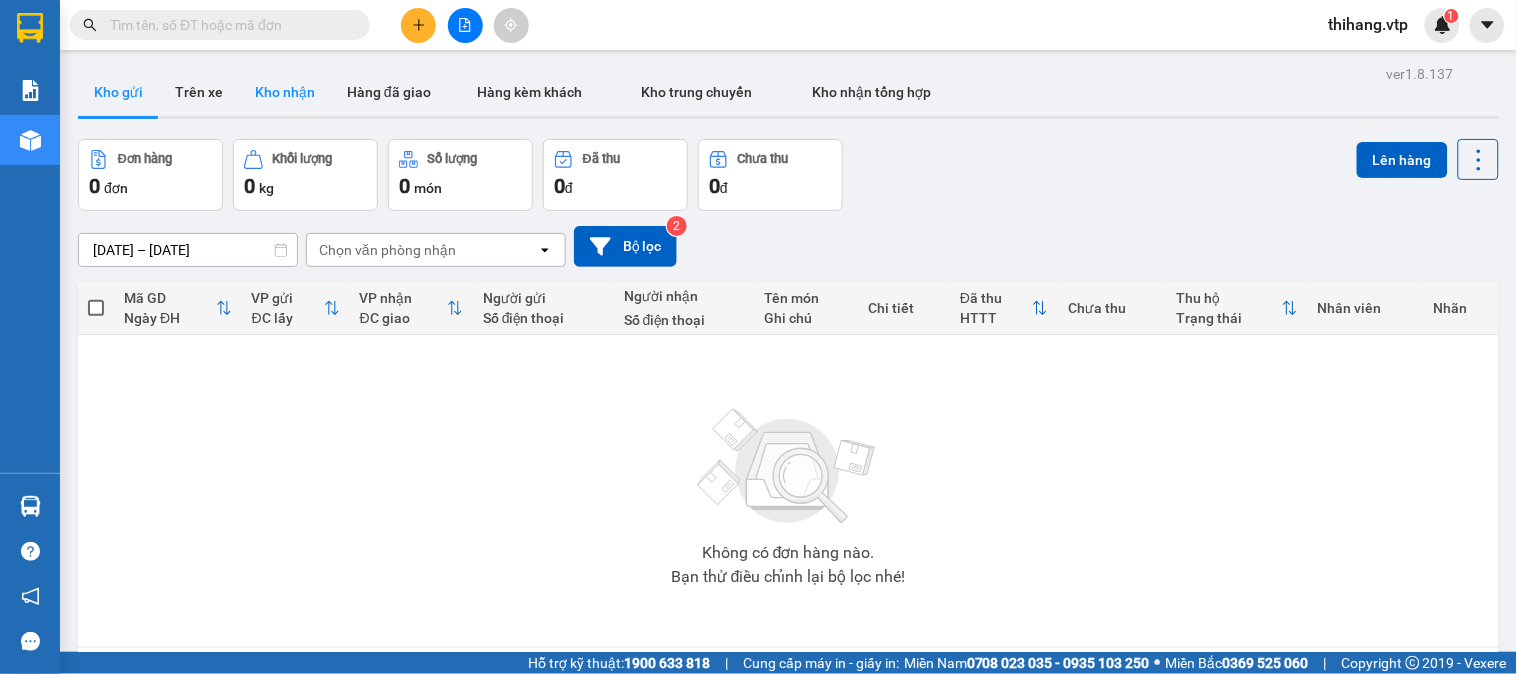 click on "Kho nhận" at bounding box center [285, 92] 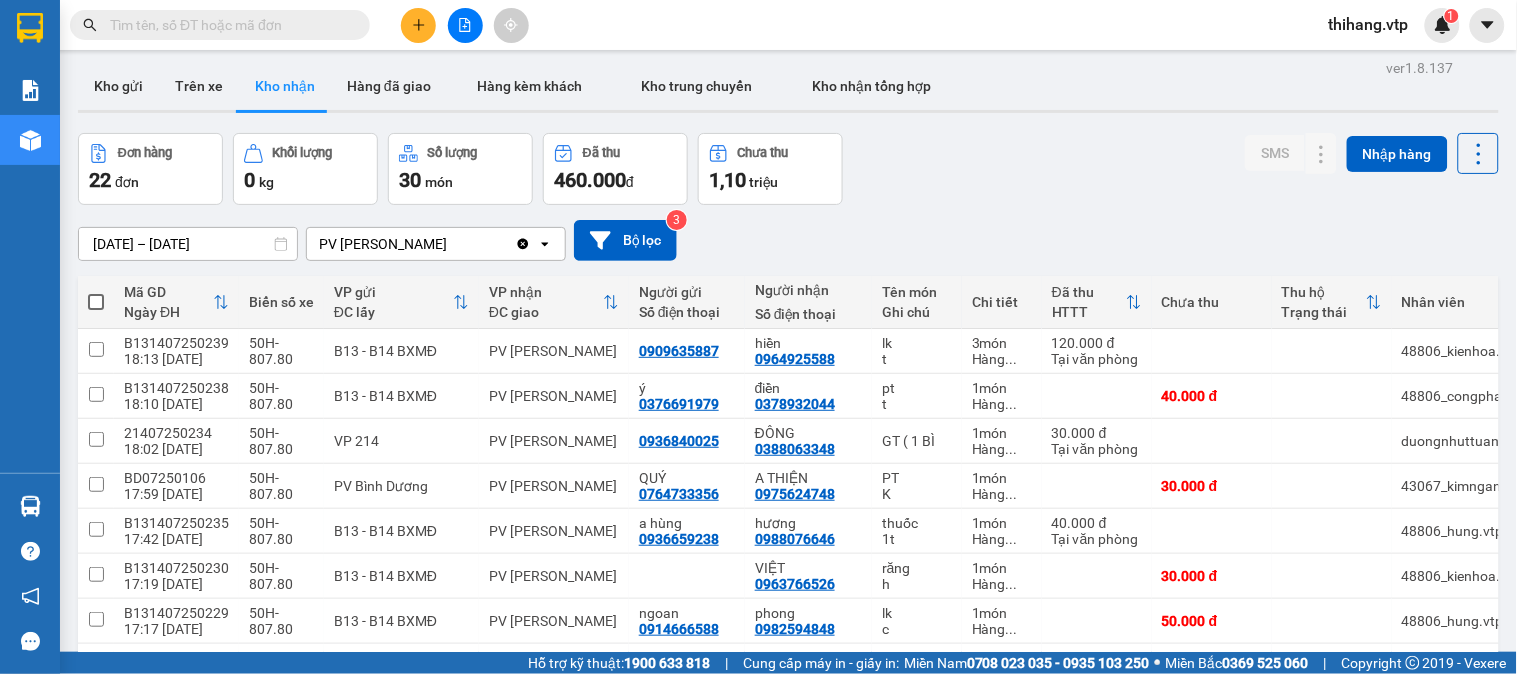 scroll, scrollTop: 0, scrollLeft: 0, axis: both 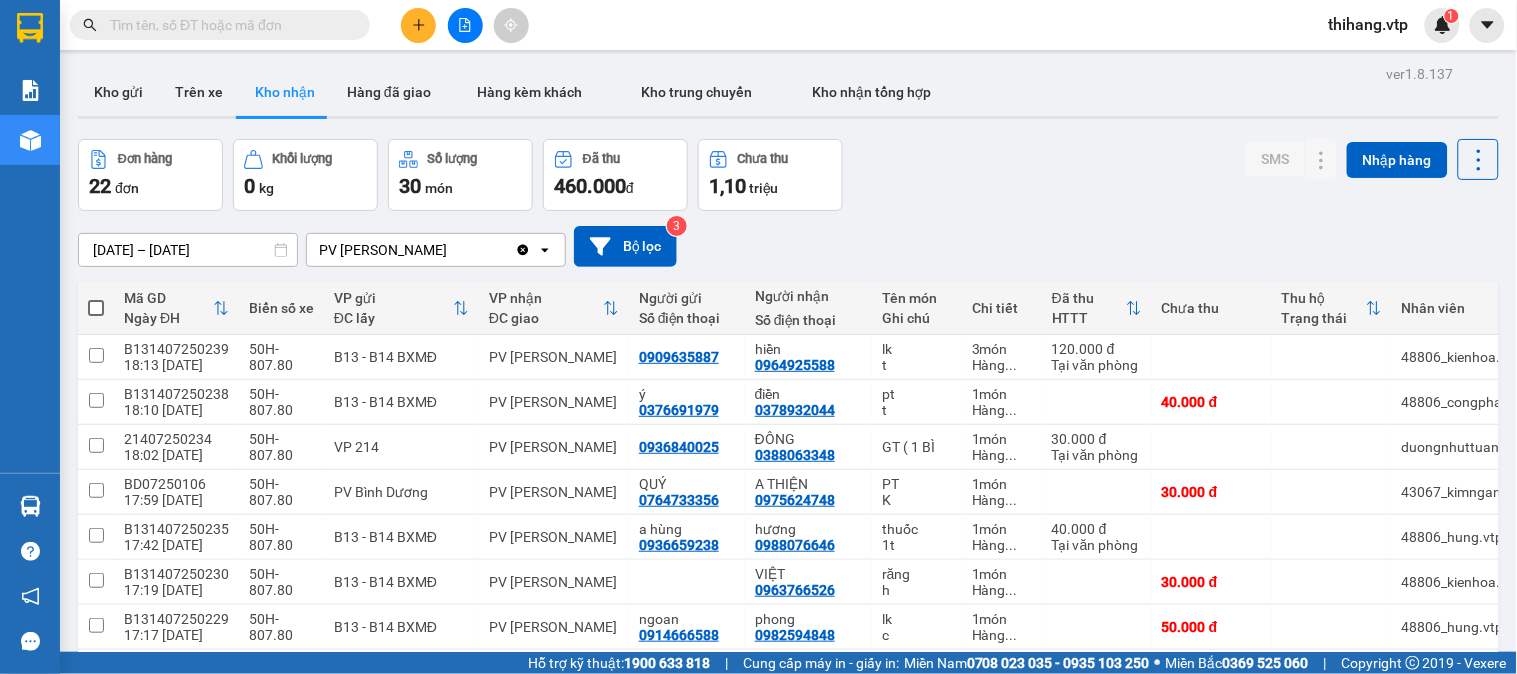 drag, startPoint x: 1063, startPoint y: 181, endPoint x: 1027, endPoint y: 17, distance: 167.90474 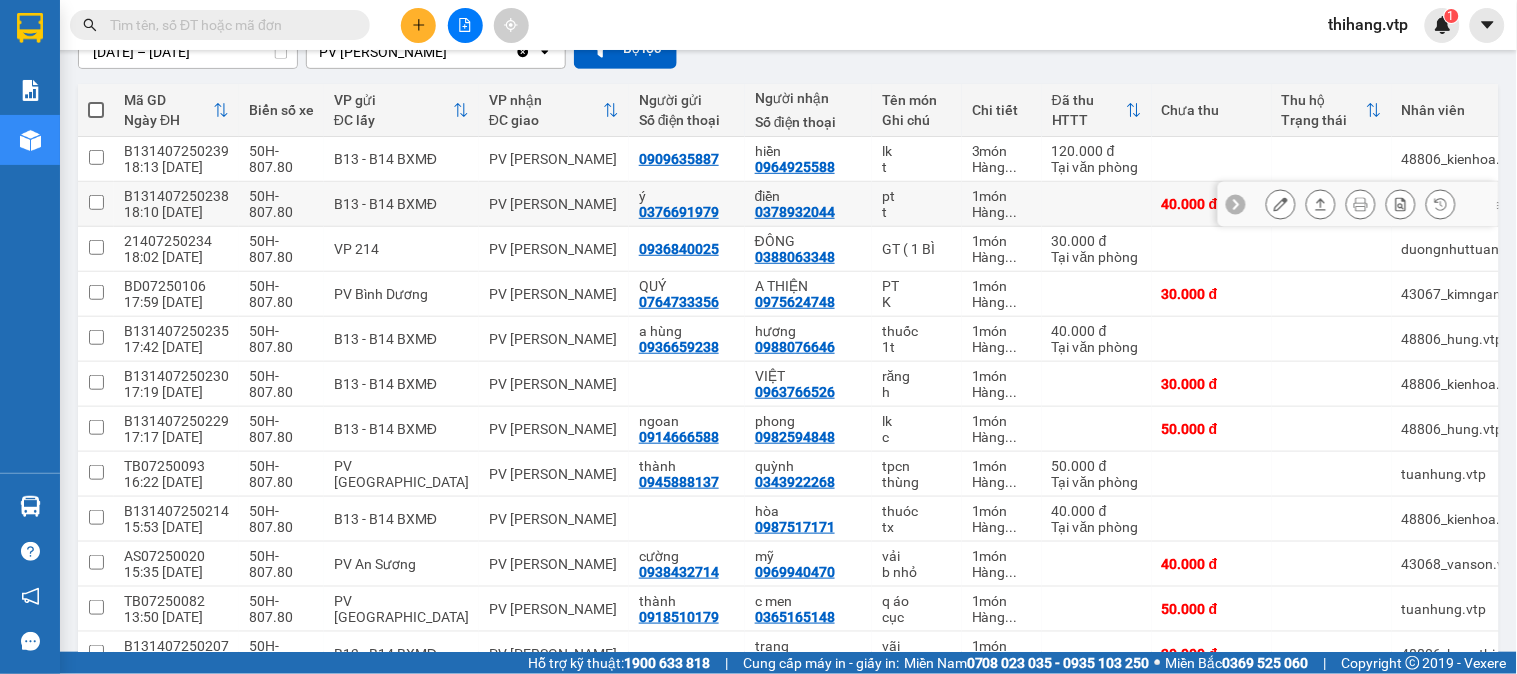 scroll, scrollTop: 0, scrollLeft: 0, axis: both 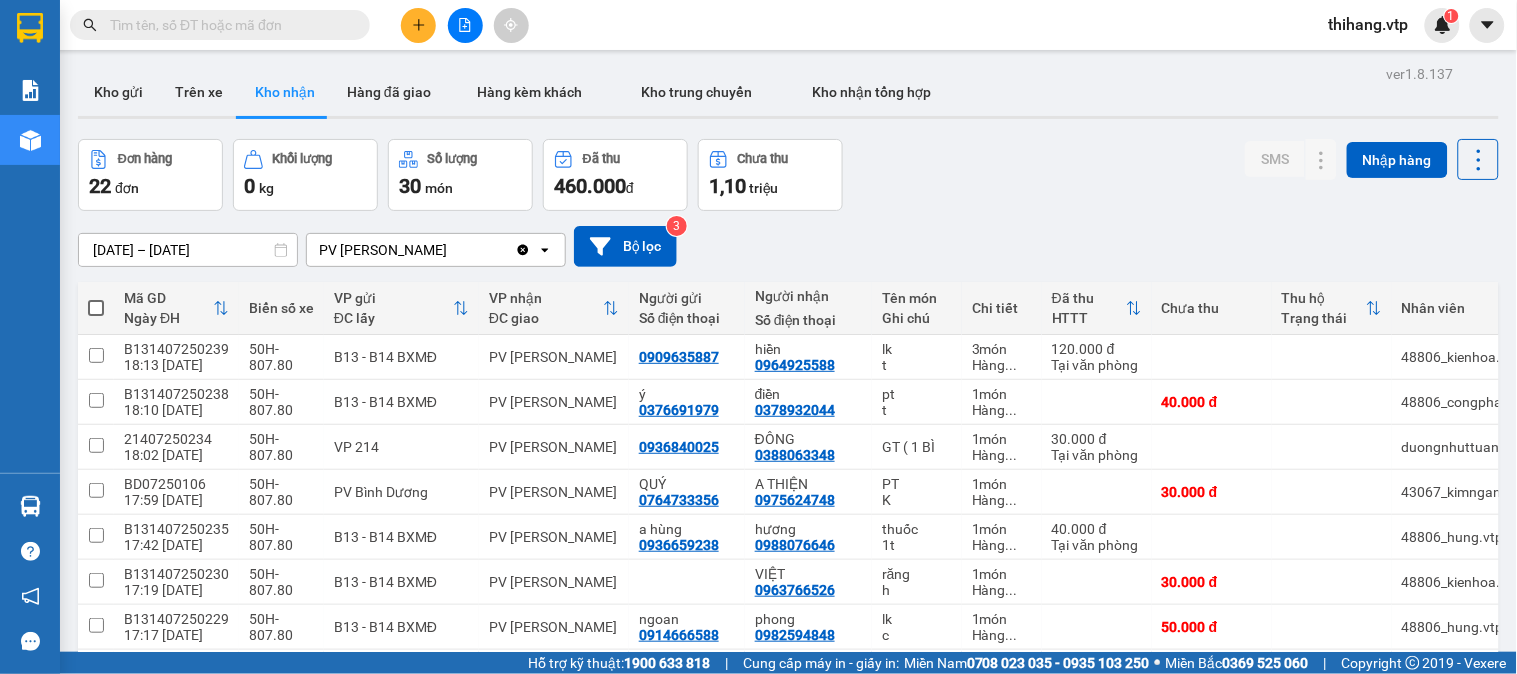 click at bounding box center (228, 25) 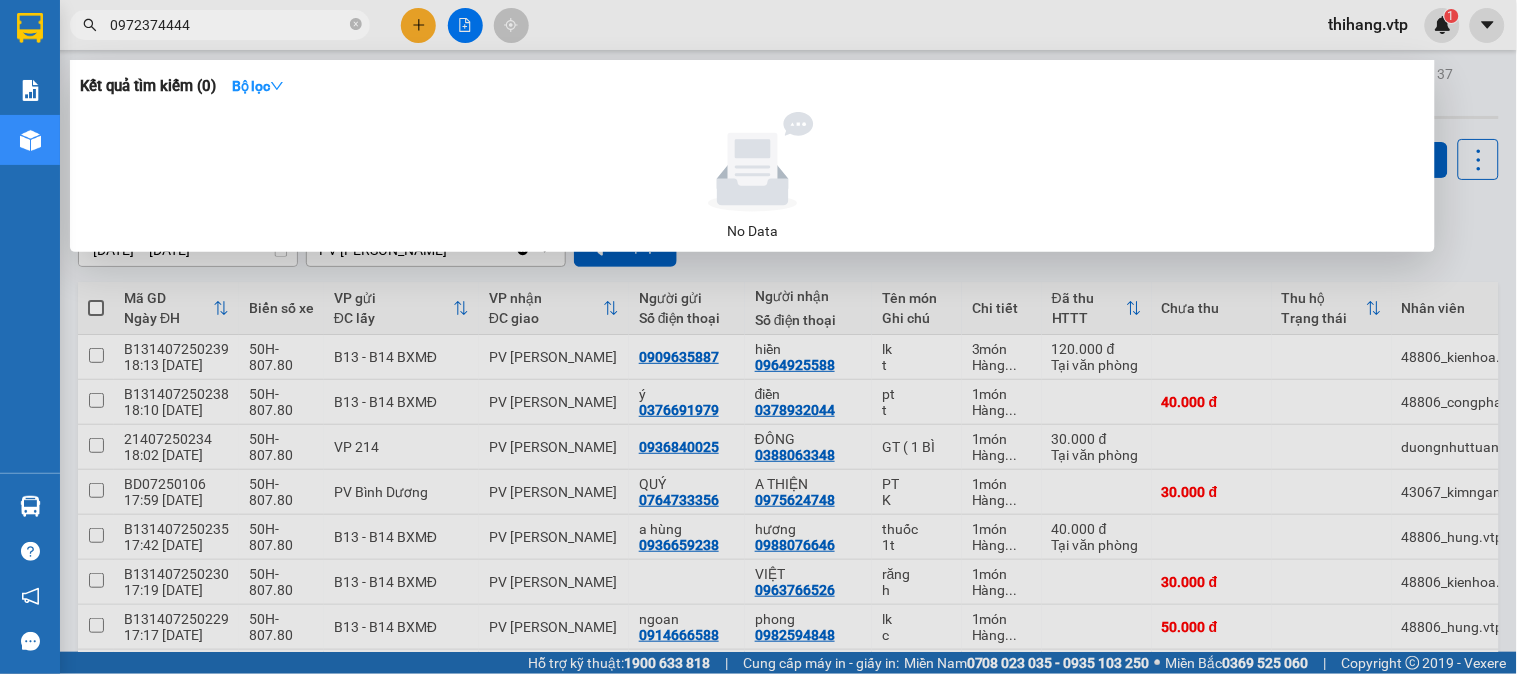 type on "0972374444" 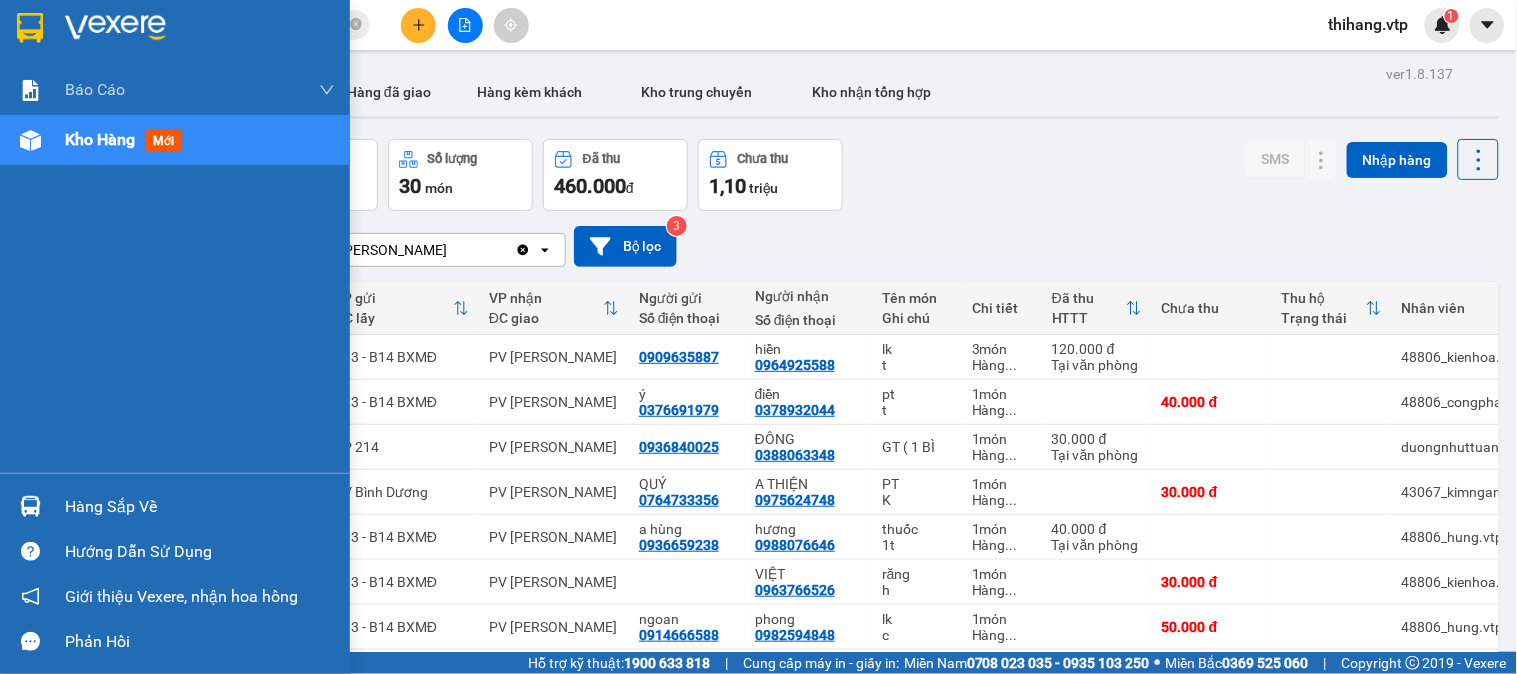 click on "Hàng sắp về" at bounding box center [200, 507] 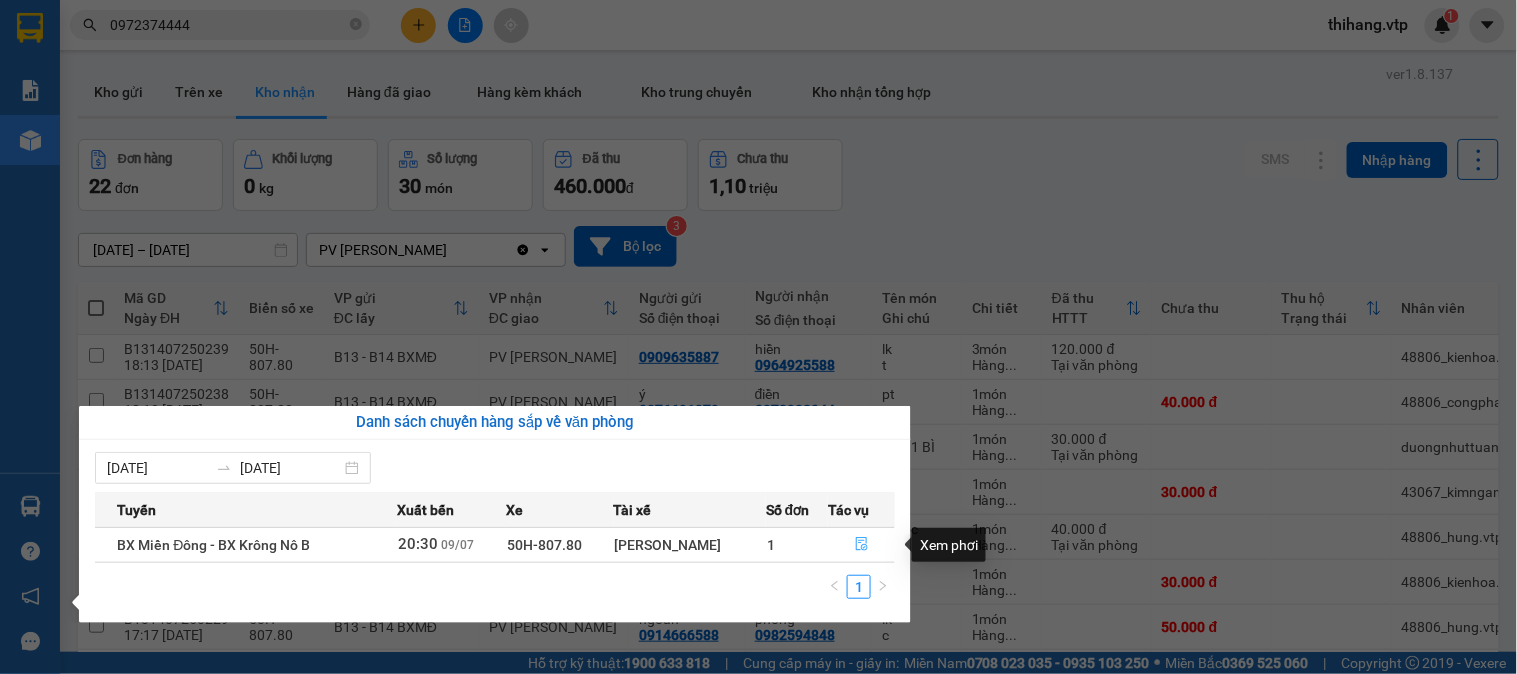 click 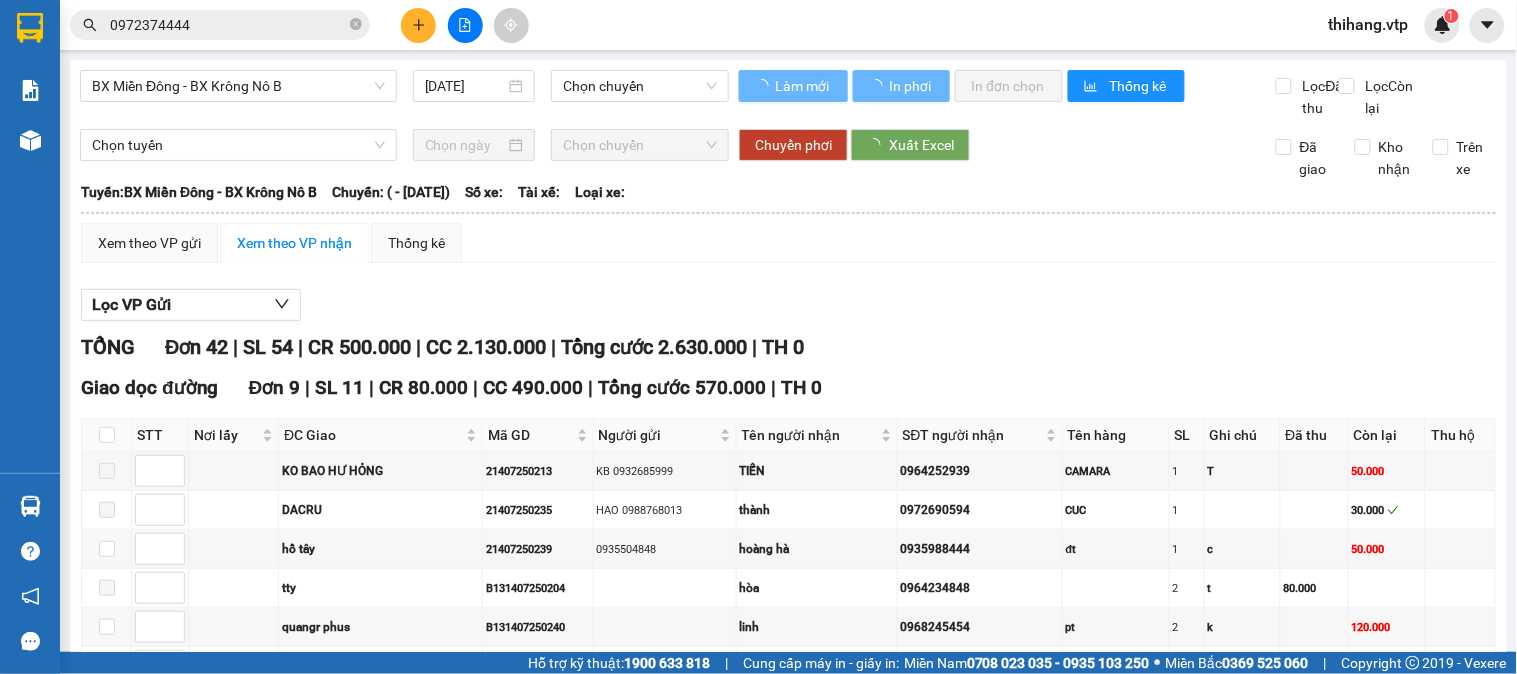 type on "[DATE]" 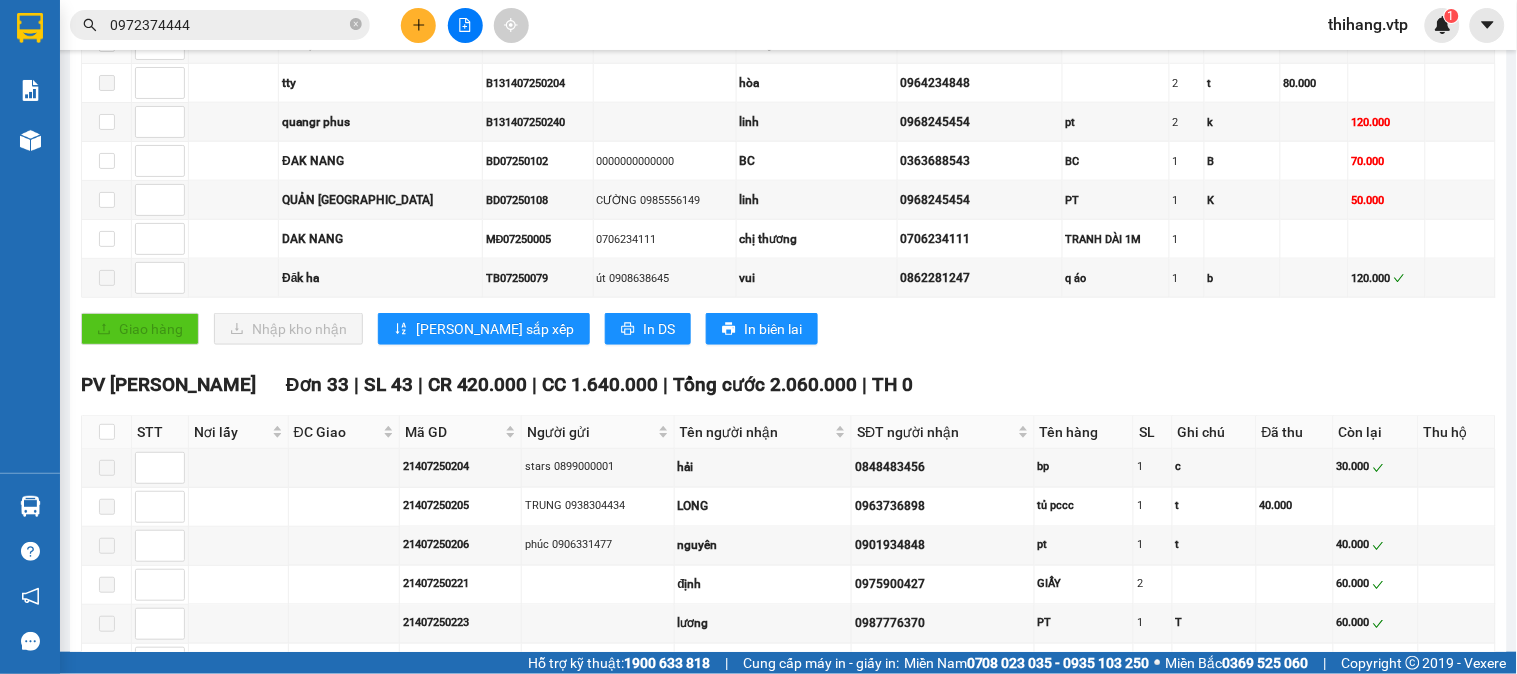 scroll, scrollTop: 0, scrollLeft: 0, axis: both 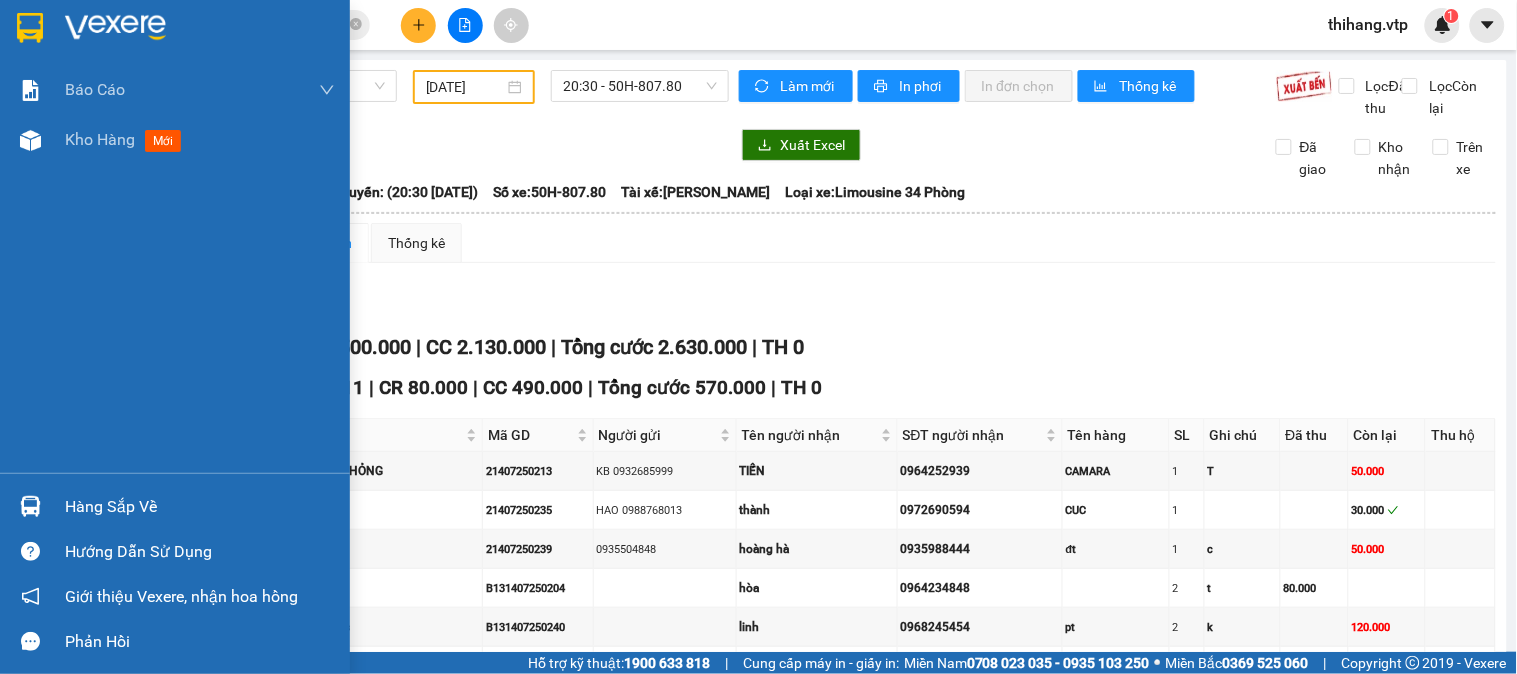 click at bounding box center [115, 28] 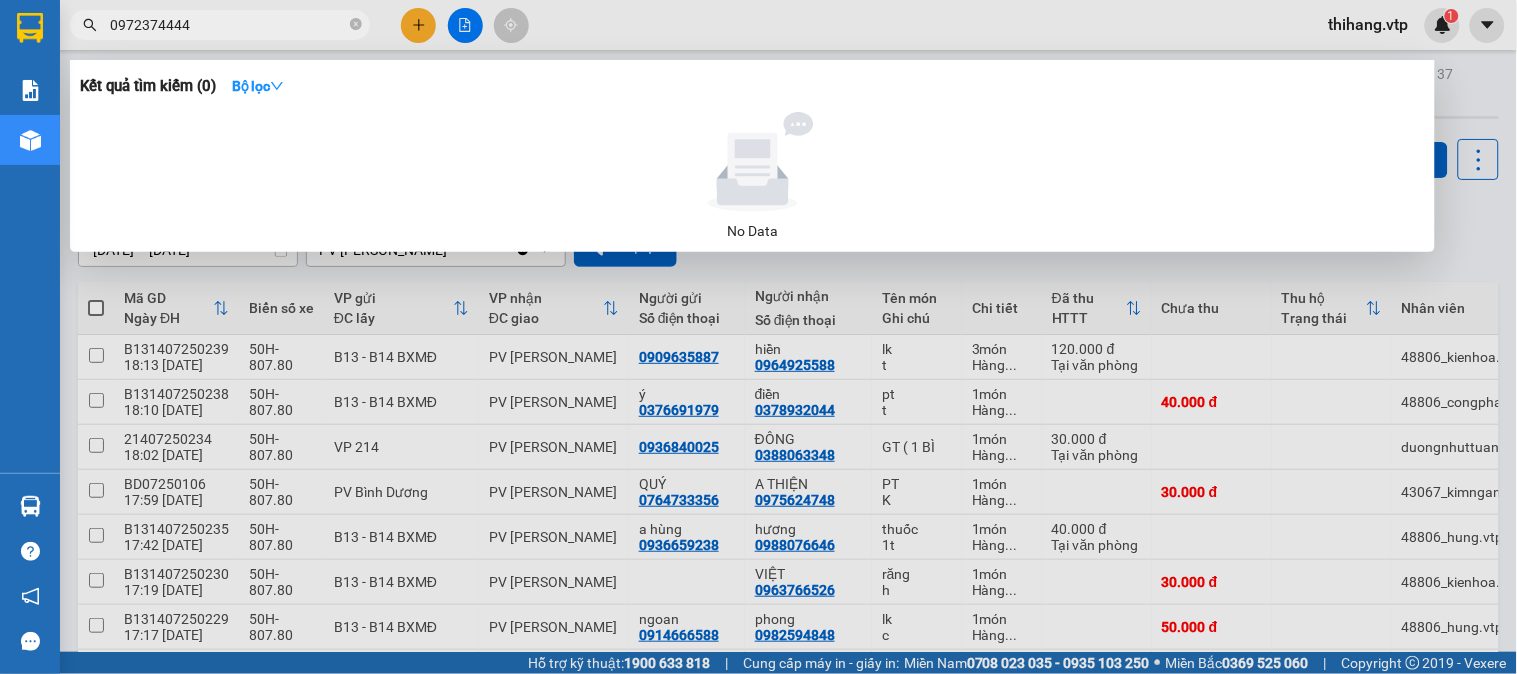 drag, startPoint x: 202, startPoint y: 26, endPoint x: 107, endPoint y: 43, distance: 96.50906 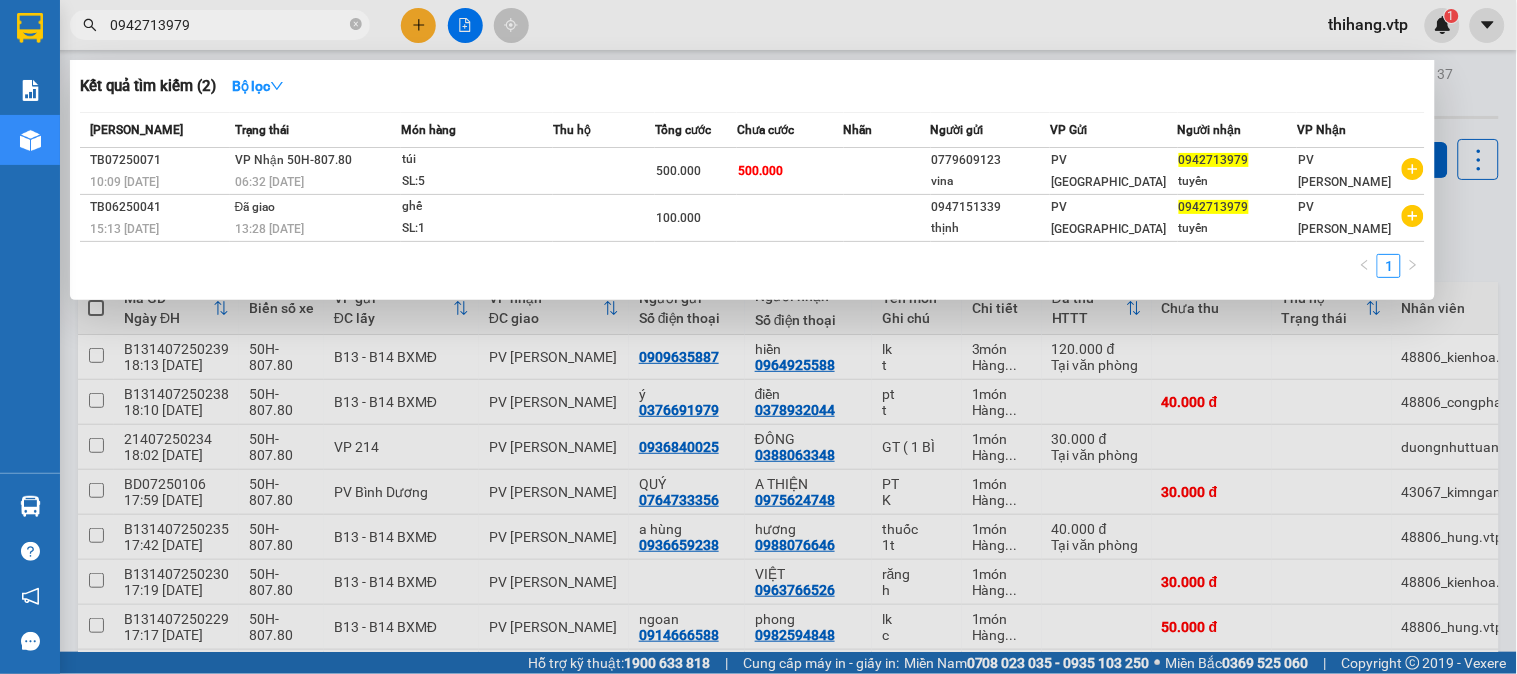type on "0942713979" 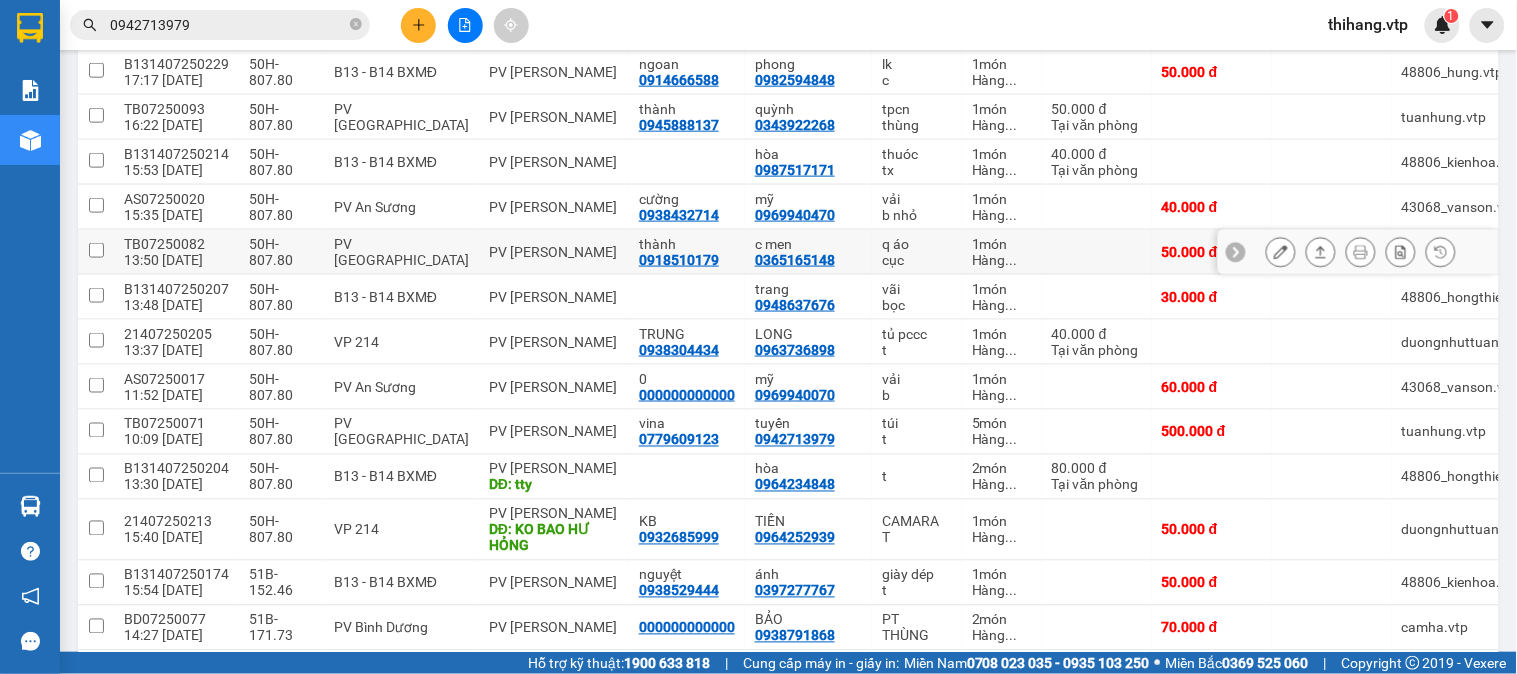 scroll, scrollTop: 666, scrollLeft: 0, axis: vertical 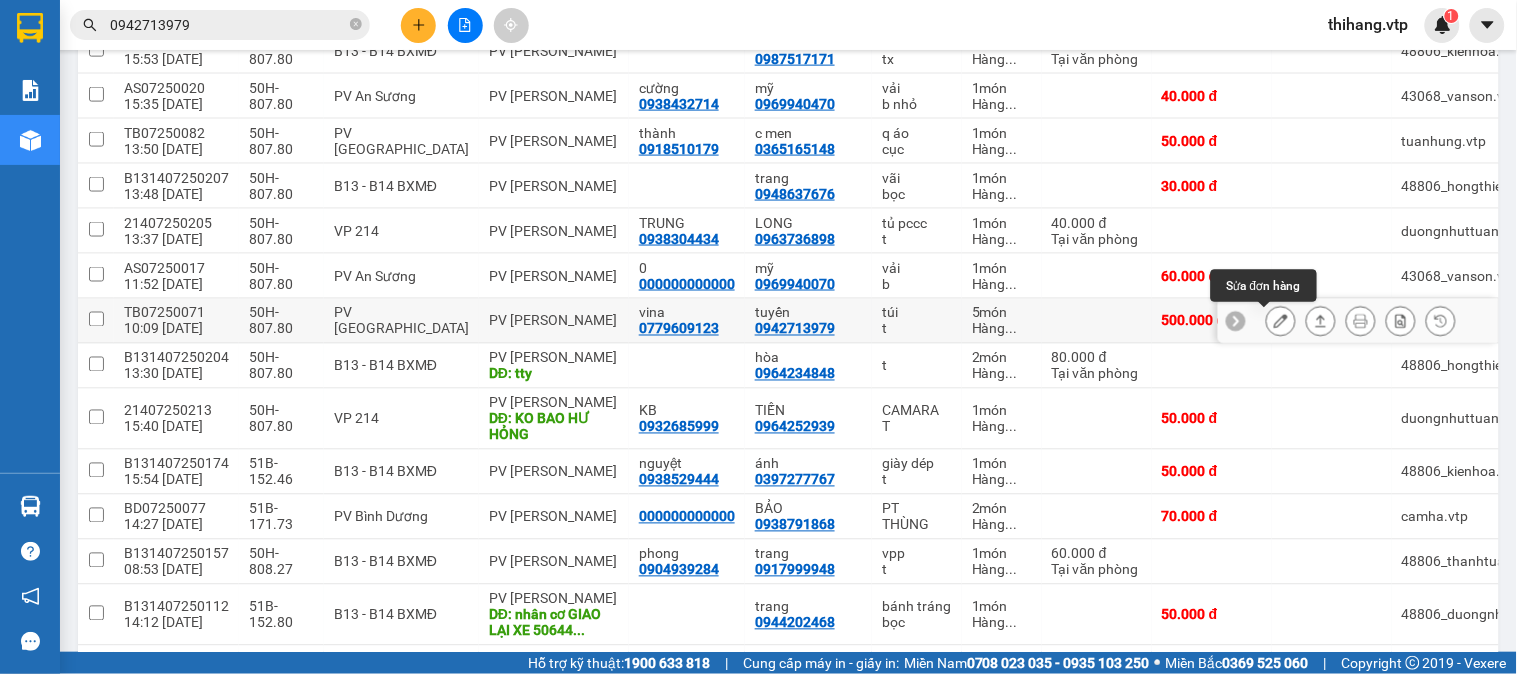 click at bounding box center (1281, 321) 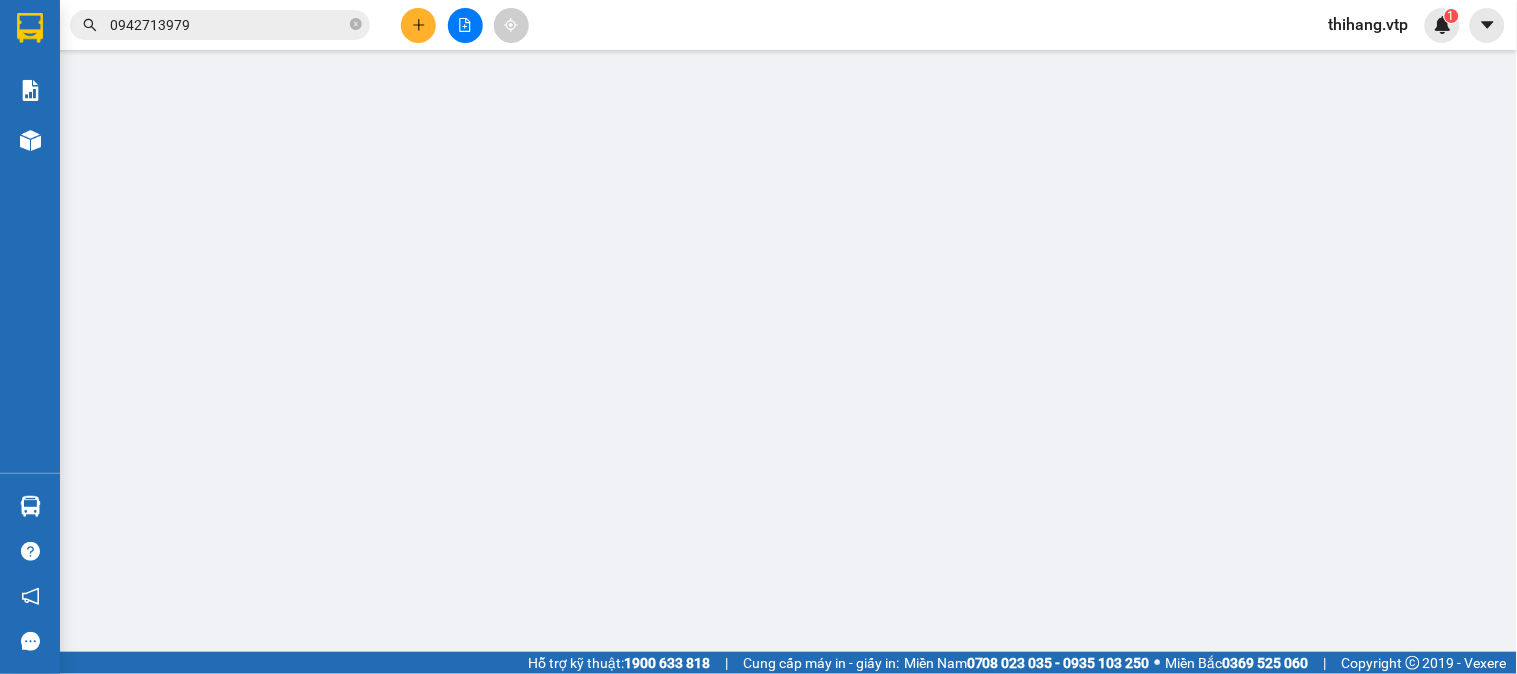scroll, scrollTop: 0, scrollLeft: 0, axis: both 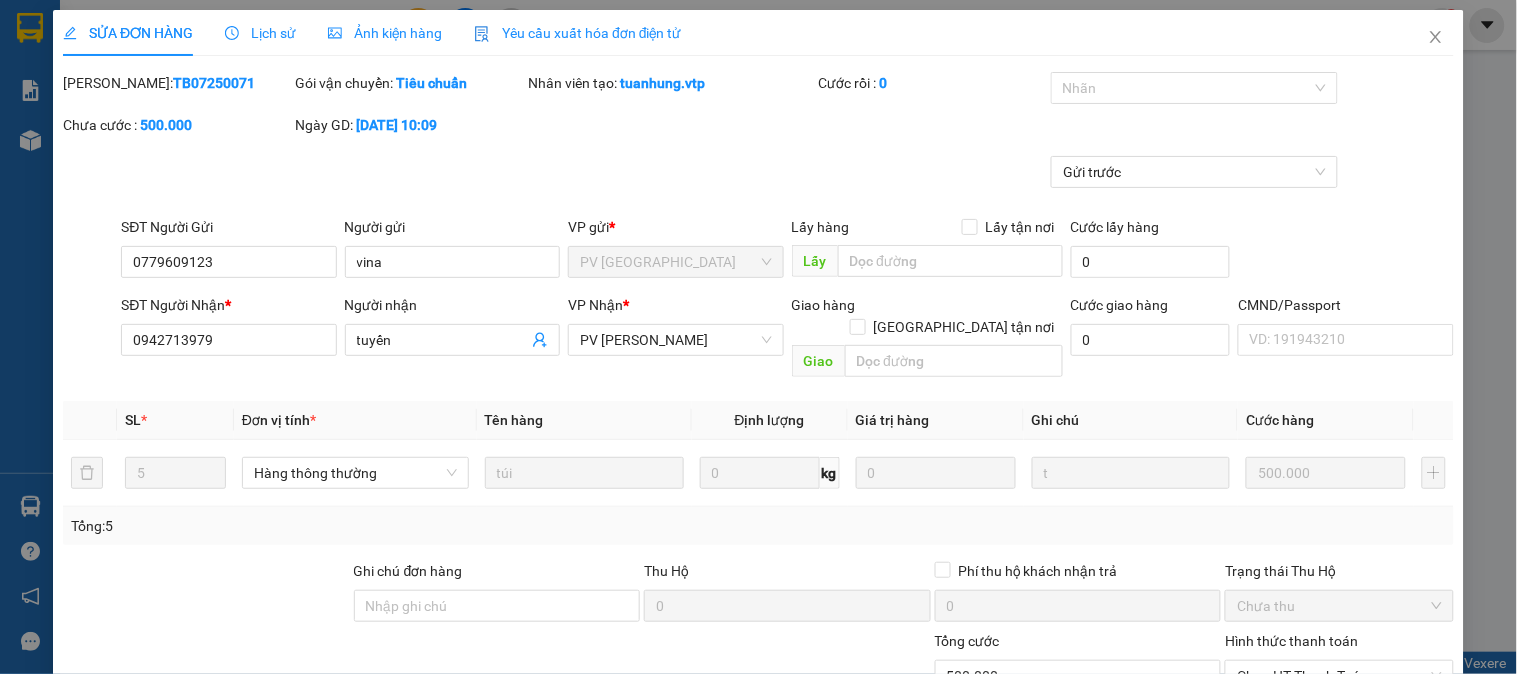 type on "0779609123" 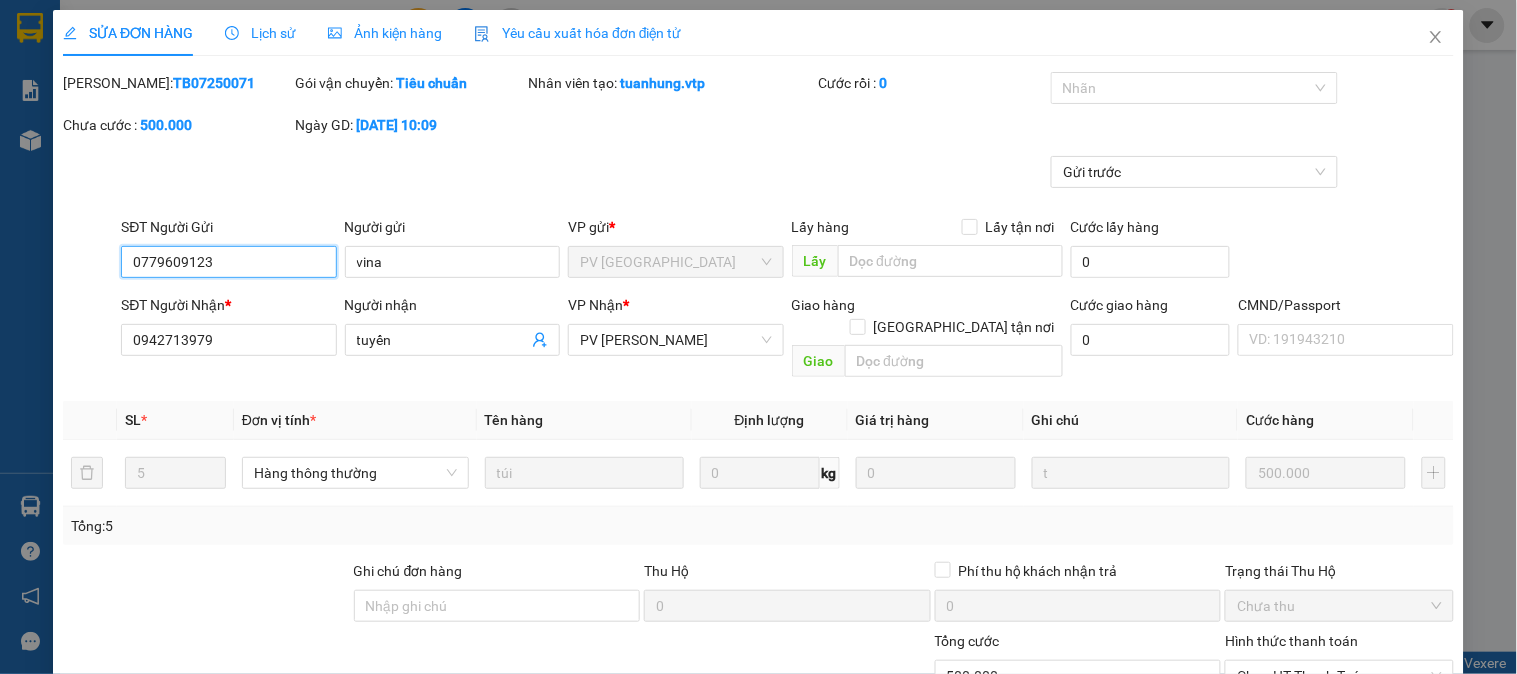 type on "25.000" 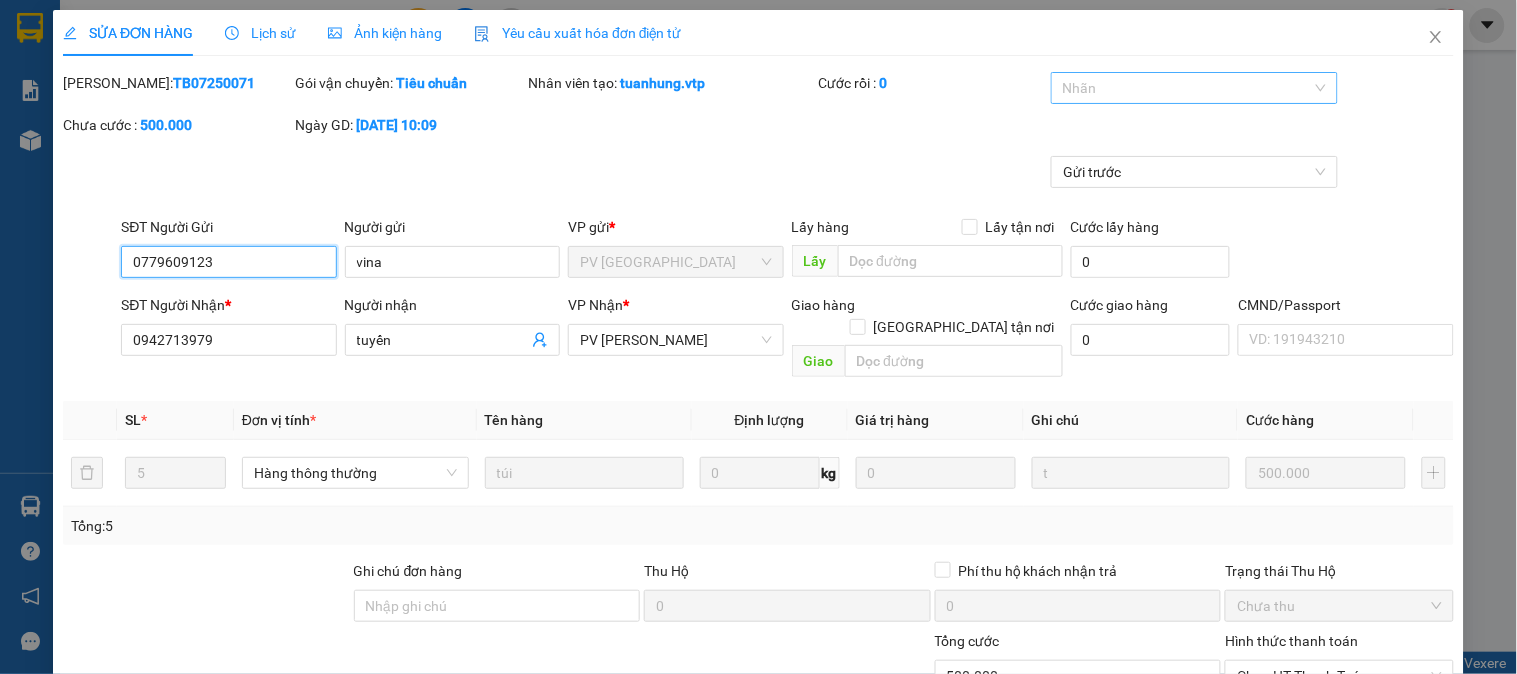 click on "Nhãn" at bounding box center [1194, 88] 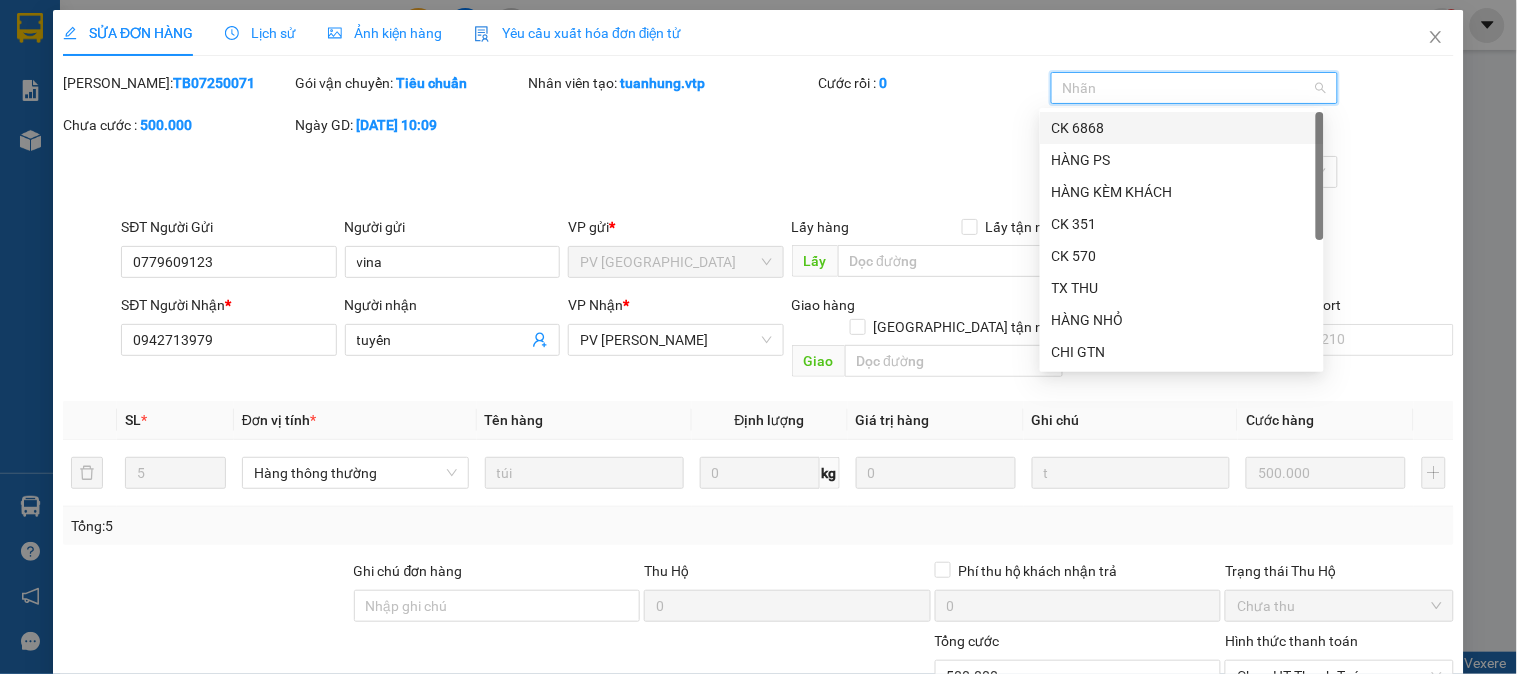click on "CK 6868" at bounding box center (1182, 128) 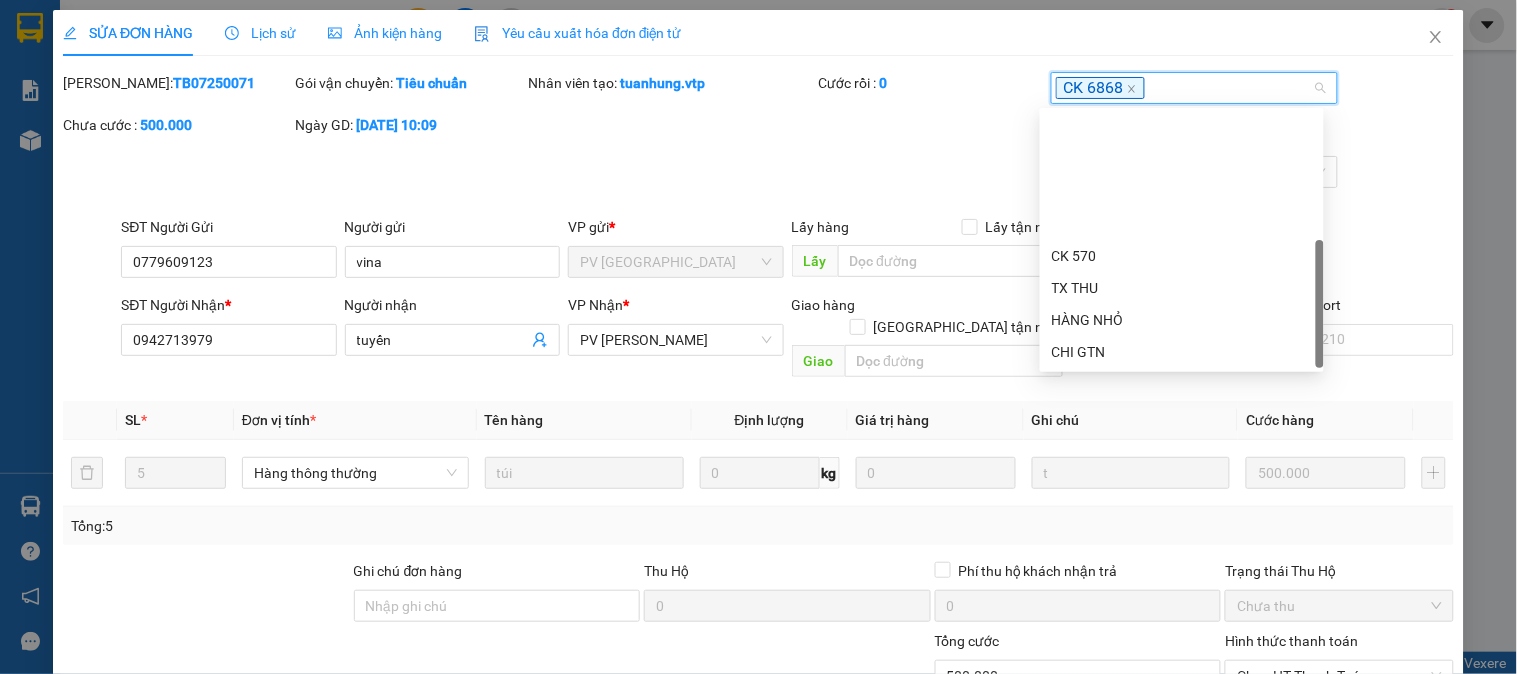 scroll, scrollTop: 160, scrollLeft: 0, axis: vertical 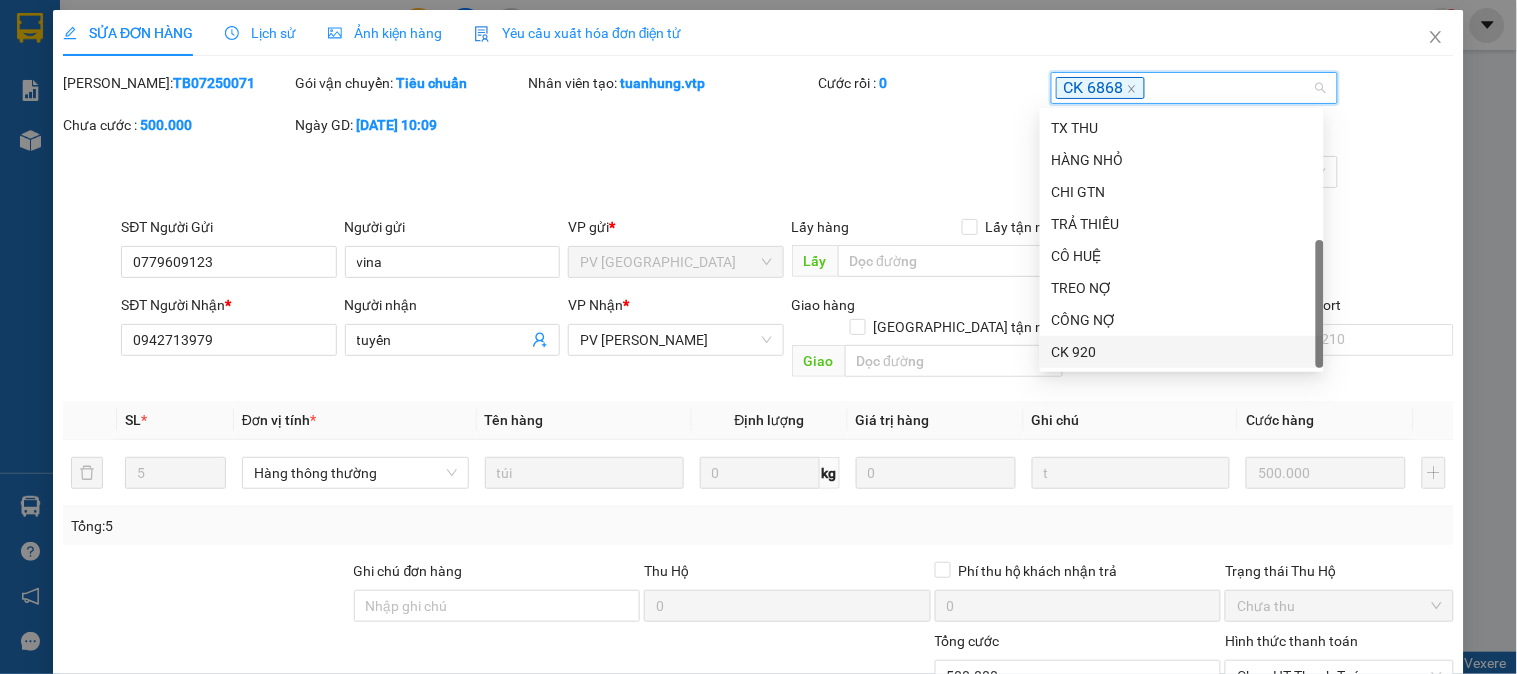 click on "Chưa thu" at bounding box center (1339, 606) 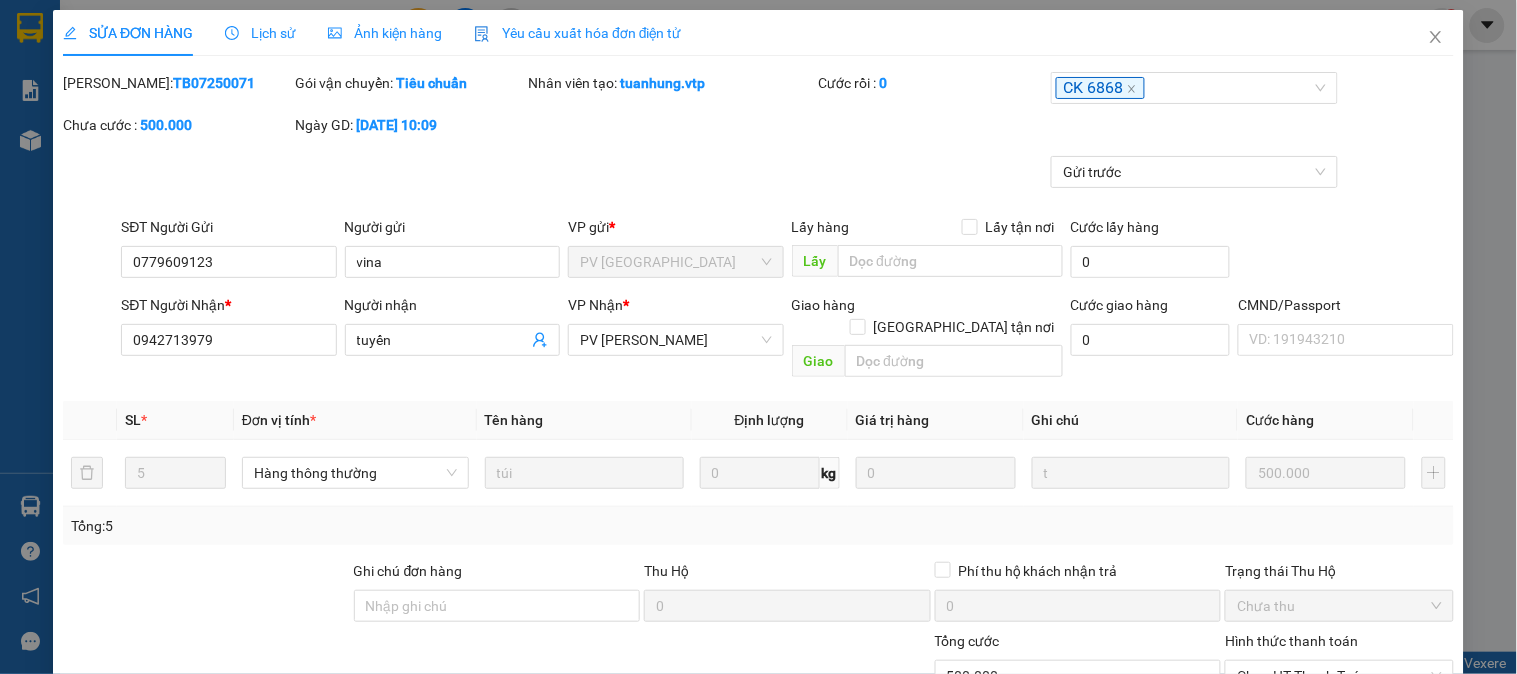drag, startPoint x: 792, startPoint y: 603, endPoint x: 806, endPoint y: 600, distance: 14.3178215 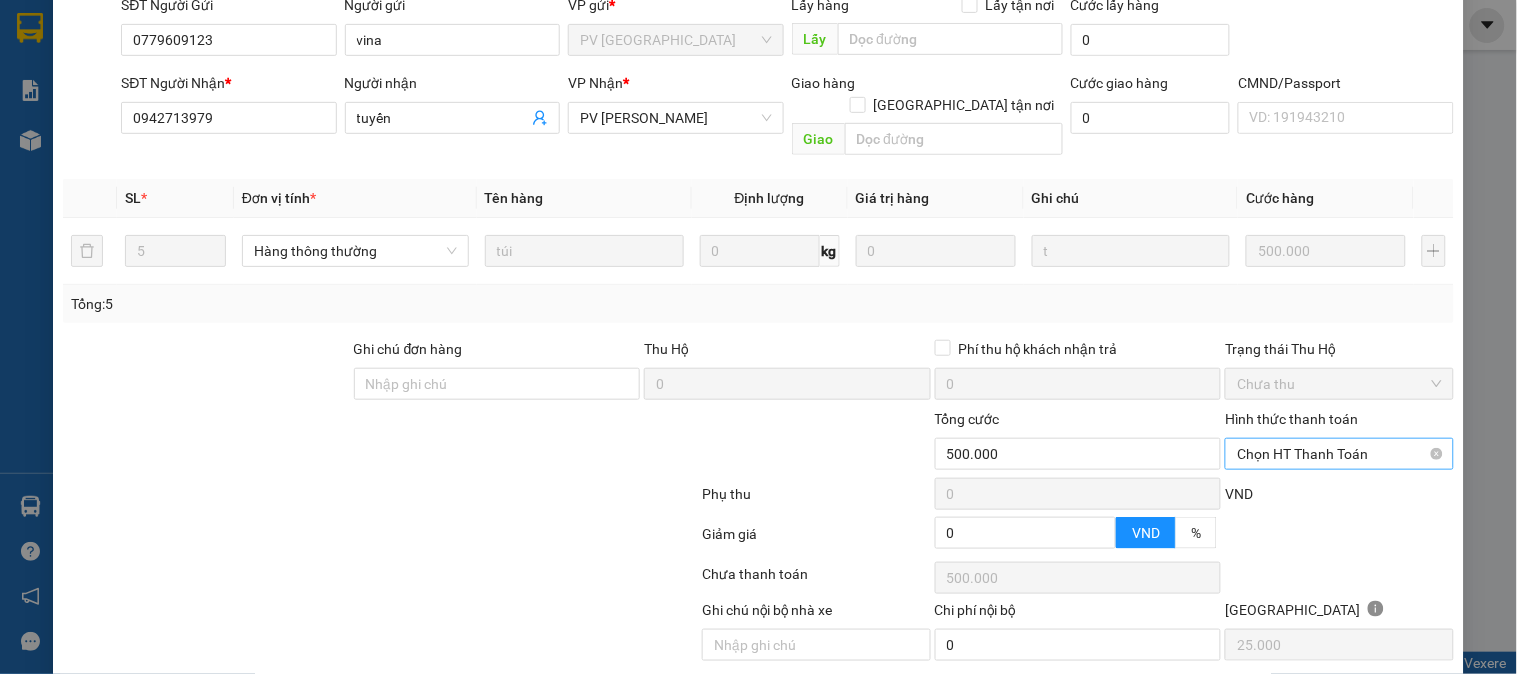 click on "Chọn HT Thanh Toán" at bounding box center (1339, 454) 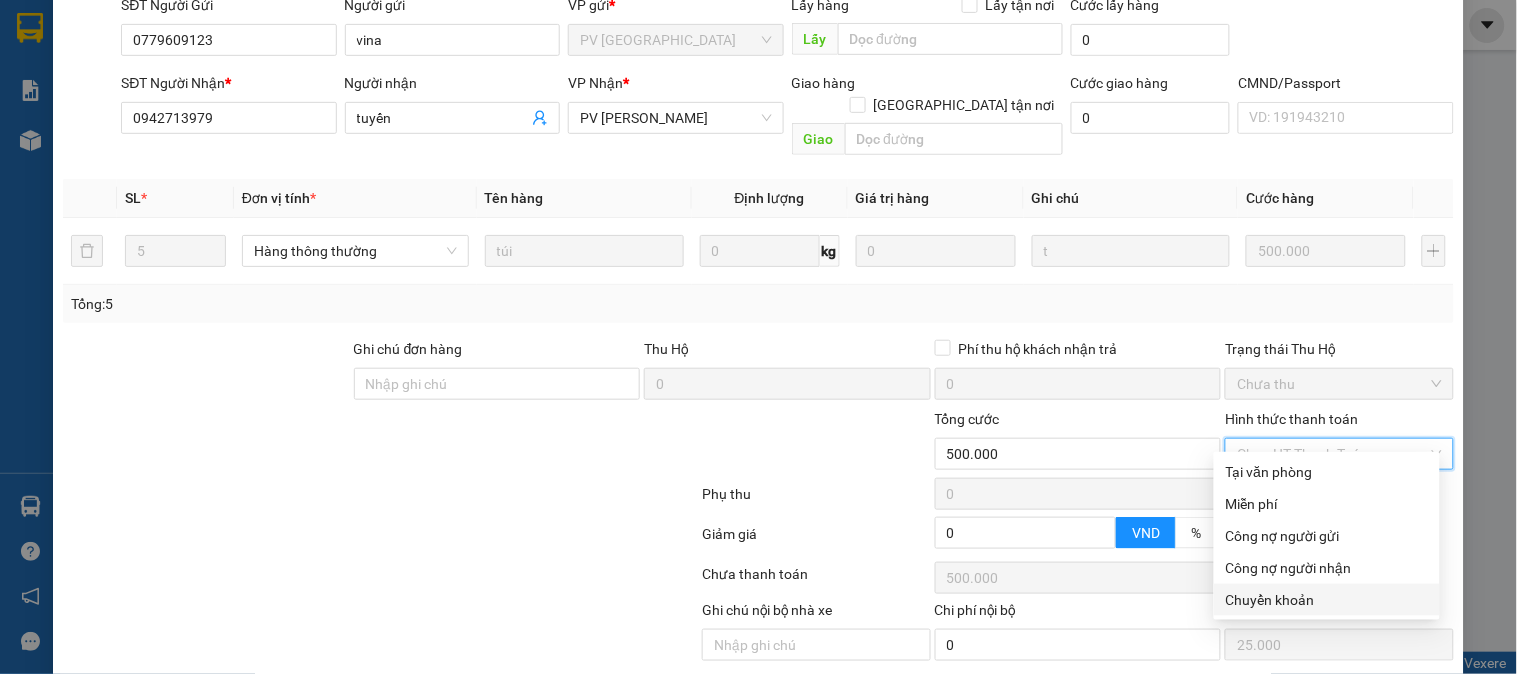 click on "Chuyển khoản" at bounding box center [1327, 600] 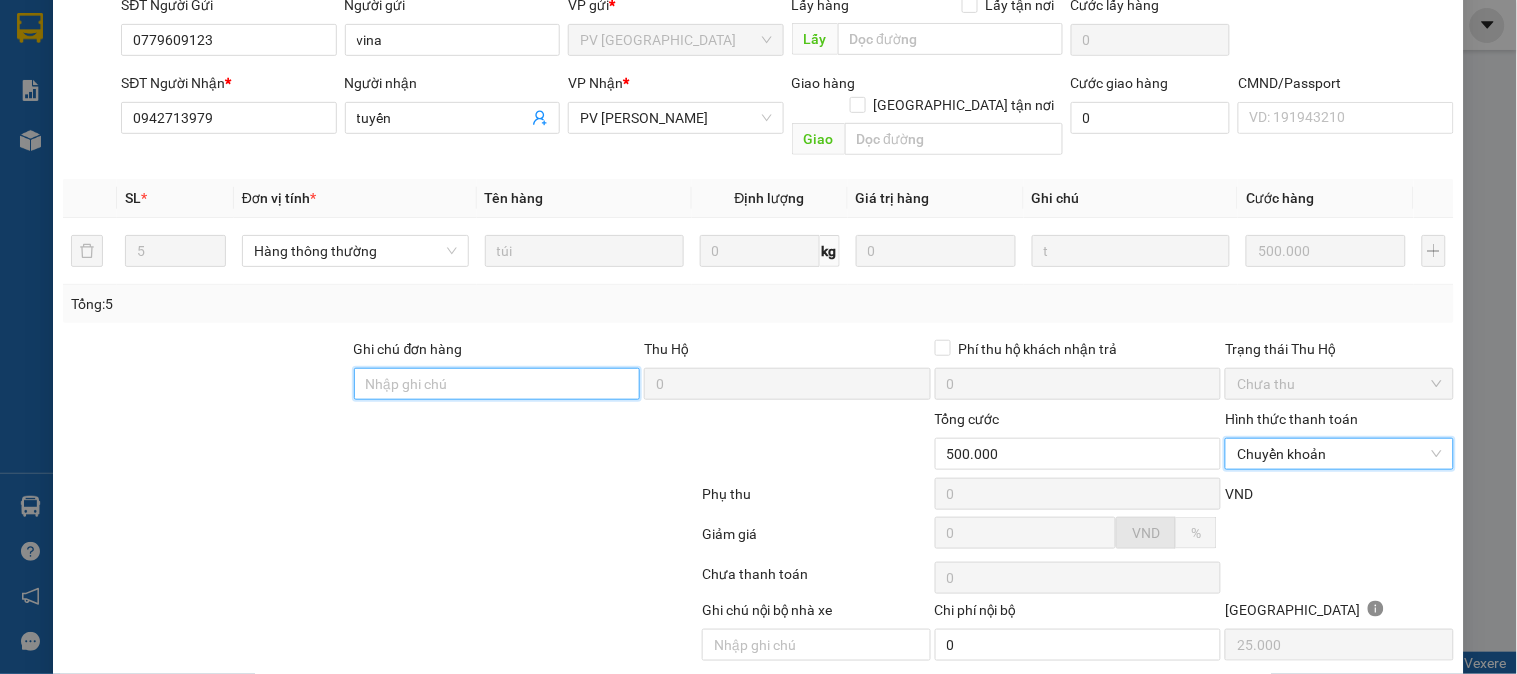 click on "Ghi chú đơn hàng" at bounding box center (497, 384) 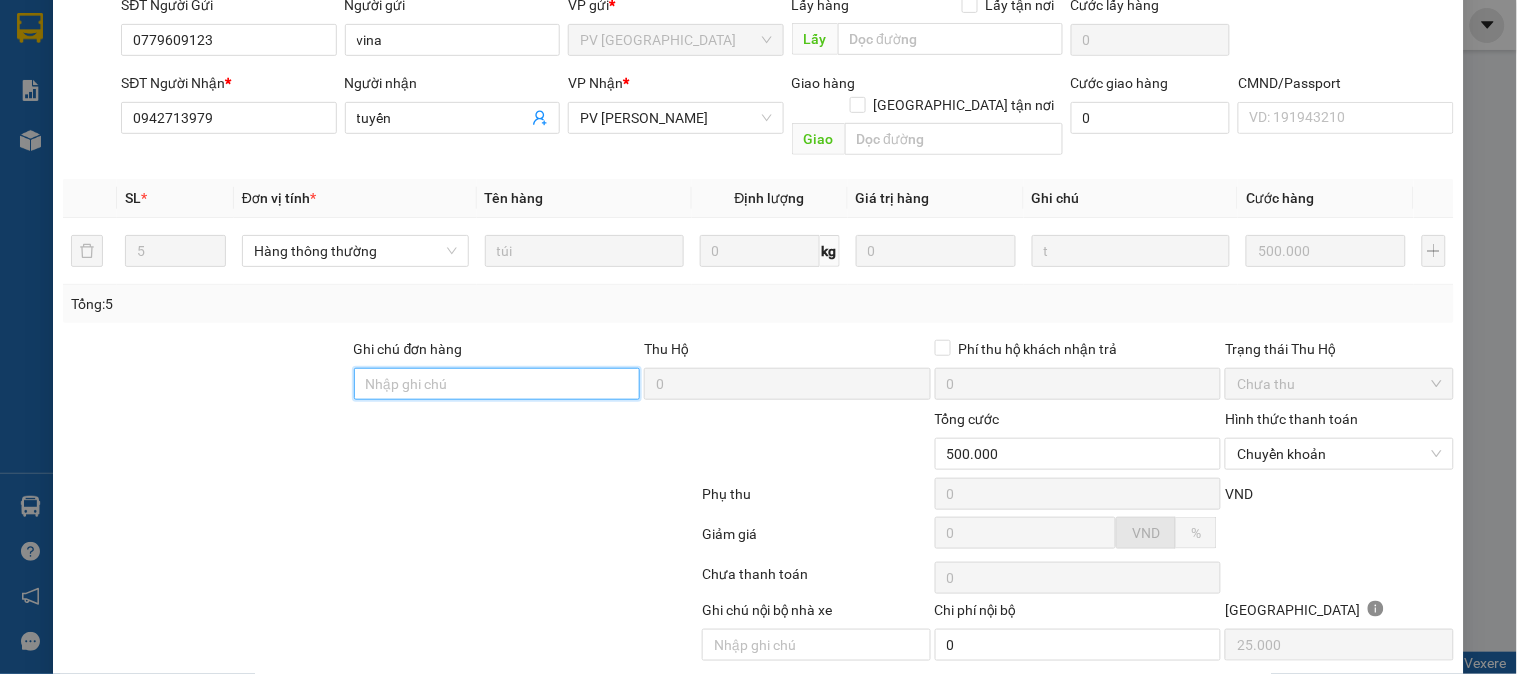 type on "E" 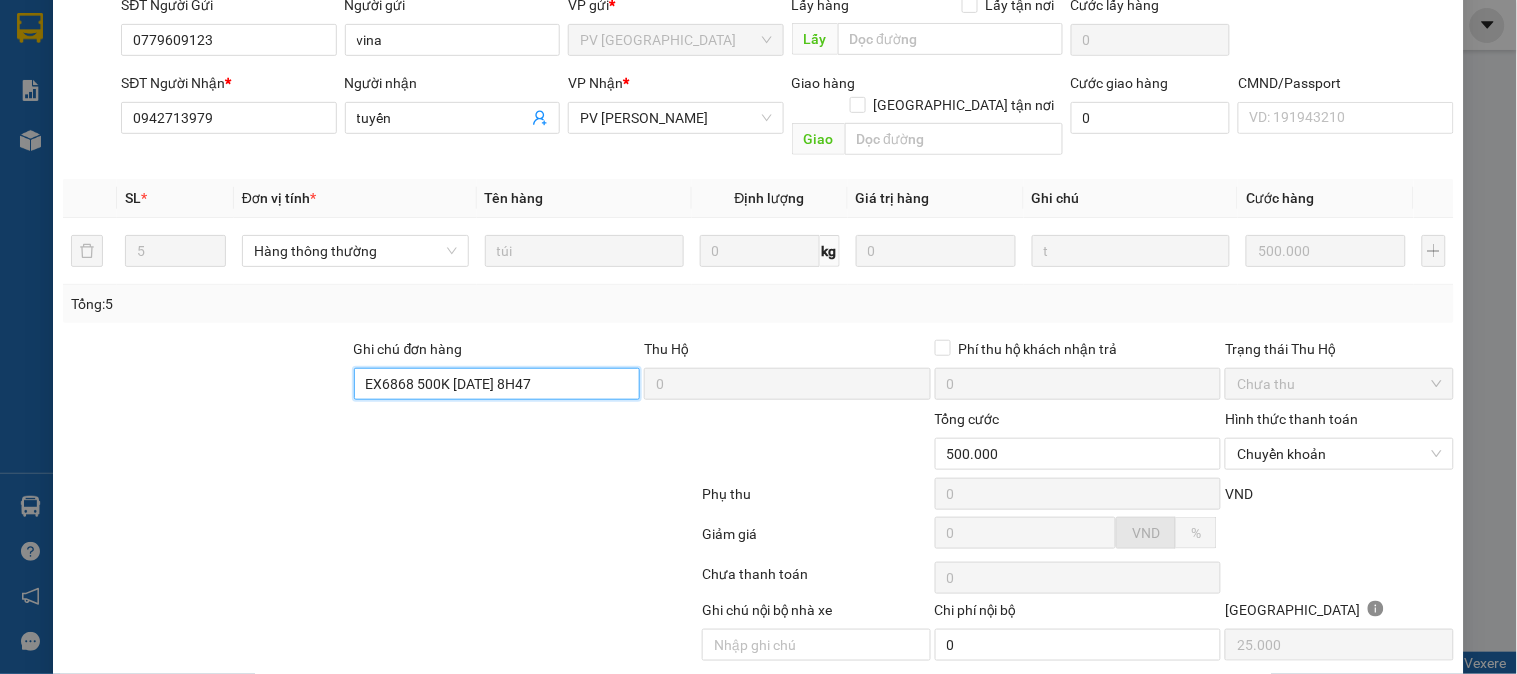 type on "EX6868 500K 10/7/25 8H47" 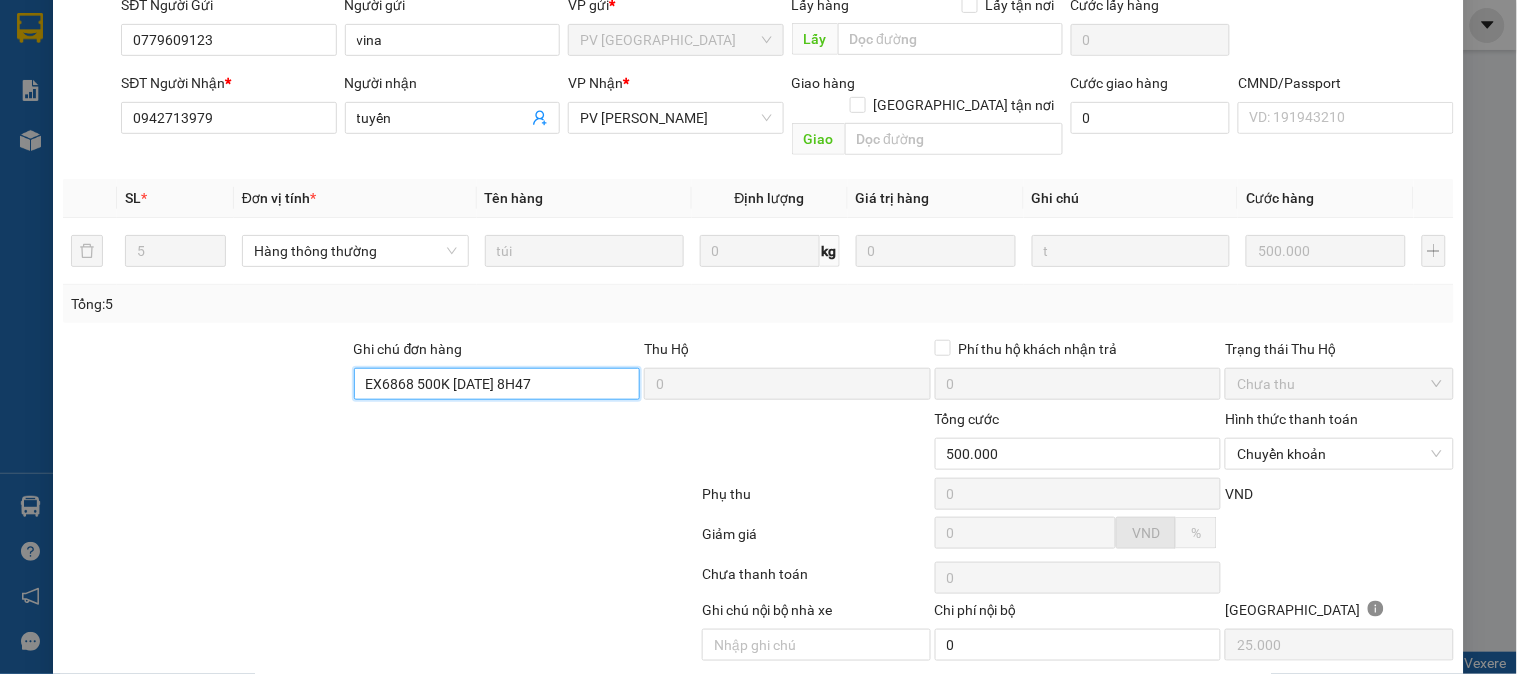 scroll, scrollTop: 273, scrollLeft: 0, axis: vertical 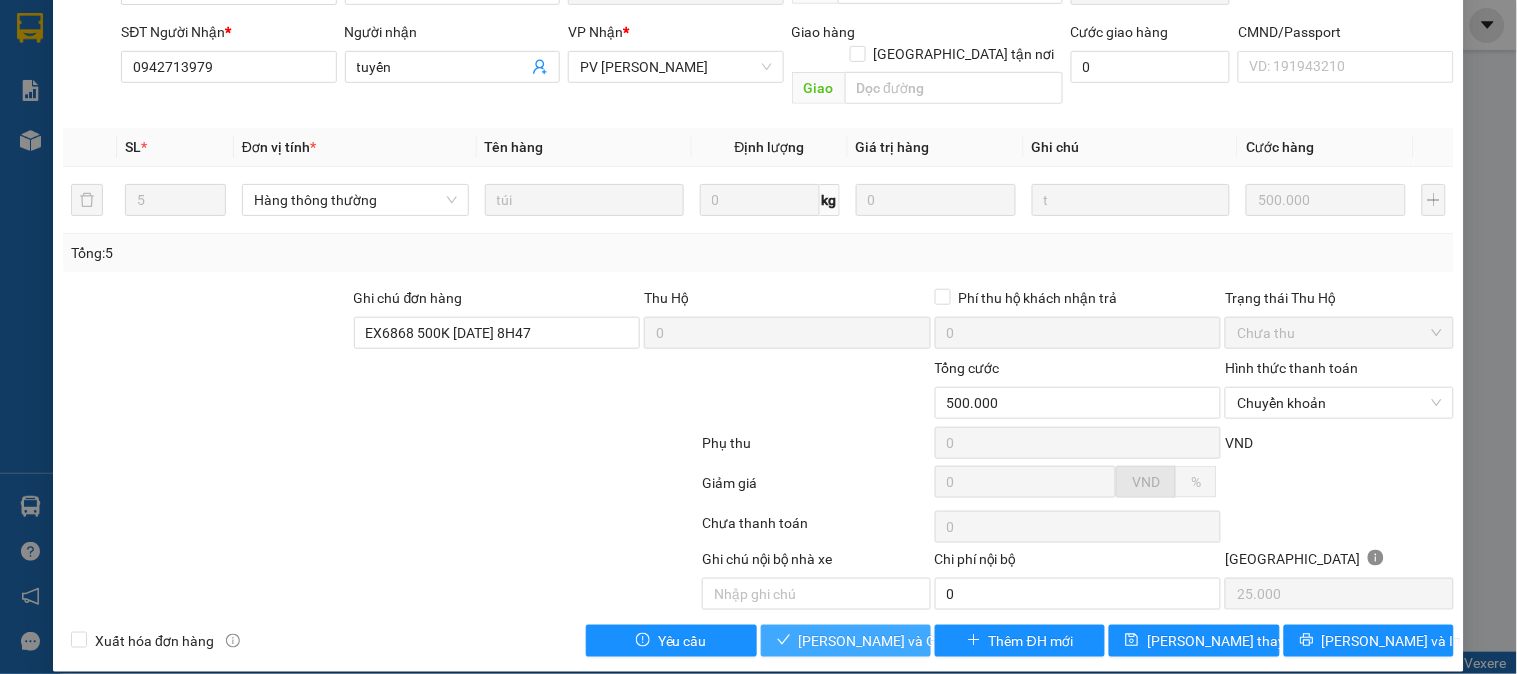 click on "[PERSON_NAME] và [PERSON_NAME] hàng" at bounding box center [895, 641] 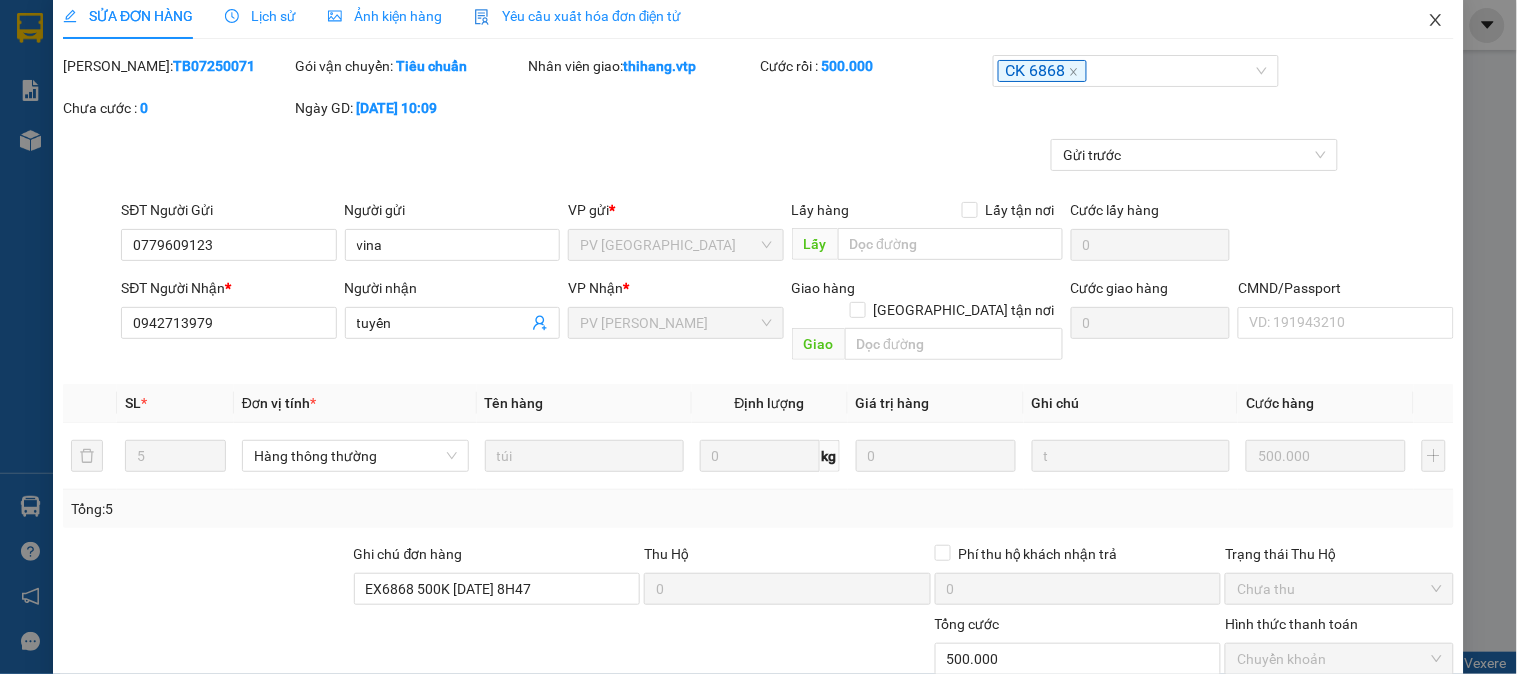 scroll, scrollTop: 0, scrollLeft: 0, axis: both 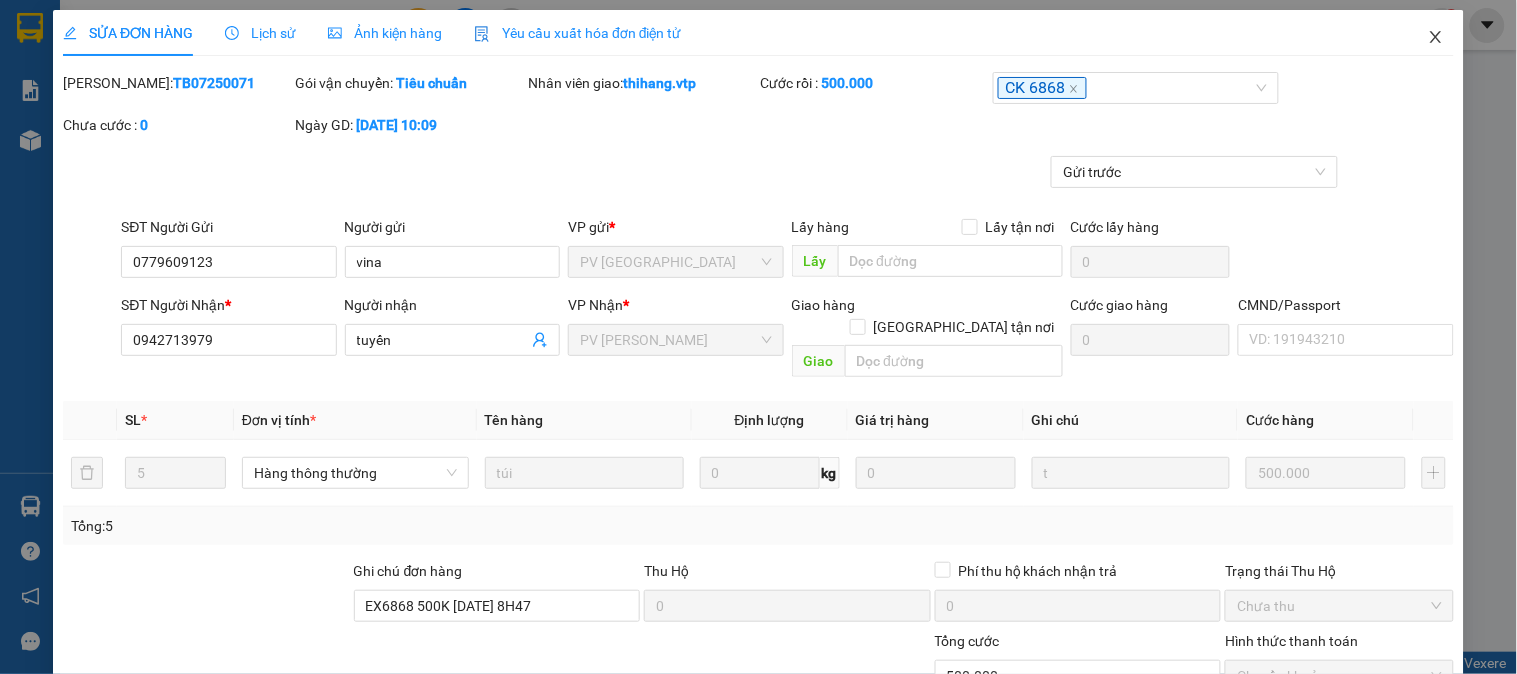 click 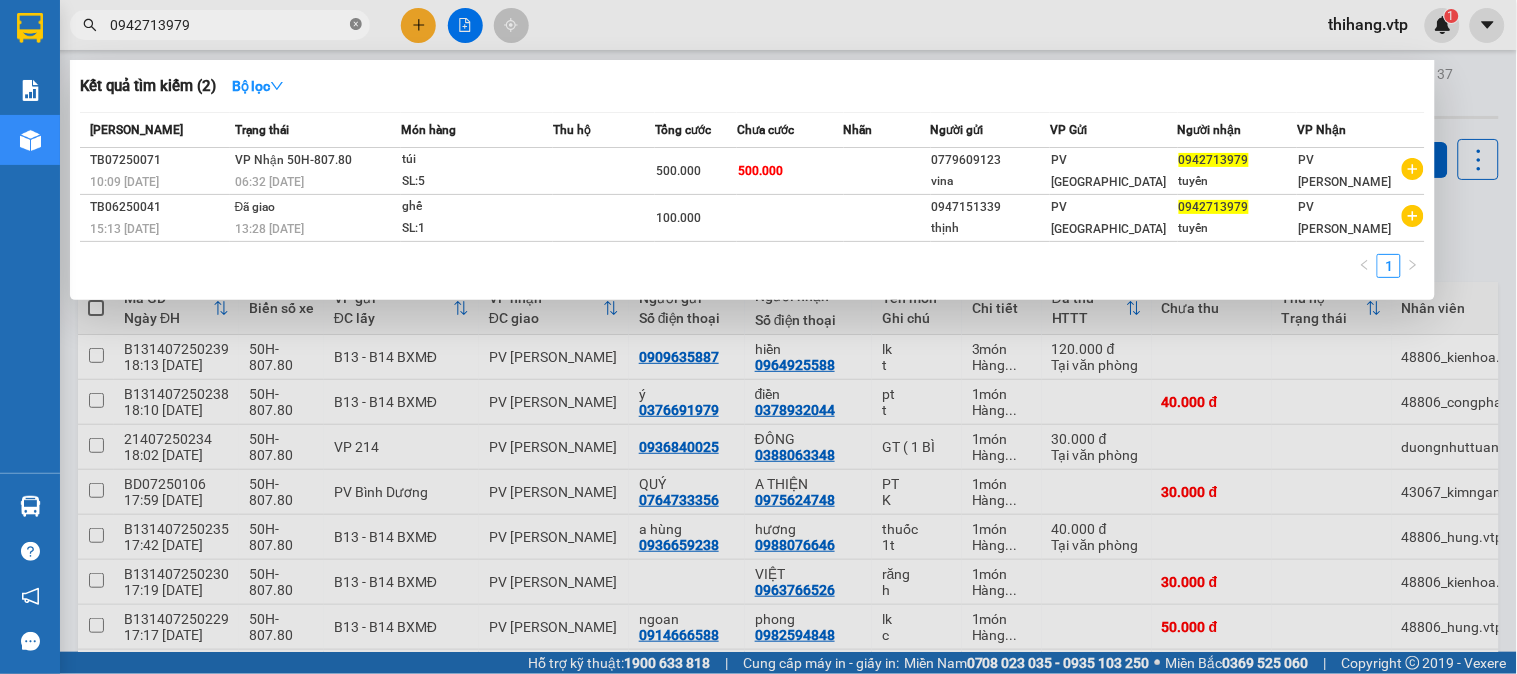 click 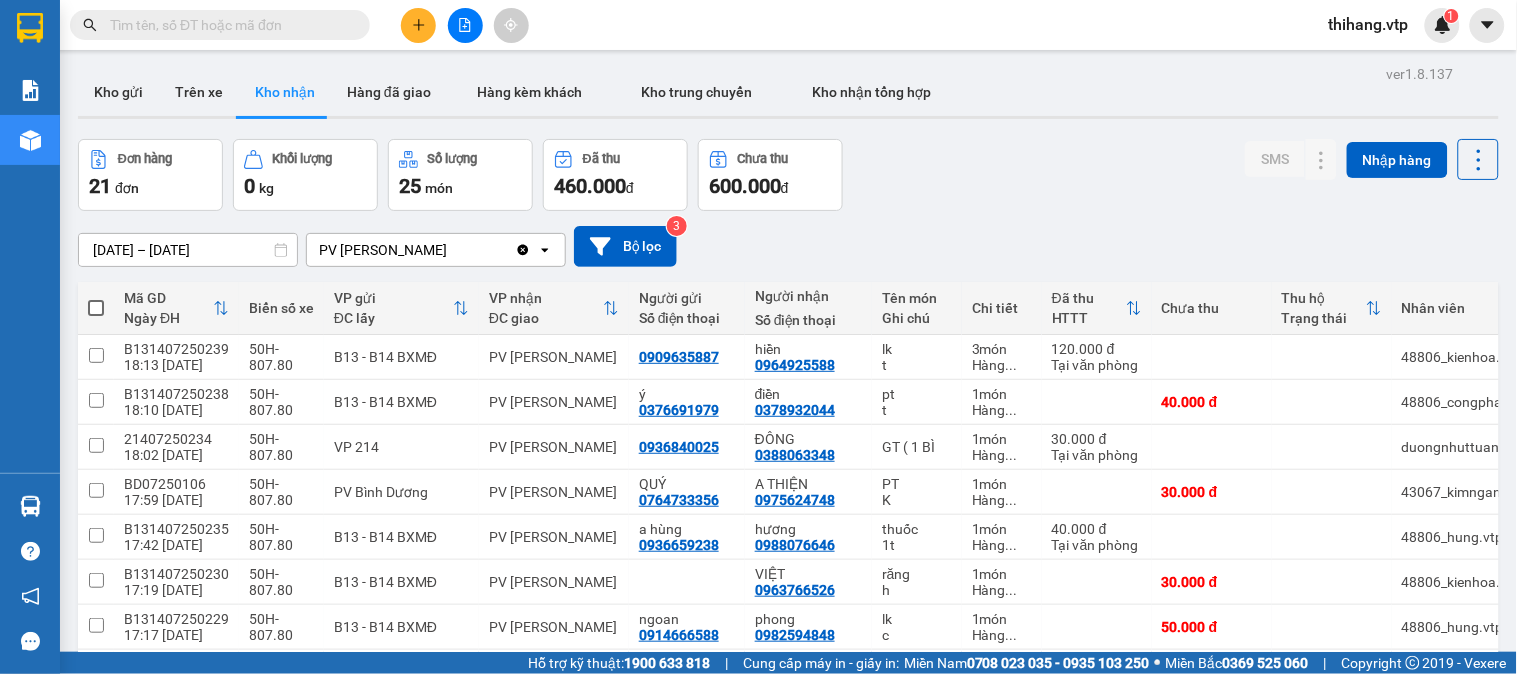 click on "Đơn hàng 21 đơn Khối lượng 0 kg Số lượng 25 món Đã thu 460.000  đ Chưa thu 600.000  đ SMS Nhập hàng" at bounding box center (788, 175) 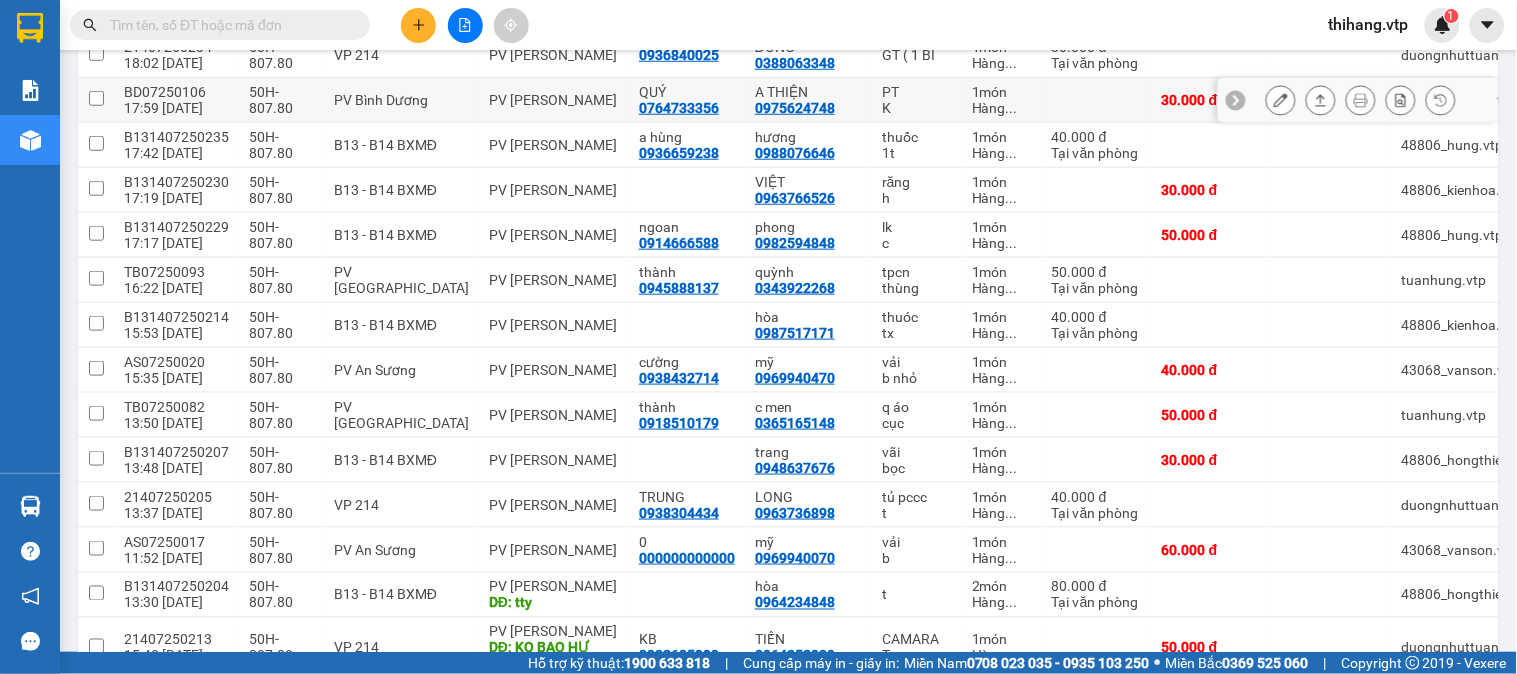 scroll, scrollTop: 444, scrollLeft: 0, axis: vertical 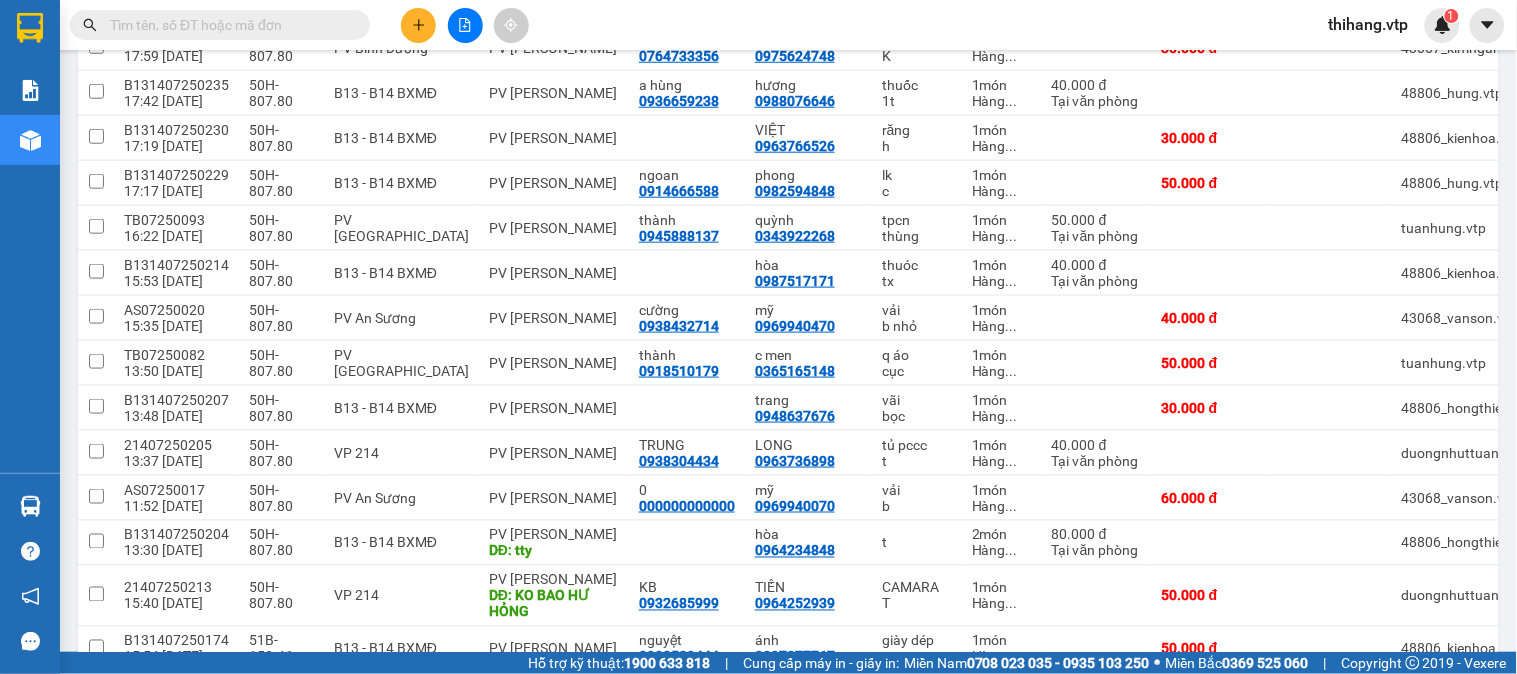 click at bounding box center [228, 25] 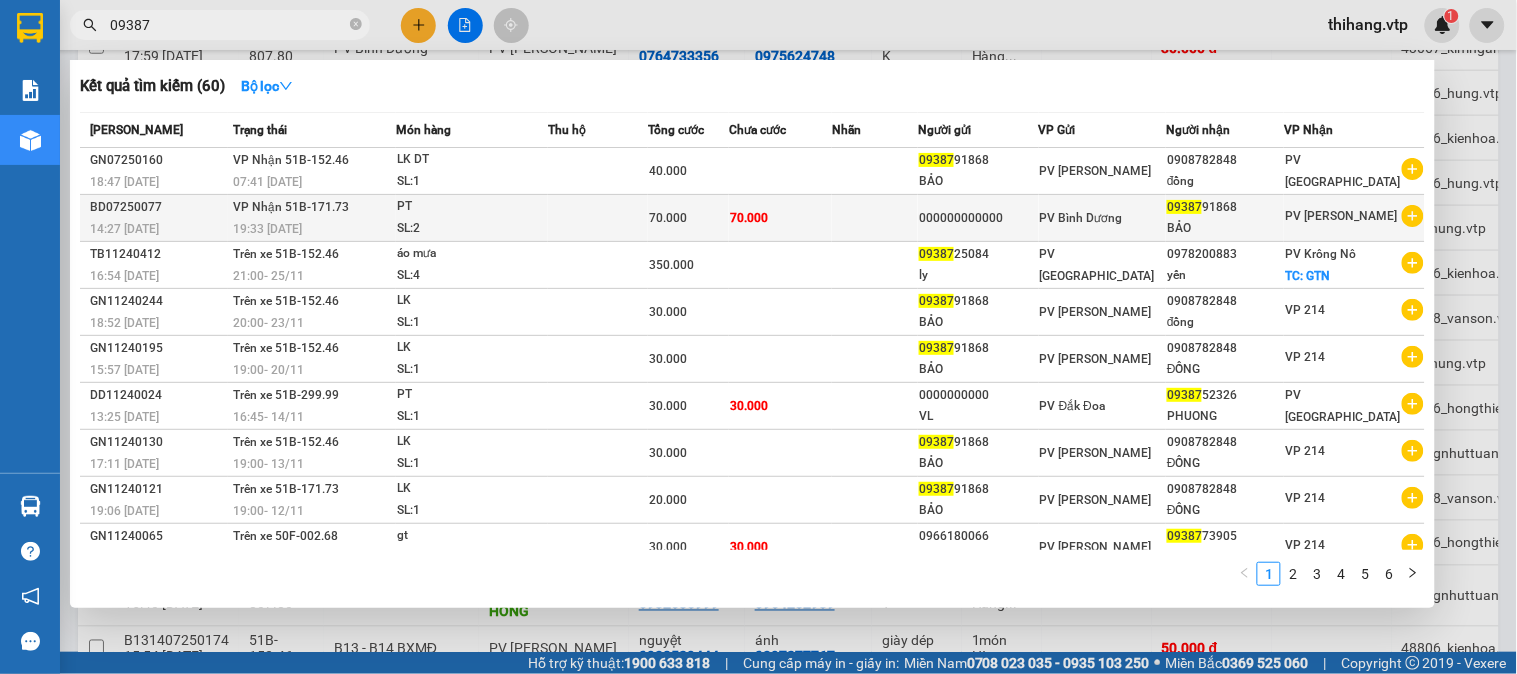 type on "09387" 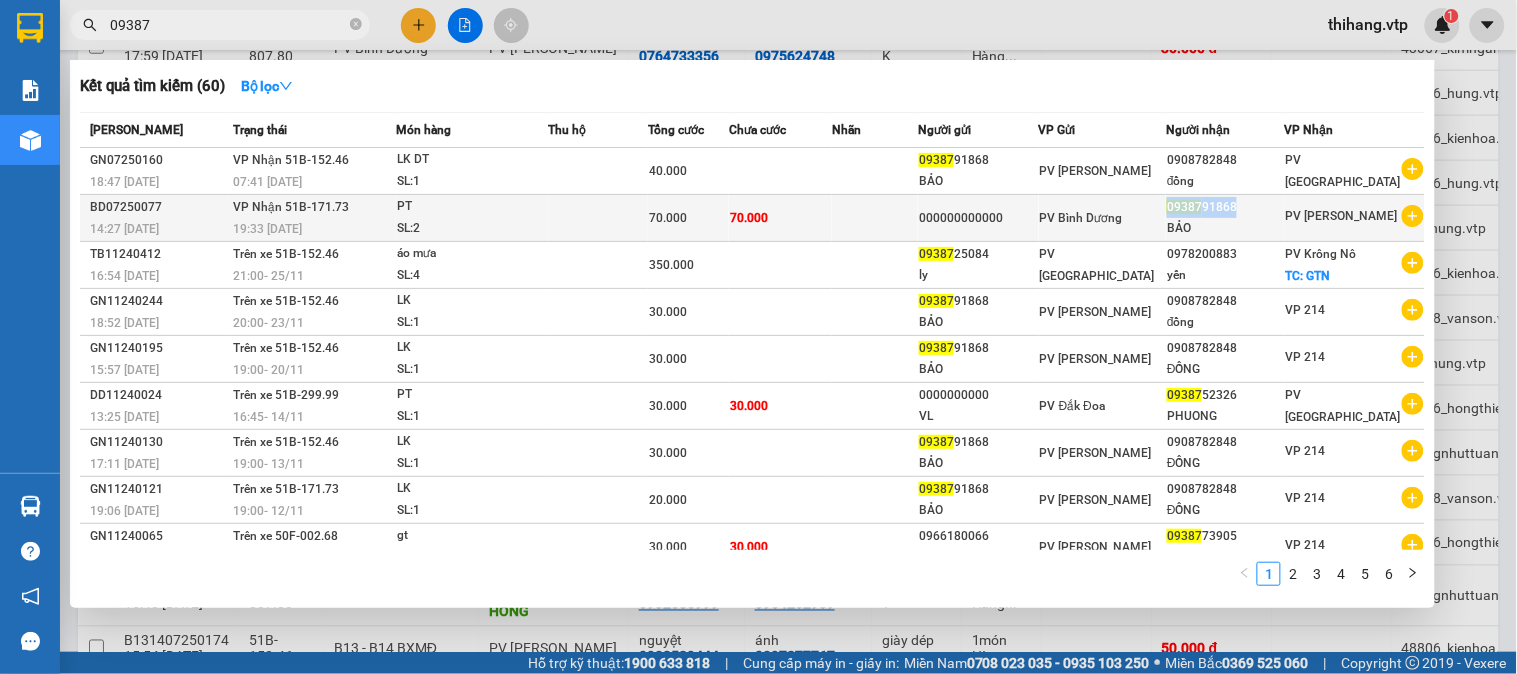 drag, startPoint x: 1180, startPoint y: 207, endPoint x: 1245, endPoint y: 206, distance: 65.00769 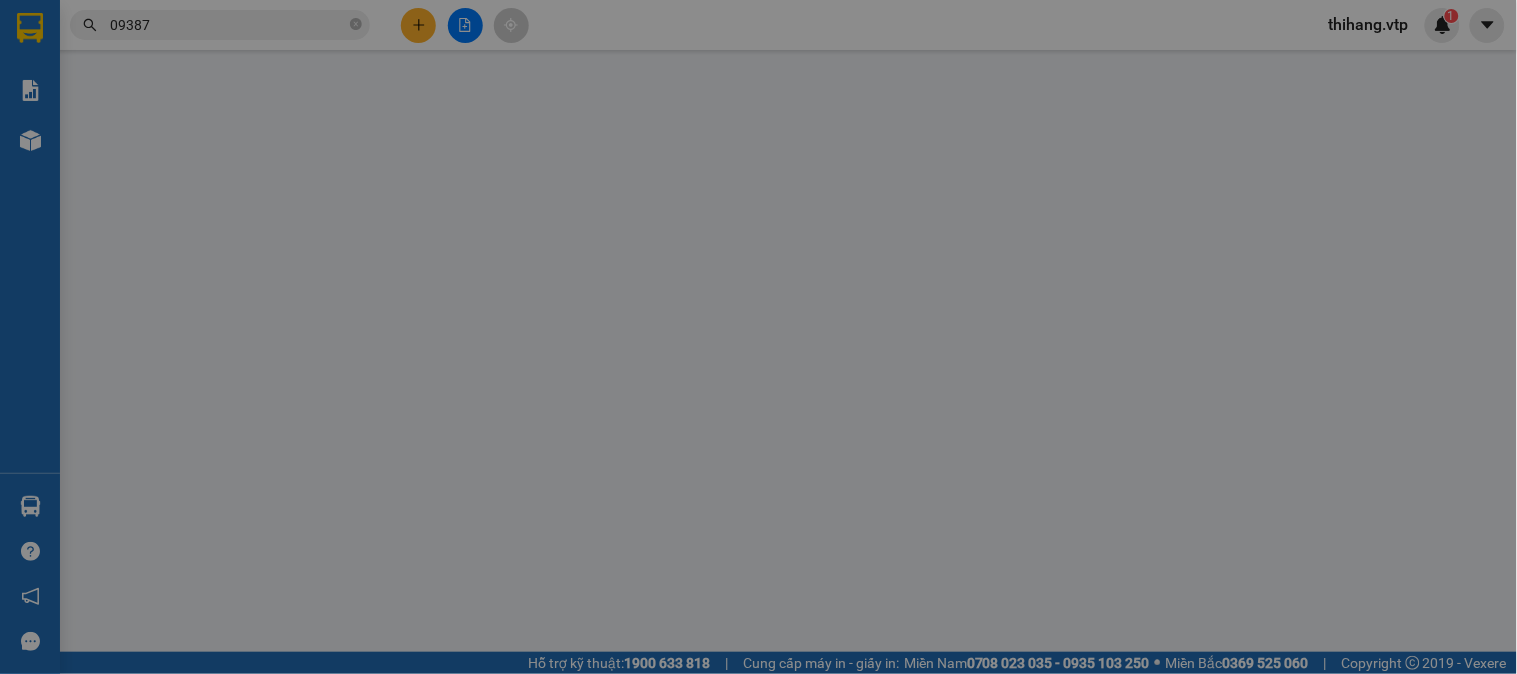 scroll, scrollTop: 0, scrollLeft: 0, axis: both 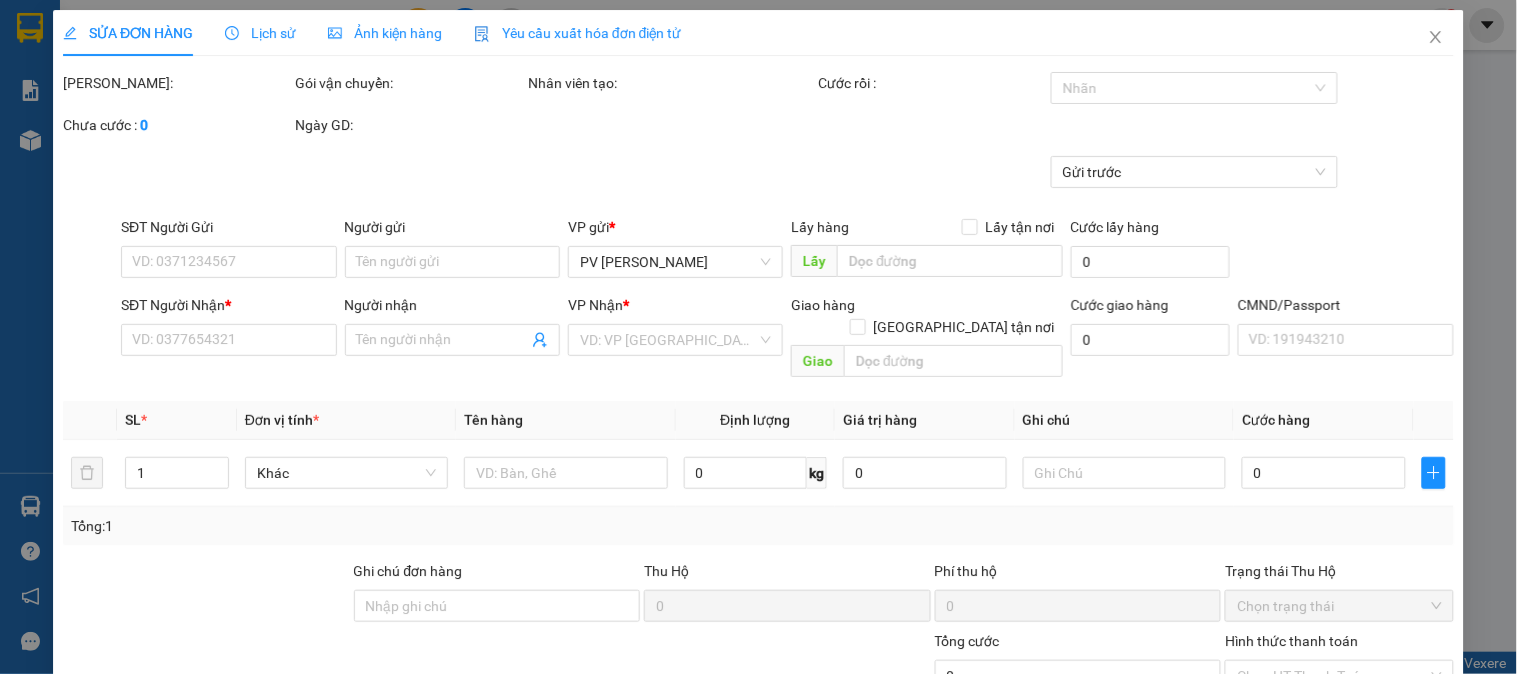 type on "000000000000" 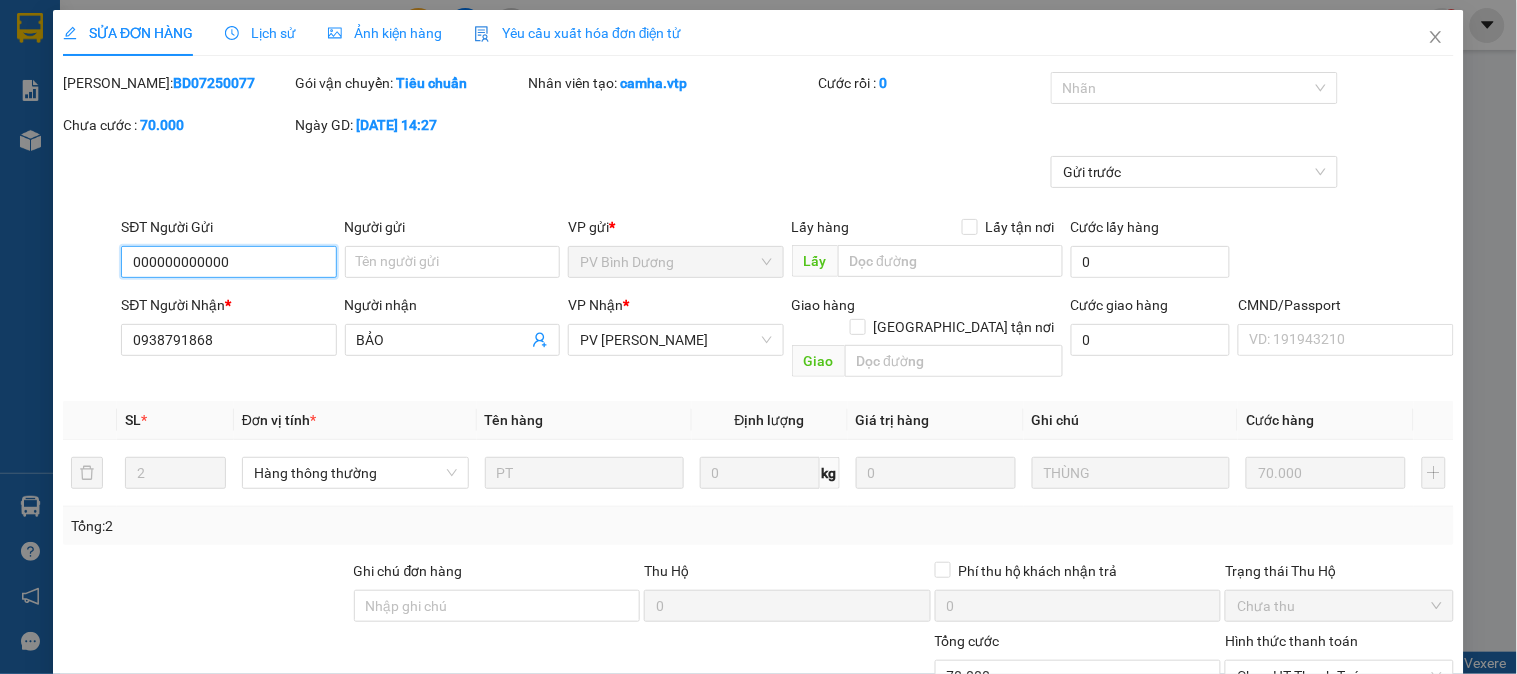 type on "3.500" 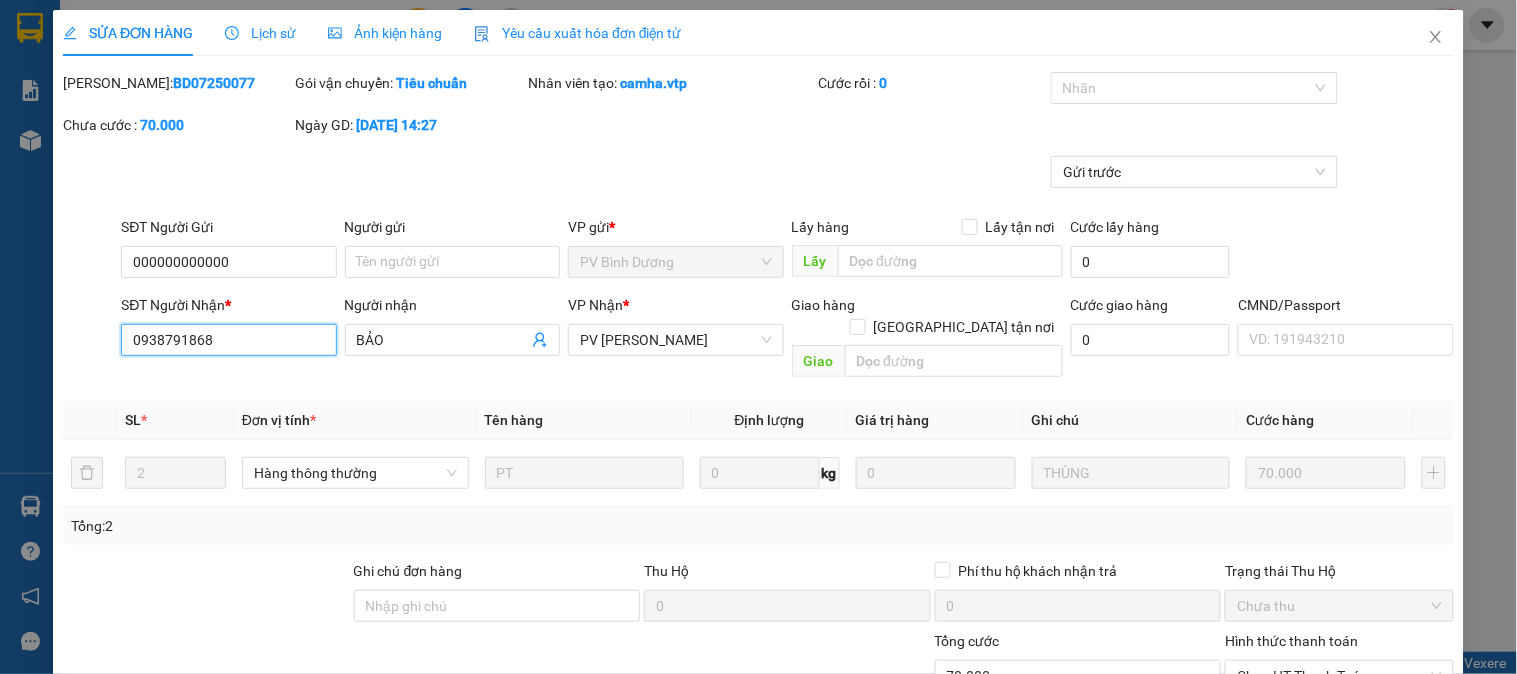 drag, startPoint x: 1245, startPoint y: 206, endPoint x: 238, endPoint y: 337, distance: 1015.4851 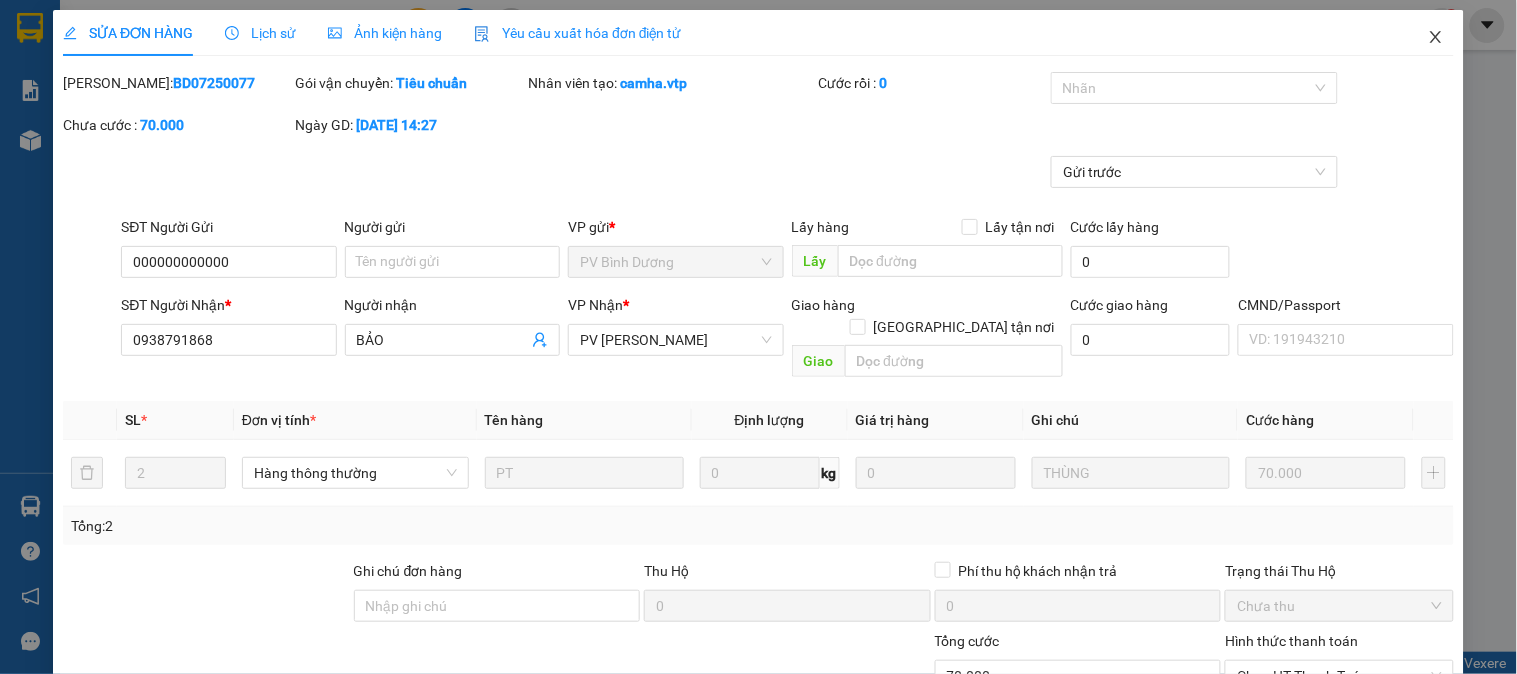 click 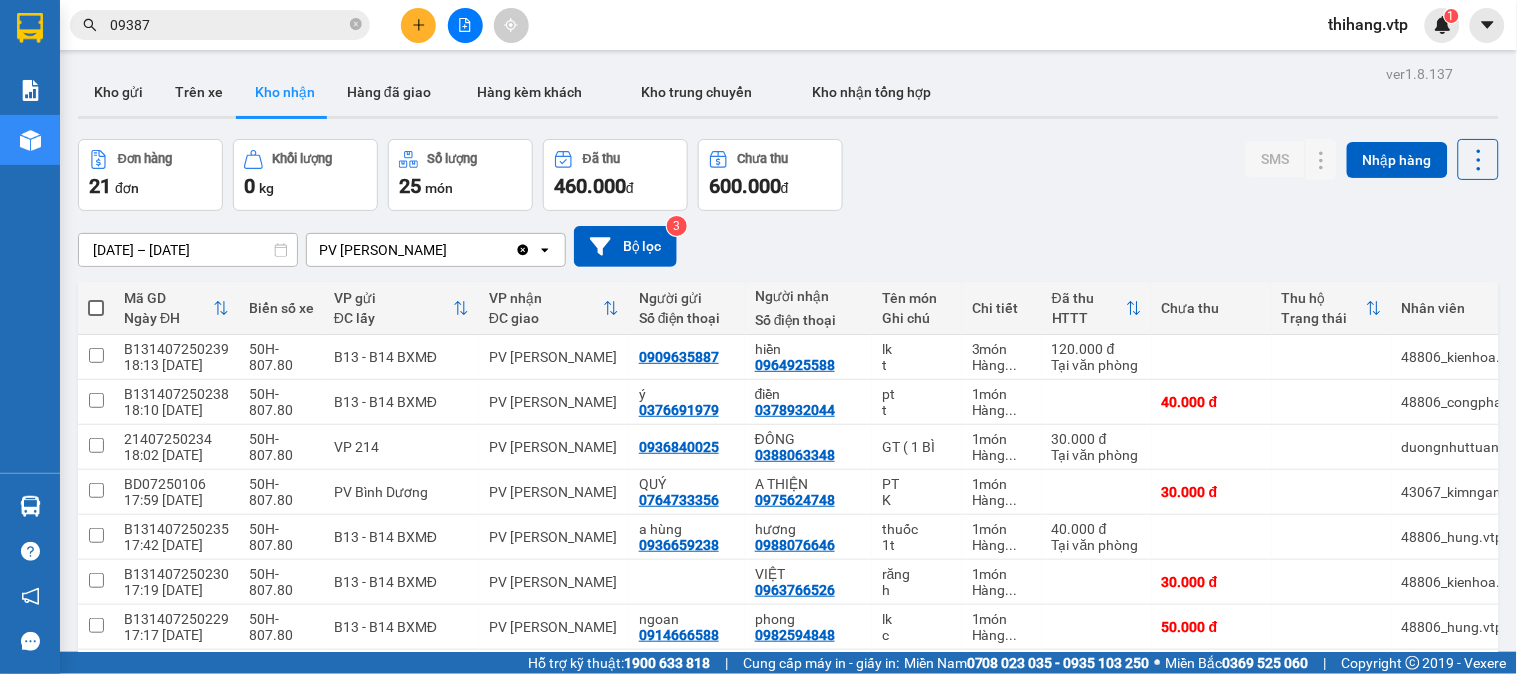 click on "Kho gửi Trên xe Kho nhận Hàng đã giao Hàng kèm khách Kho trung chuyển Kho nhận tổng hợp" at bounding box center [788, 94] 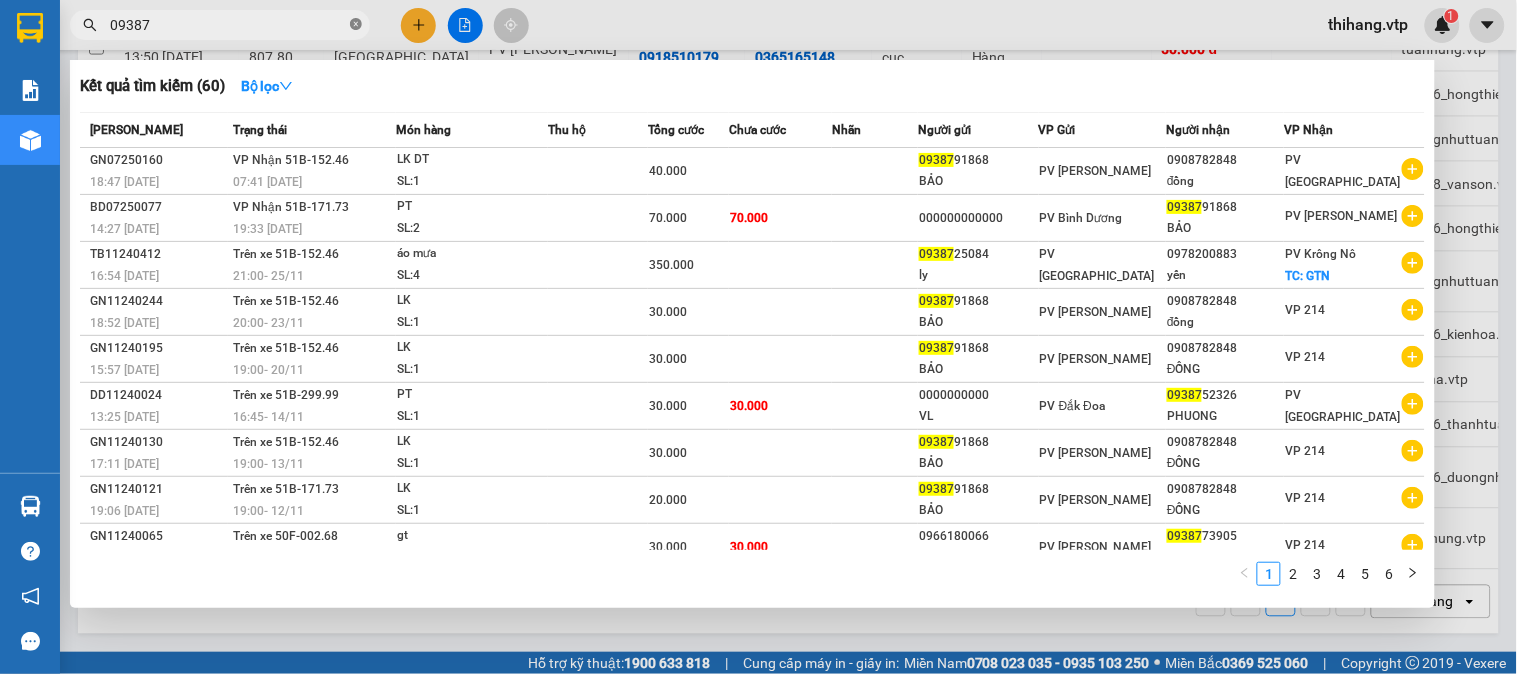 click 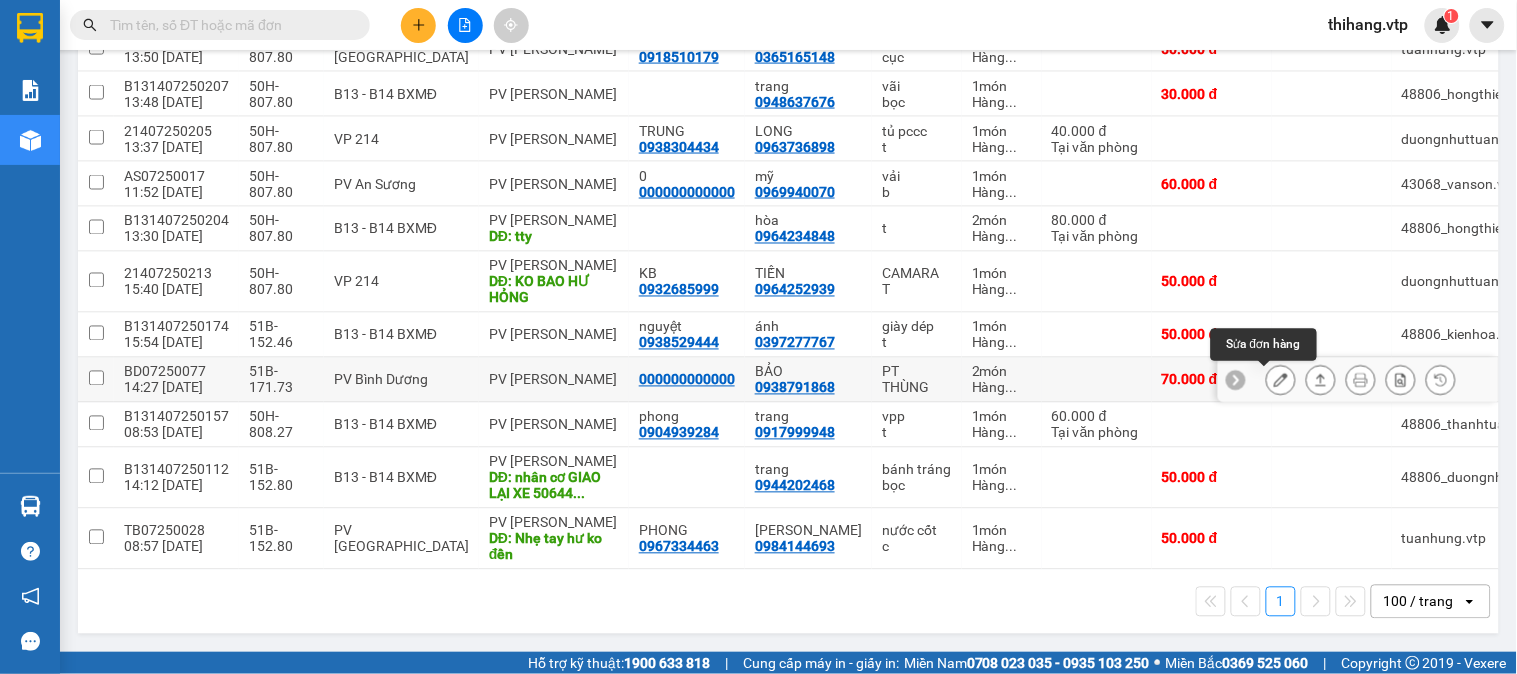 click 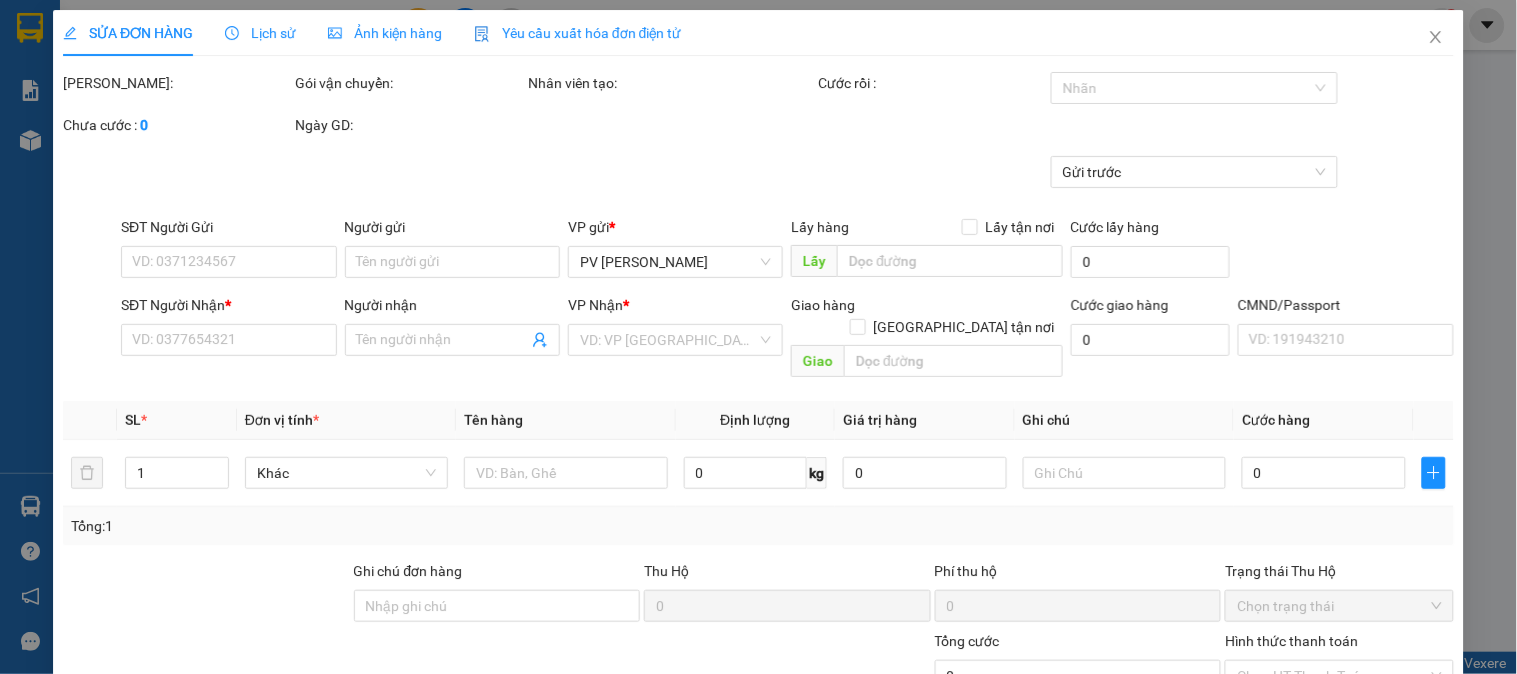 type on "000000000000" 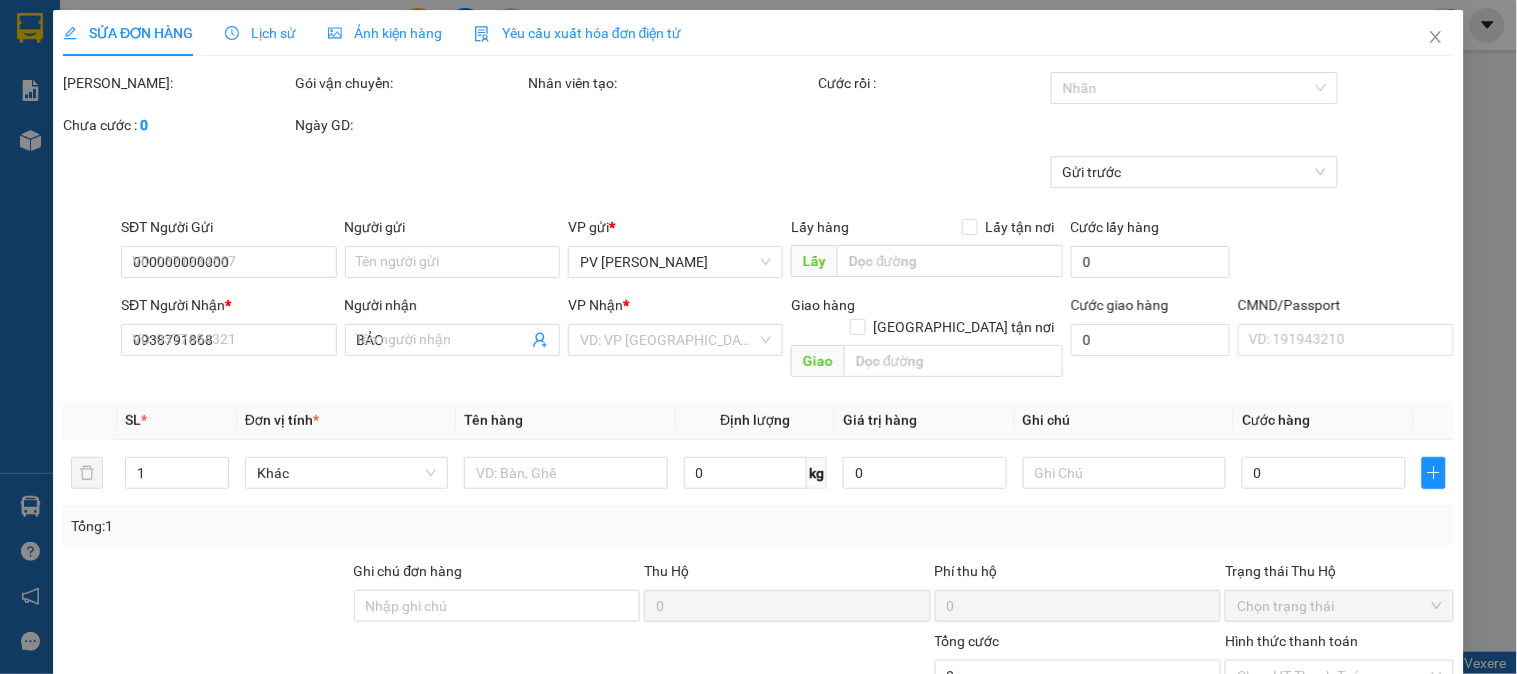 type on "70.000" 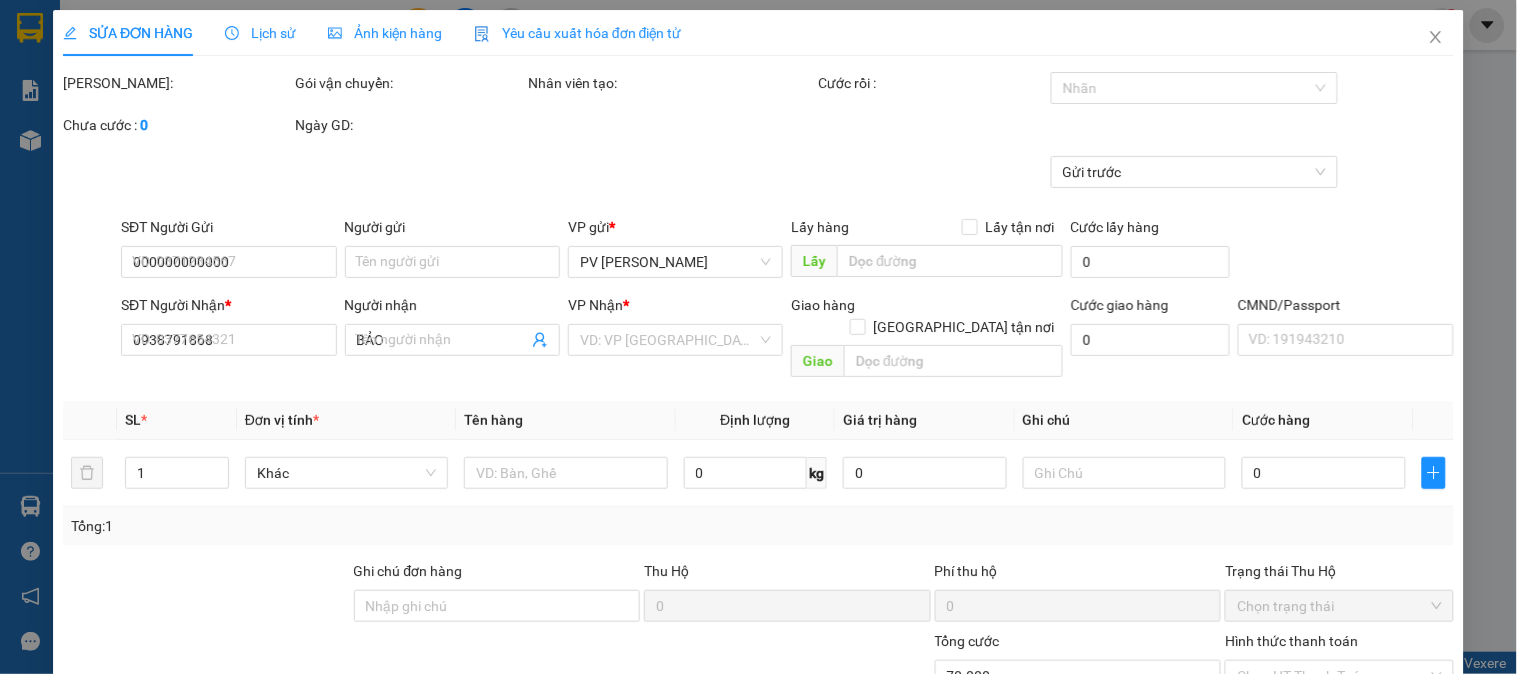 scroll, scrollTop: 0, scrollLeft: 0, axis: both 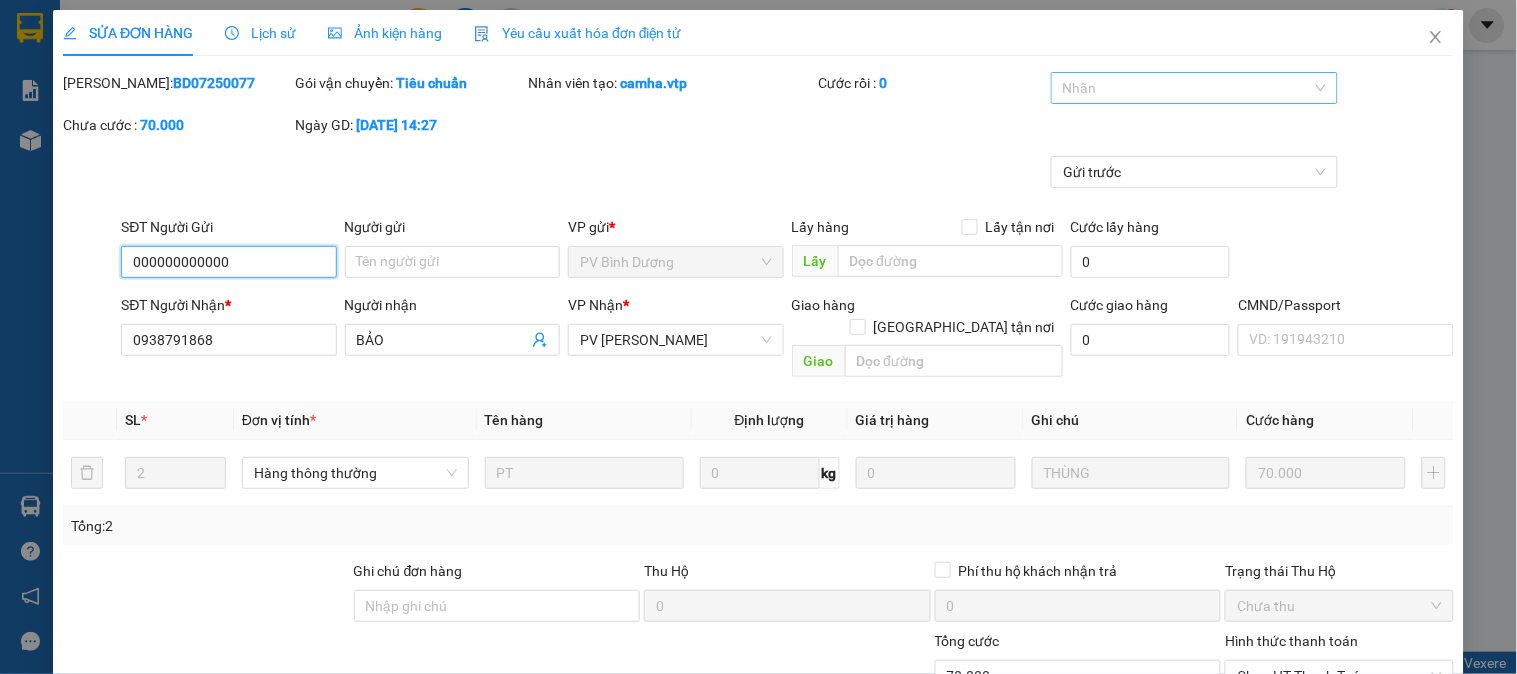 click at bounding box center [1184, 88] 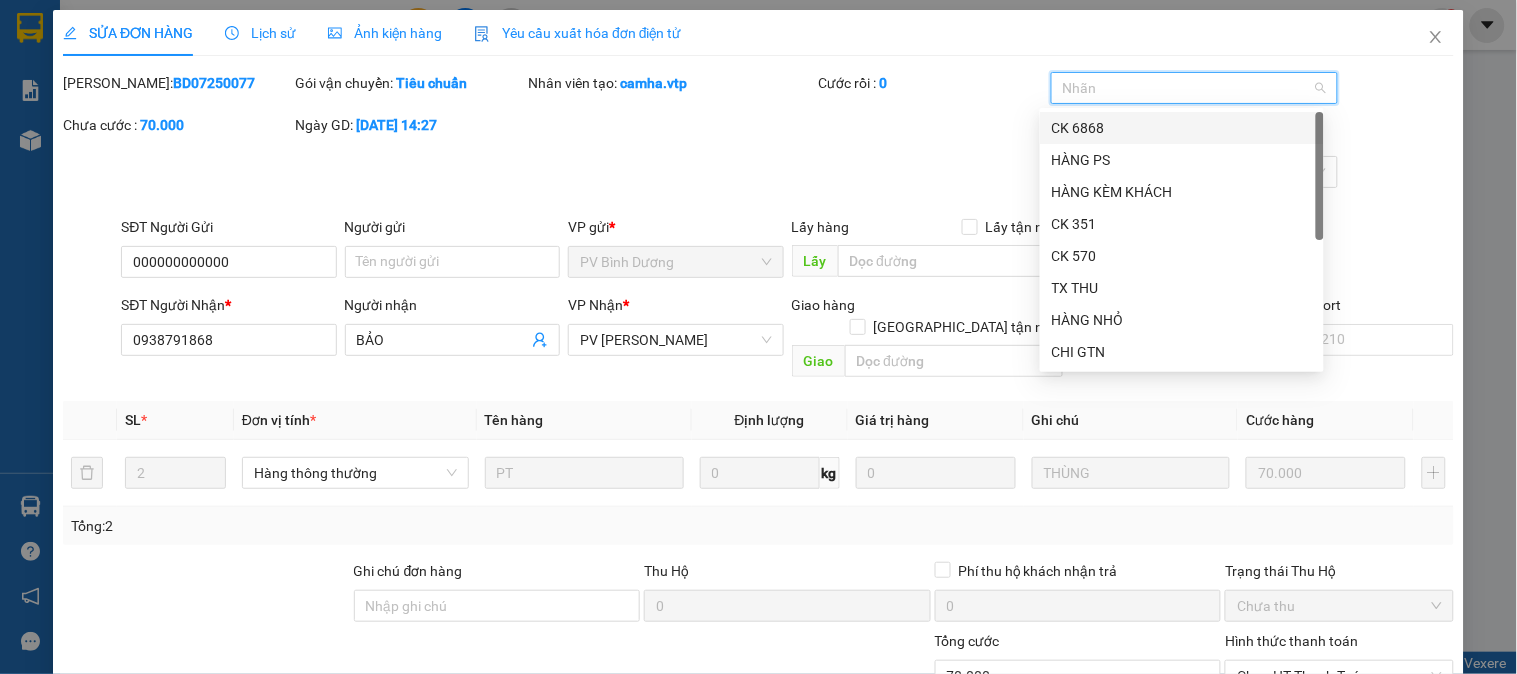 click on "CK 6868" at bounding box center [1182, 128] 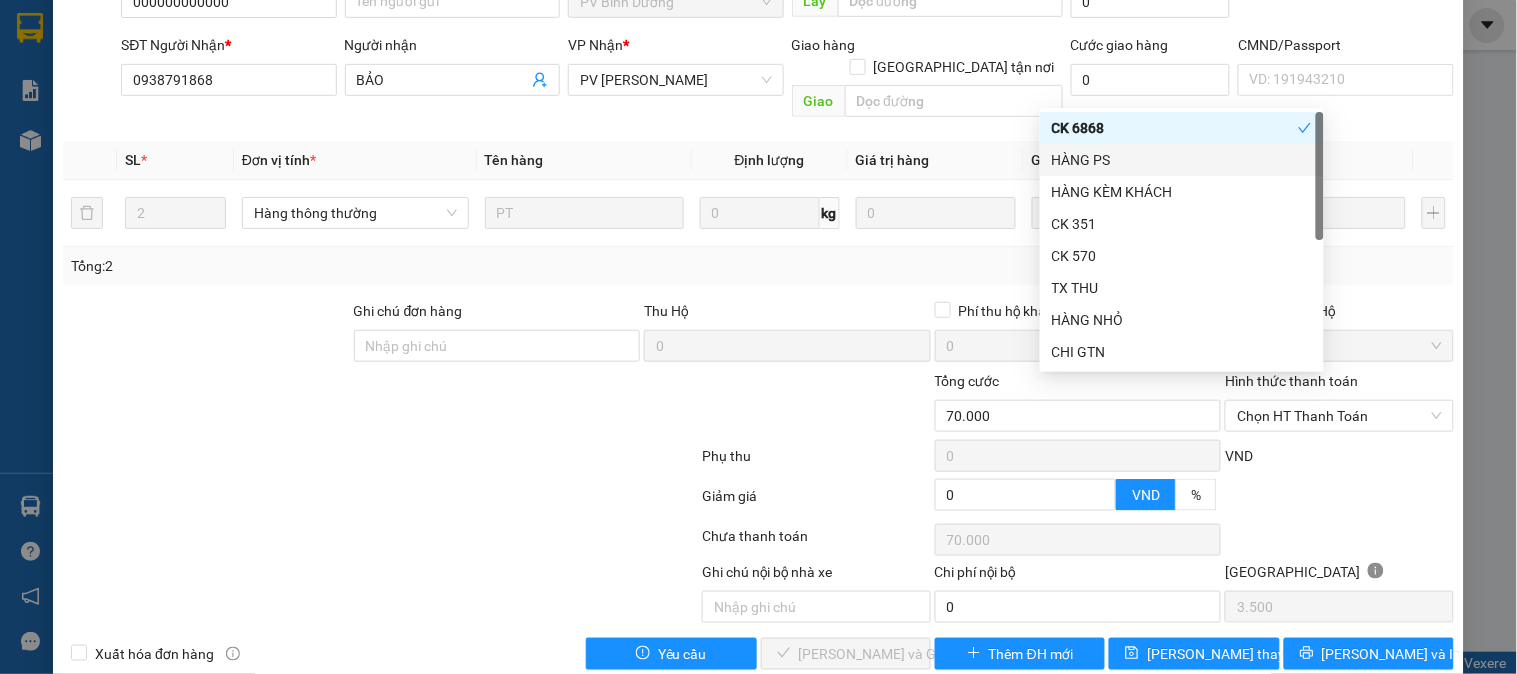 scroll, scrollTop: 273, scrollLeft: 0, axis: vertical 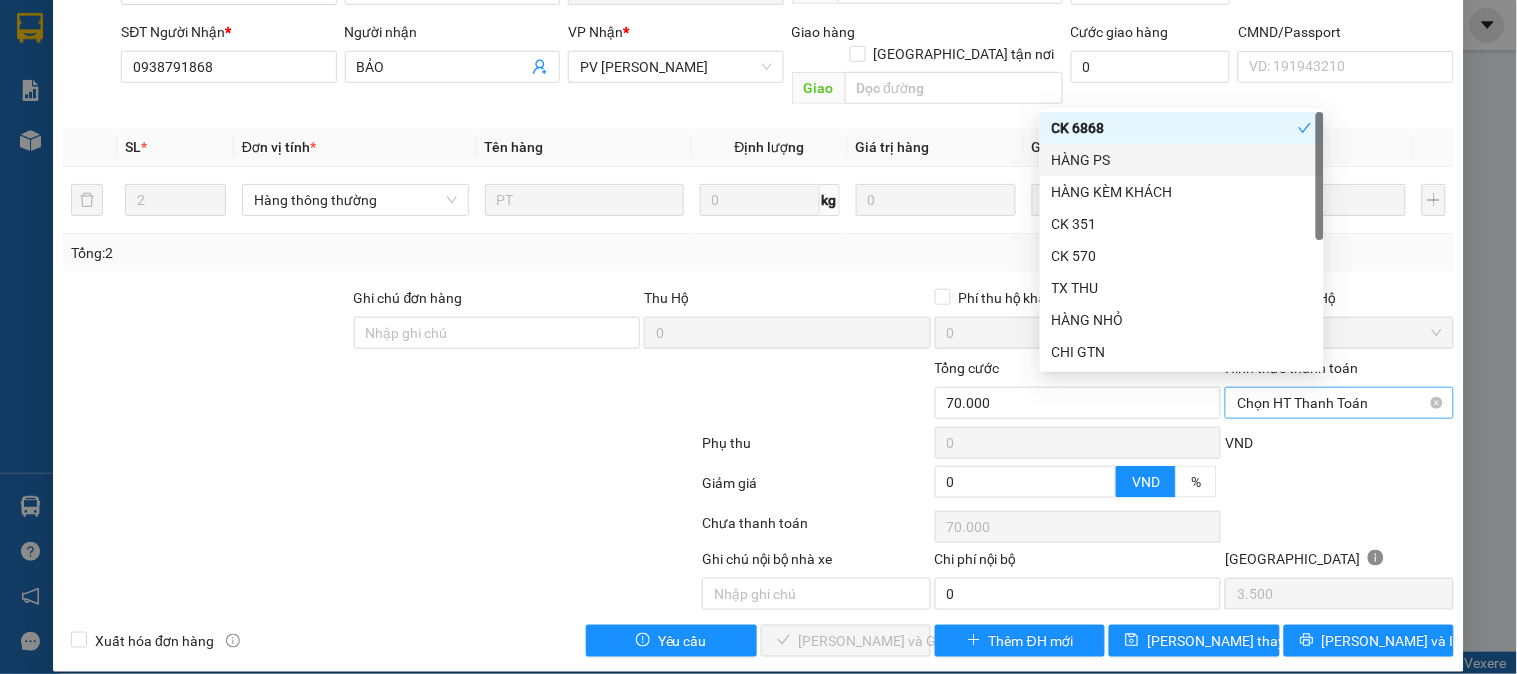 click on "Chọn HT Thanh Toán" at bounding box center (1339, 403) 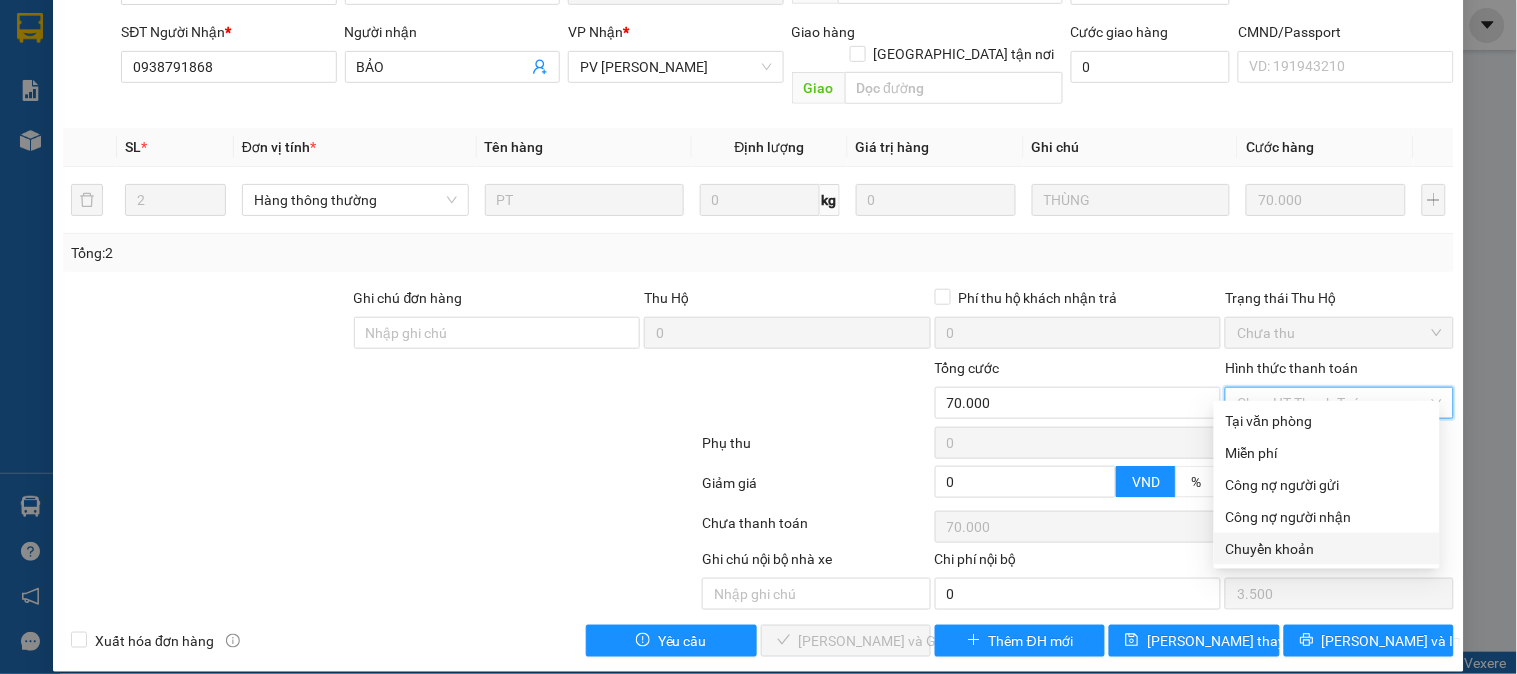 click on "Chuyển khoản" at bounding box center (1327, 549) 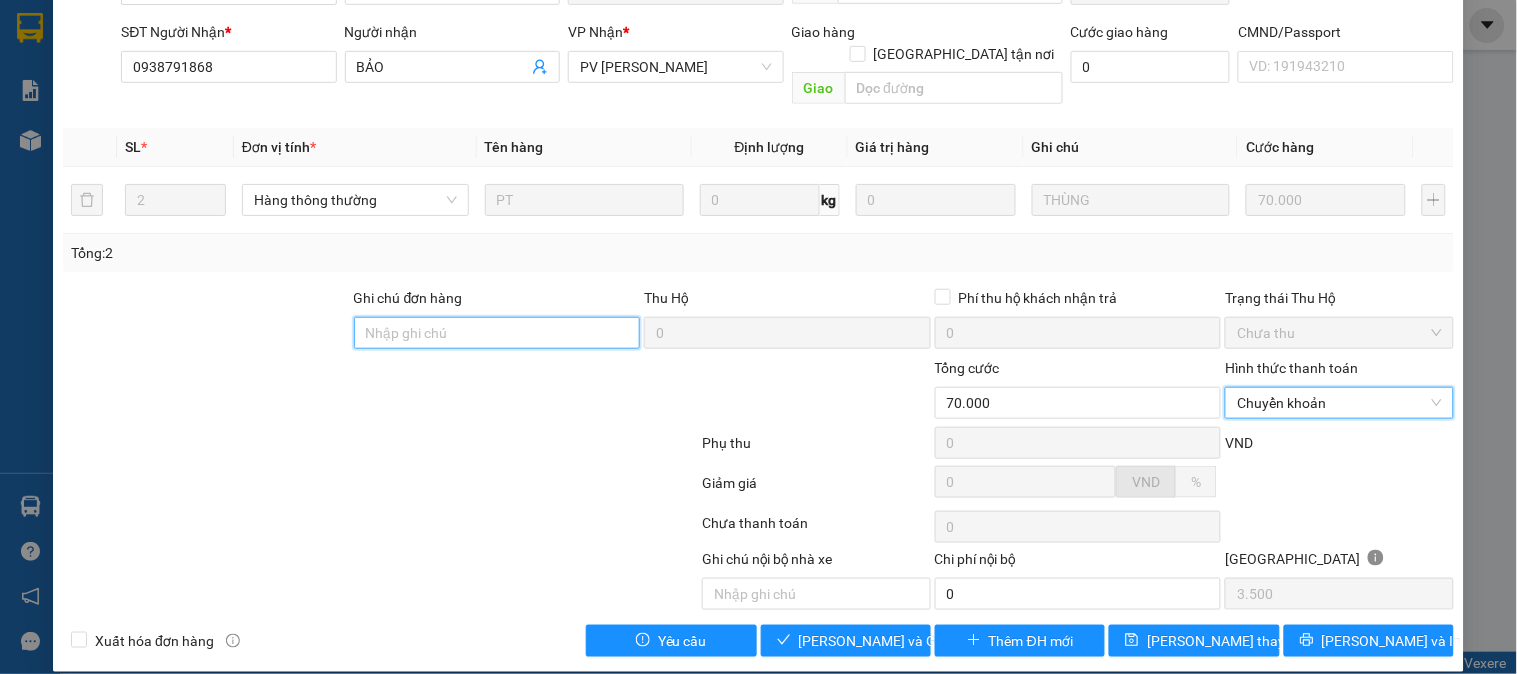 click on "Ghi chú đơn hàng" at bounding box center [497, 333] 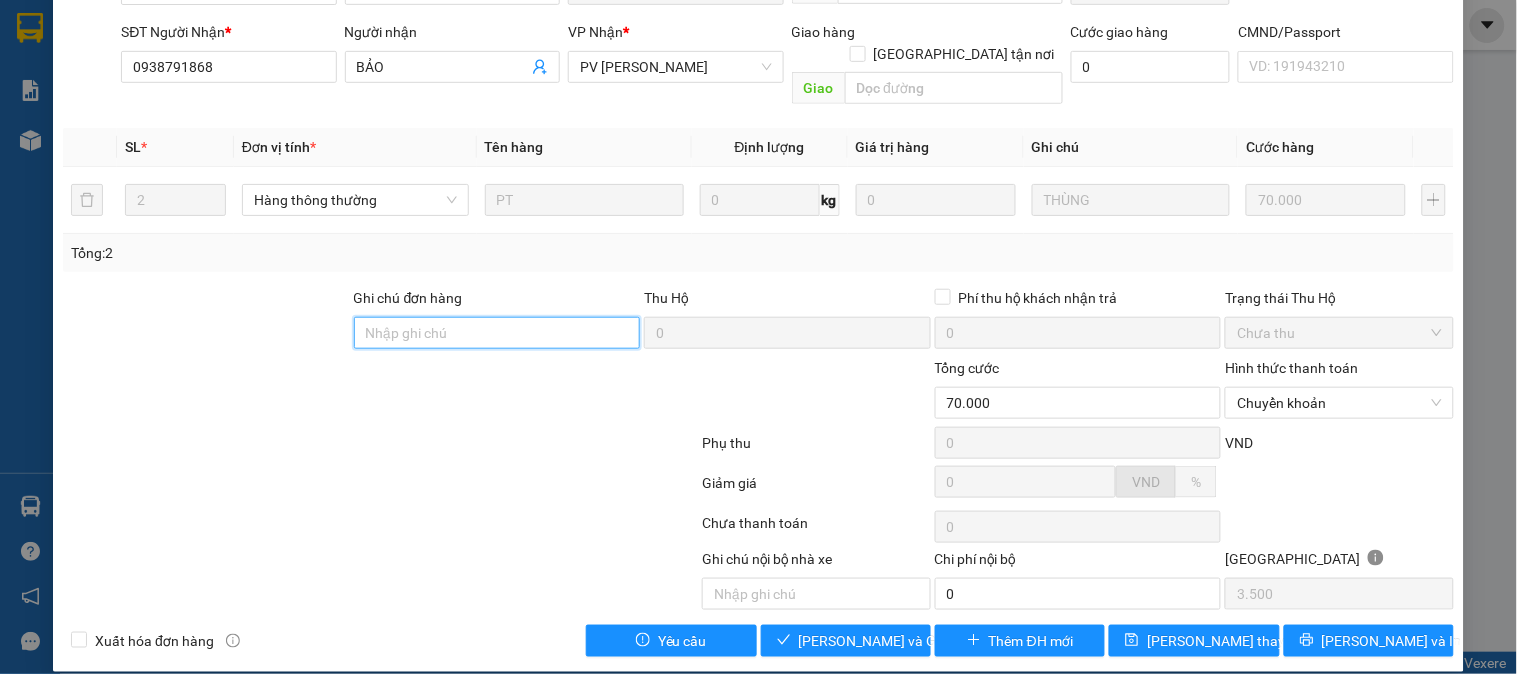 type on "E" 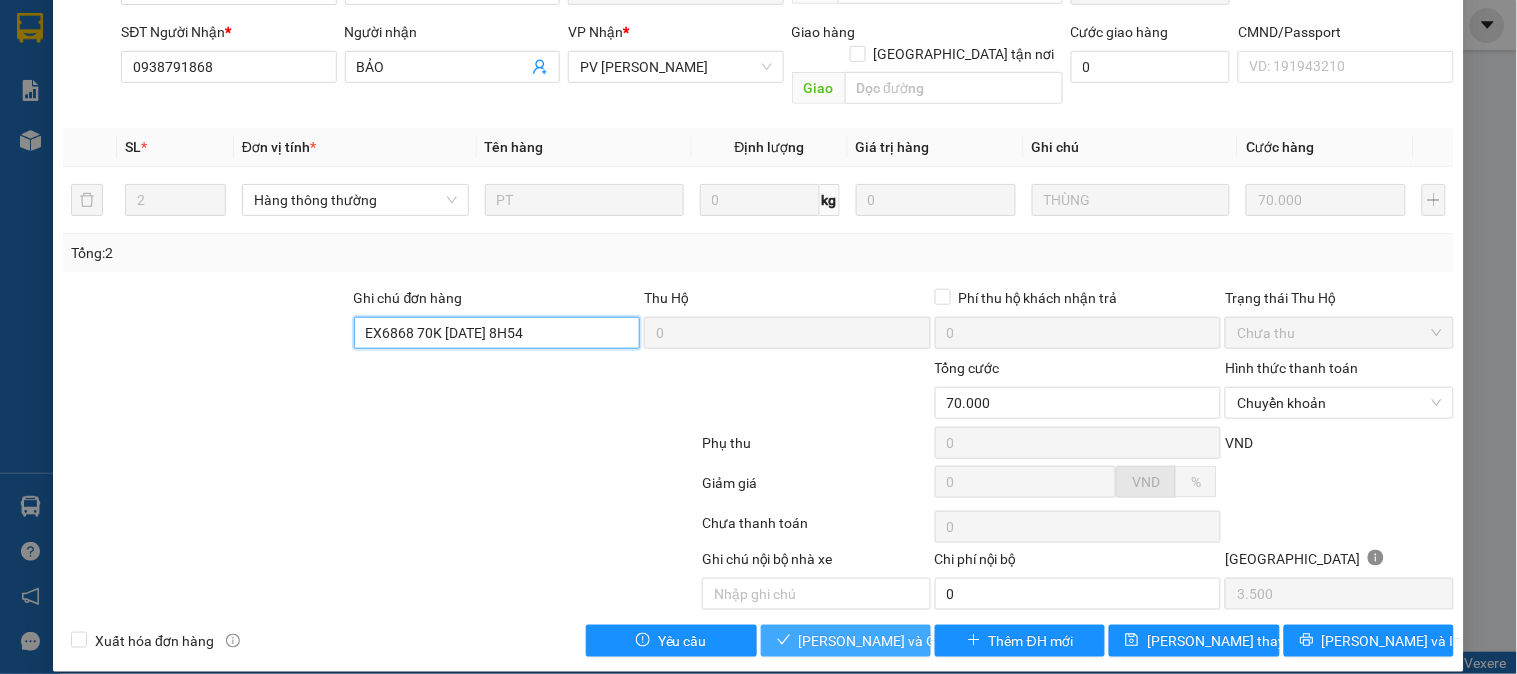 type on "EX6868 70K 10/7/25 8H54" 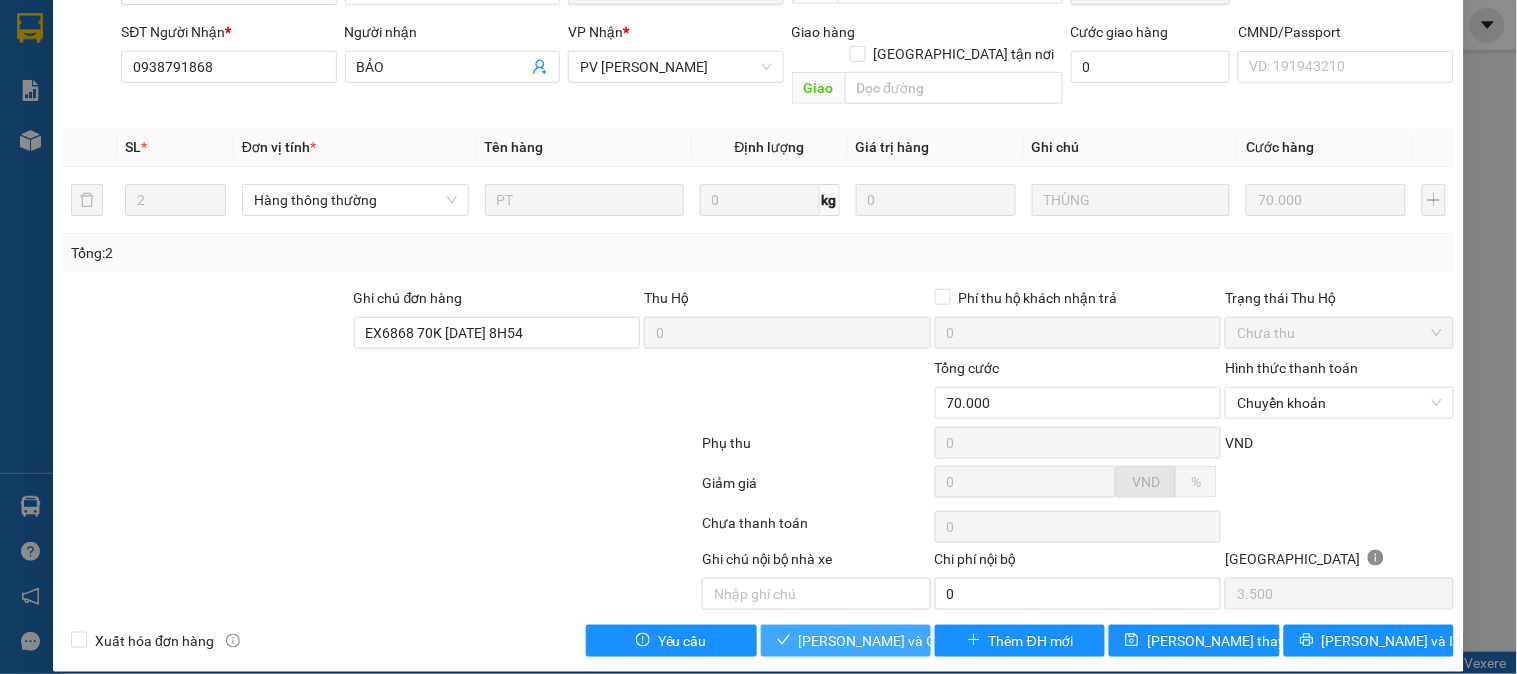 click on "[PERSON_NAME] và [PERSON_NAME] hàng" at bounding box center [895, 641] 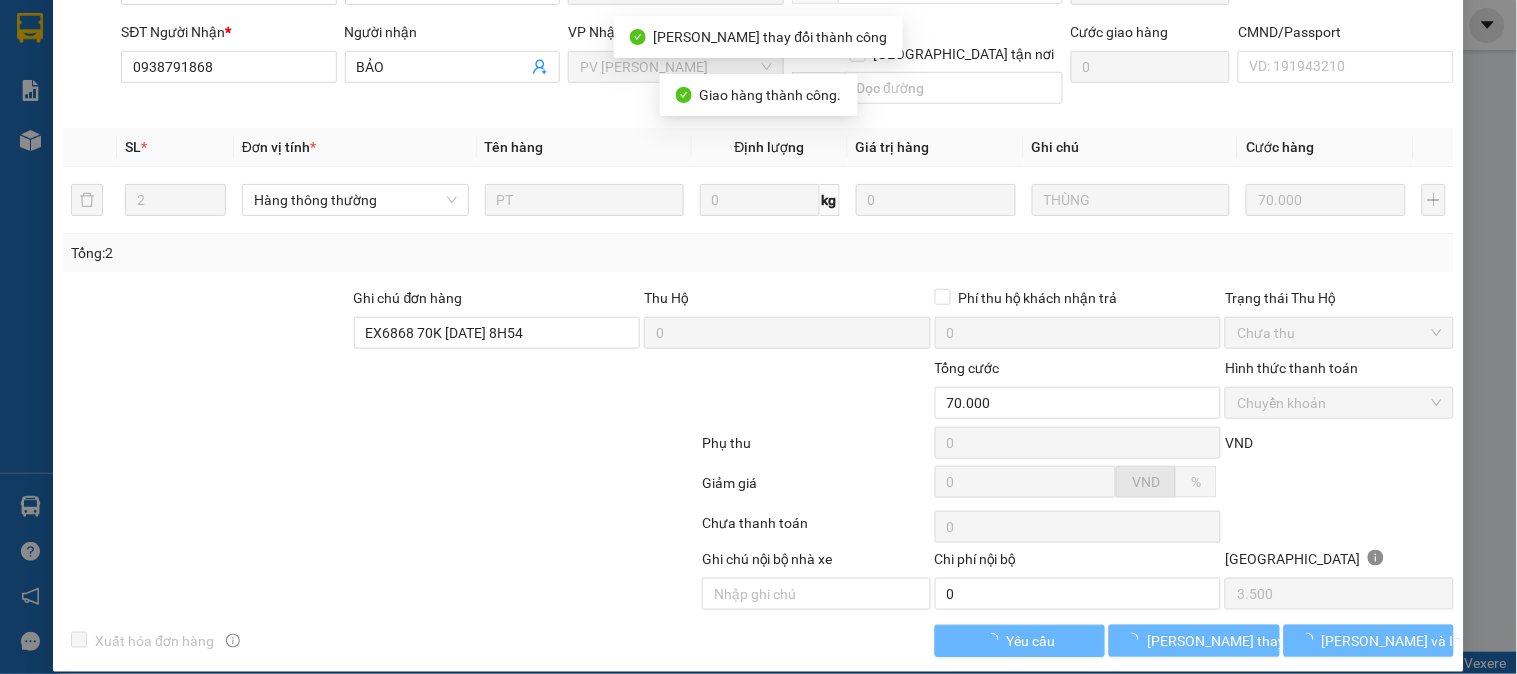 scroll, scrollTop: 0, scrollLeft: 0, axis: both 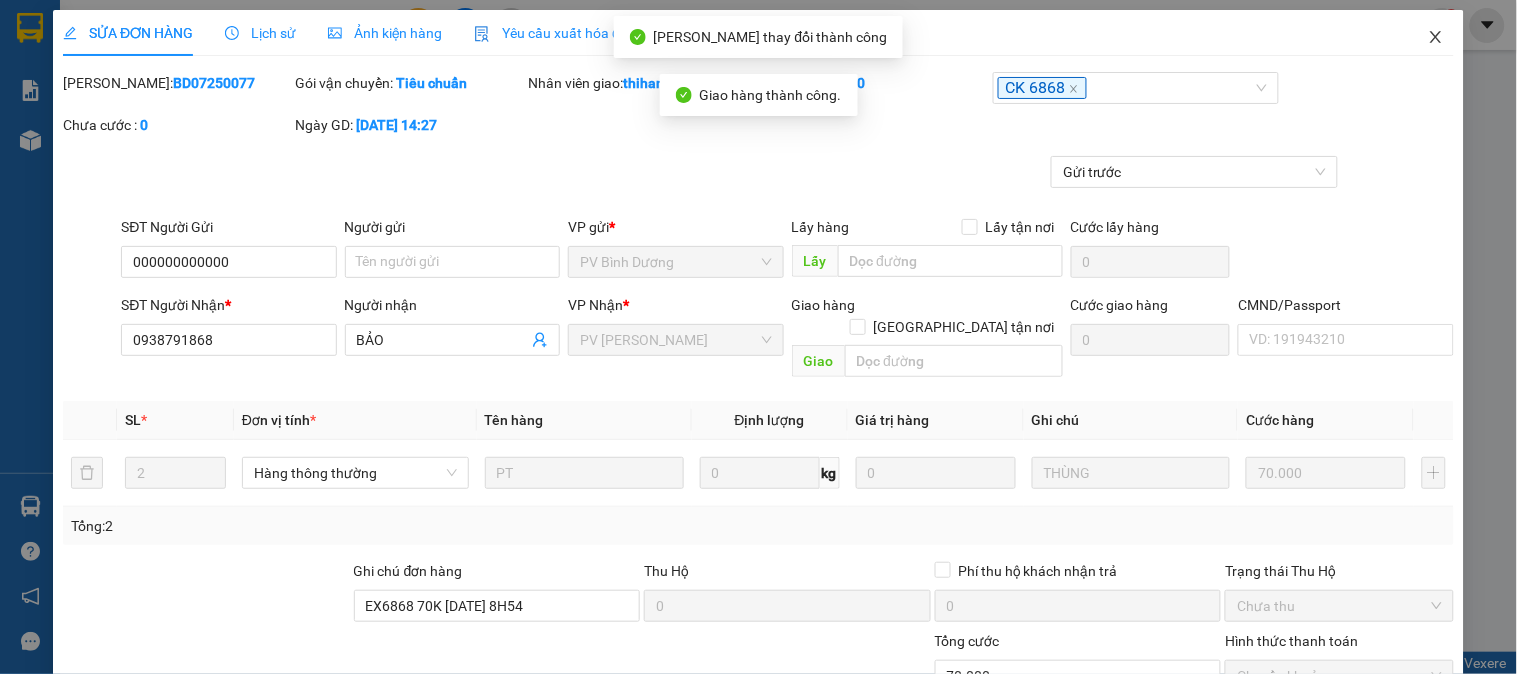 click 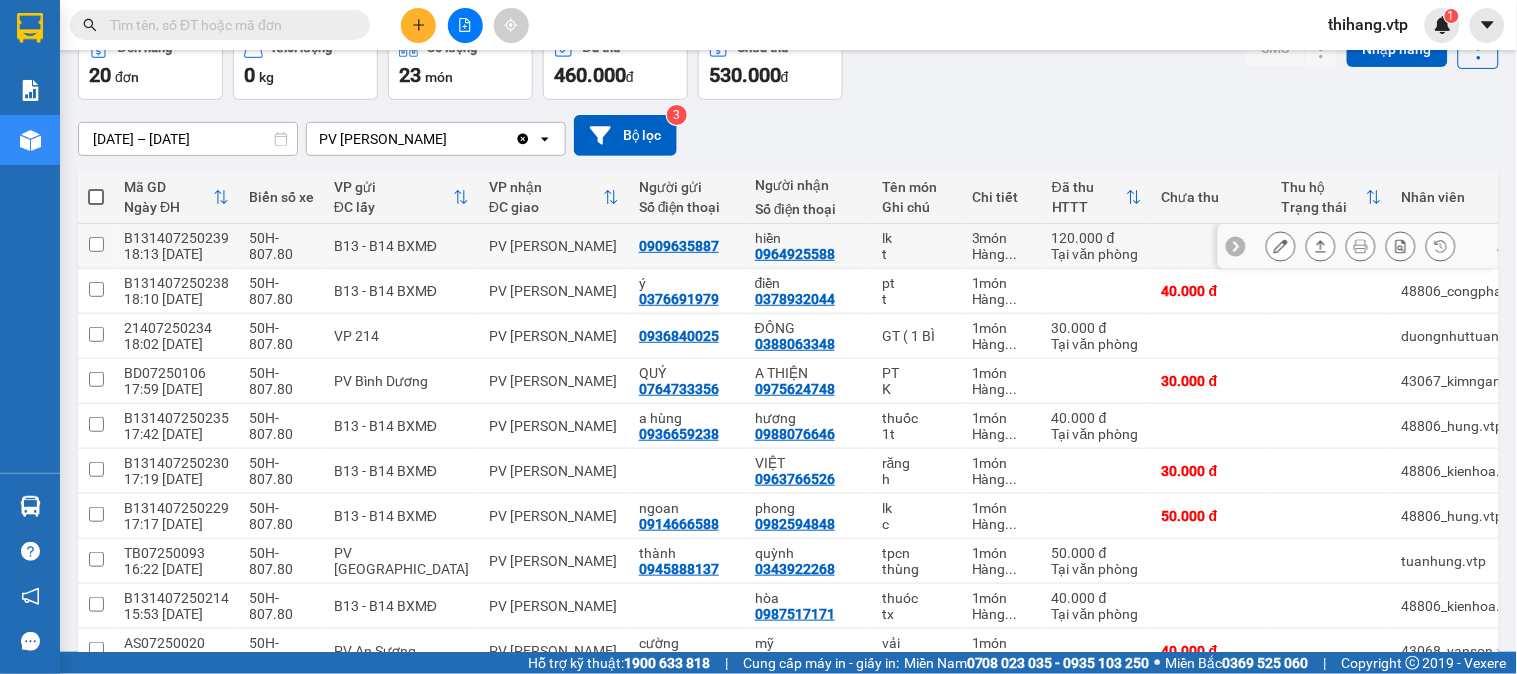 scroll, scrollTop: 222, scrollLeft: 0, axis: vertical 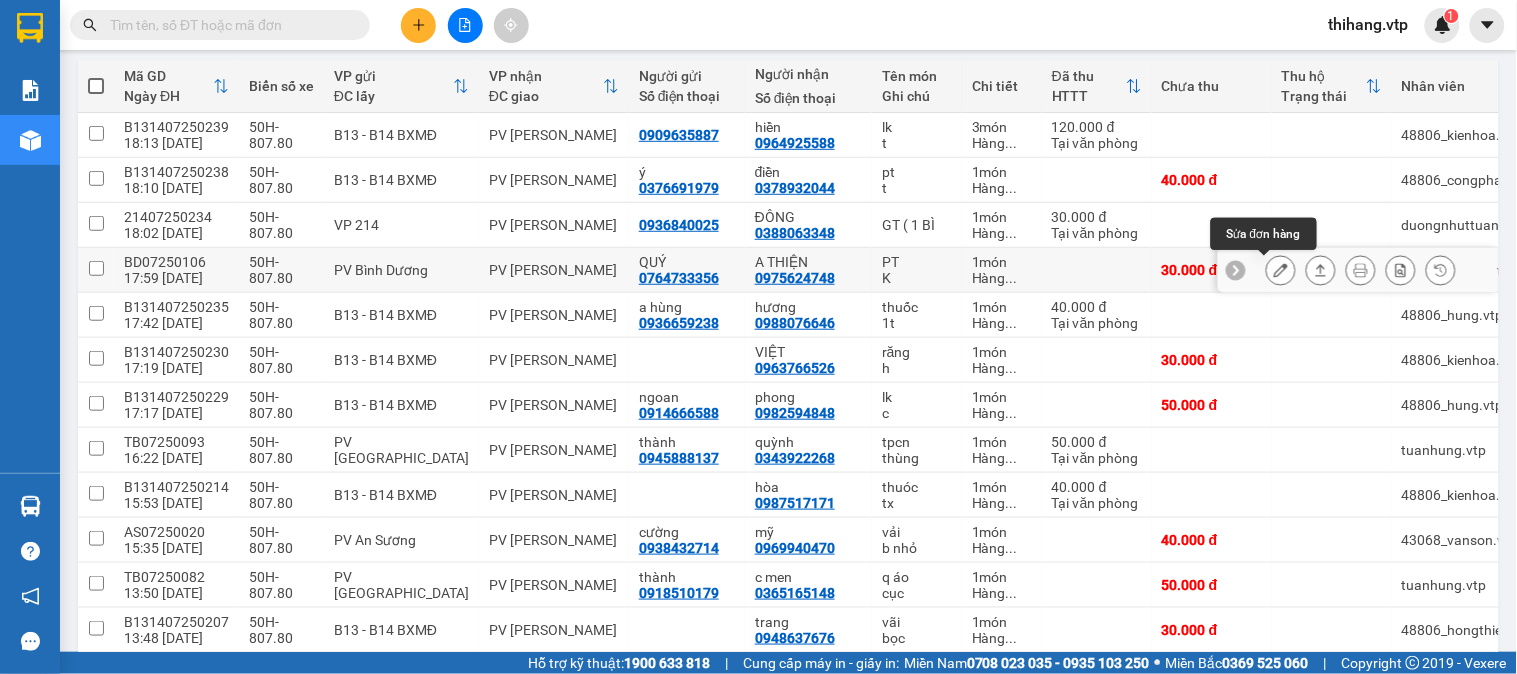 click 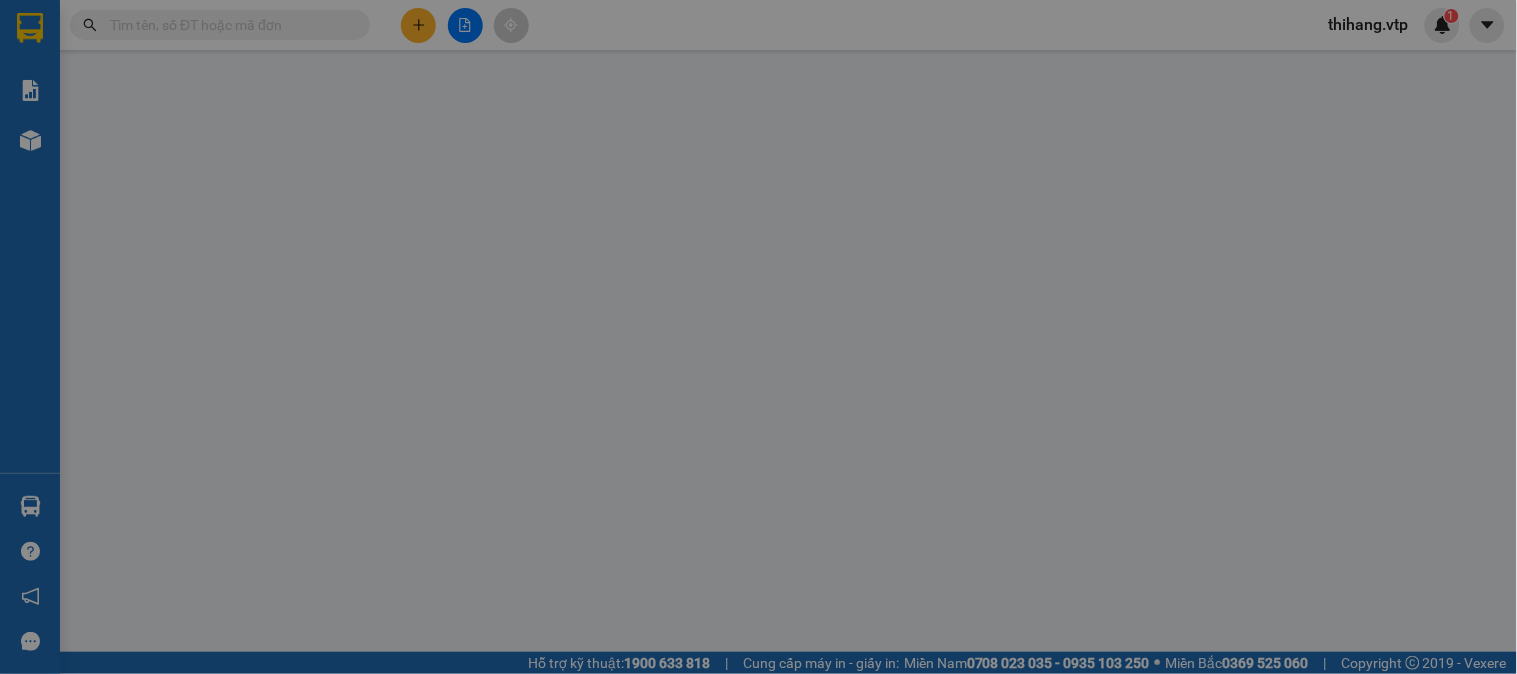 scroll, scrollTop: 0, scrollLeft: 0, axis: both 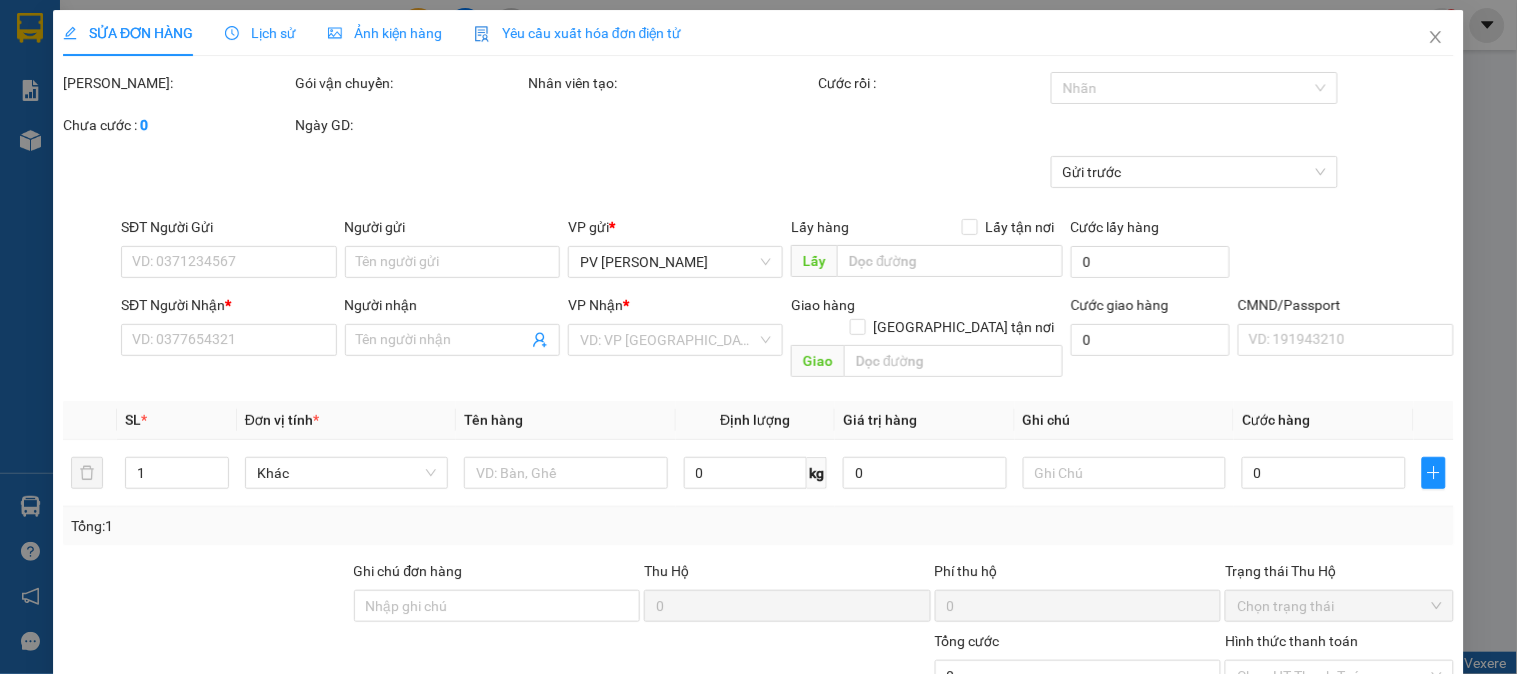 type on "0764733356" 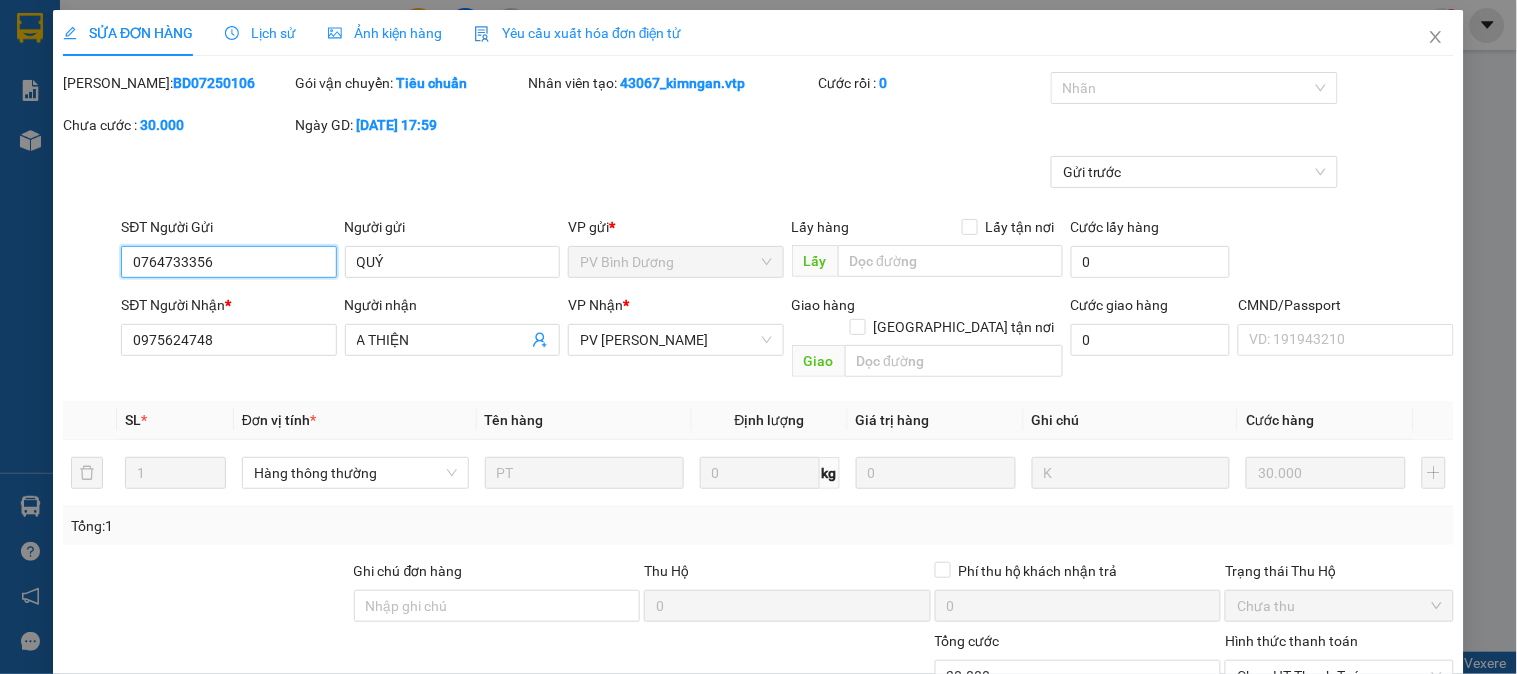 scroll, scrollTop: 272, scrollLeft: 0, axis: vertical 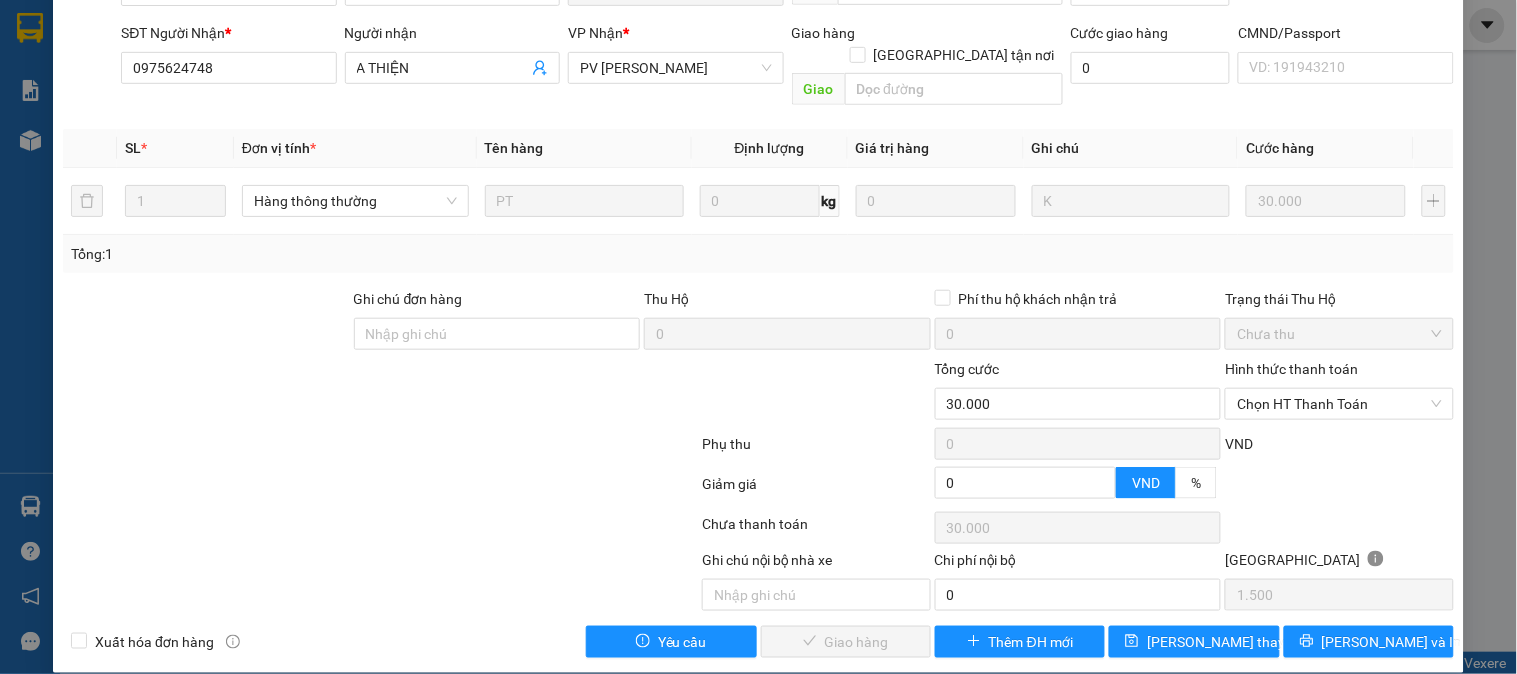 click on "Hình thức thanh toán Chọn HT Thanh Toán" at bounding box center [1339, 393] 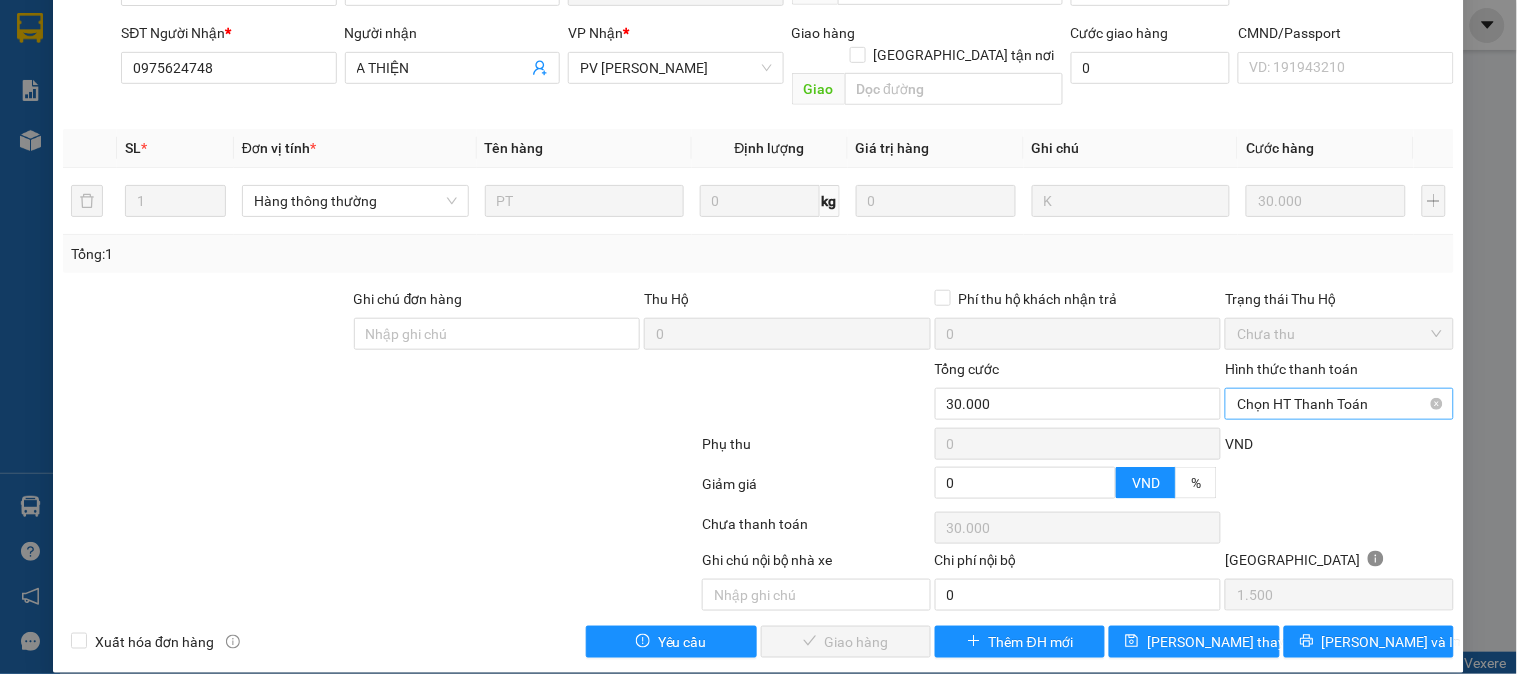 click on "Chọn HT Thanh Toán" at bounding box center (1339, 404) 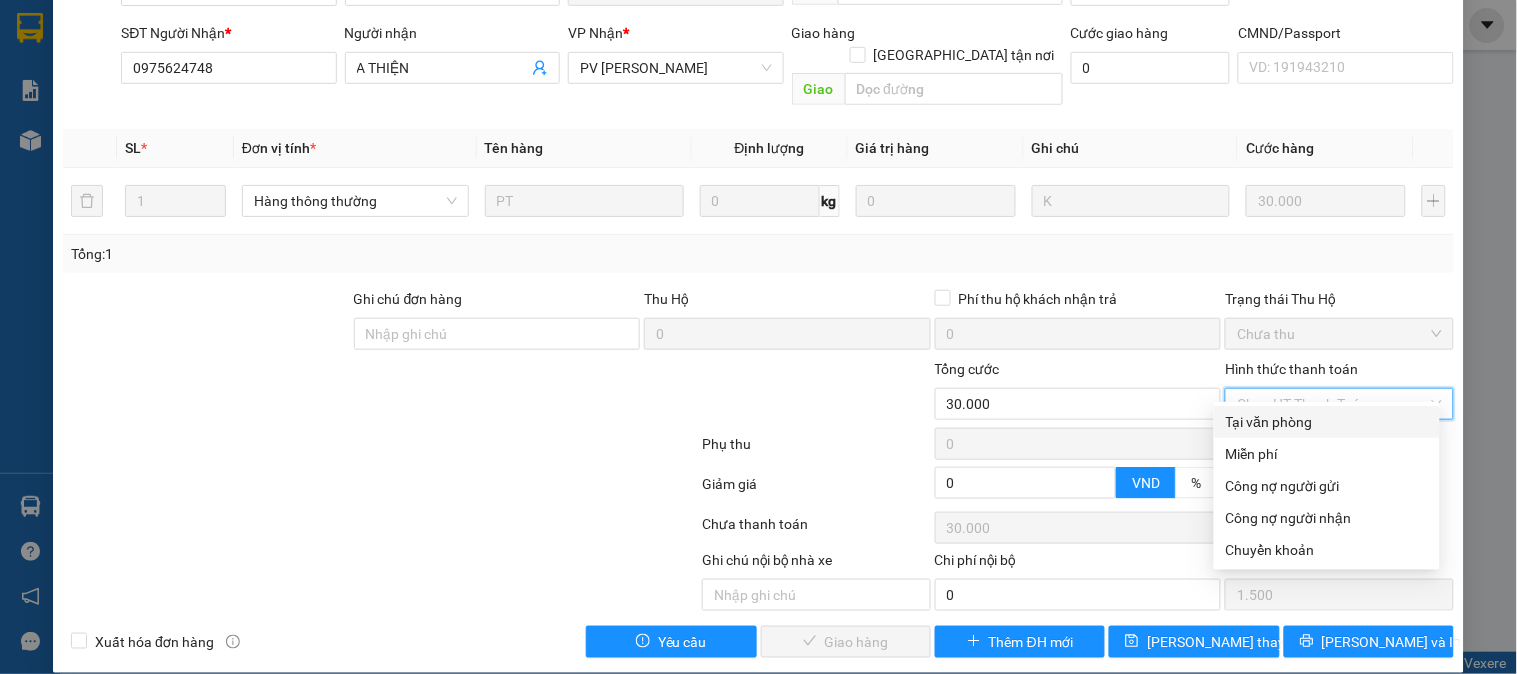 click on "Tại văn phòng" at bounding box center [1327, 422] 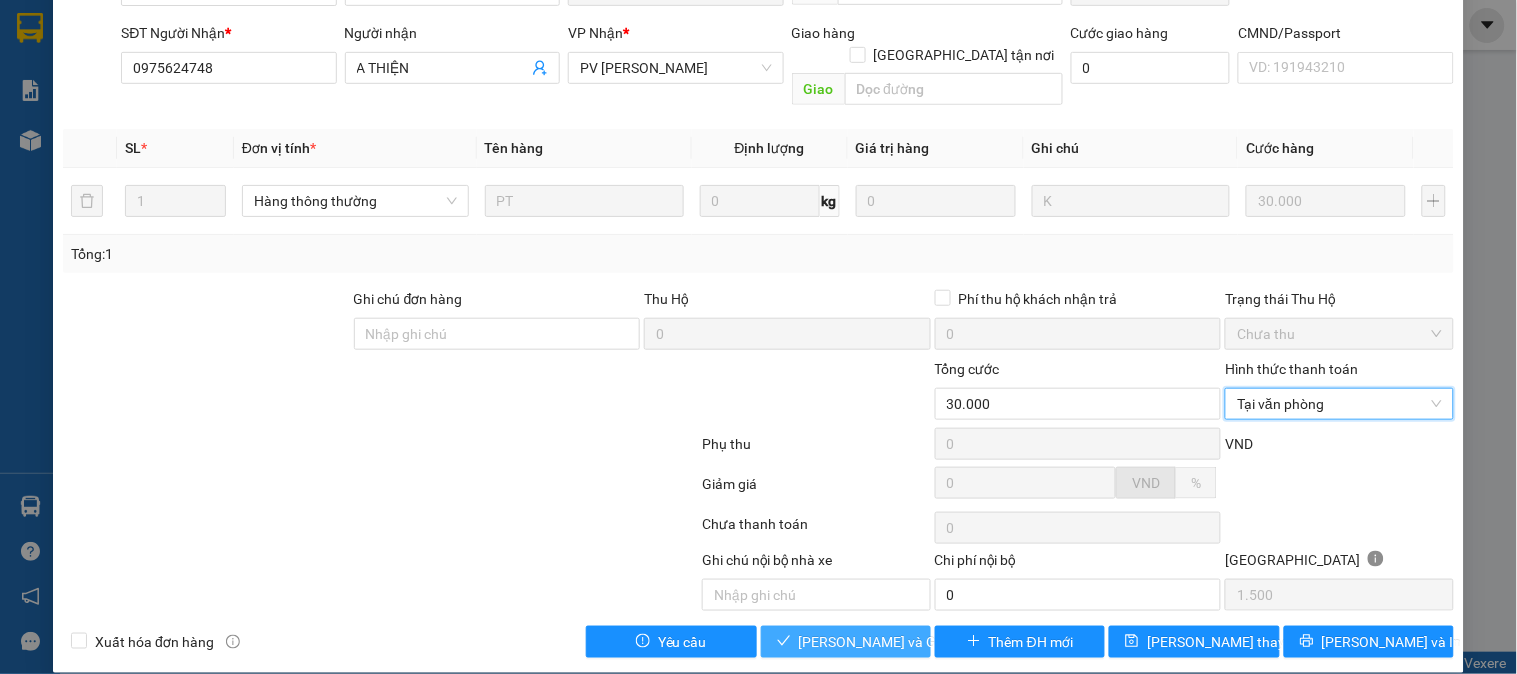 click on "[PERSON_NAME] và [PERSON_NAME] hàng" at bounding box center [895, 642] 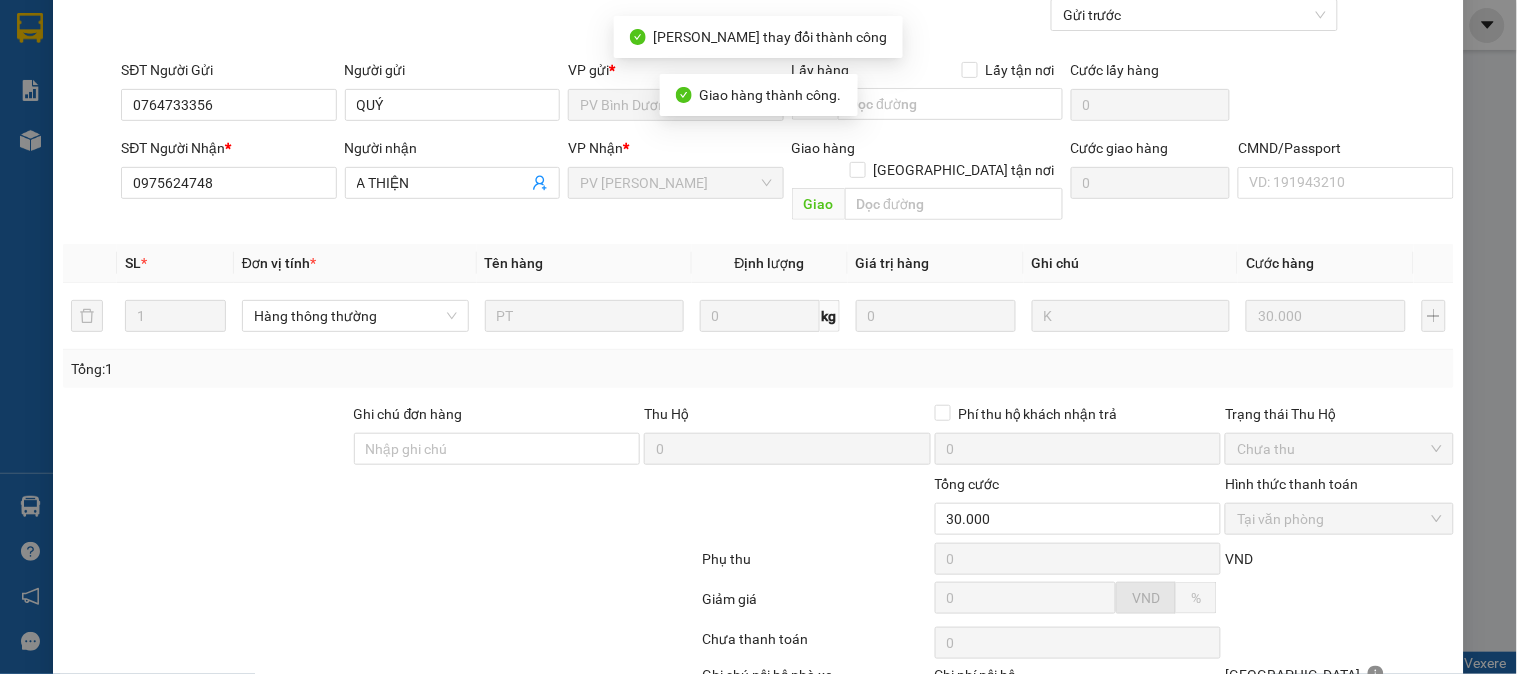 scroll, scrollTop: 0, scrollLeft: 0, axis: both 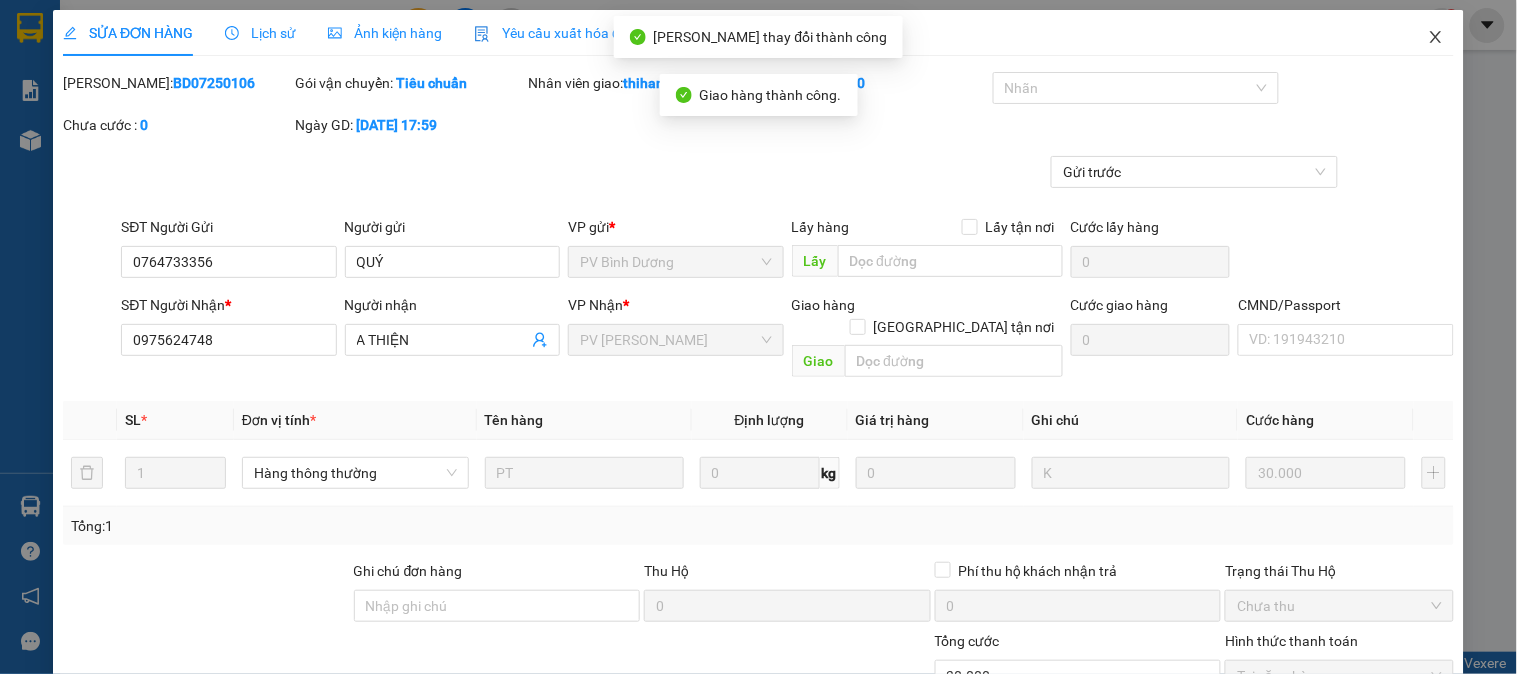 click 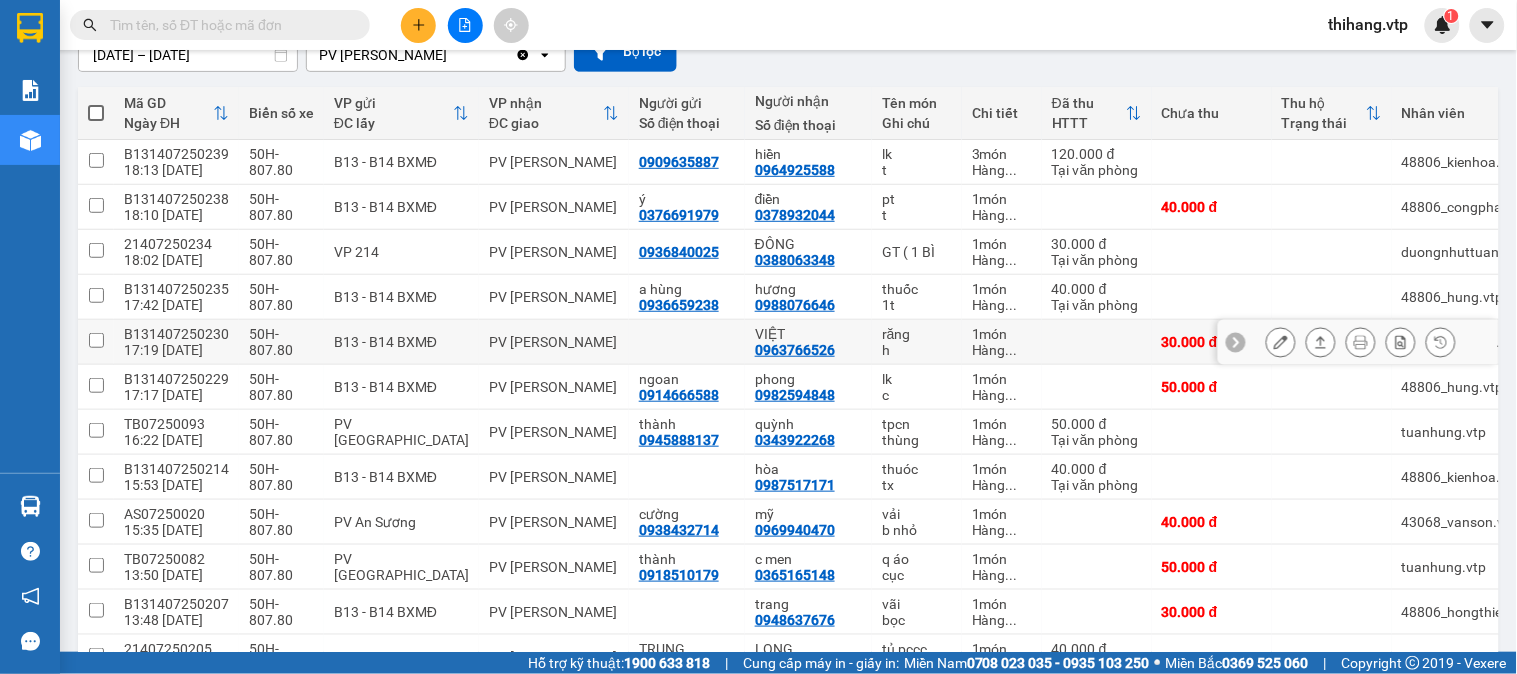 scroll, scrollTop: 111, scrollLeft: 0, axis: vertical 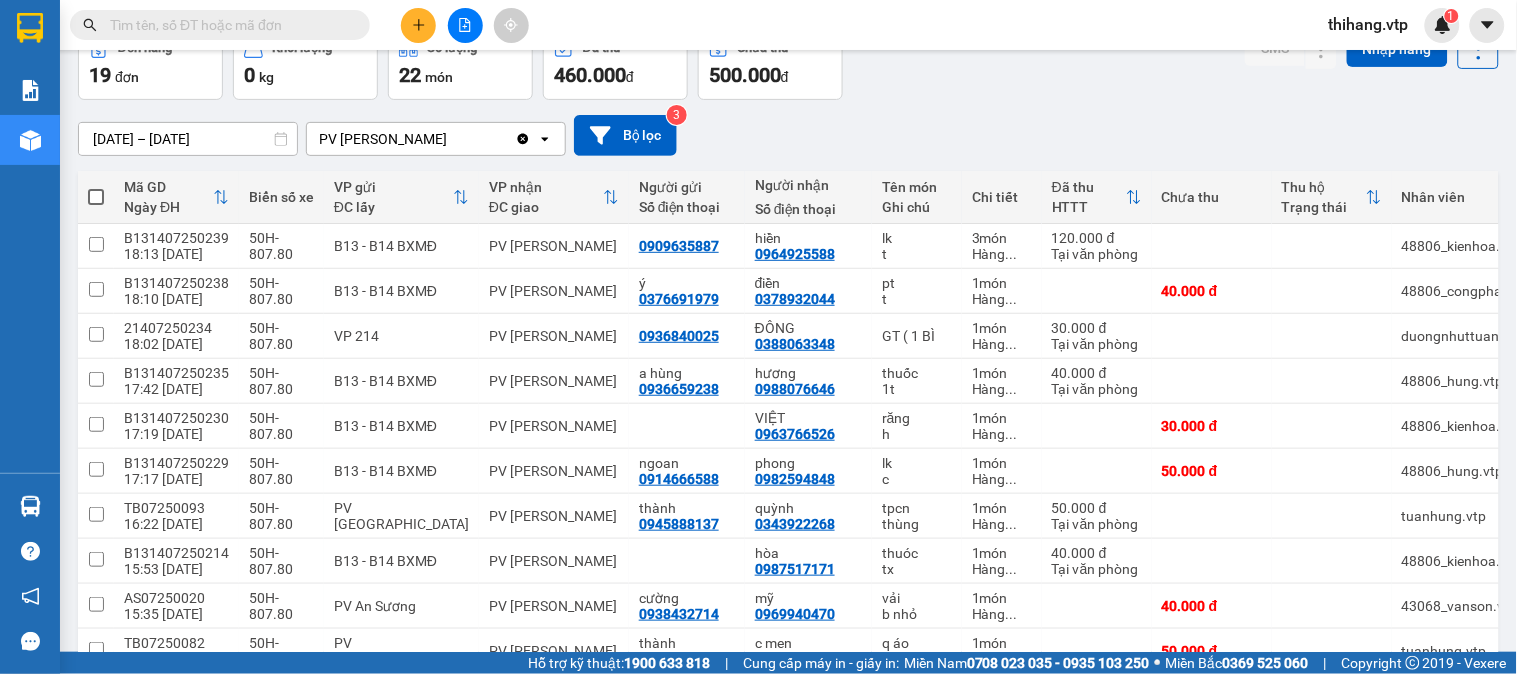 click at bounding box center [228, 25] 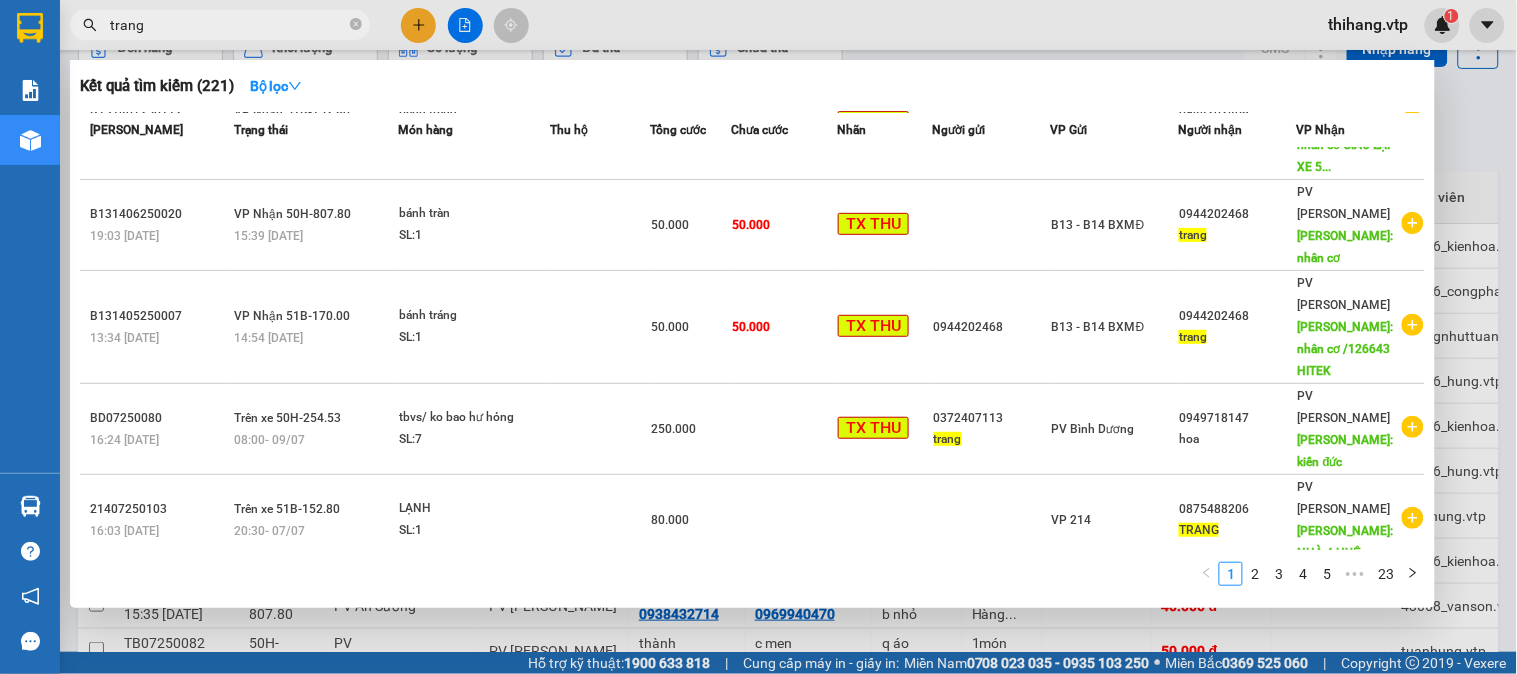 scroll, scrollTop: 225, scrollLeft: 0, axis: vertical 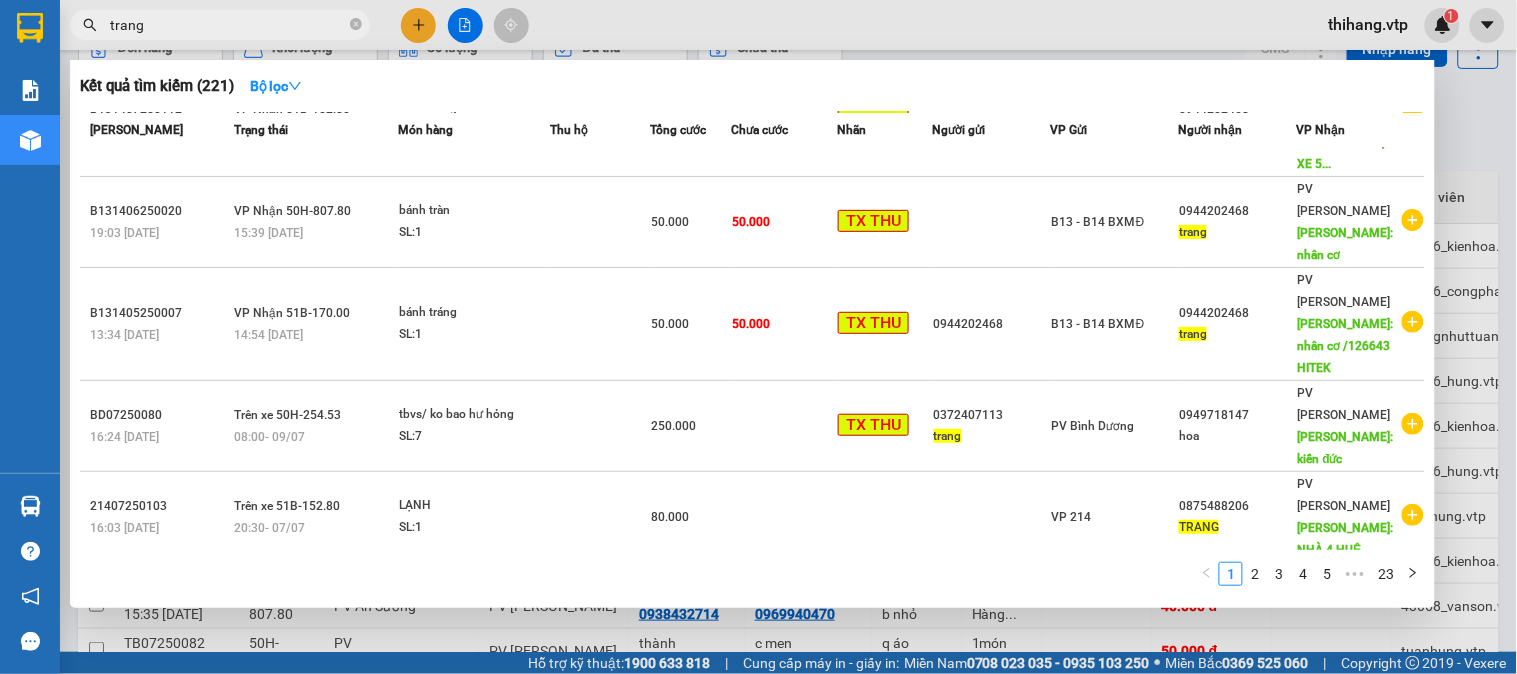 type on "trang" 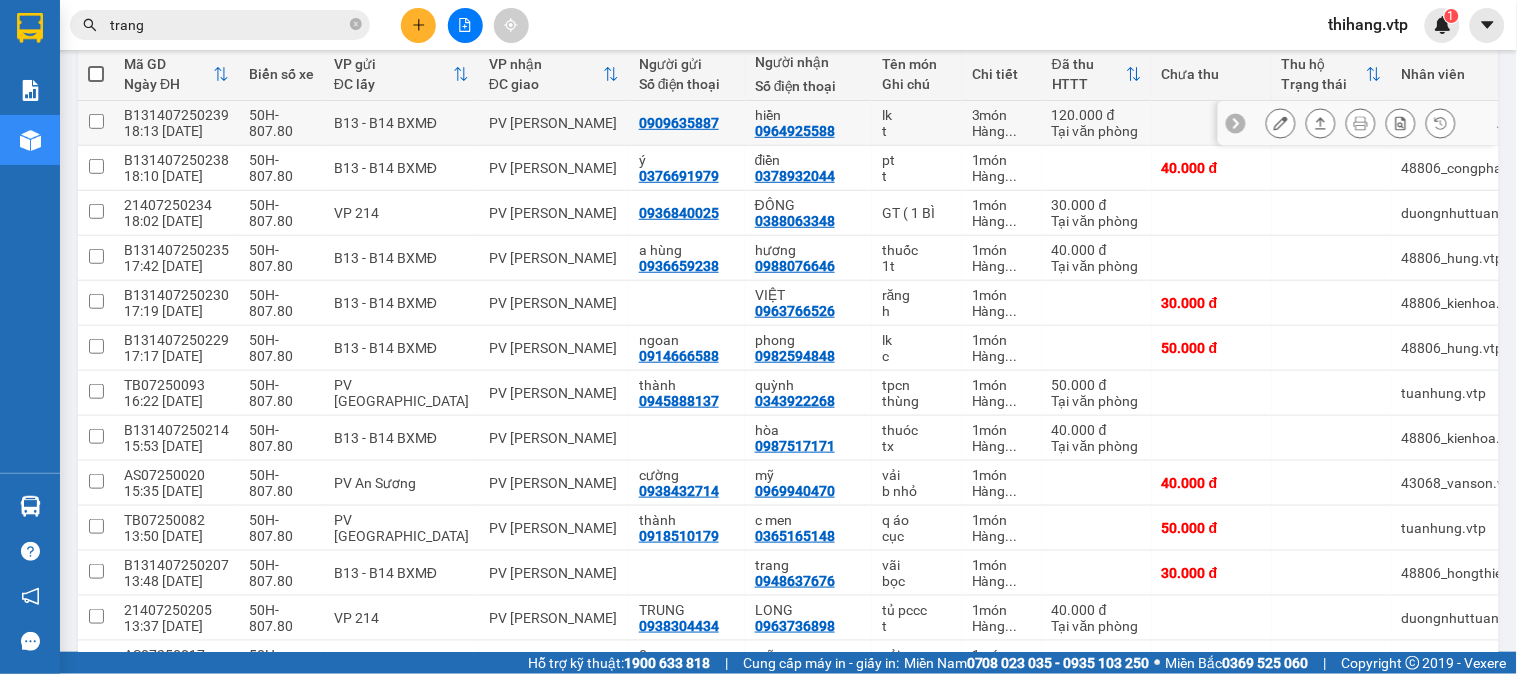 scroll, scrollTop: 0, scrollLeft: 0, axis: both 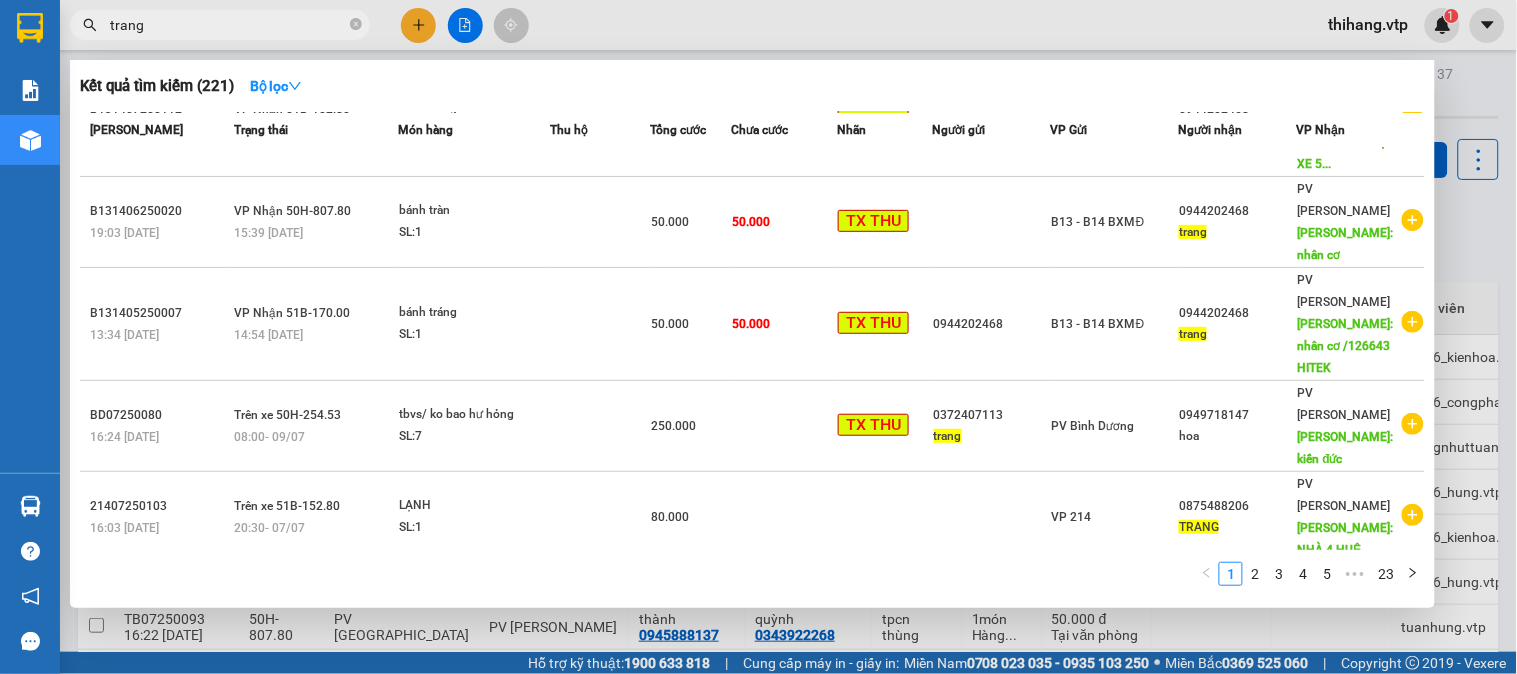 click on "trang" at bounding box center (228, 25) 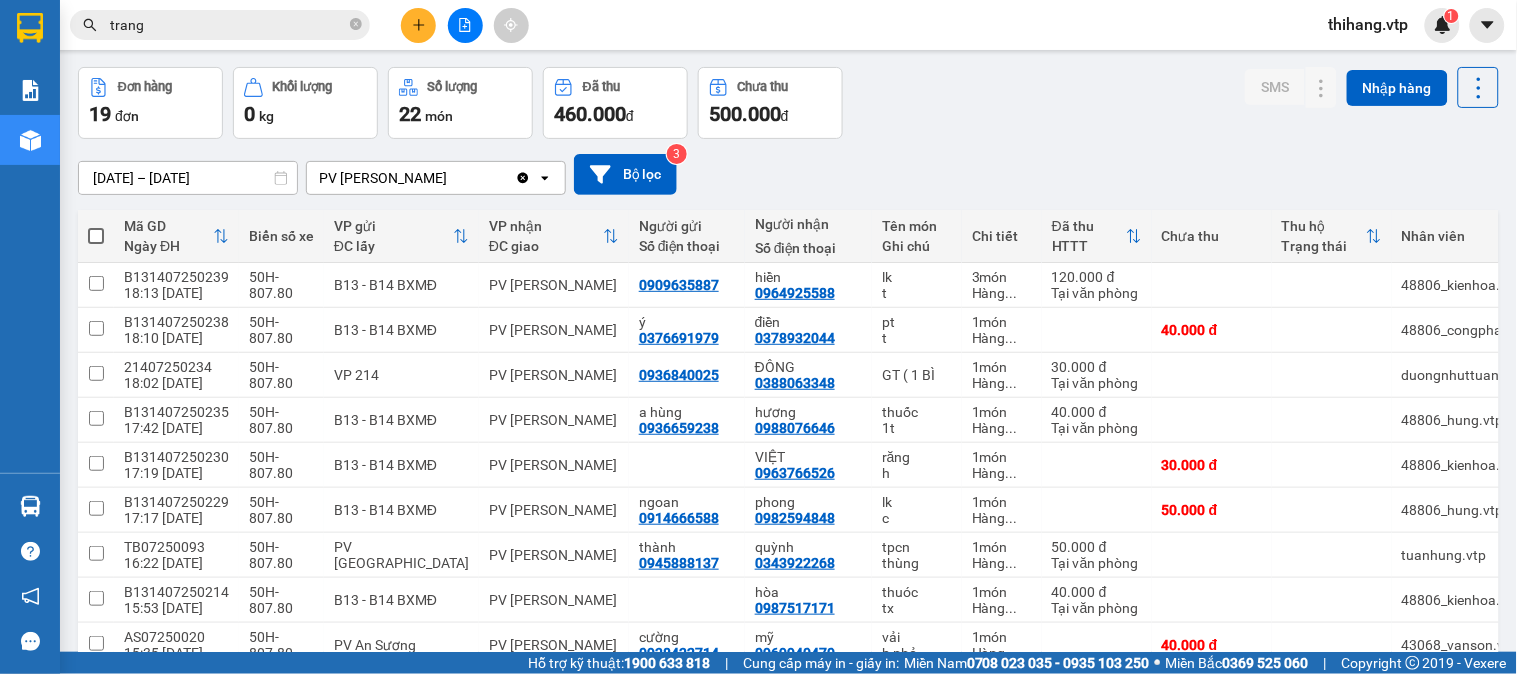 scroll, scrollTop: 111, scrollLeft: 0, axis: vertical 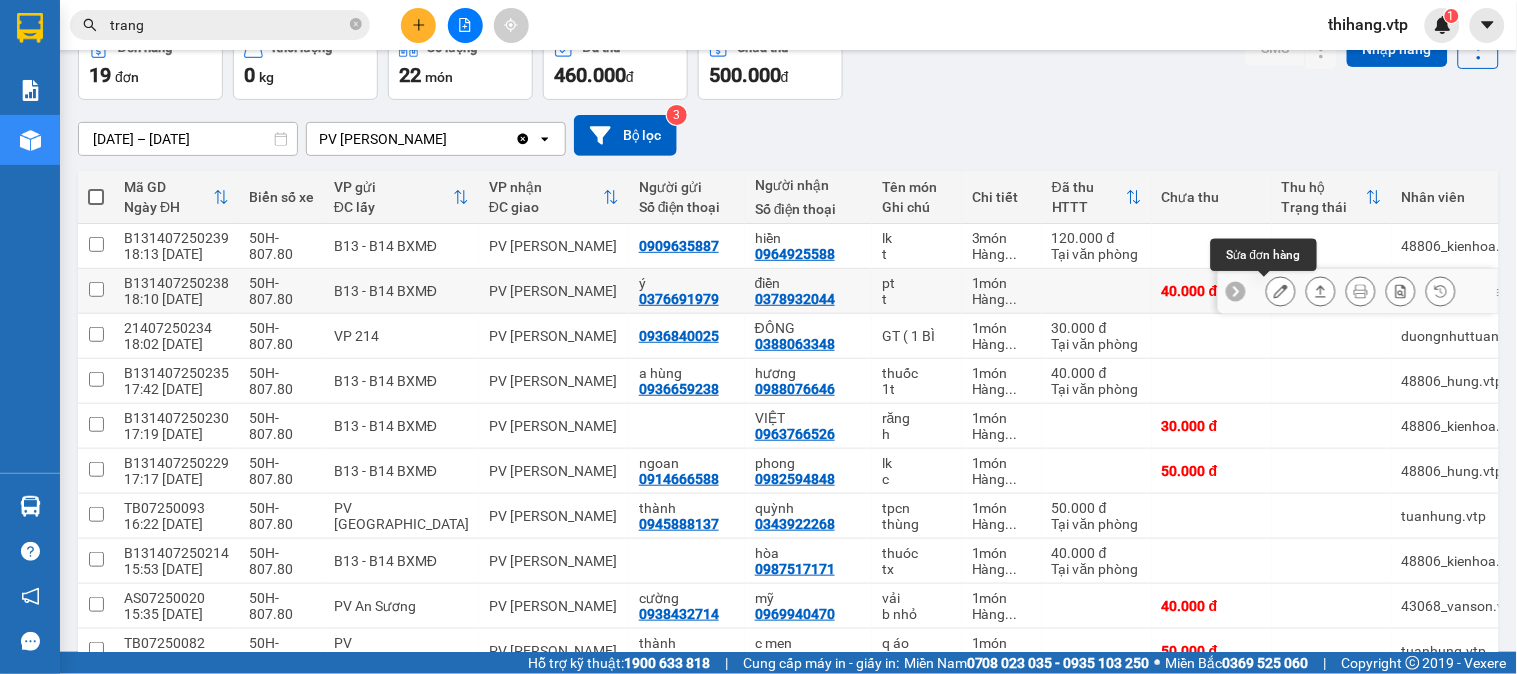 click 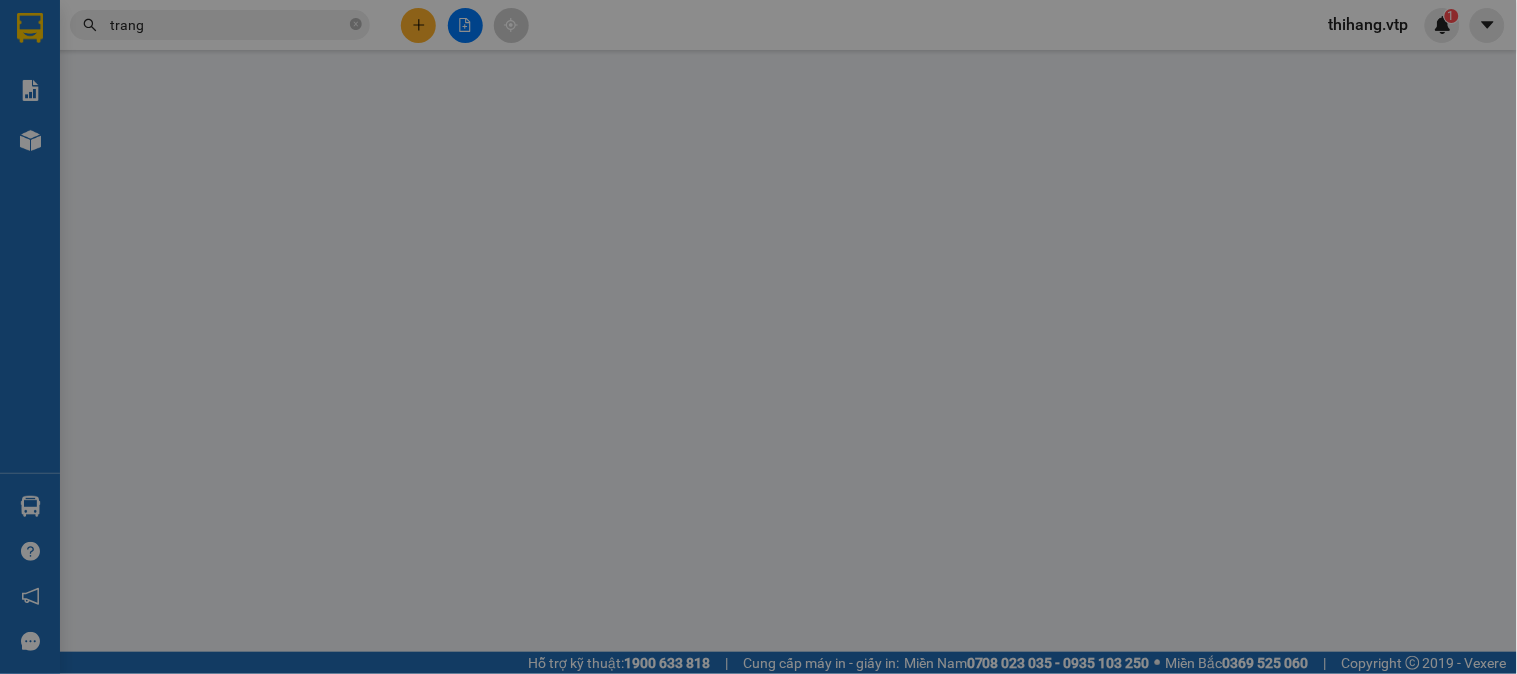 scroll, scrollTop: 0, scrollLeft: 0, axis: both 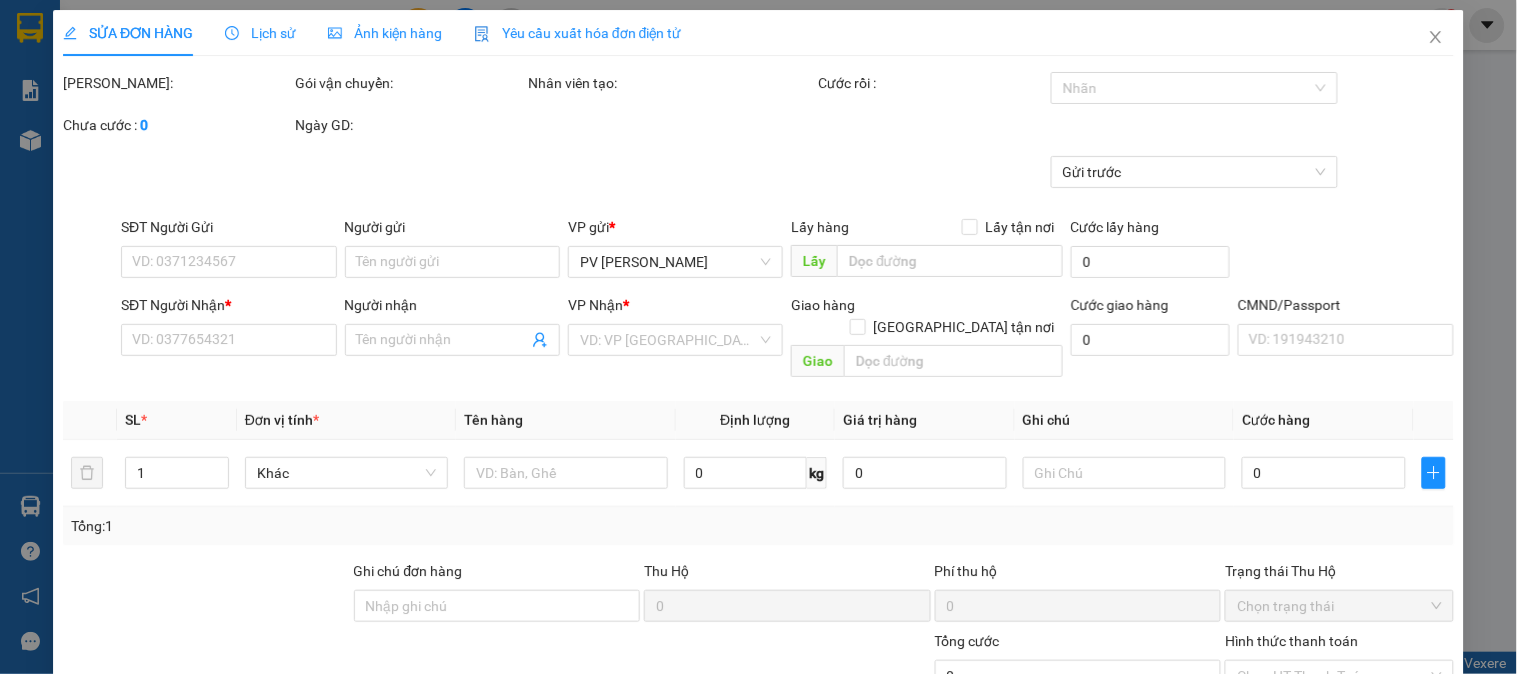 type on "0376691979" 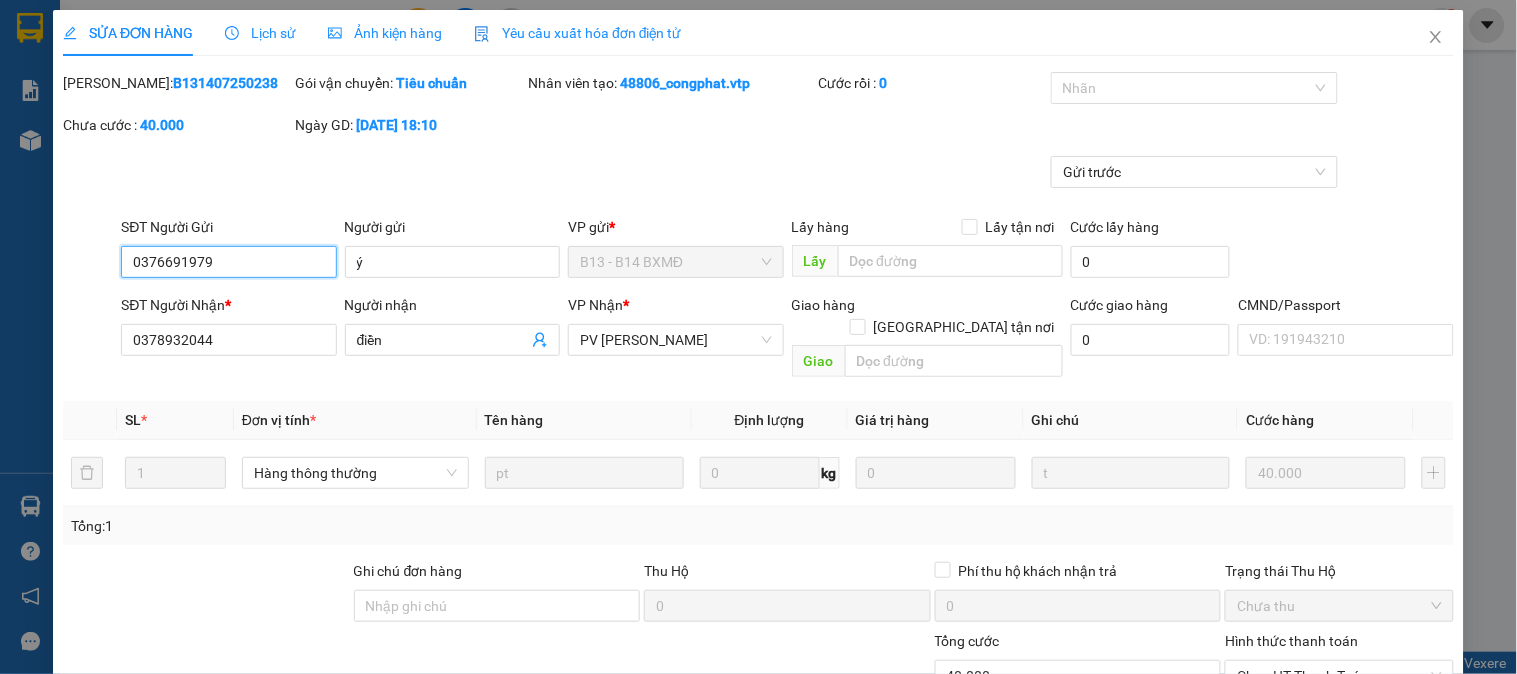 type on "2.000" 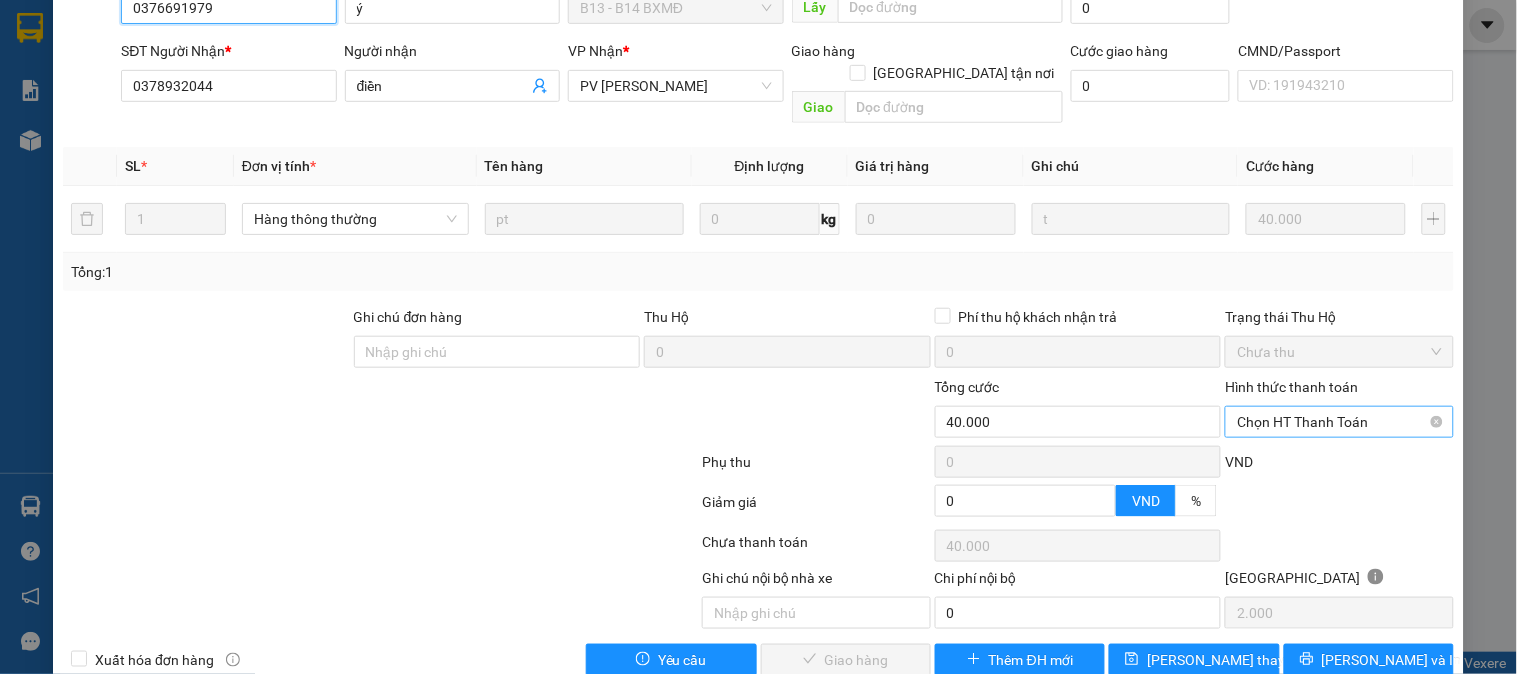 scroll, scrollTop: 273, scrollLeft: 0, axis: vertical 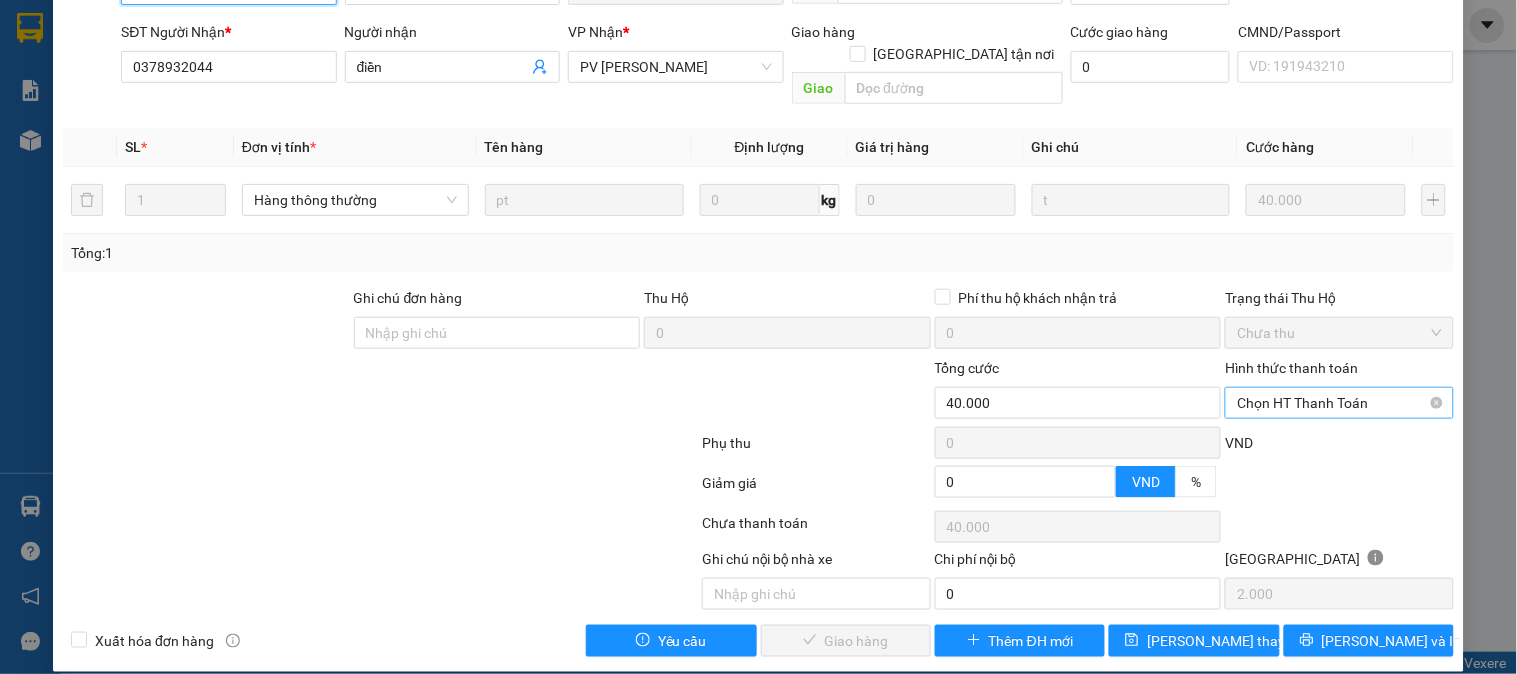 click on "Chọn HT Thanh Toán" at bounding box center [1339, 403] 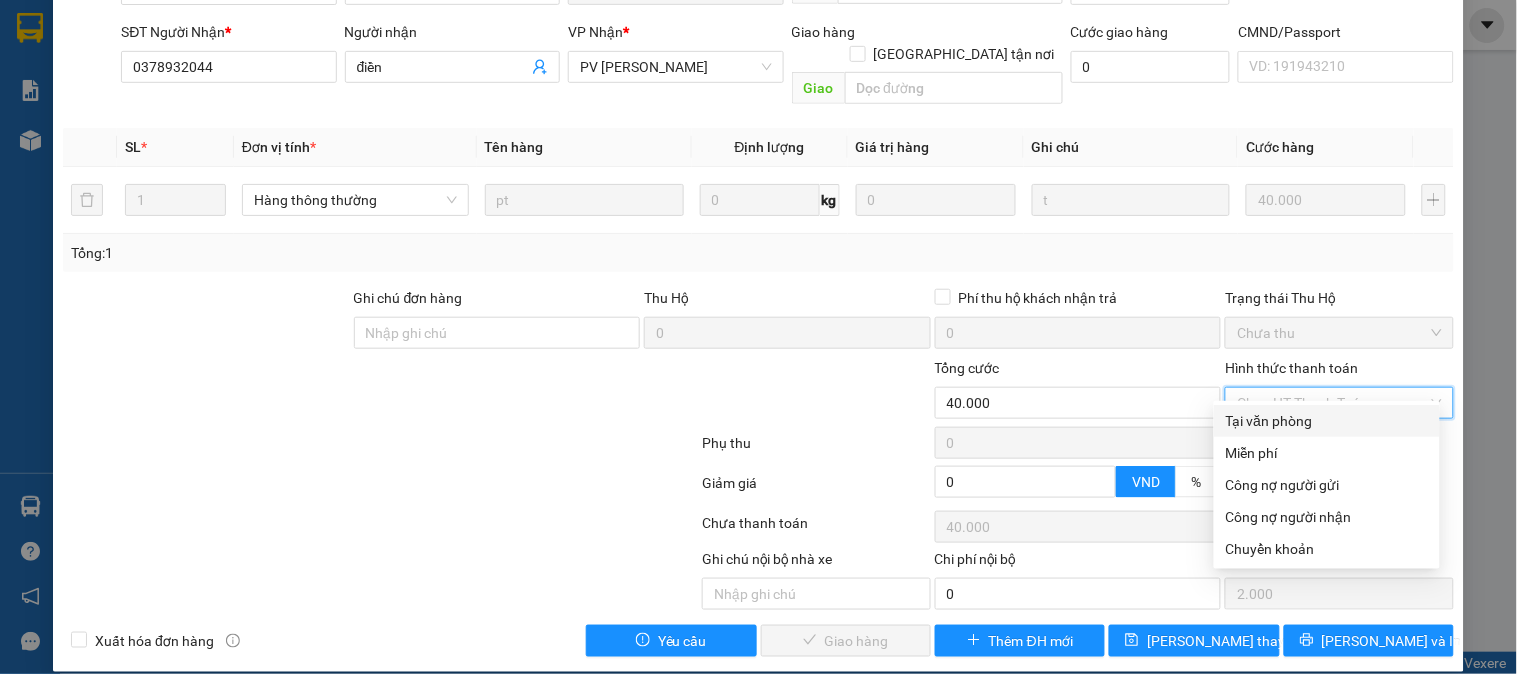 click on "Tại văn phòng" at bounding box center [1327, 421] 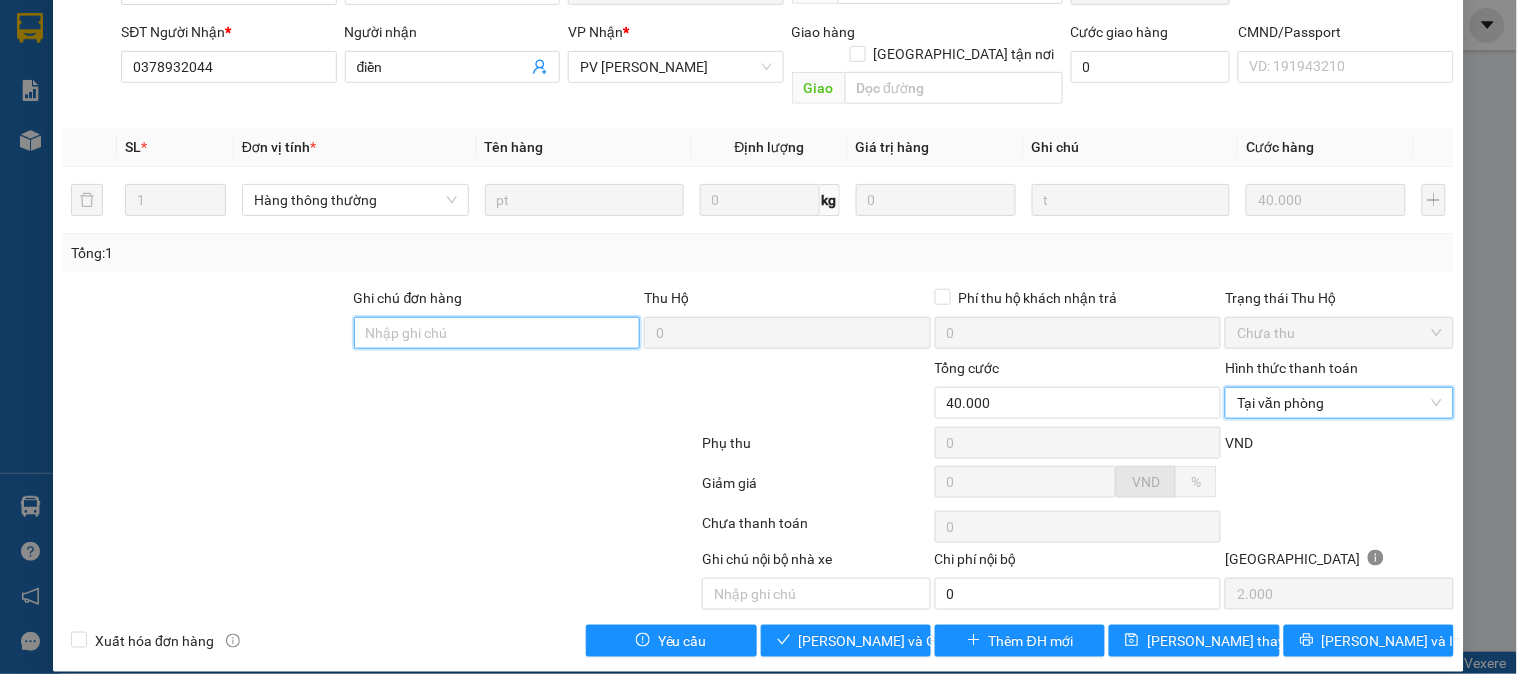 click on "Ghi chú đơn hàng" at bounding box center [497, 333] 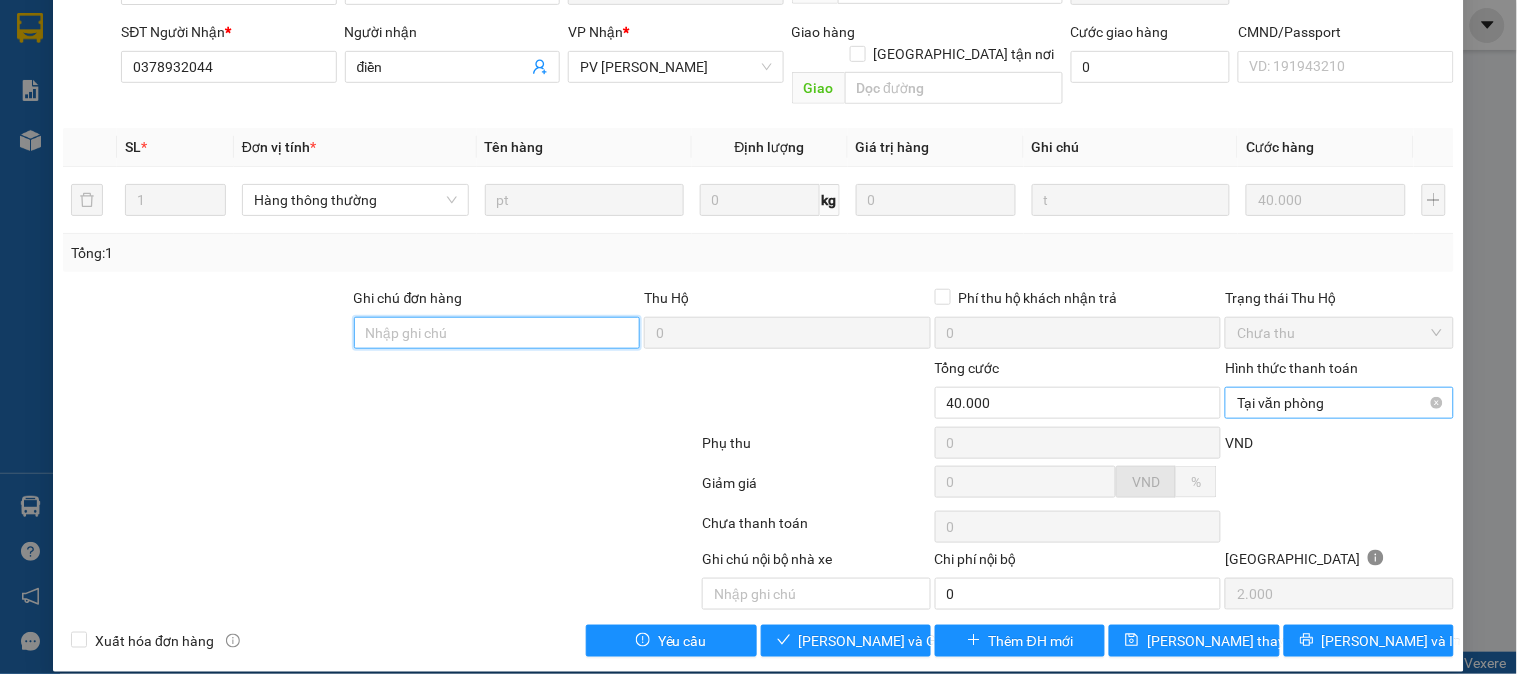 click on "Tại văn phòng" at bounding box center [1339, 403] 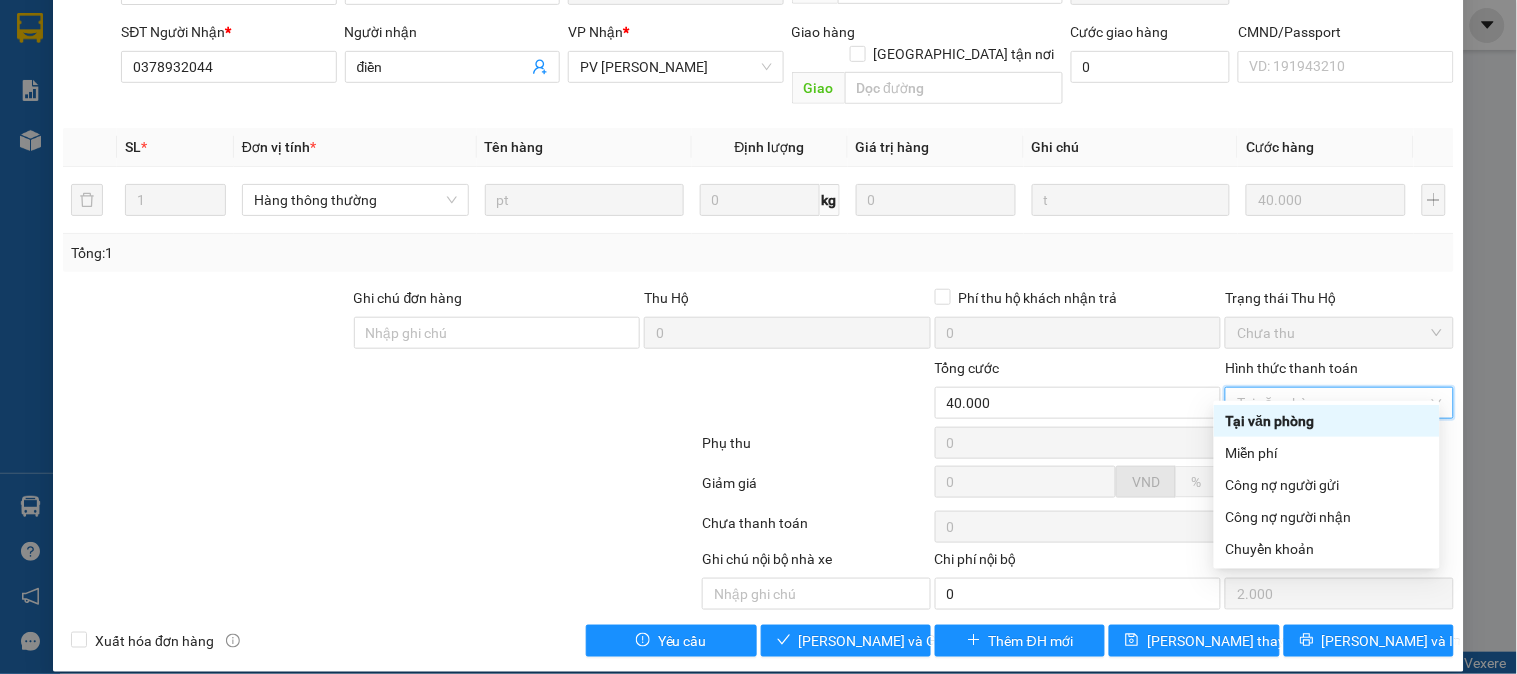 click on "Tại văn phòng" at bounding box center [1327, 421] 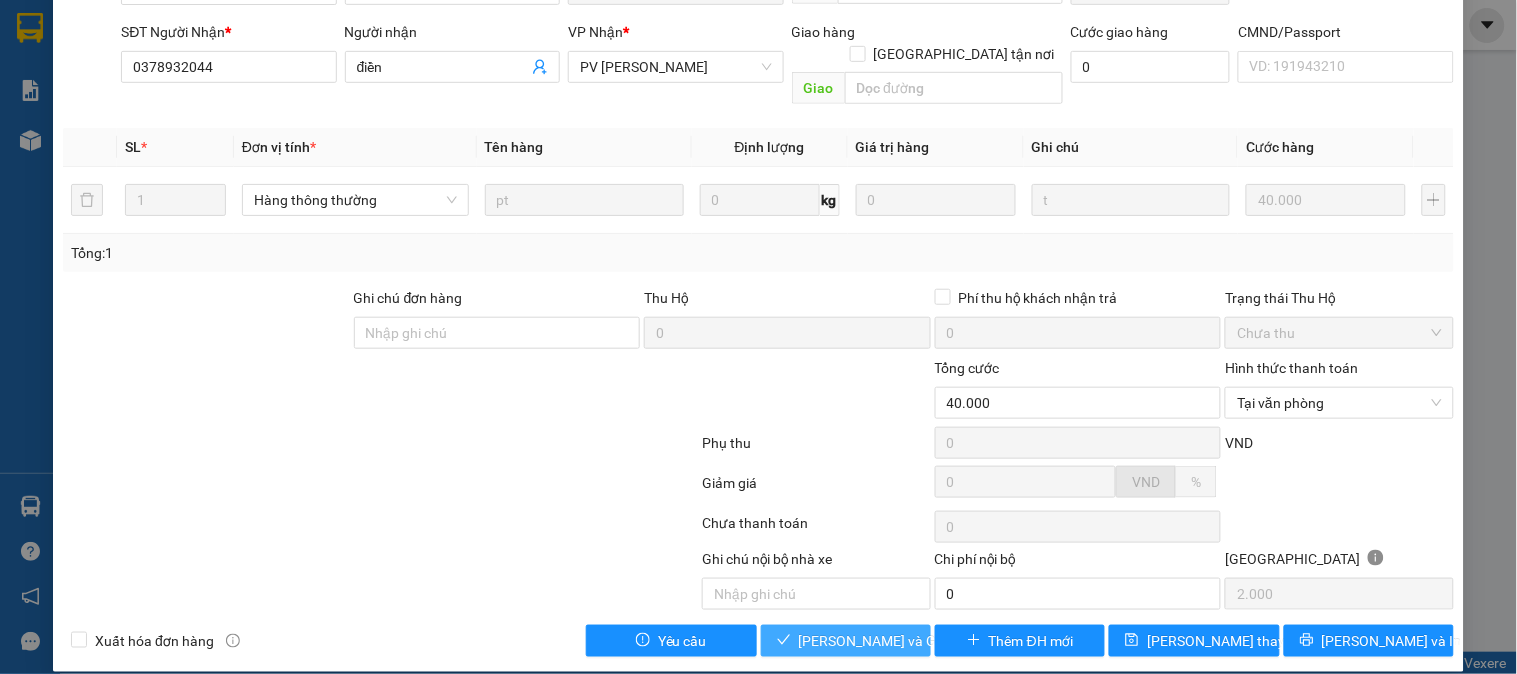 click on "[PERSON_NAME] và [PERSON_NAME] hàng" at bounding box center [895, 641] 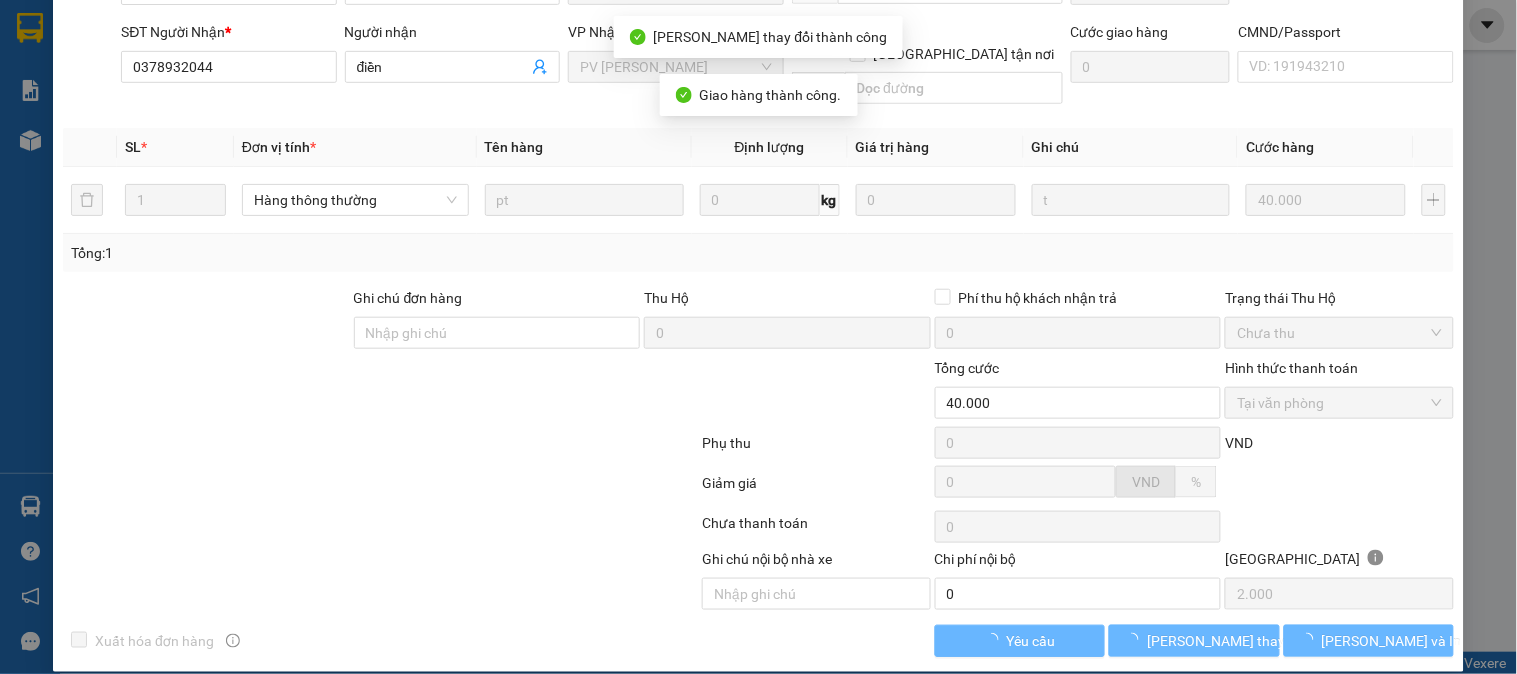 scroll, scrollTop: 0, scrollLeft: 0, axis: both 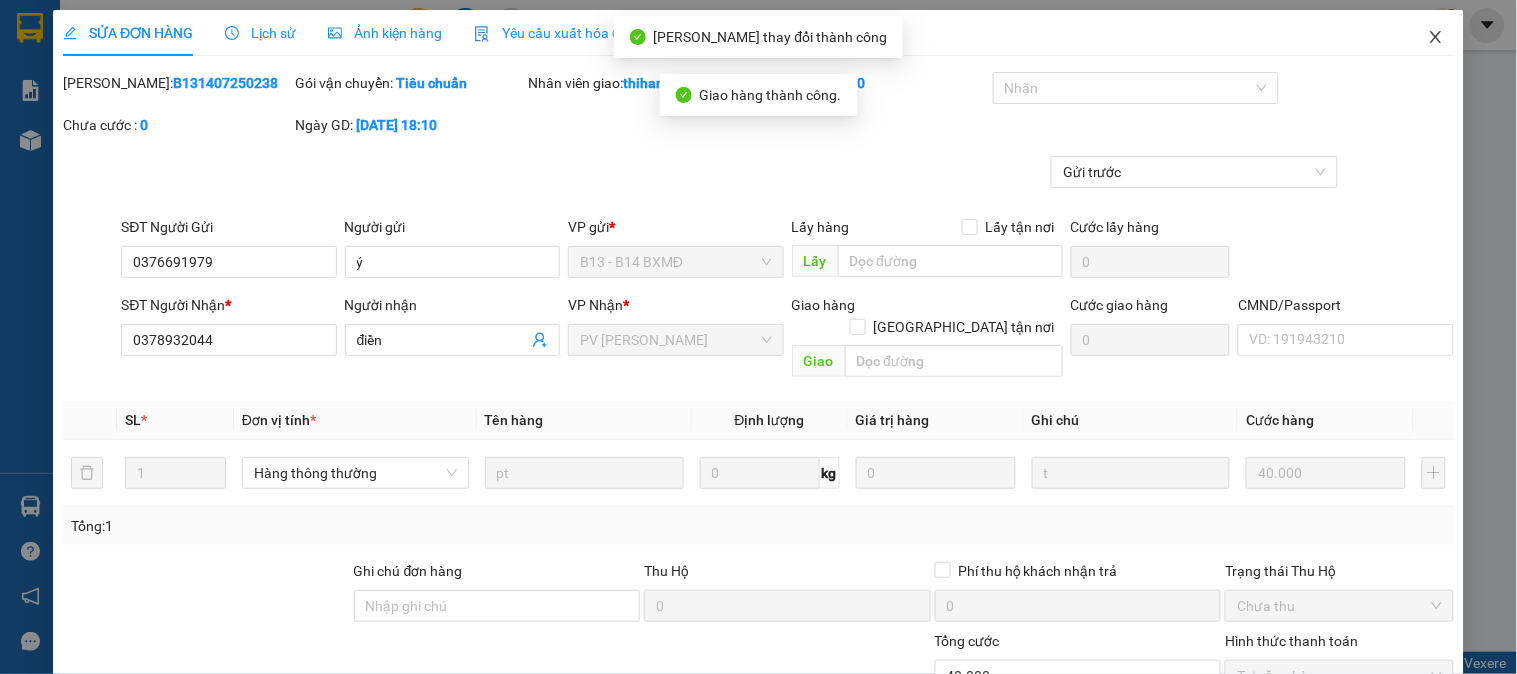click 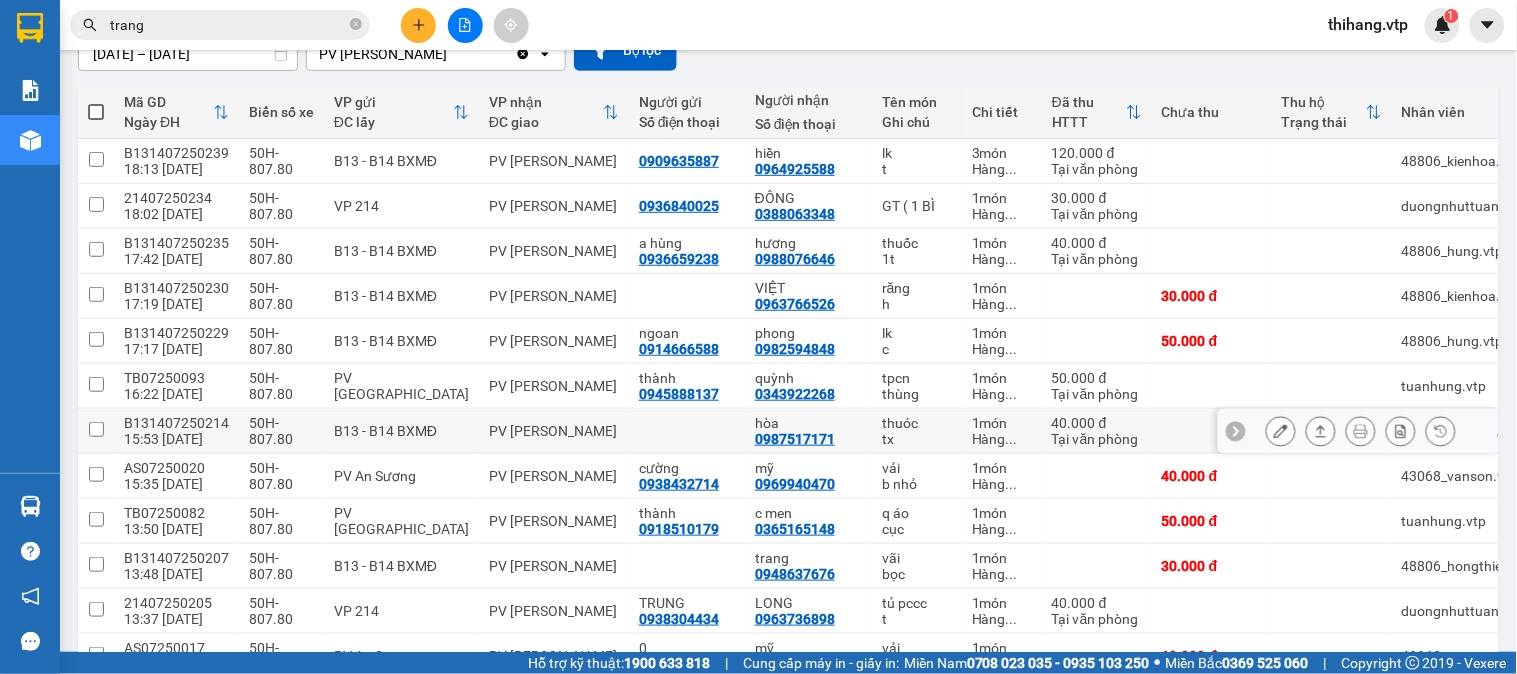 scroll, scrollTop: 0, scrollLeft: 0, axis: both 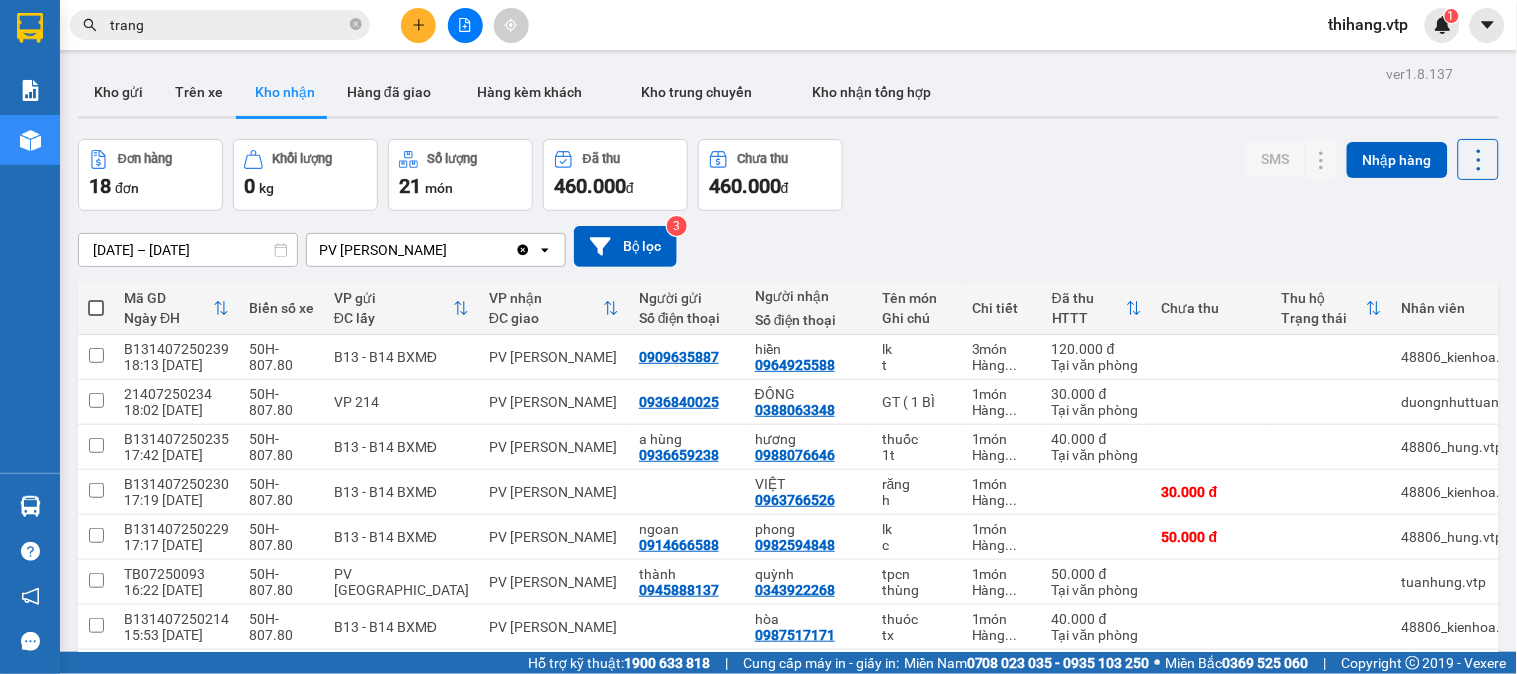 click on "trang" at bounding box center (228, 25) 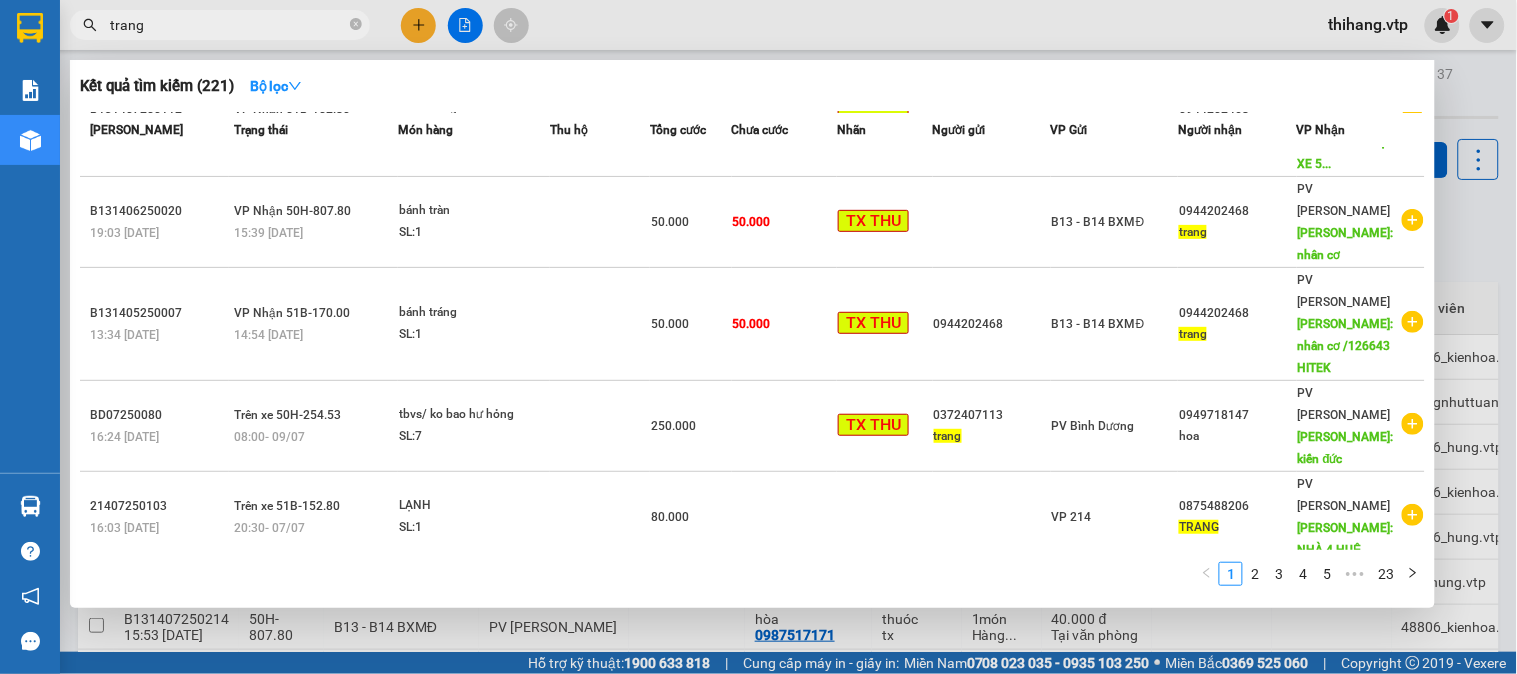 drag, startPoint x: 1178, startPoint y: 467, endPoint x: 1245, endPoint y: 468, distance: 67.00746 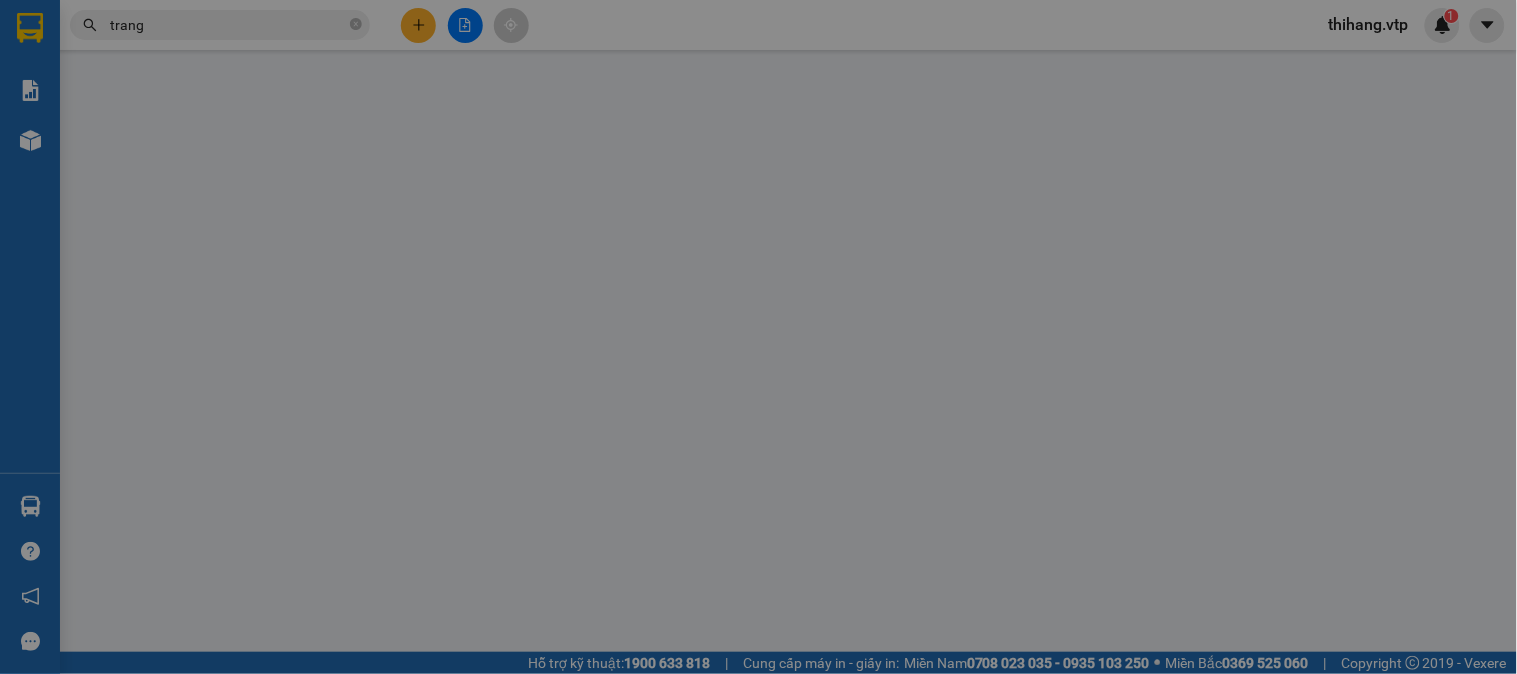 type on "2.000" 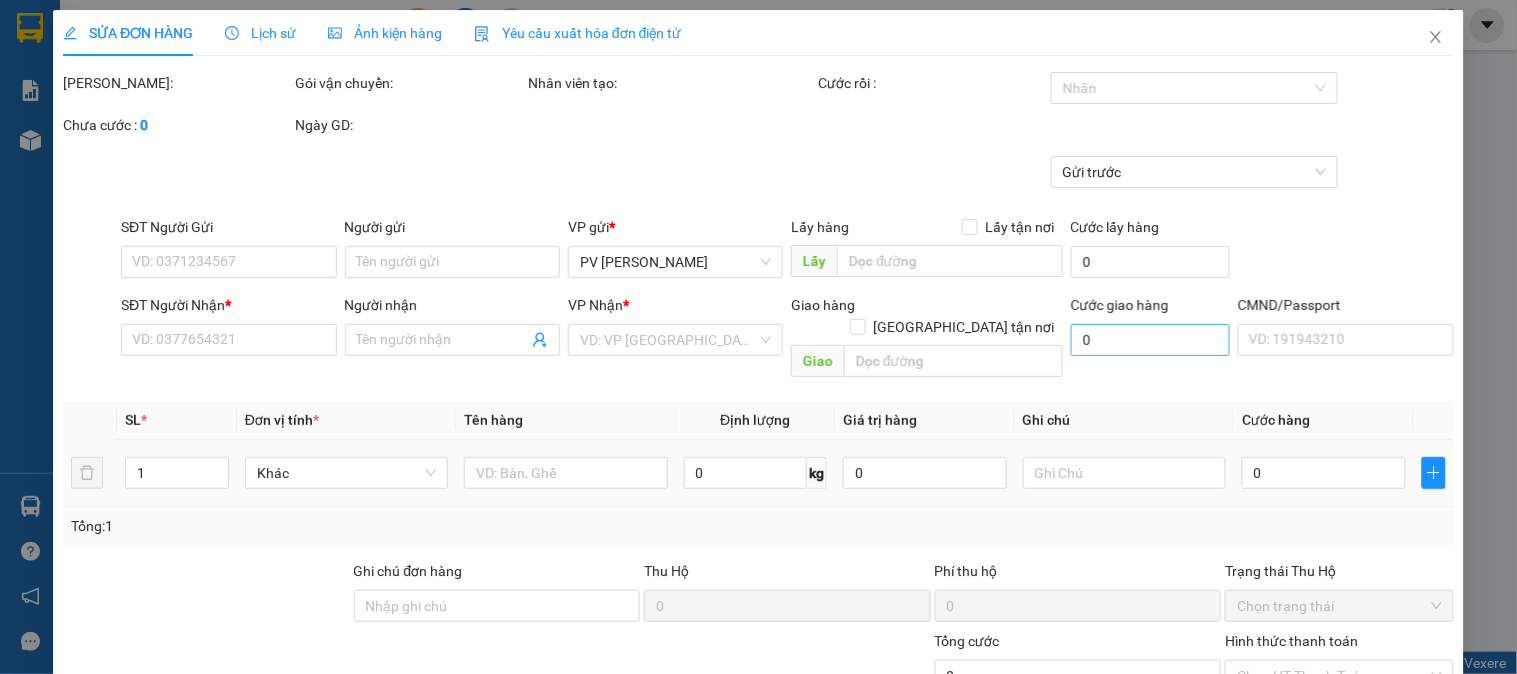 type on "0967131135" 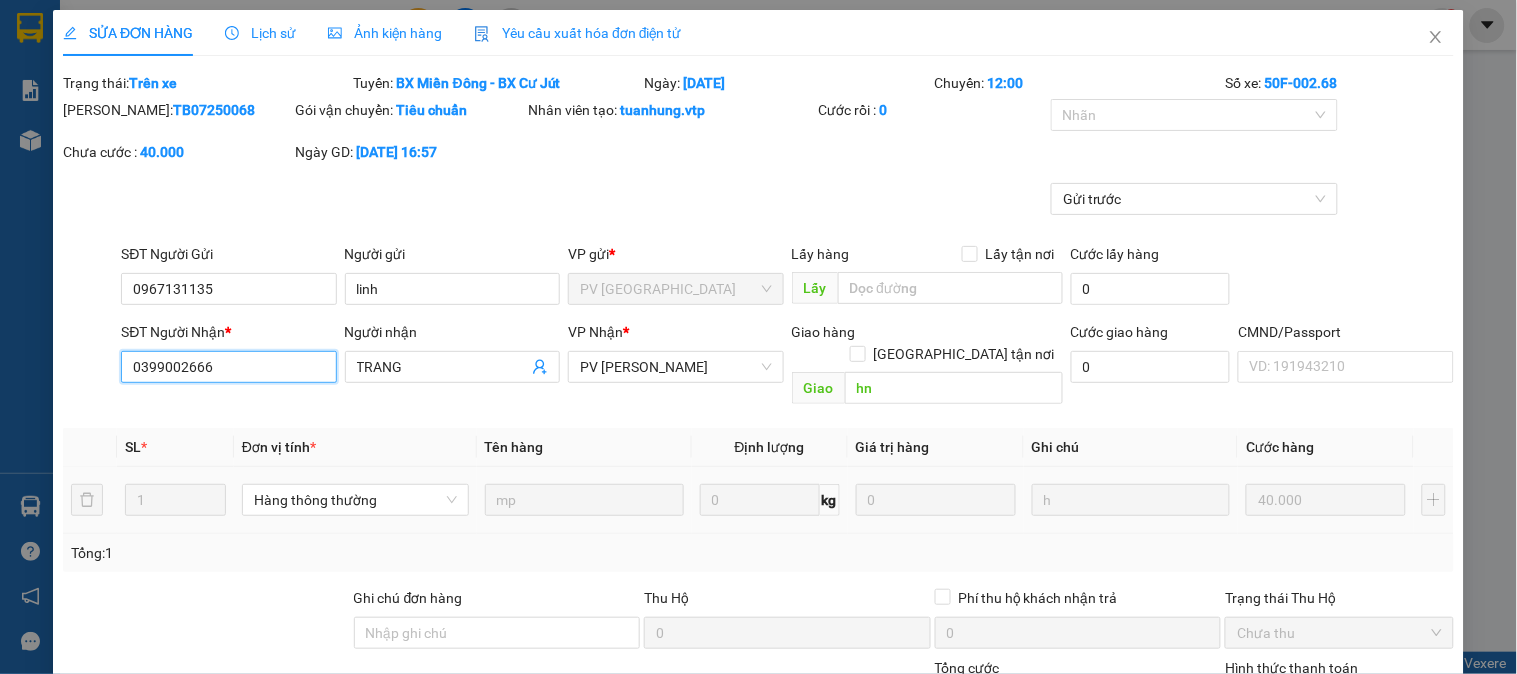 drag, startPoint x: 257, startPoint y: 367, endPoint x: 106, endPoint y: 384, distance: 151.95393 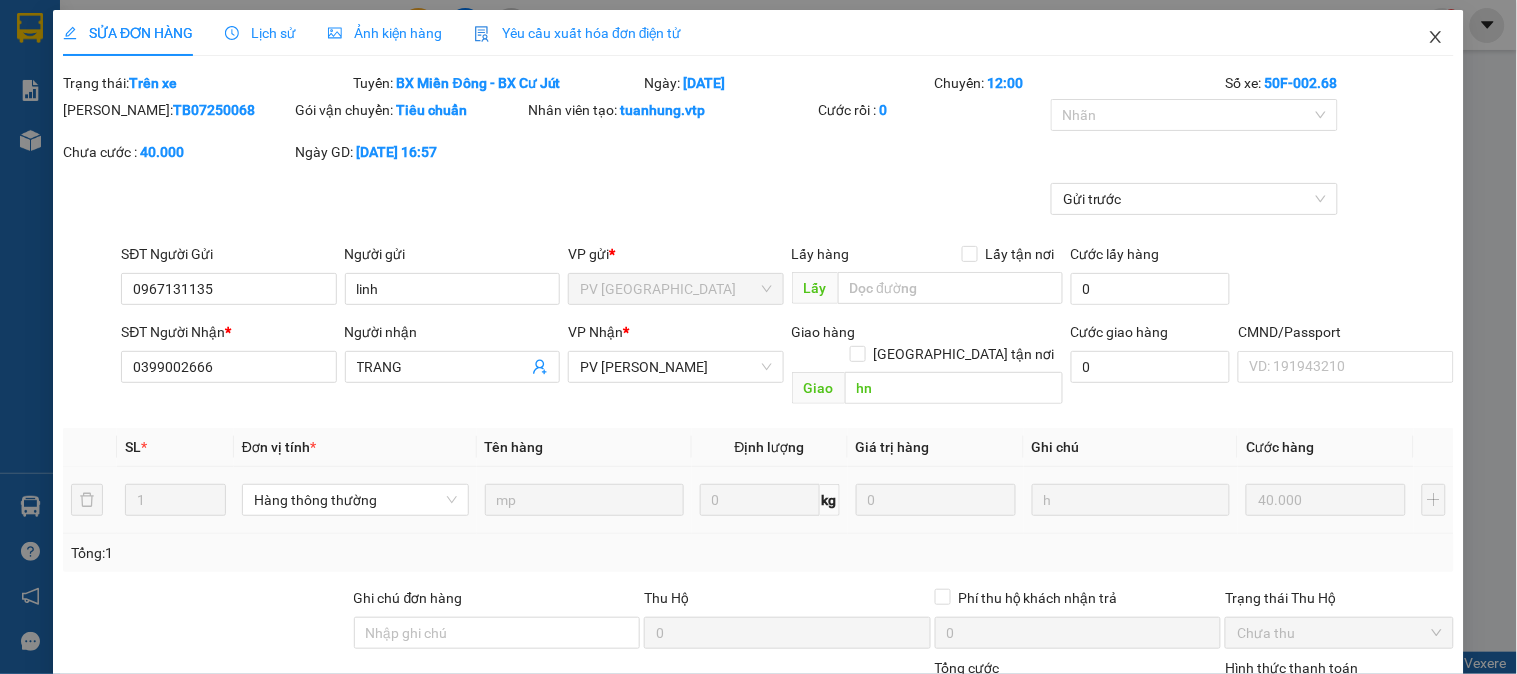 click 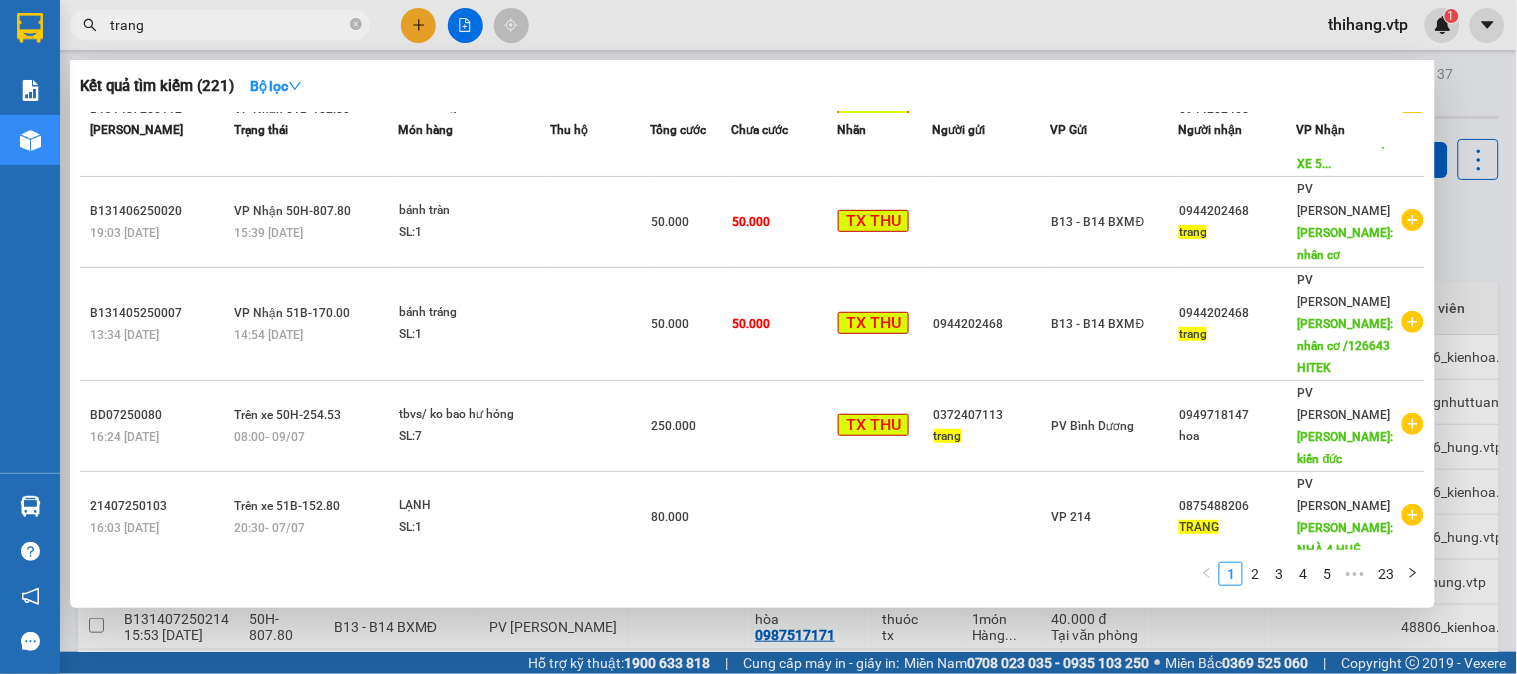 click on "trang" at bounding box center [228, 25] 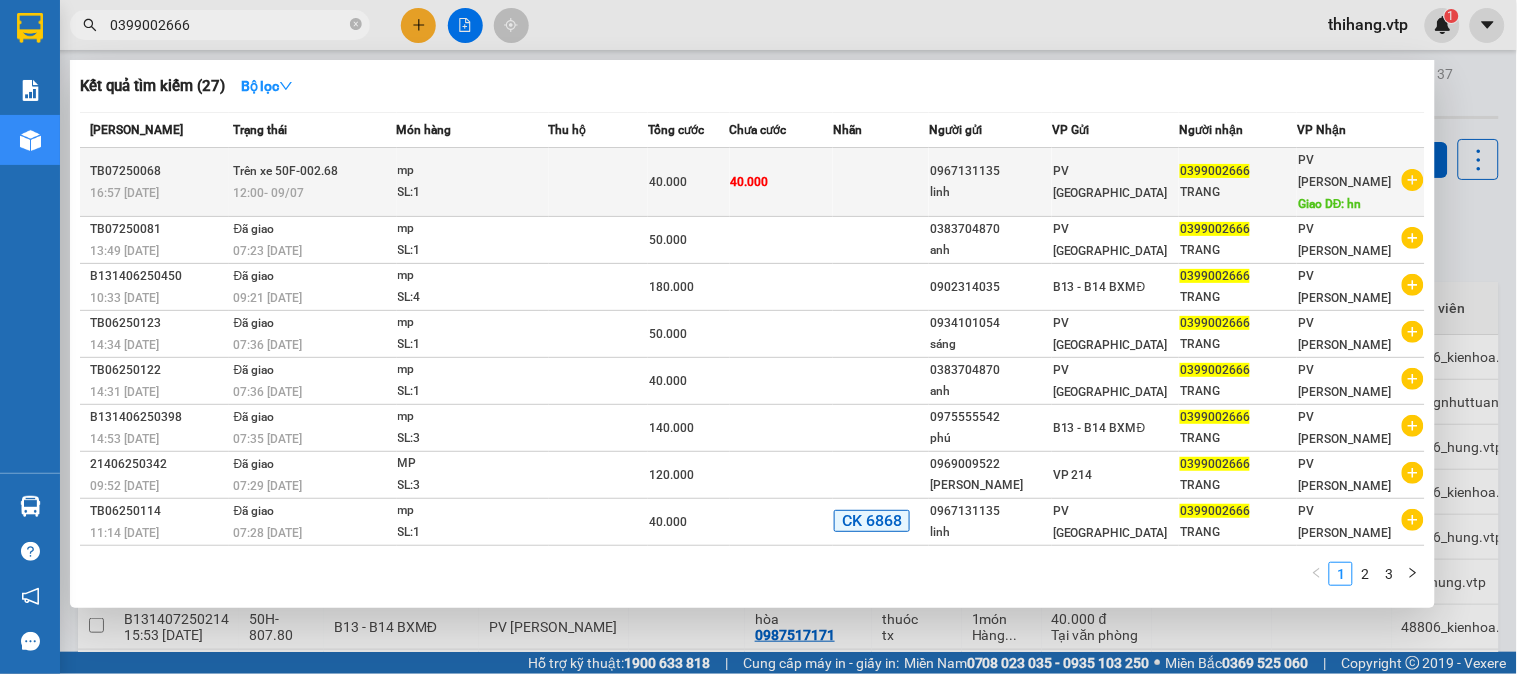 type on "0399002666" 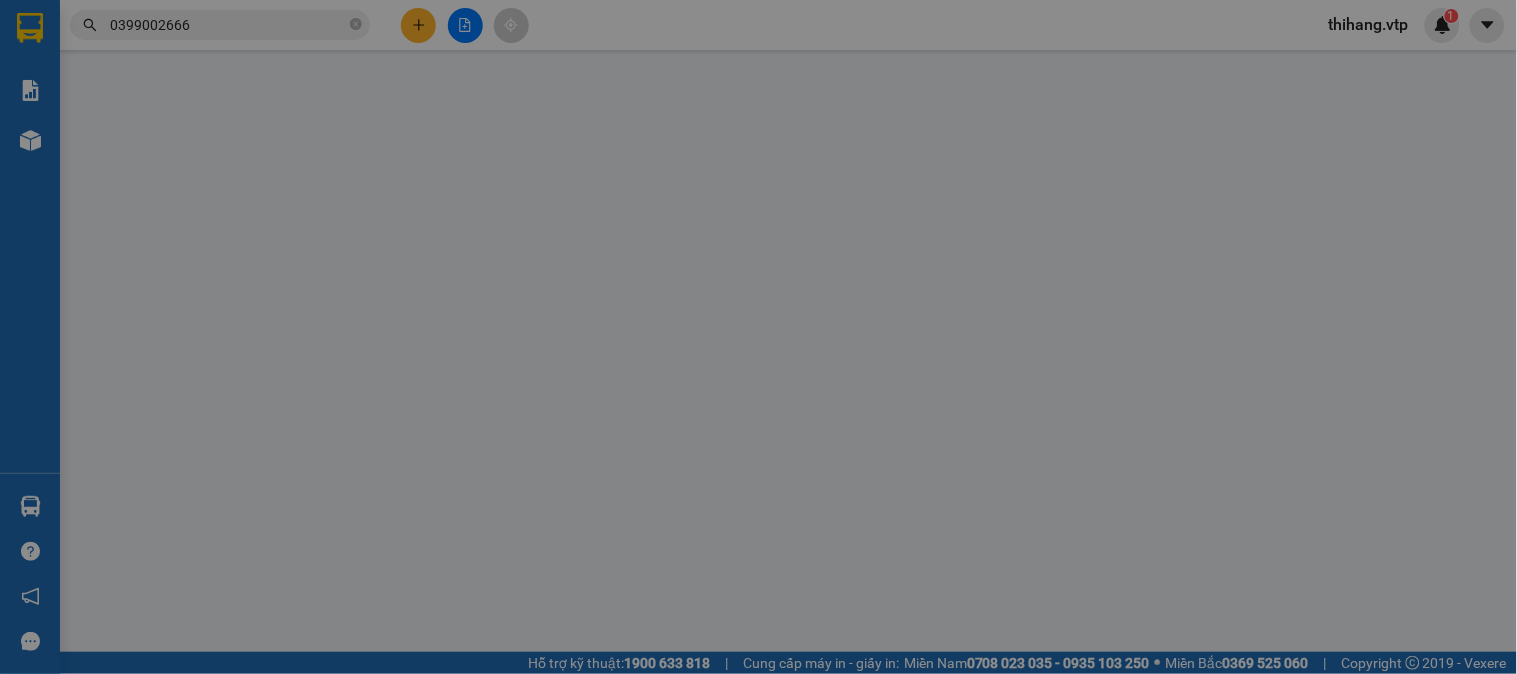 type on "0967131135" 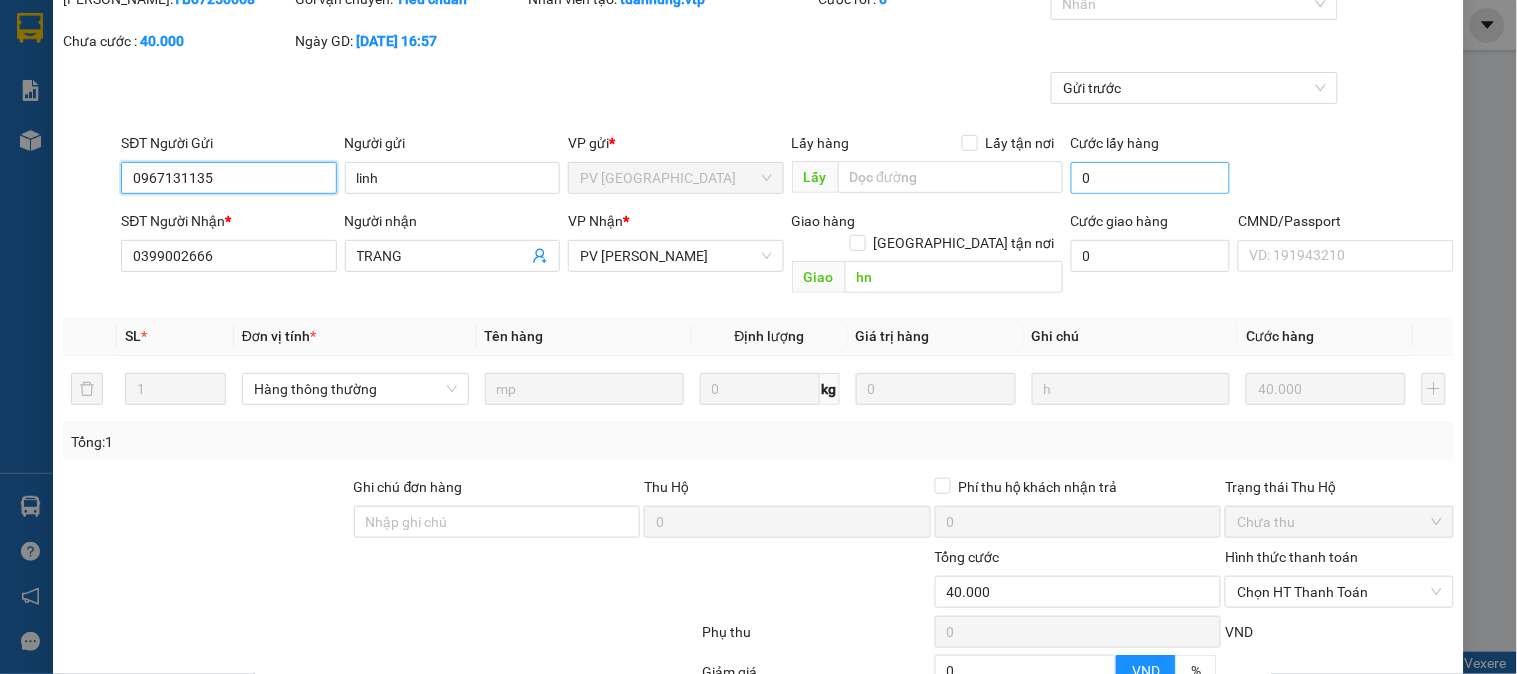 scroll, scrollTop: 0, scrollLeft: 0, axis: both 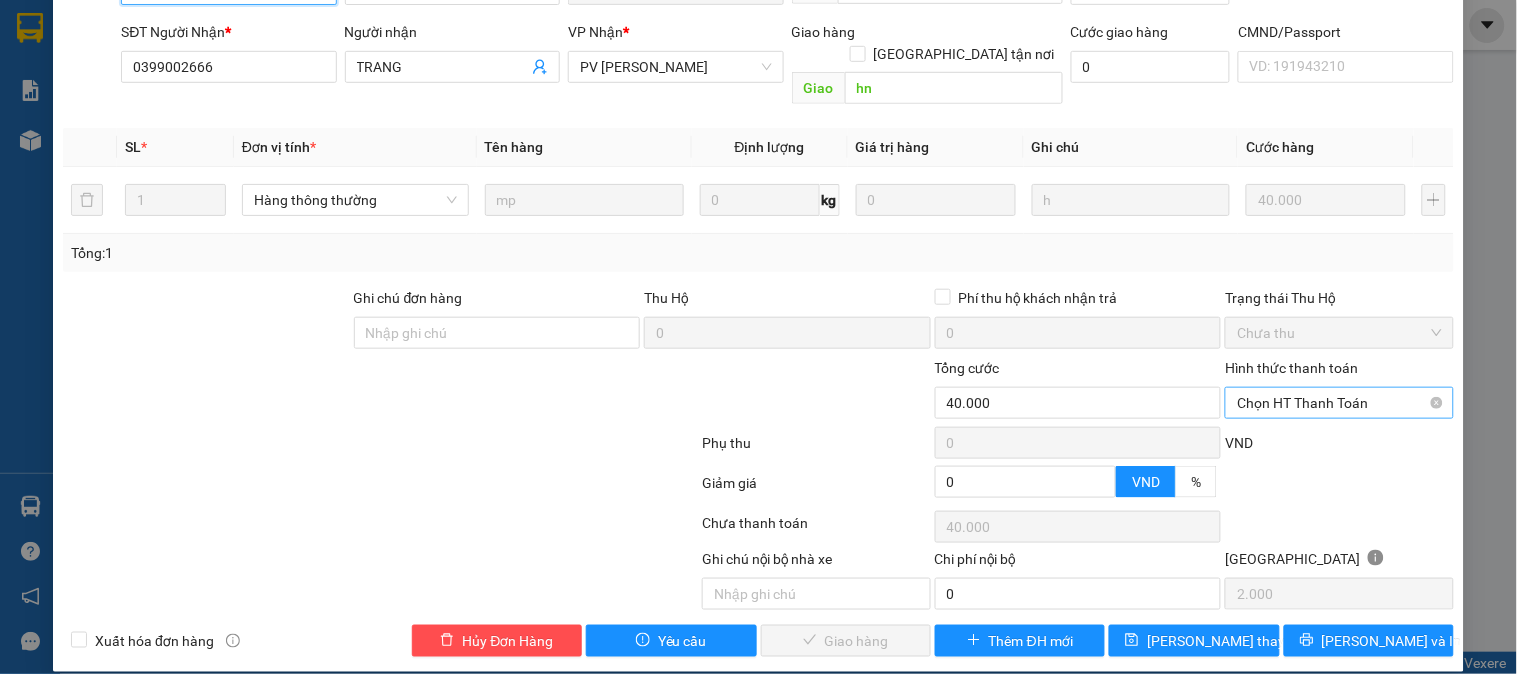 click on "Chọn HT Thanh Toán" at bounding box center [1339, 403] 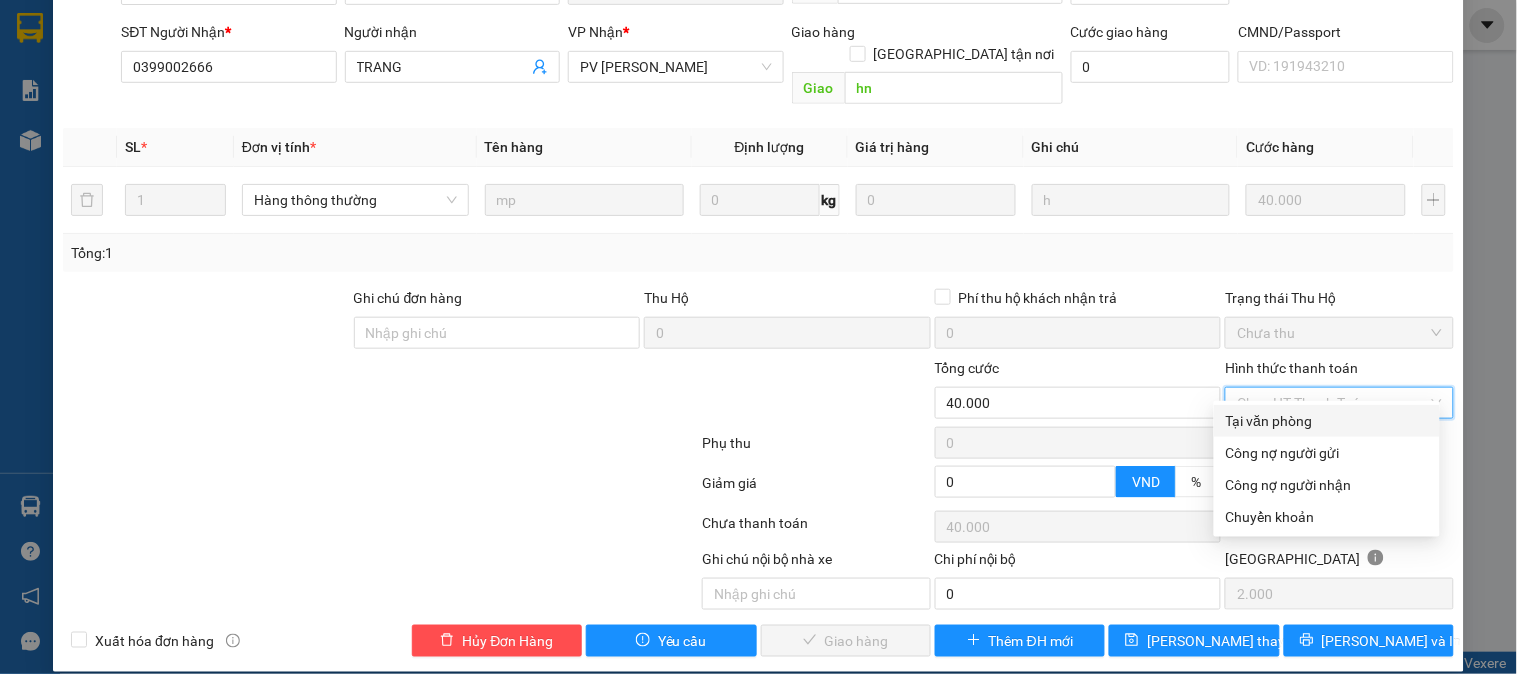 click on "Tại văn phòng" at bounding box center (1327, 421) 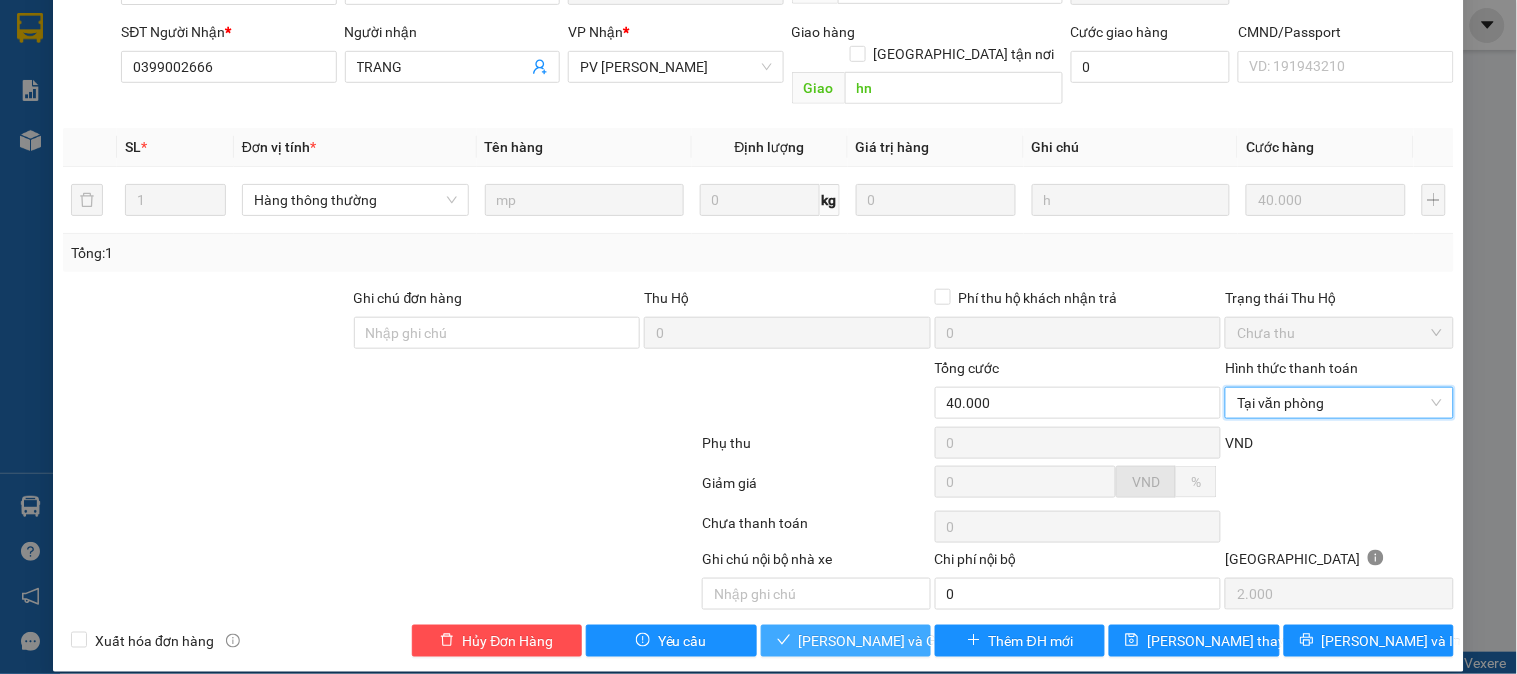 click on "[PERSON_NAME] và [PERSON_NAME] hàng" at bounding box center [895, 641] 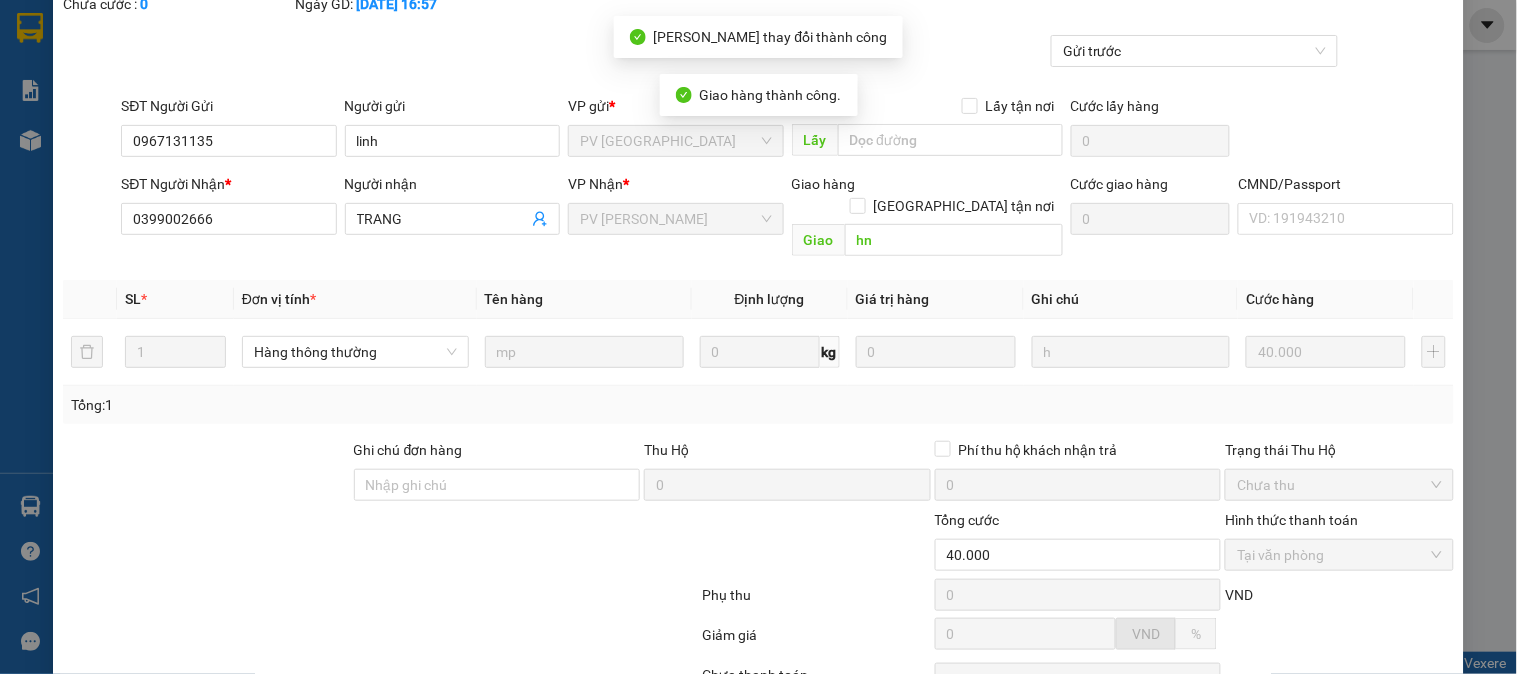 scroll, scrollTop: 0, scrollLeft: 0, axis: both 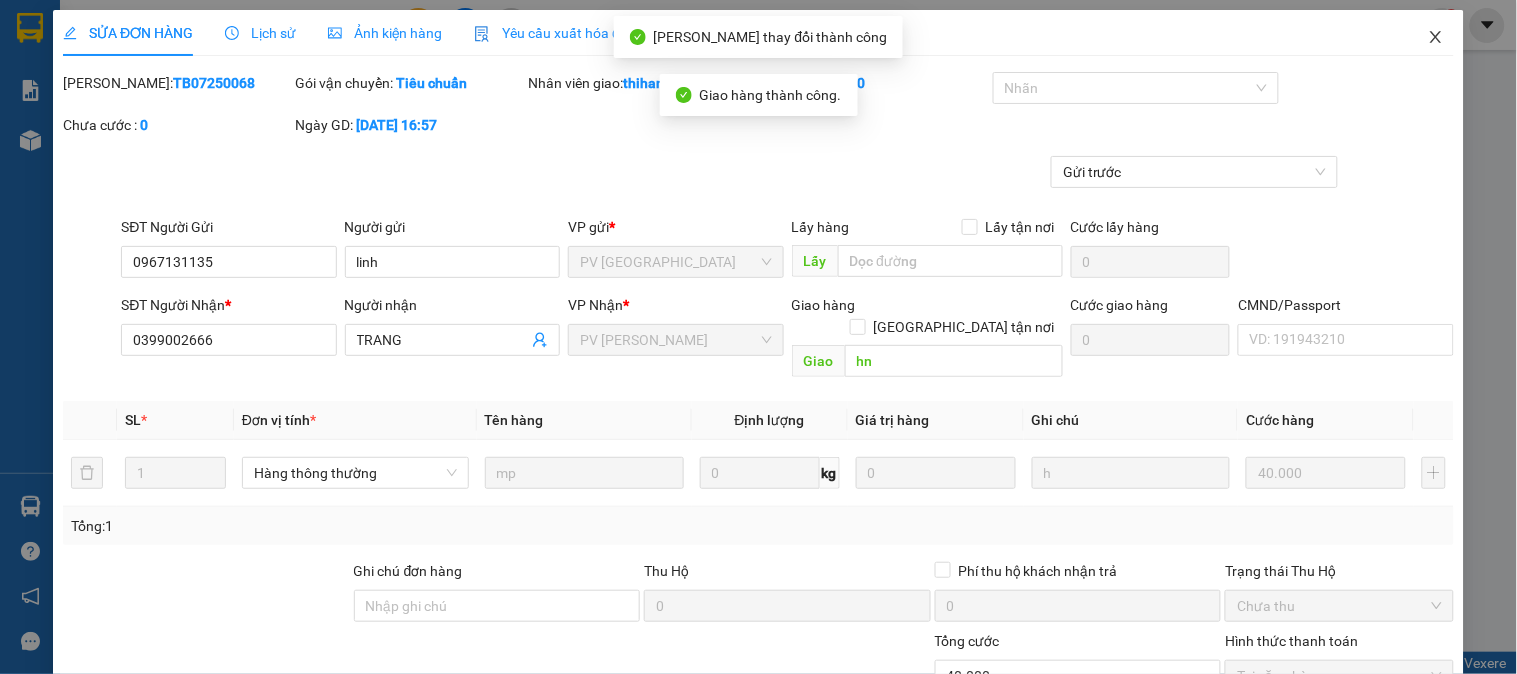 click 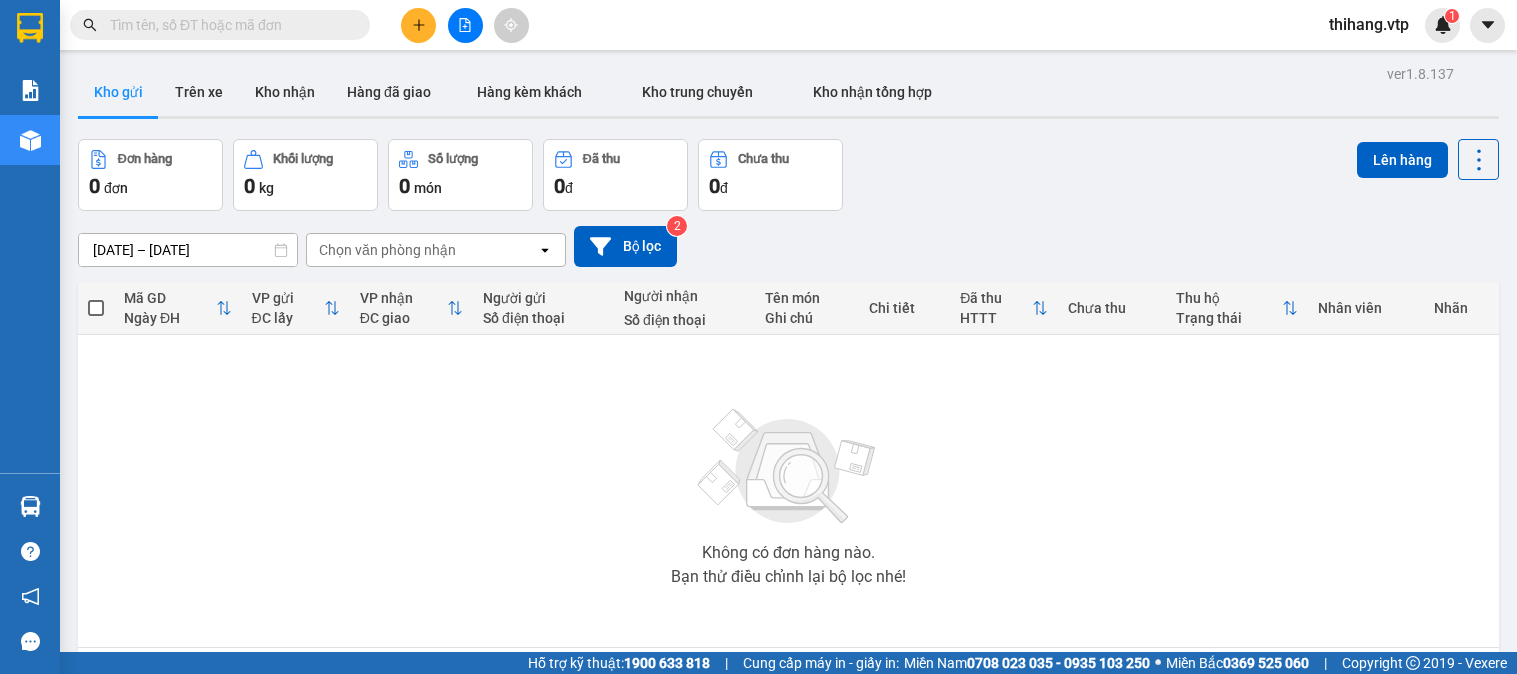 scroll, scrollTop: 0, scrollLeft: 0, axis: both 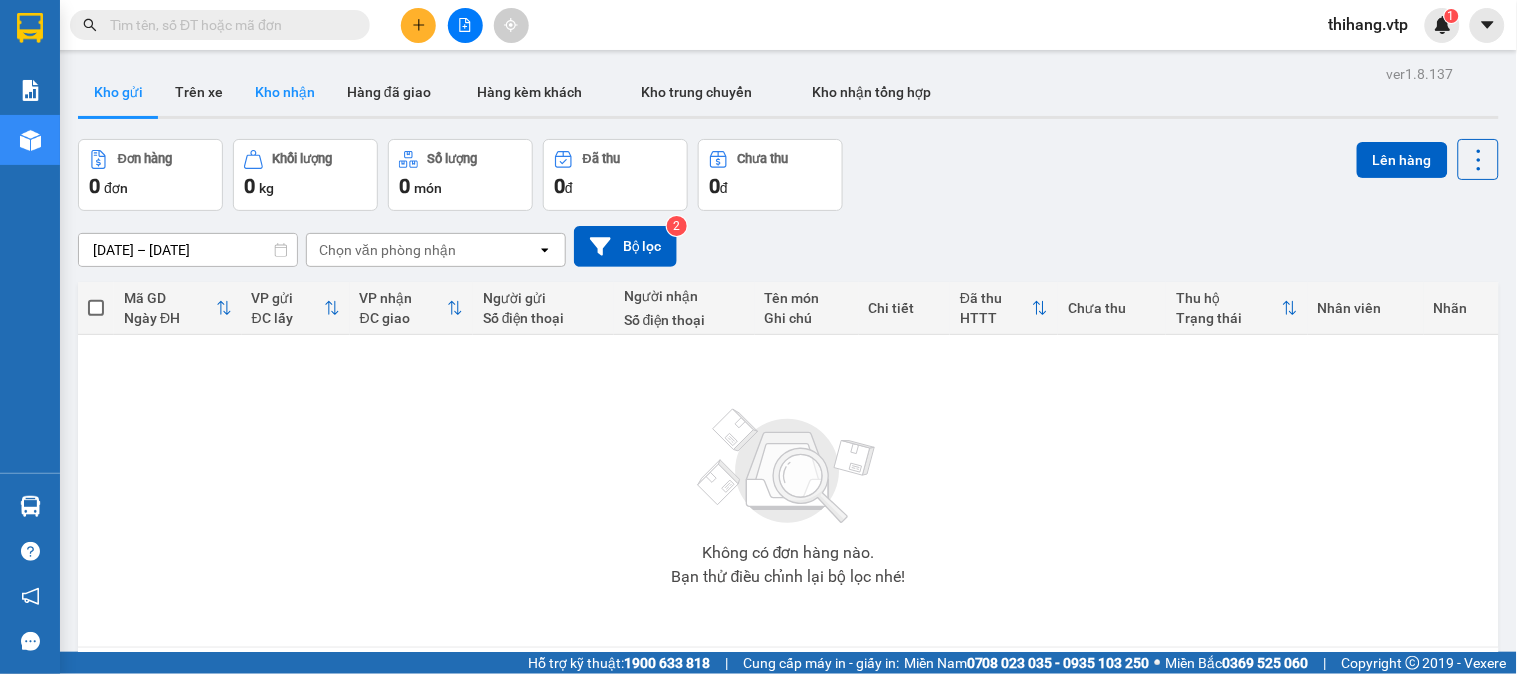click on "Kho nhận" at bounding box center [285, 92] 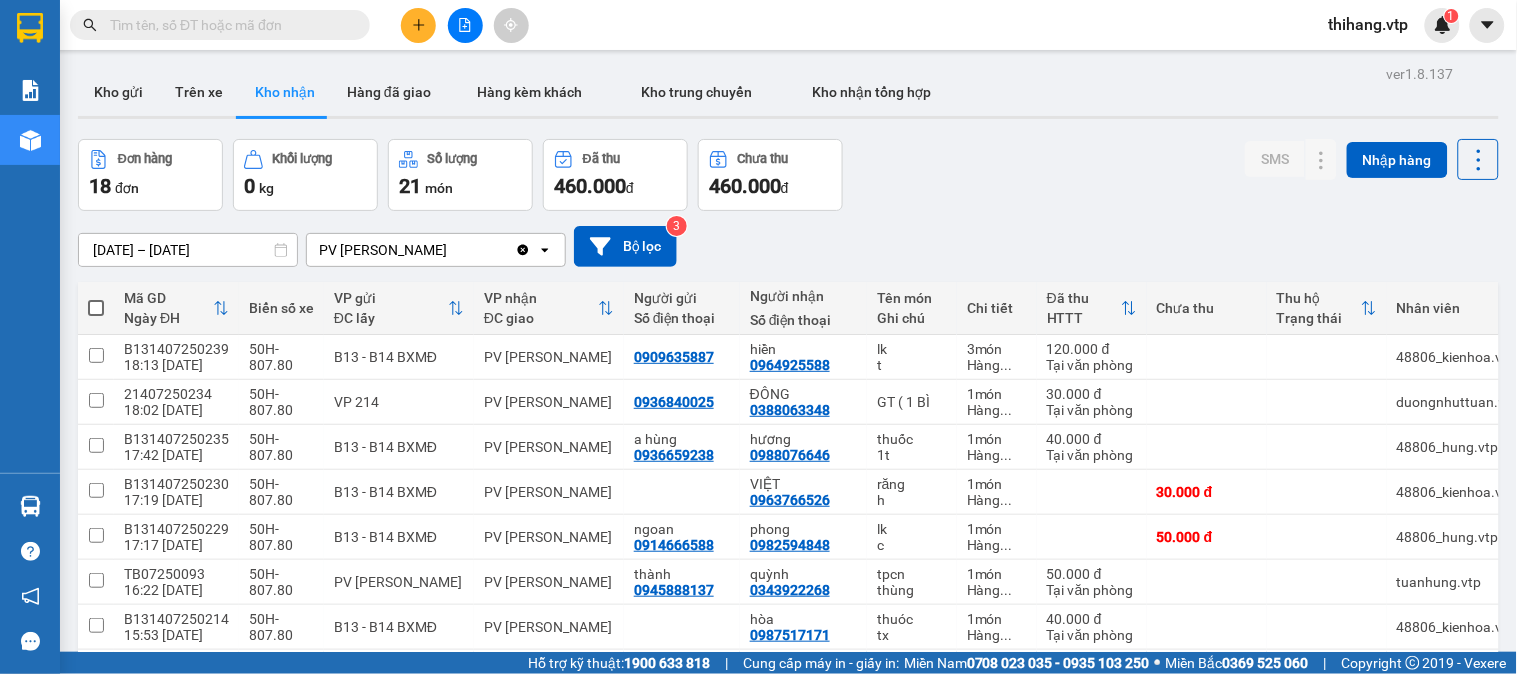 scroll, scrollTop: 111, scrollLeft: 0, axis: vertical 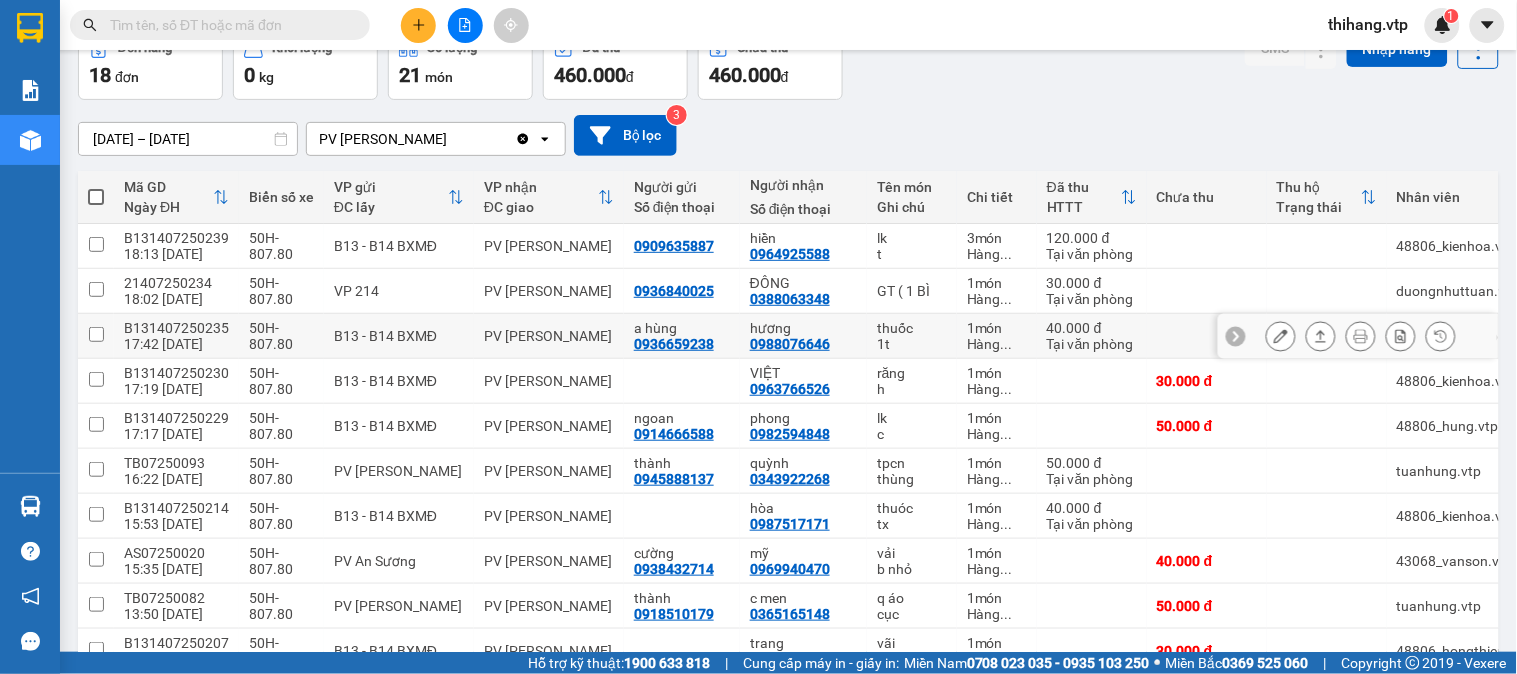 click at bounding box center (1321, 336) 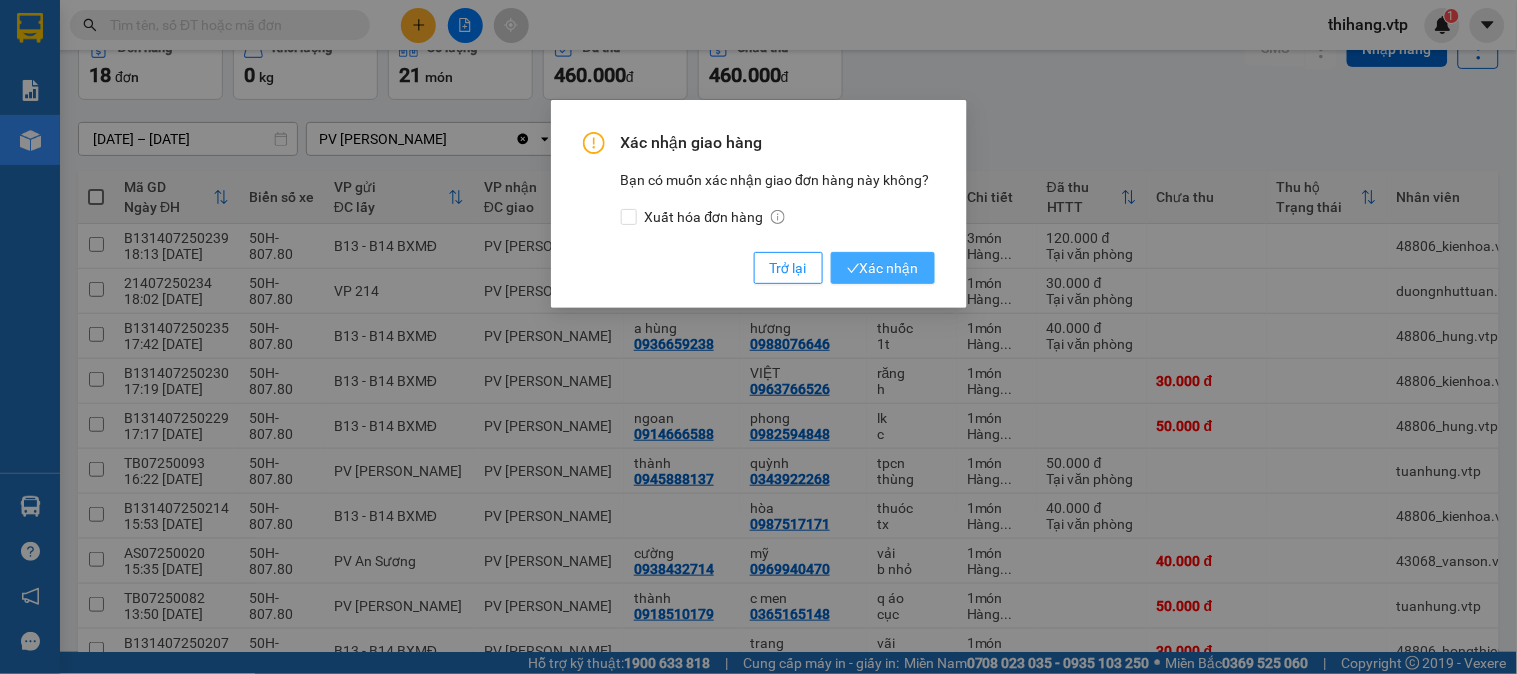 click on "Xác nhận" at bounding box center (883, 268) 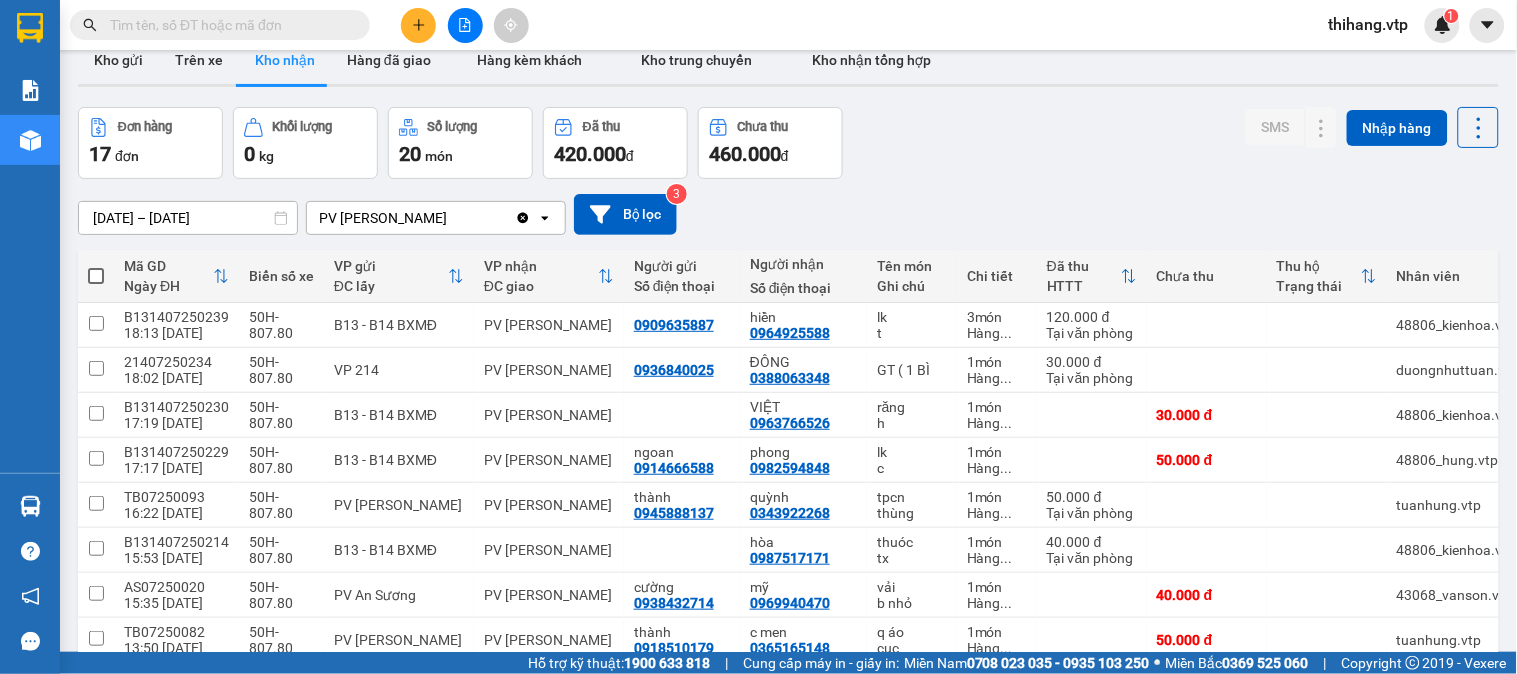 scroll, scrollTop: 0, scrollLeft: 0, axis: both 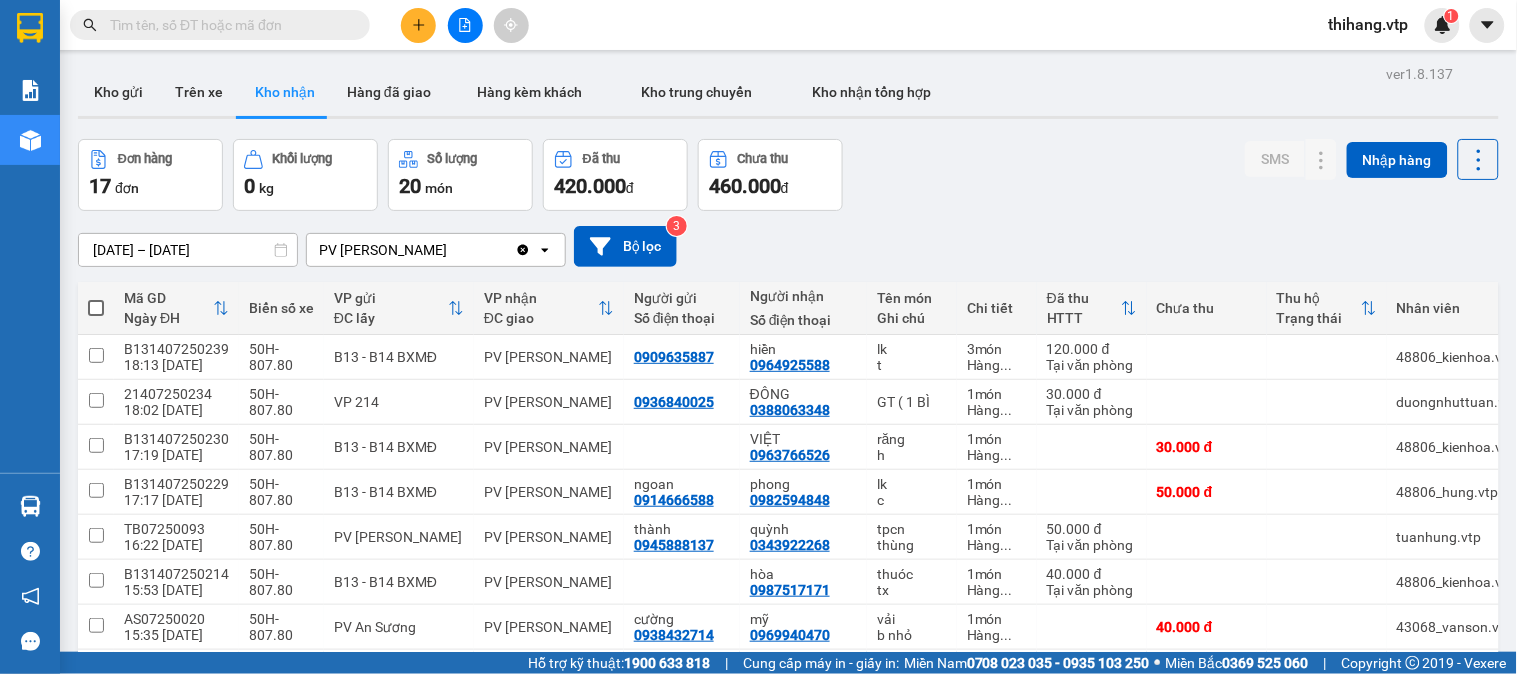 click at bounding box center [228, 25] 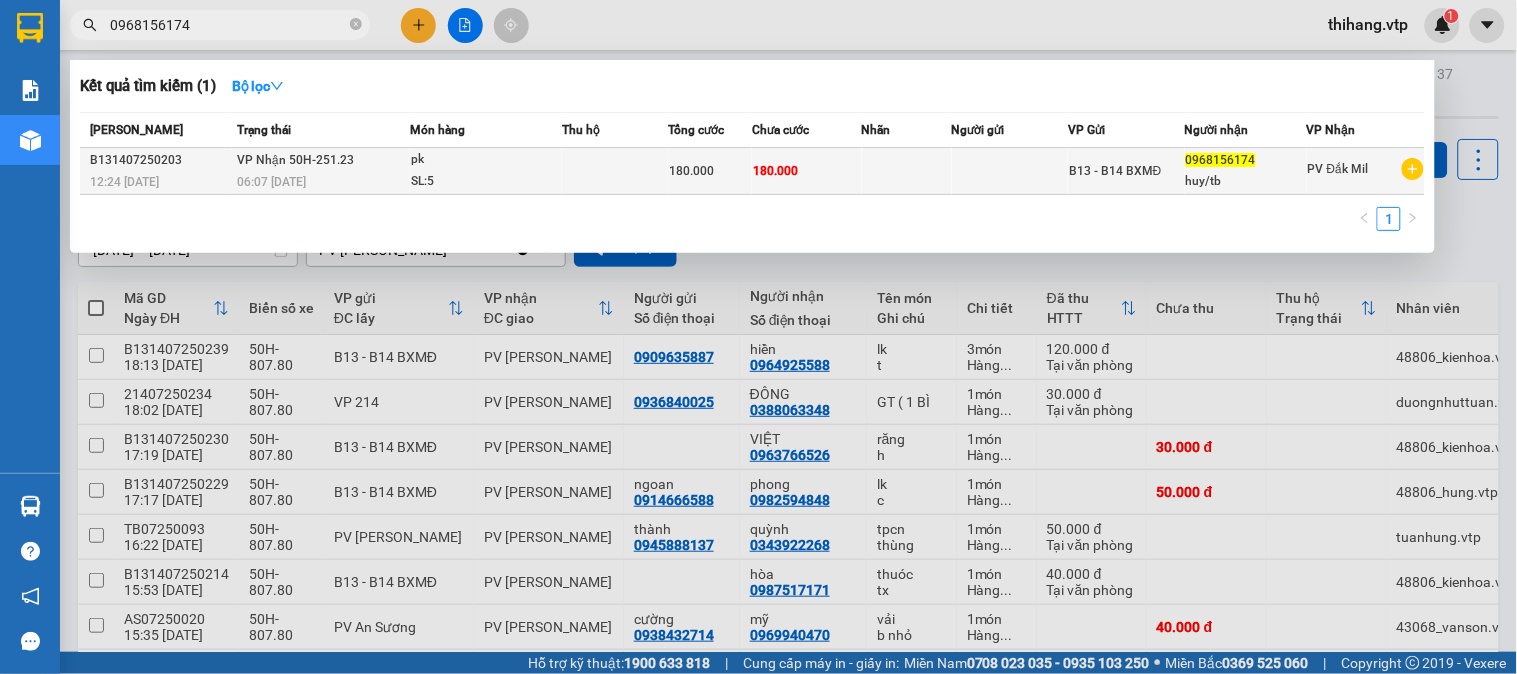 type on "0968156174" 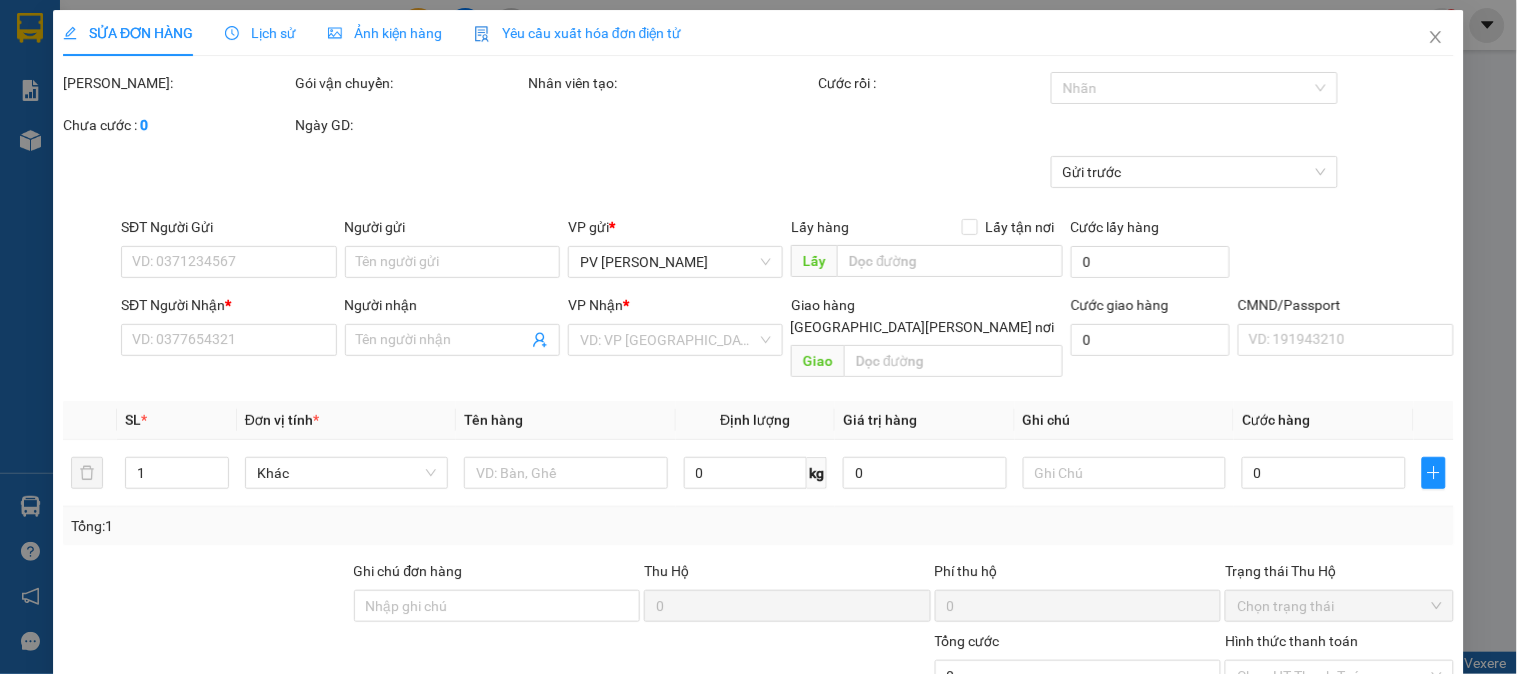 type on "0968156174" 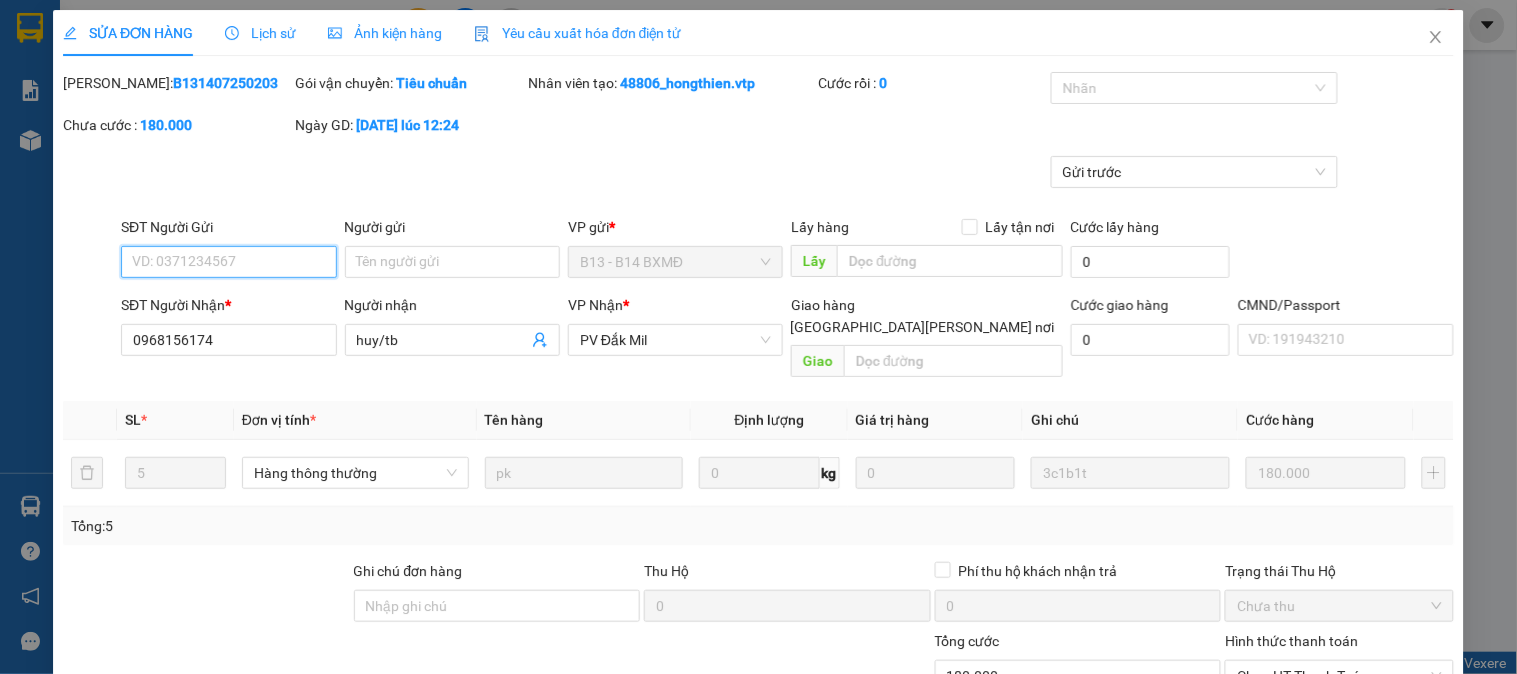 type on "9.000" 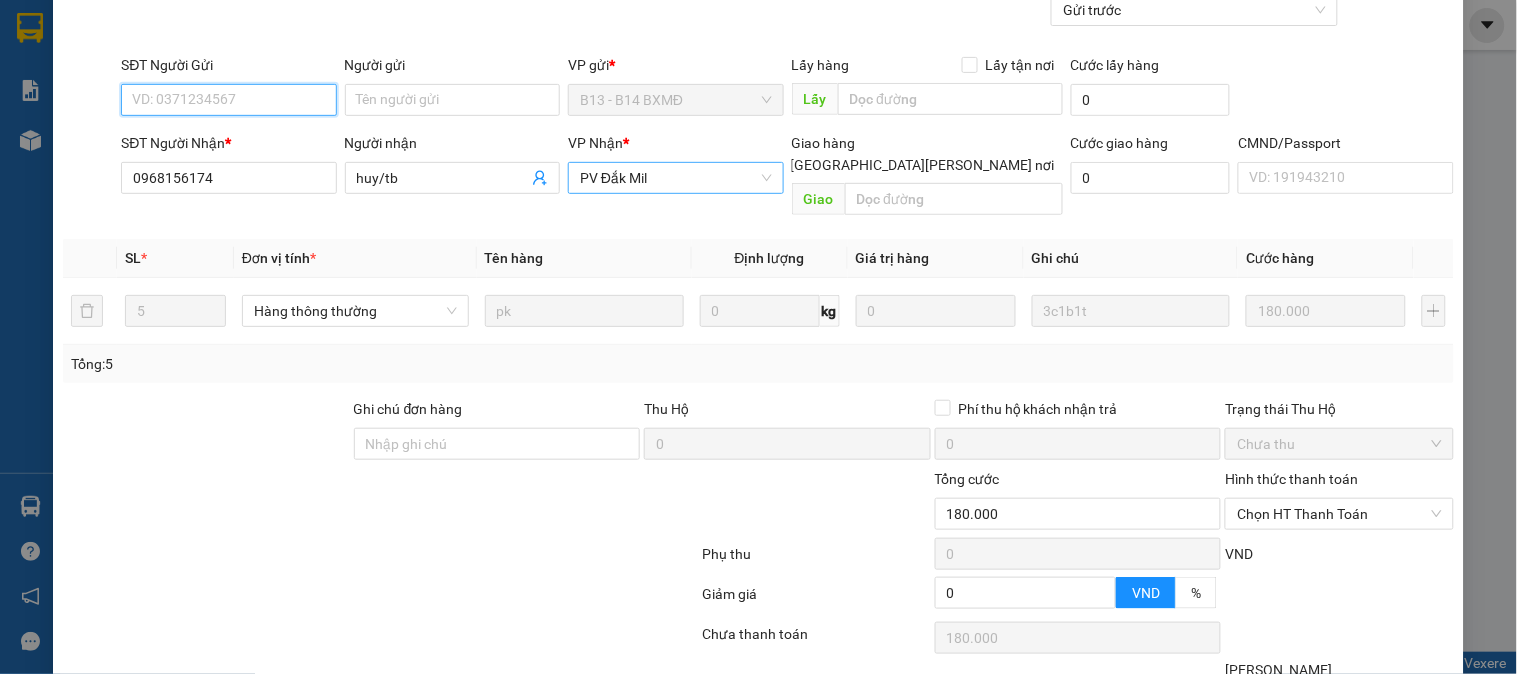 scroll, scrollTop: 51, scrollLeft: 0, axis: vertical 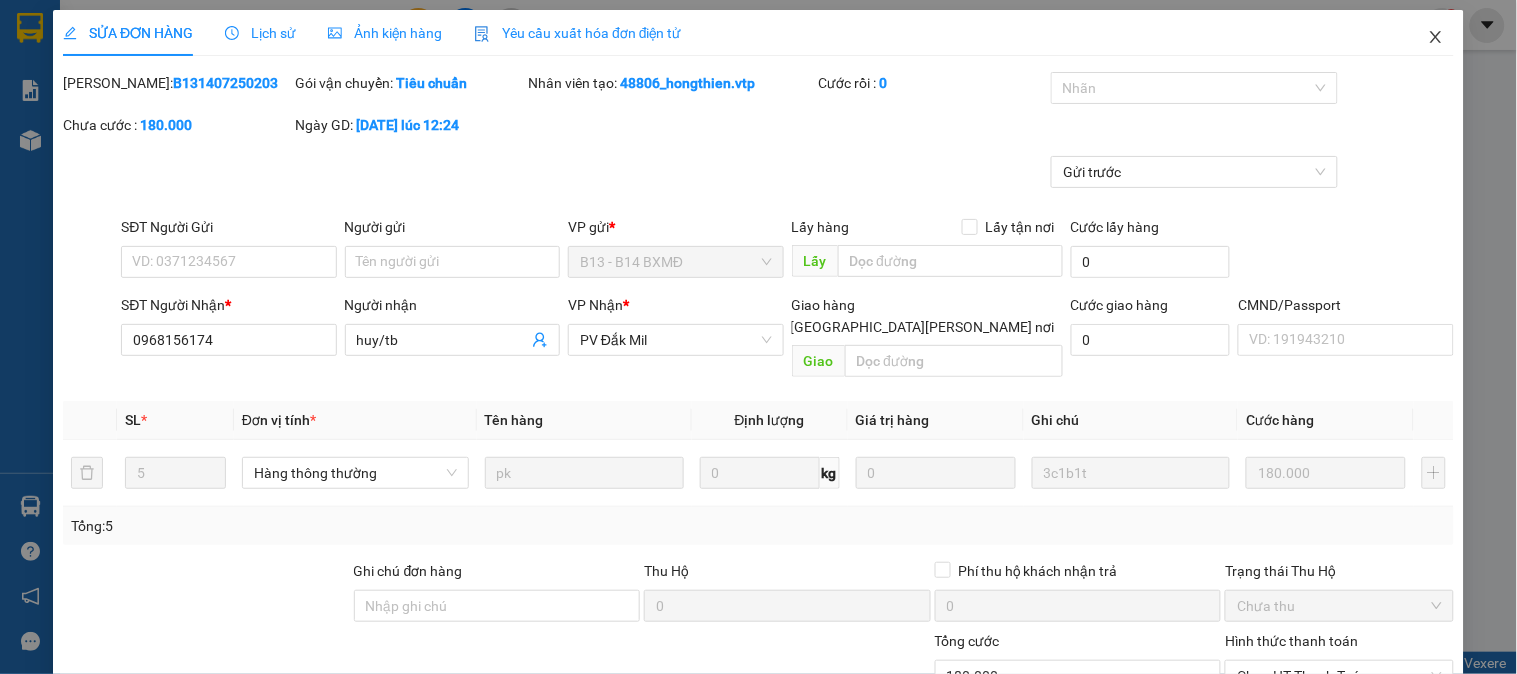 click 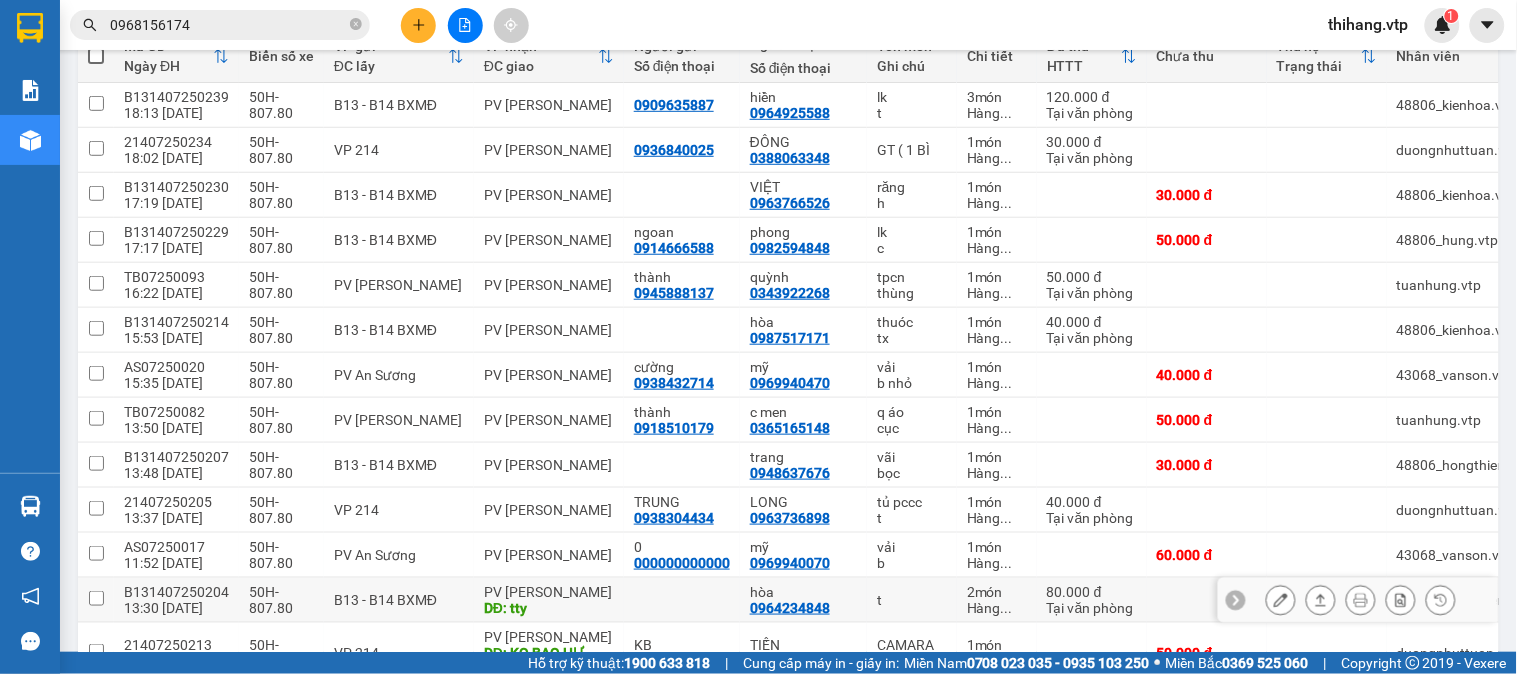 scroll, scrollTop: 222, scrollLeft: 0, axis: vertical 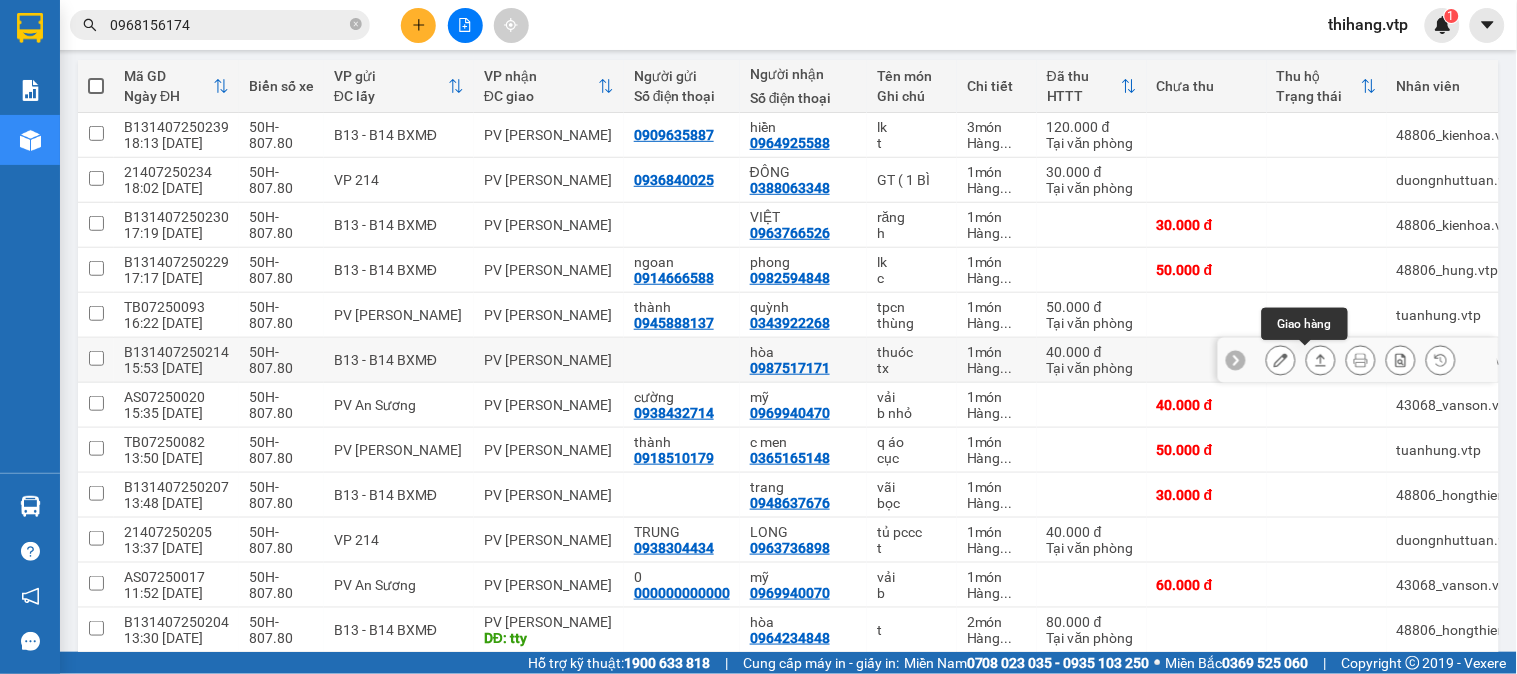click 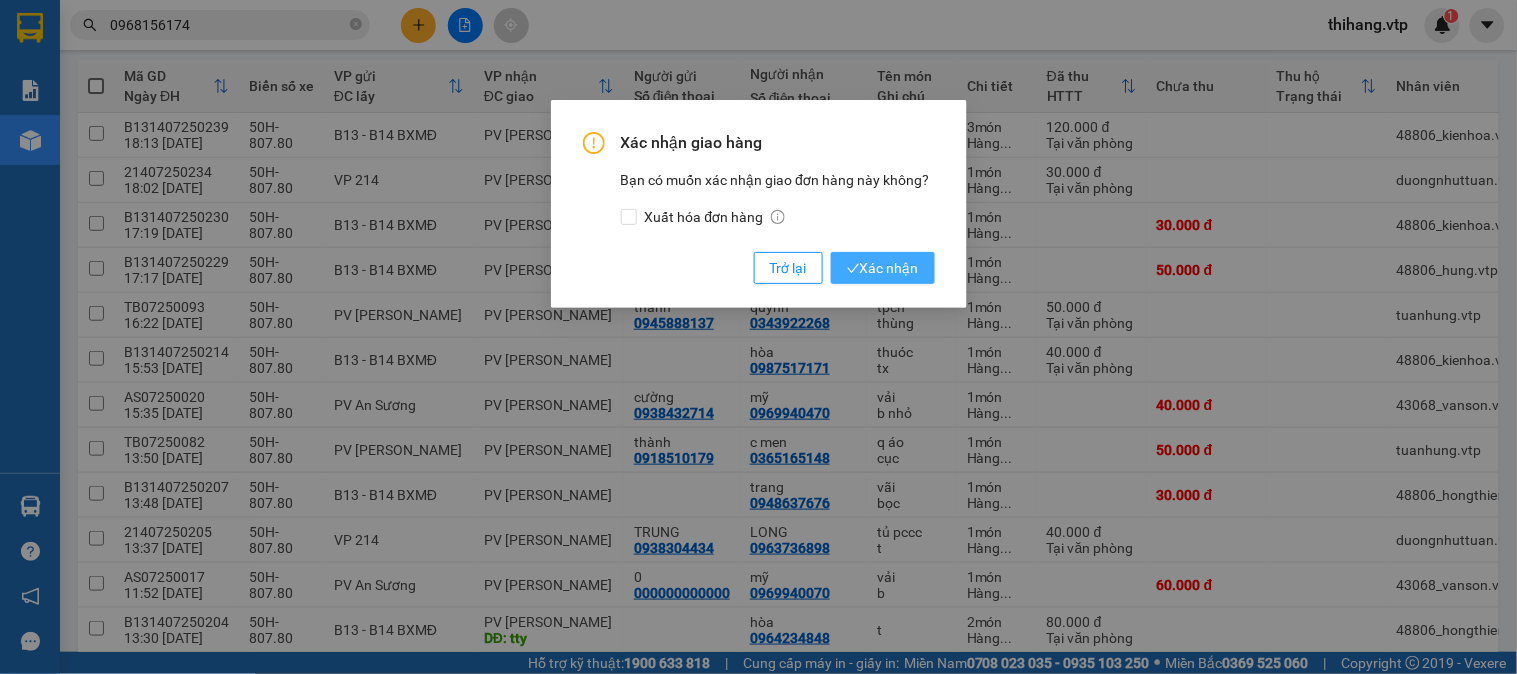 click on "Xác nhận" at bounding box center (883, 268) 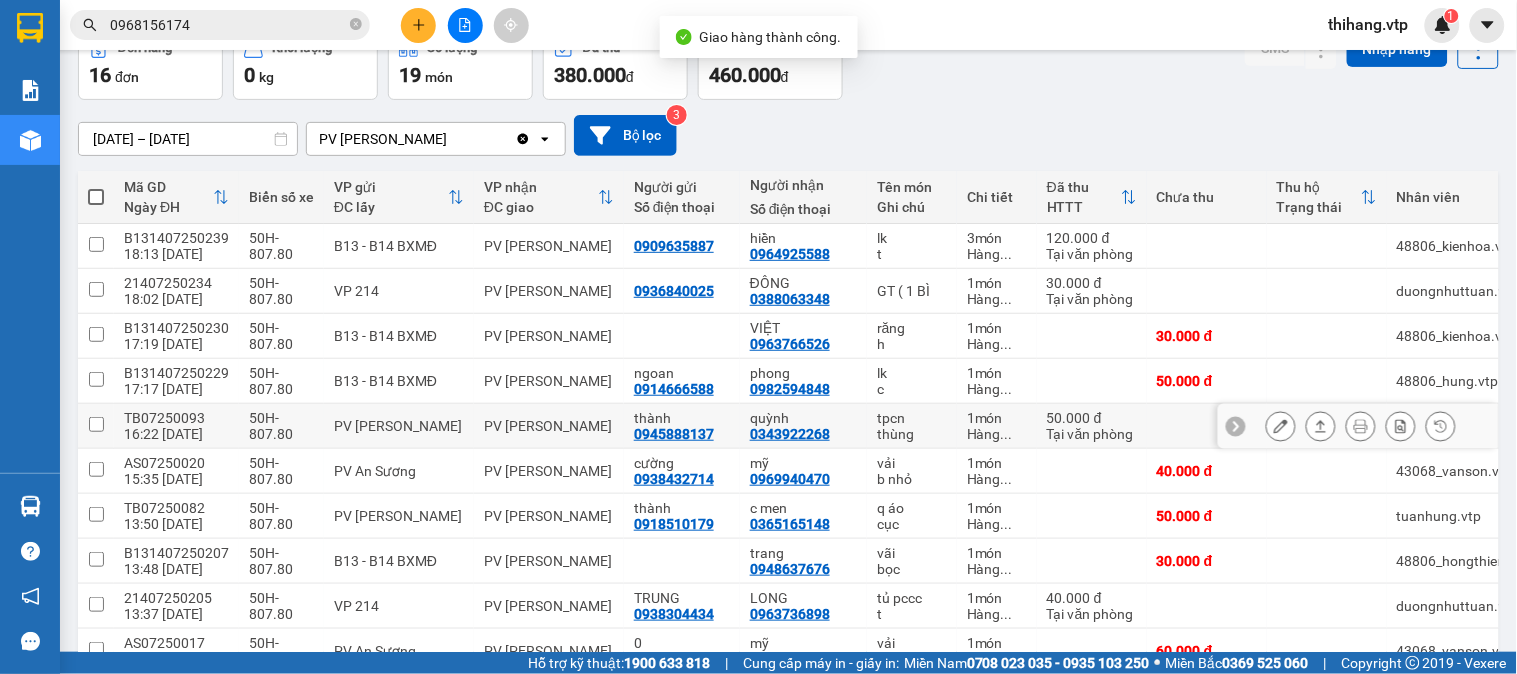scroll, scrollTop: 0, scrollLeft: 0, axis: both 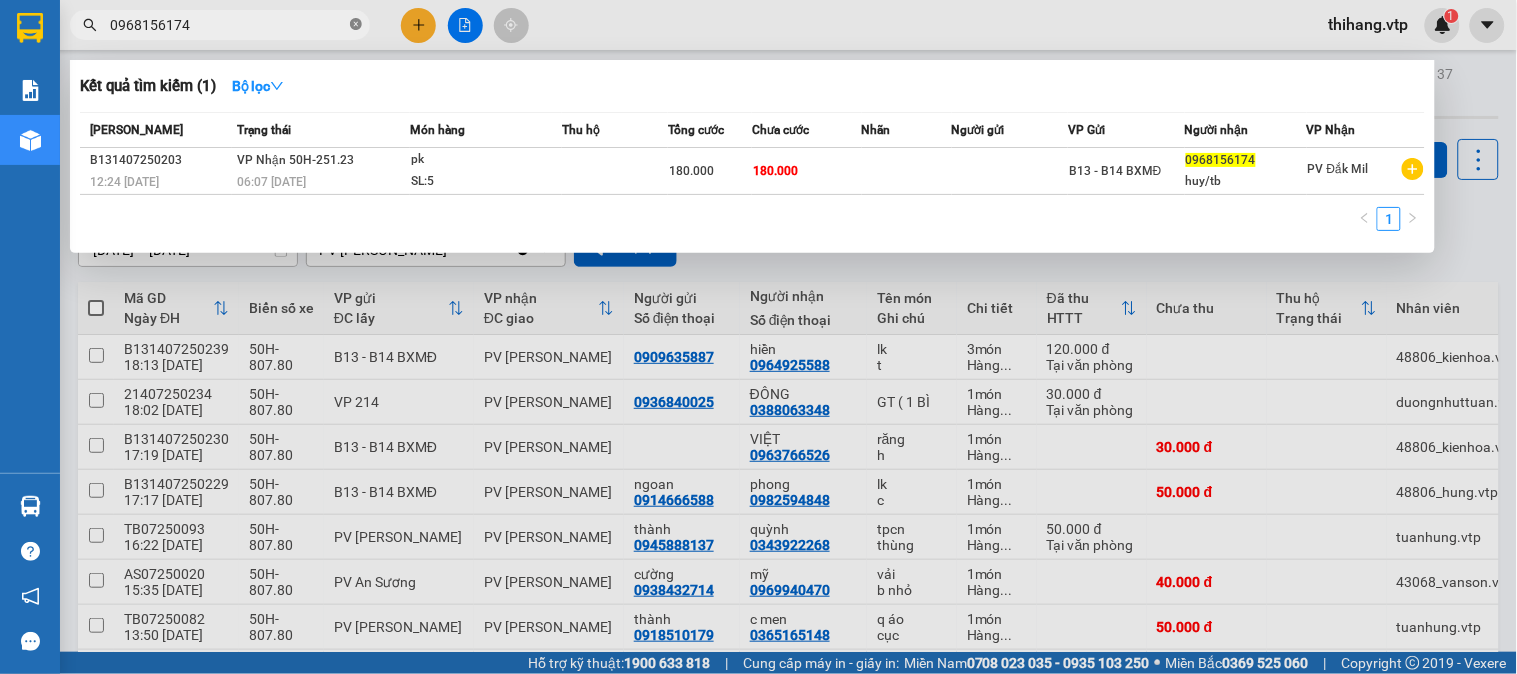 click 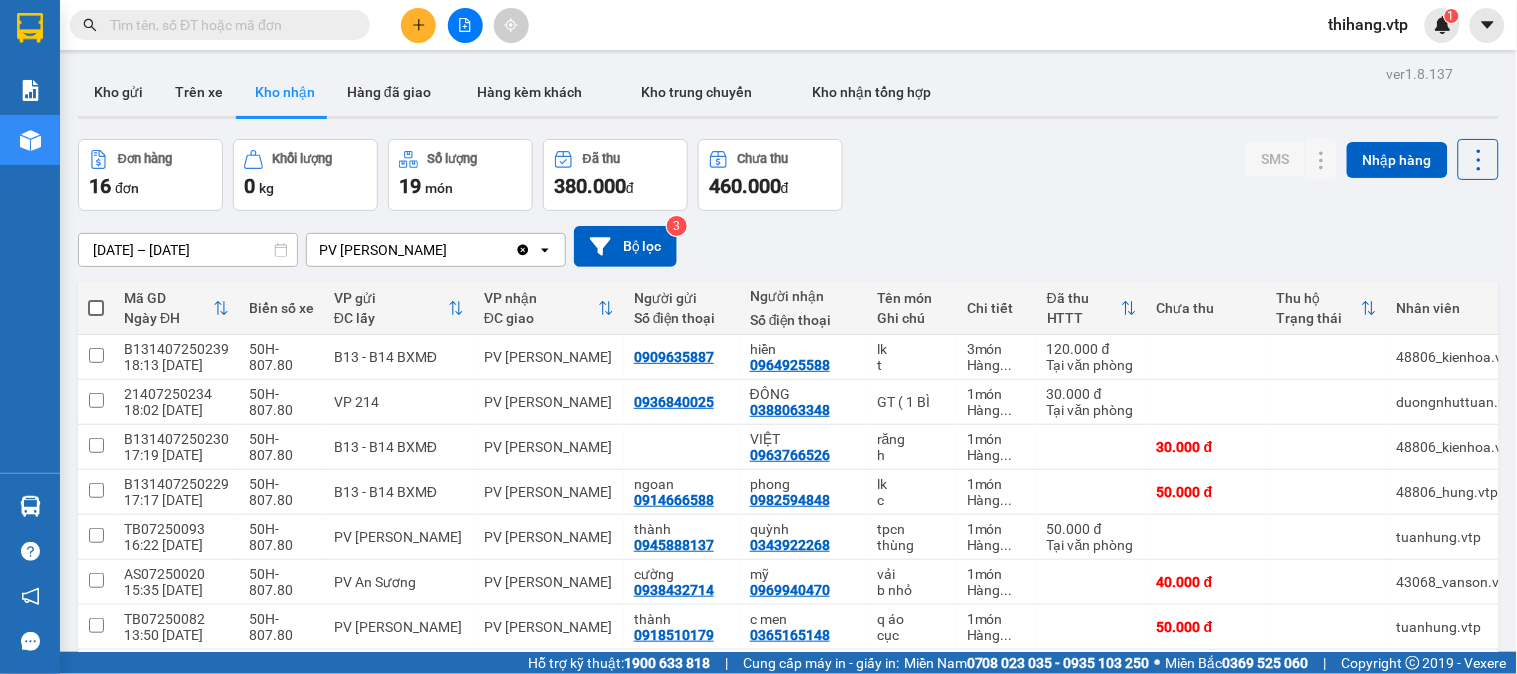 click on "ver  1.8.137 Kho gửi Trên xe [PERSON_NAME] Hàng đã giao Hàng kèm khách [PERSON_NAME] [PERSON_NAME] [PERSON_NAME] hợp Đơn hàng 16 đơn [PERSON_NAME] 0 kg Số [PERSON_NAME] 19 món Đã thu 380.000  [PERSON_NAME] thu 460.000  đ SMS Nhập hàng [DATE] – [DATE] Press the down arrow key to interact with the calendar and select a date. Press the escape button to close the calendar. Selected date range is from [DATE] to [DATE]. PV Gia Nghĩa Clear value open Bộ lọc 3 Mã GD Ngày ĐH Biển số xe VP gửi ĐC lấy [PERSON_NAME] ĐC [PERSON_NAME] Người gửi Số điện thoại Người [PERSON_NAME] Số điện thoại Tên món Ghi chú [PERSON_NAME] Đã thu HTTT Chưa thu Thu [PERSON_NAME] thái [PERSON_NAME] SMS [PERSON_NAME] B131407250239 18:13 [DATE] 50H-807.80 B13 - B14 BXMĐ PV Gia Nghĩa 0909635887 [PERSON_NAME] 0964925588 lk t 3  món Hàng ... 120.000 đ [PERSON_NAME] 48806_kienhoa.vtp 1 [PERSON_NAME] 21407250234 18:02 [DATE] 50H-807.80 VP 214 PV Gia Nghĩa 0936840025 ĐÔNG 0388063348 GT ( 1 BÌ  1  món Hàng ... 1 h" at bounding box center (758, 326) 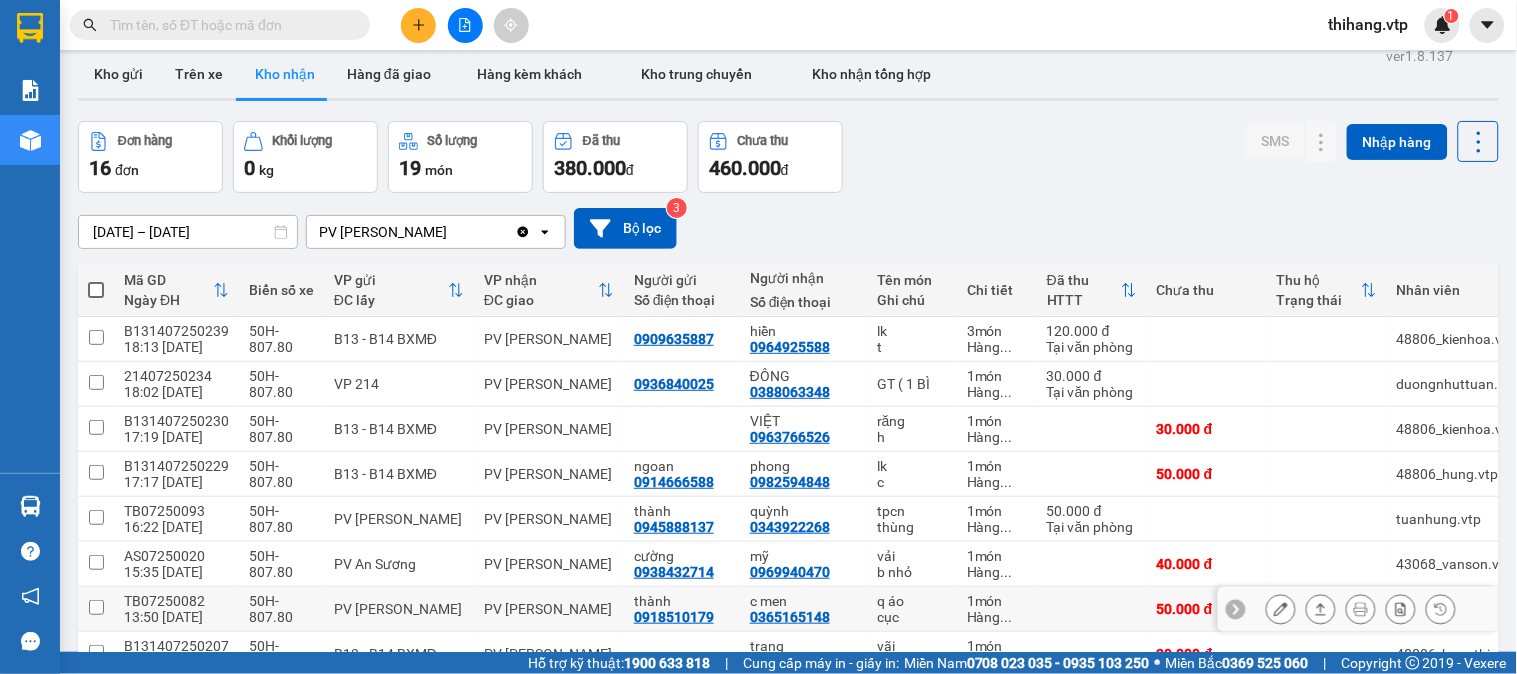 scroll, scrollTop: 0, scrollLeft: 0, axis: both 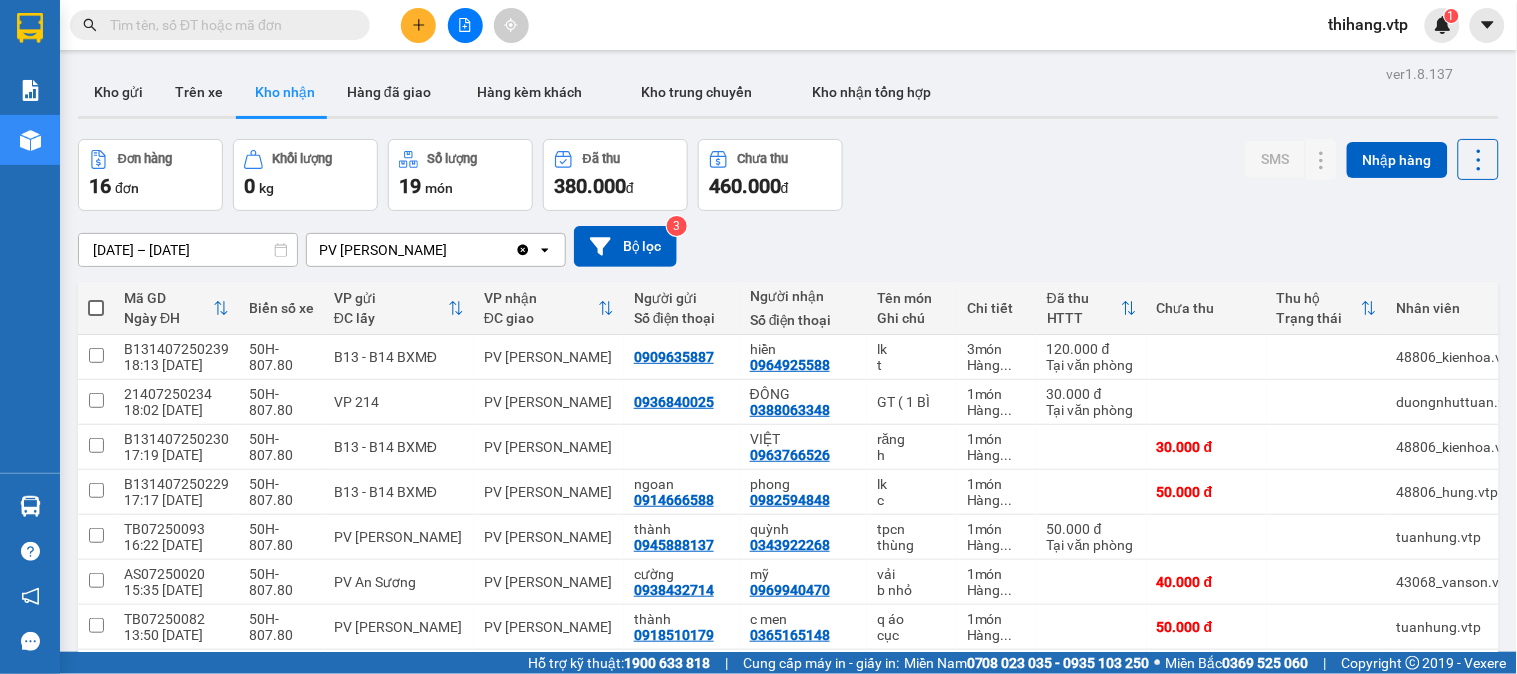 click at bounding box center [228, 25] 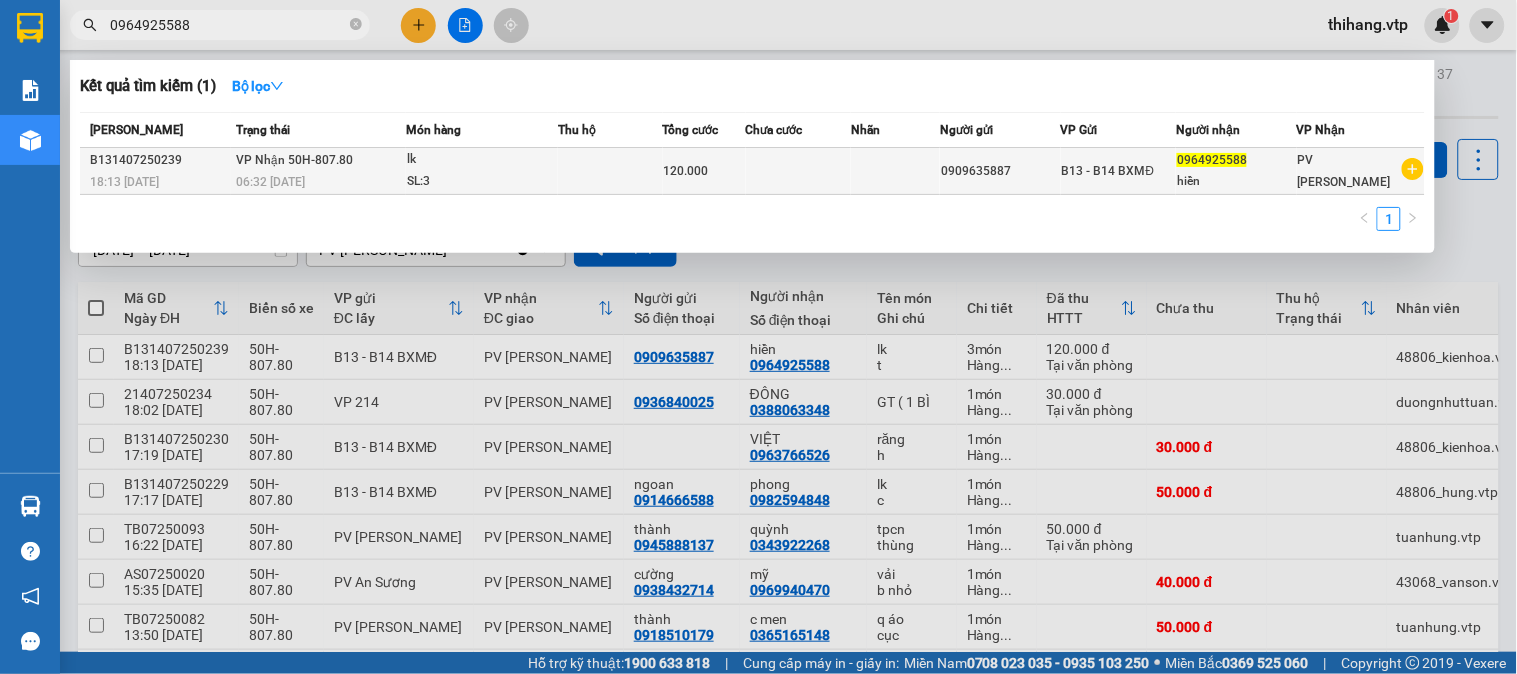 type on "0964925588" 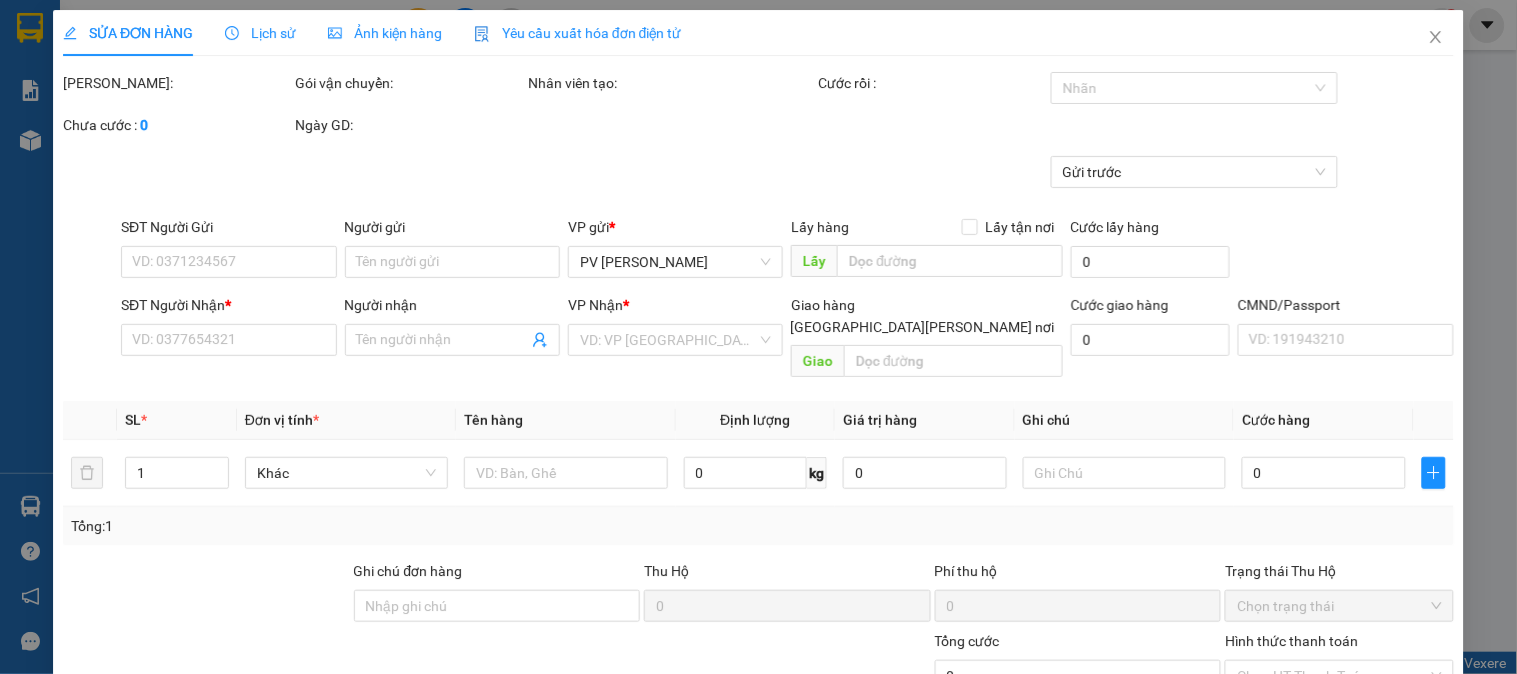 type on "6.000" 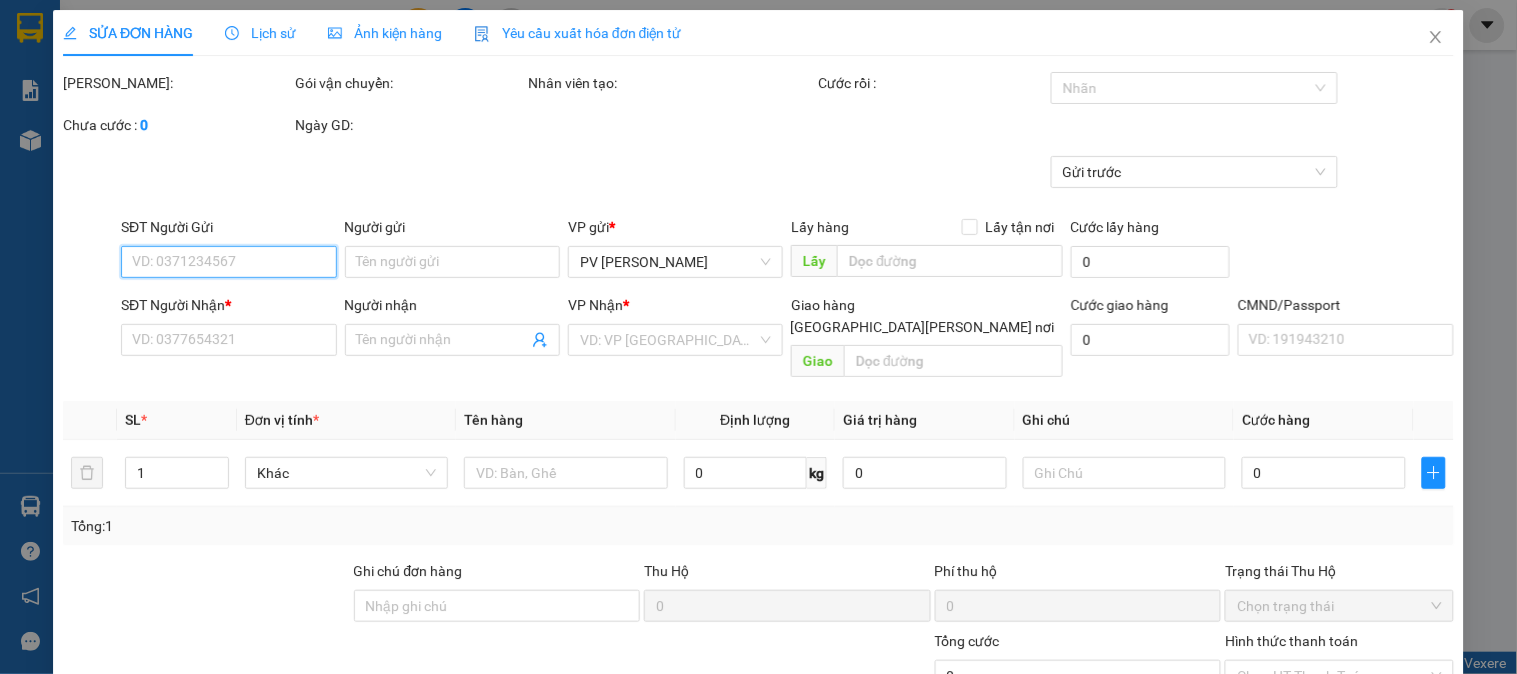 type on "0909635887" 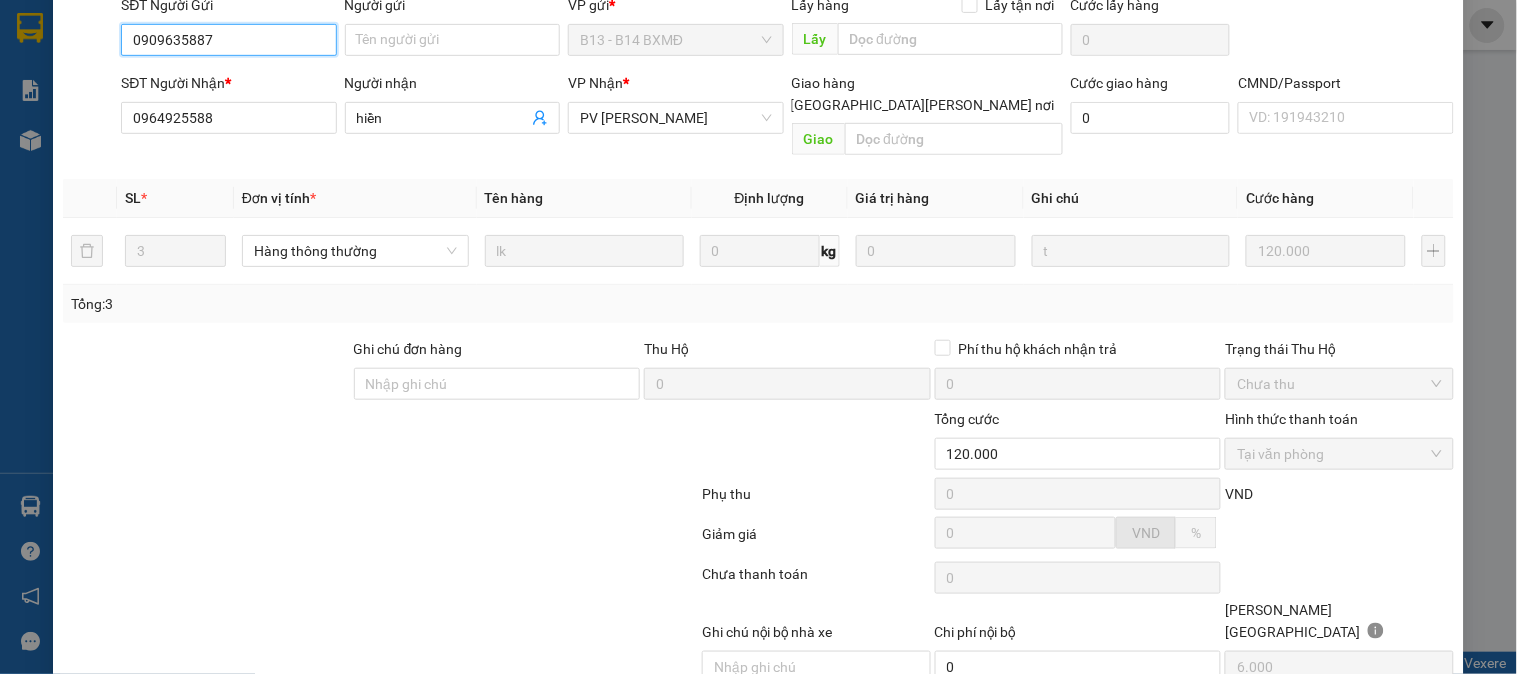 scroll, scrollTop: 273, scrollLeft: 0, axis: vertical 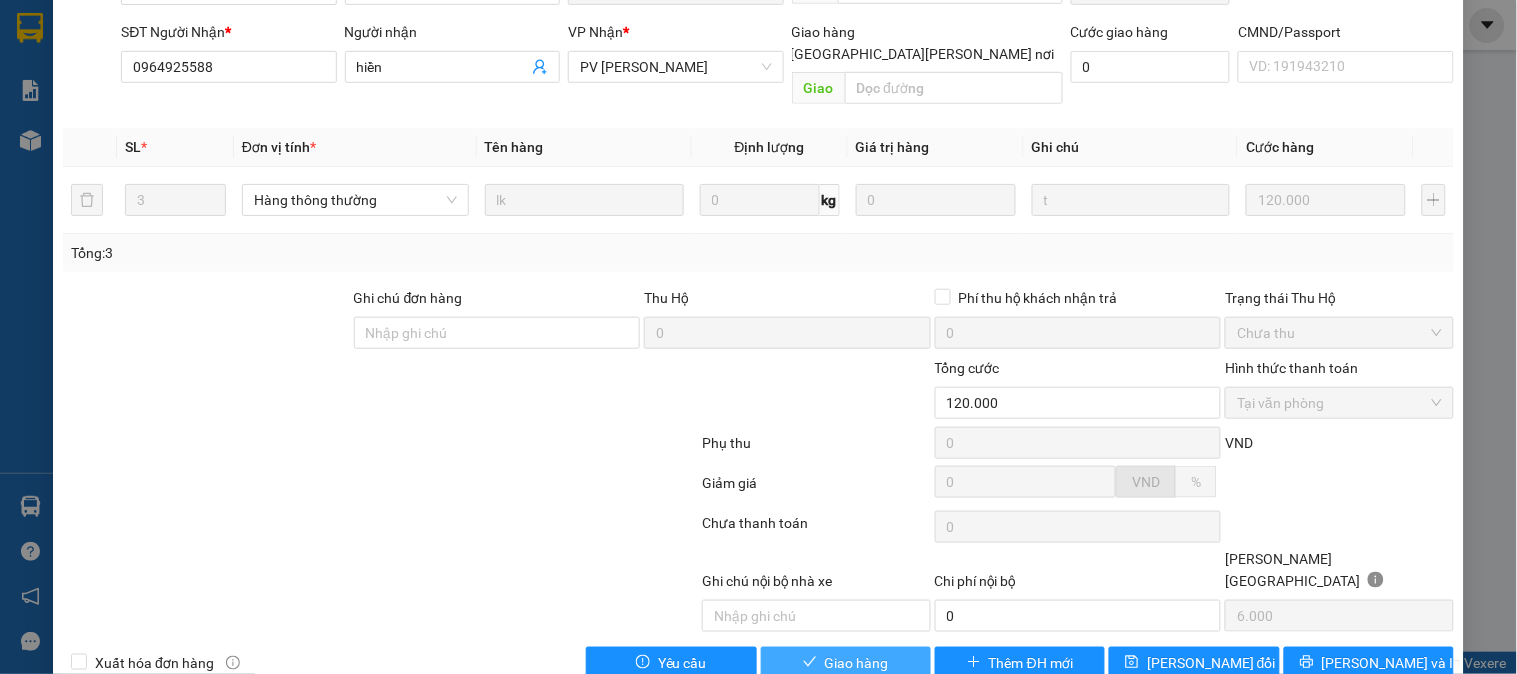click on "Giao hàng" at bounding box center (857, 663) 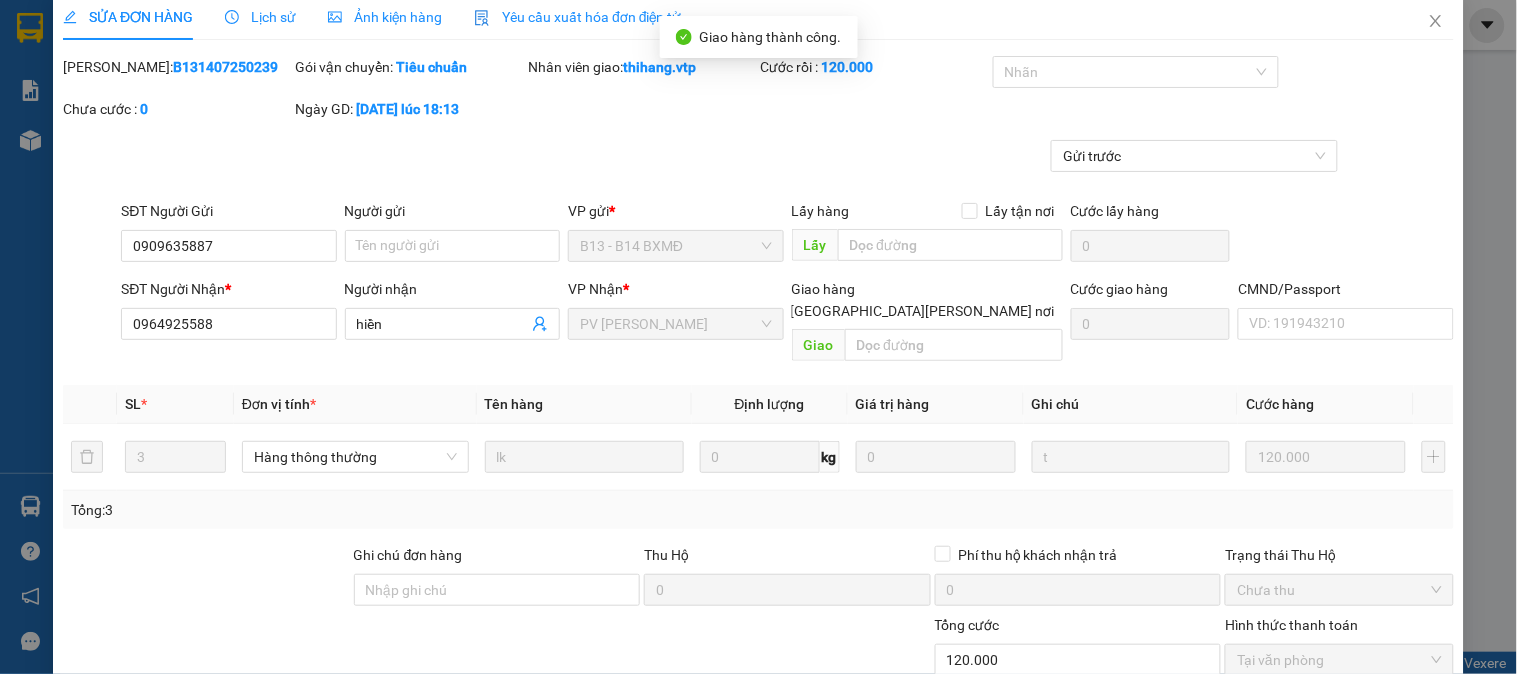 scroll, scrollTop: 0, scrollLeft: 0, axis: both 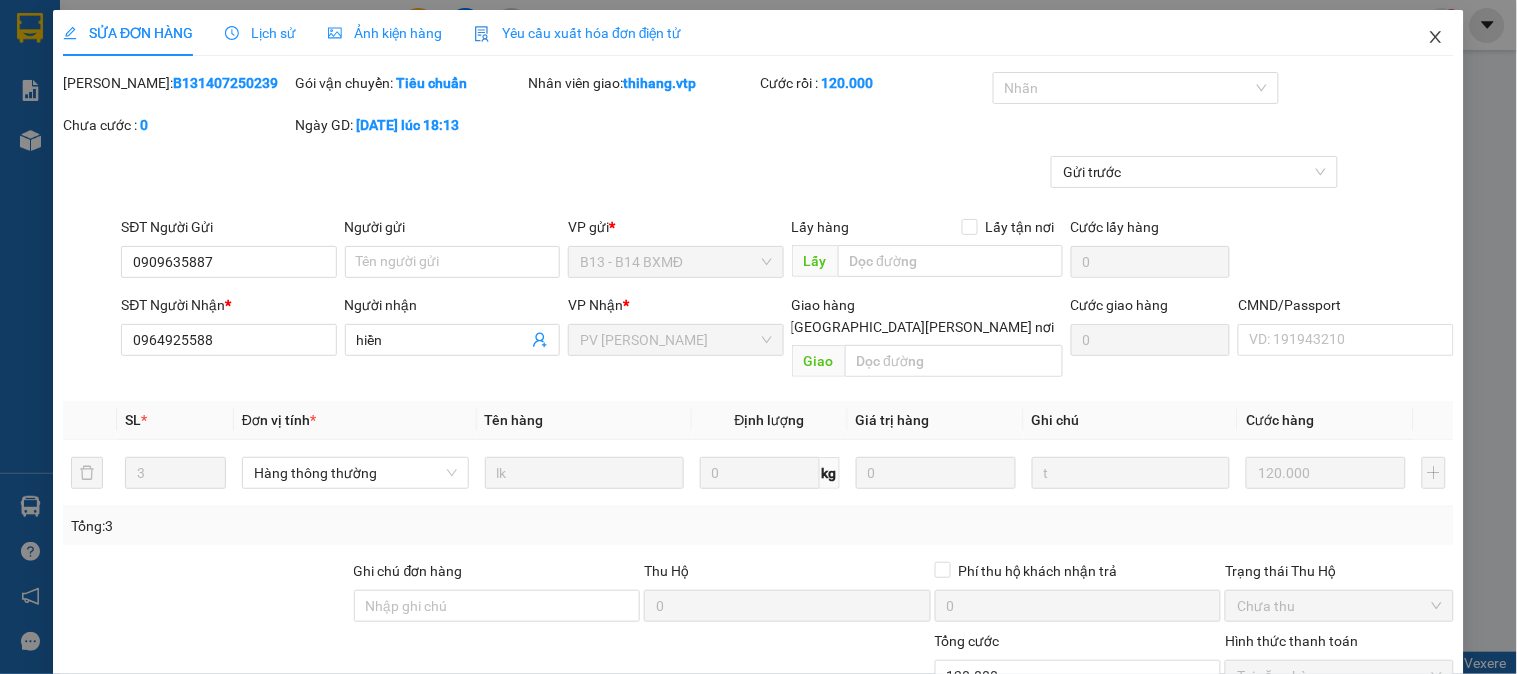 click 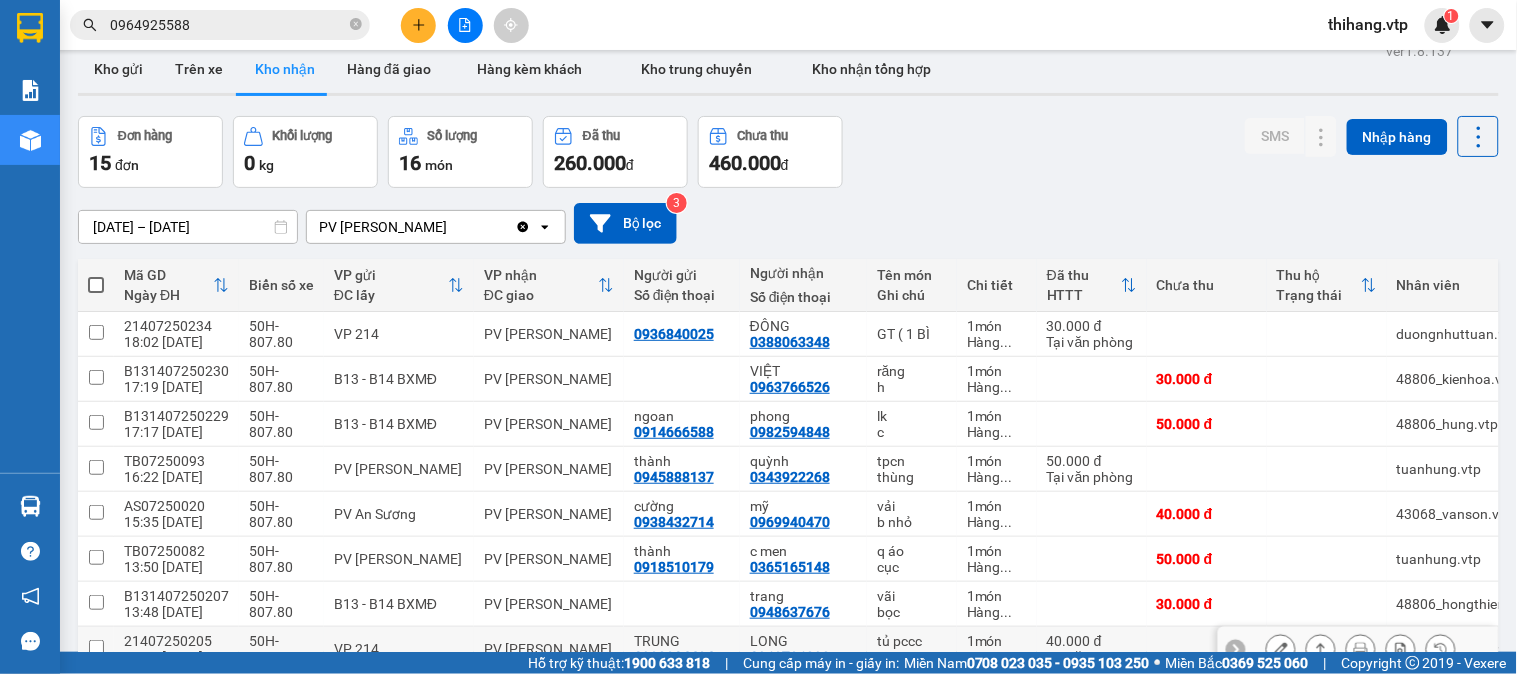 scroll, scrollTop: 0, scrollLeft: 0, axis: both 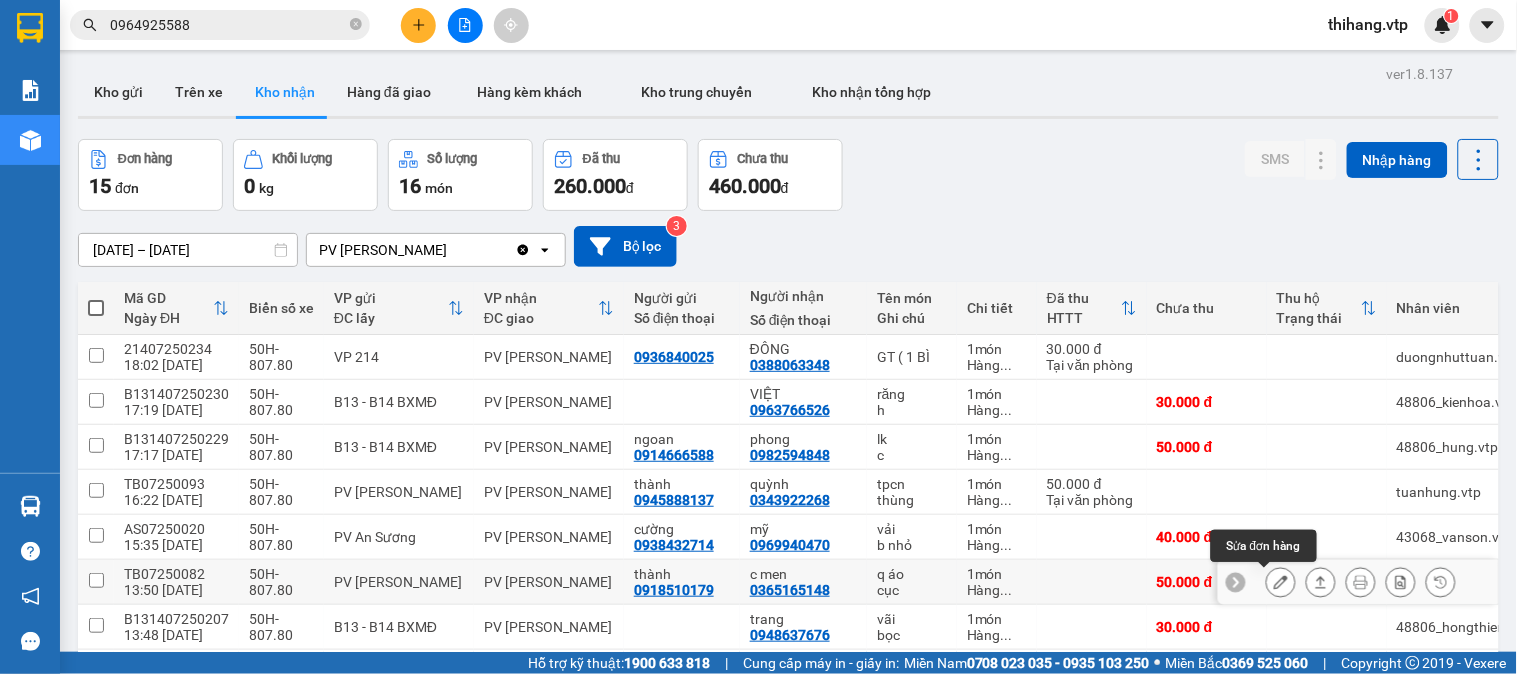 click 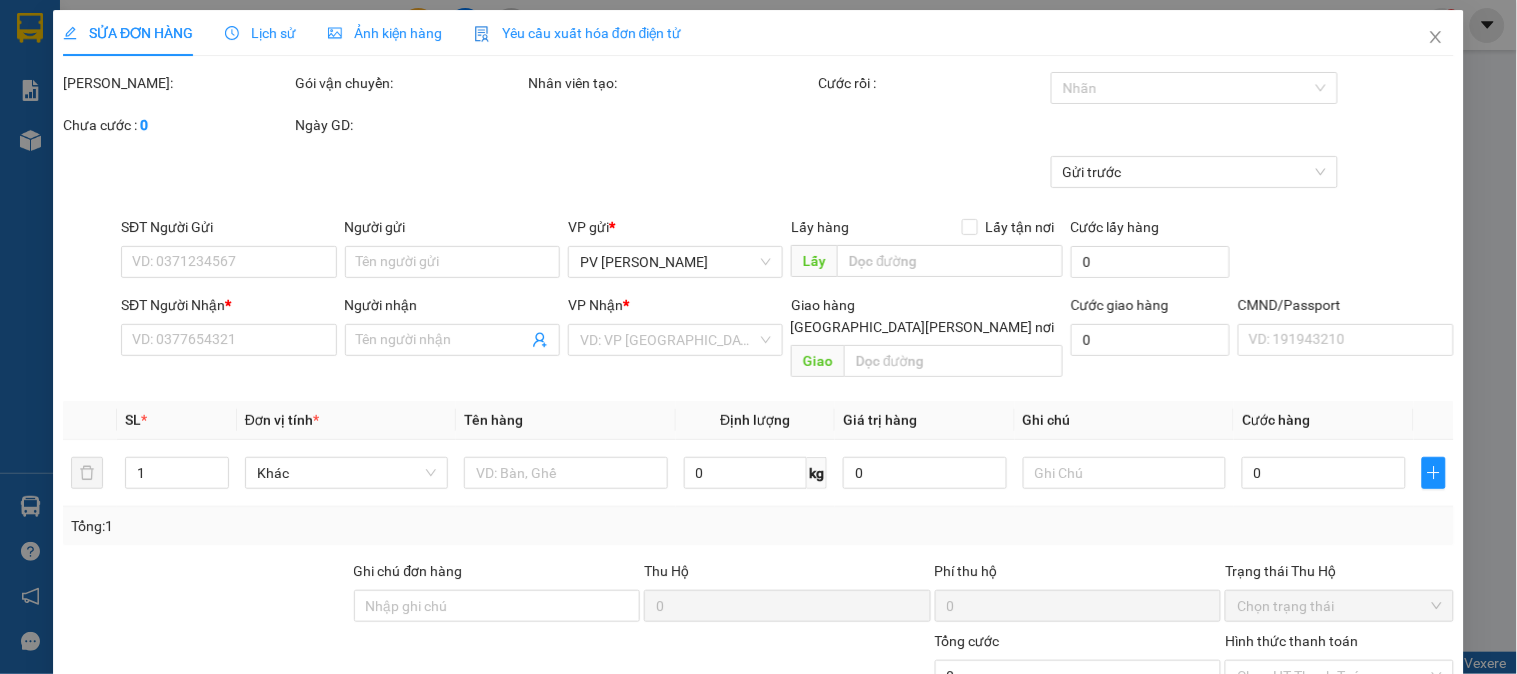 type on "2.500" 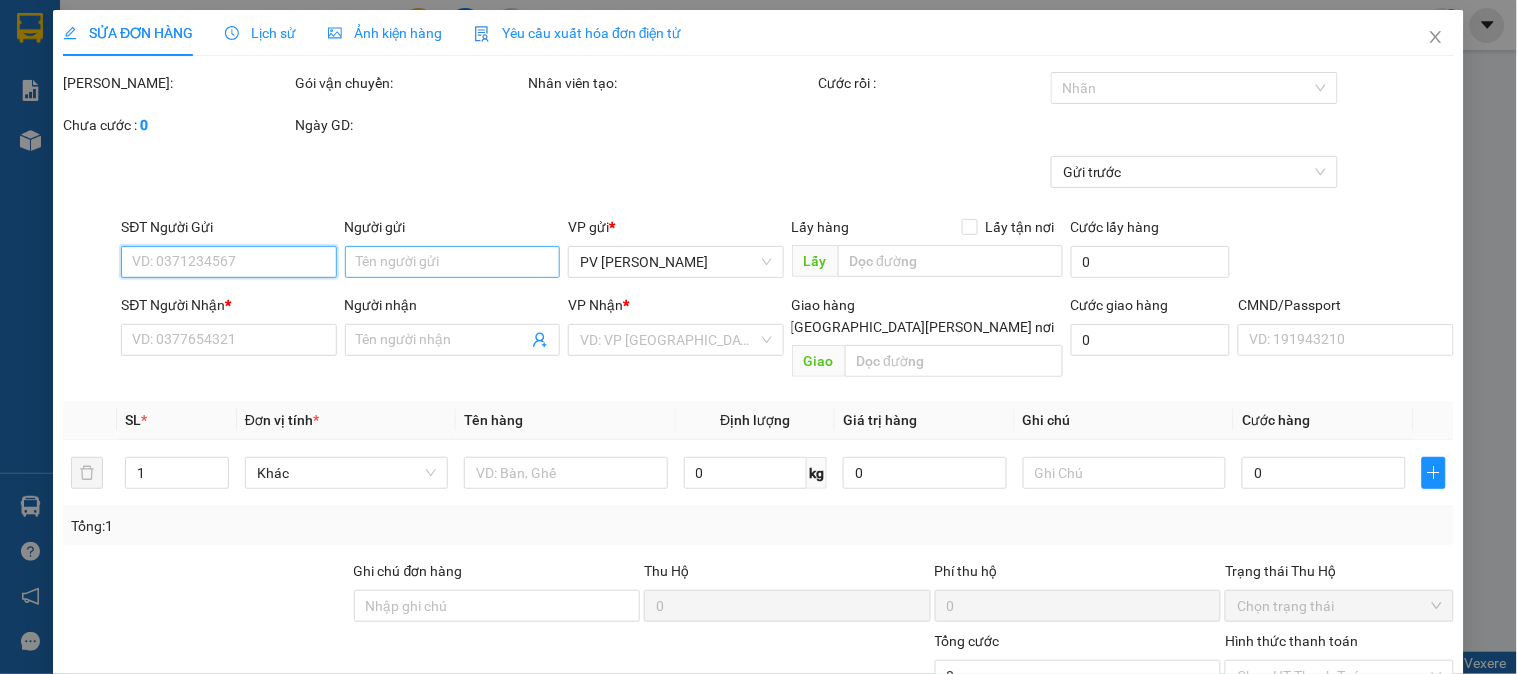 type on "0918510179" 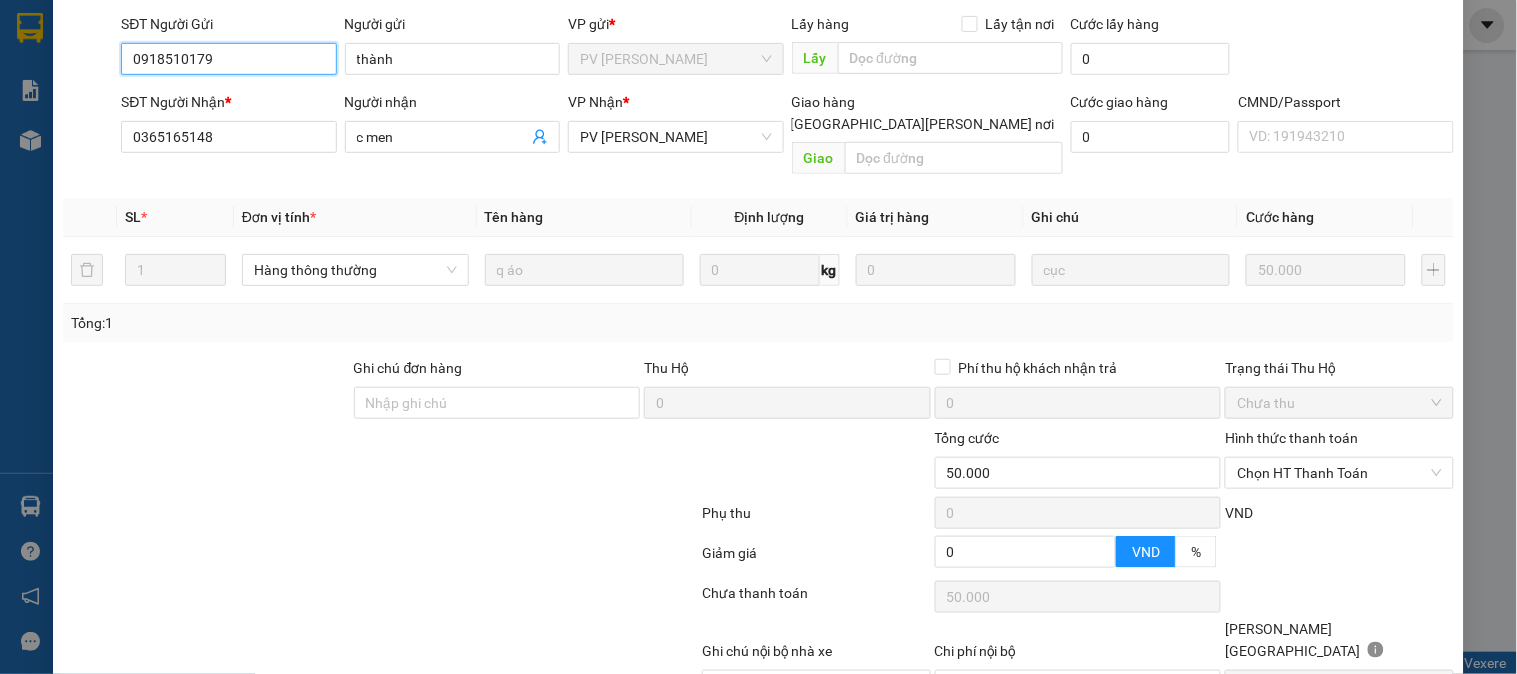scroll, scrollTop: 273, scrollLeft: 0, axis: vertical 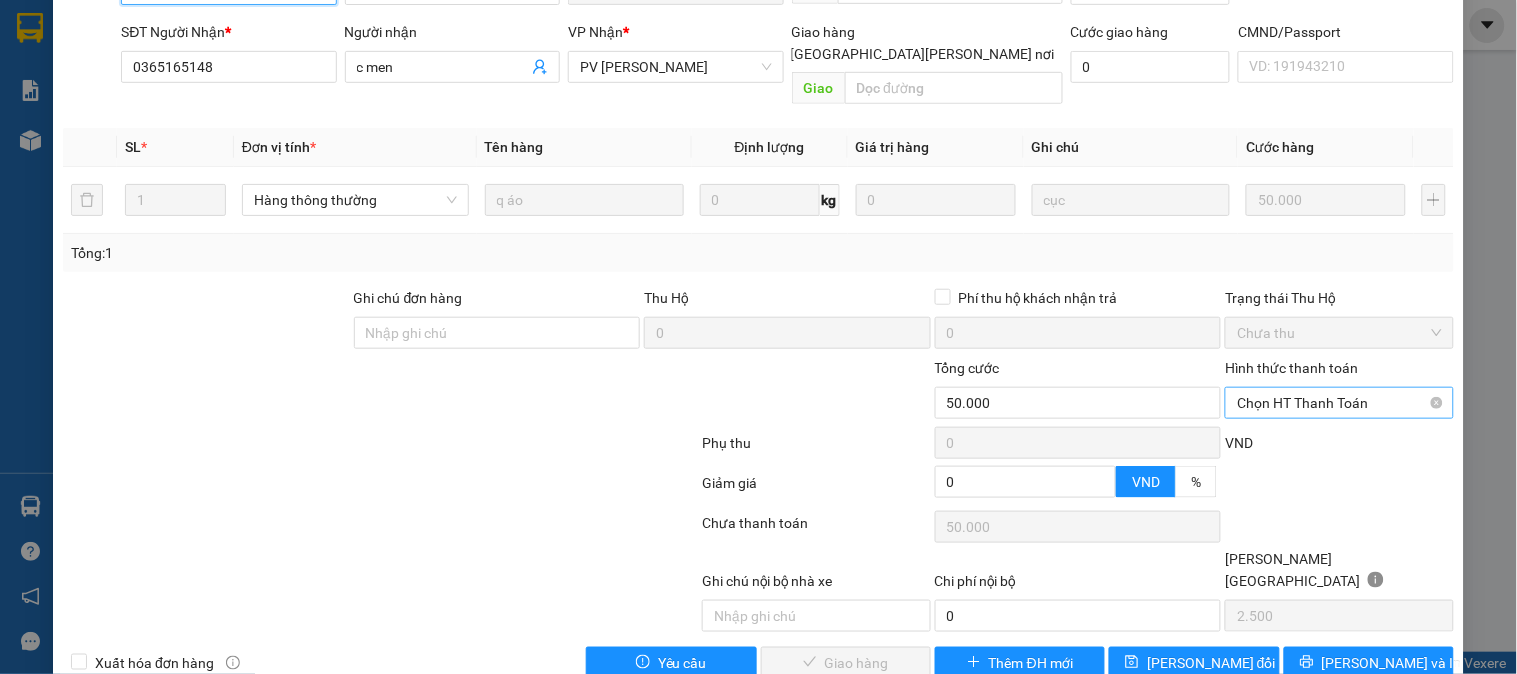 click on "Chọn HT Thanh Toán" at bounding box center [1339, 403] 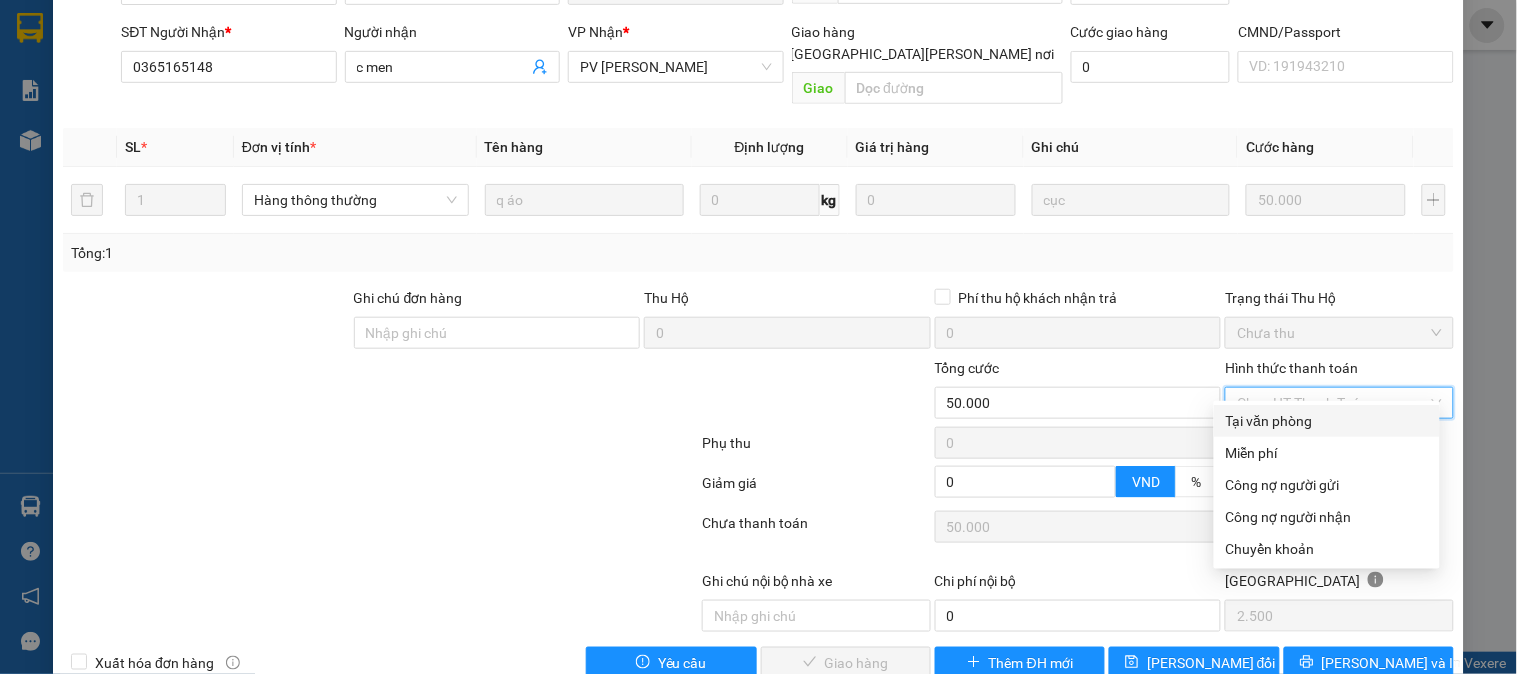 click on "Tại văn phòng" at bounding box center (1327, 421) 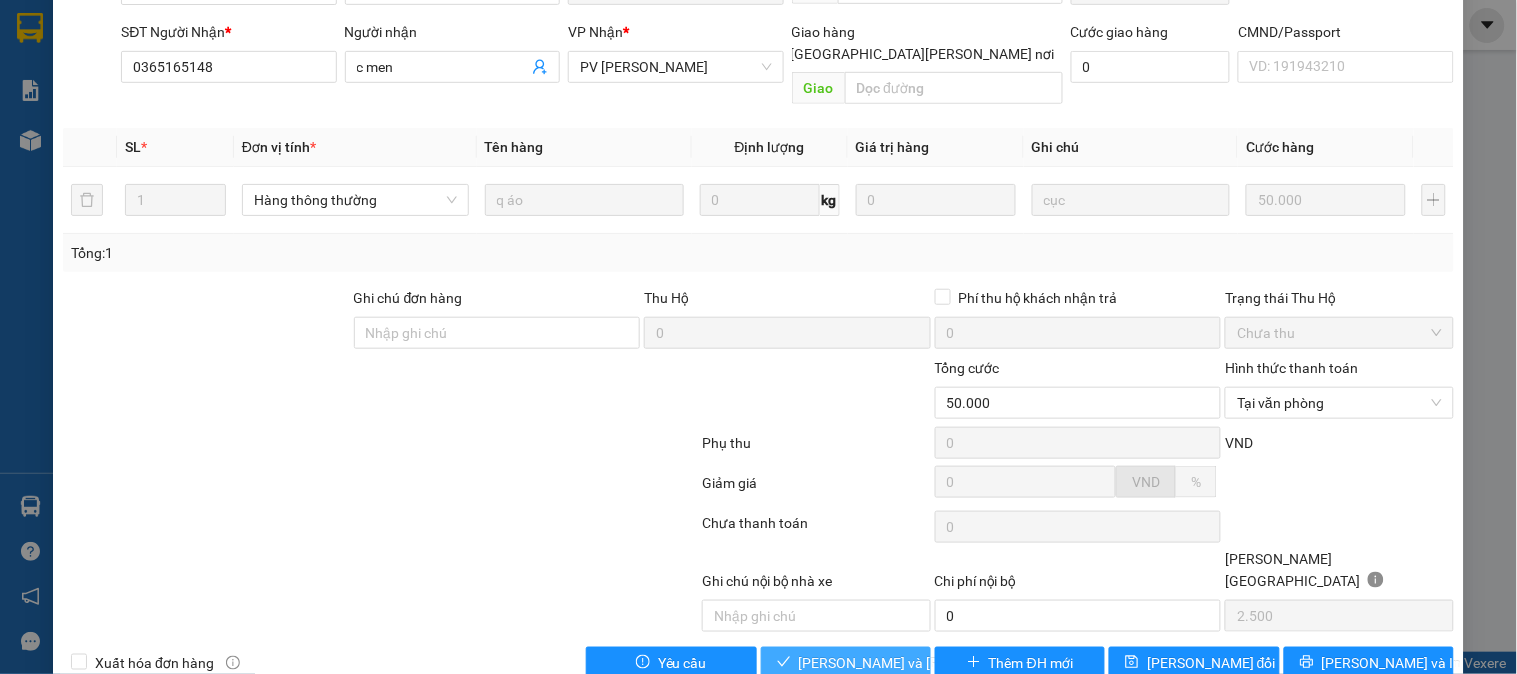 click on "[PERSON_NAME] và [PERSON_NAME] hàng" at bounding box center (934, 663) 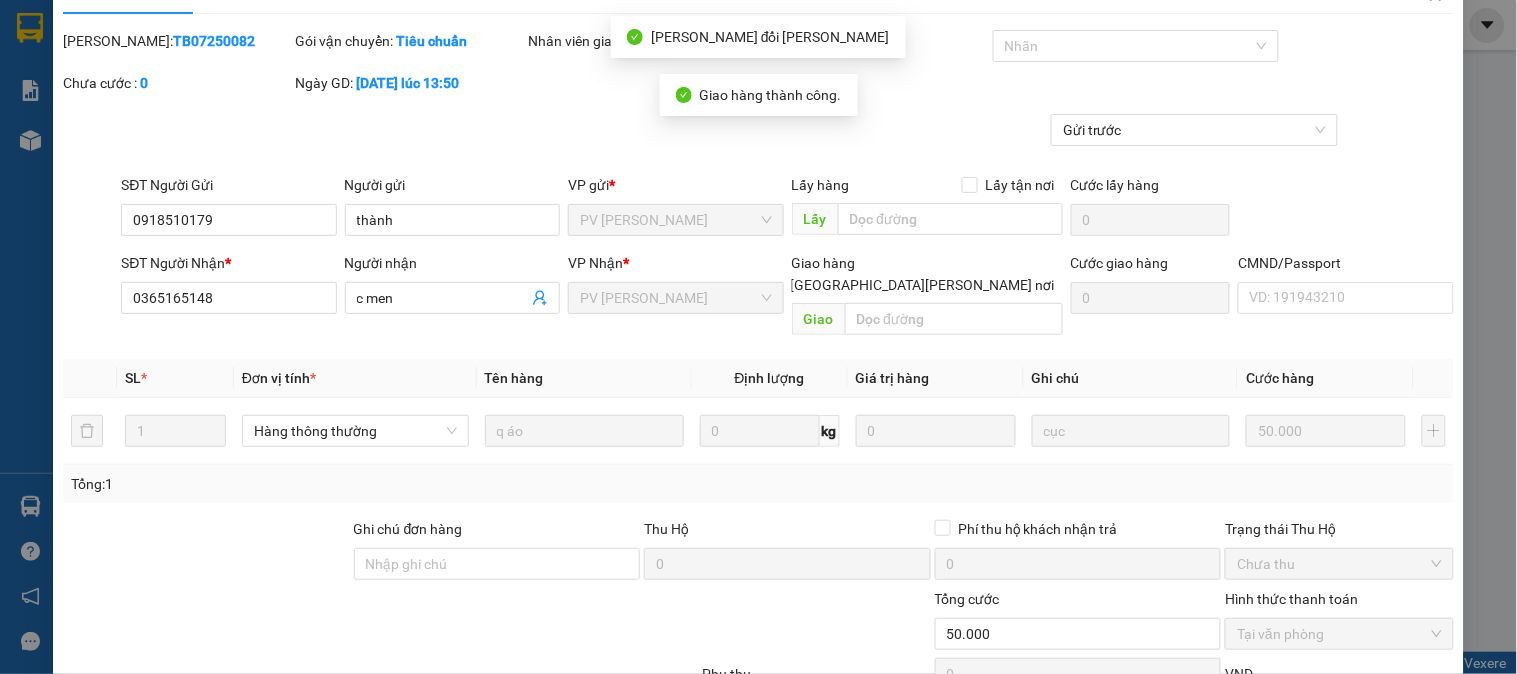 scroll, scrollTop: 0, scrollLeft: 0, axis: both 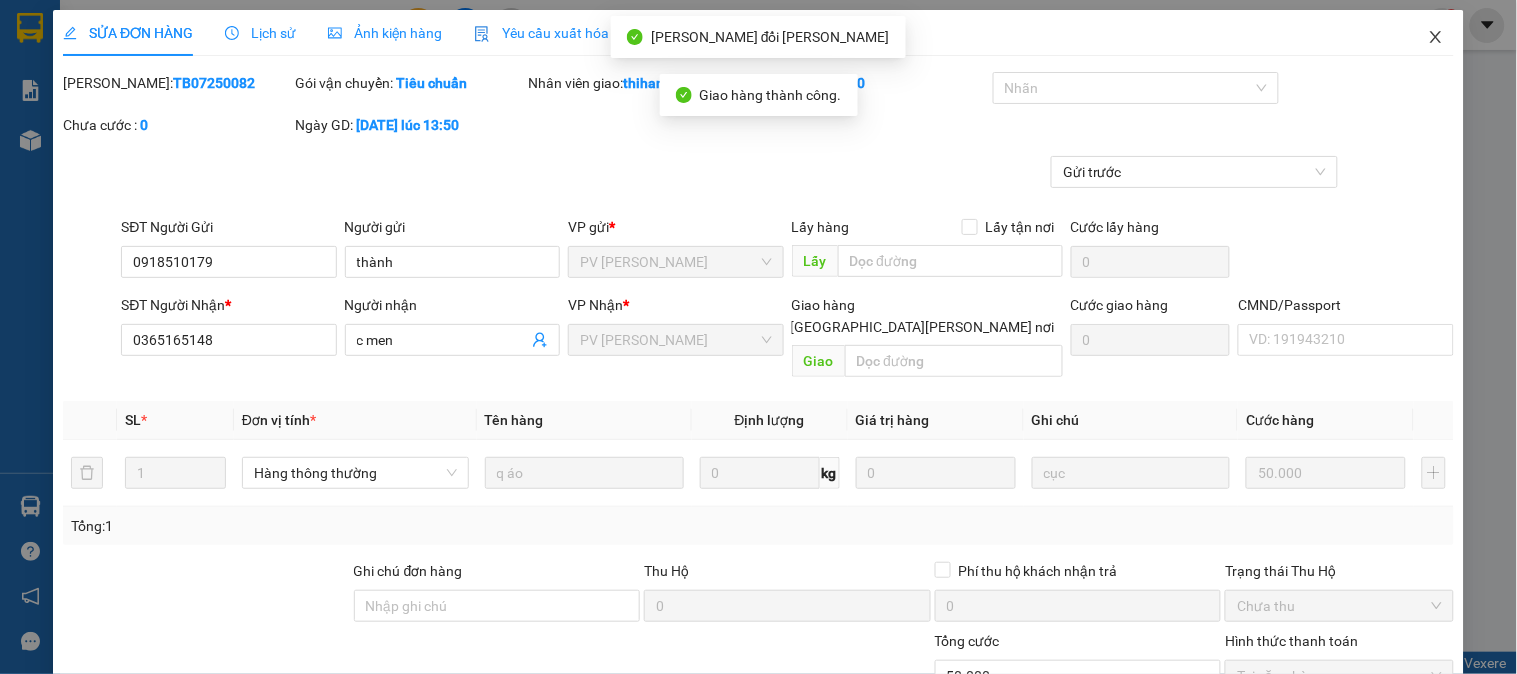 click 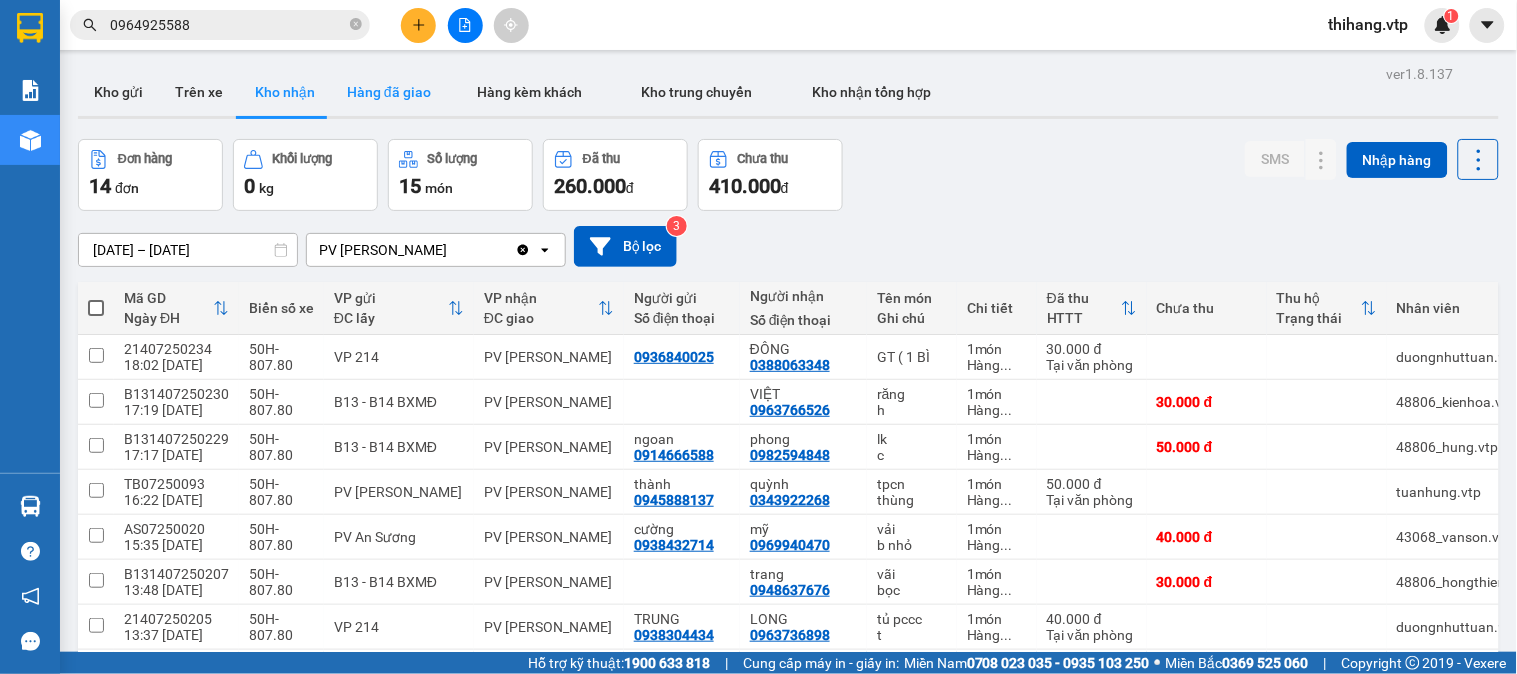 click on "Hàng đã giao" at bounding box center (389, 92) 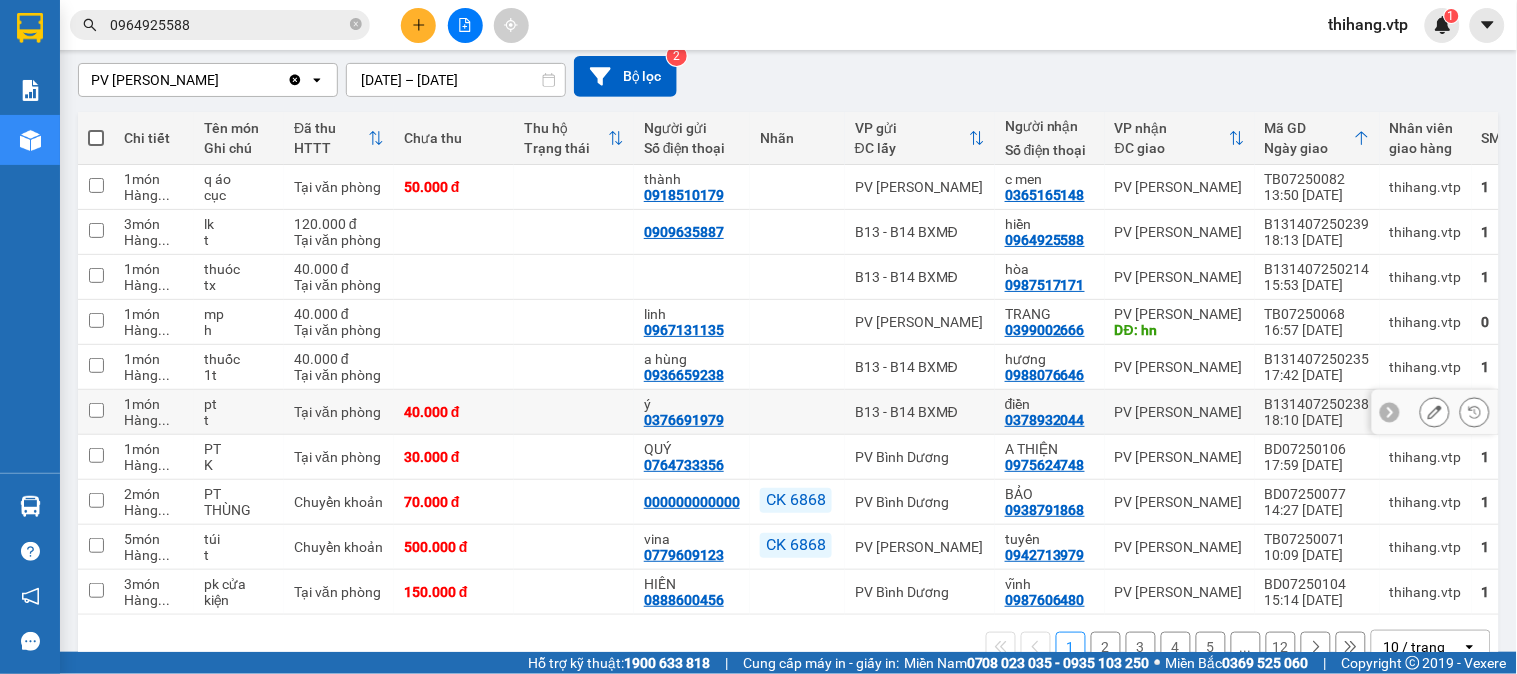 scroll, scrollTop: 222, scrollLeft: 0, axis: vertical 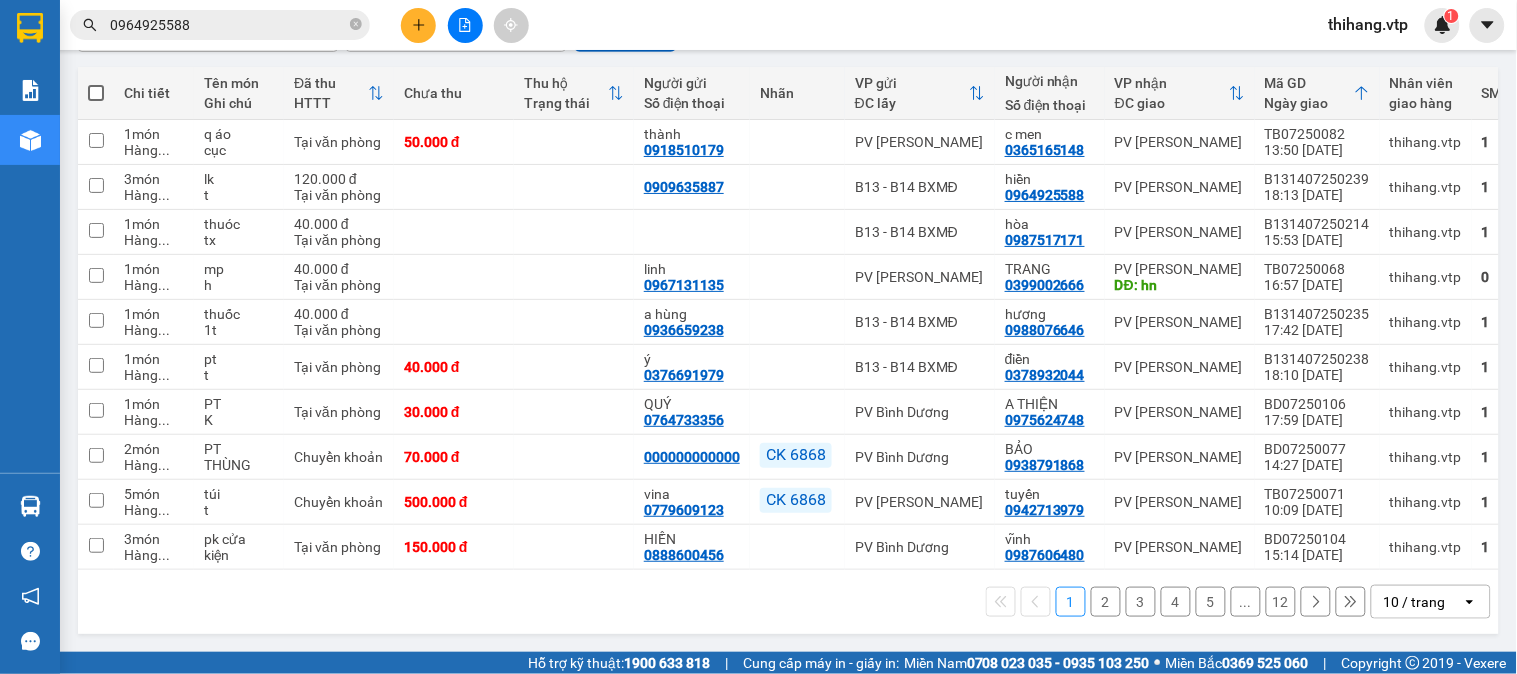 drag, startPoint x: 1441, startPoint y: 602, endPoint x: 1435, endPoint y: 591, distance: 12.529964 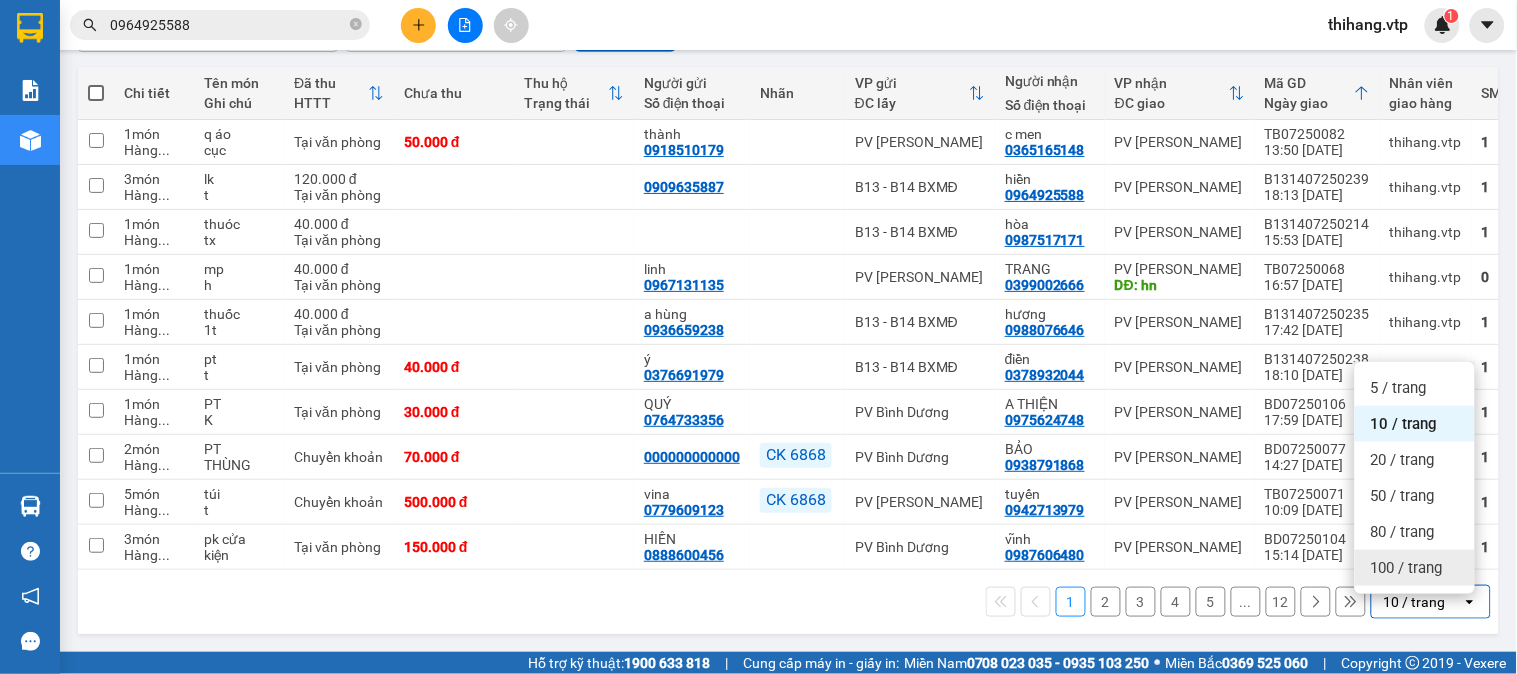click on "100 / trang" at bounding box center (1407, 568) 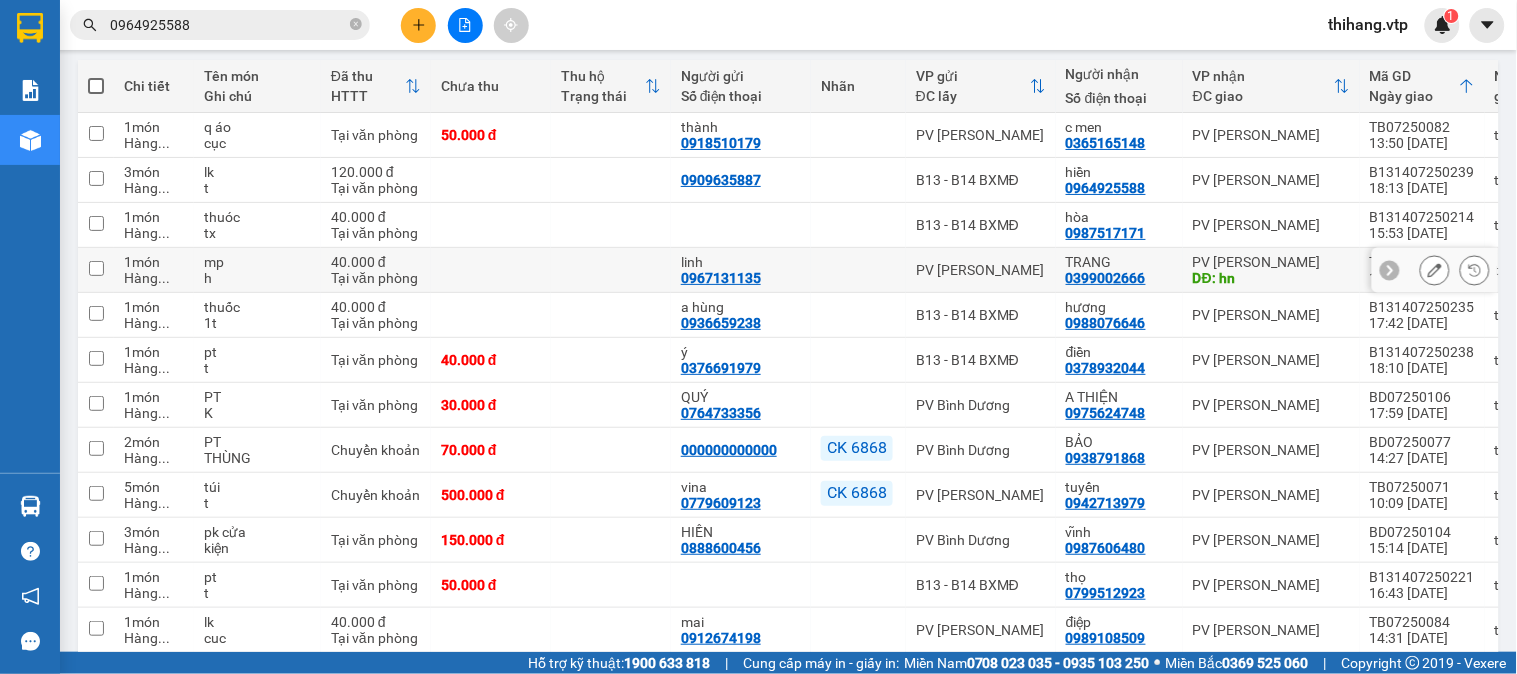 scroll, scrollTop: 333, scrollLeft: 0, axis: vertical 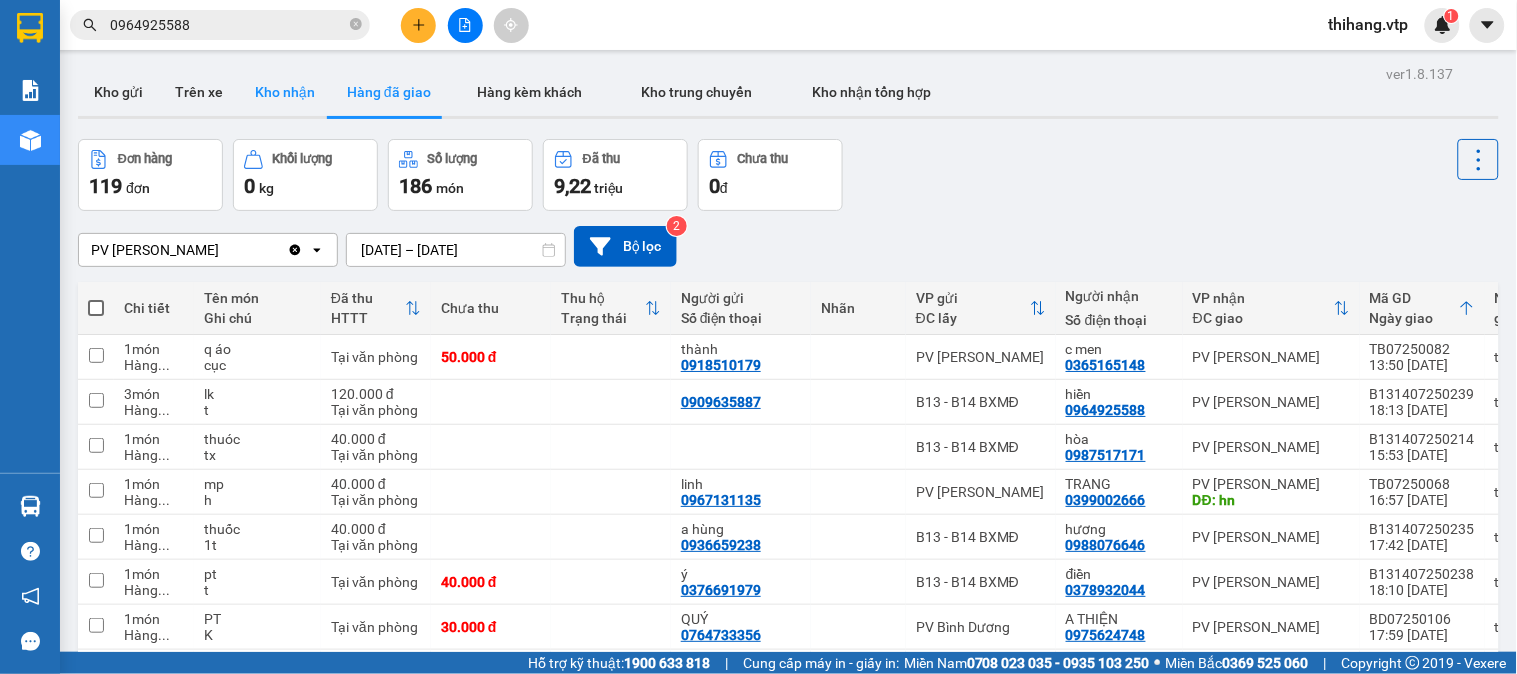 click on "Kho nhận" at bounding box center [285, 92] 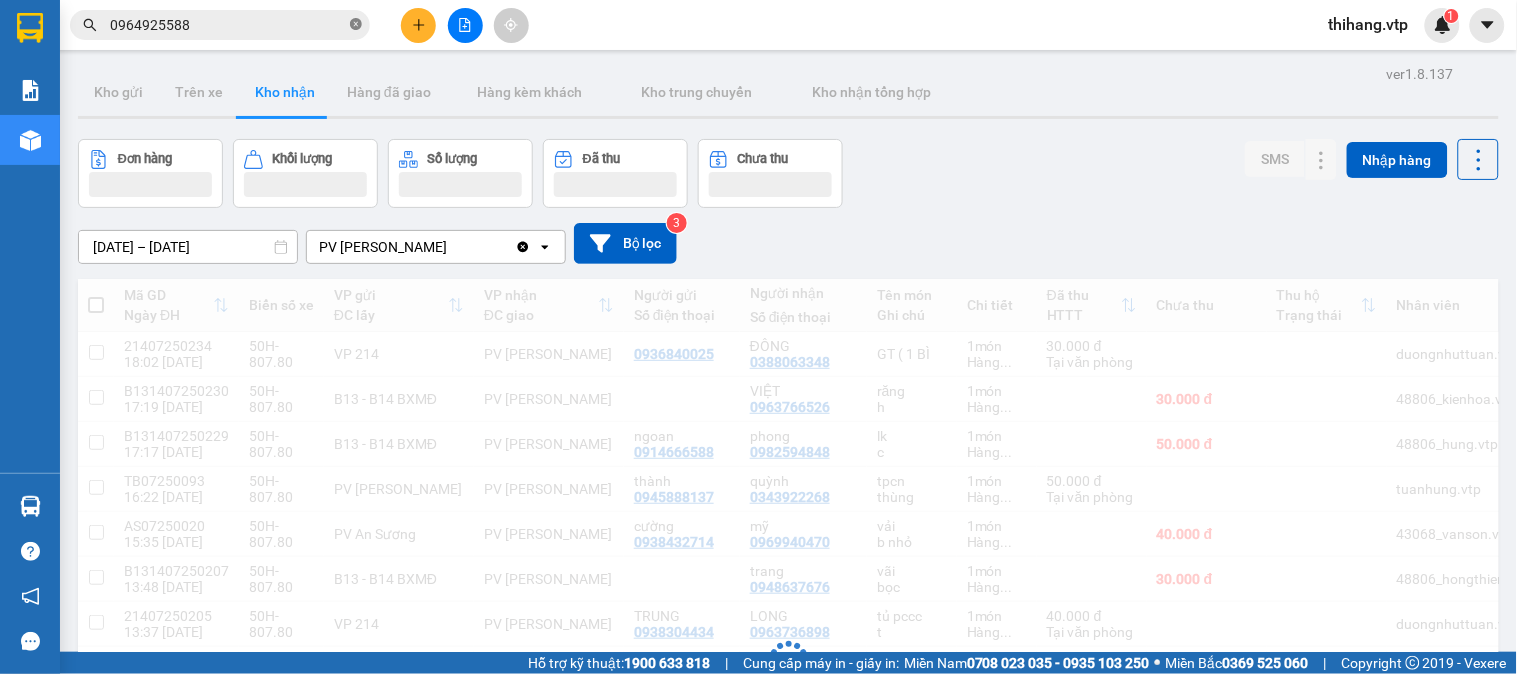 click 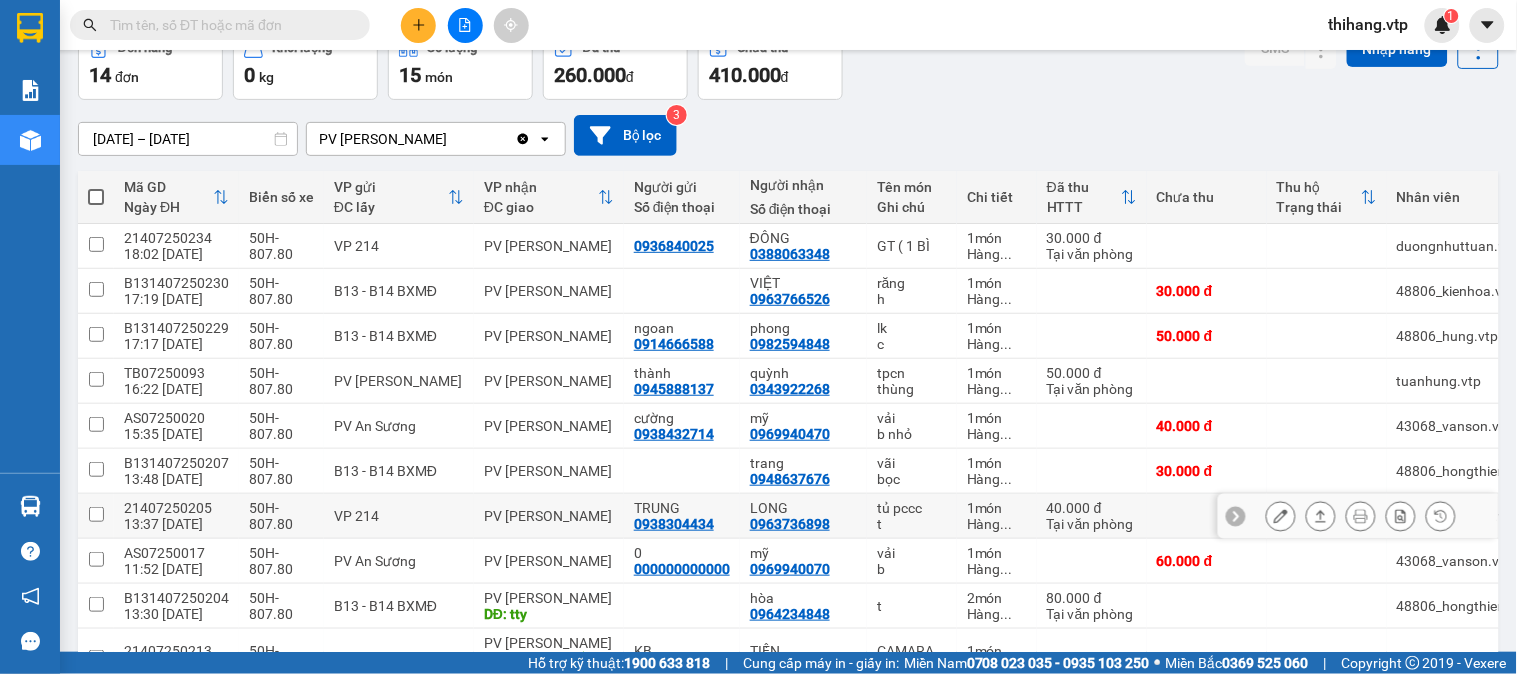 scroll, scrollTop: 222, scrollLeft: 0, axis: vertical 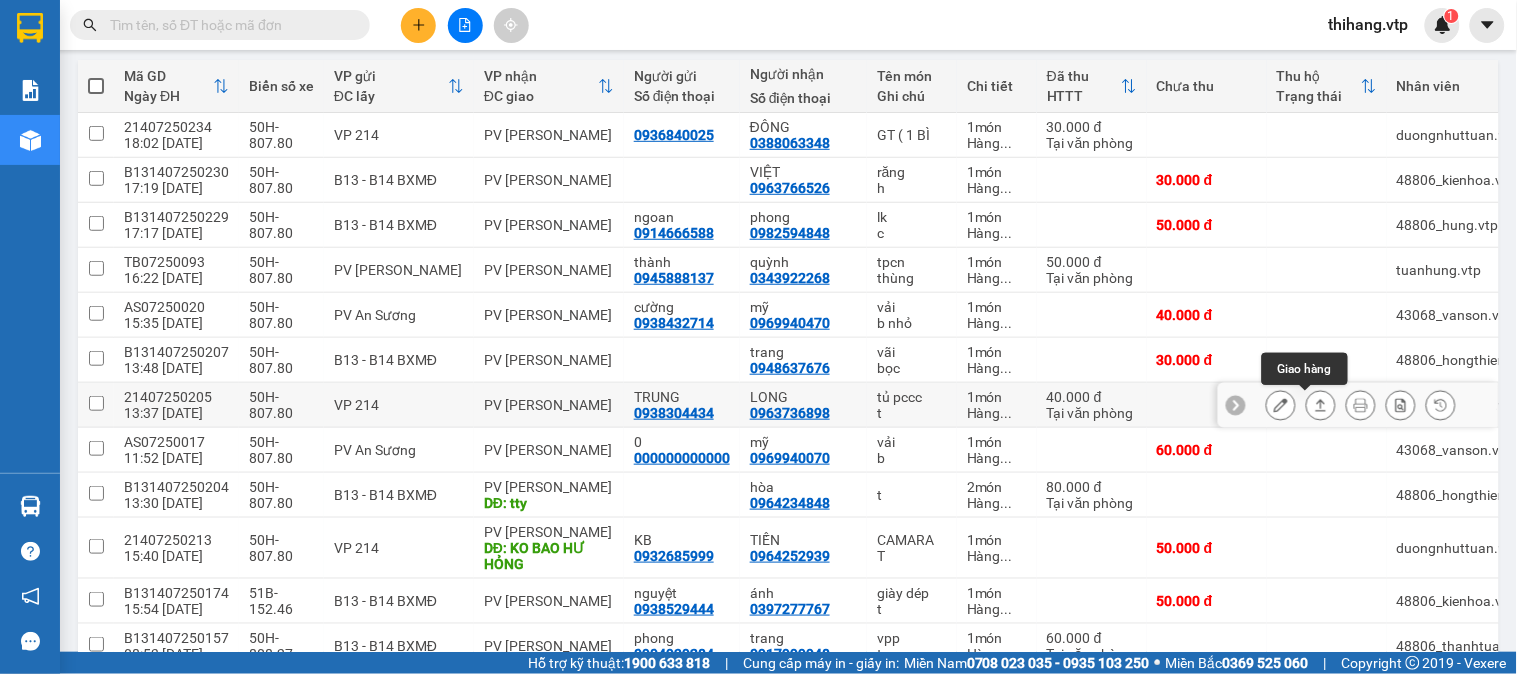 click at bounding box center (1321, 405) 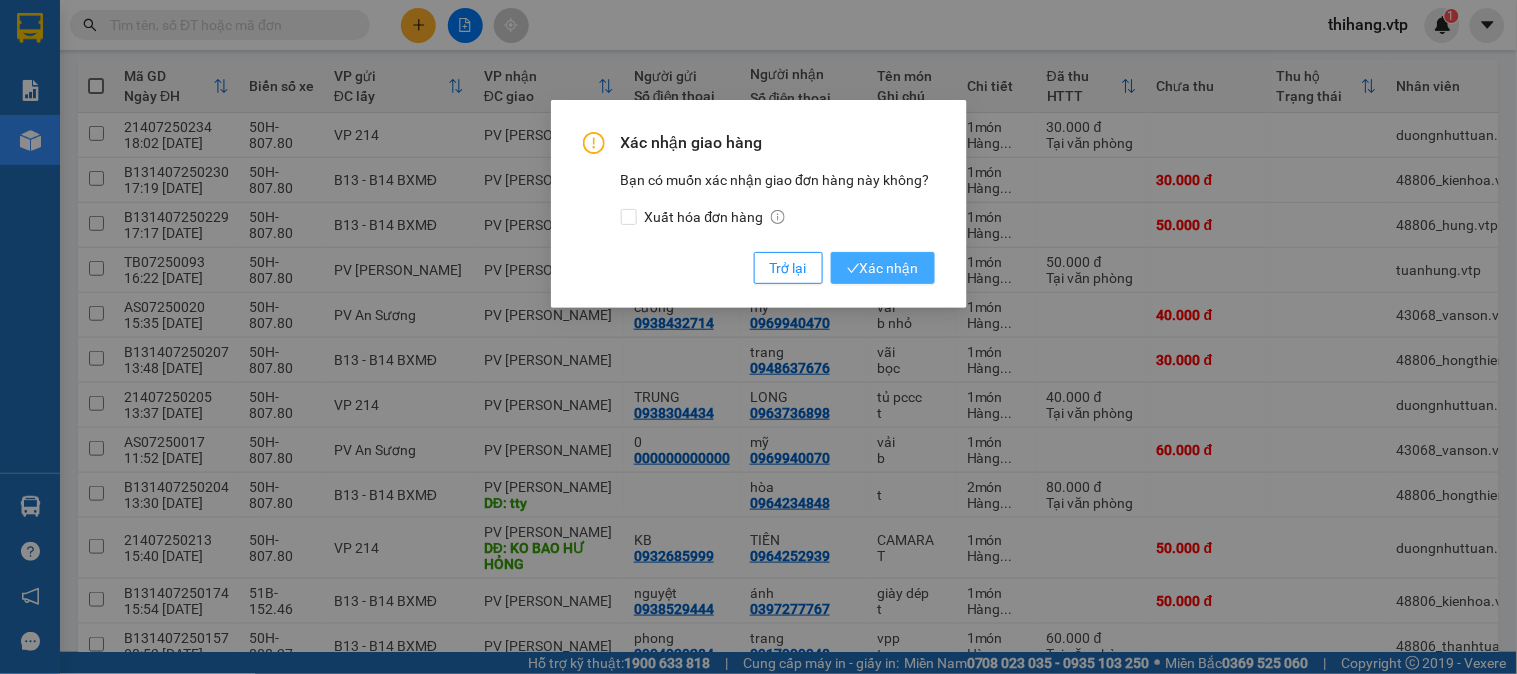 click 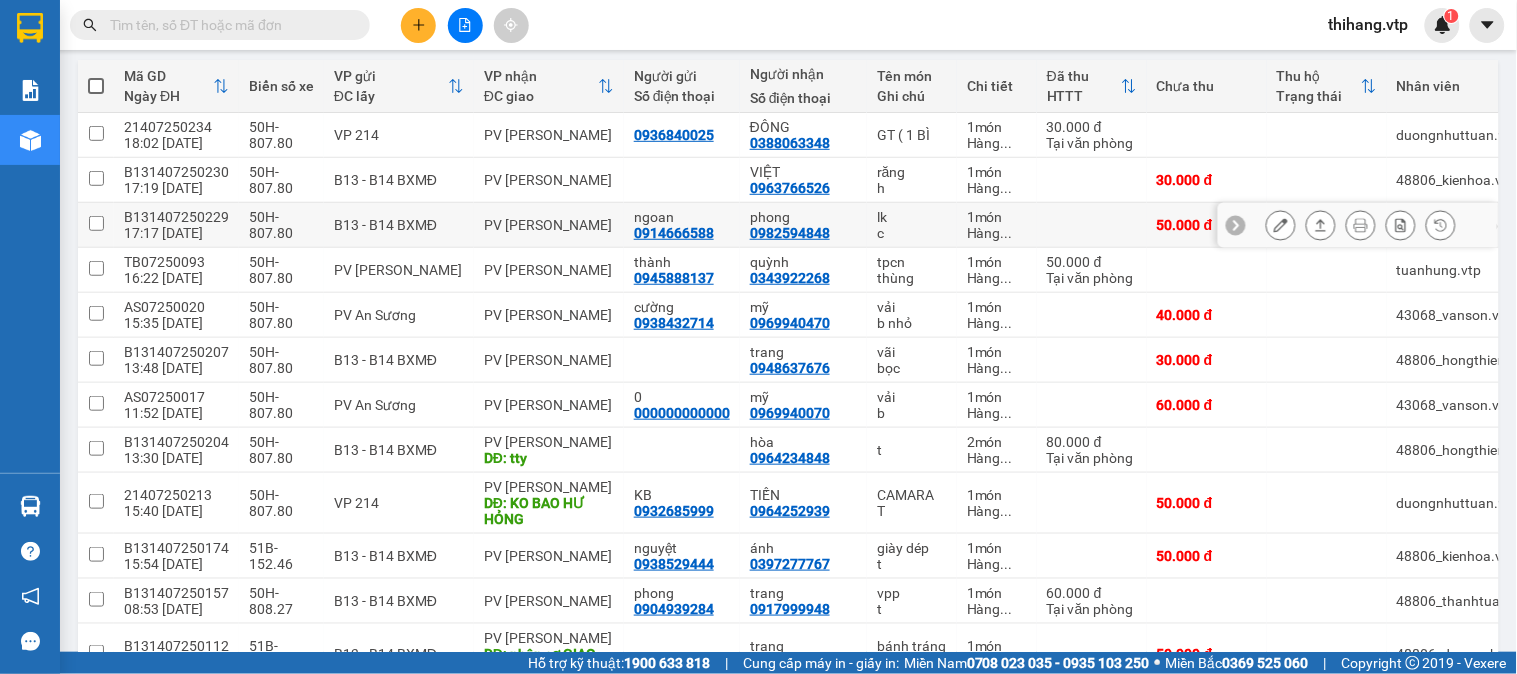 scroll, scrollTop: 0, scrollLeft: 0, axis: both 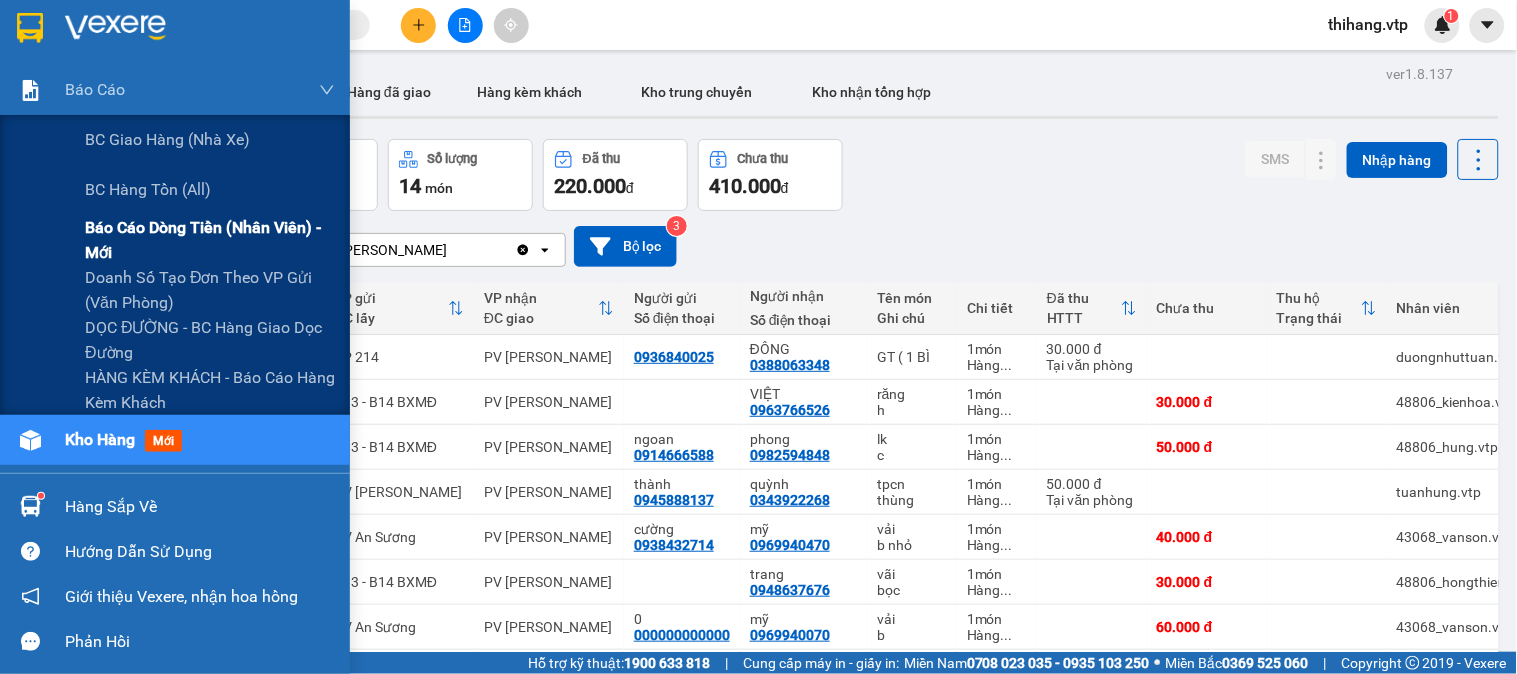 click on "Báo cáo dòng tiền (nhân viên) - mới" at bounding box center (210, 240) 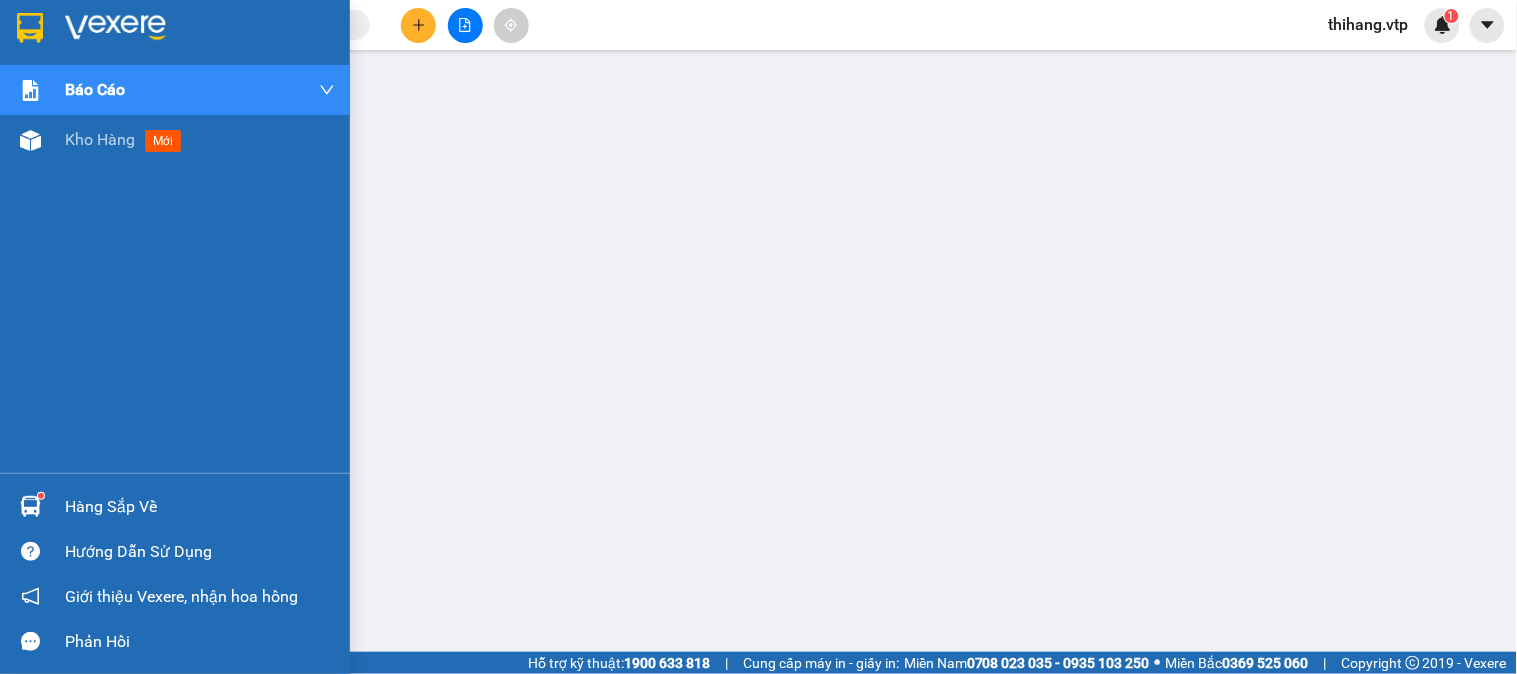 click at bounding box center [115, 28] 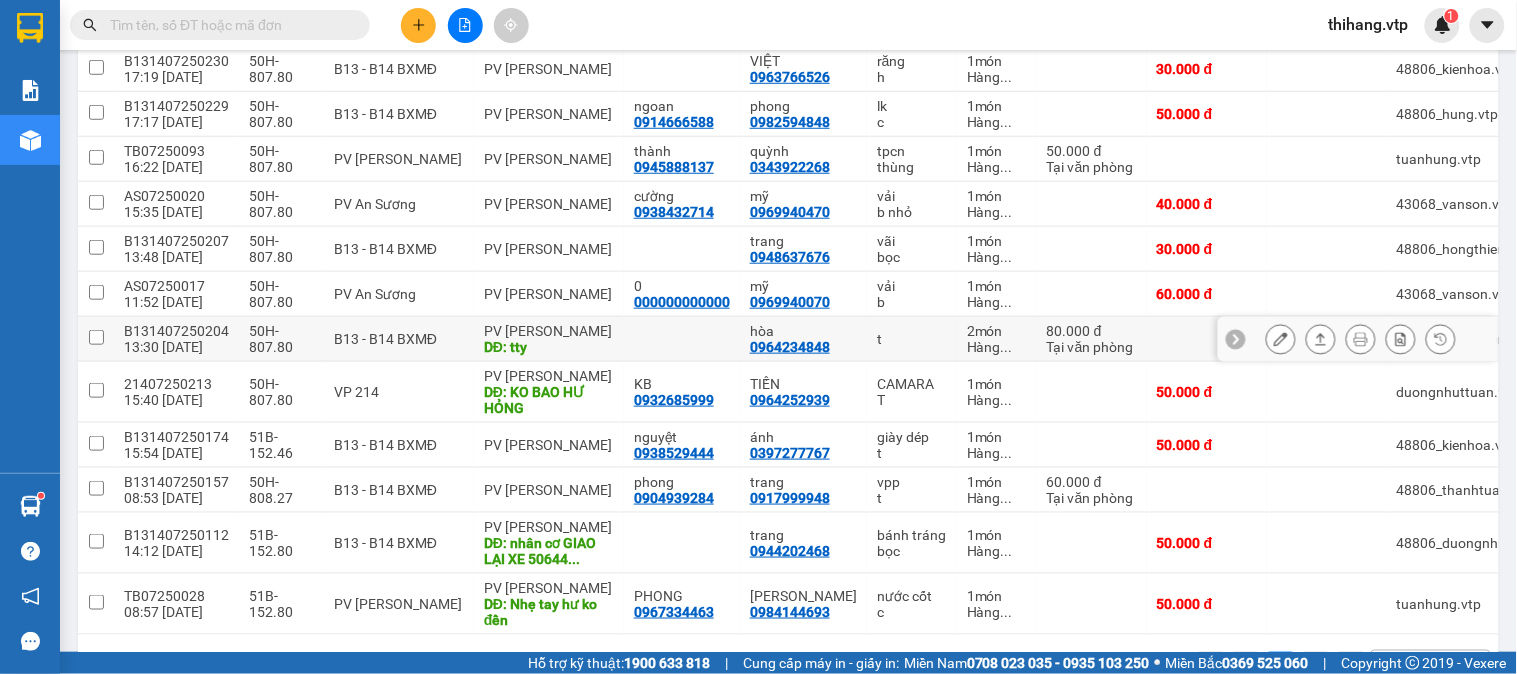 scroll, scrollTop: 407, scrollLeft: 0, axis: vertical 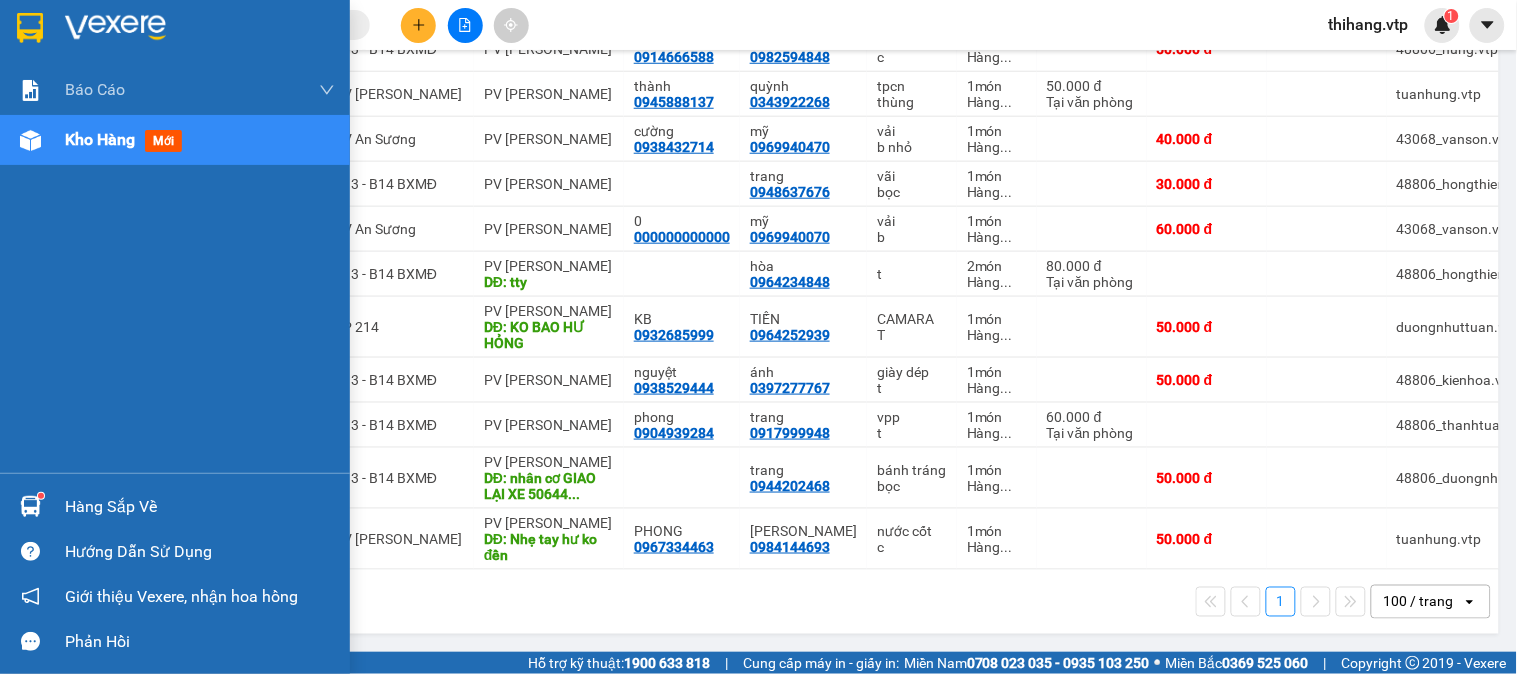 click on "Hàng sắp về" at bounding box center (200, 507) 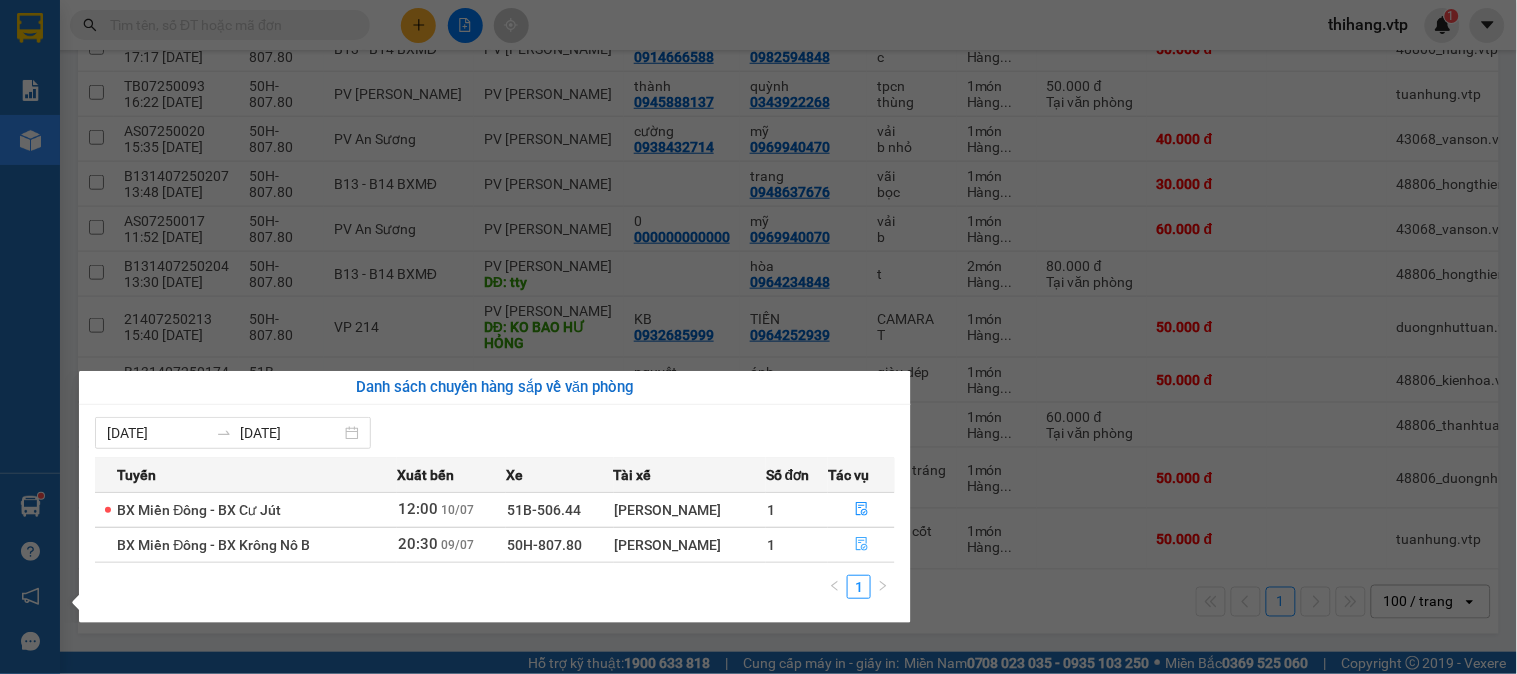 click 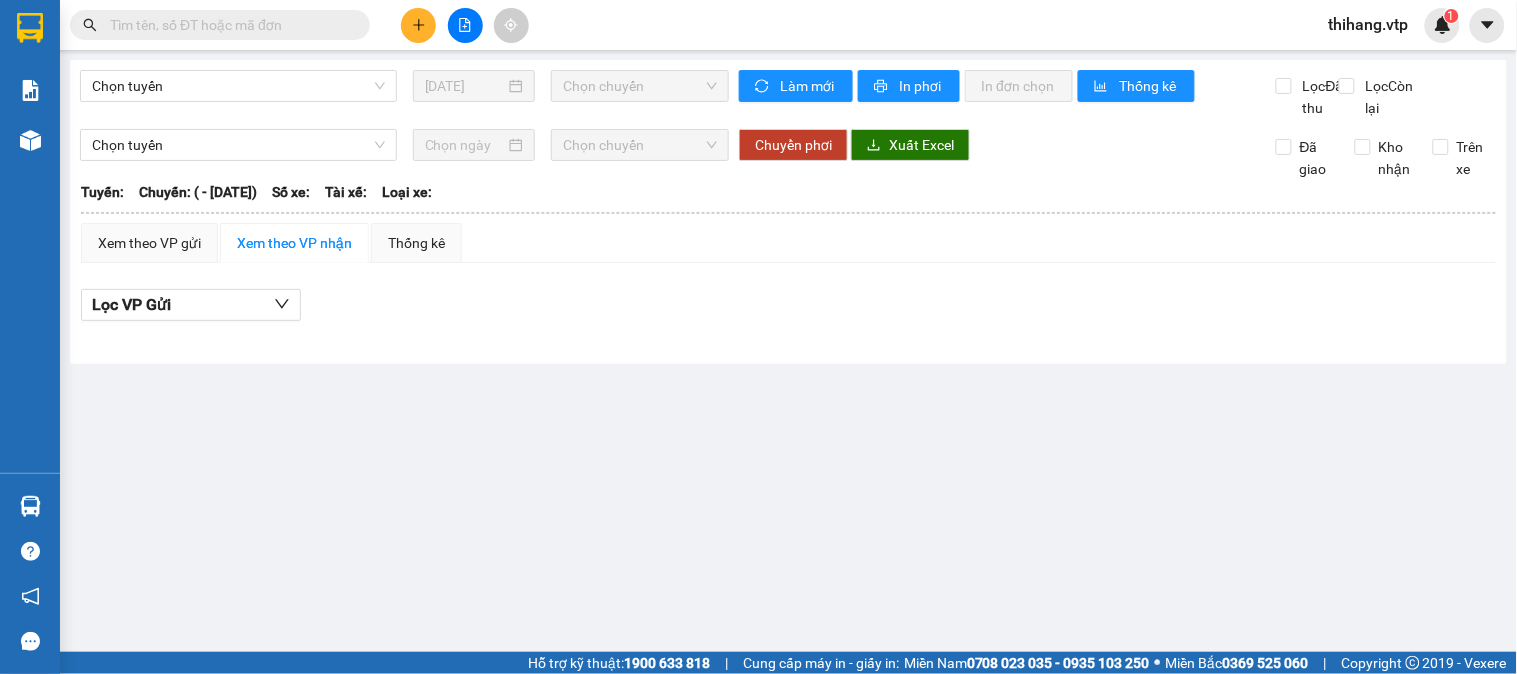scroll, scrollTop: 0, scrollLeft: 0, axis: both 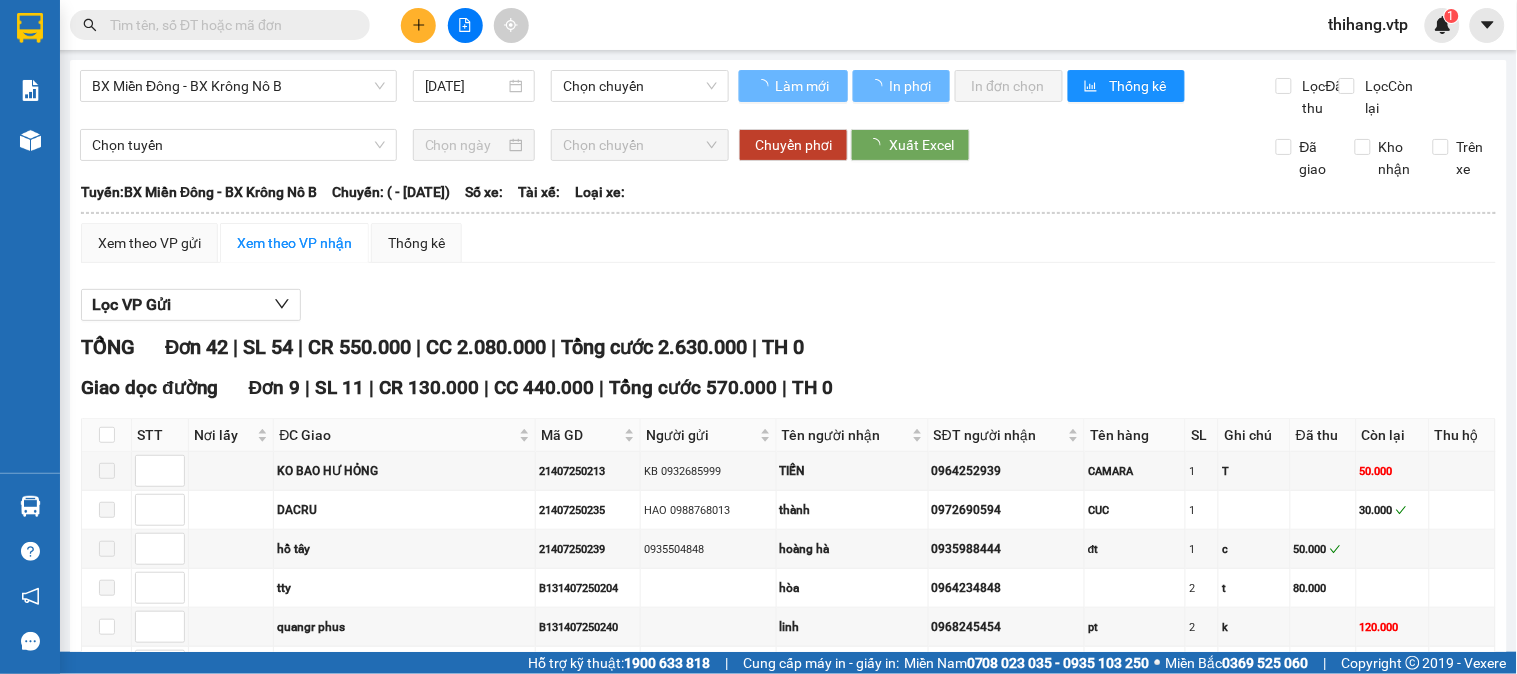type on "[DATE]" 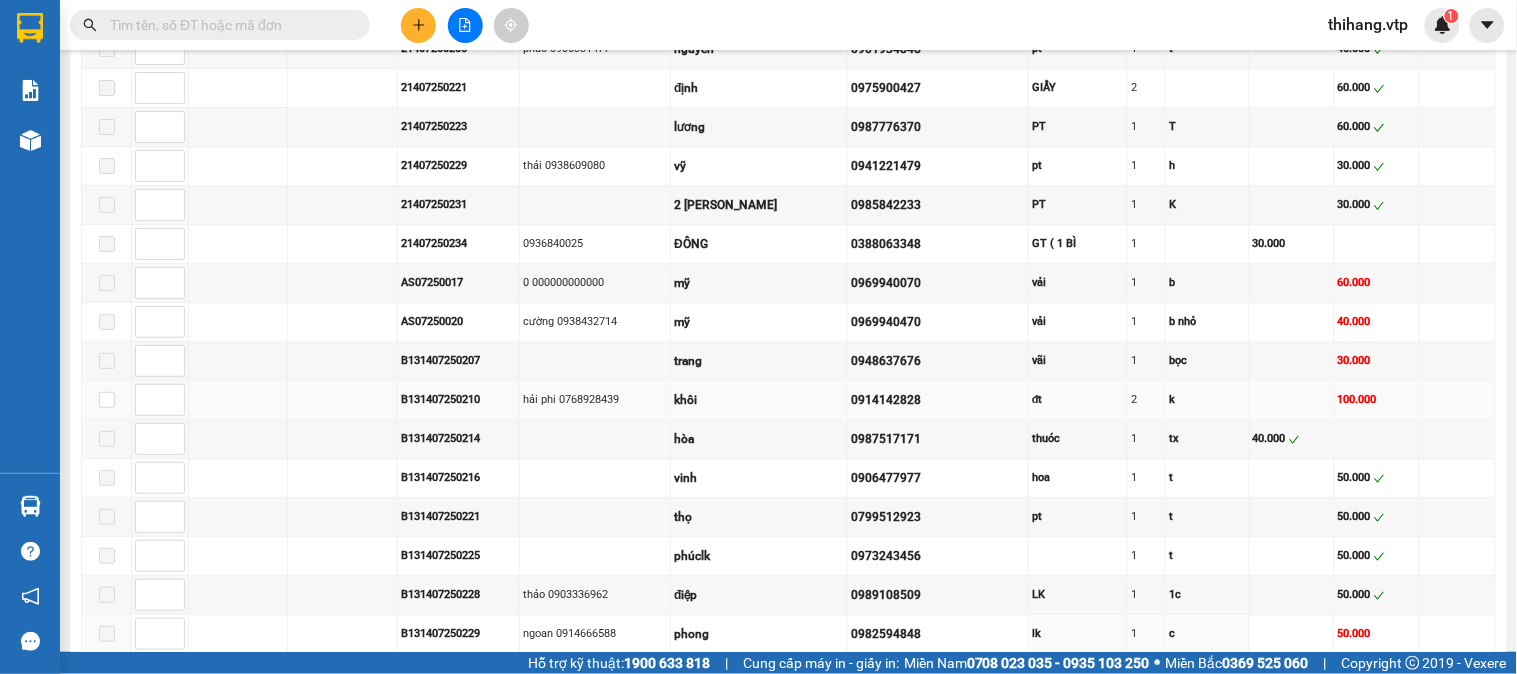 scroll, scrollTop: 1000, scrollLeft: 0, axis: vertical 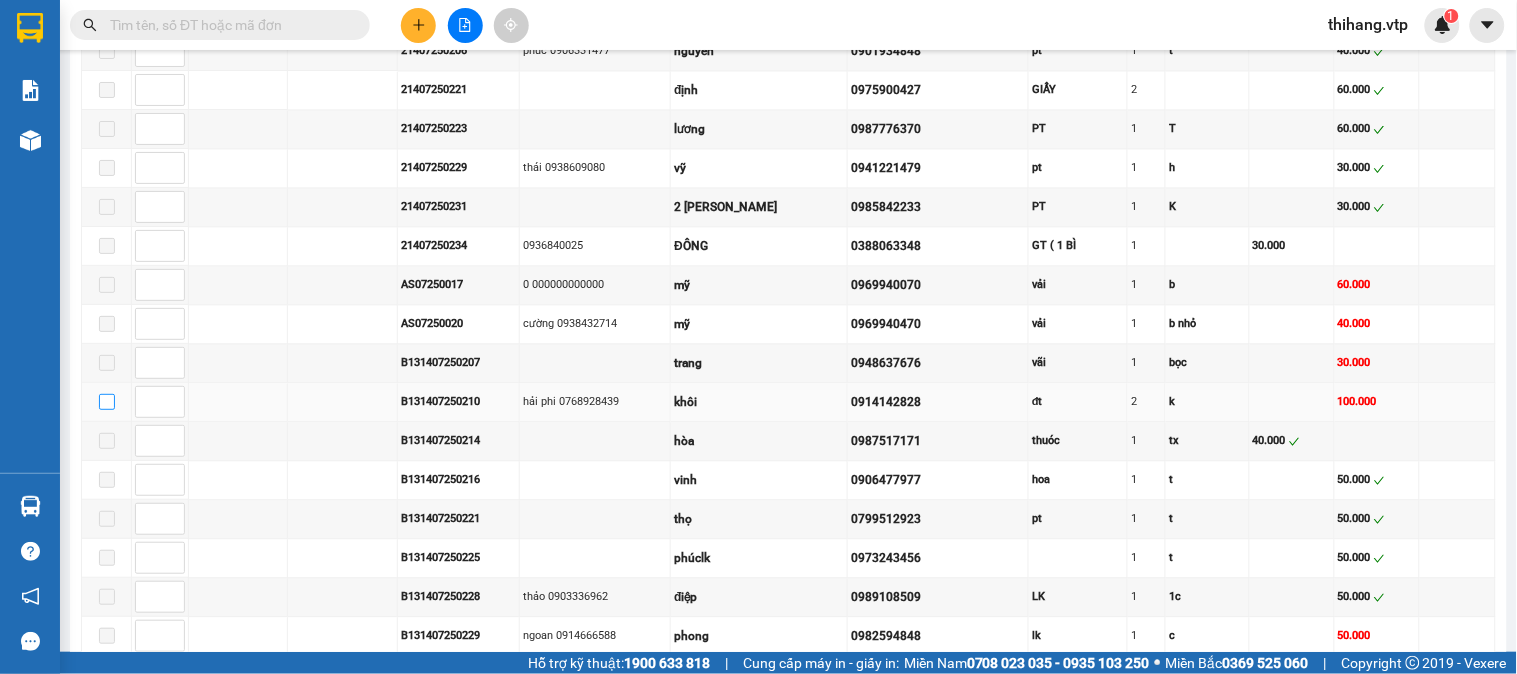 click at bounding box center [107, 402] 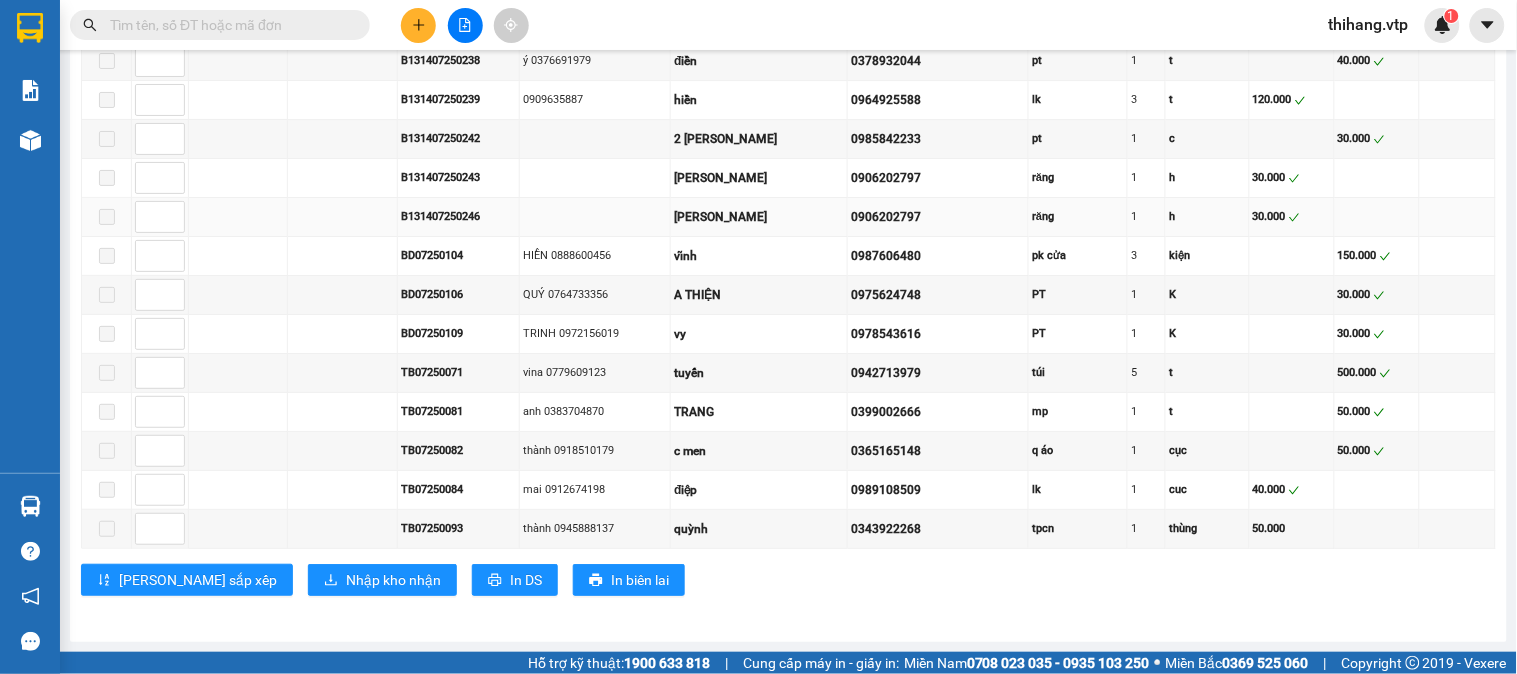 scroll, scrollTop: 1727, scrollLeft: 0, axis: vertical 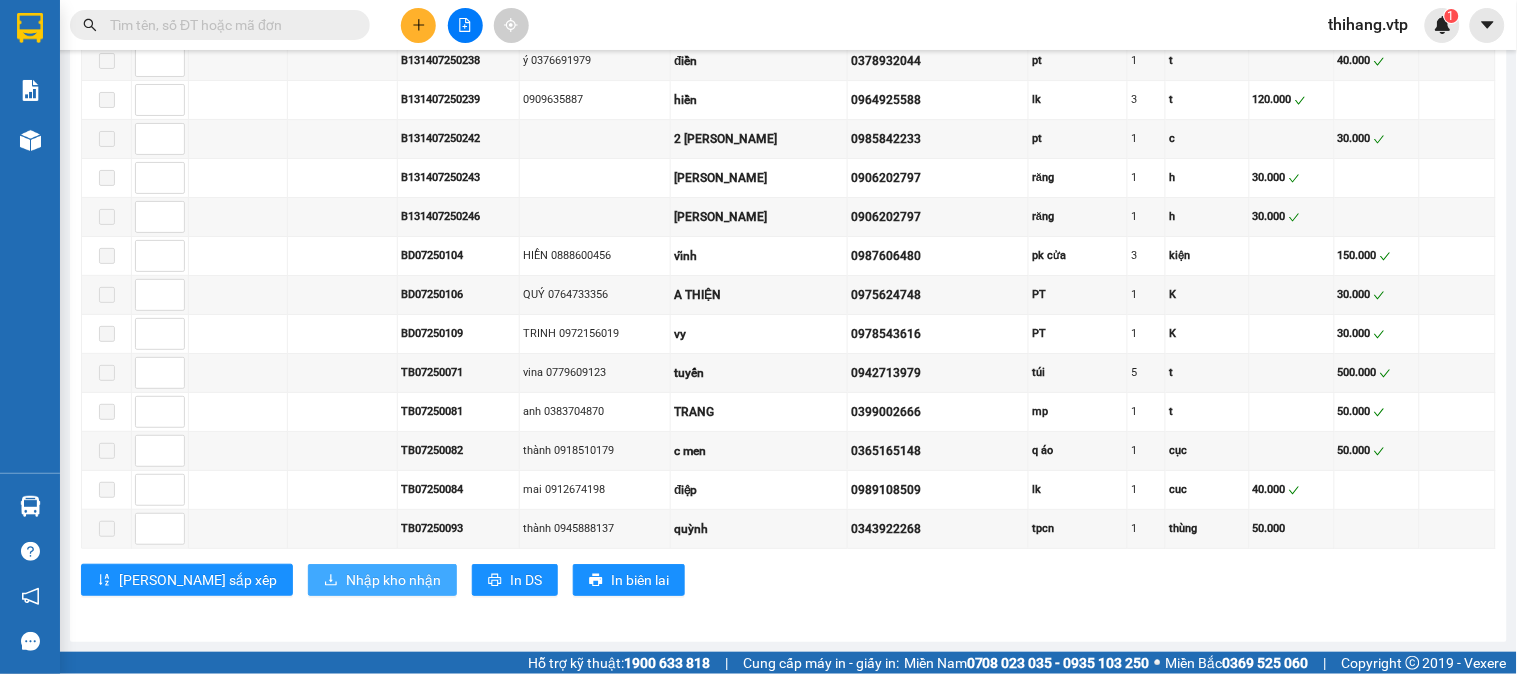click on "Nhập kho nhận" at bounding box center [393, 580] 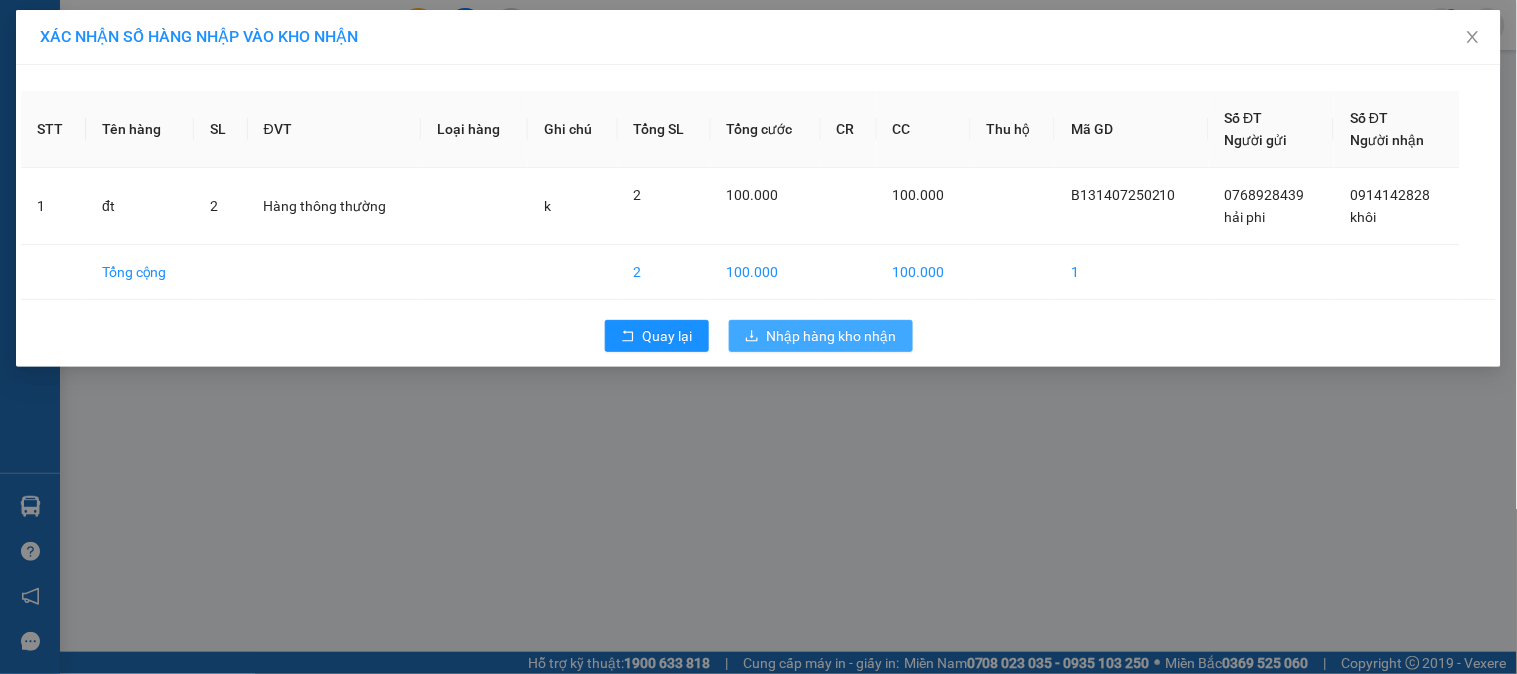 click on "Nhập hàng kho nhận" at bounding box center [832, 336] 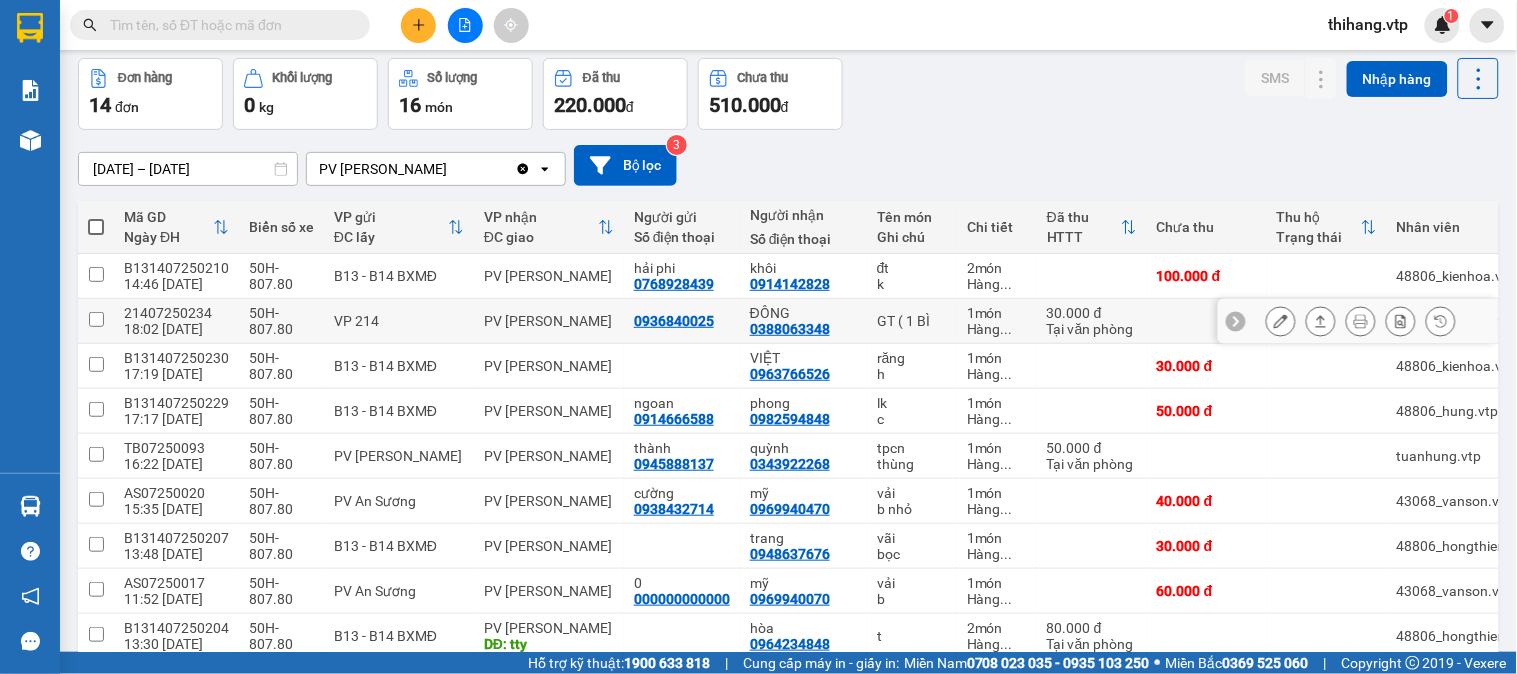 scroll, scrollTop: 0, scrollLeft: 0, axis: both 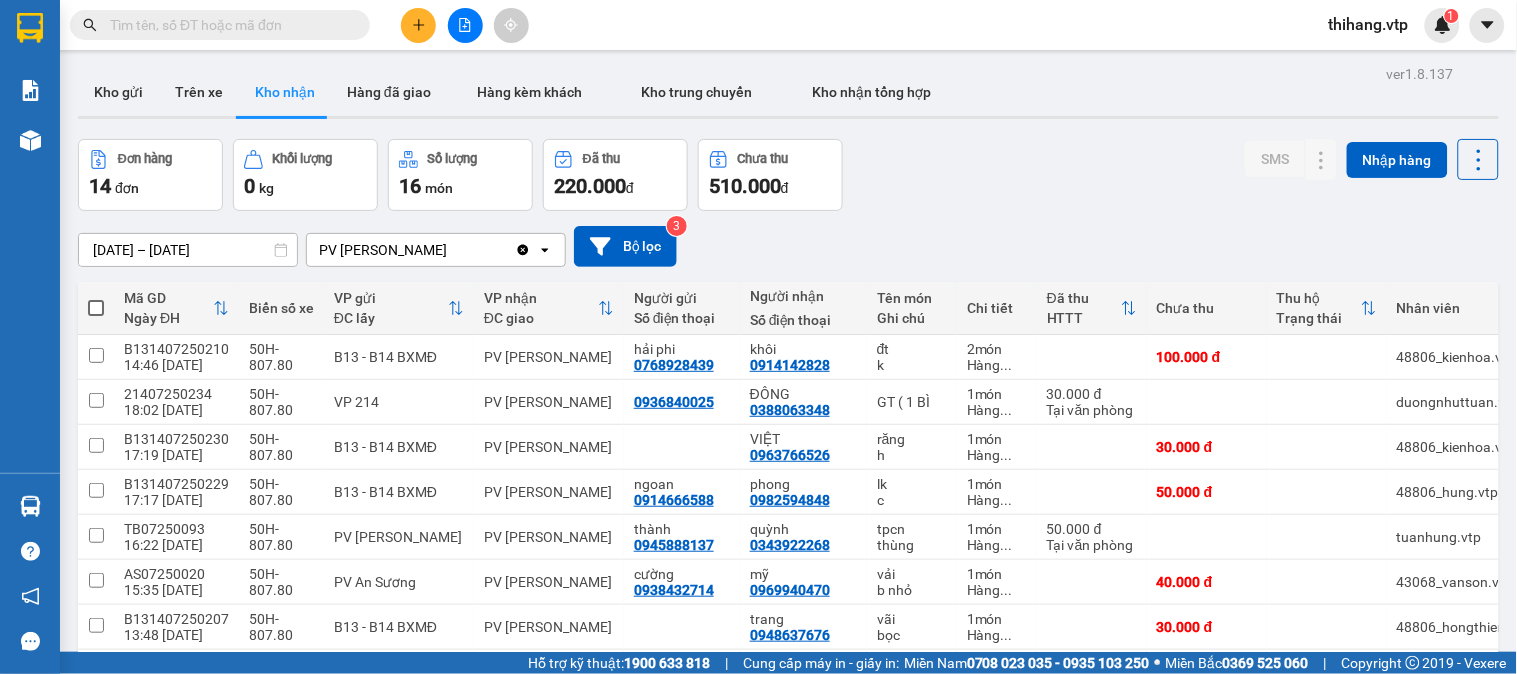 click 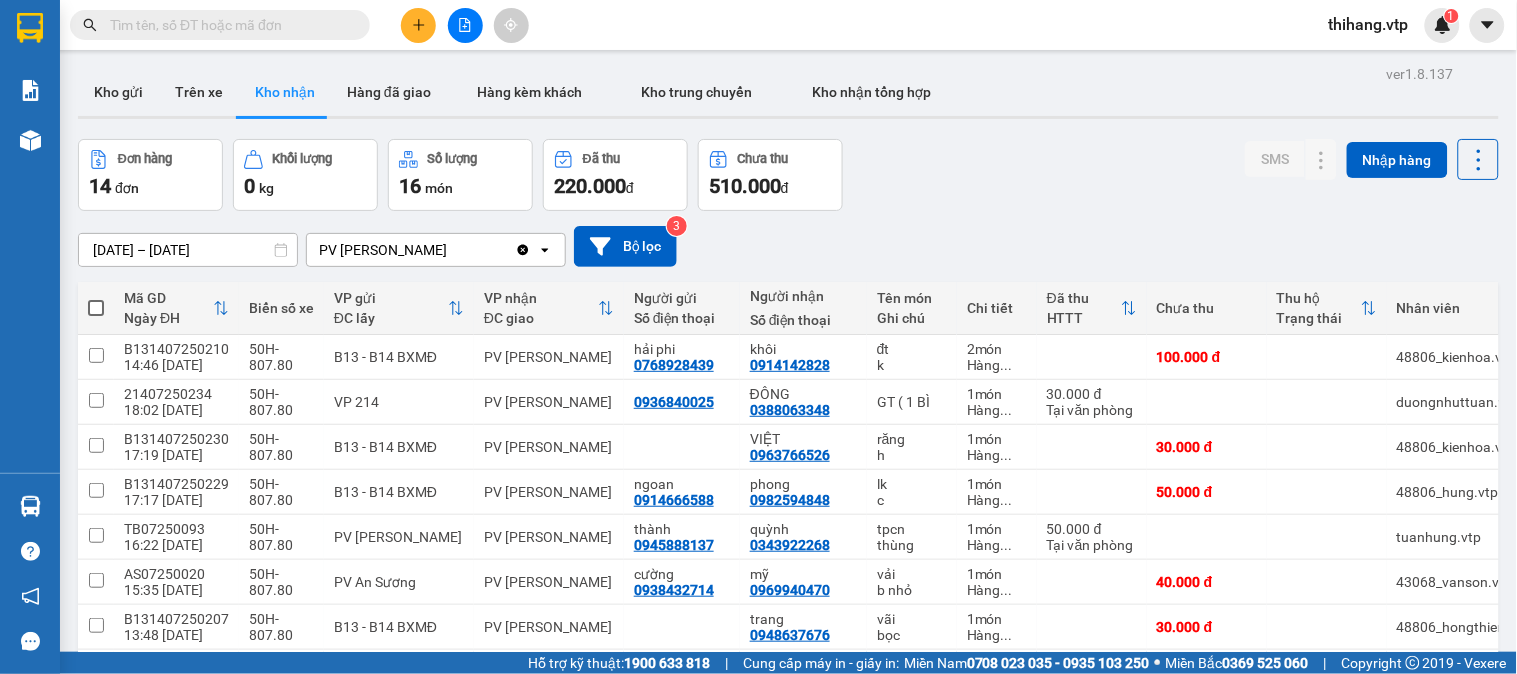 click 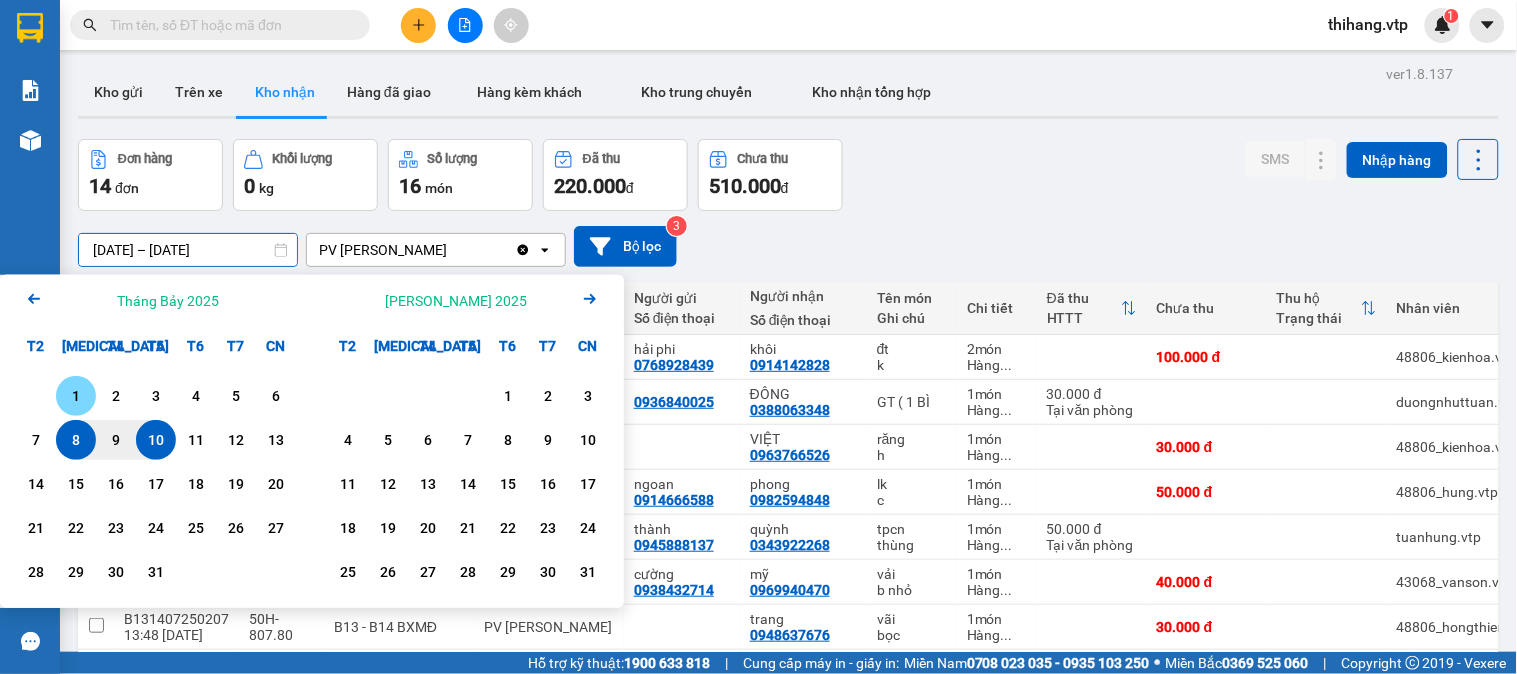 click on "1" at bounding box center [76, 396] 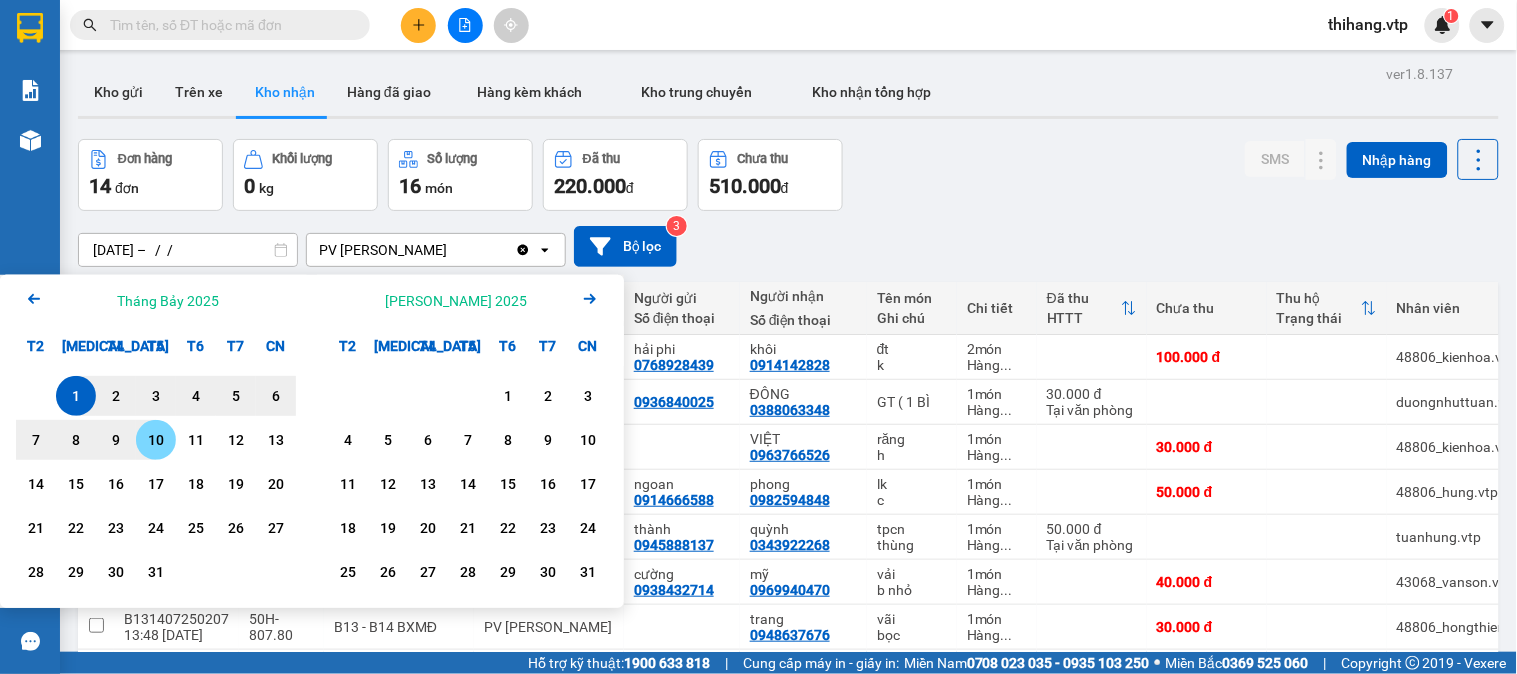 click on "10" at bounding box center [156, 440] 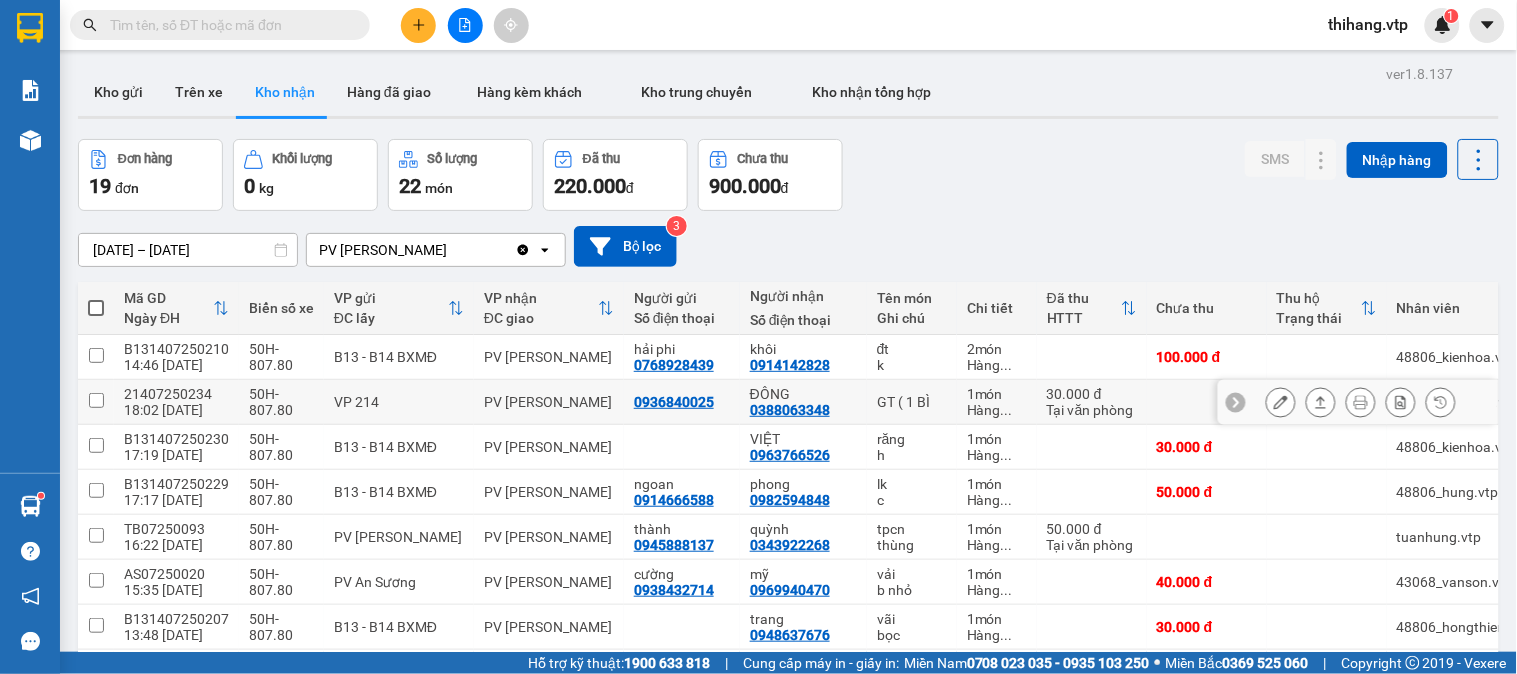 scroll, scrollTop: 111, scrollLeft: 0, axis: vertical 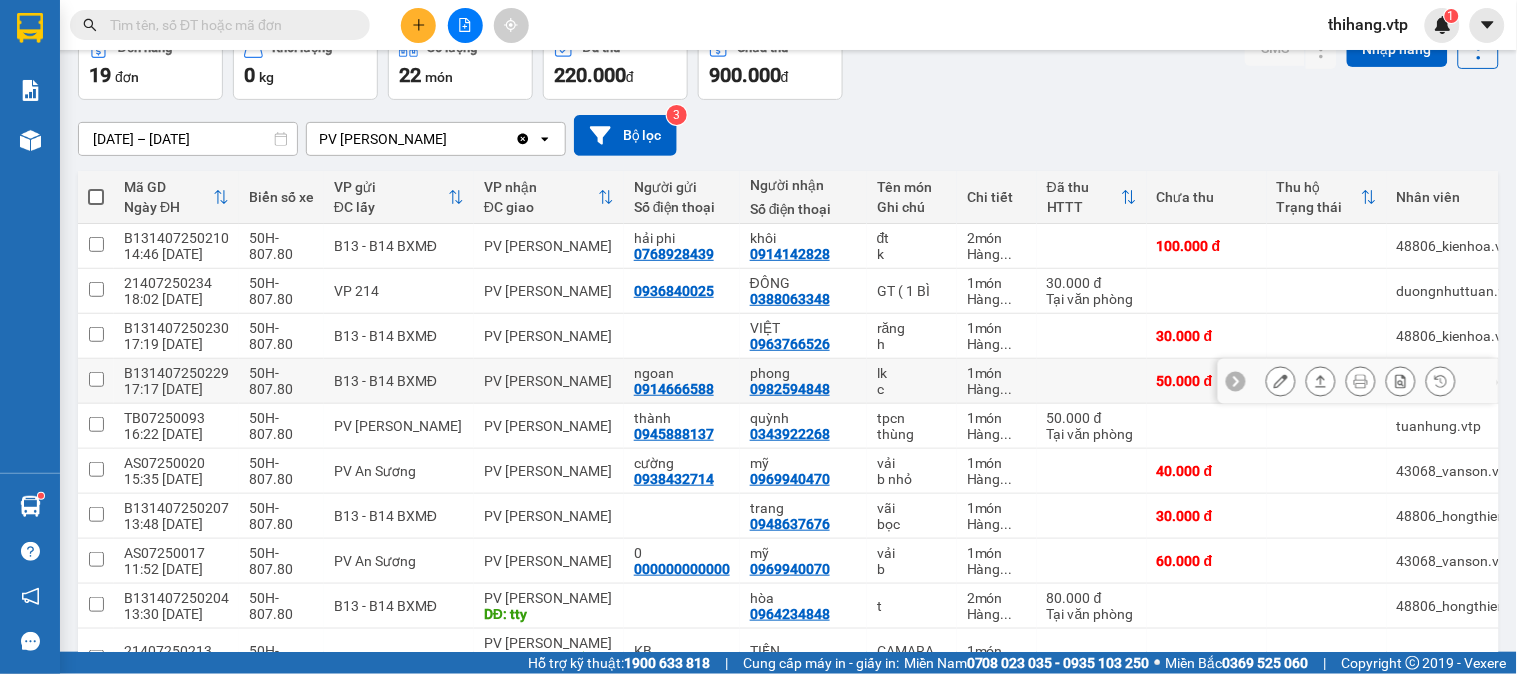 click 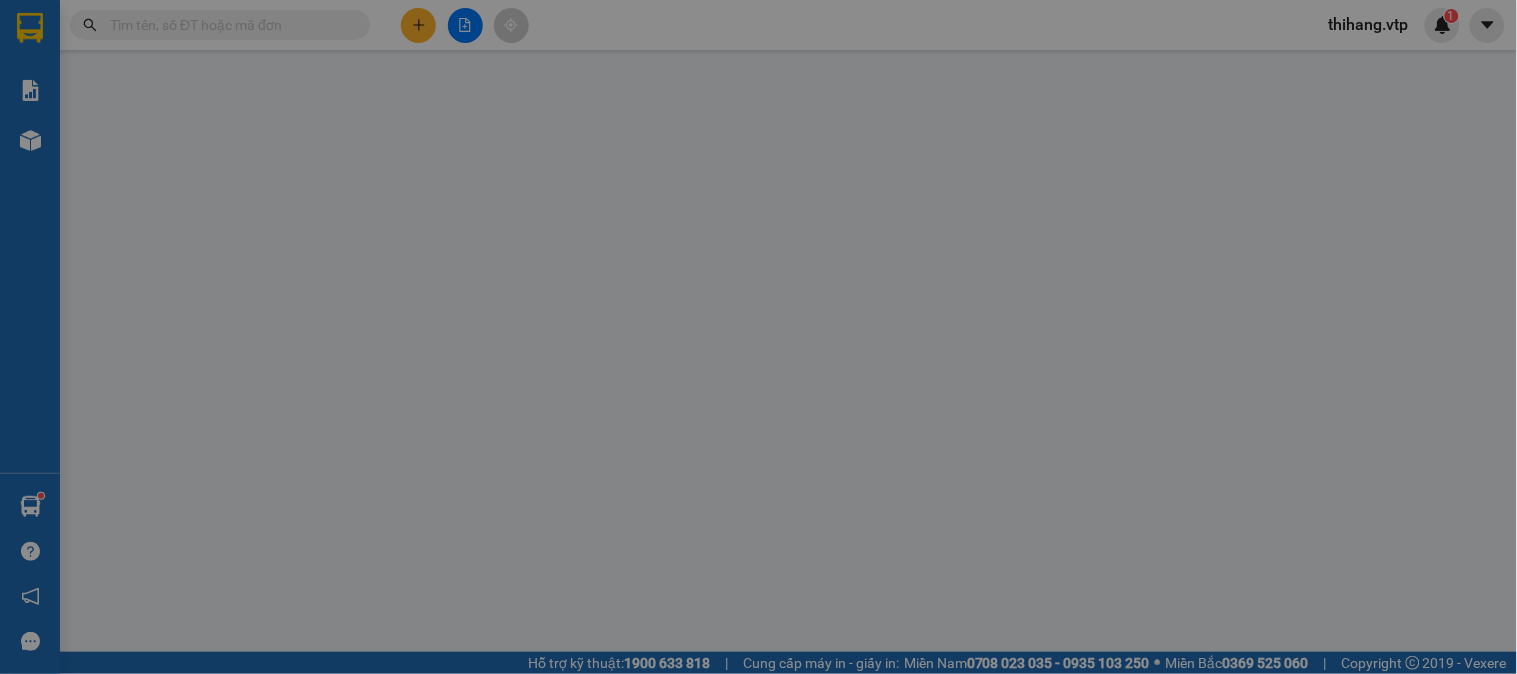 scroll, scrollTop: 0, scrollLeft: 0, axis: both 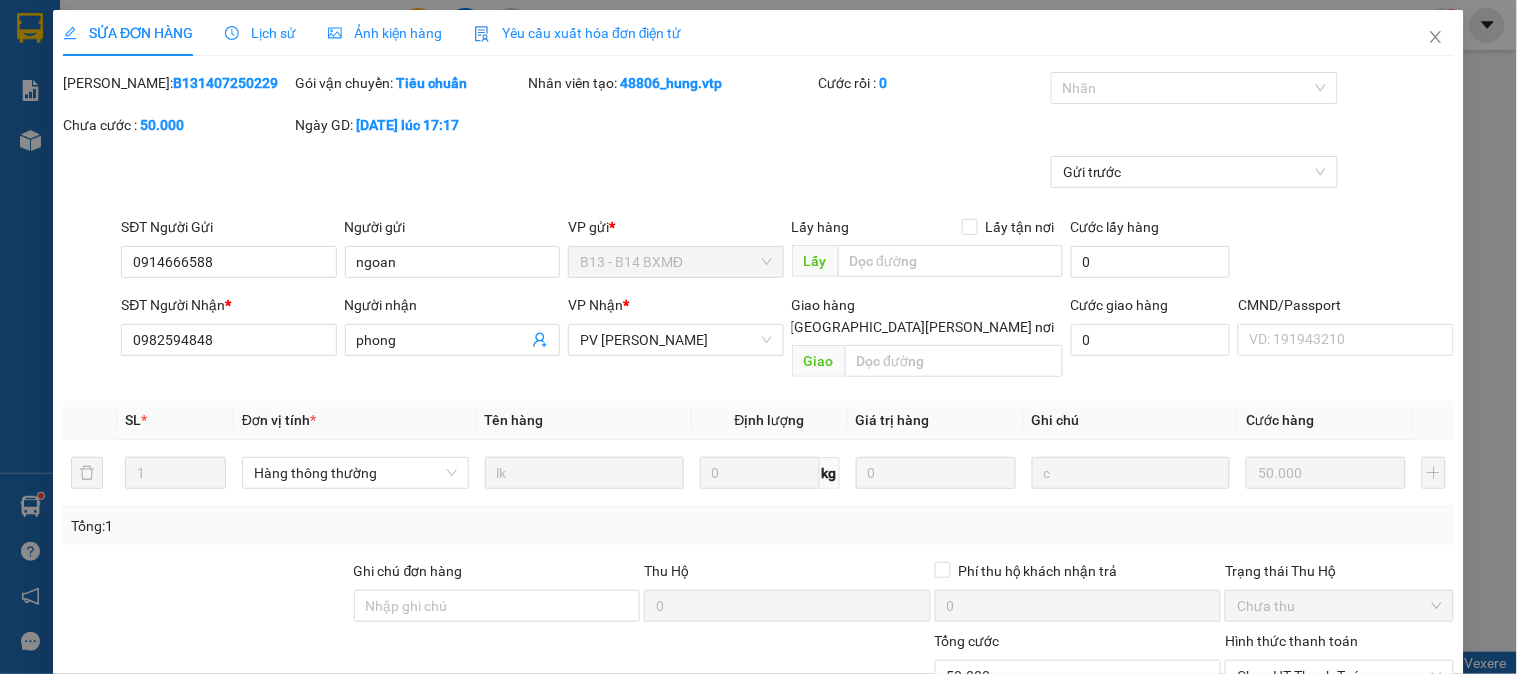 type on "0914666588" 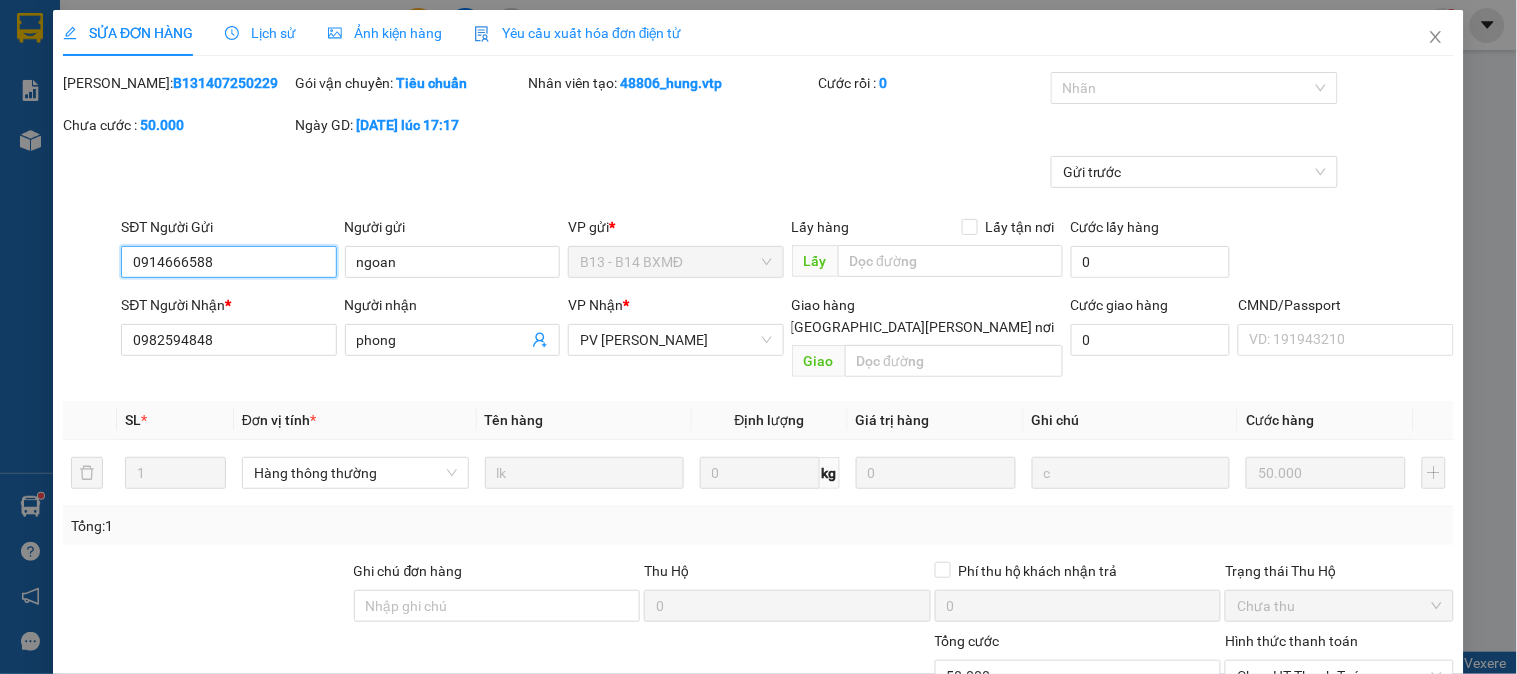 type on "2.500" 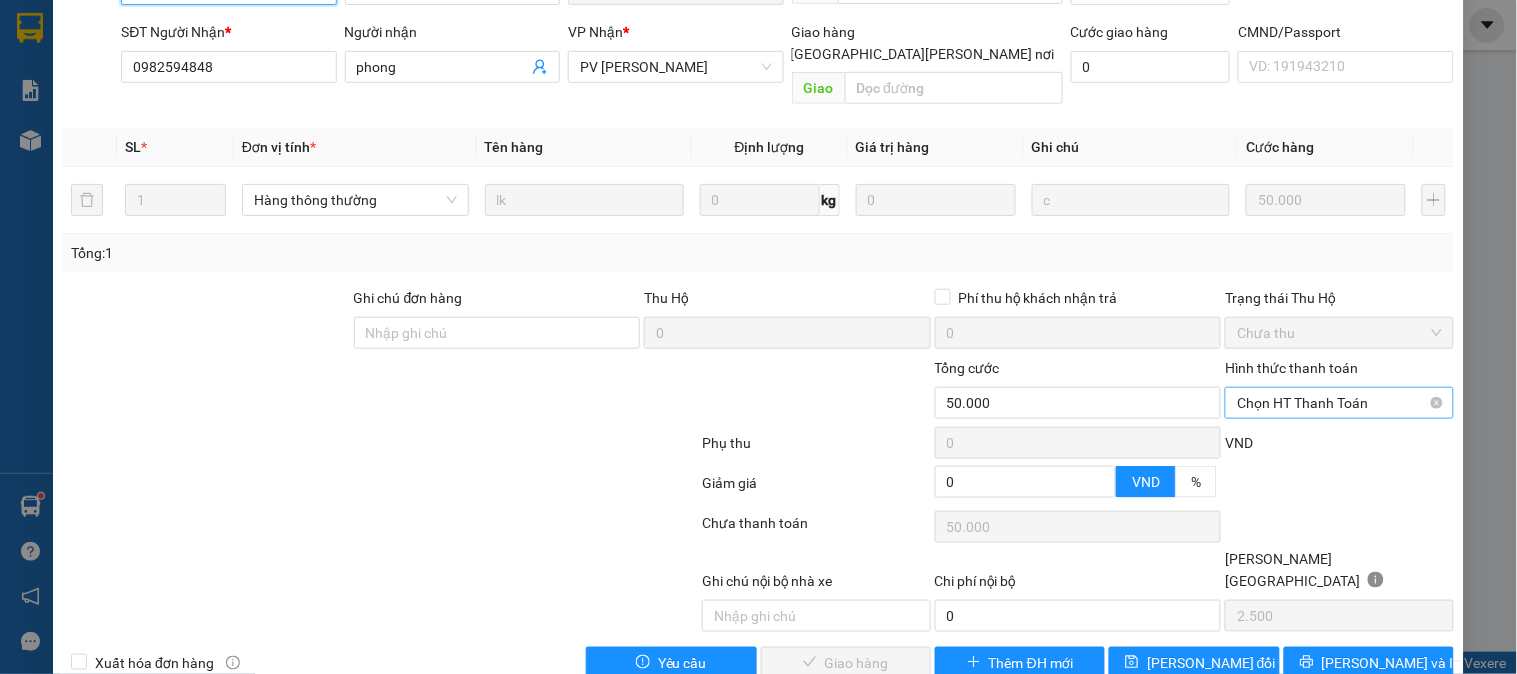 click on "Chọn HT Thanh Toán" at bounding box center (1339, 403) 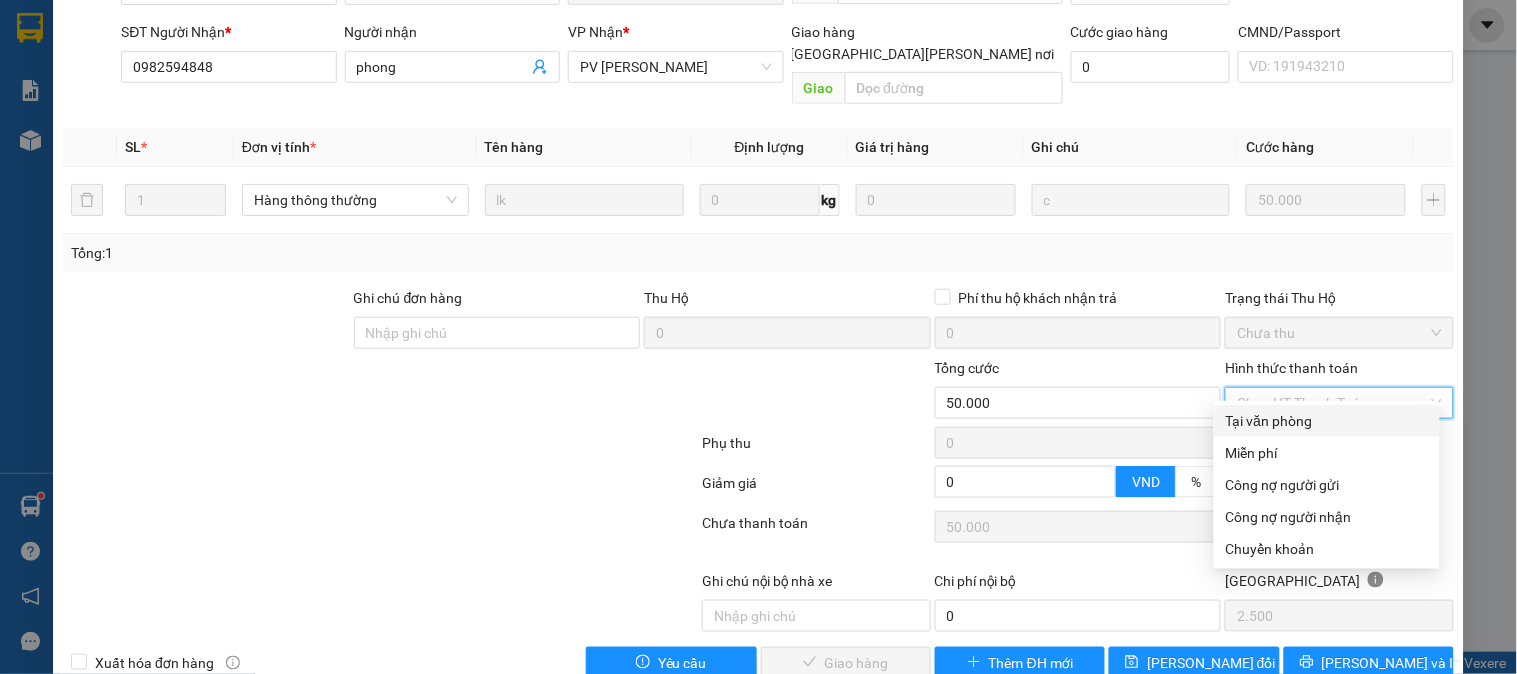 click on "Tại văn phòng" at bounding box center [1327, 421] 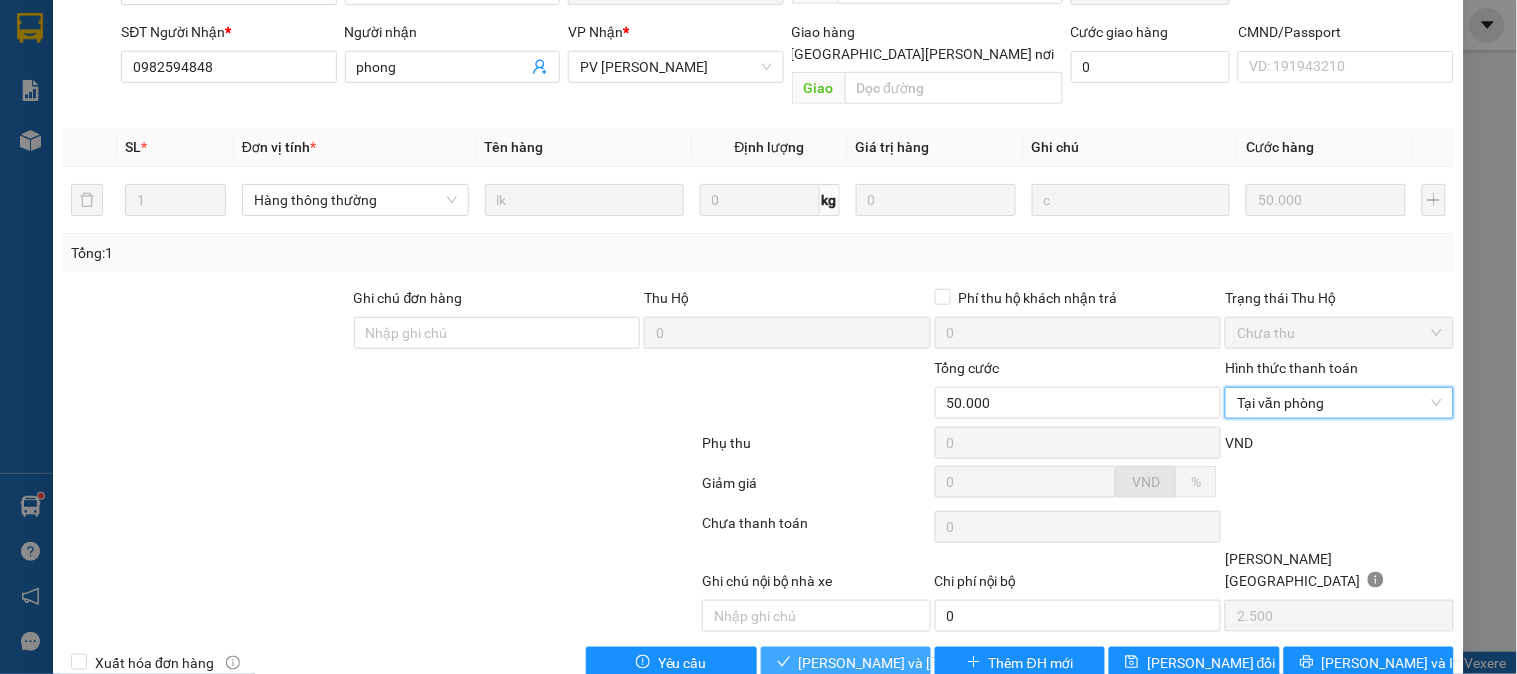 click on "[PERSON_NAME] và [PERSON_NAME] hàng" at bounding box center (934, 663) 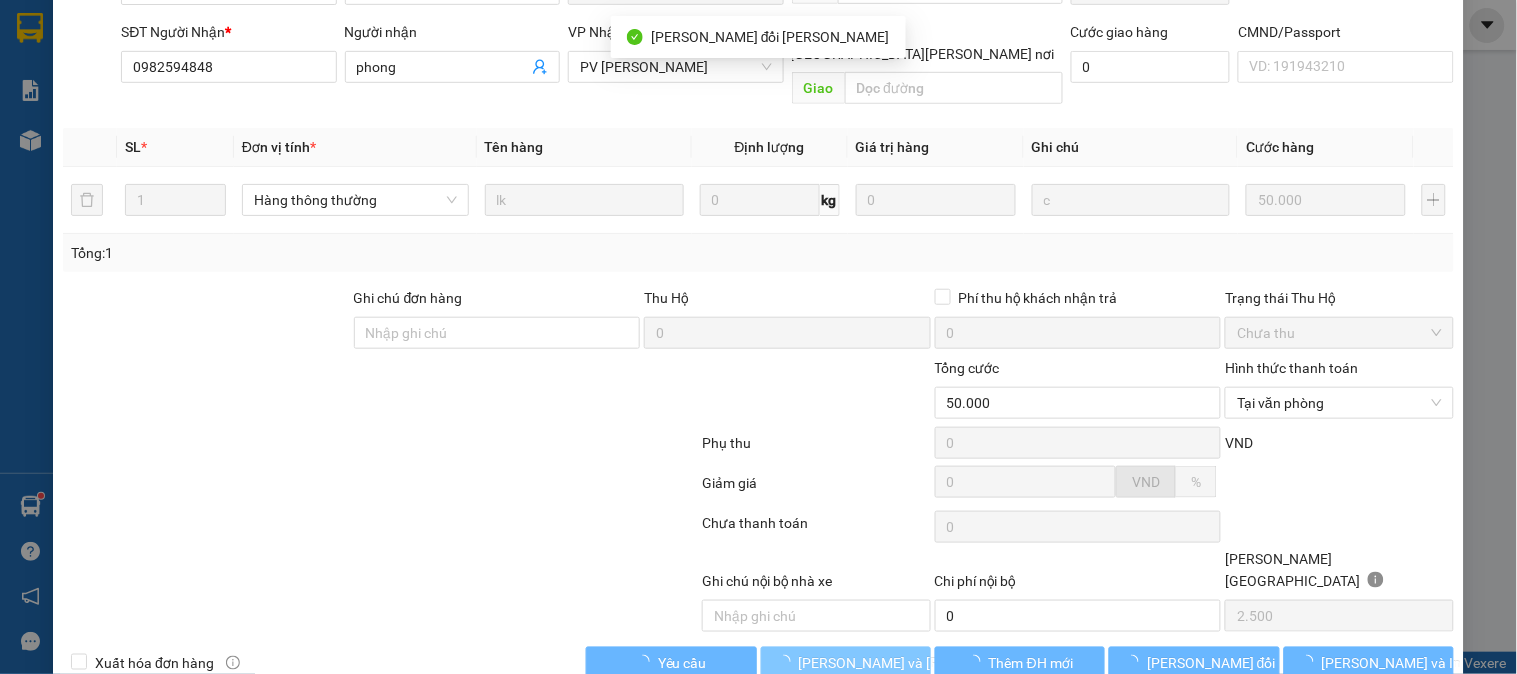 scroll, scrollTop: 0, scrollLeft: 0, axis: both 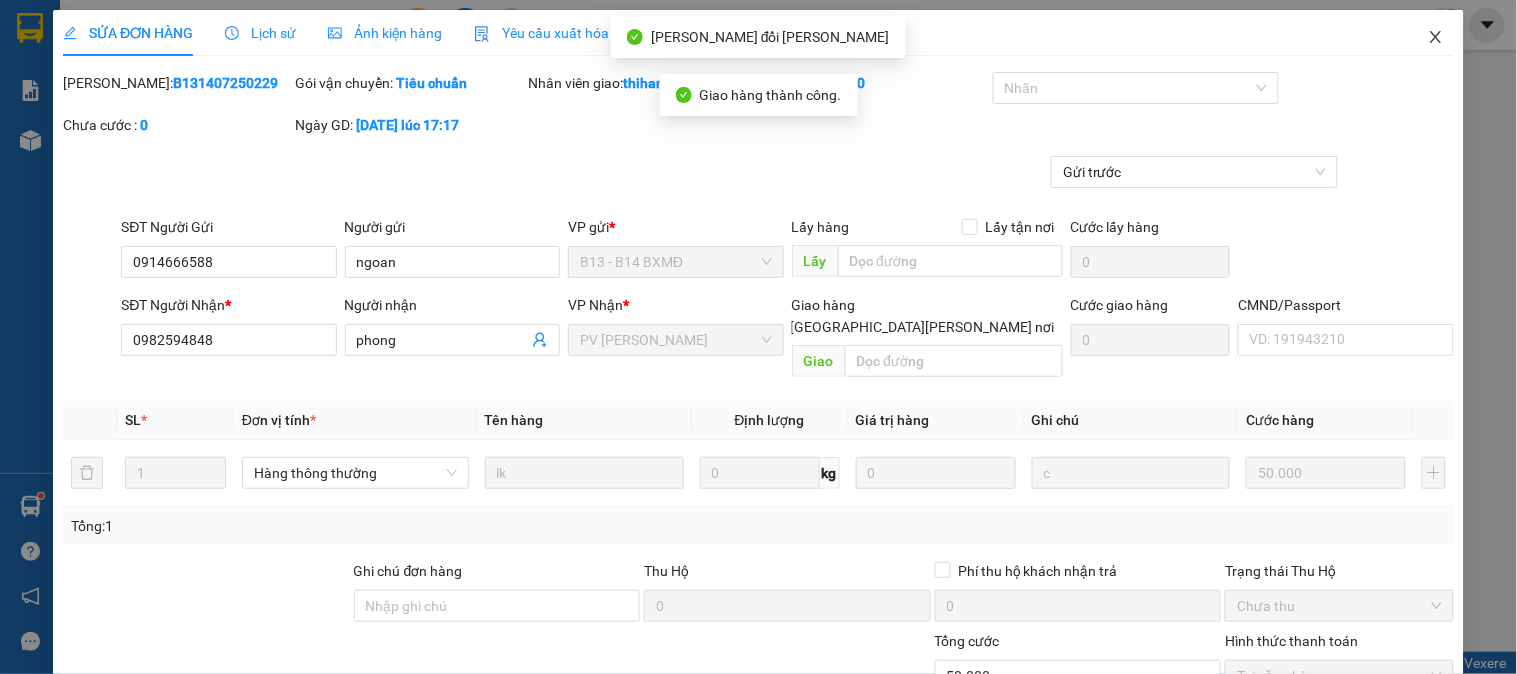 click 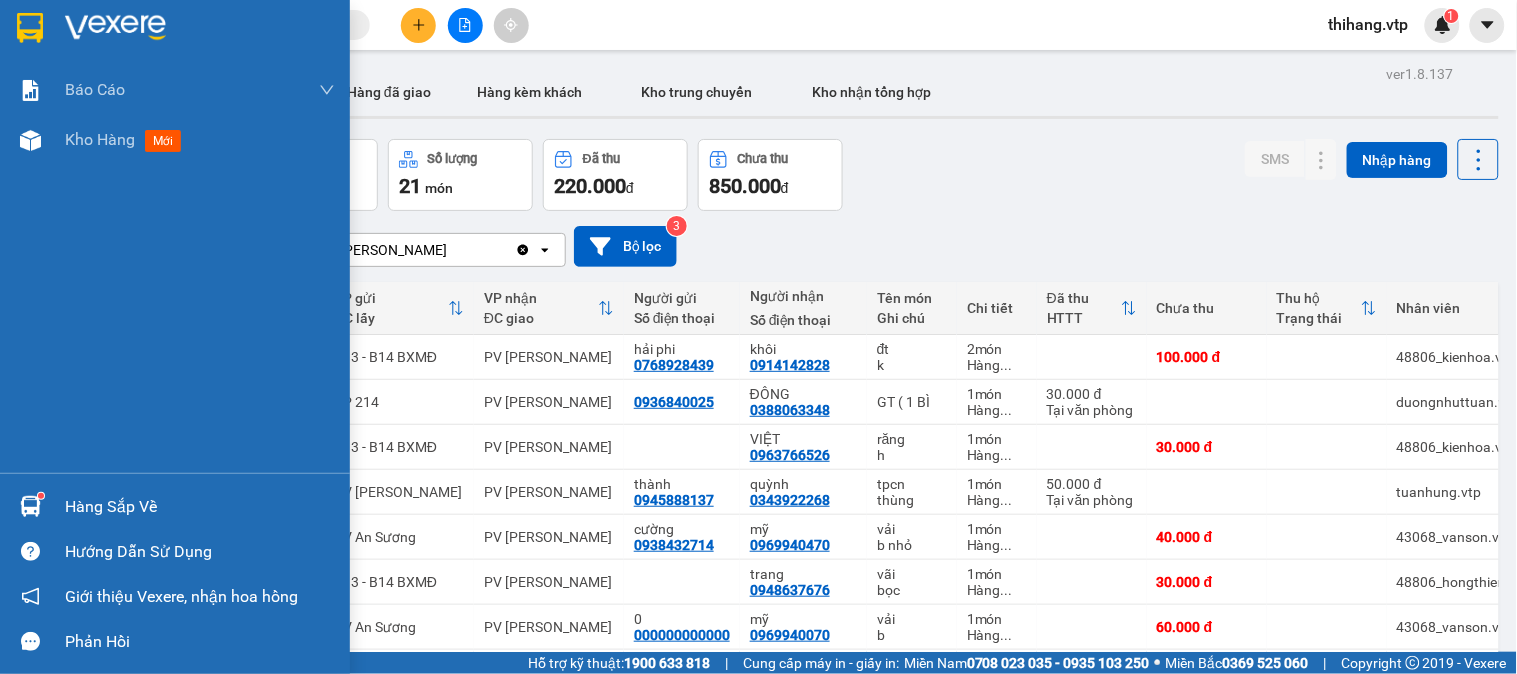 click on "Hàng sắp về" at bounding box center [175, 506] 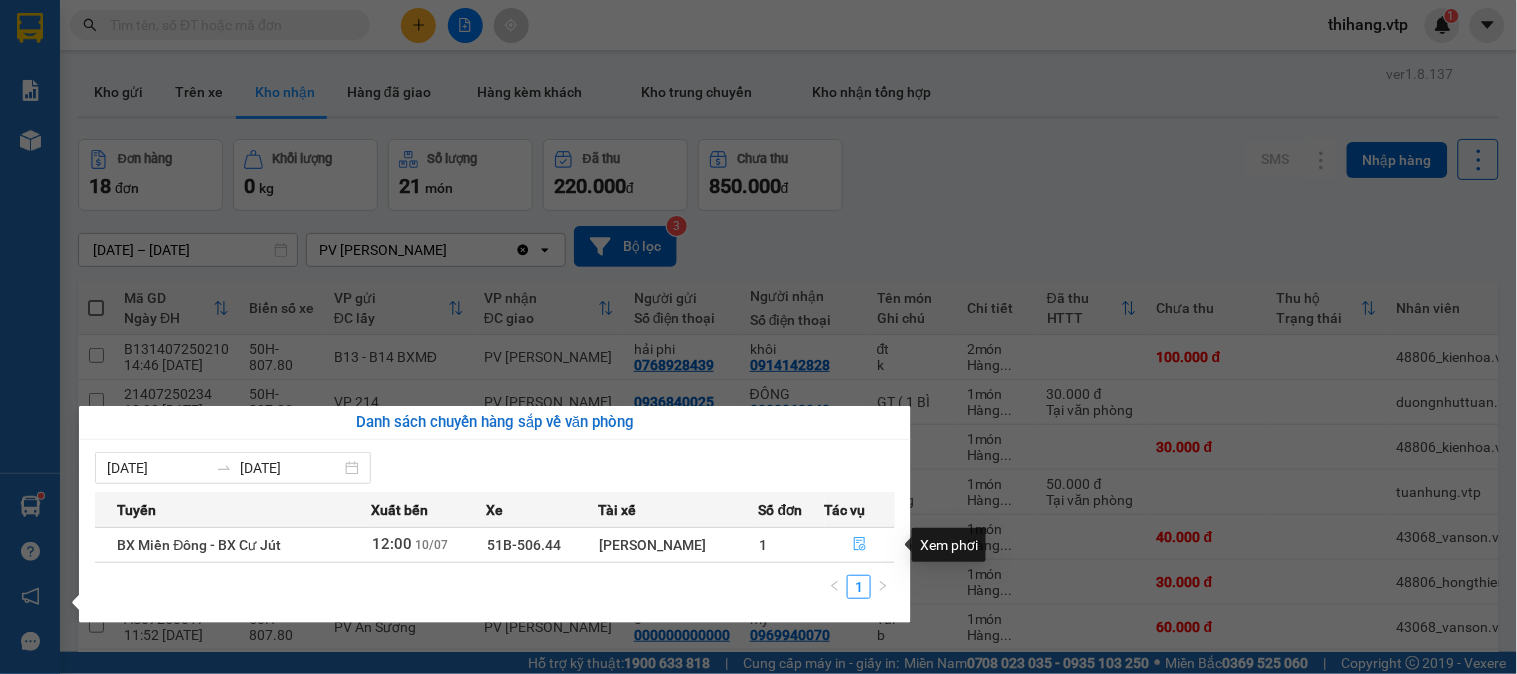 click at bounding box center (860, 545) 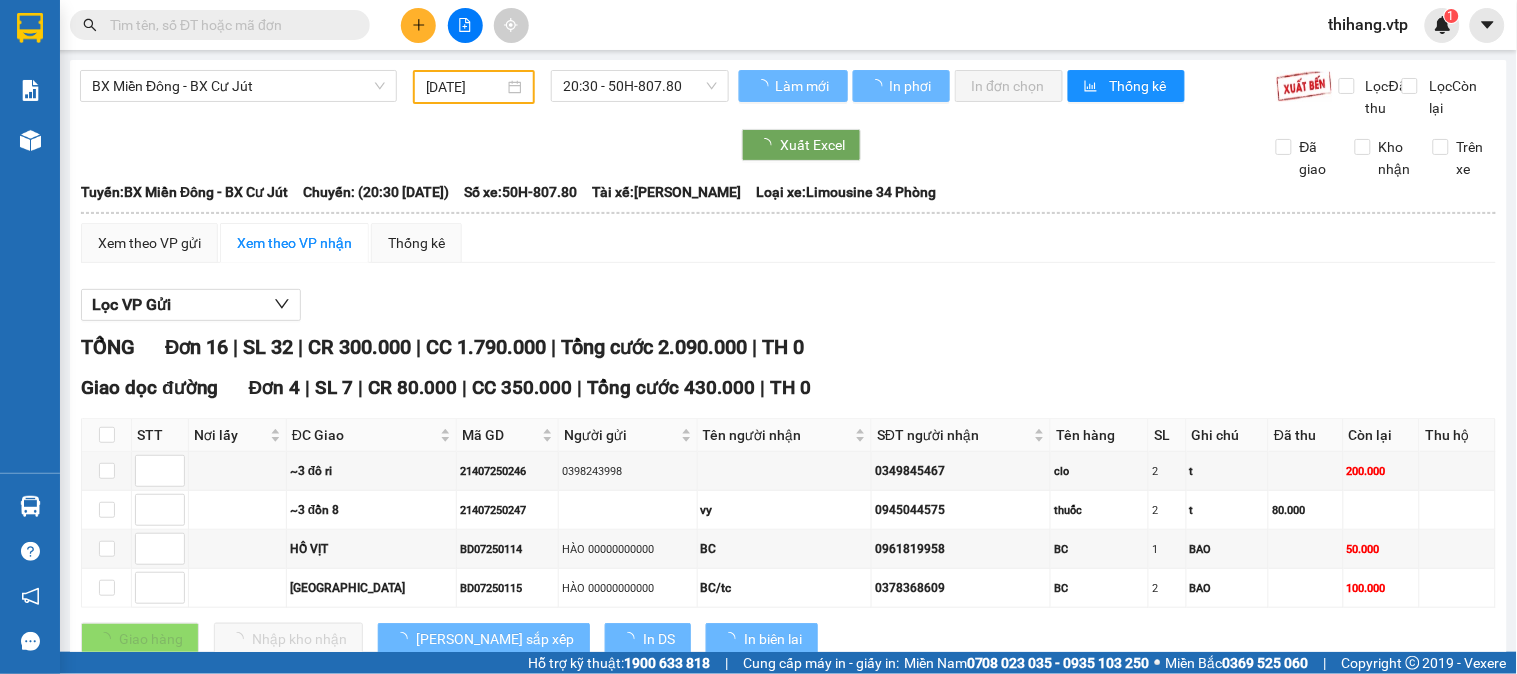 type on "[DATE]" 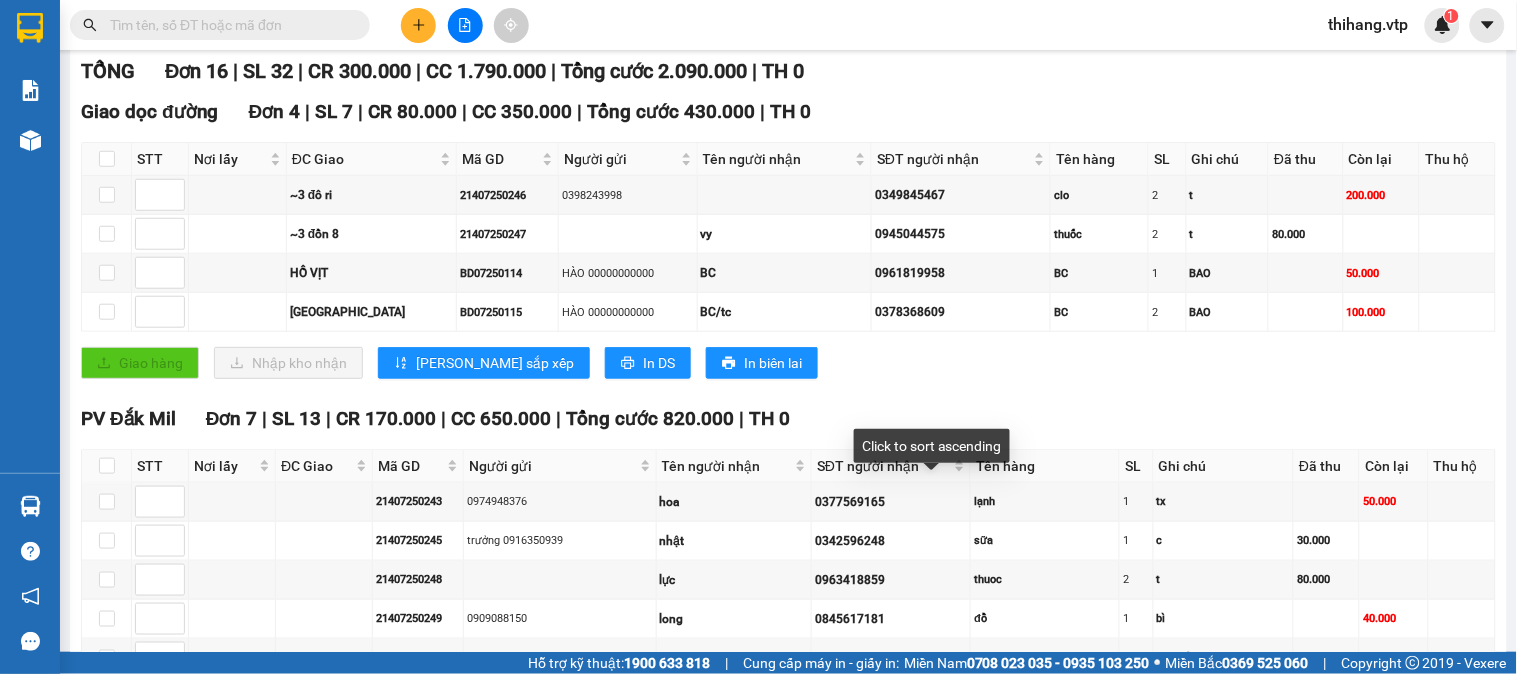 scroll, scrollTop: 0, scrollLeft: 0, axis: both 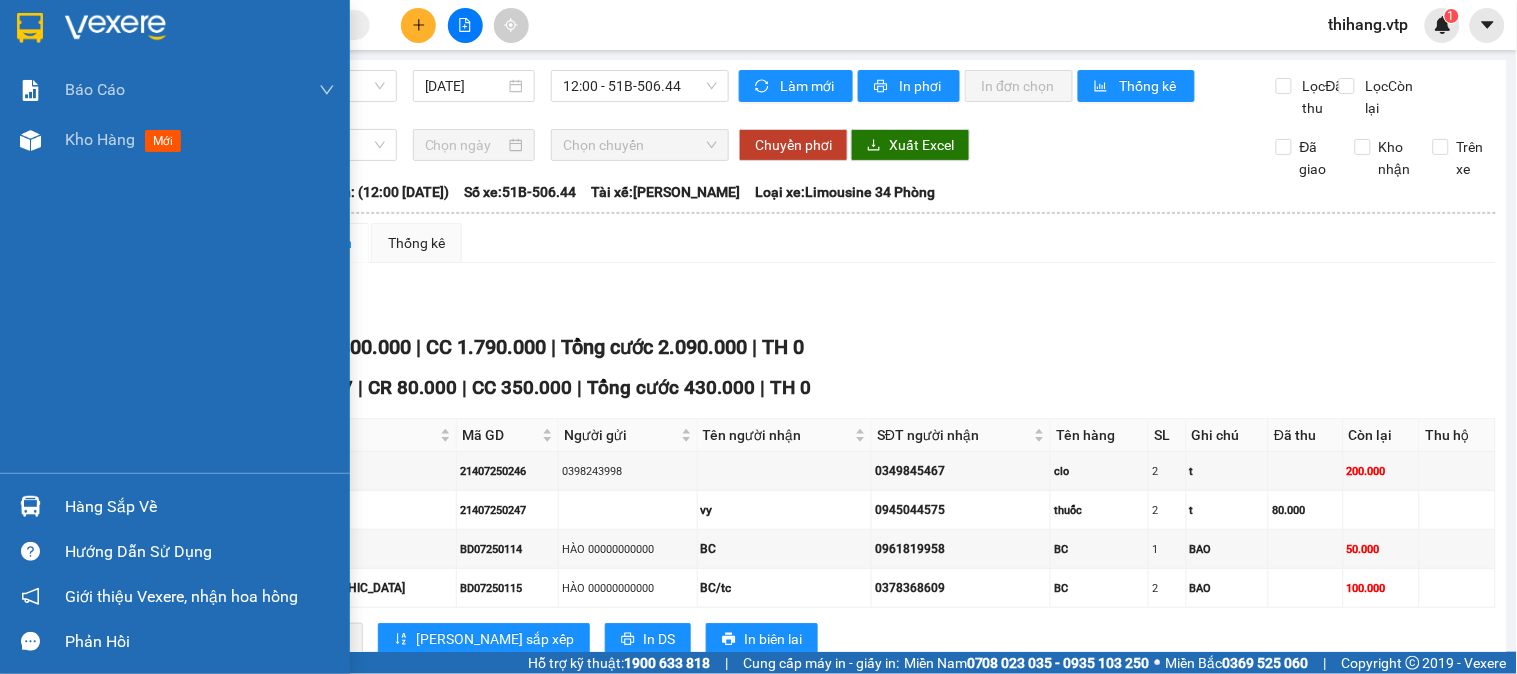 click at bounding box center (115, 28) 